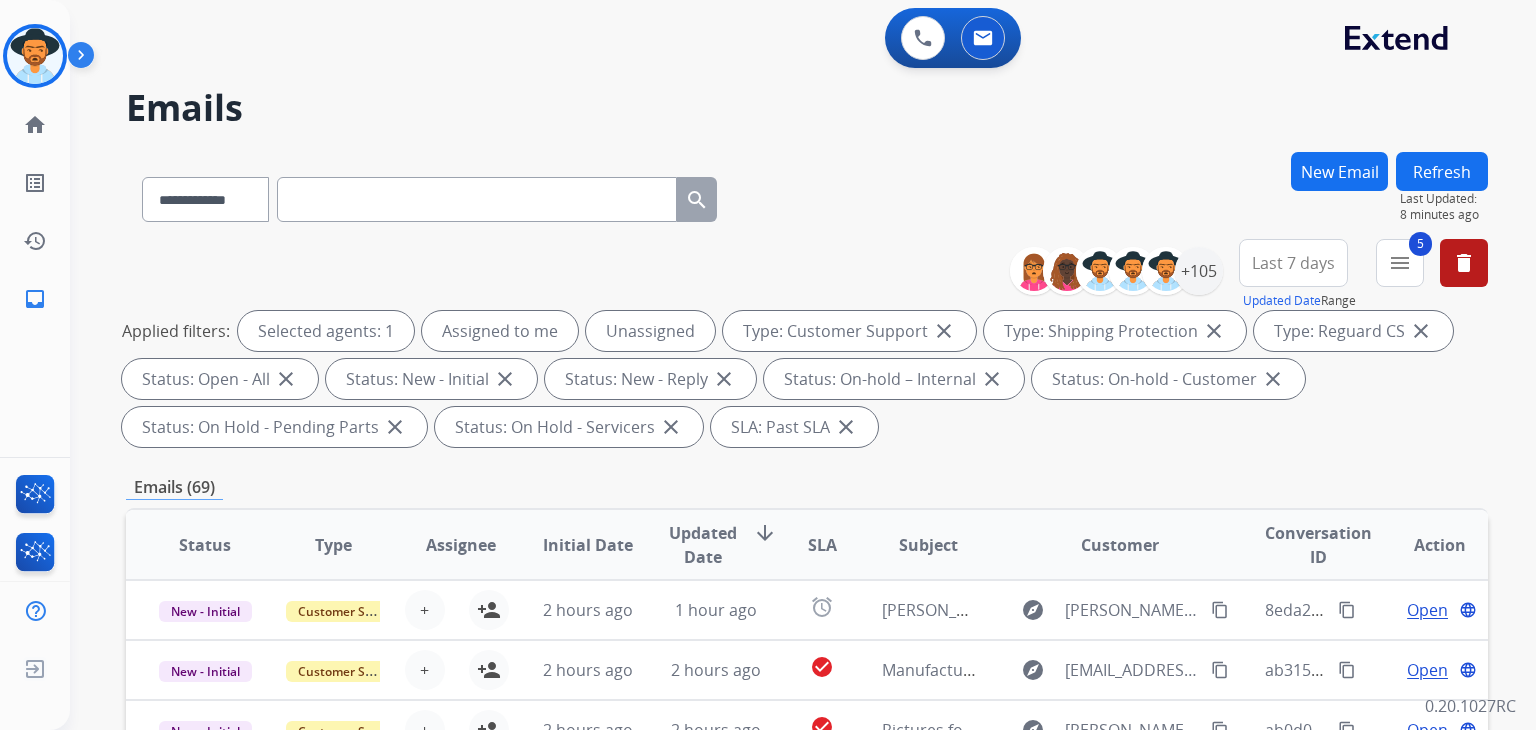 scroll, scrollTop: 0, scrollLeft: 0, axis: both 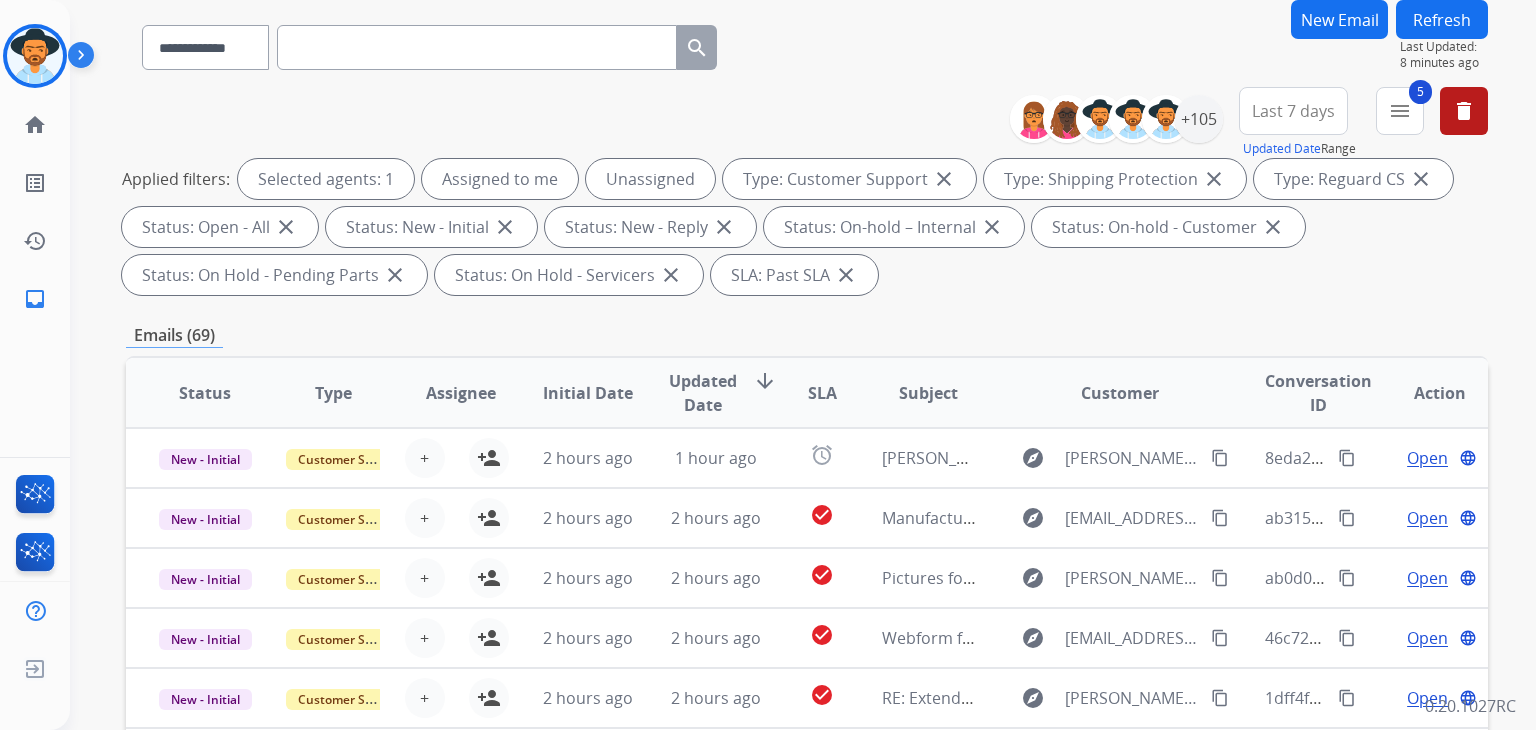 click on "Refresh" at bounding box center [1442, 19] 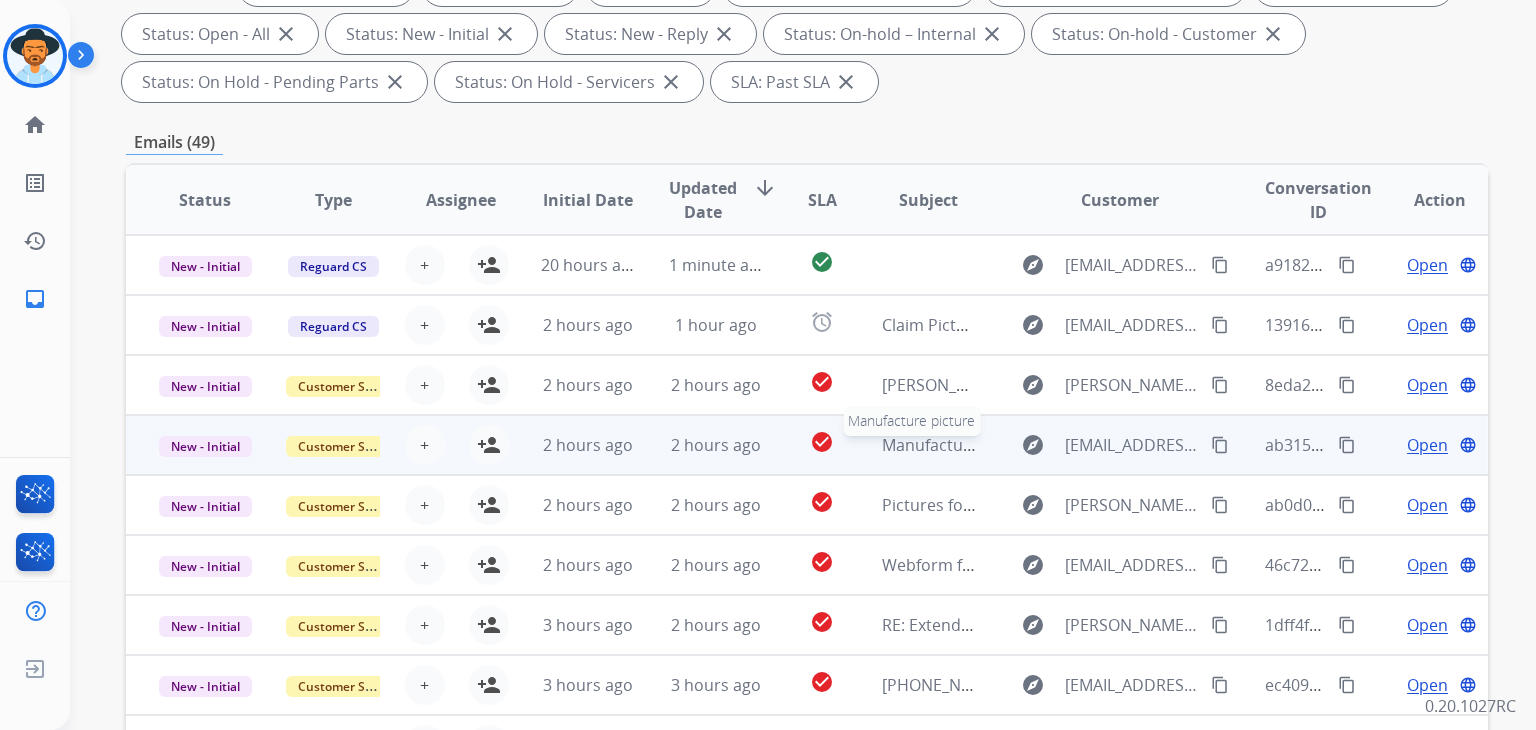 scroll, scrollTop: 52, scrollLeft: 0, axis: vertical 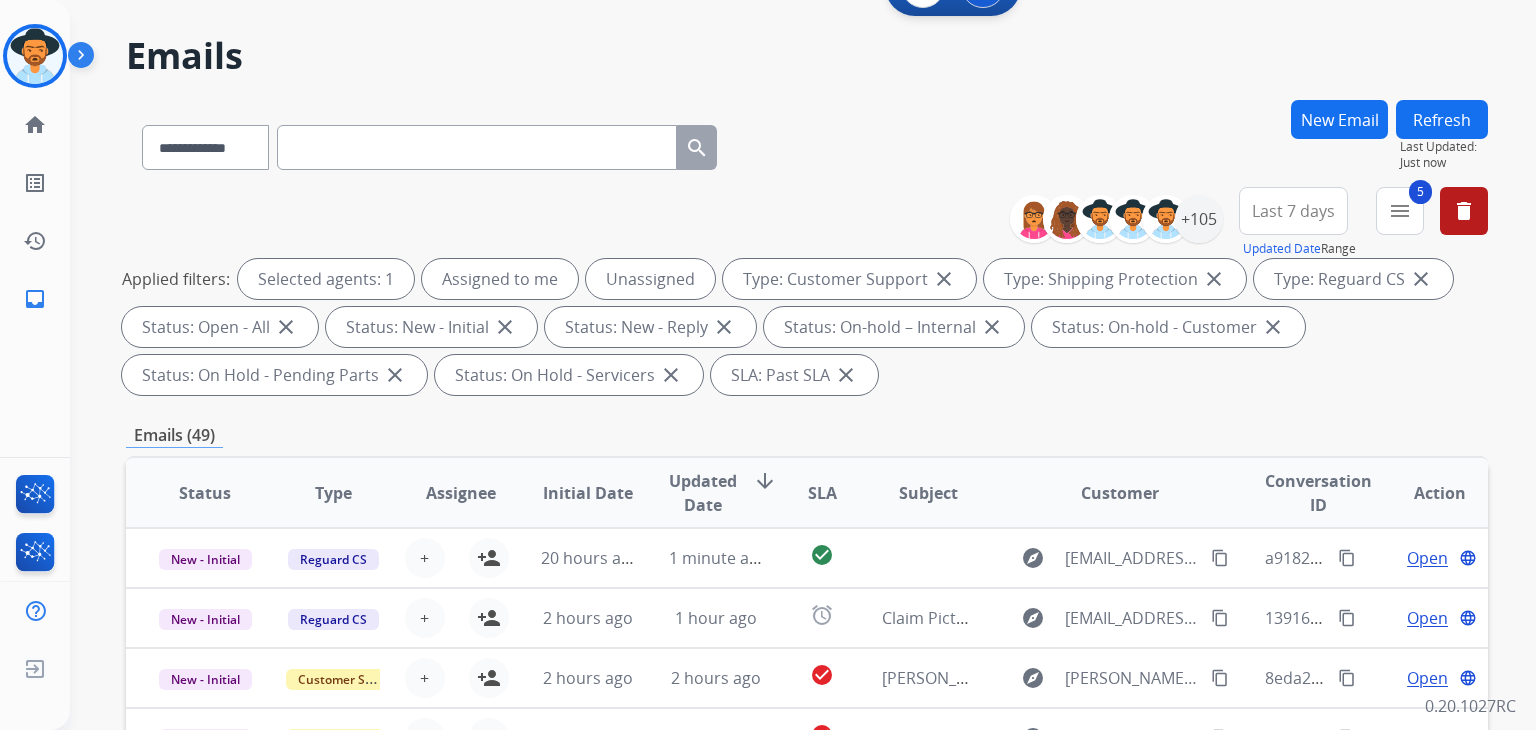 click on "close" at bounding box center (846, 375) 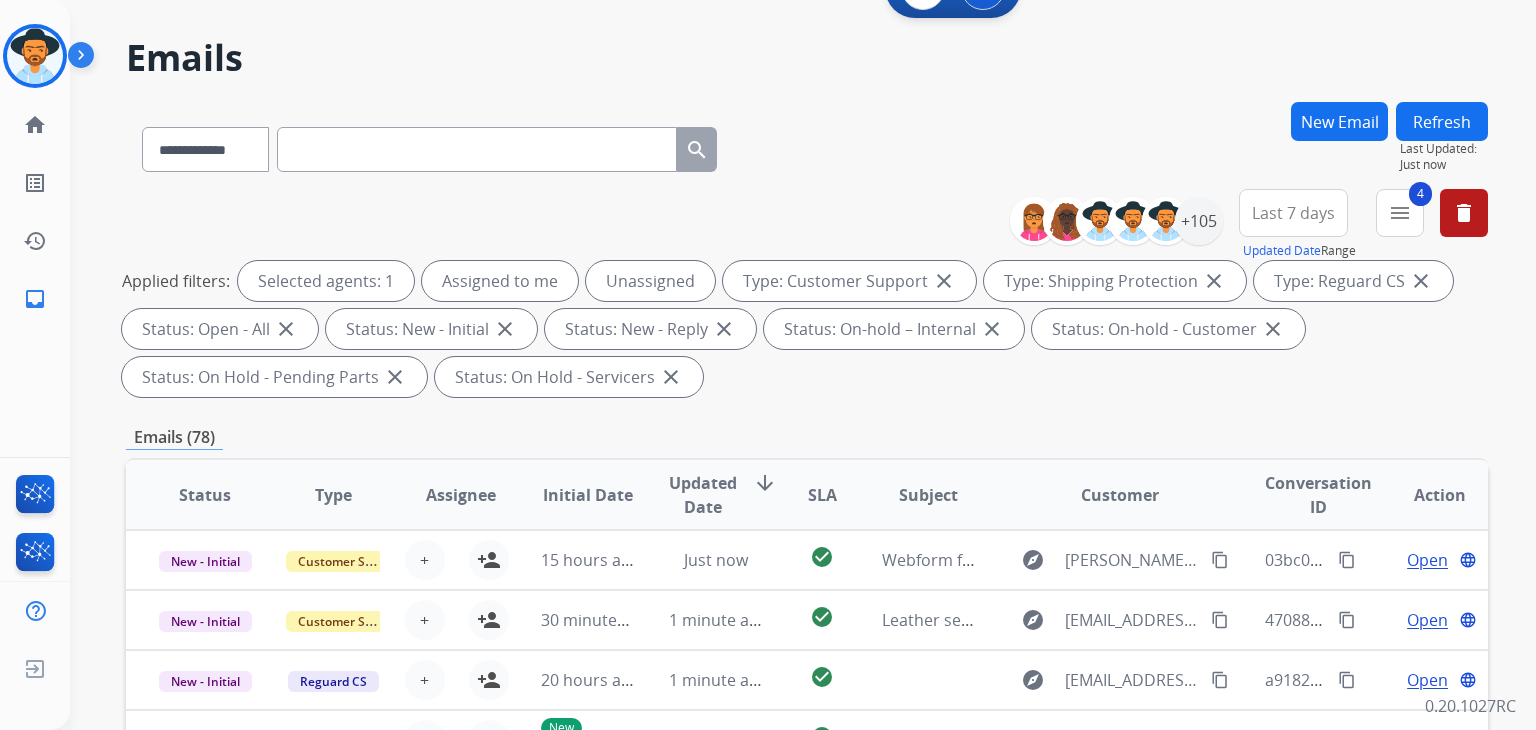 scroll, scrollTop: 0, scrollLeft: 0, axis: both 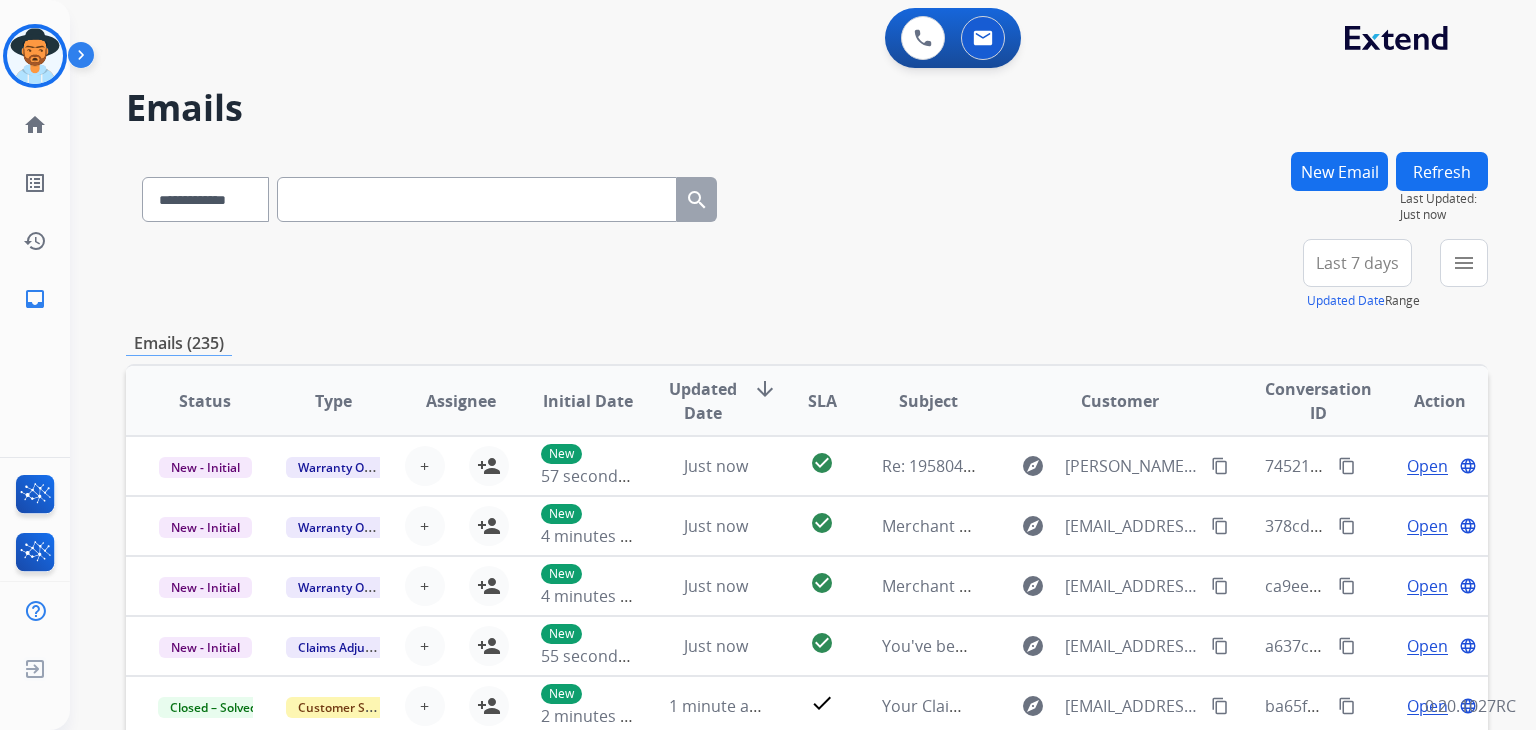 click on "**********" at bounding box center (1387, 275) 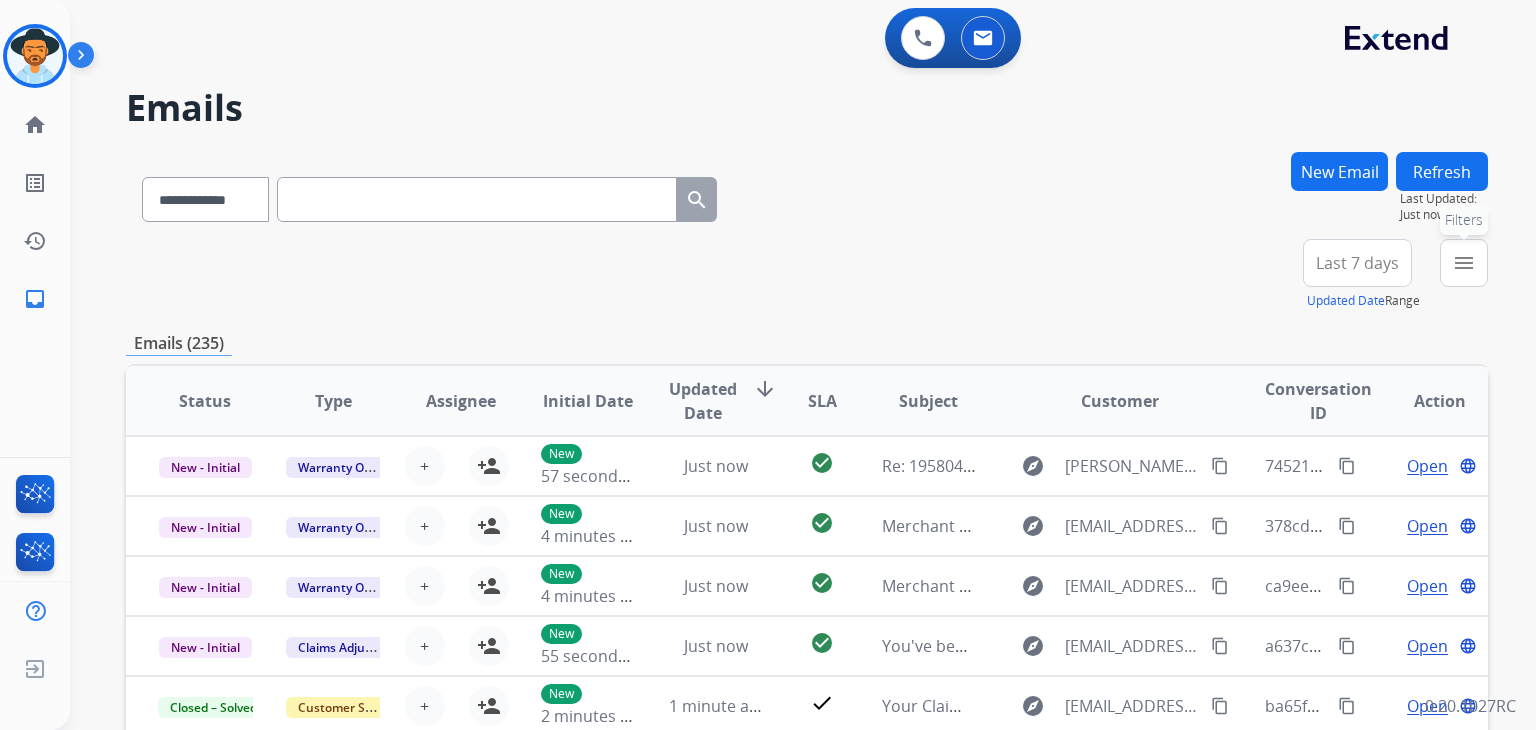 click on "menu" at bounding box center (1464, 263) 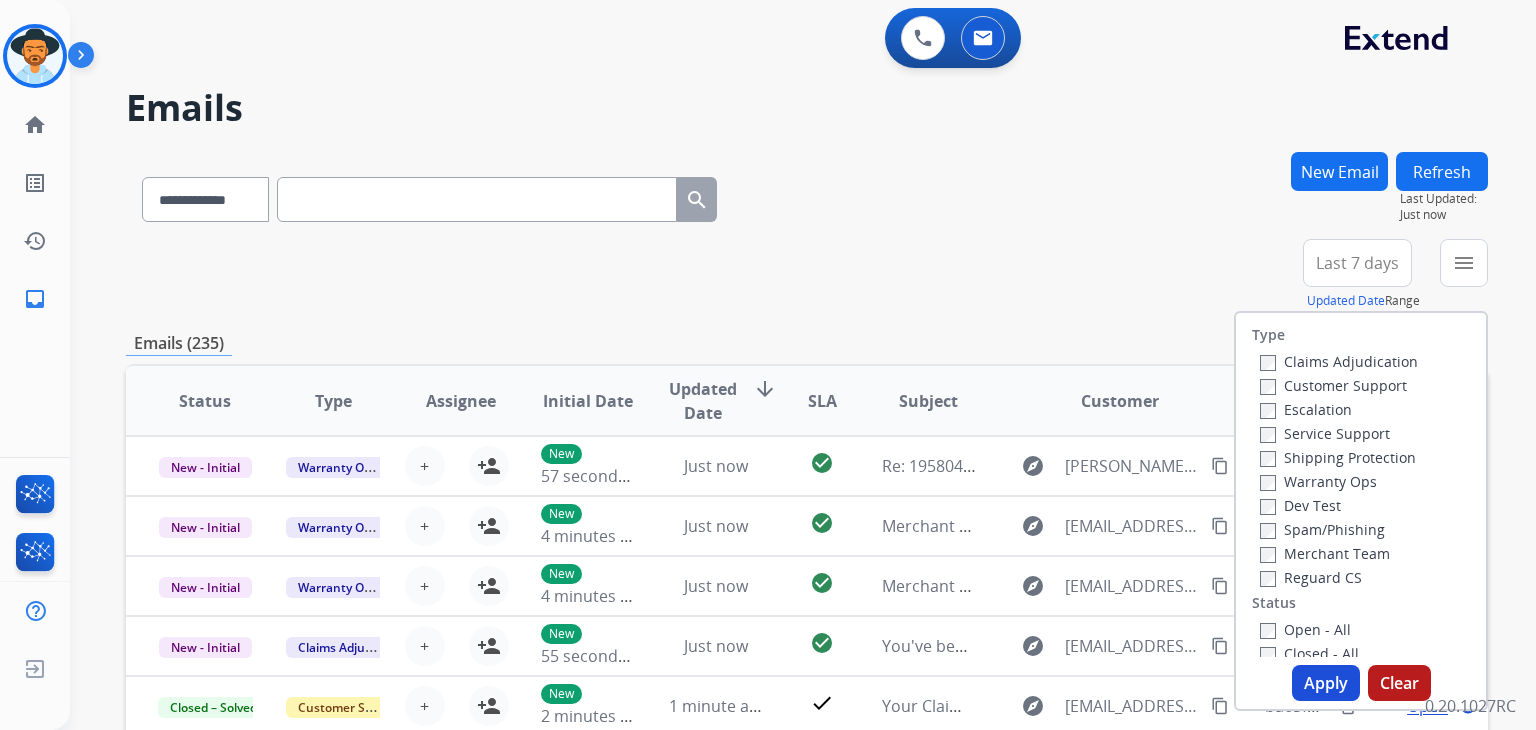 click on "Customer Support" at bounding box center [1333, 385] 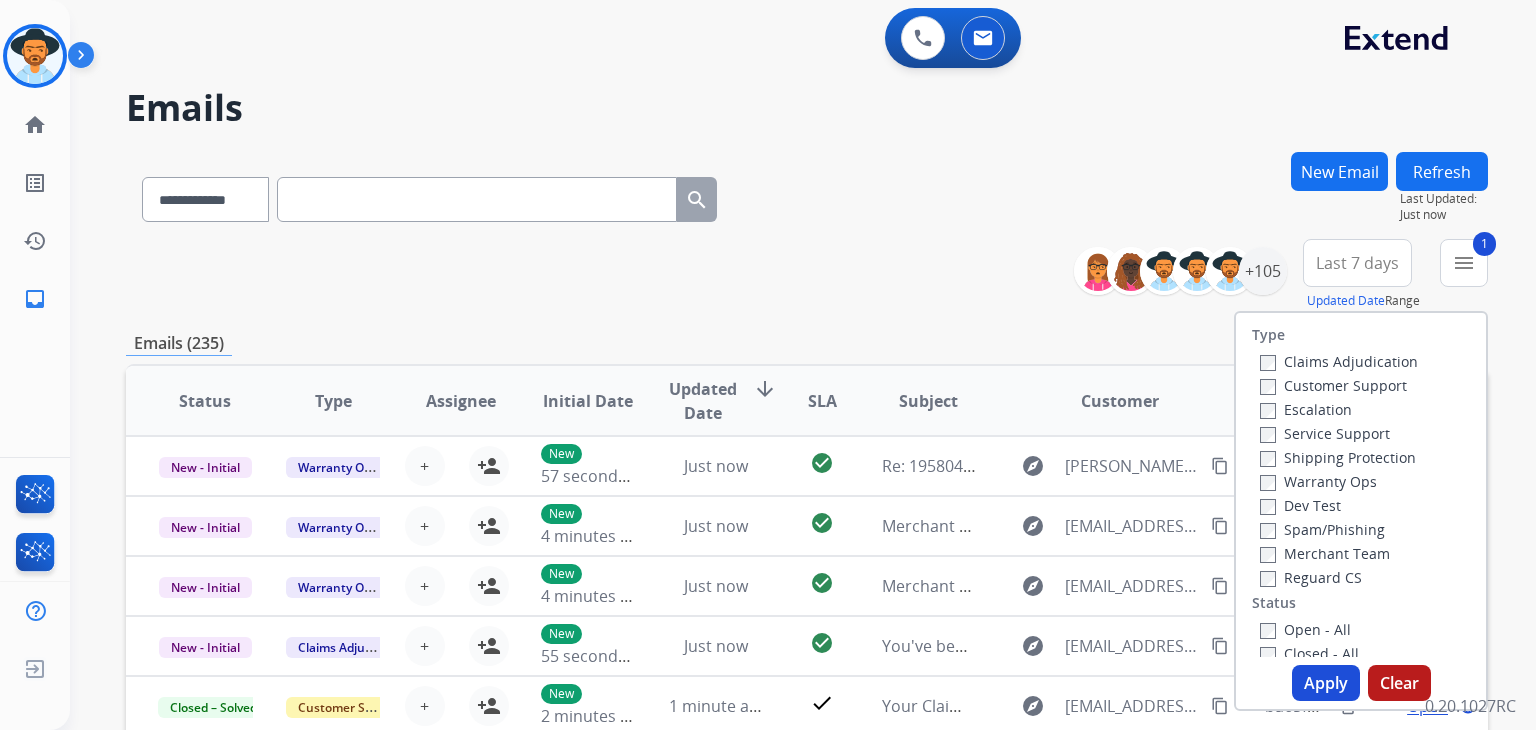 click on "Shipping Protection" at bounding box center [1338, 457] 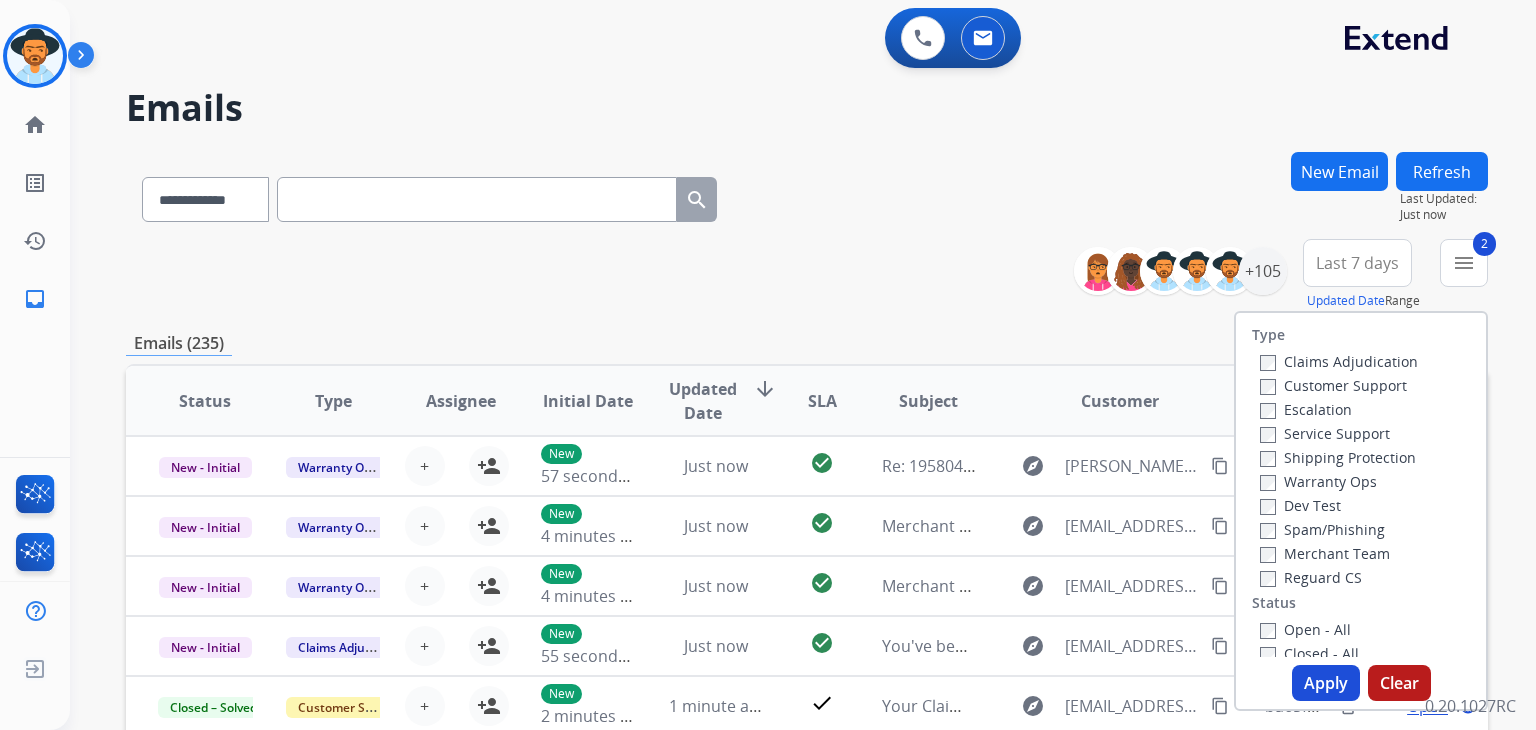 click on "Reguard CS" at bounding box center [1311, 577] 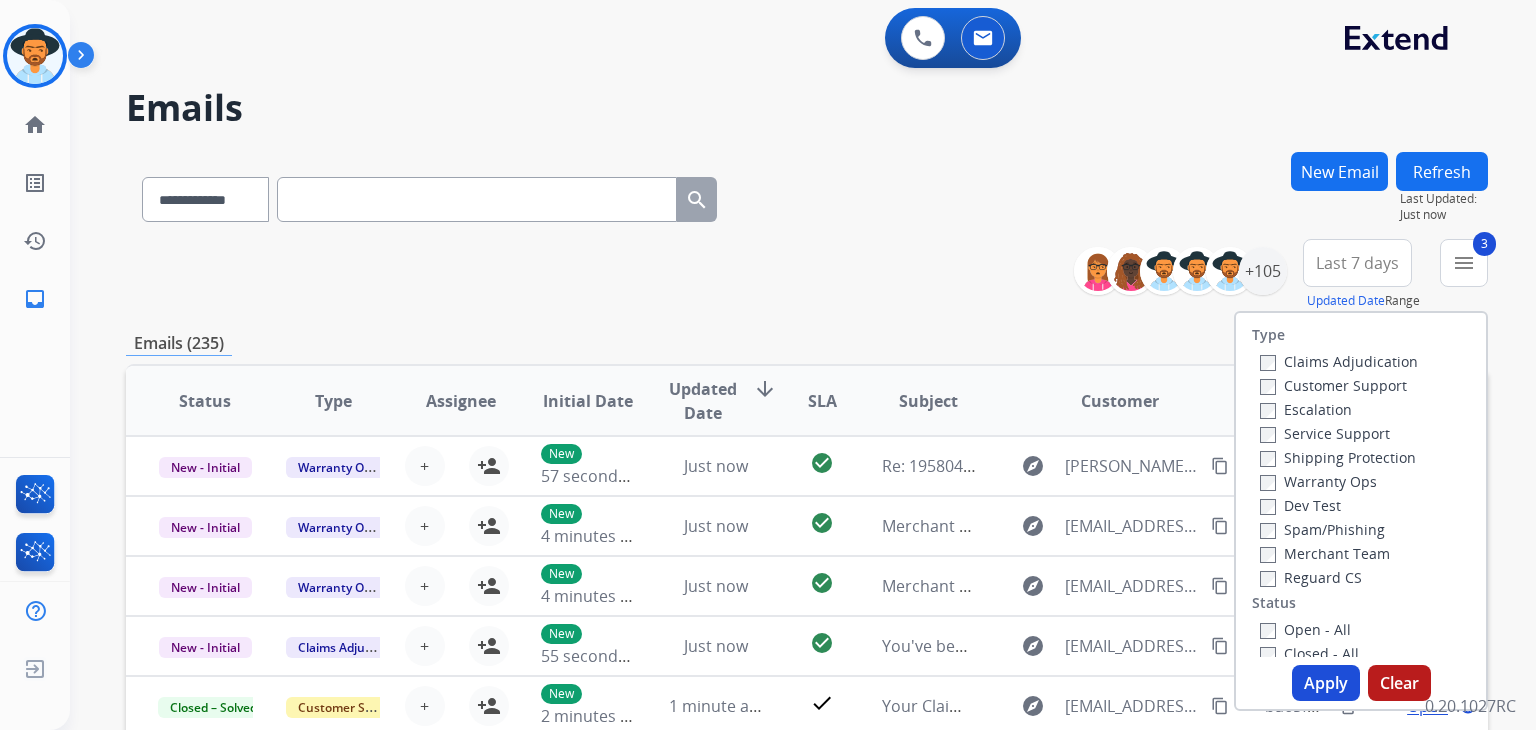 click on "Apply" at bounding box center [1326, 683] 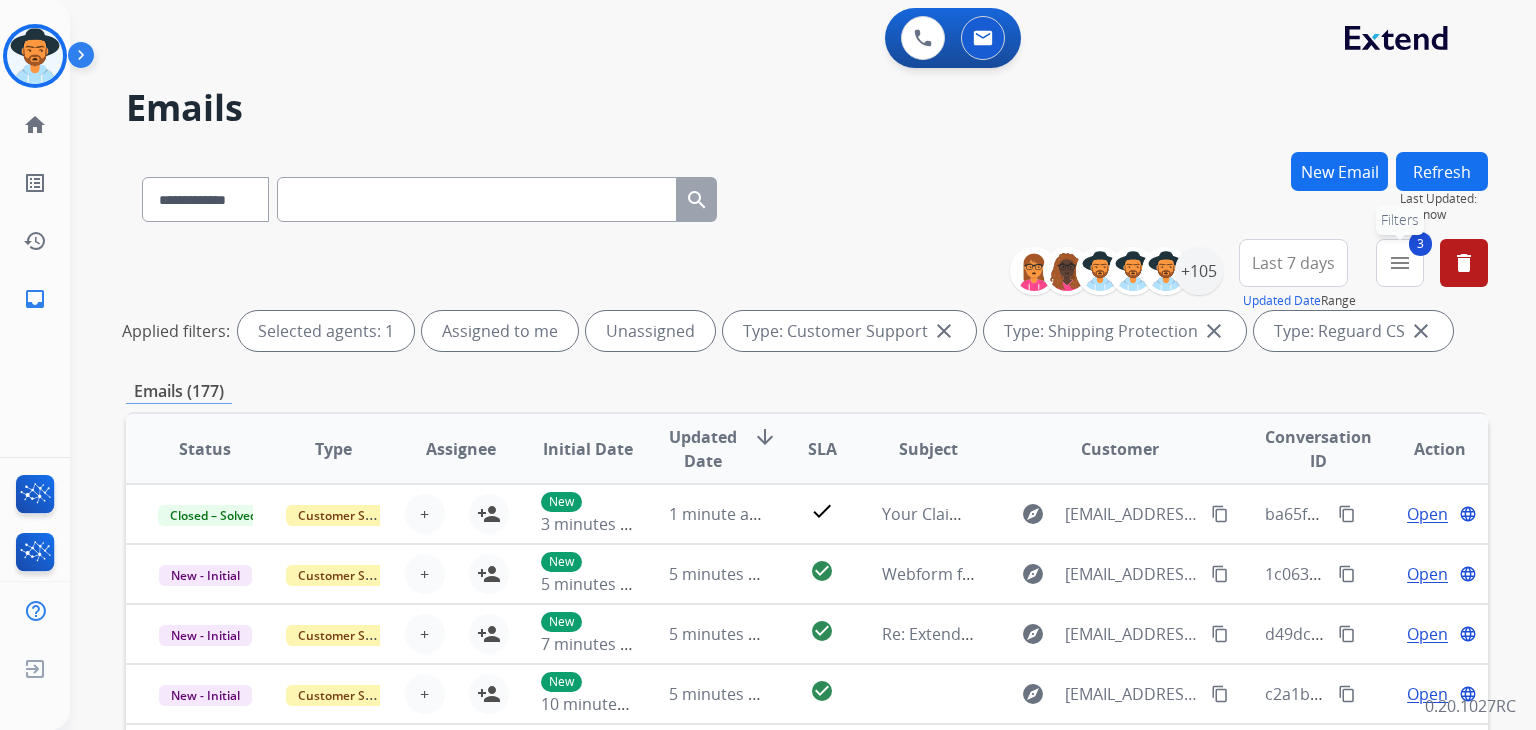 click on "menu" at bounding box center [1400, 263] 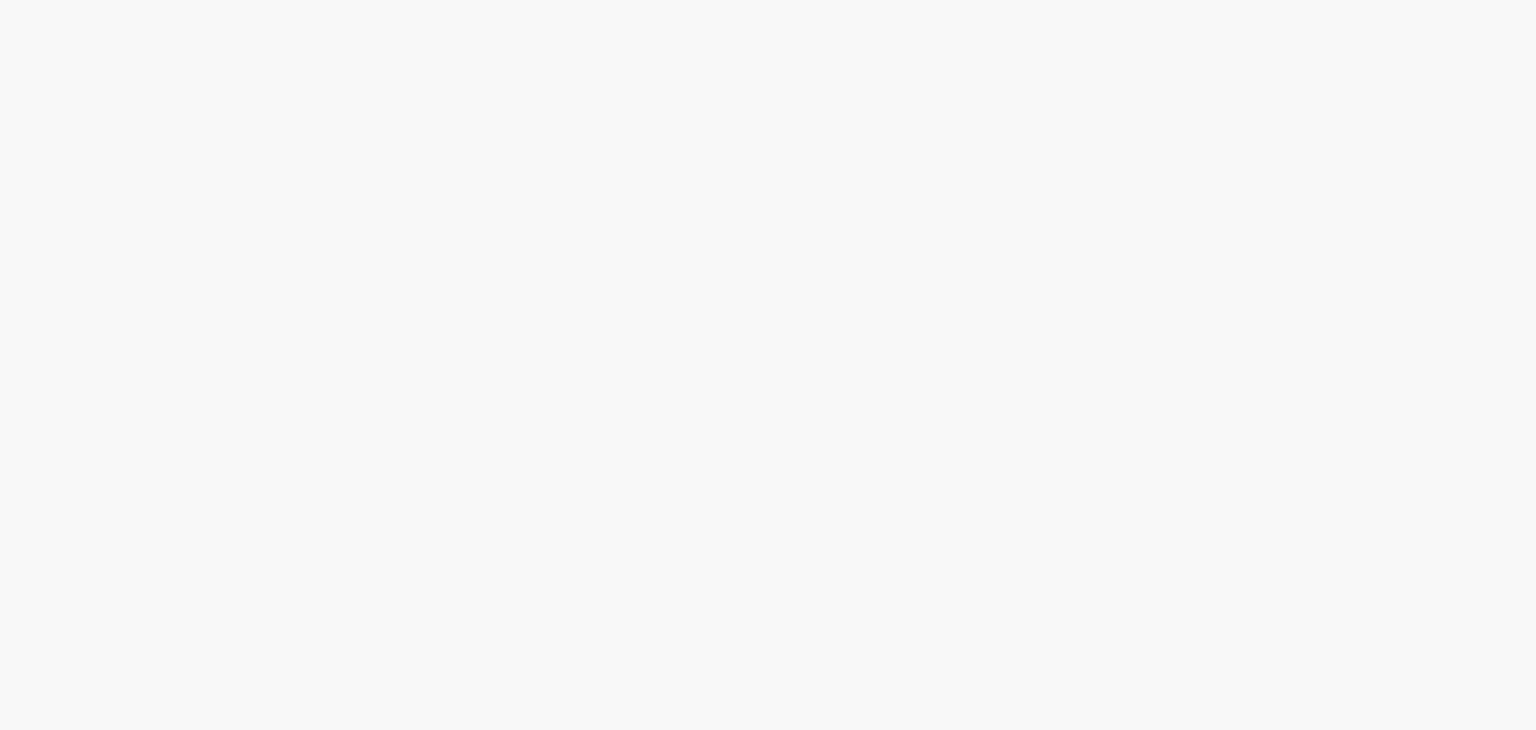 scroll, scrollTop: 0, scrollLeft: 0, axis: both 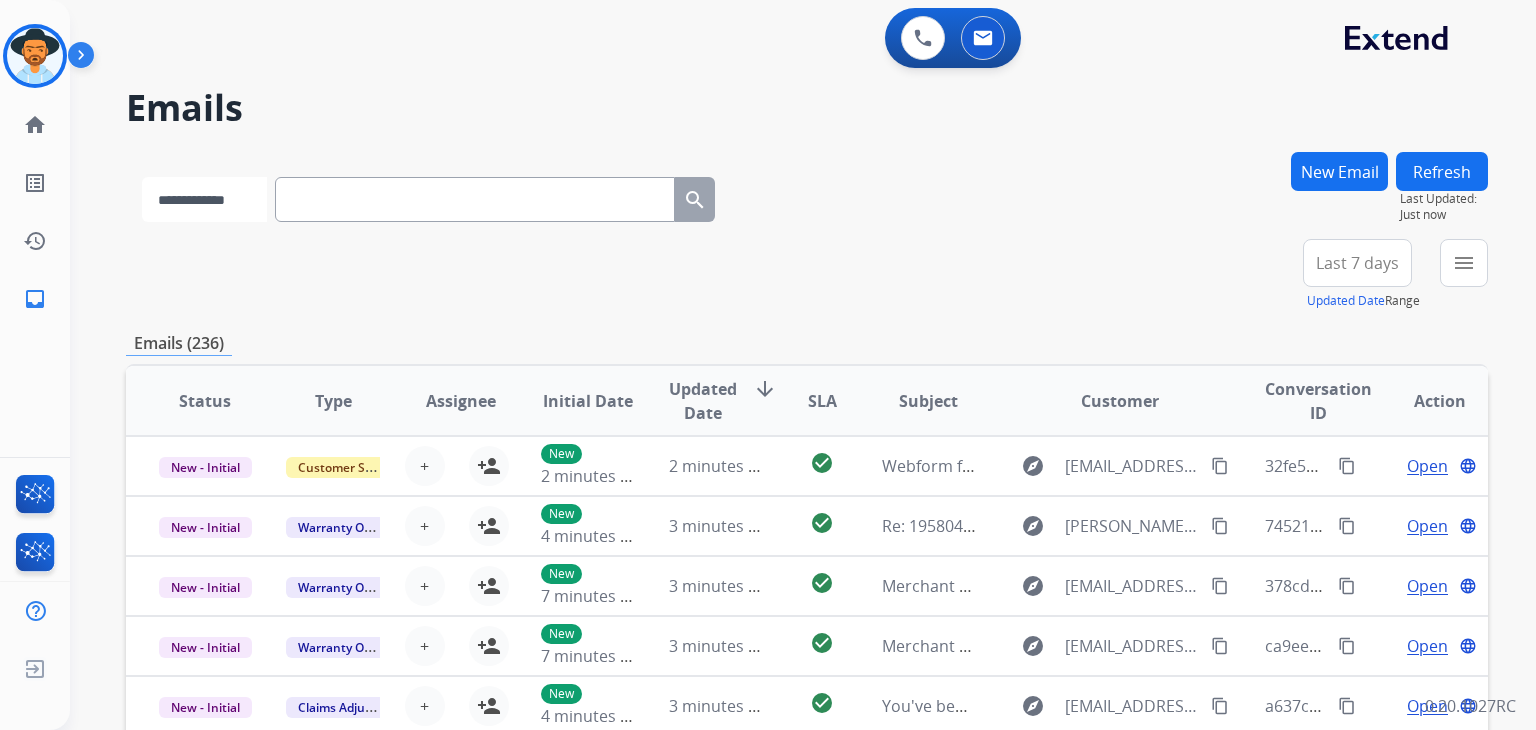 click on "**********" at bounding box center [204, 199] 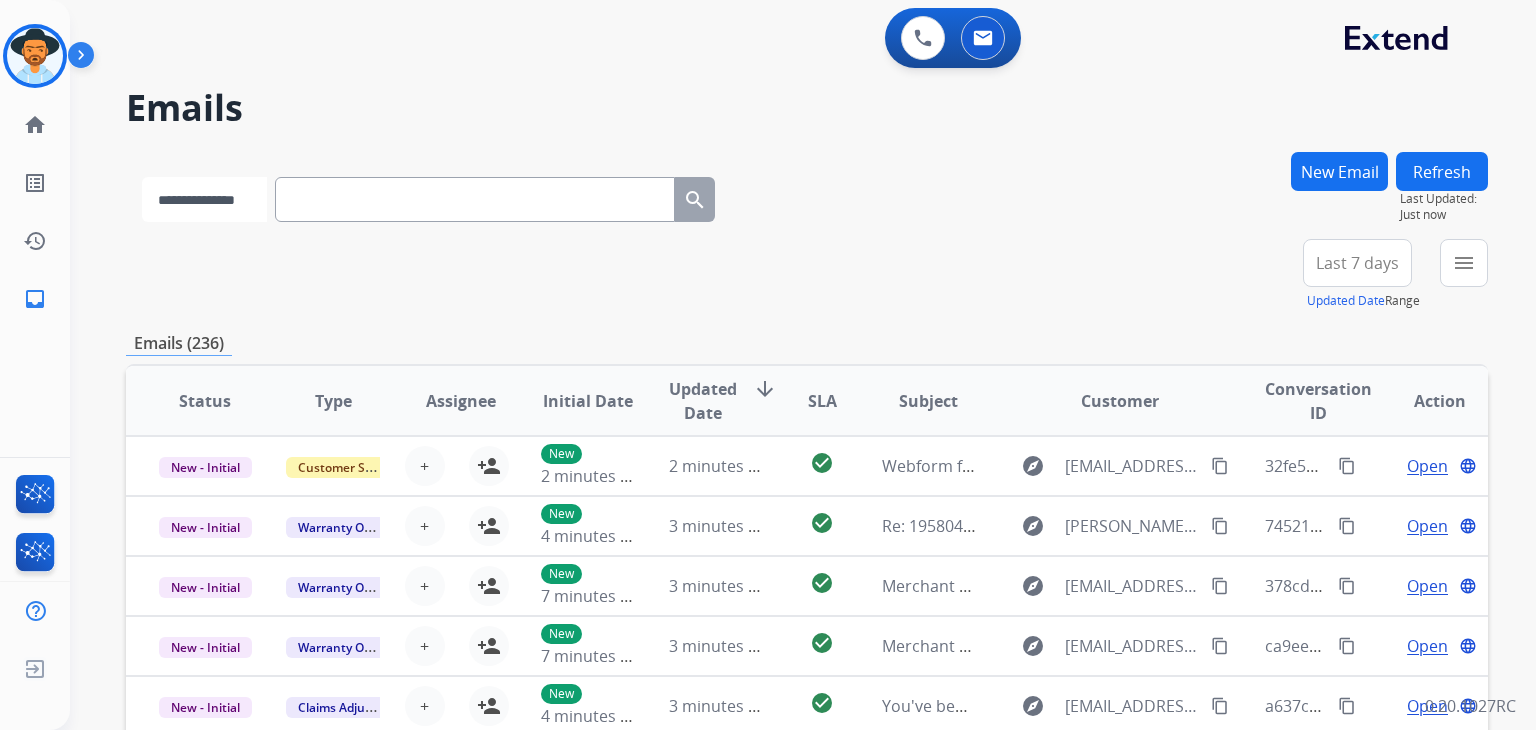 click on "**********" at bounding box center [204, 199] 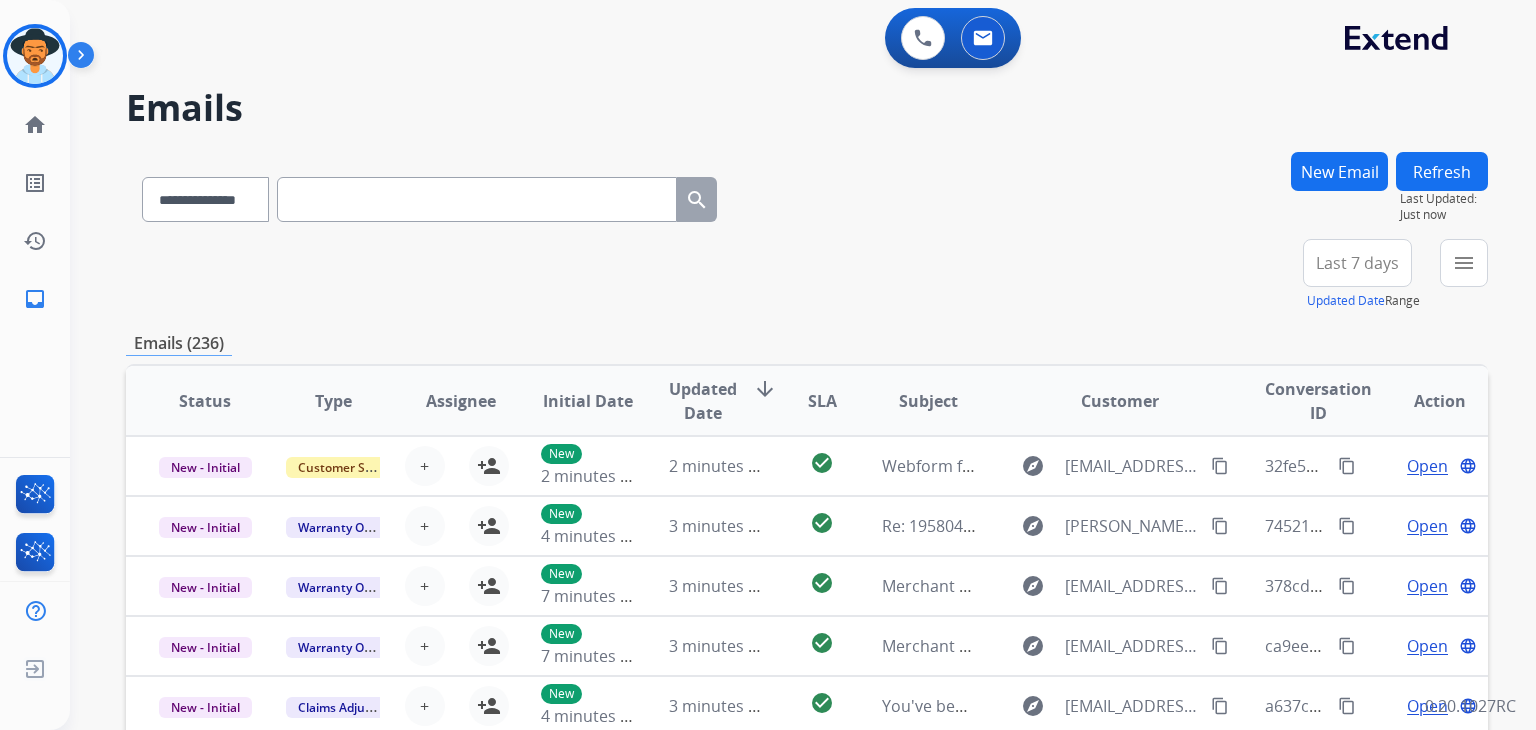 click on "**********" at bounding box center [429, 195] 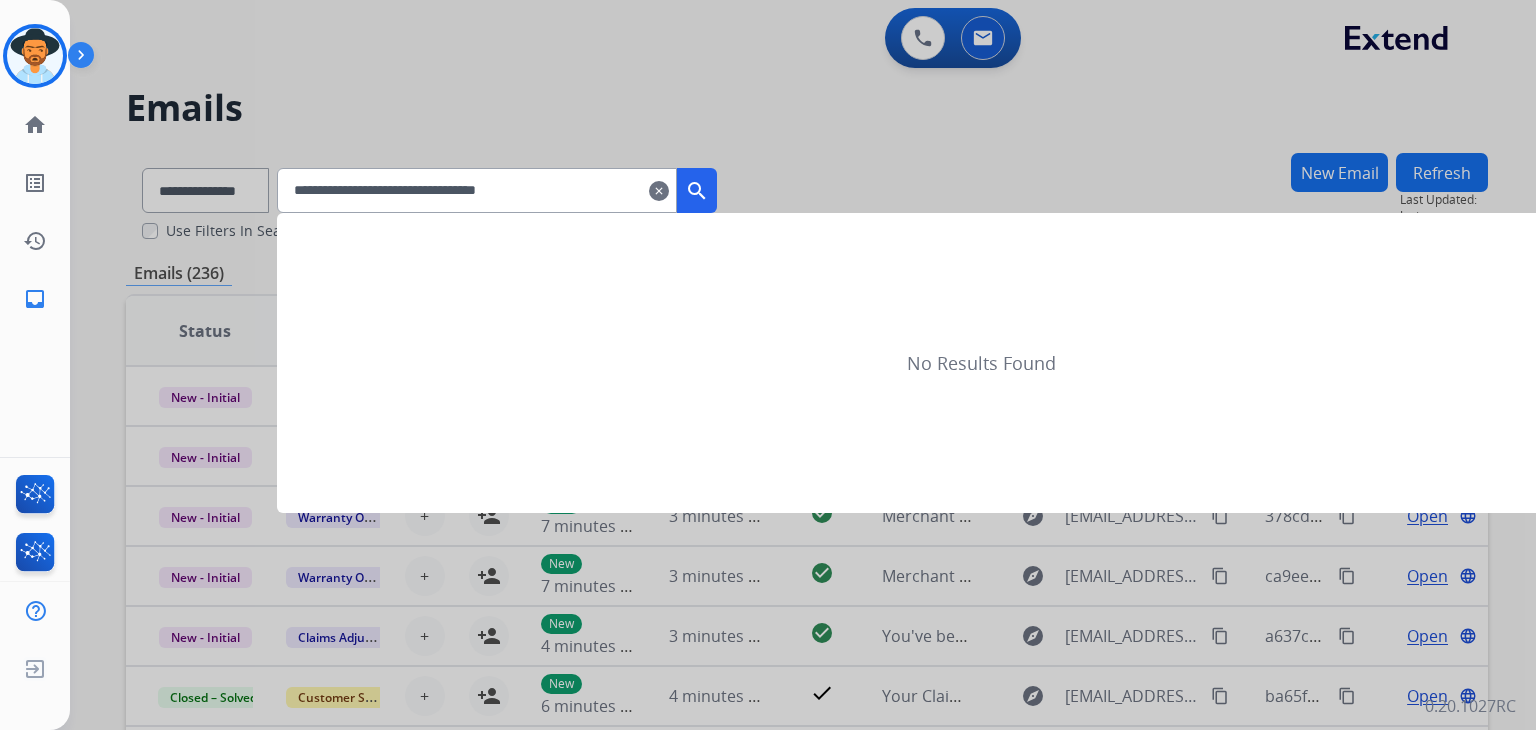 type on "**********" 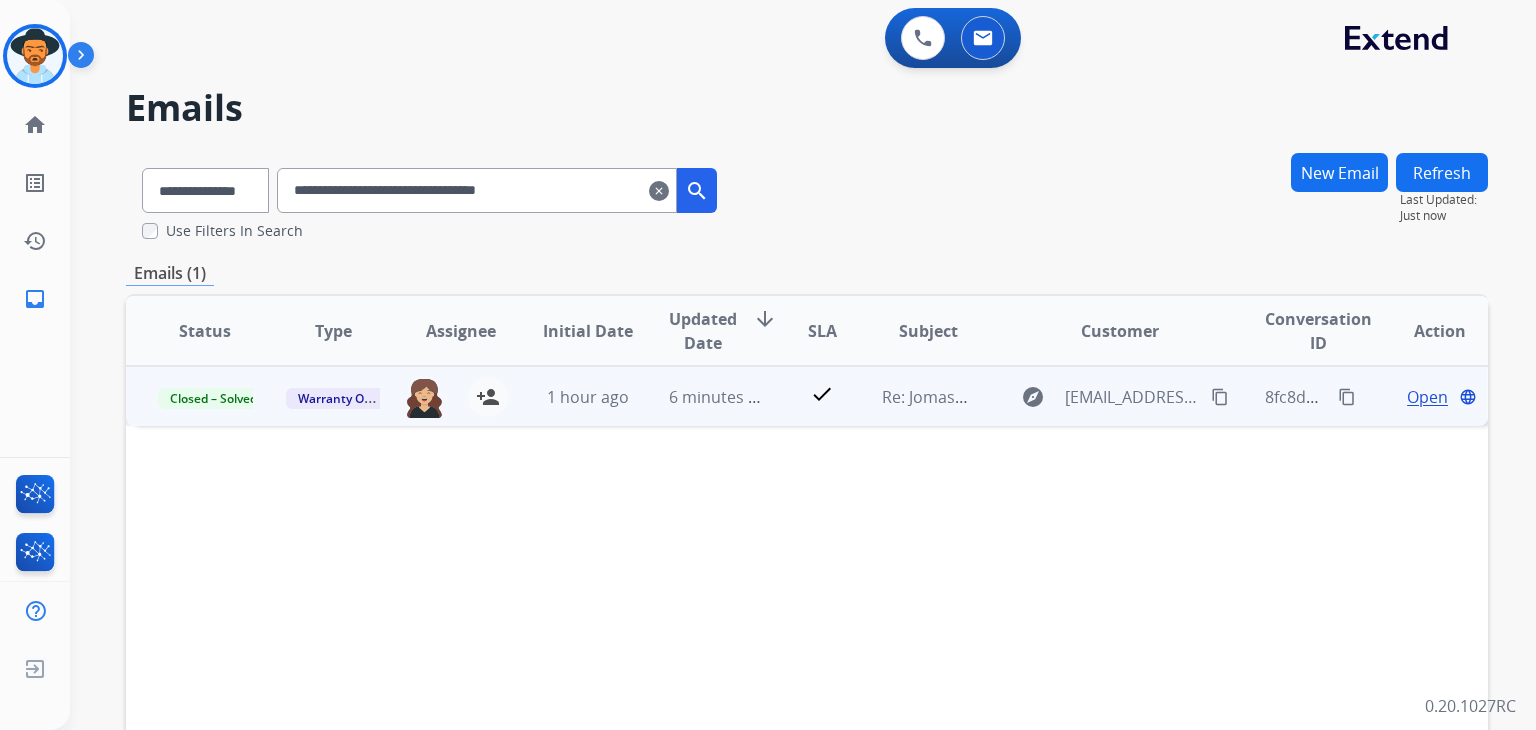 click on "Open" at bounding box center [1427, 397] 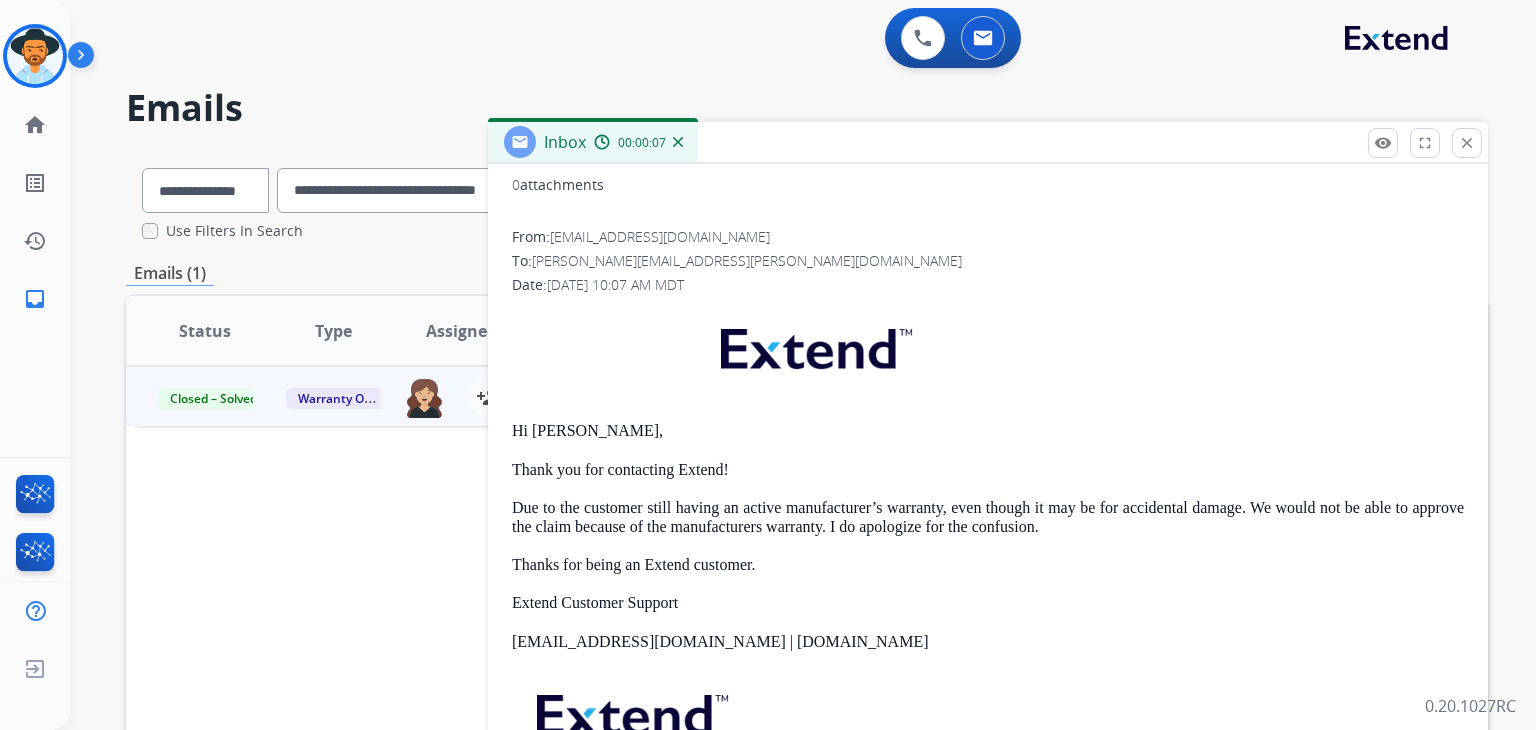 scroll, scrollTop: 100, scrollLeft: 0, axis: vertical 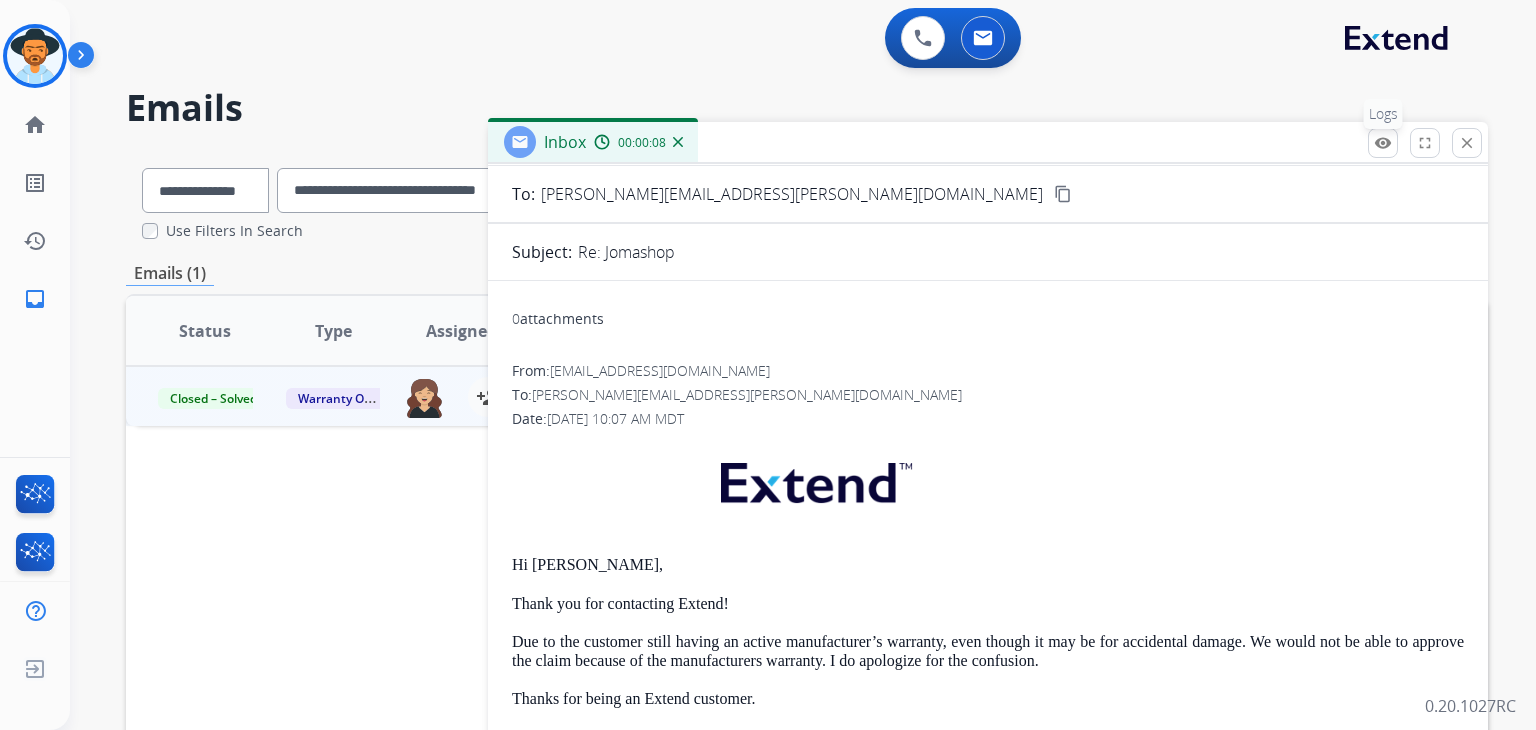click on "remove_red_eye" at bounding box center [1383, 143] 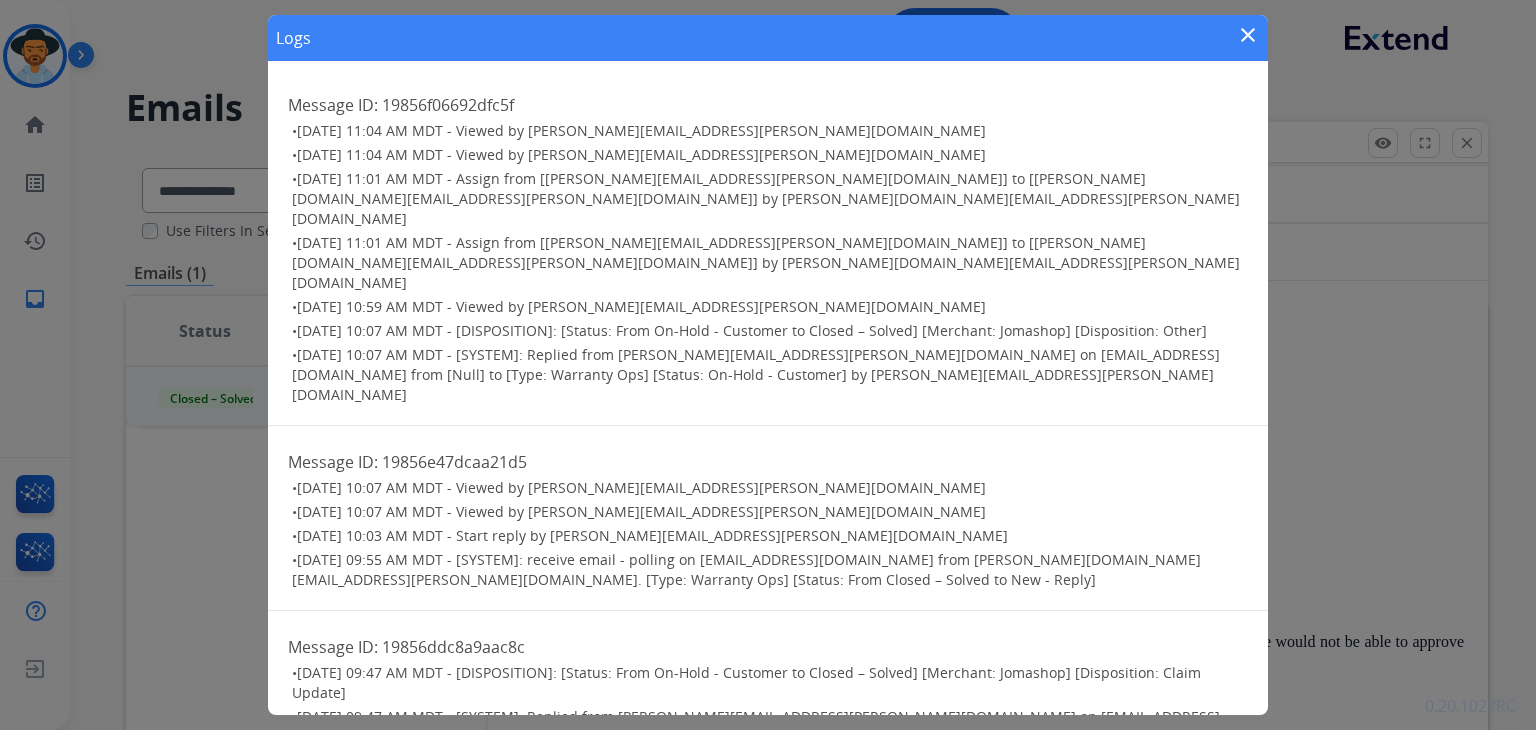 click on "close" at bounding box center (1248, 35) 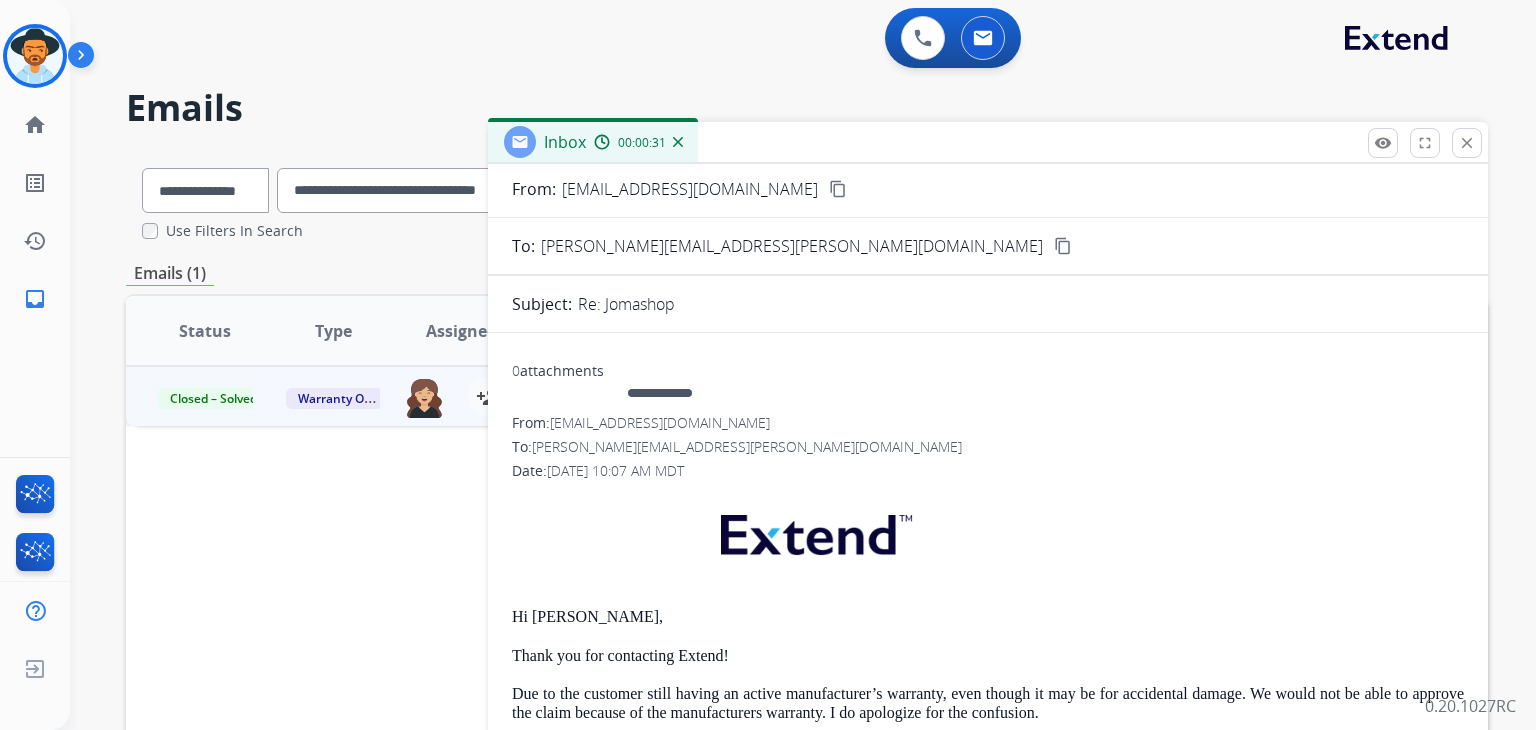 scroll, scrollTop: 0, scrollLeft: 0, axis: both 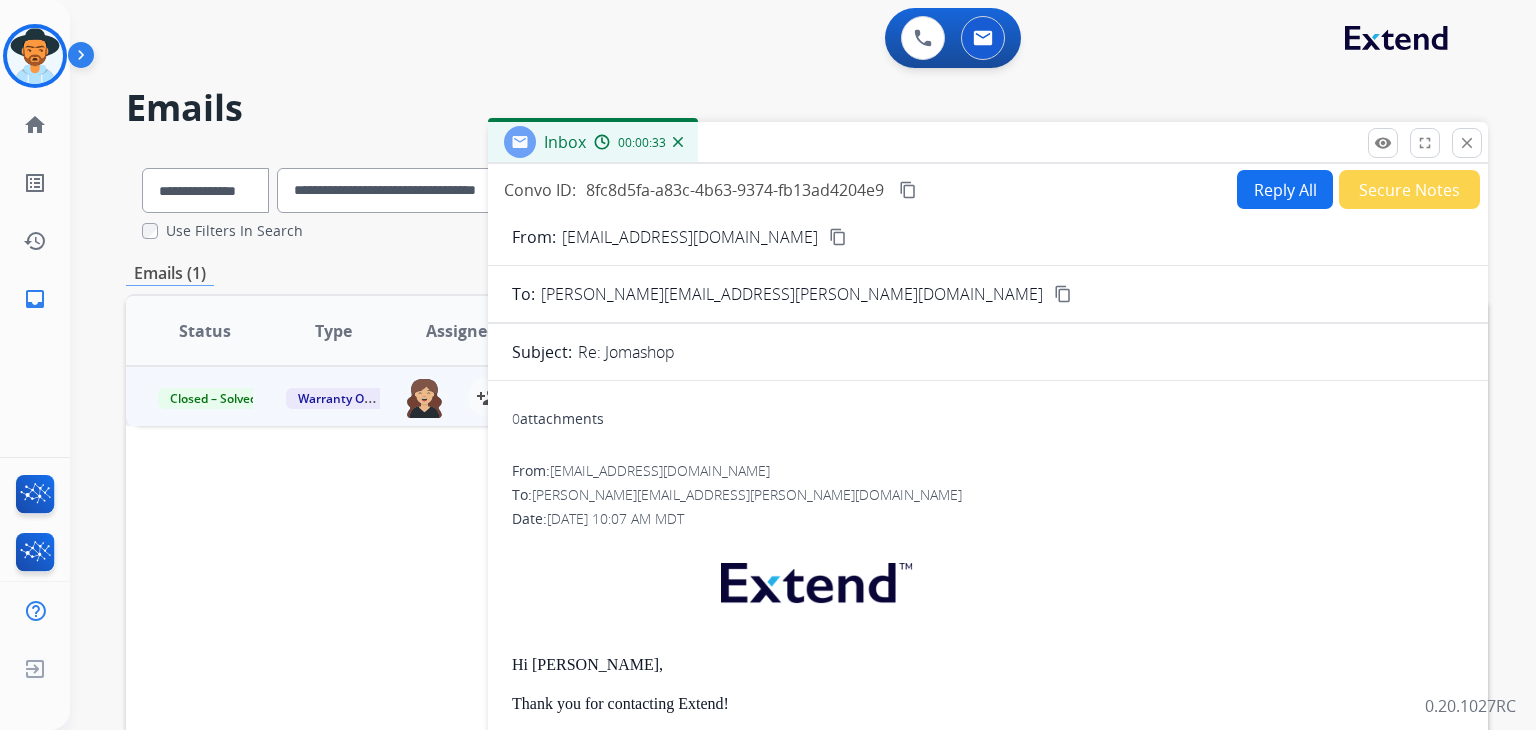 click on "Reply All" at bounding box center (1285, 189) 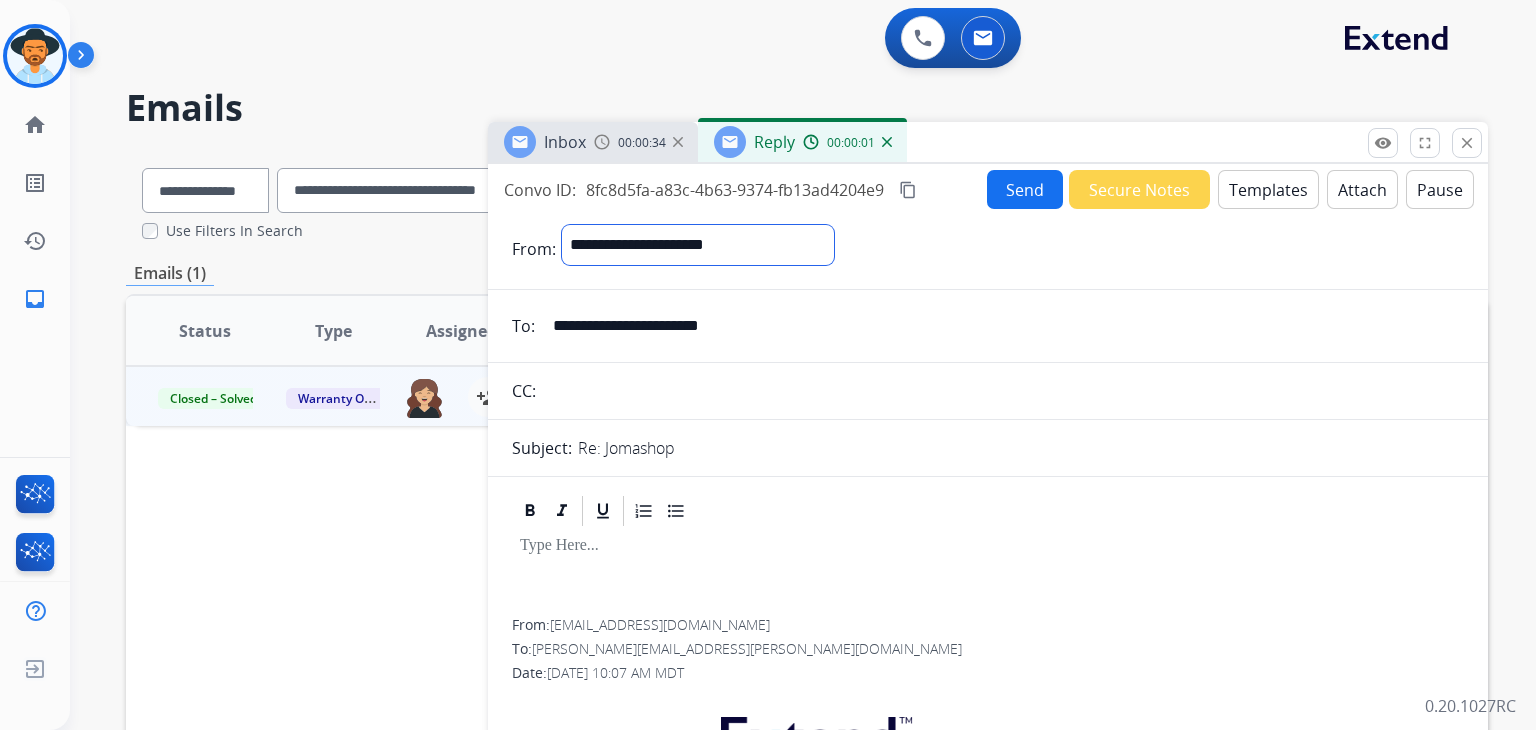 click on "**********" at bounding box center (698, 245) 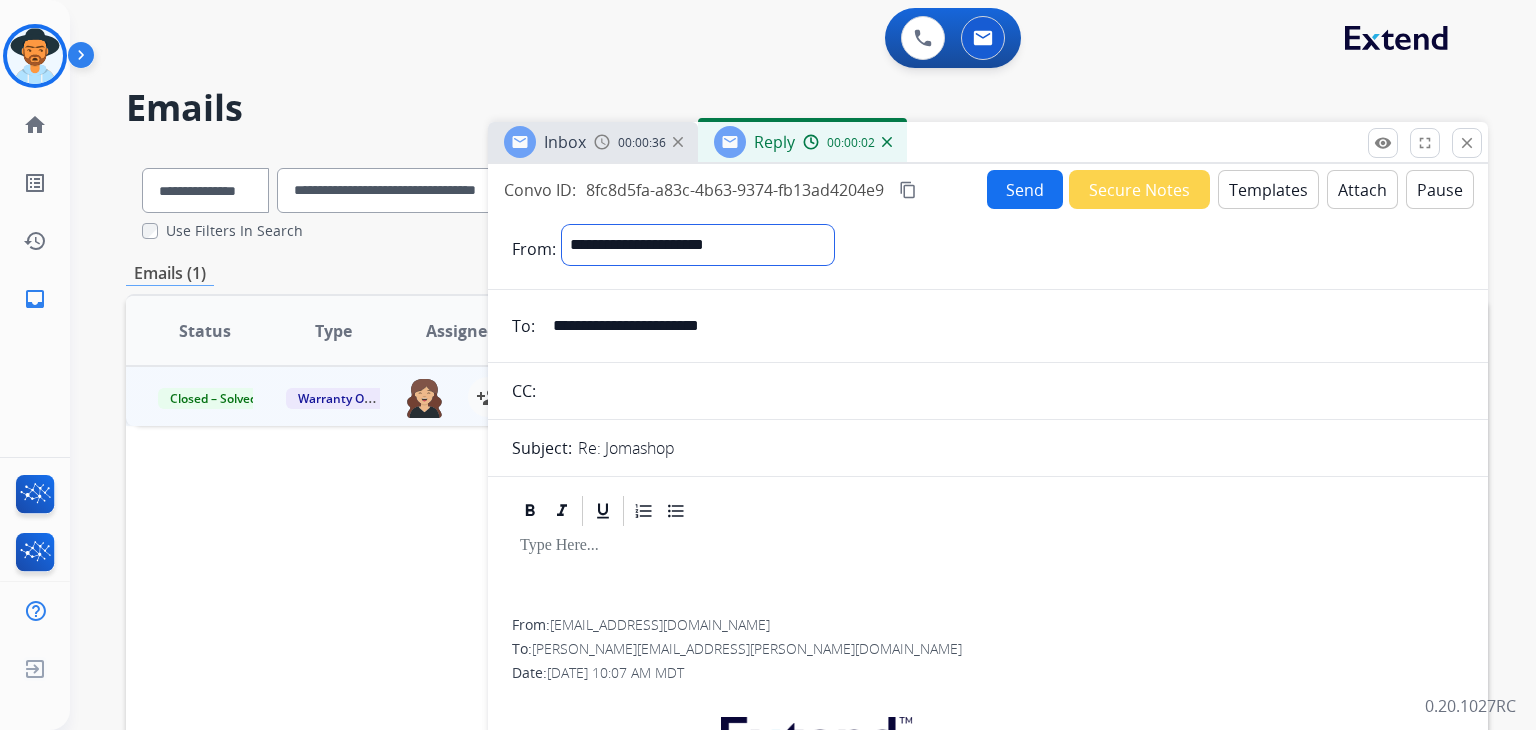 select on "**********" 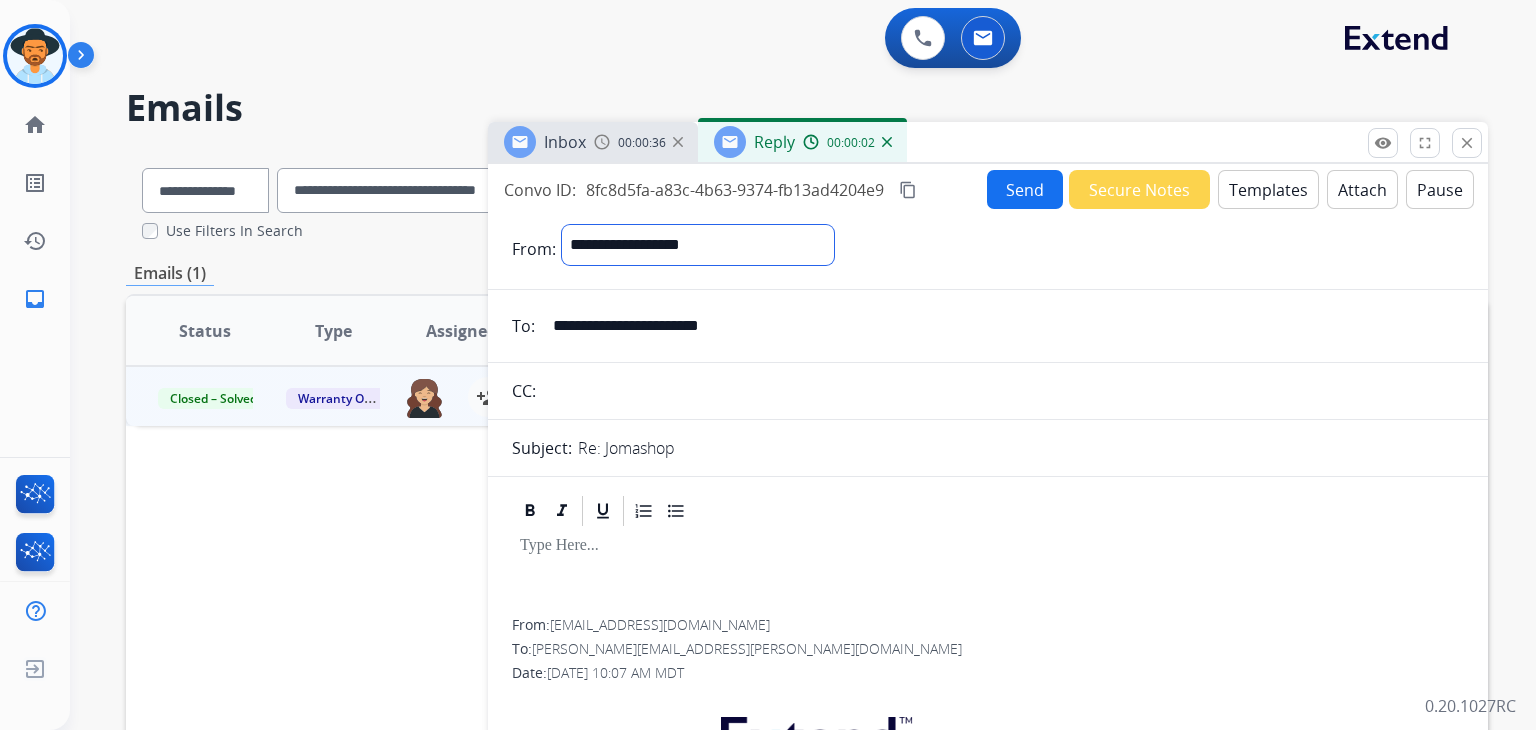 click on "**********" at bounding box center [698, 245] 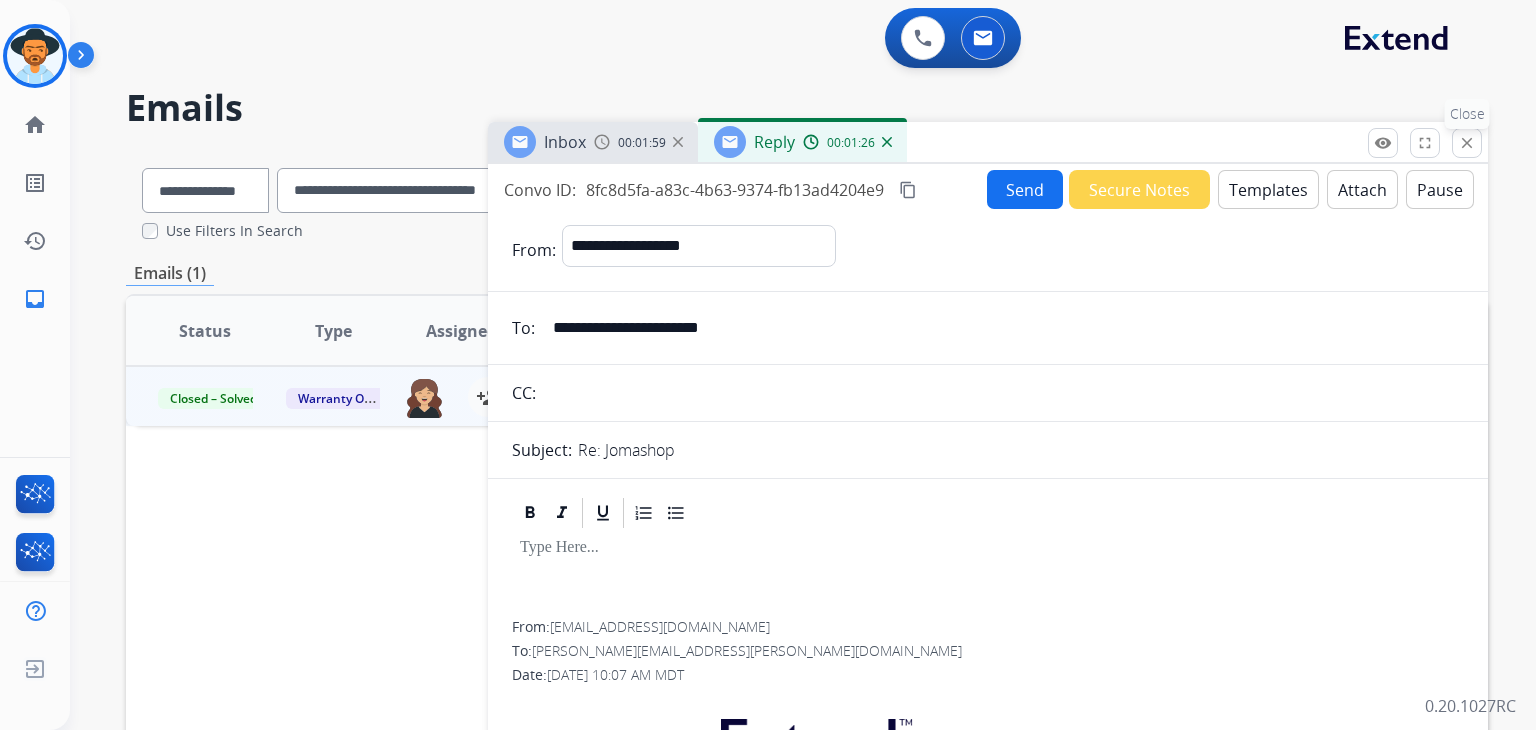 click on "close Close" at bounding box center [1467, 143] 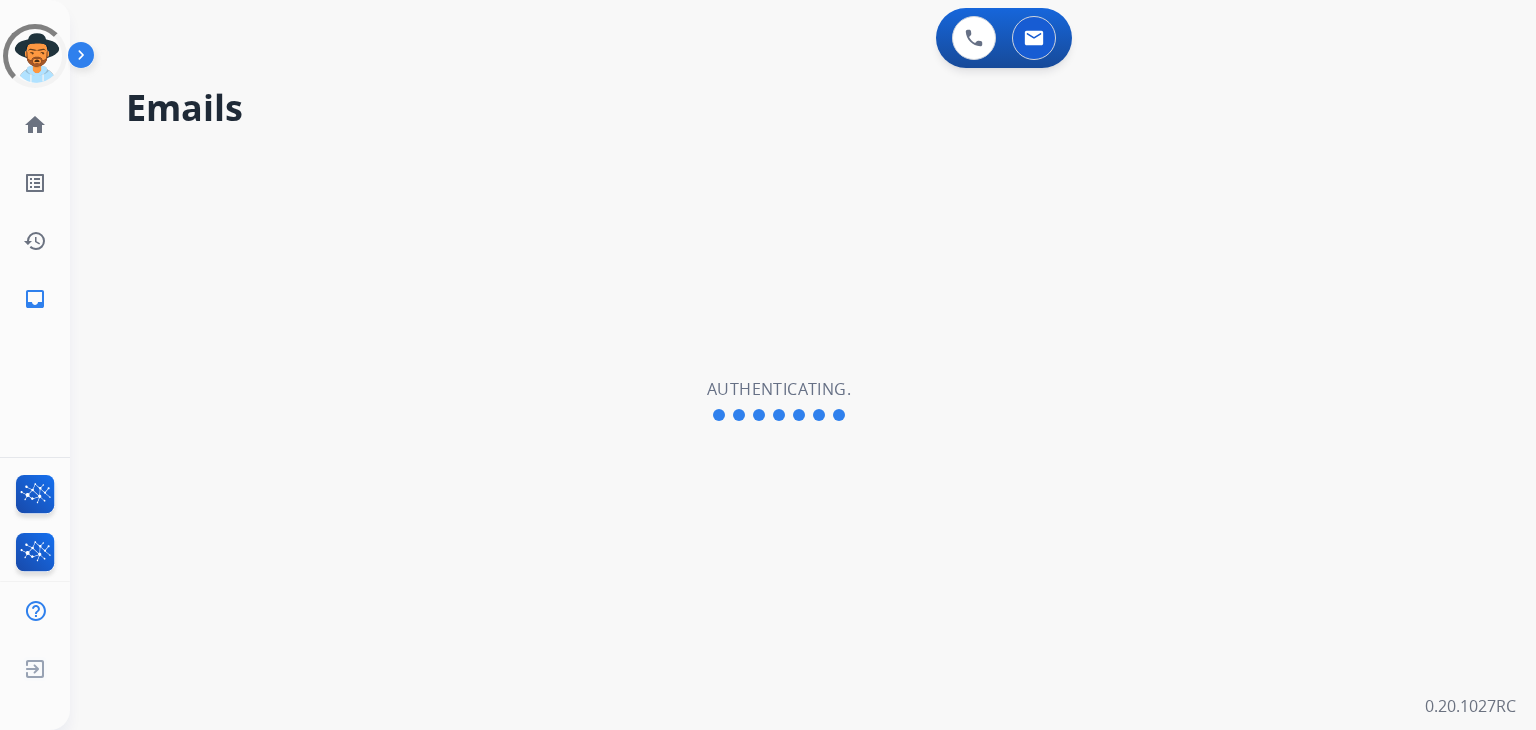 scroll, scrollTop: 0, scrollLeft: 0, axis: both 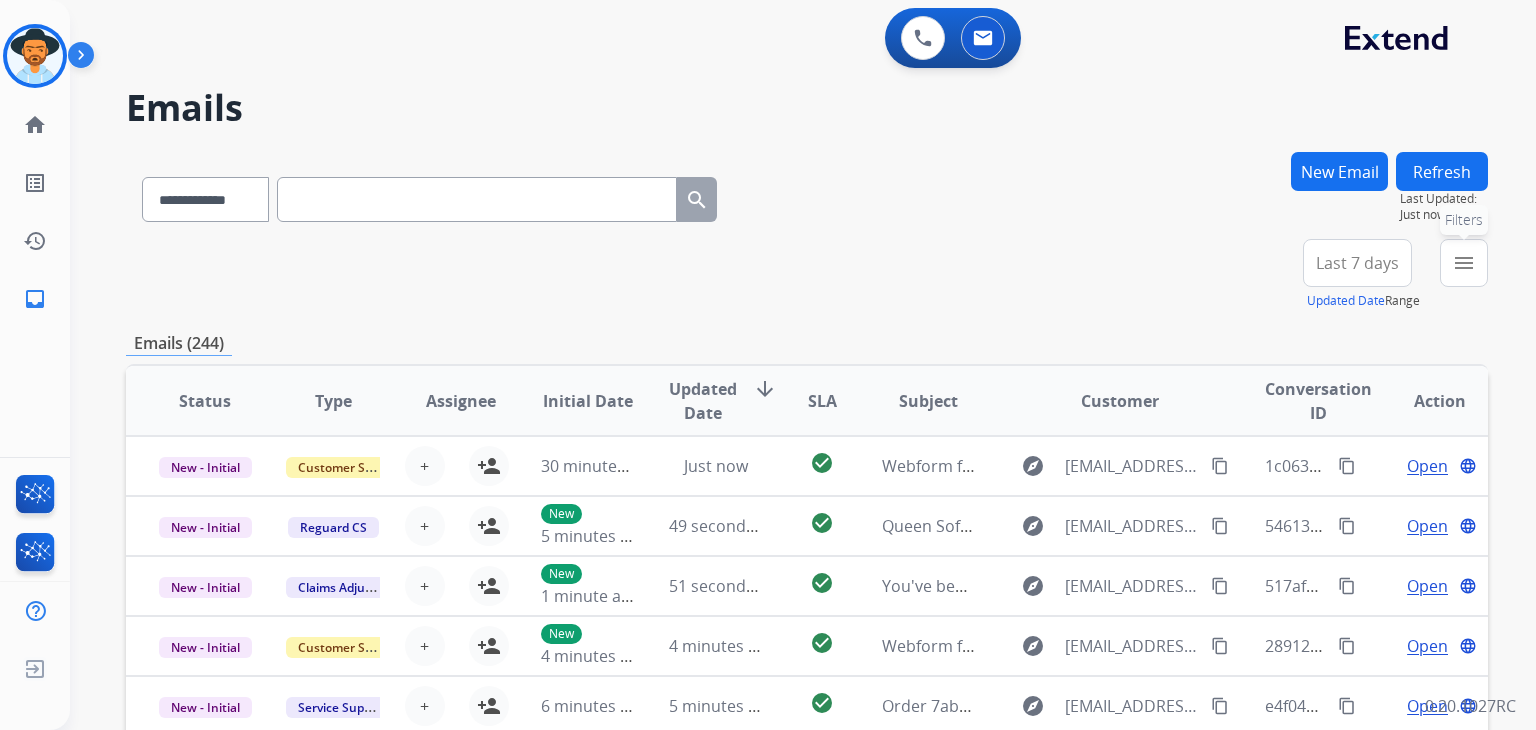 click on "menu" at bounding box center (1464, 263) 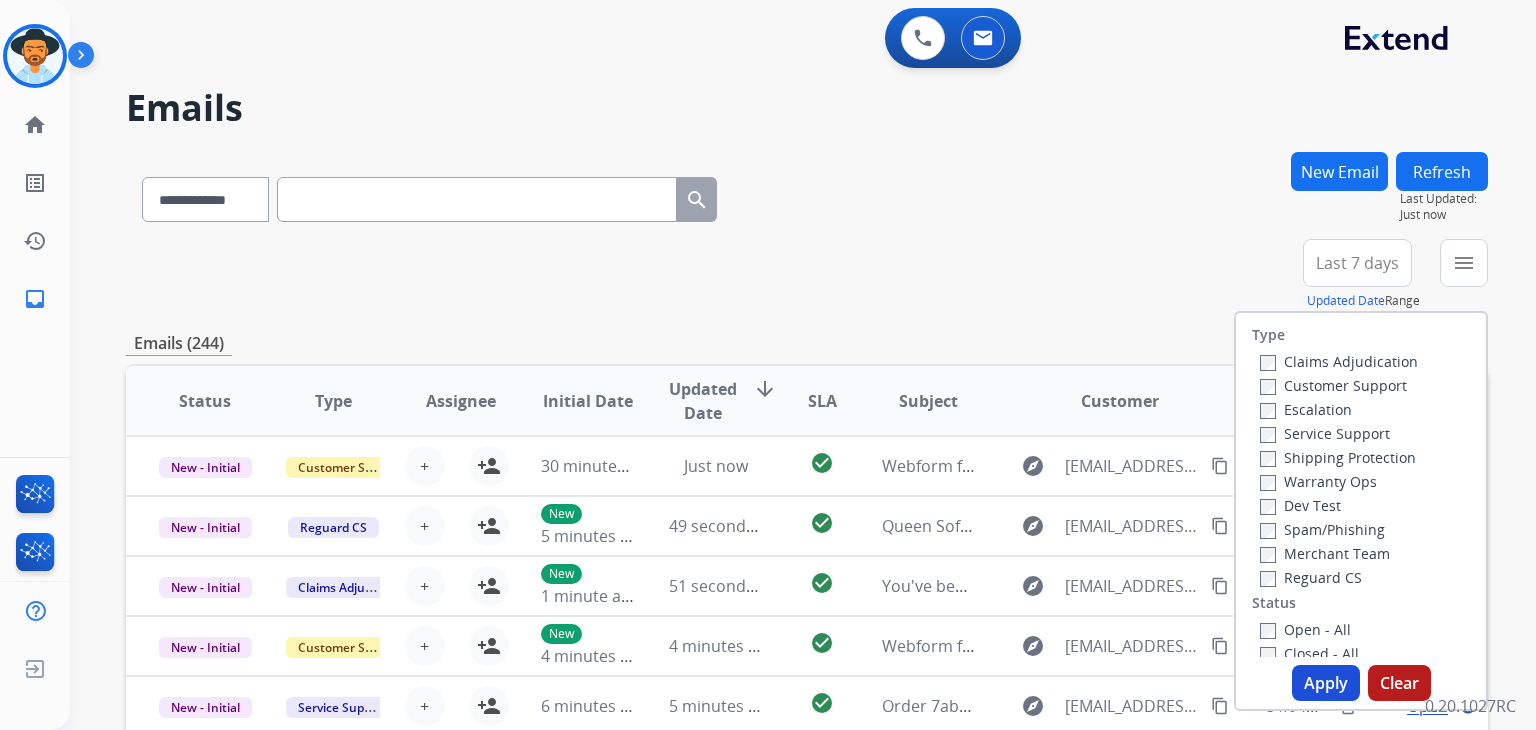 click on "Customer Support" at bounding box center (1333, 385) 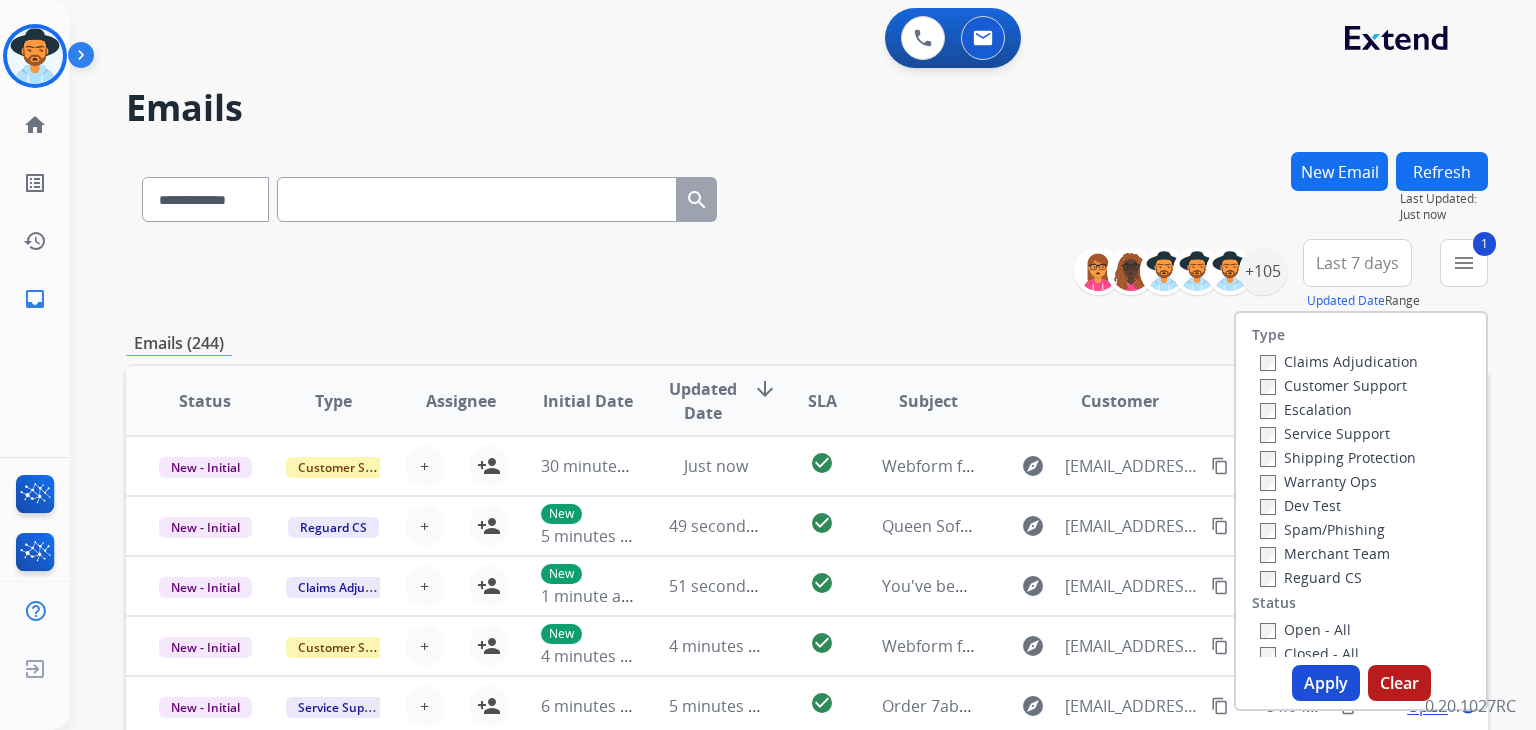 click on "Shipping Protection" at bounding box center (1338, 457) 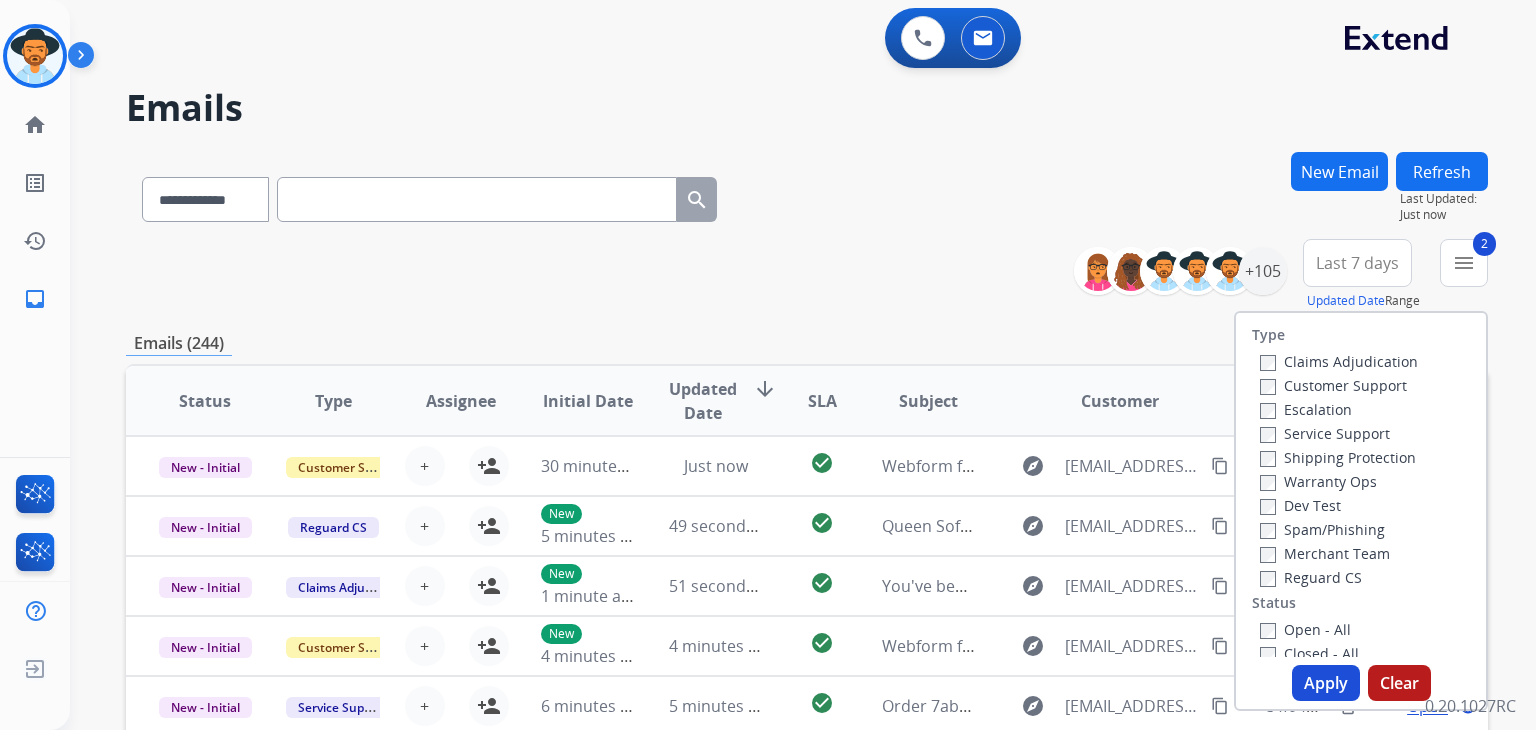 click on "Reguard CS" at bounding box center (1311, 577) 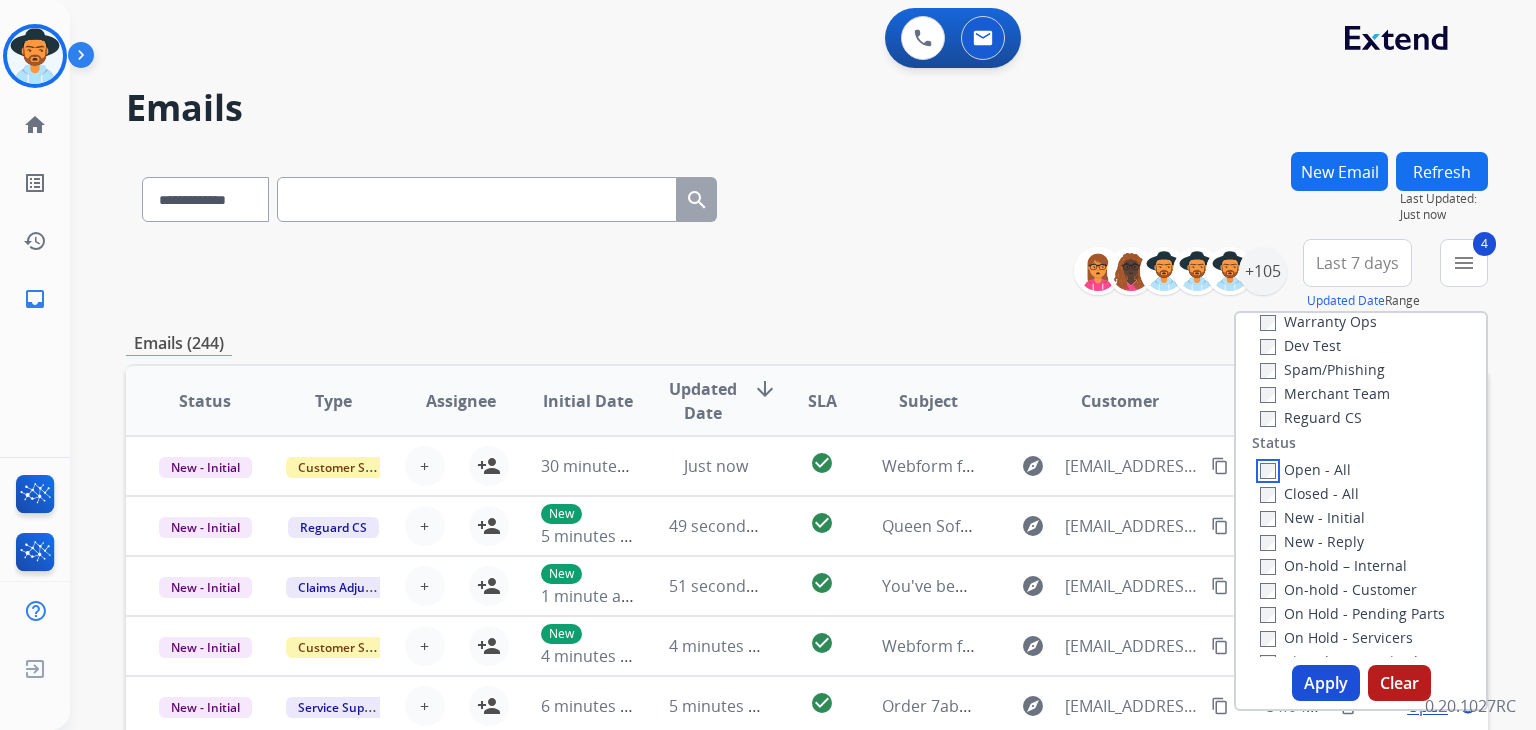 scroll, scrollTop: 400, scrollLeft: 0, axis: vertical 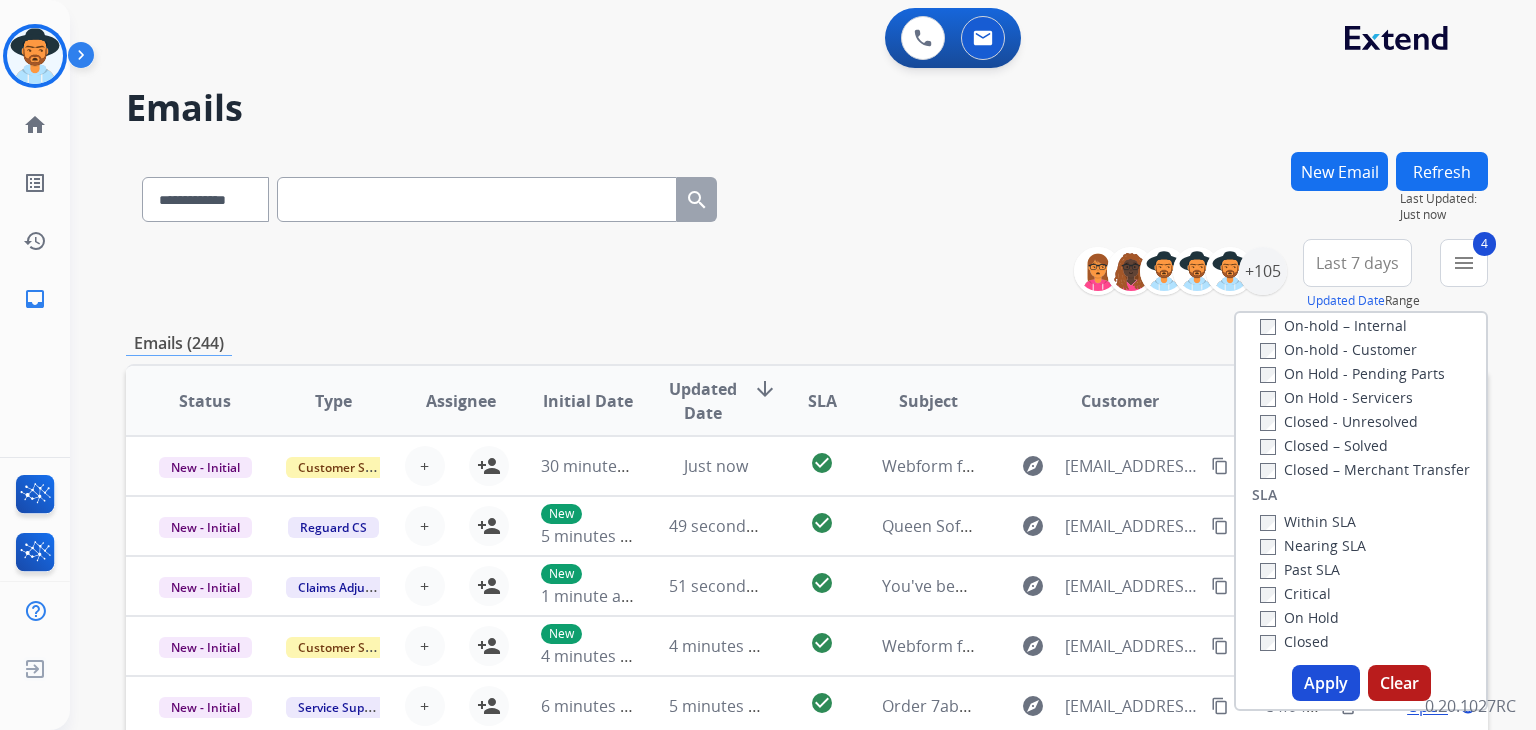click on "Critical" at bounding box center (1295, 593) 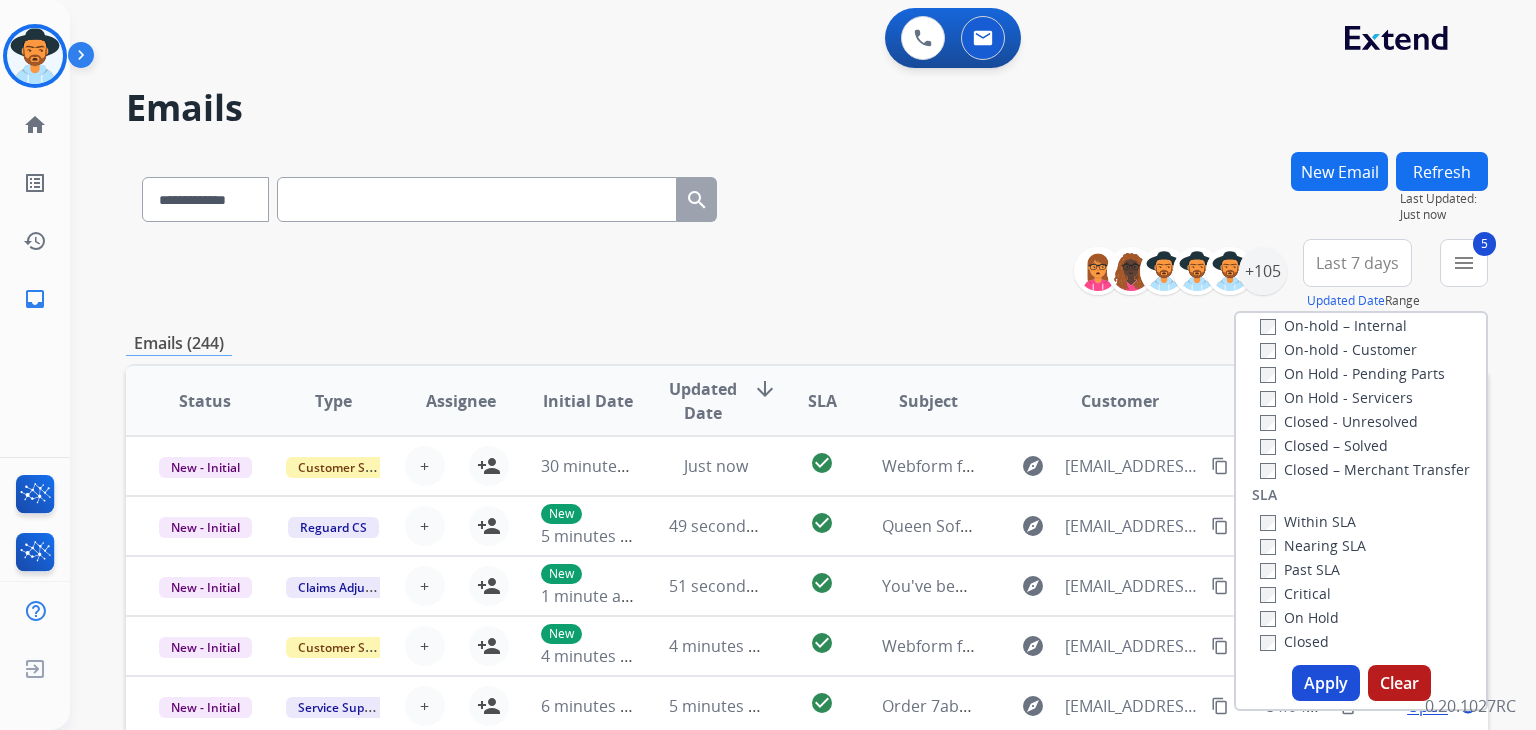 click on "Apply" at bounding box center (1326, 683) 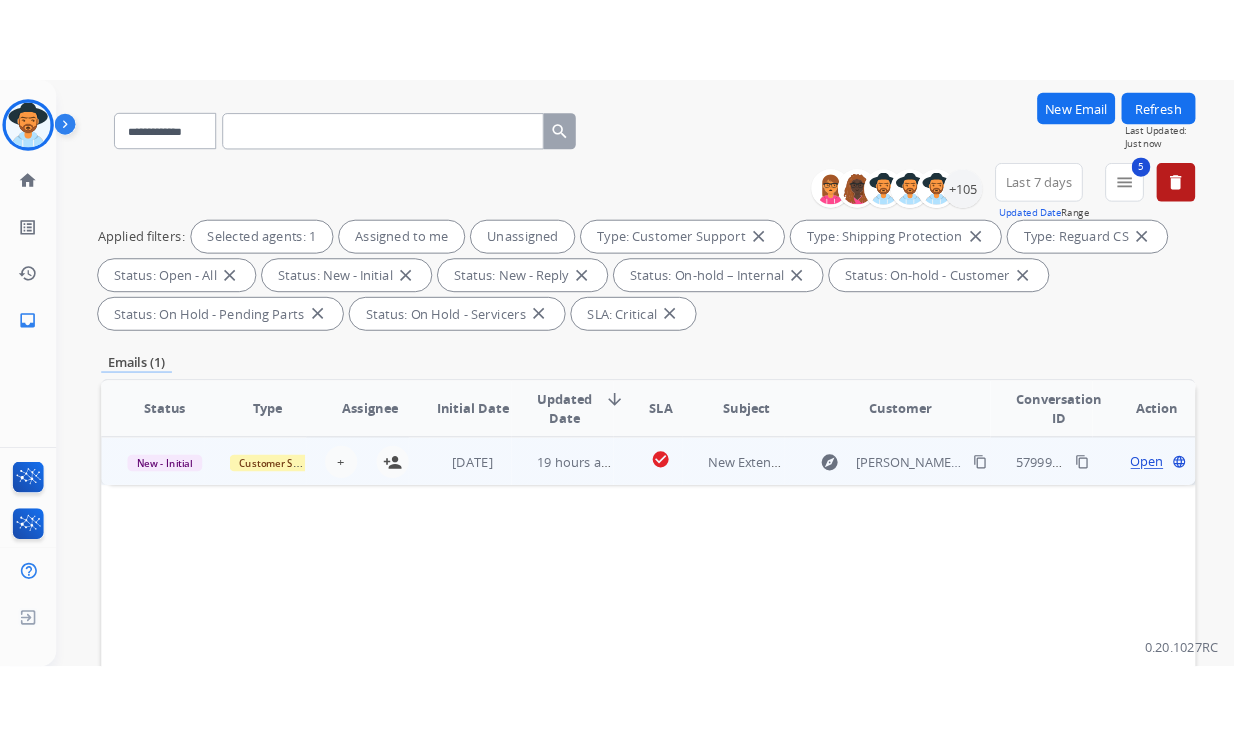 scroll, scrollTop: 200, scrollLeft: 0, axis: vertical 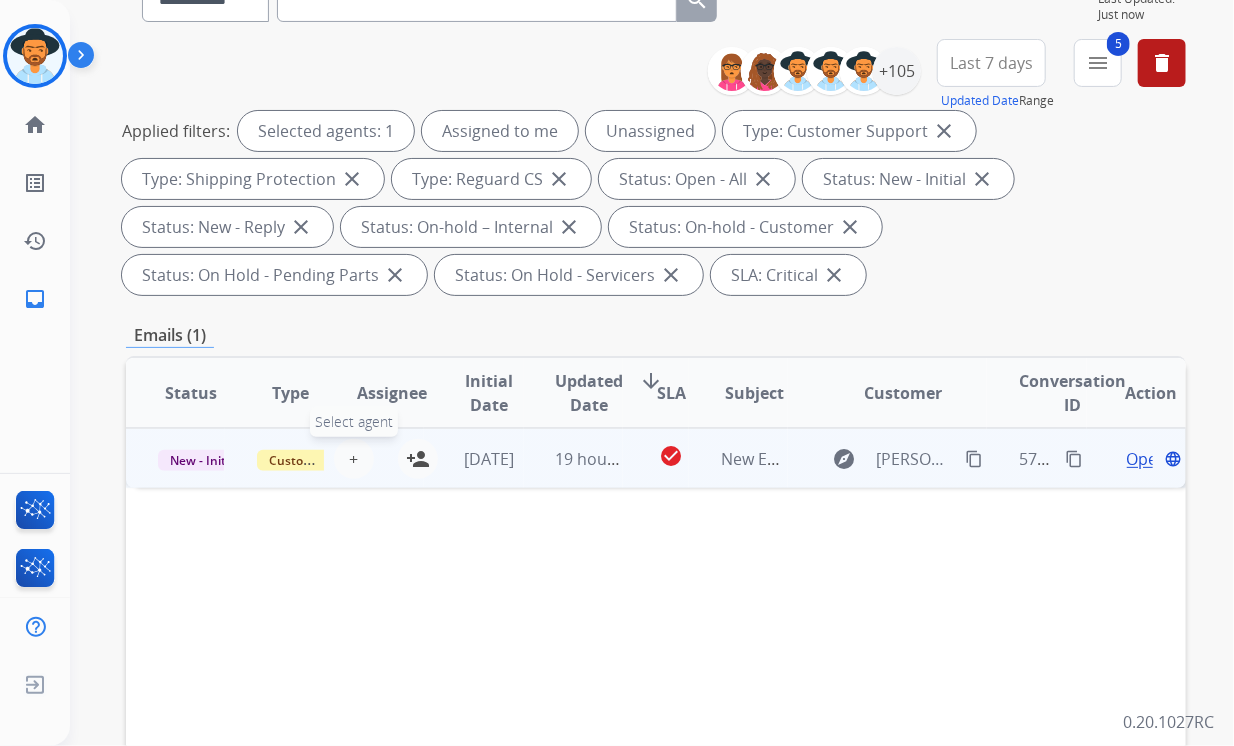 click on "+ Select agent" at bounding box center (354, 459) 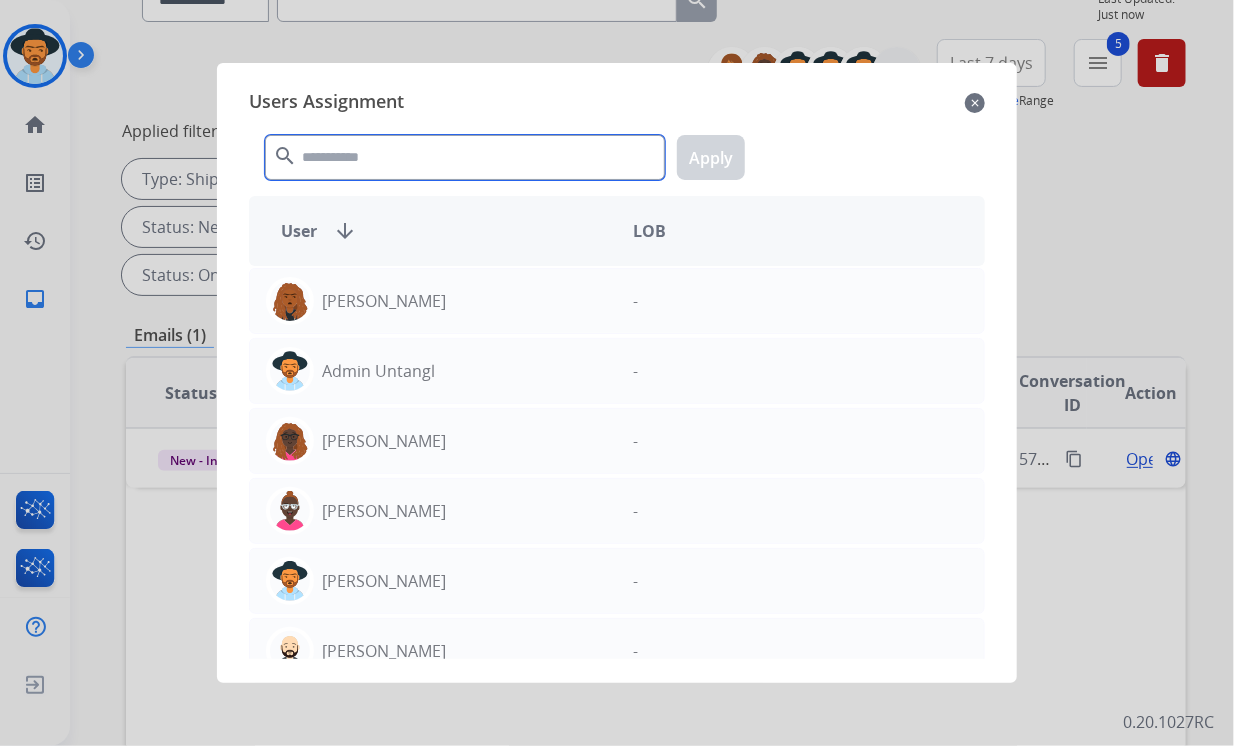 click 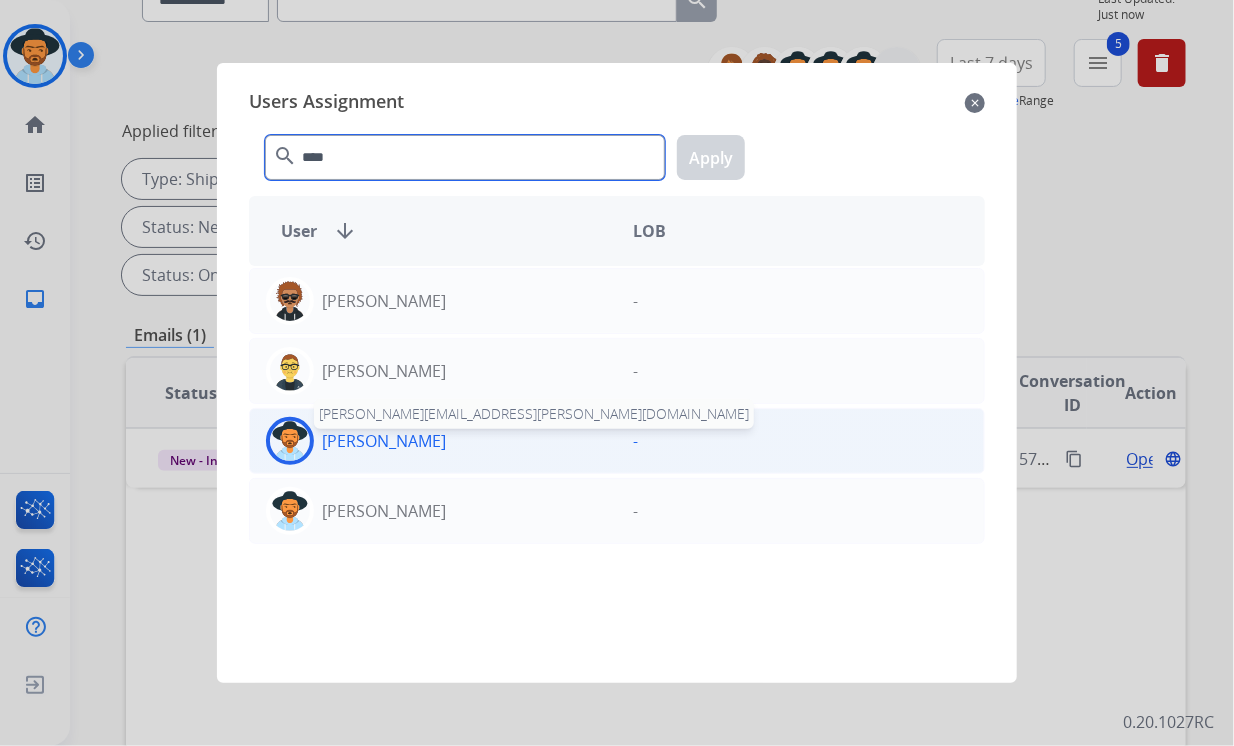 type on "****" 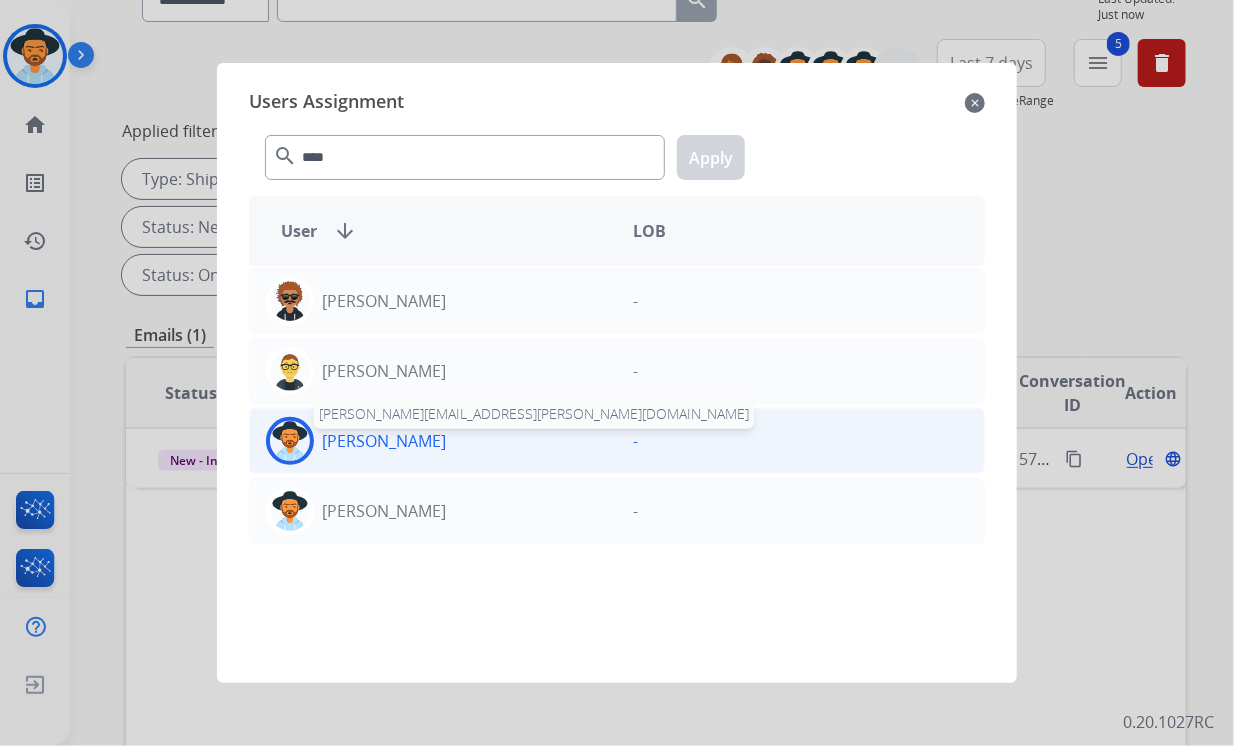 click on "[PERSON_NAME]" 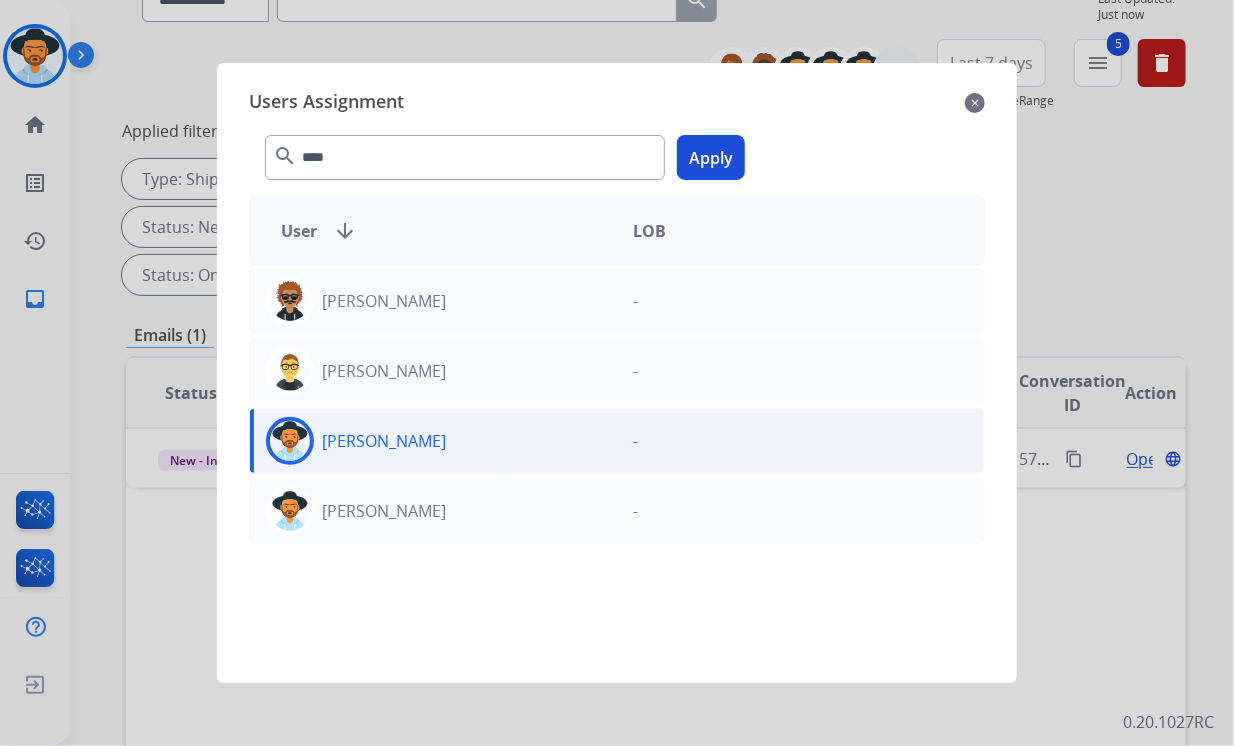 click on "Apply" 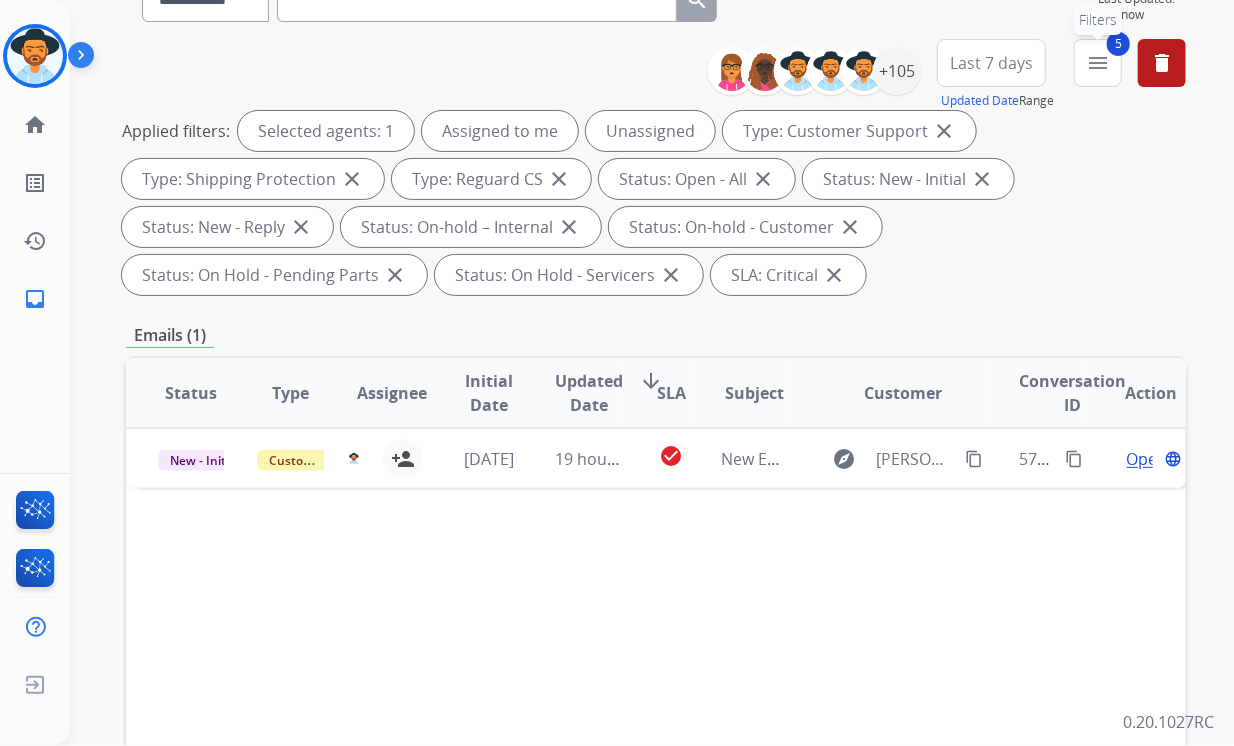 click on "menu" at bounding box center (1098, 63) 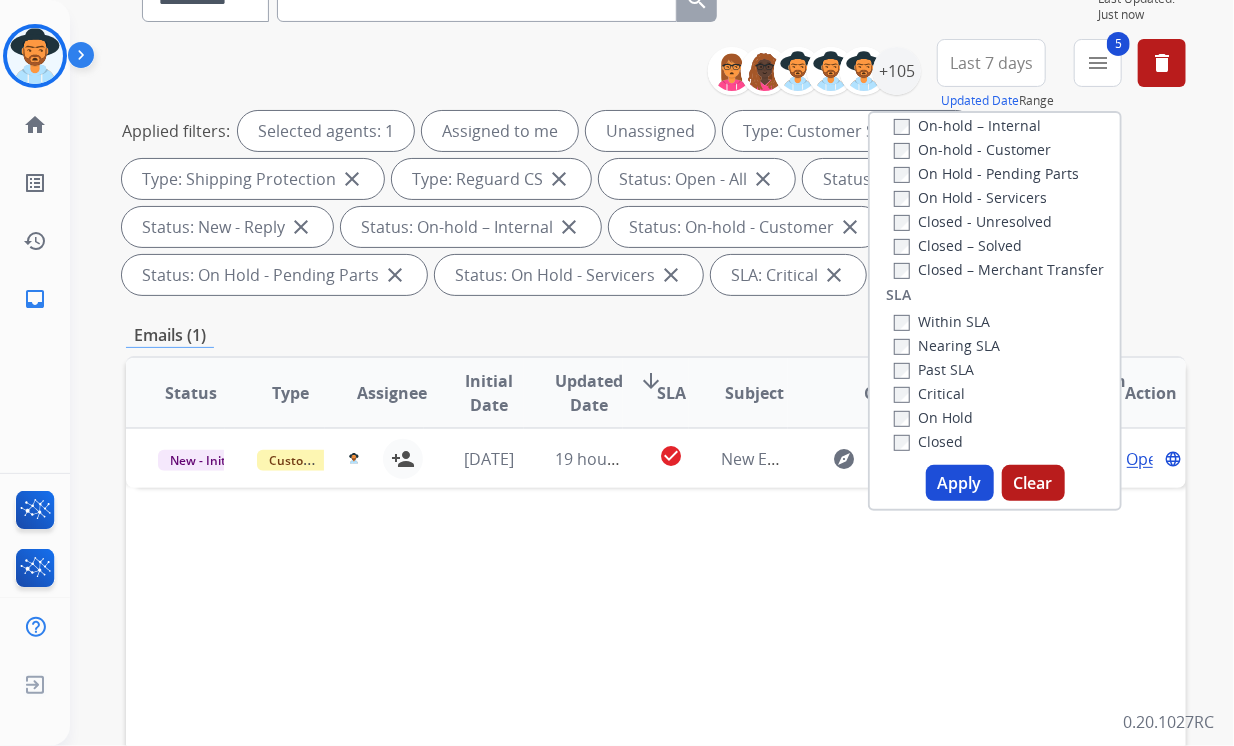 click on "Apply" at bounding box center [960, 483] 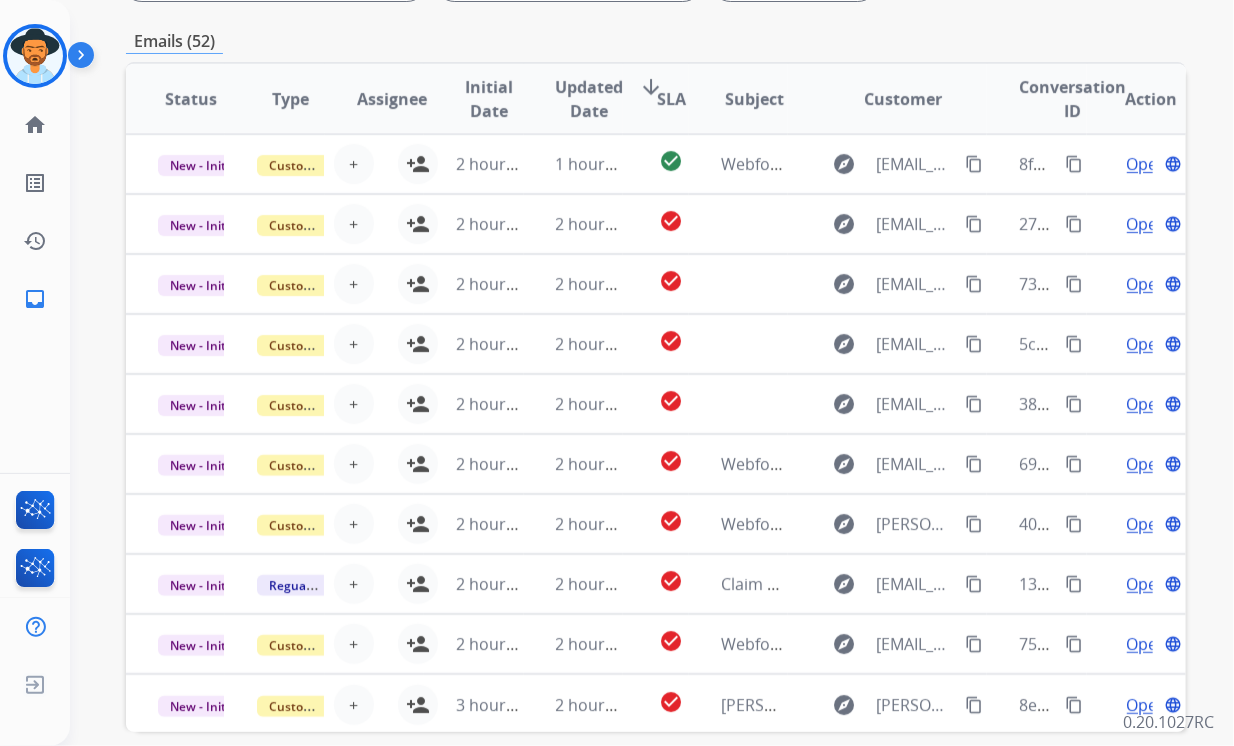 scroll, scrollTop: 584, scrollLeft: 0, axis: vertical 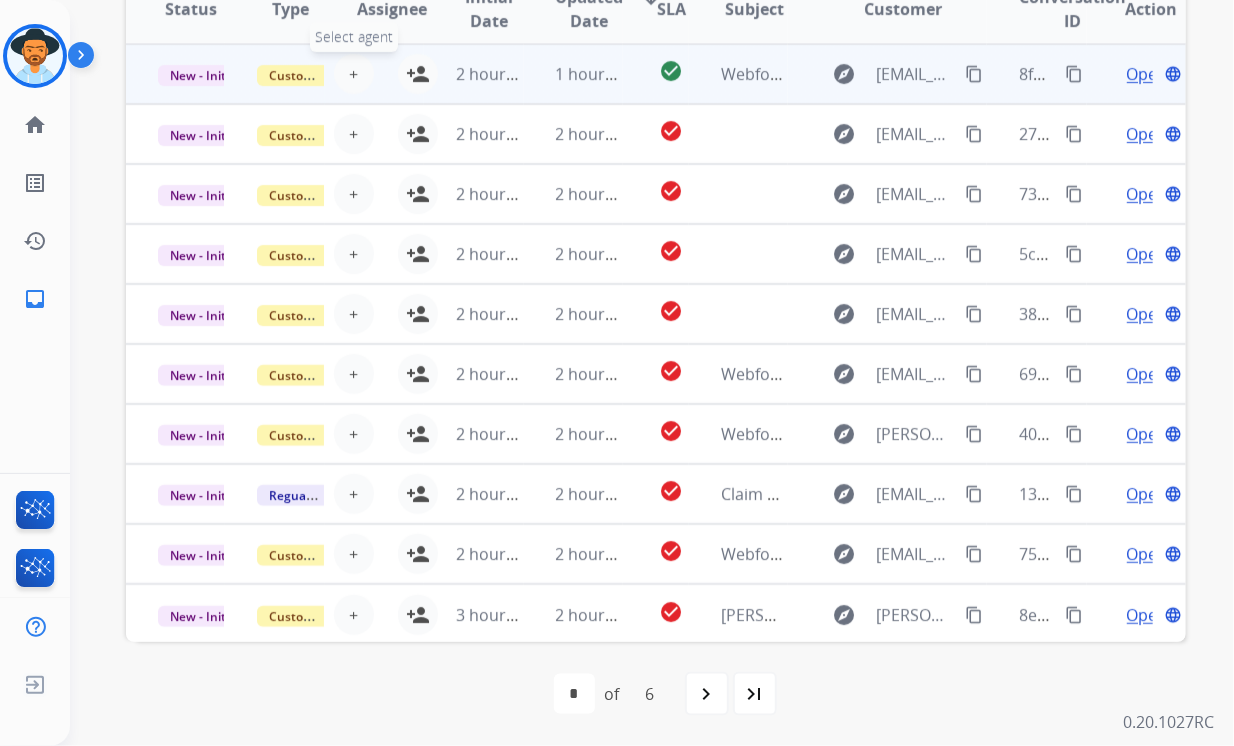 click on "+" at bounding box center [353, 74] 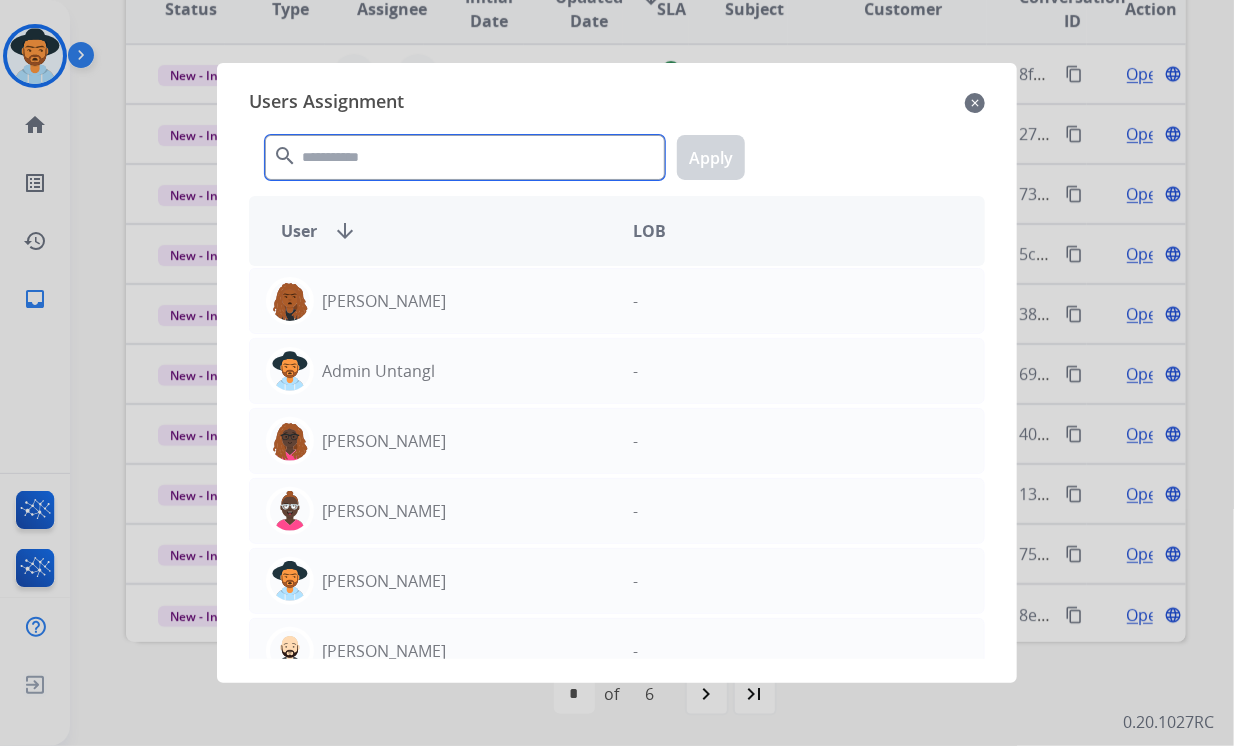 click 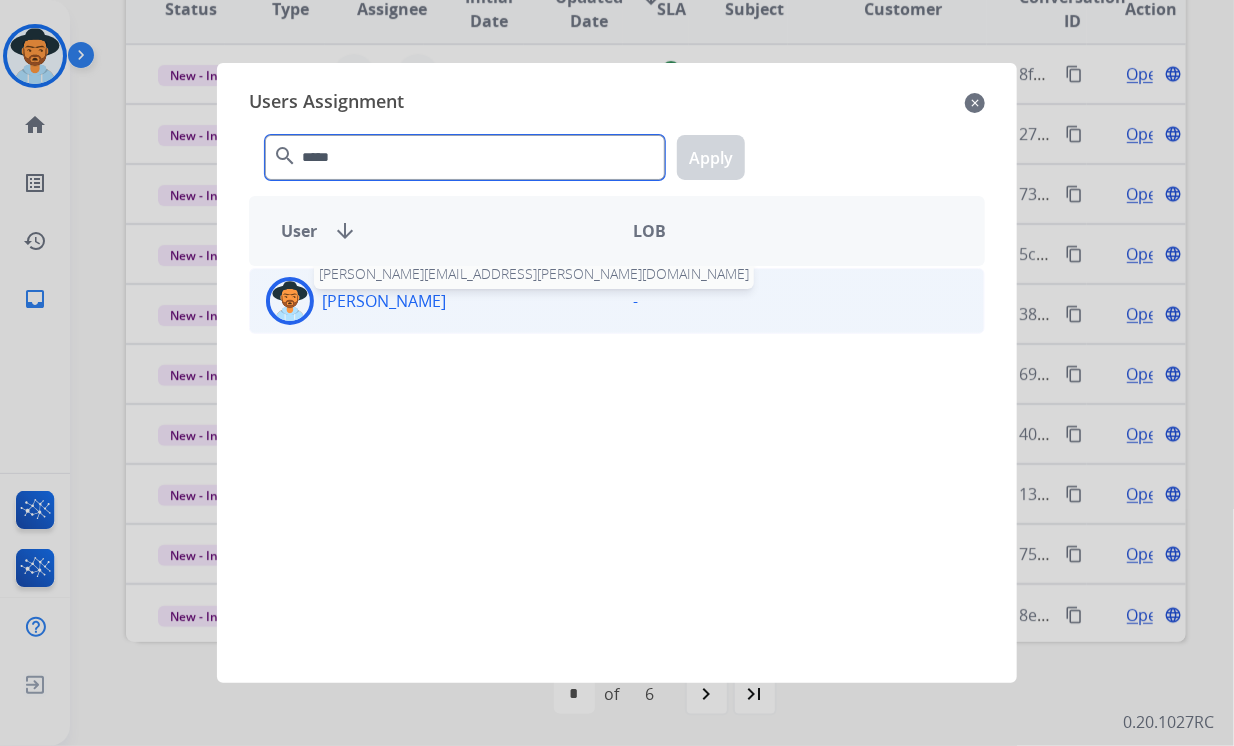 type on "*****" 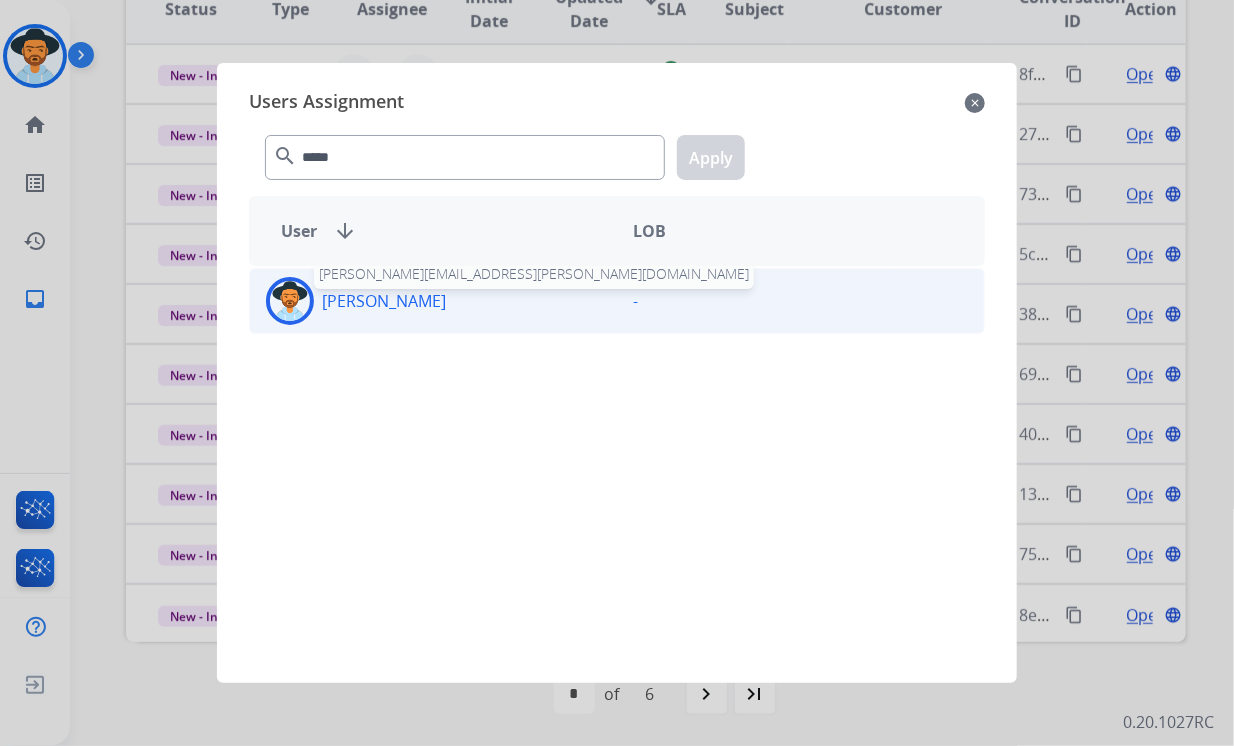 click on "[PERSON_NAME]" 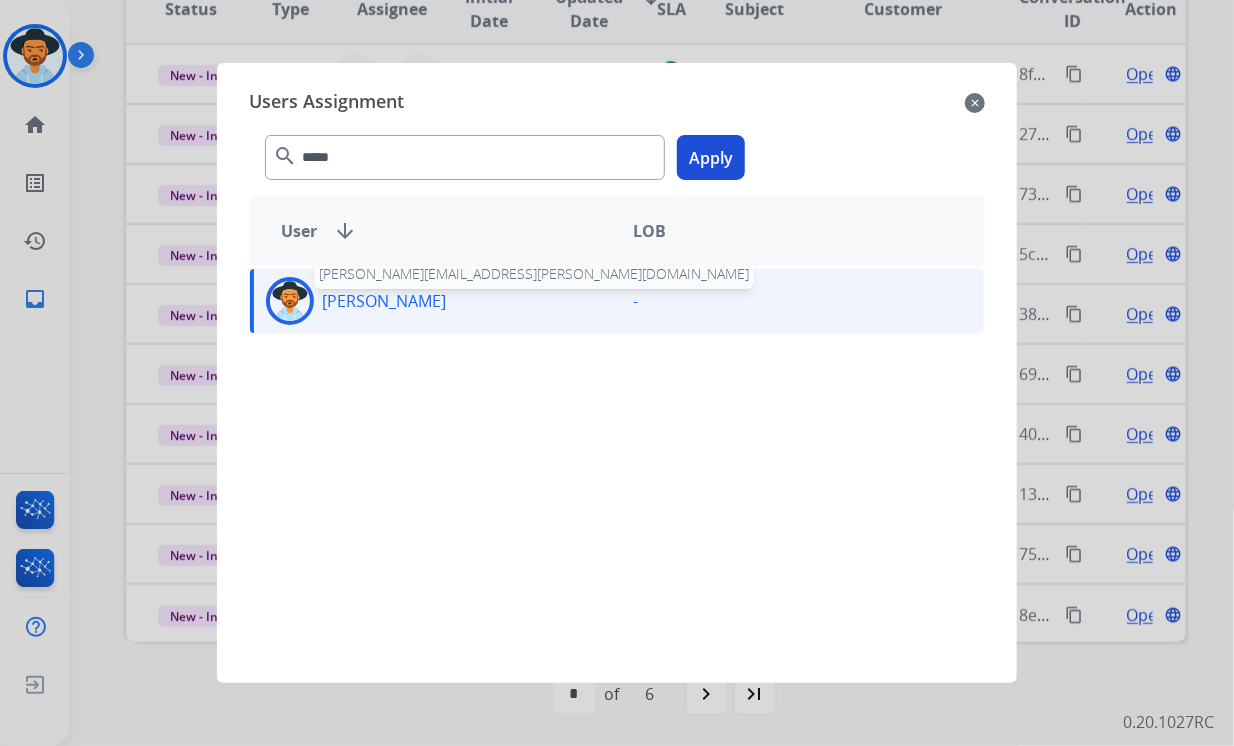click on "[PERSON_NAME]" 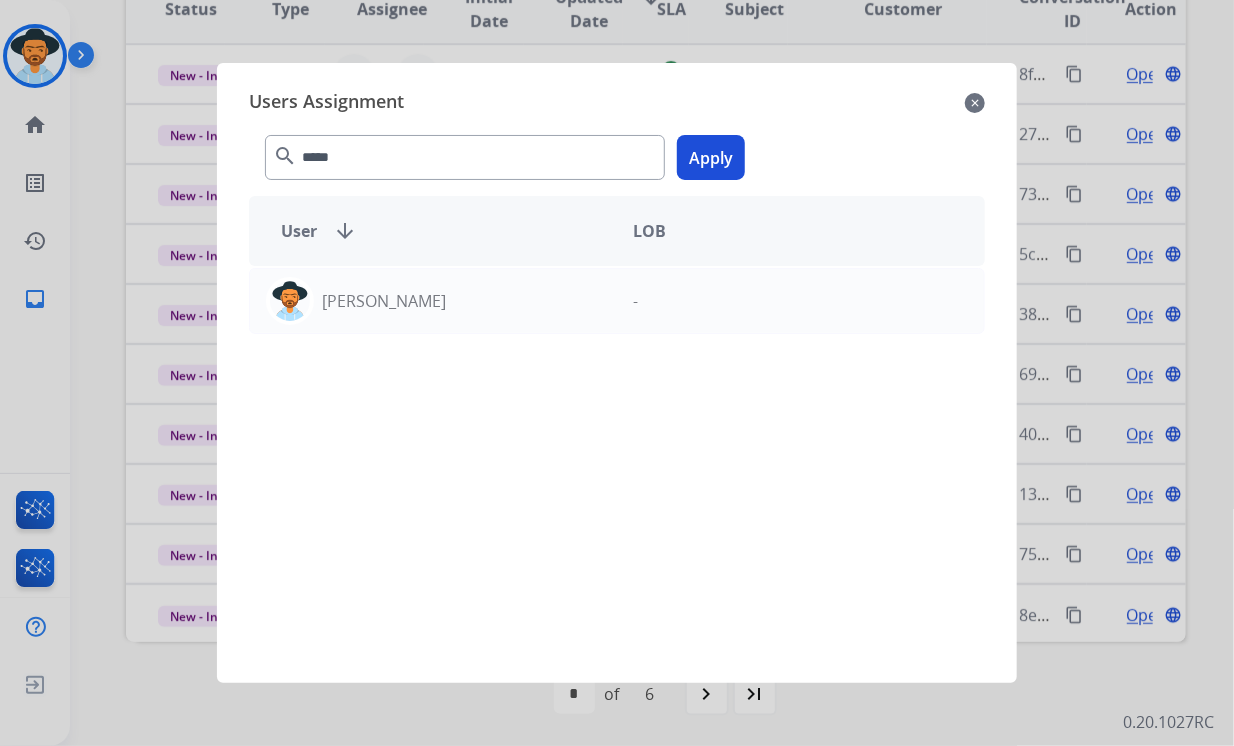click on "Apply" 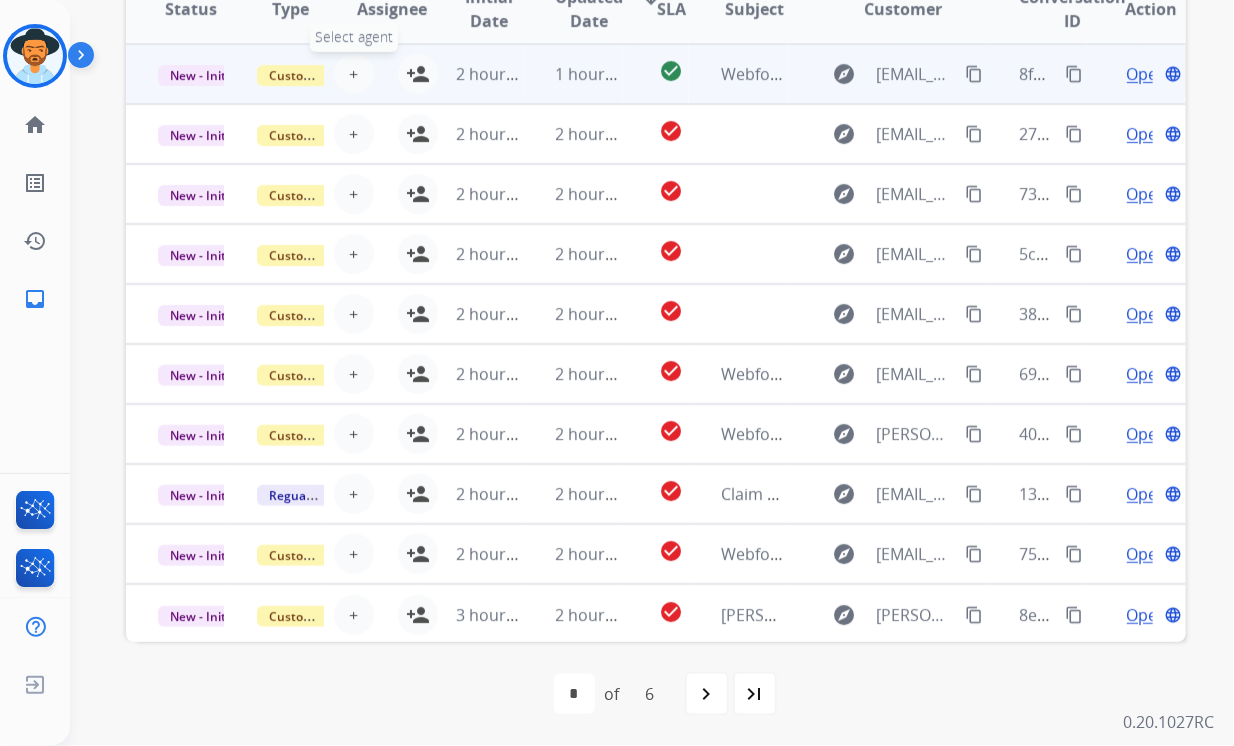 click on "+" at bounding box center [353, 74] 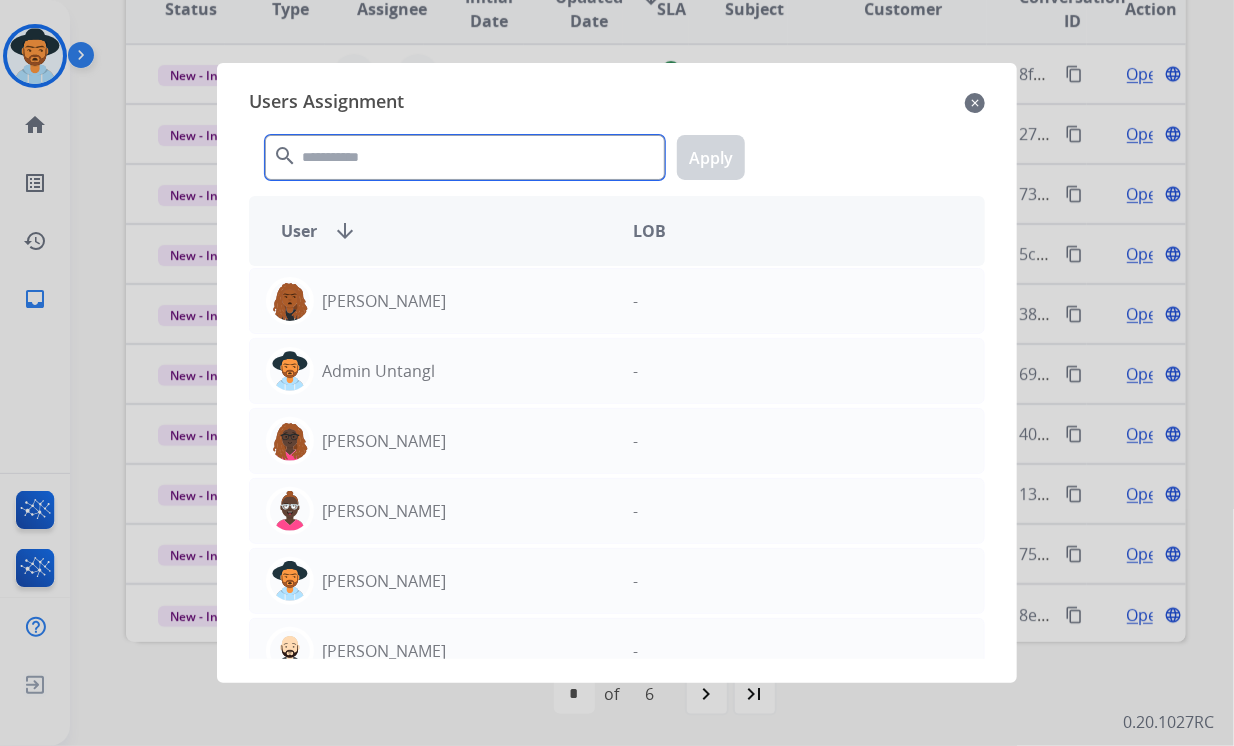 click 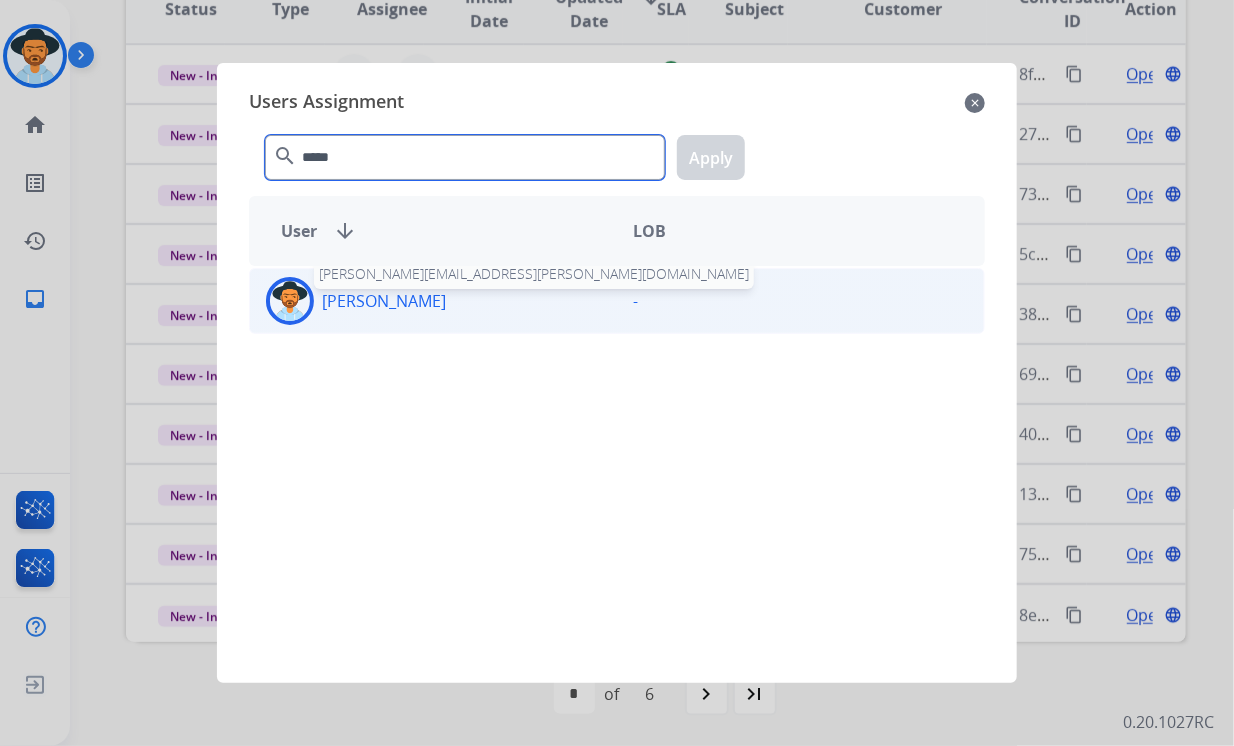 type on "*****" 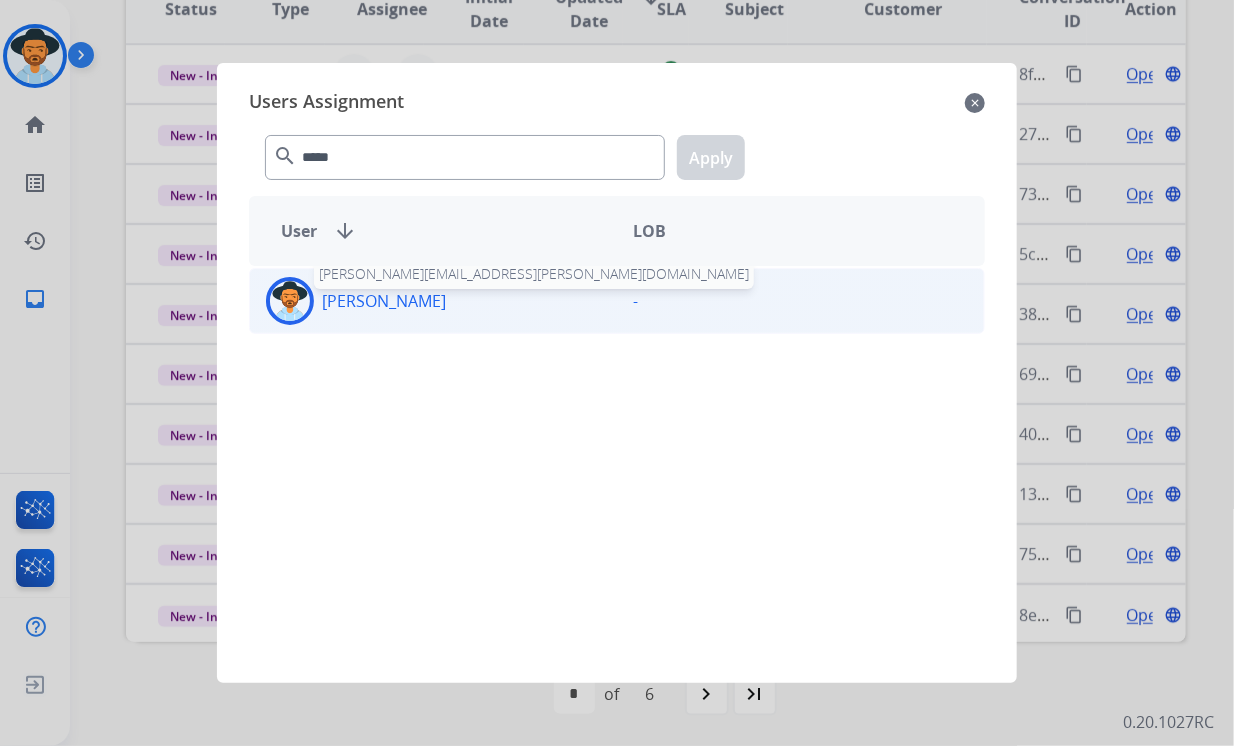 click on "[PERSON_NAME]" 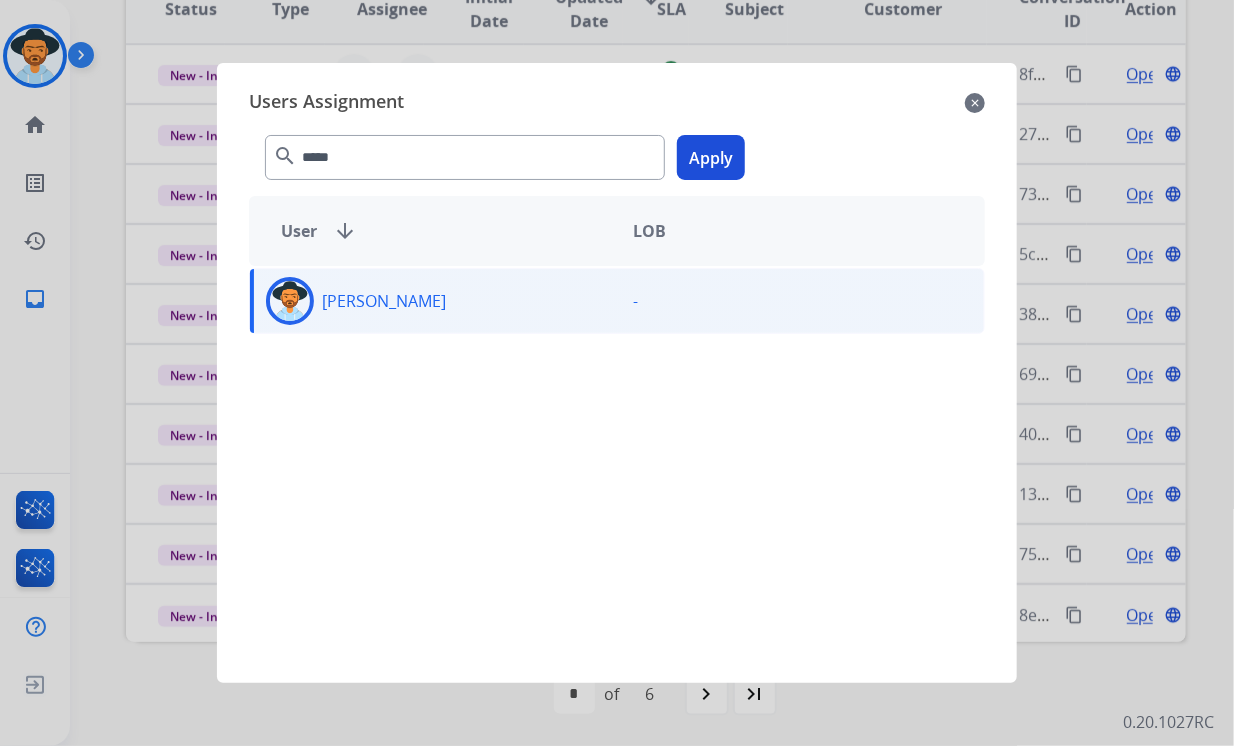 click on "Apply" 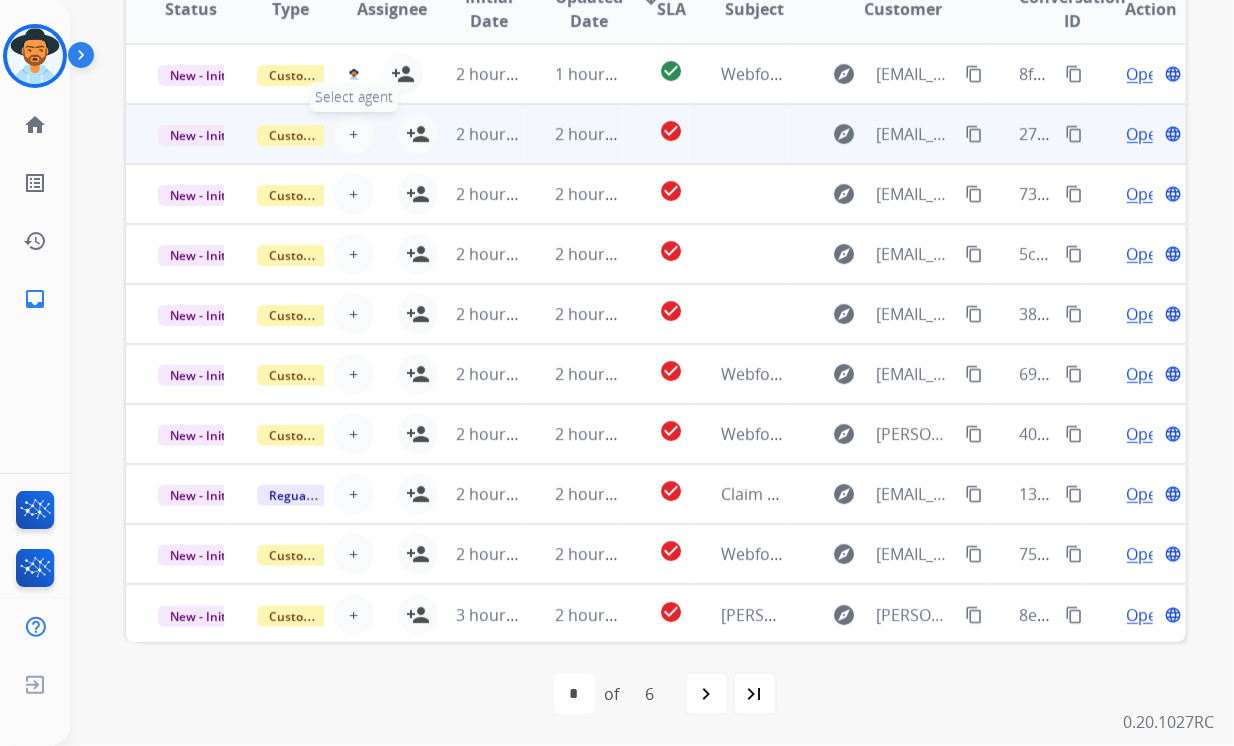 click on "+ Select agent" at bounding box center (354, 134) 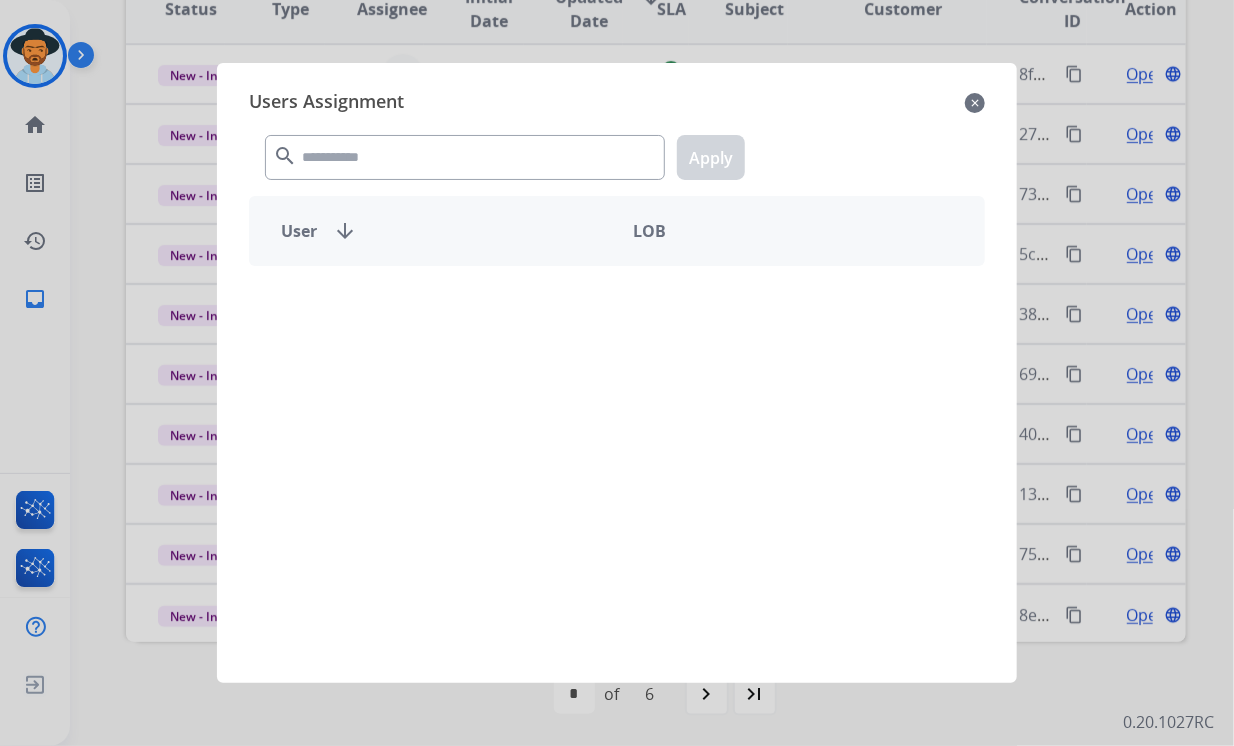 click on "search  Apply" 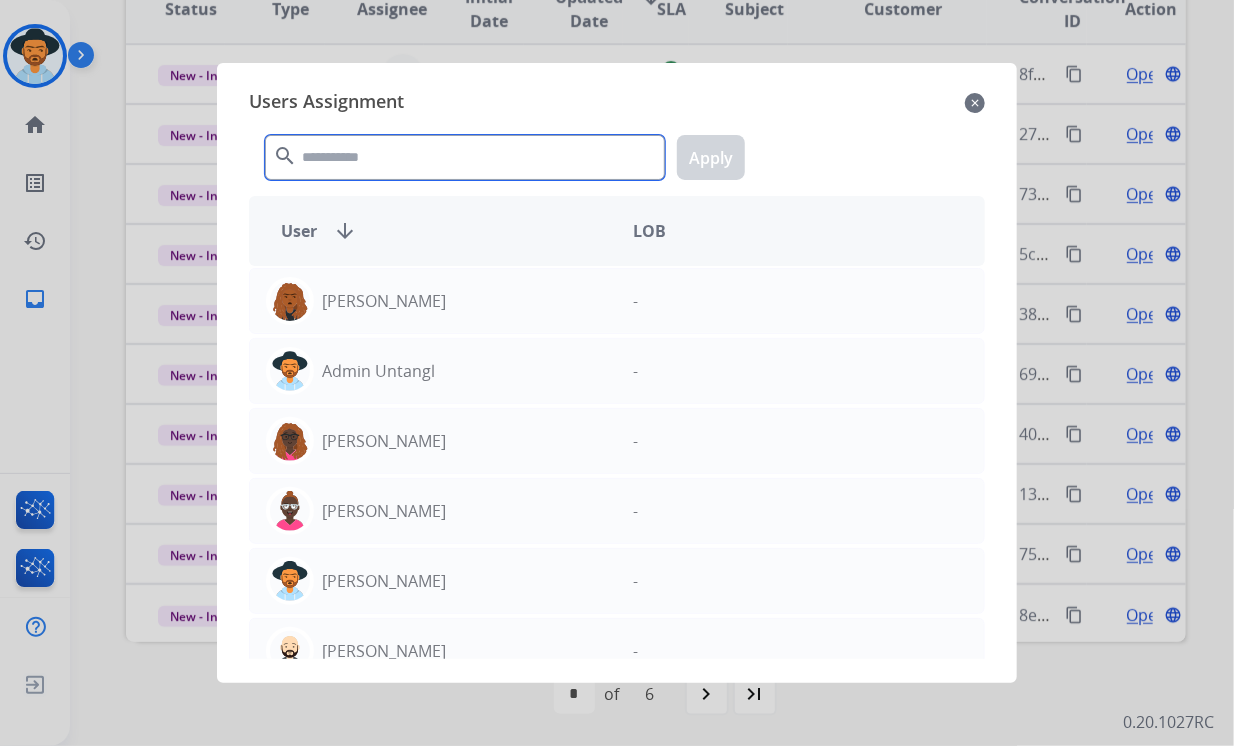 click 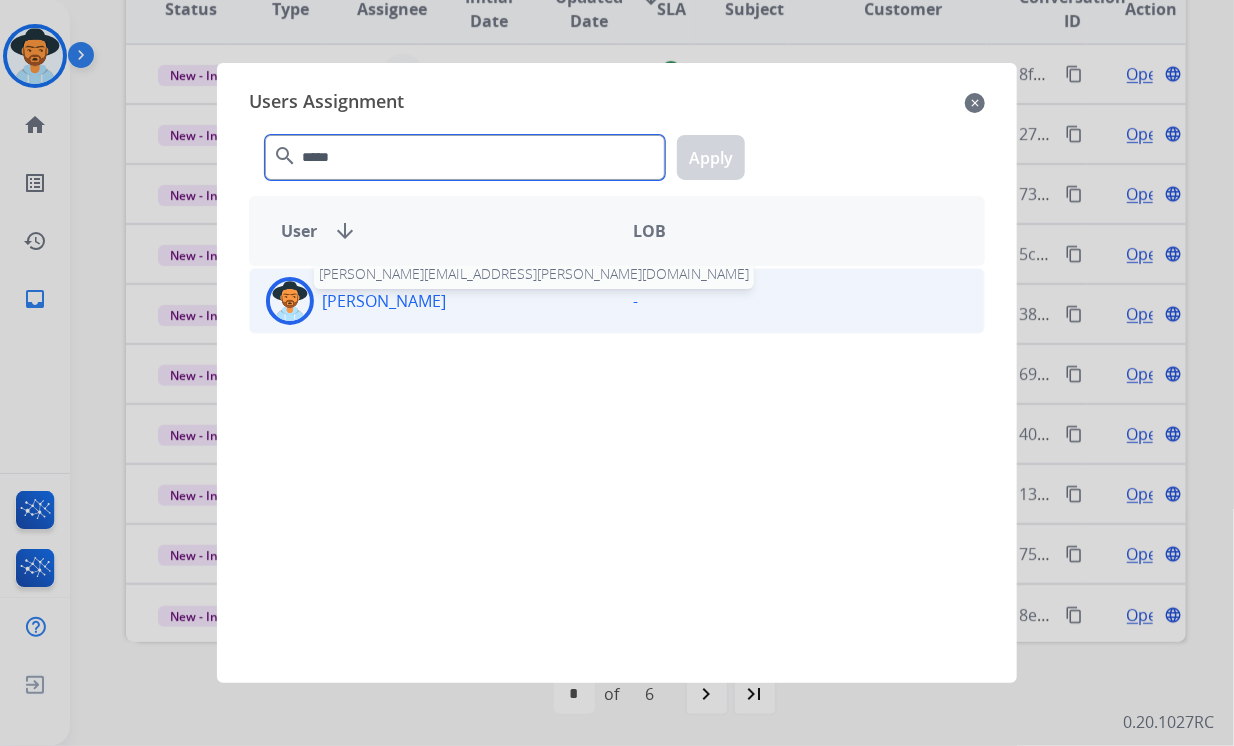 type on "*****" 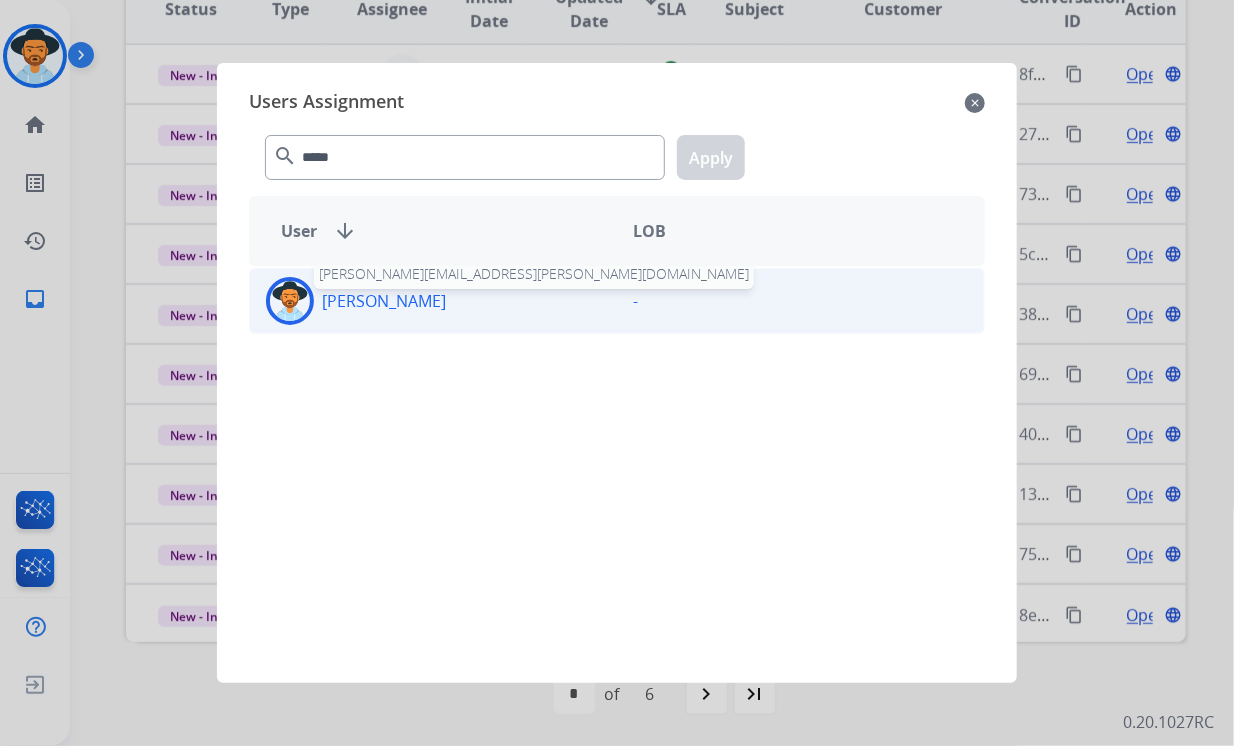 click on "[PERSON_NAME]" 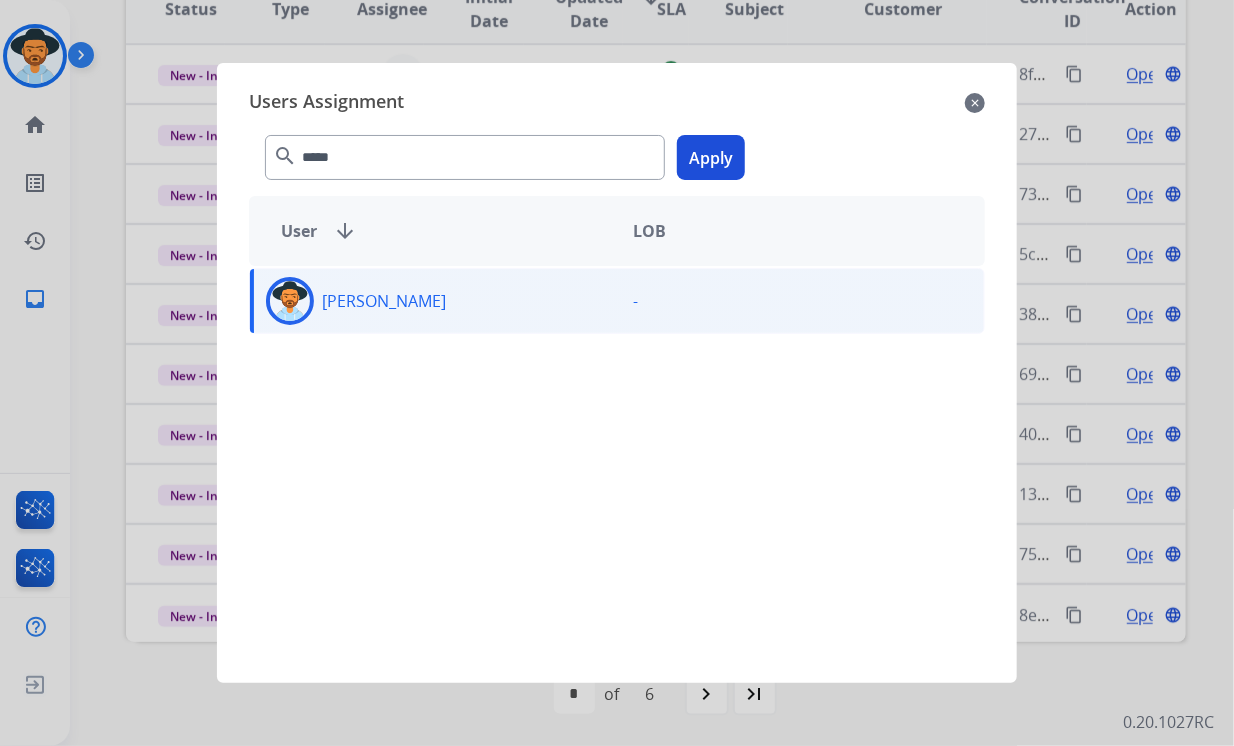 click on "***** search  Apply" 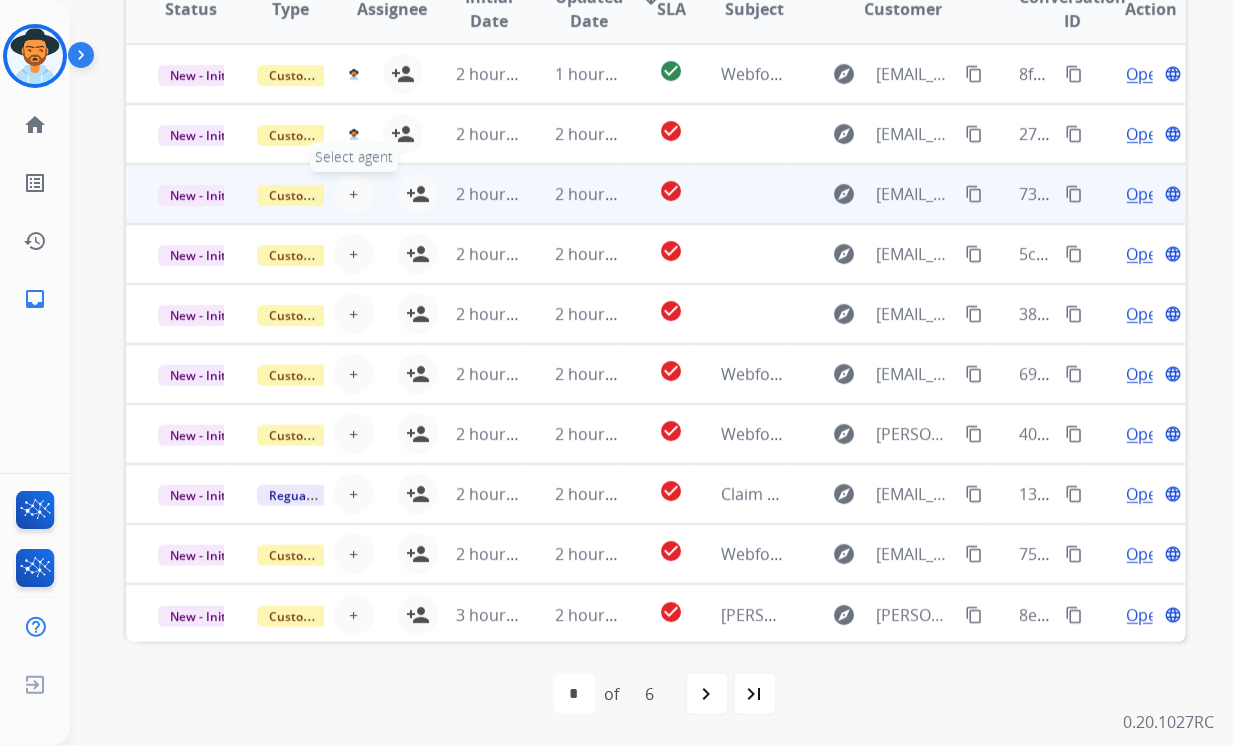 click on "+ Select agent" at bounding box center (354, 194) 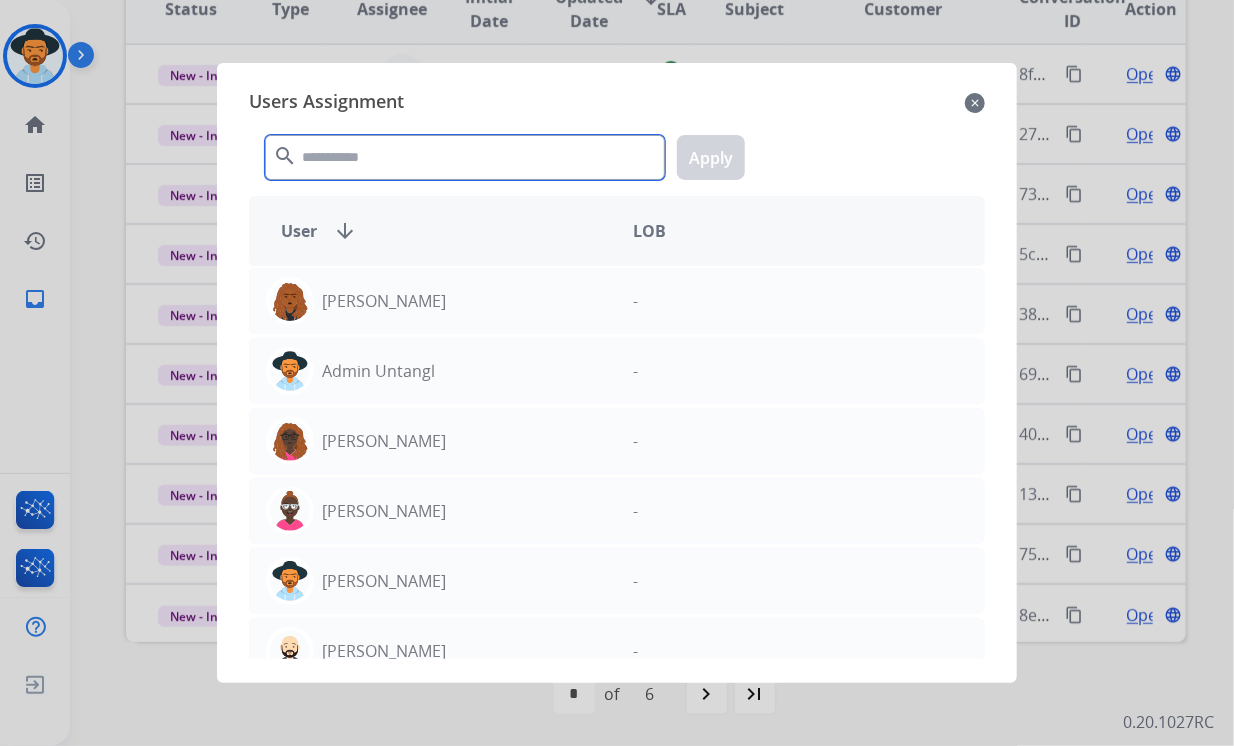 drag, startPoint x: 343, startPoint y: 172, endPoint x: 374, endPoint y: 165, distance: 31.780497 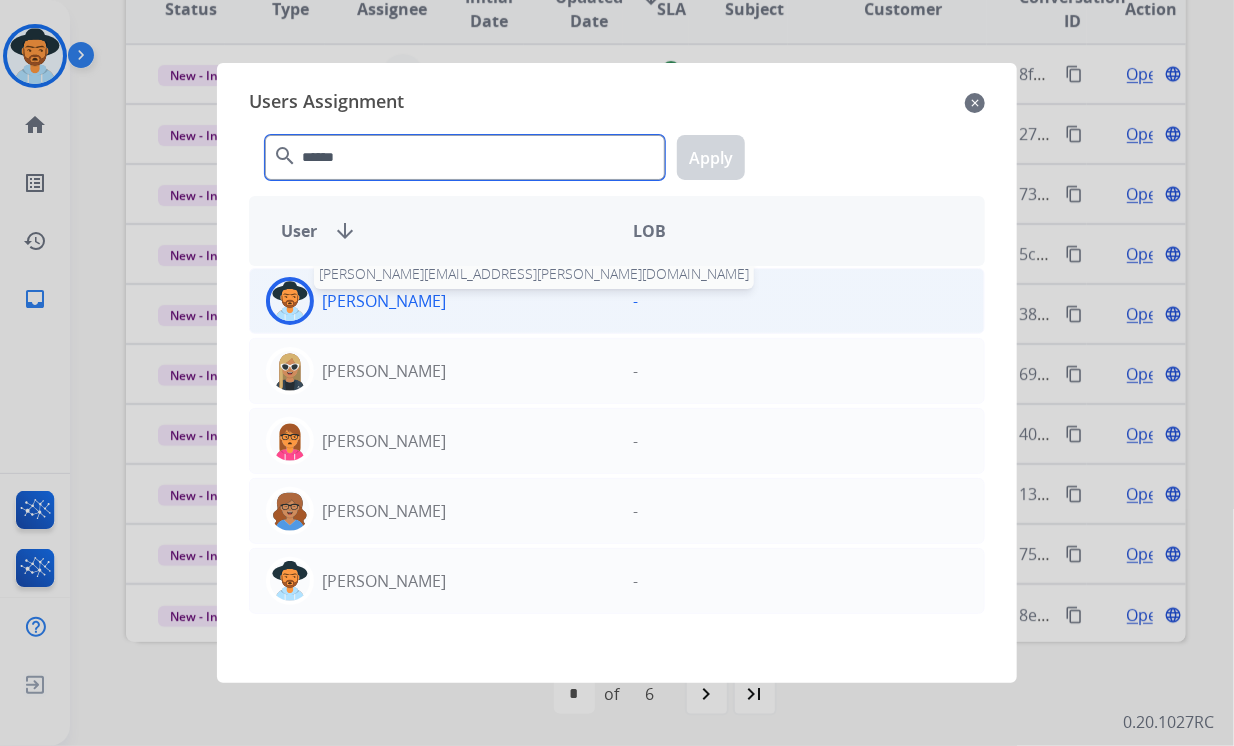 type on "******" 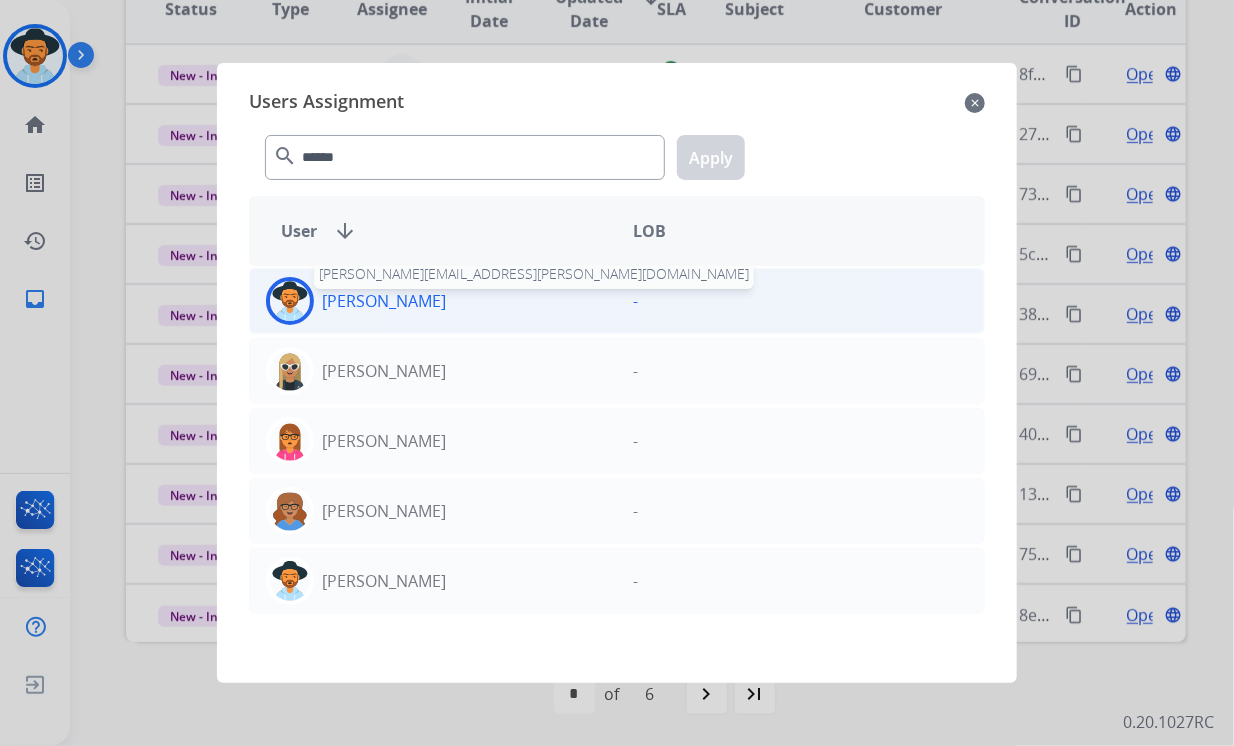 click on "[PERSON_NAME]" 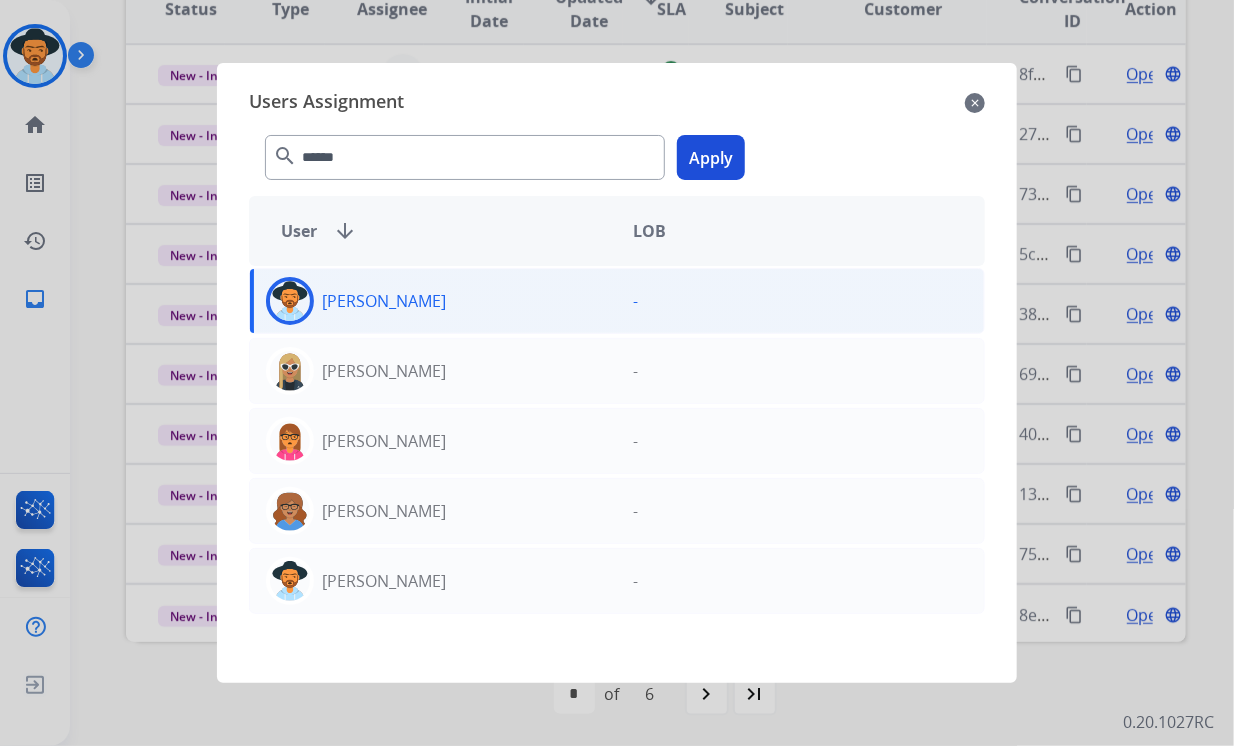 click on "****** search  Apply" 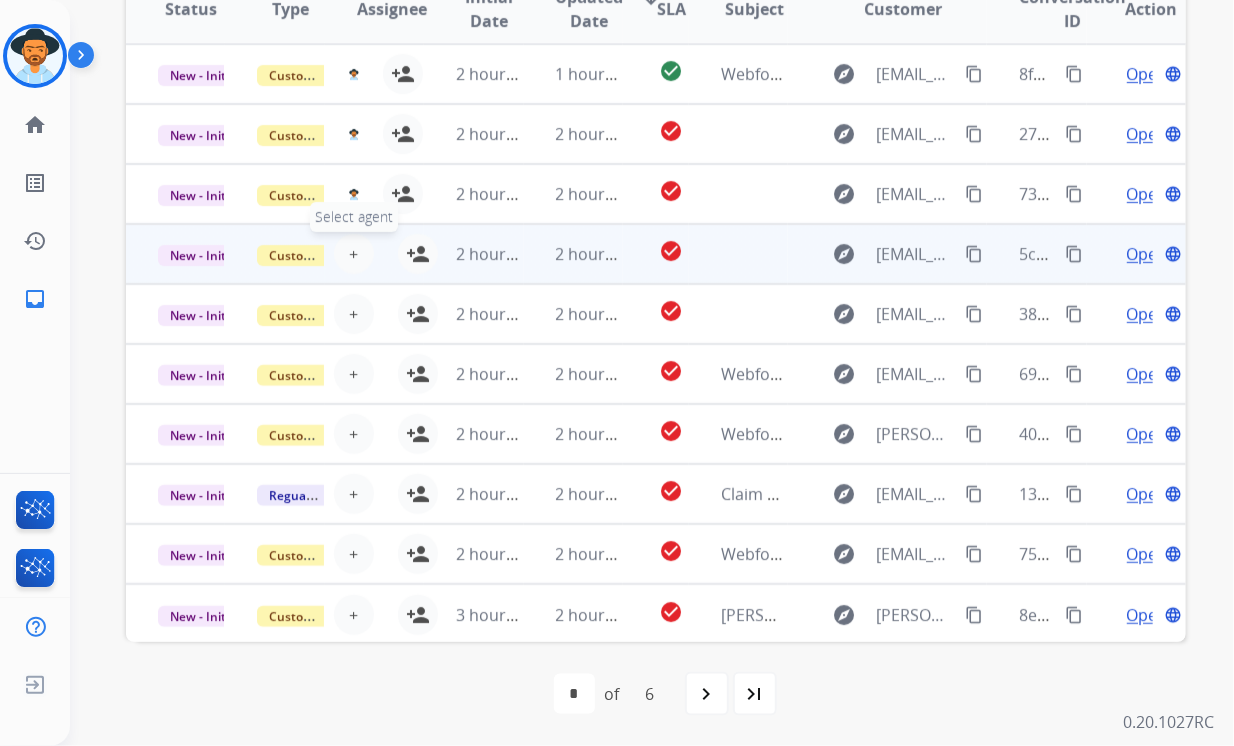 click on "+" at bounding box center (353, 254) 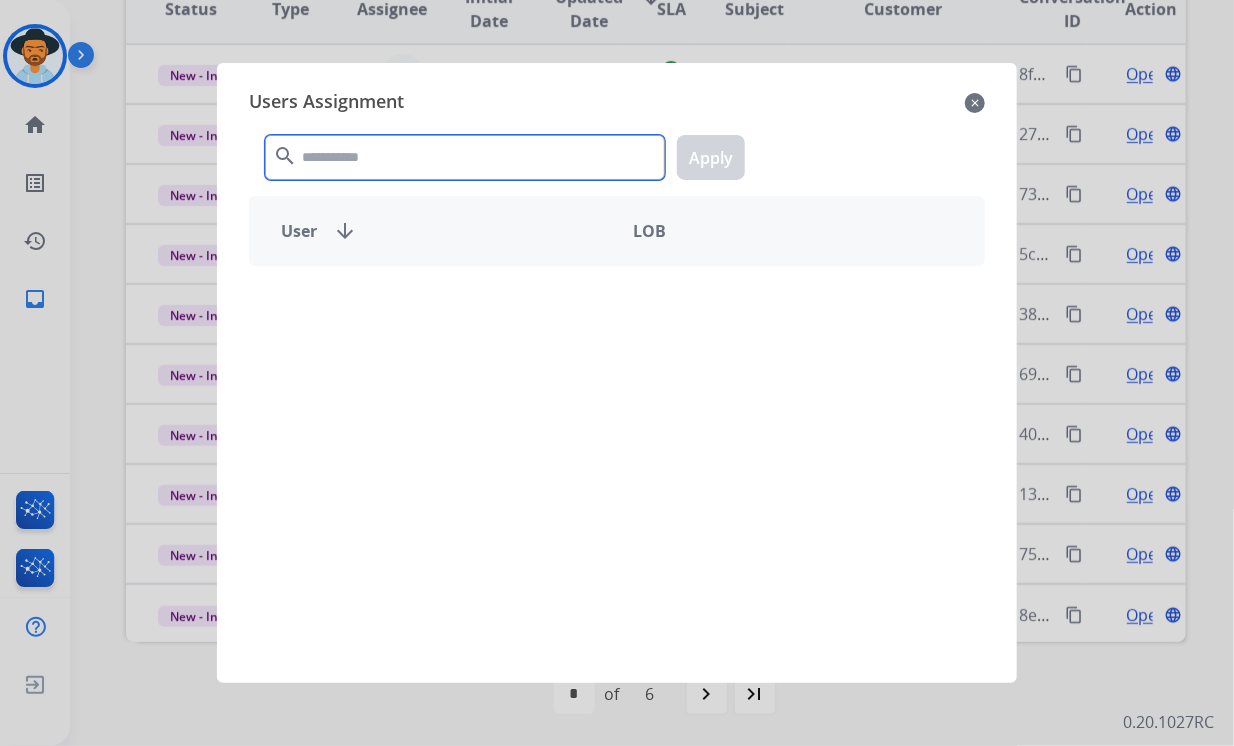 click 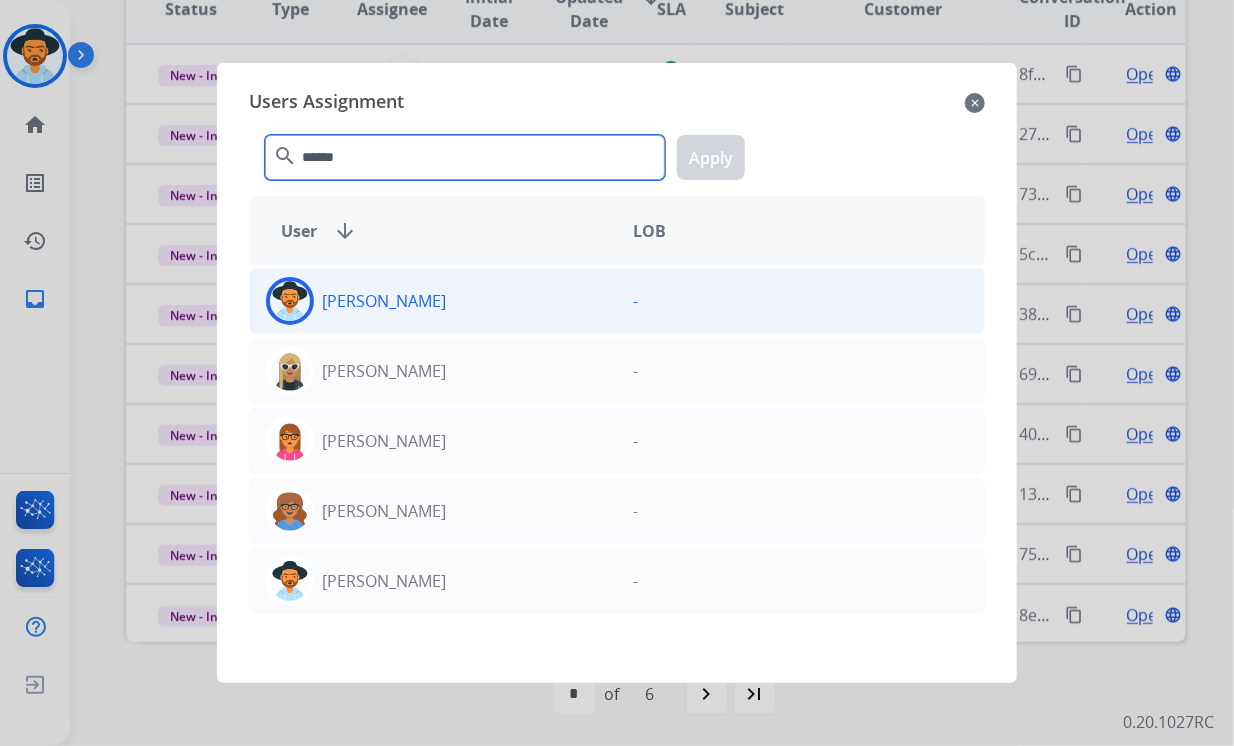 type on "******" 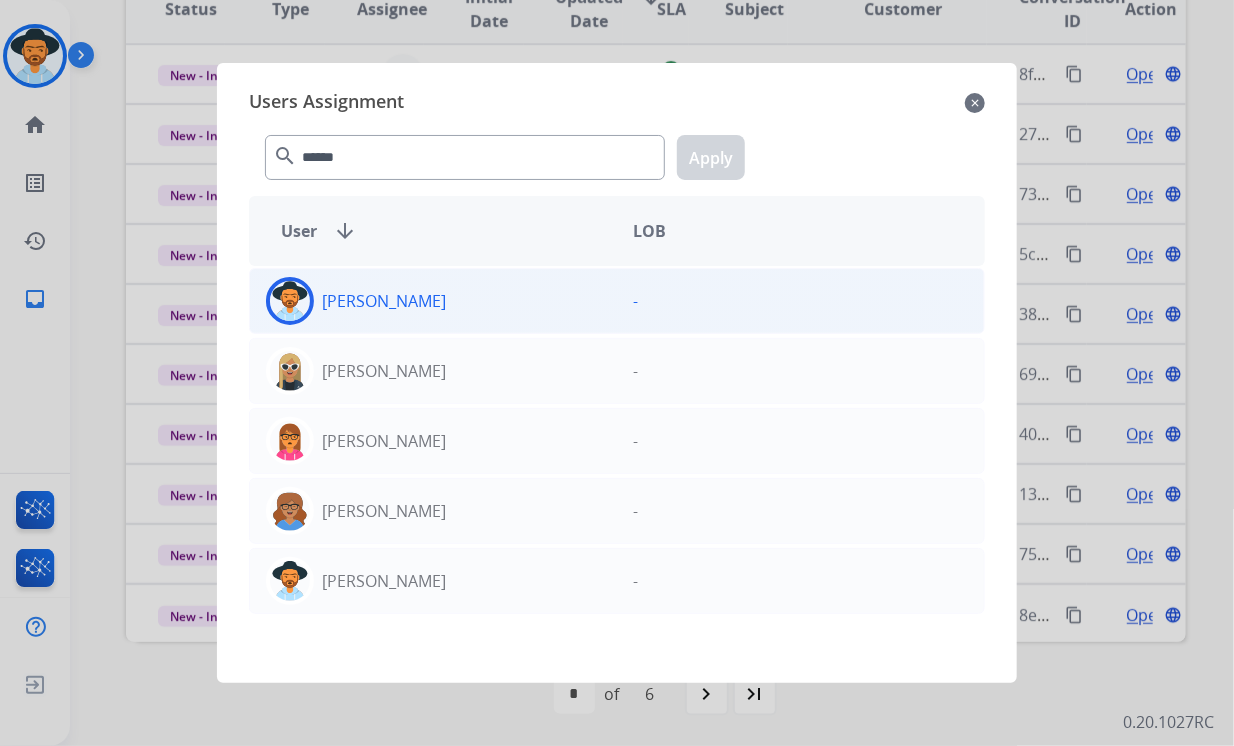 click on "[PERSON_NAME]" 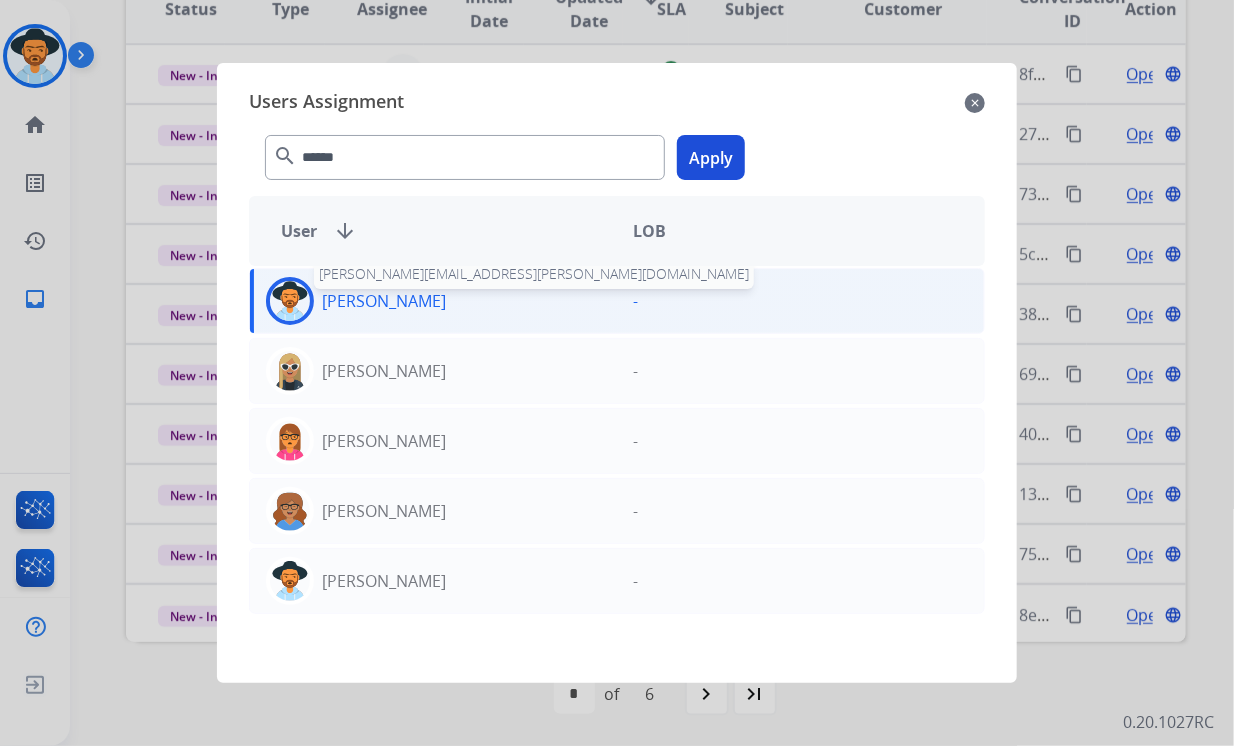 click on "[PERSON_NAME]" 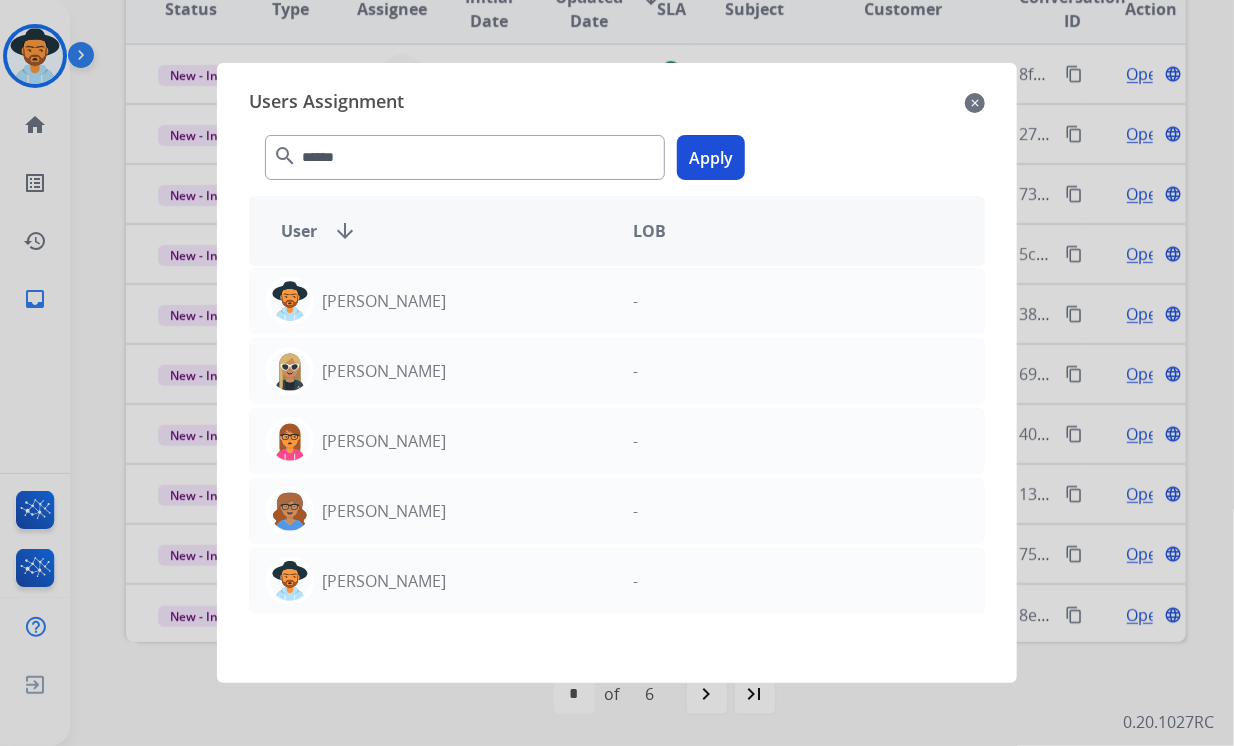 click on "Apply" 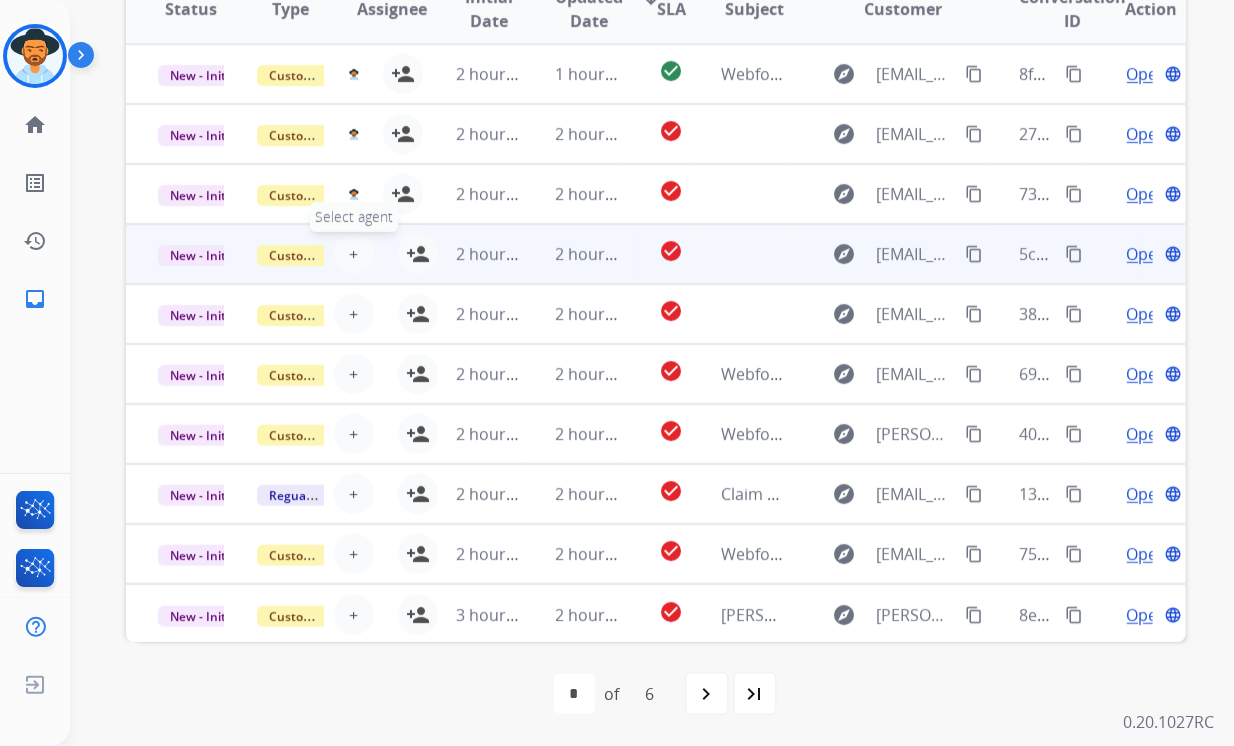 click on "+" at bounding box center [353, 254] 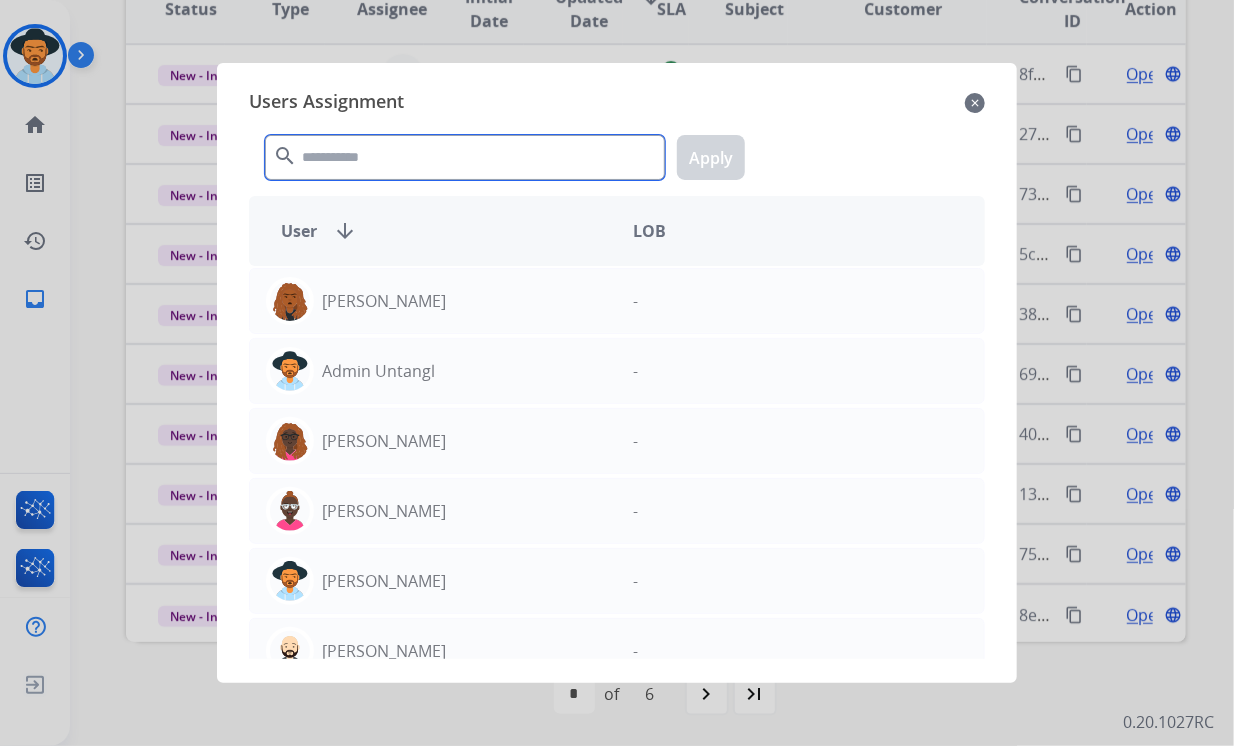 click 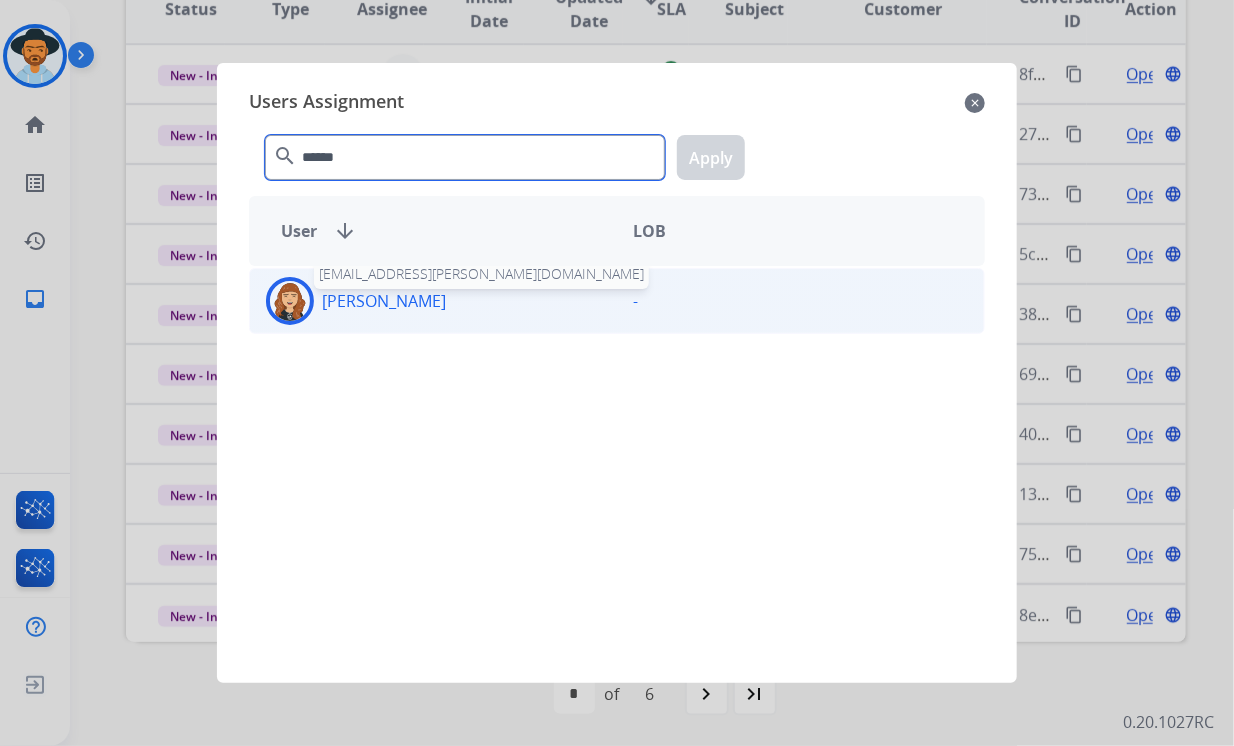 type on "******" 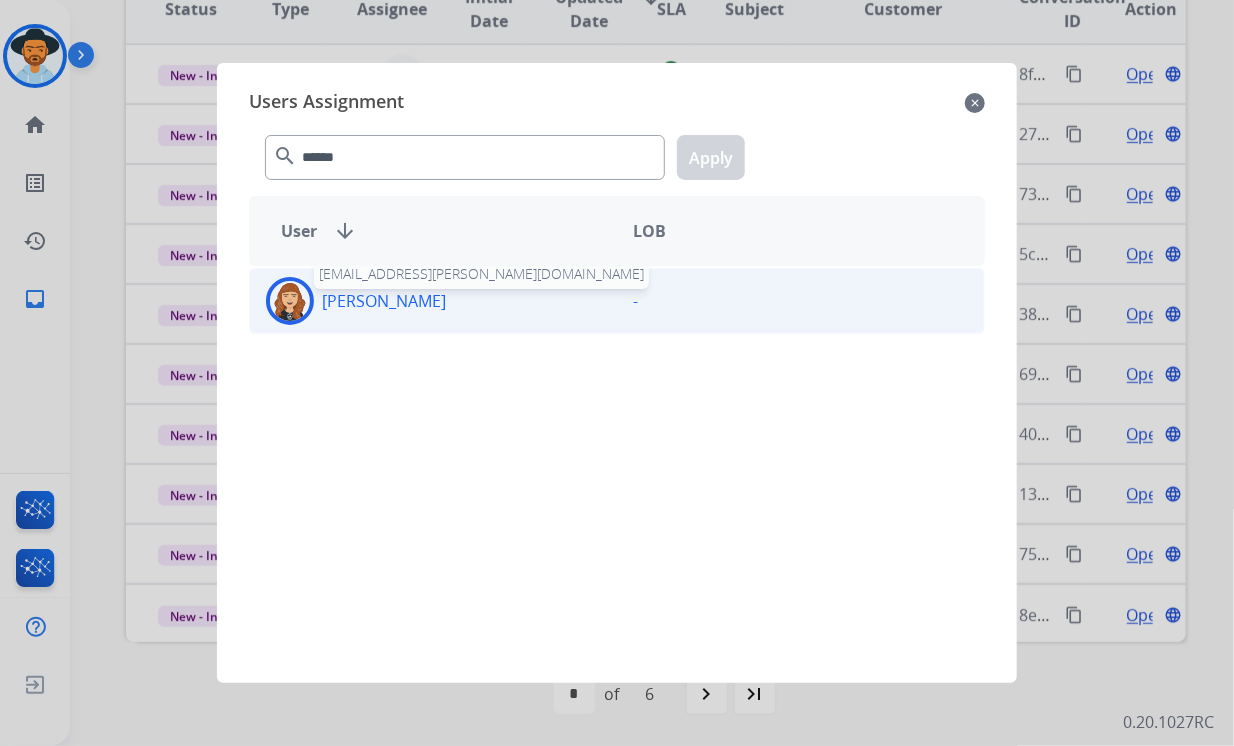click on "[PERSON_NAME]" 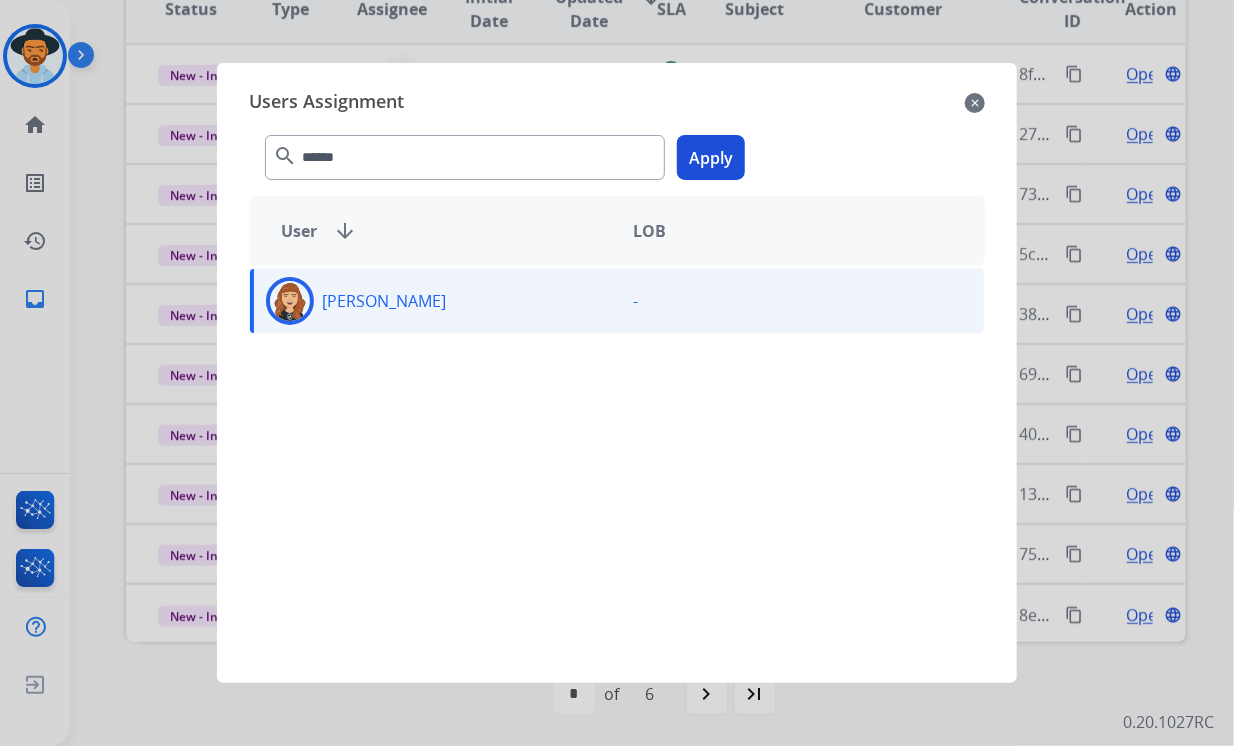 click on "Apply" 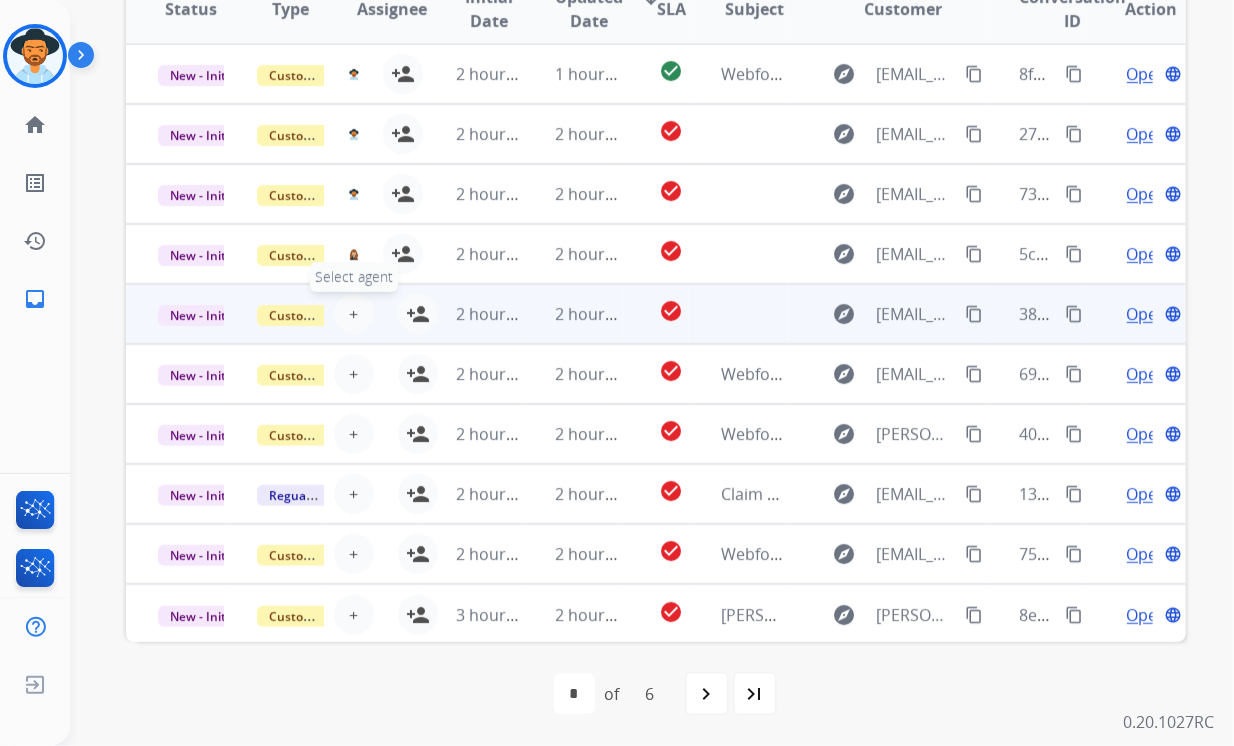 click on "+" at bounding box center (353, 314) 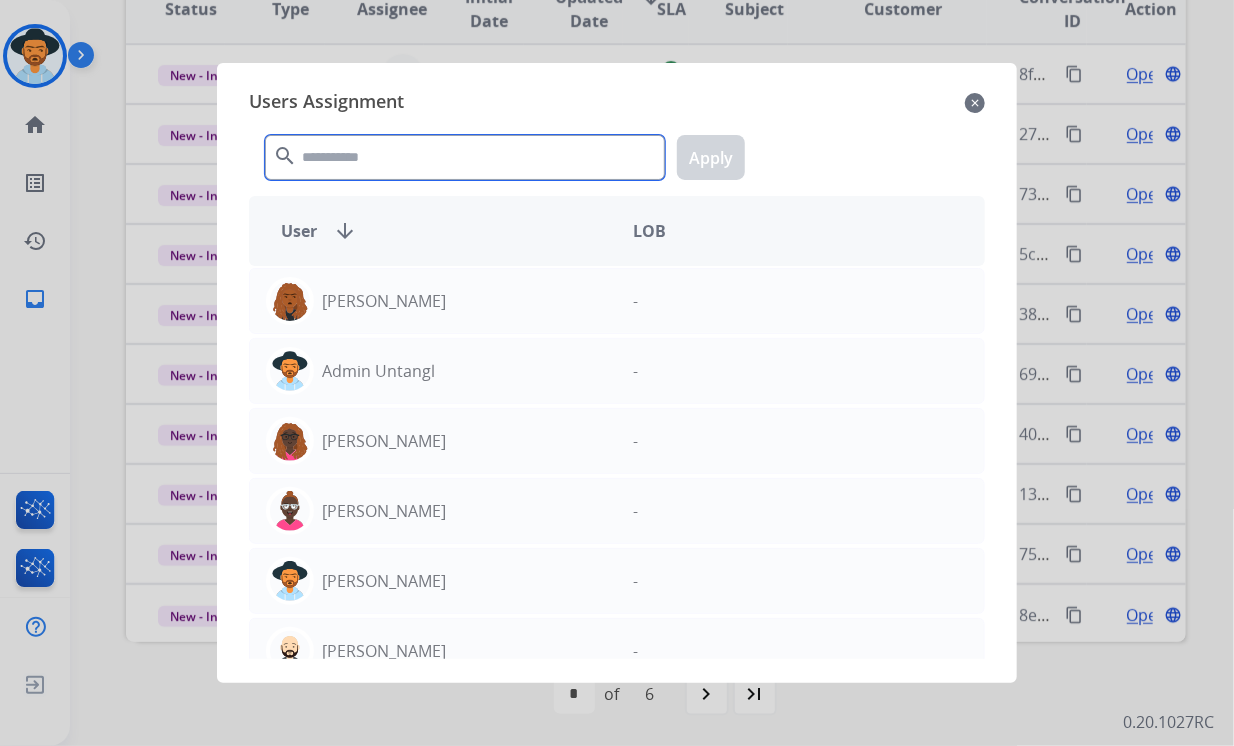 click 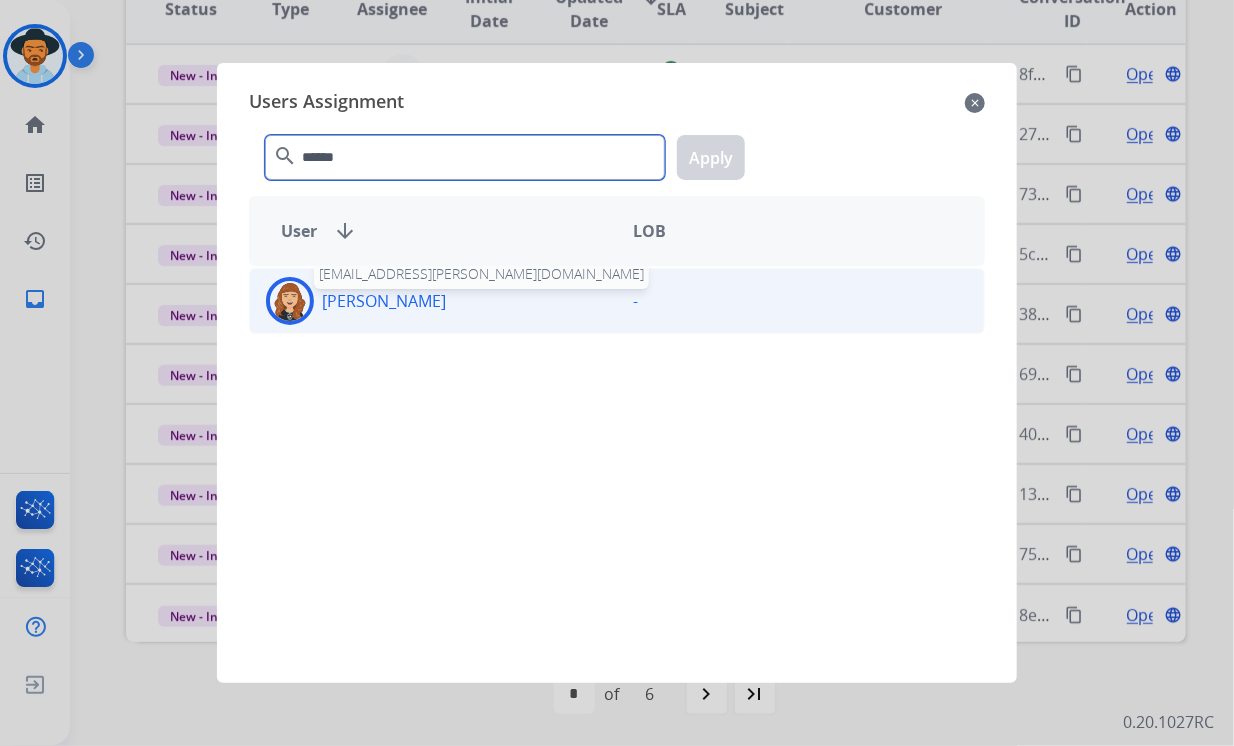 type on "******" 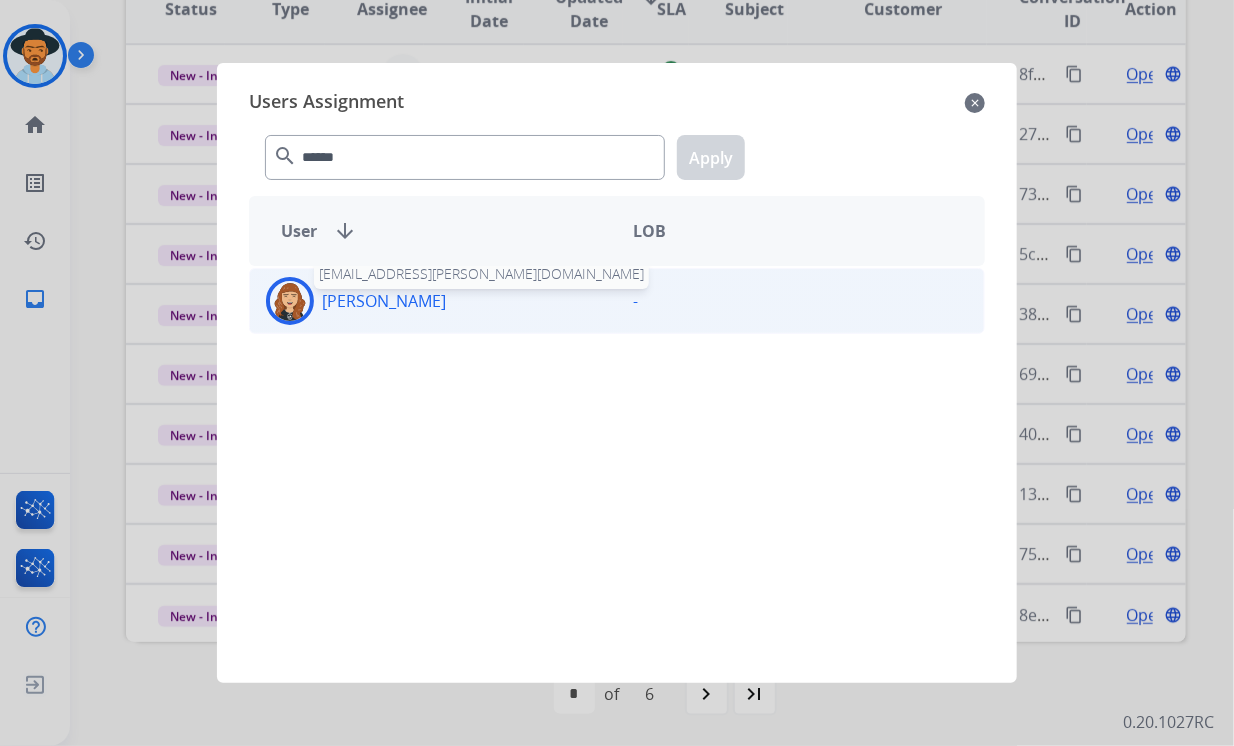 click on "[PERSON_NAME]" 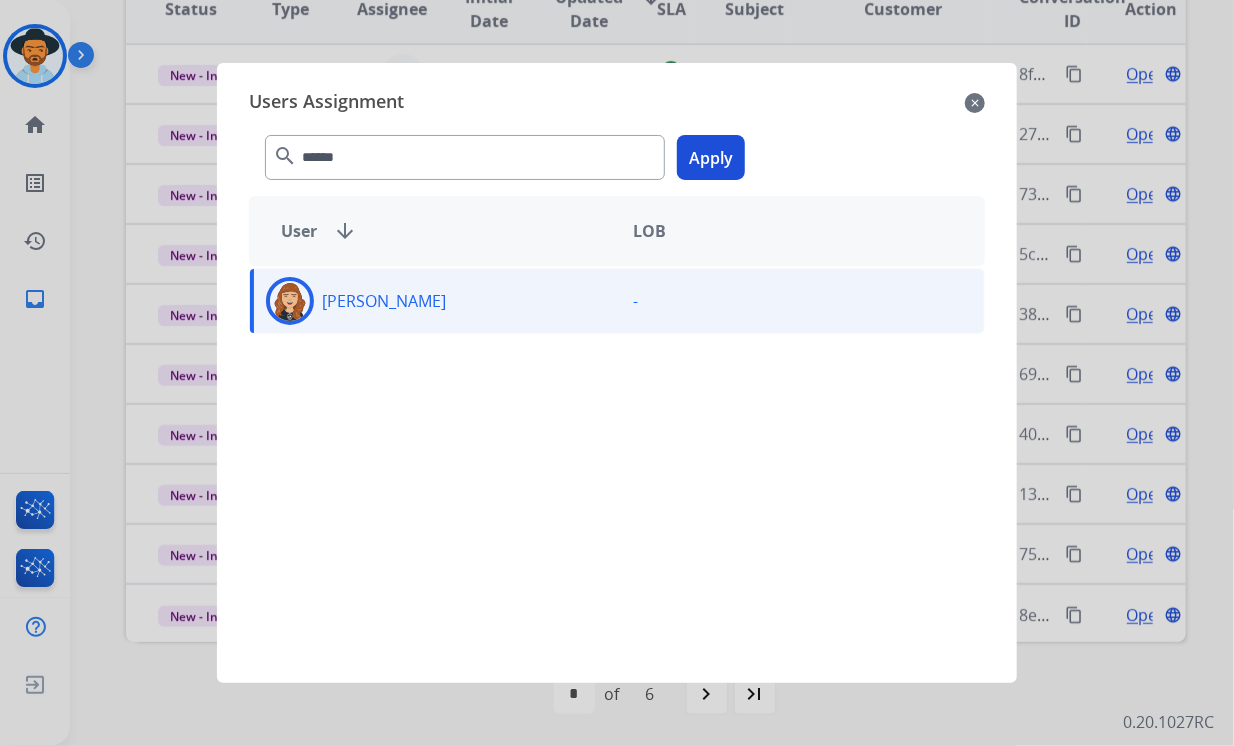 click on "Apply" 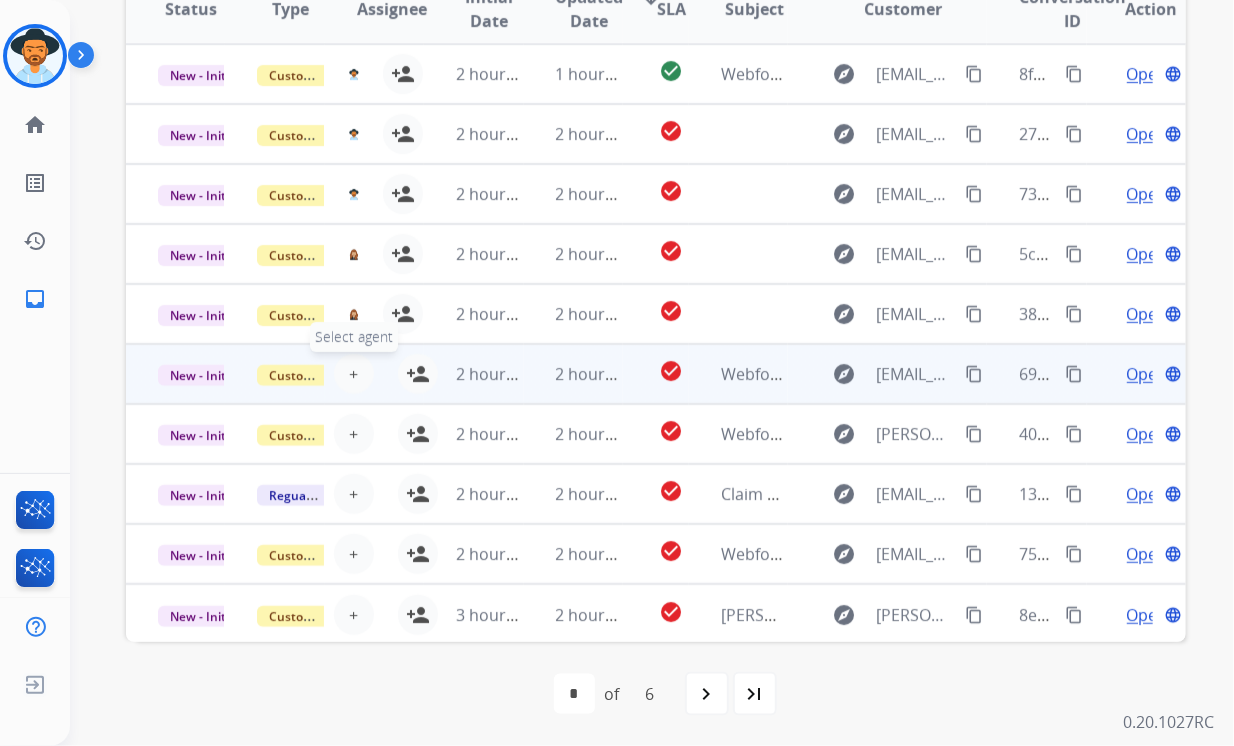 click on "+" at bounding box center (353, 374) 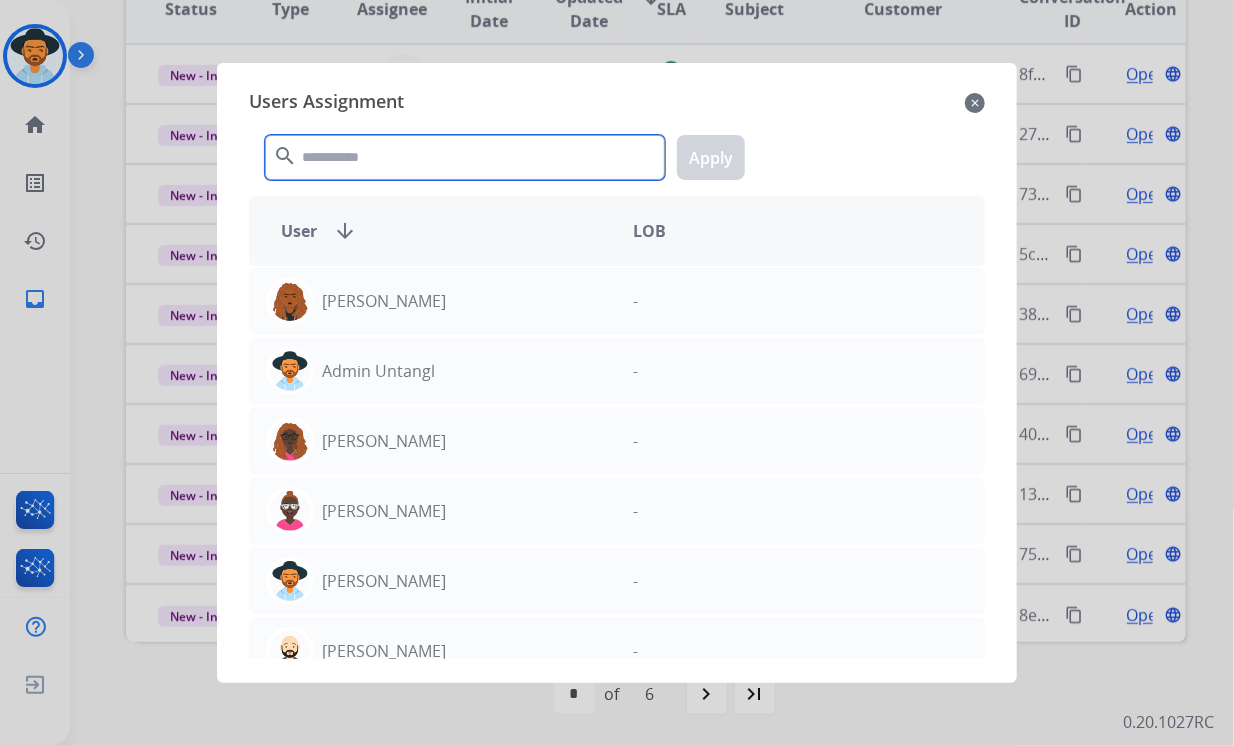 click 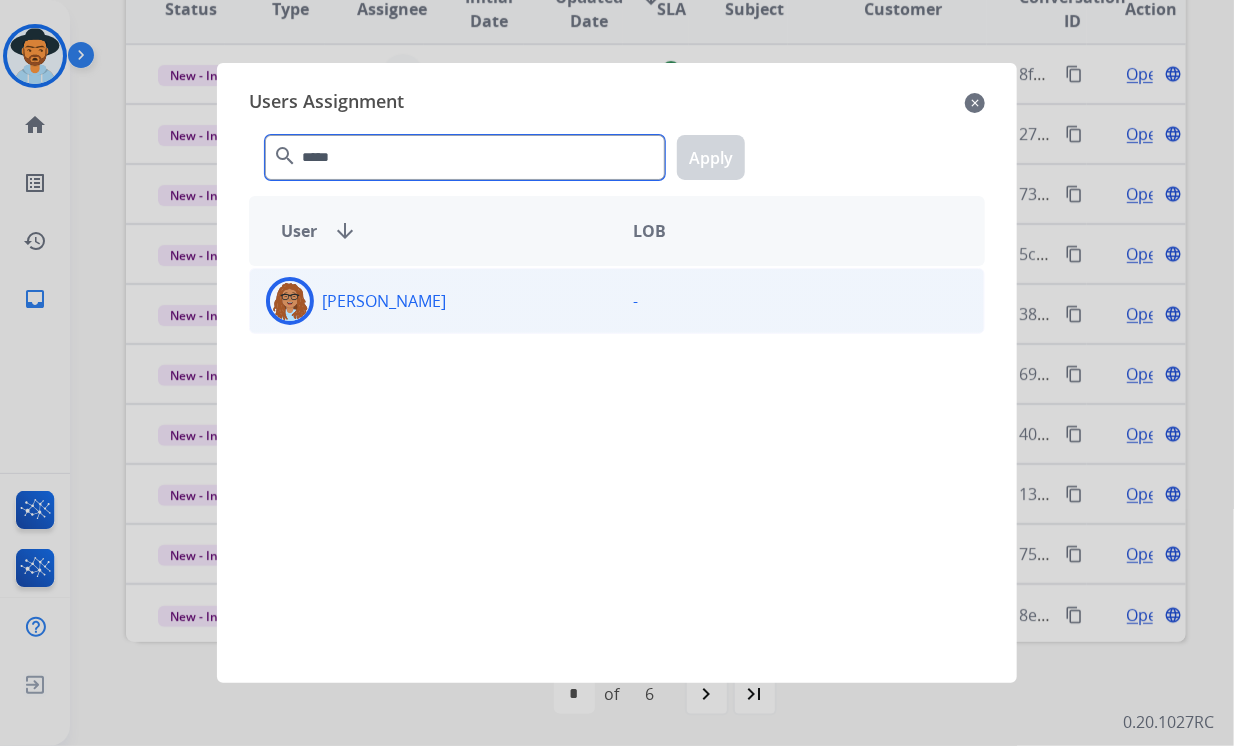 type on "*****" 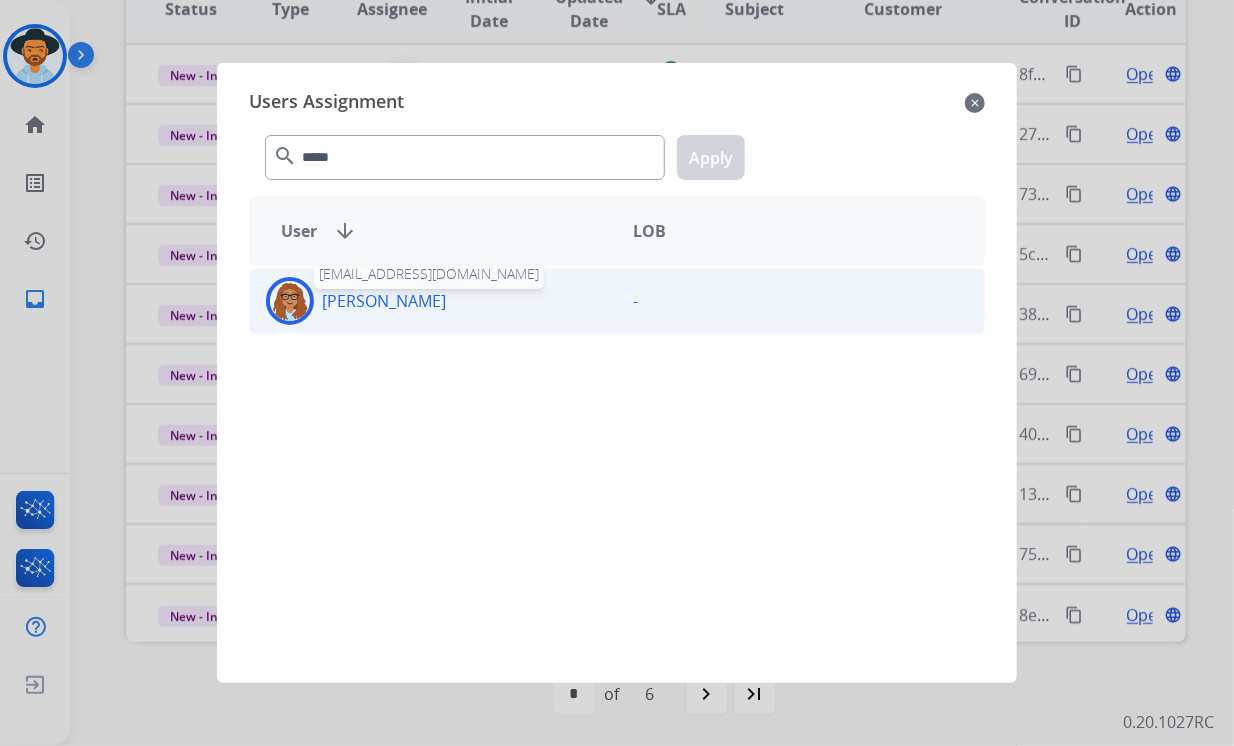 click on "[PERSON_NAME]" 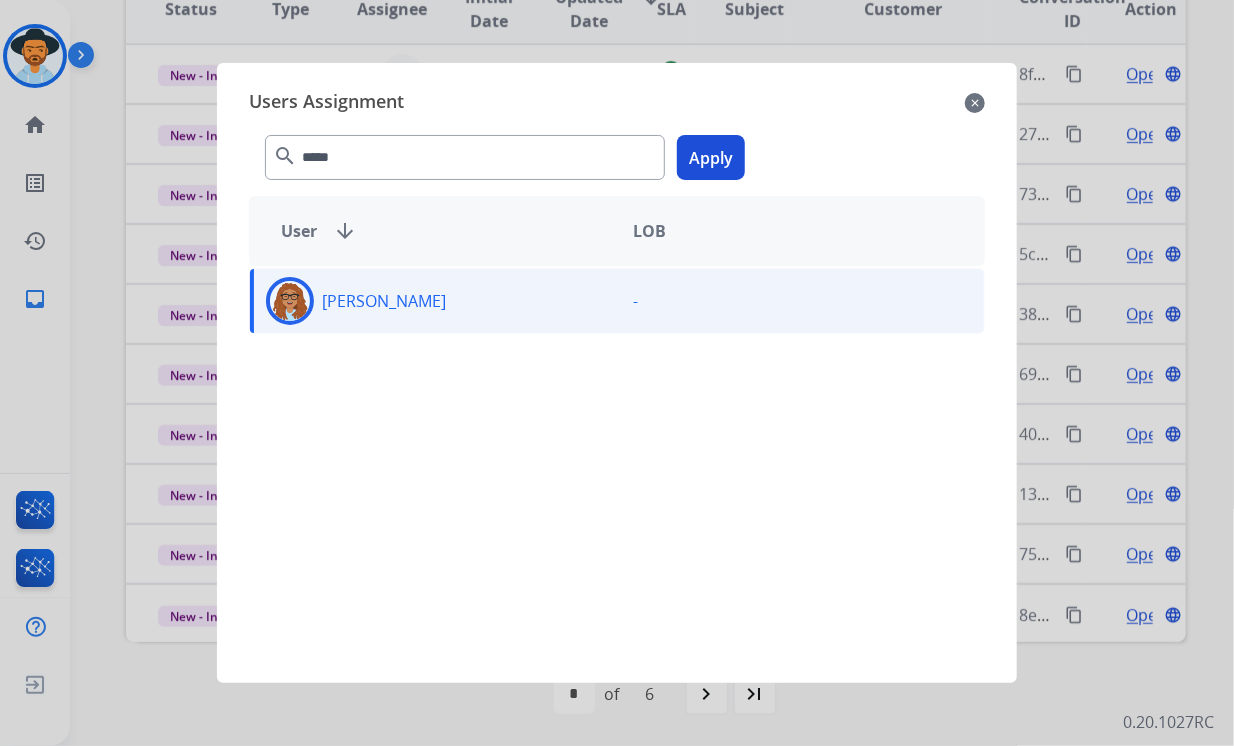 click on "Apply" 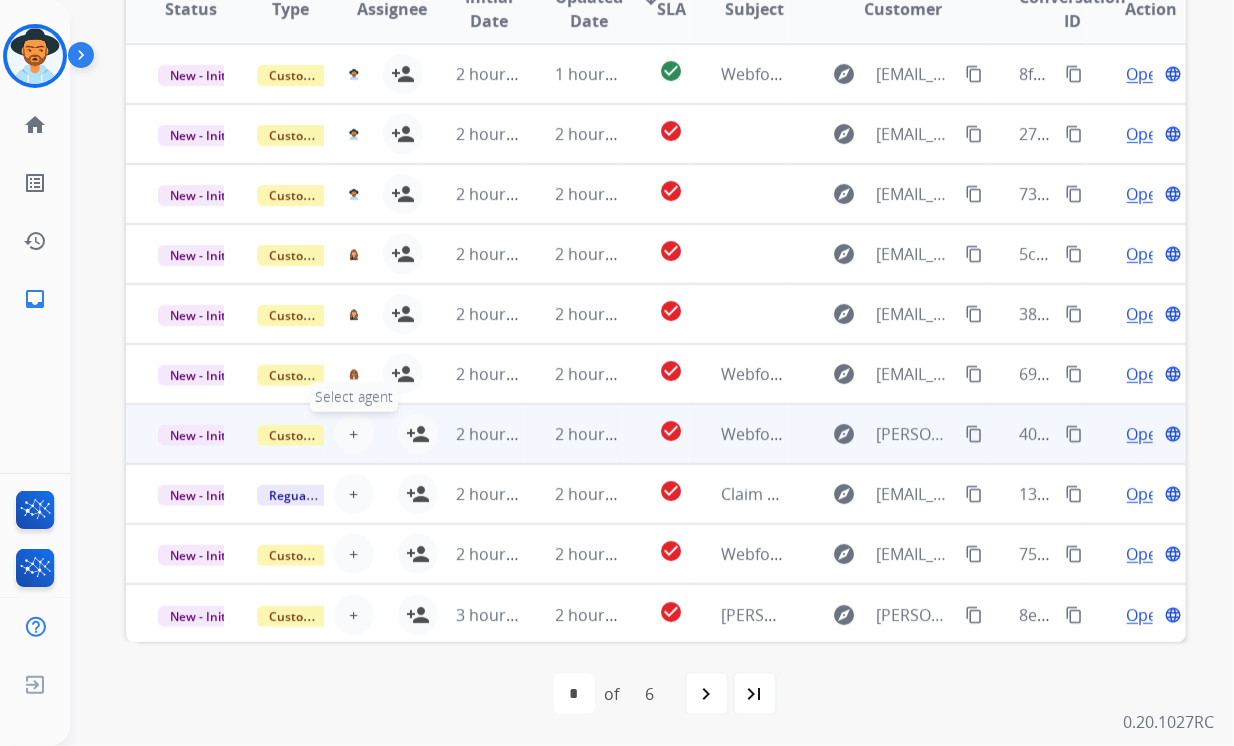 click on "+" at bounding box center [353, 434] 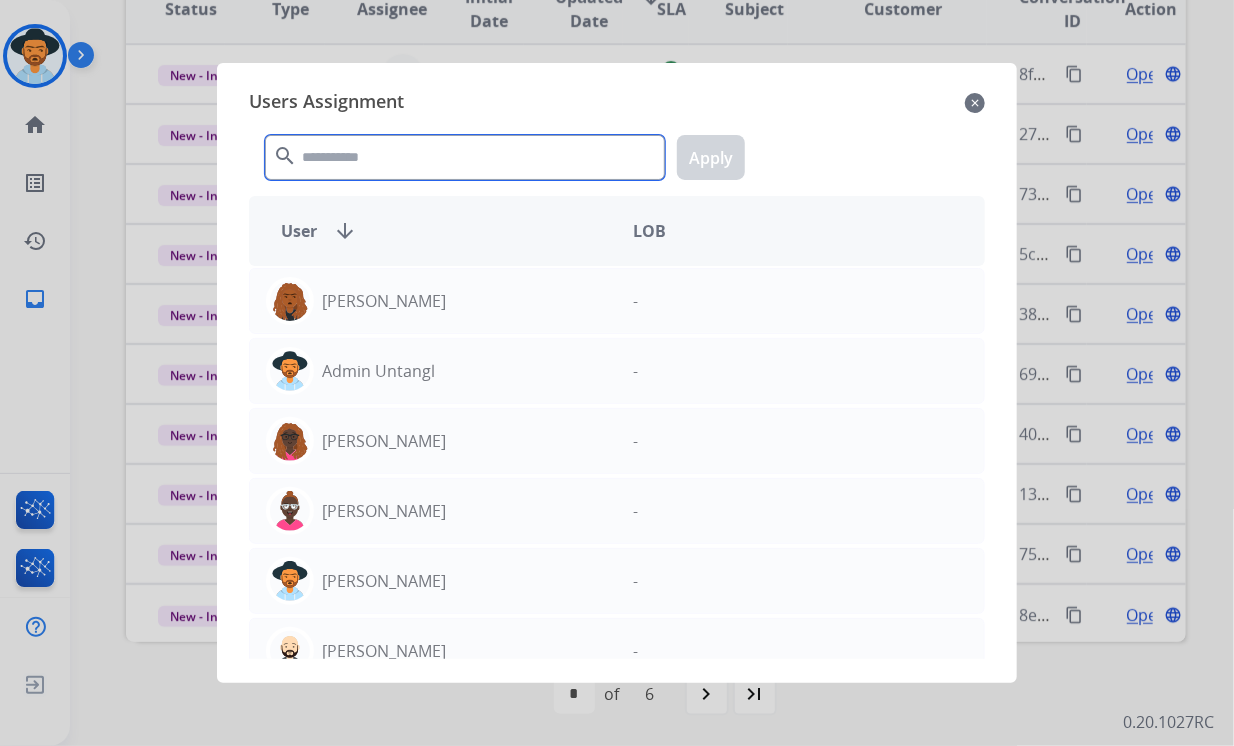 click 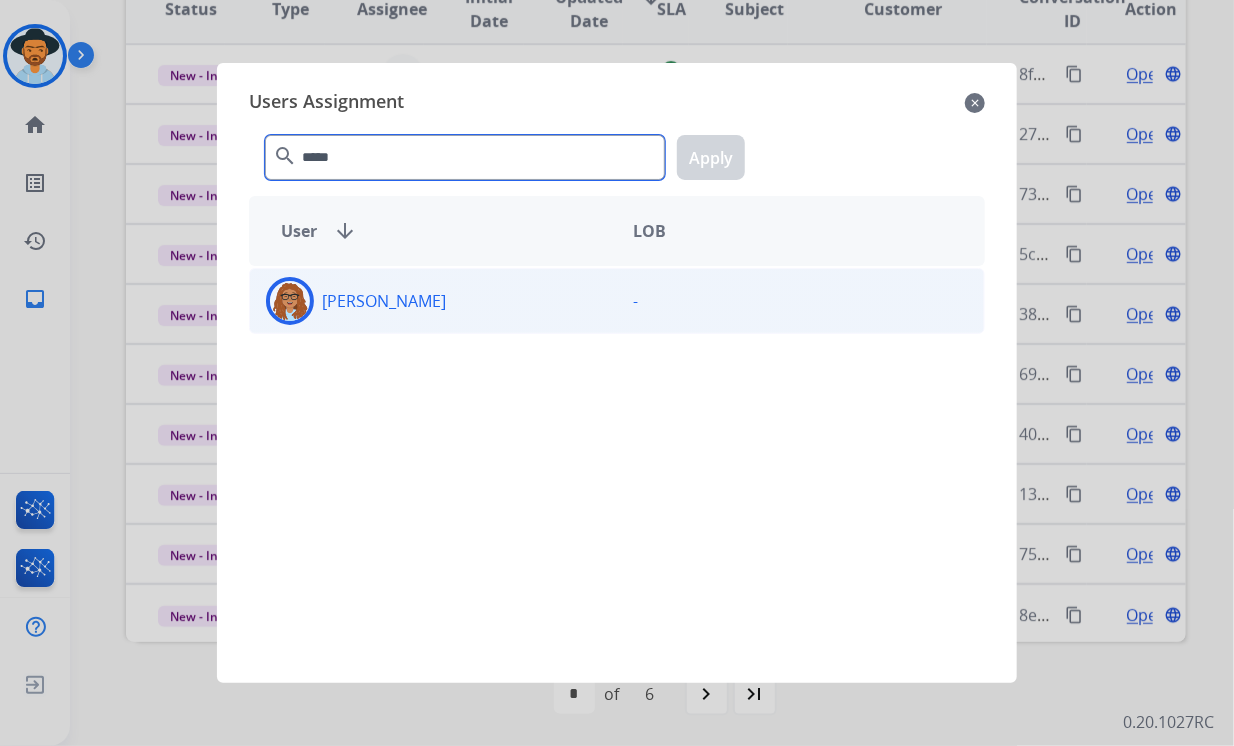 type on "*****" 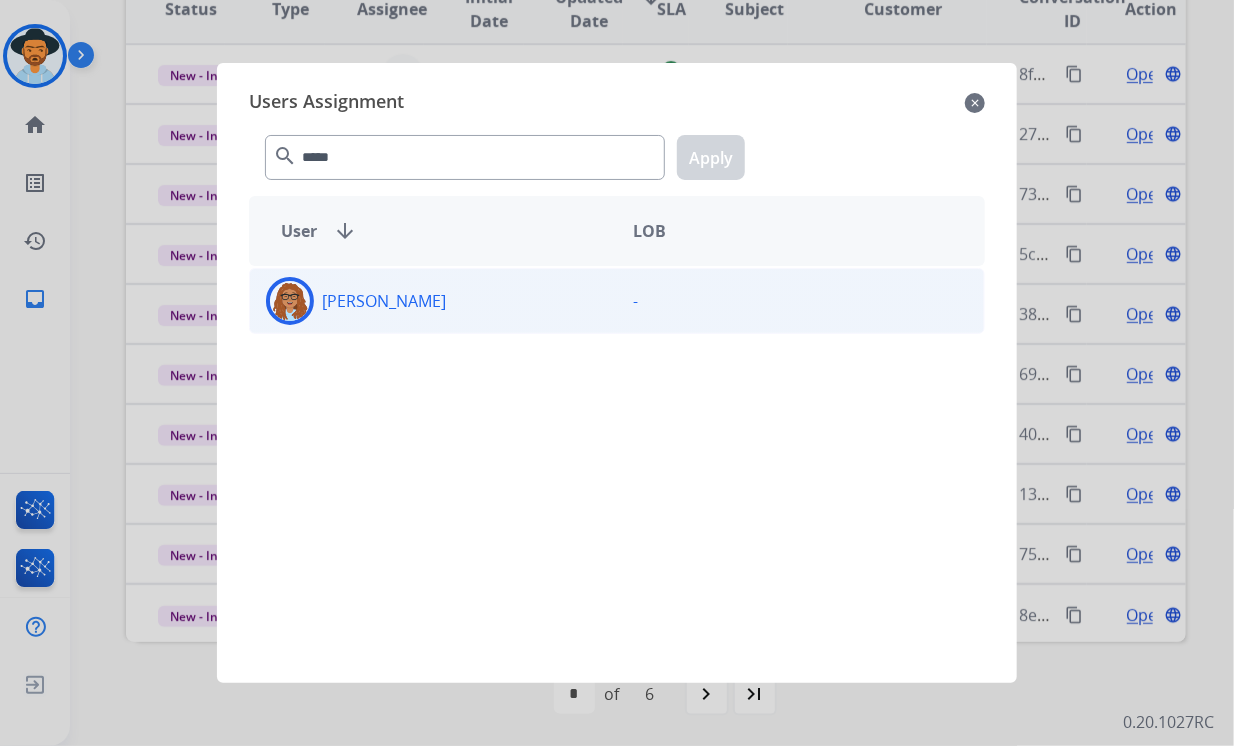 click on "[PERSON_NAME]" 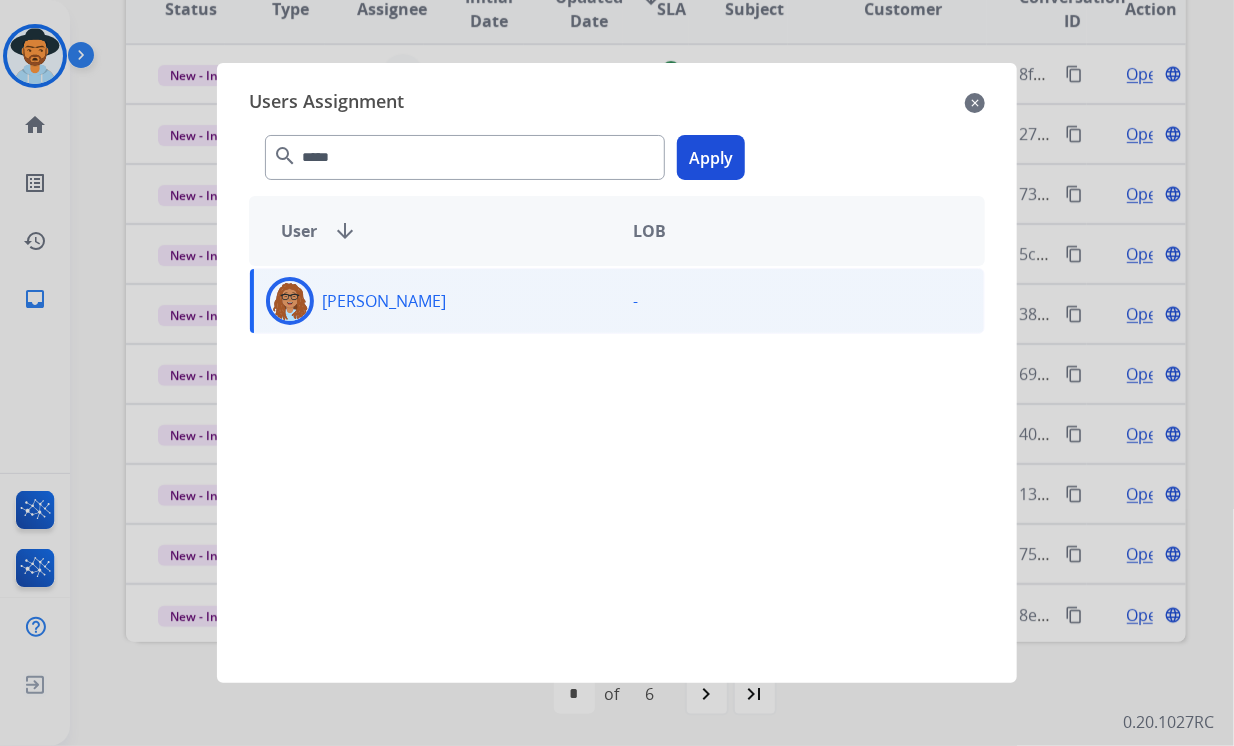 click on "Apply" 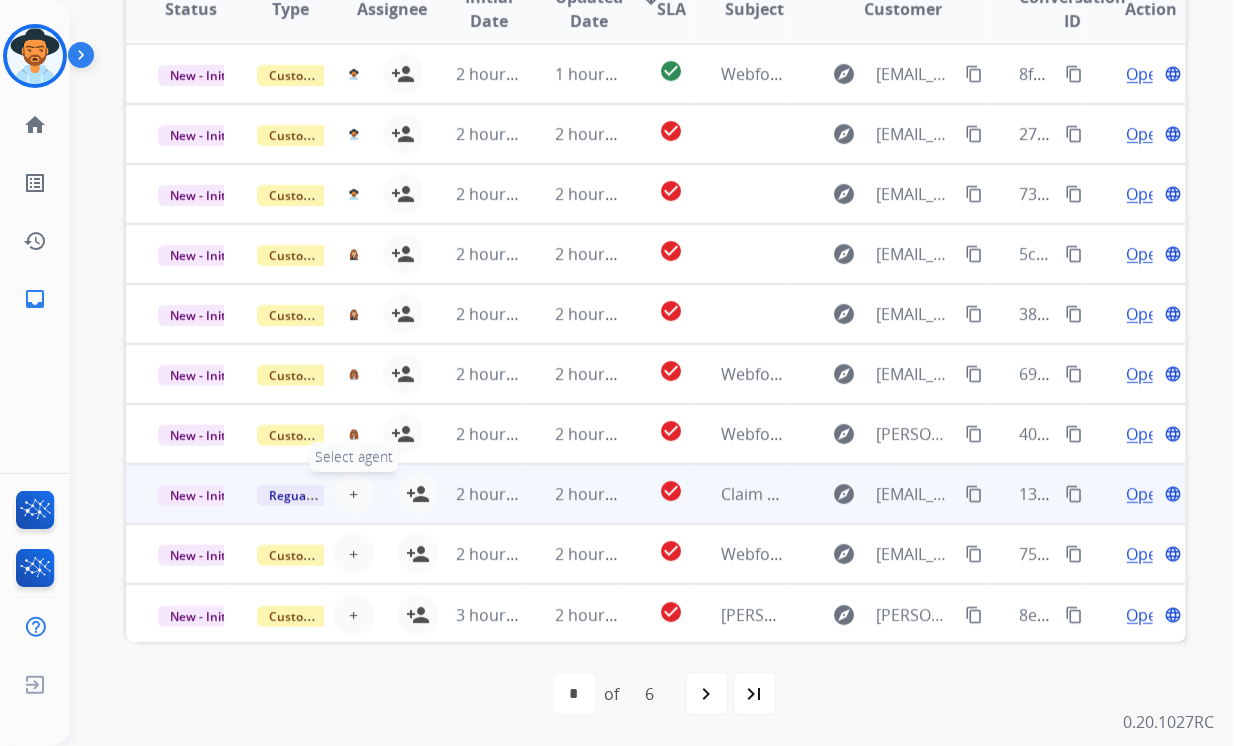 click on "+" at bounding box center (353, 494) 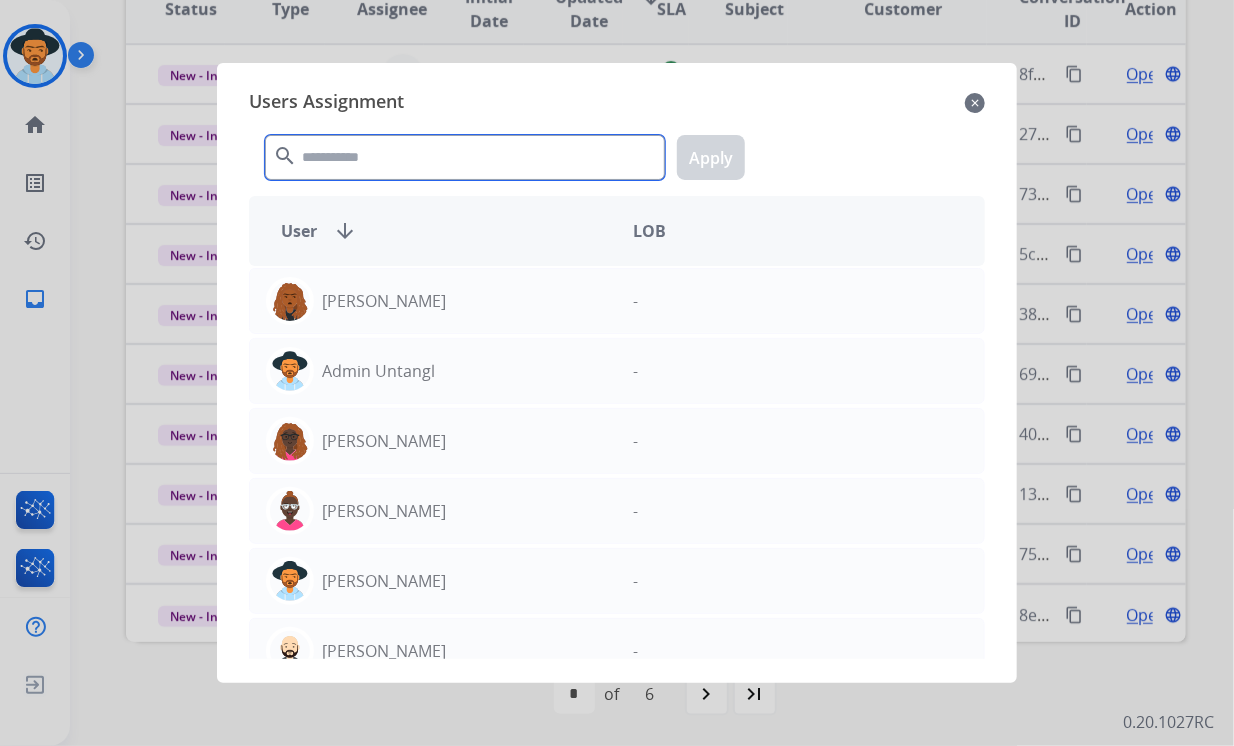click 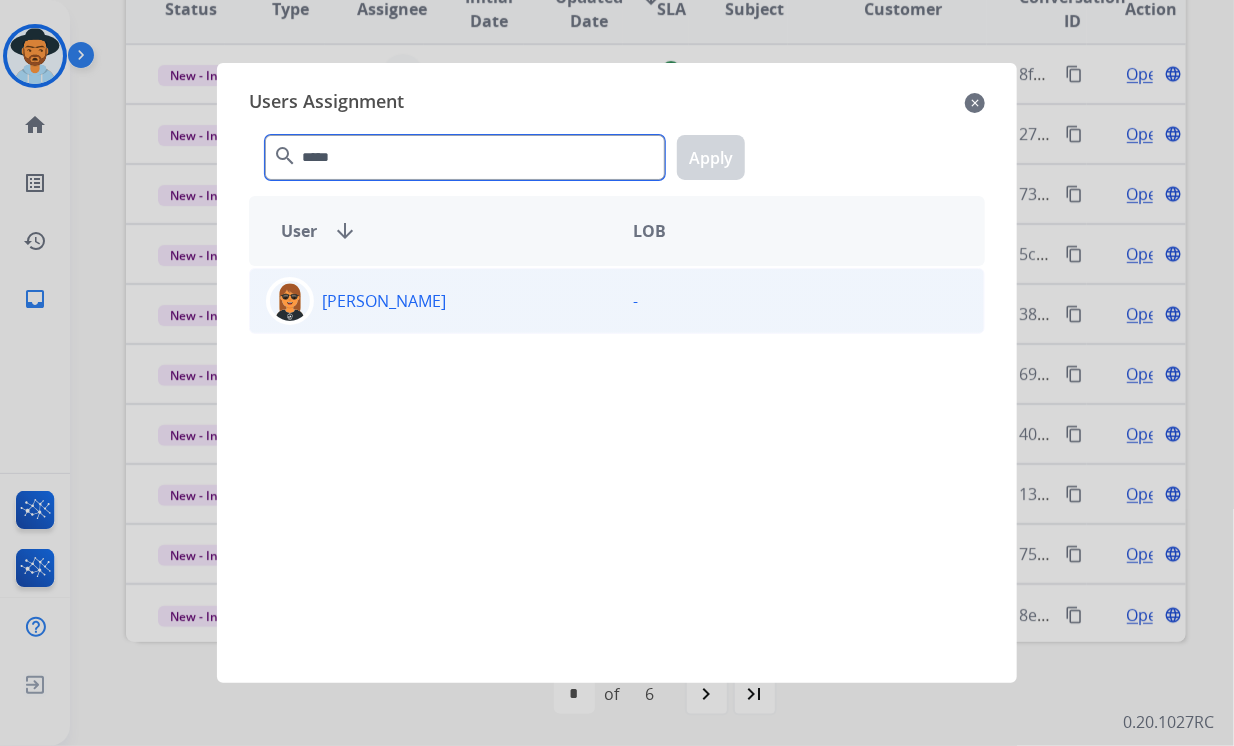 type on "*****" 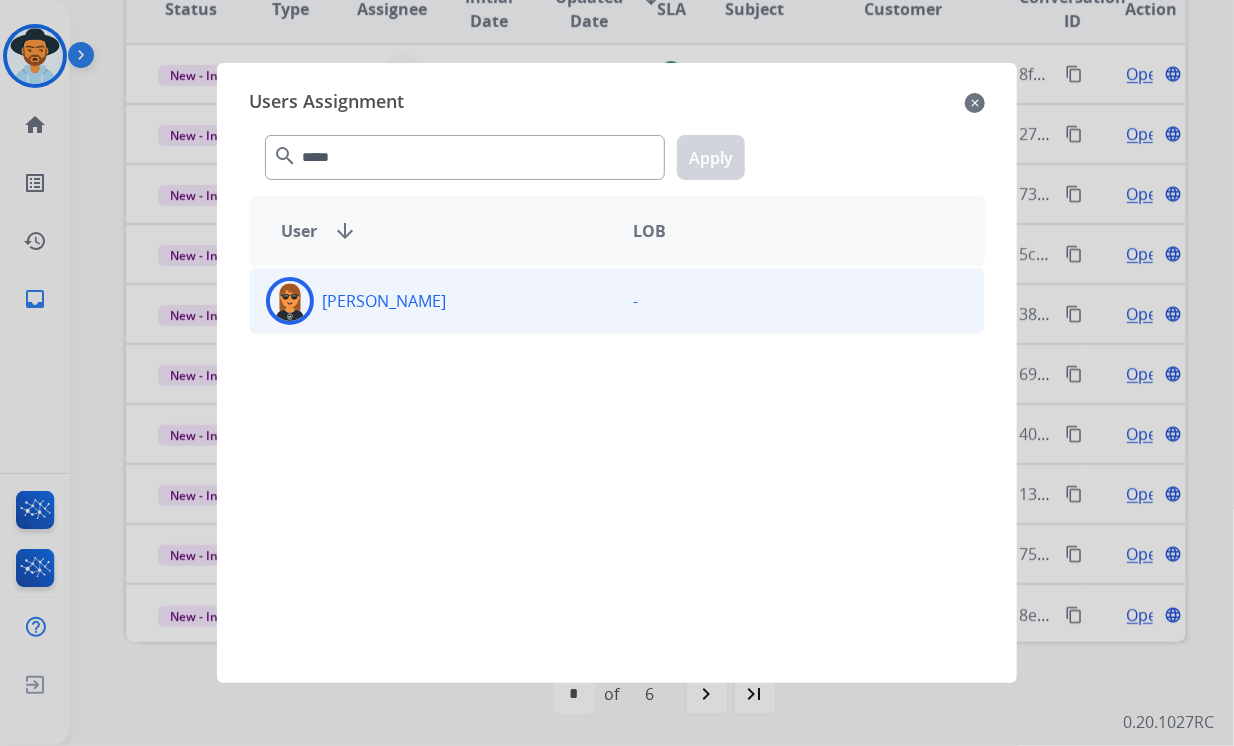 click on "[PERSON_NAME]" 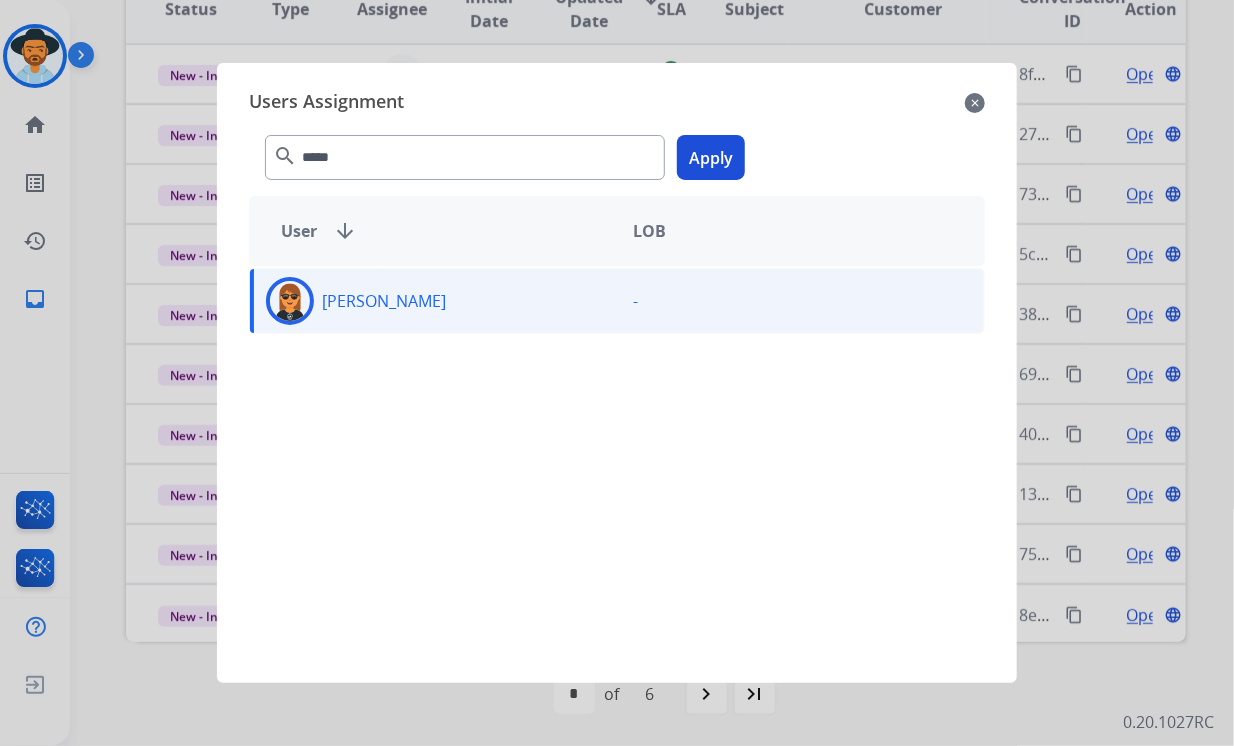 click on "Apply" 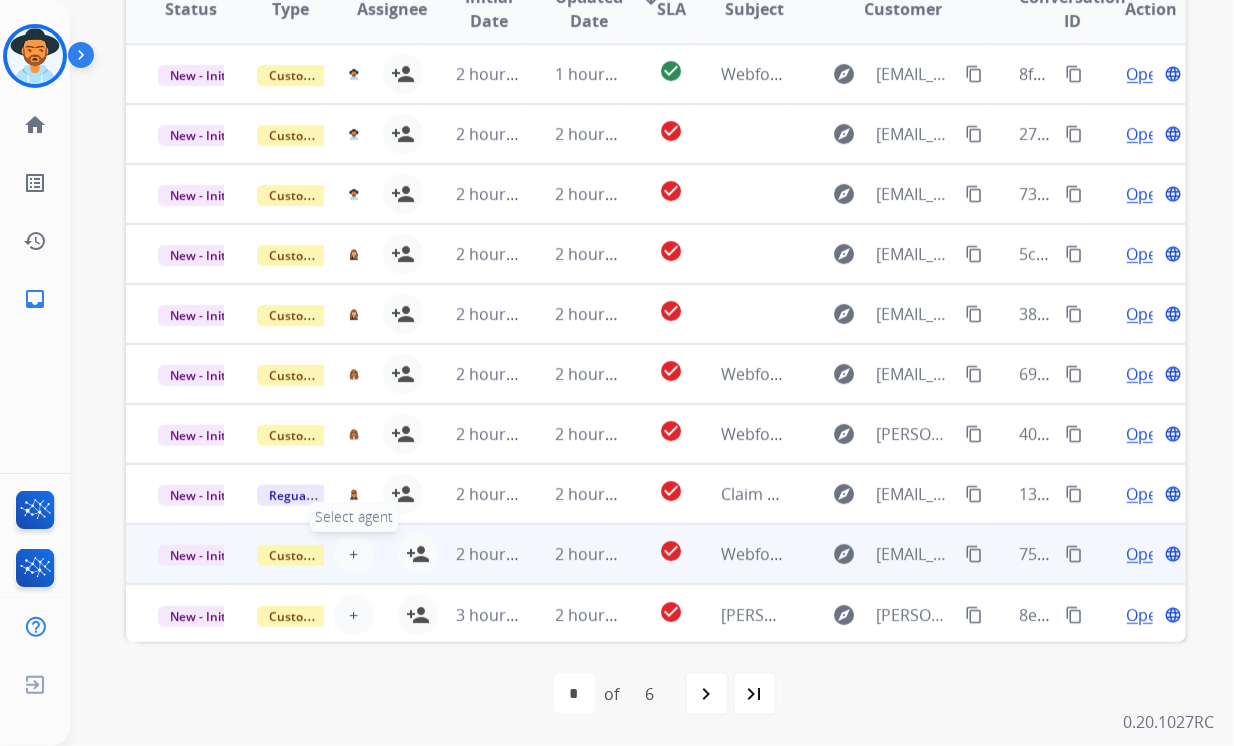 click on "+" at bounding box center [353, 554] 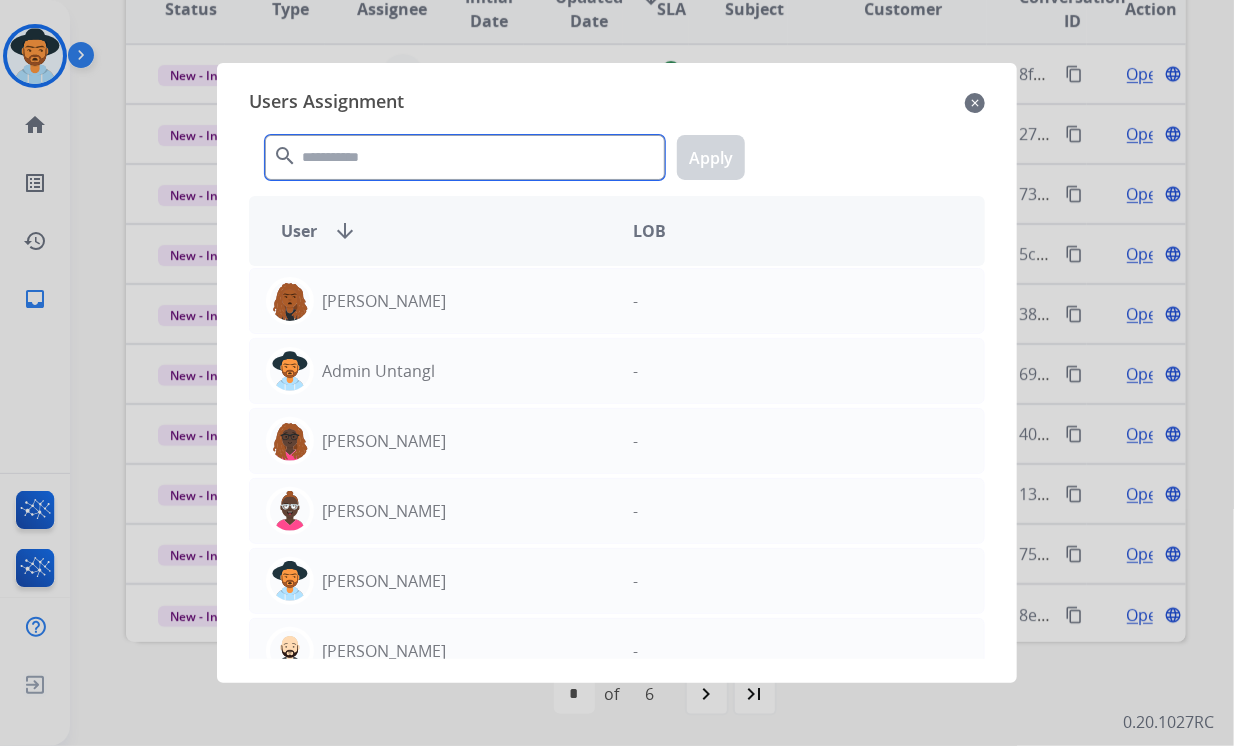 click 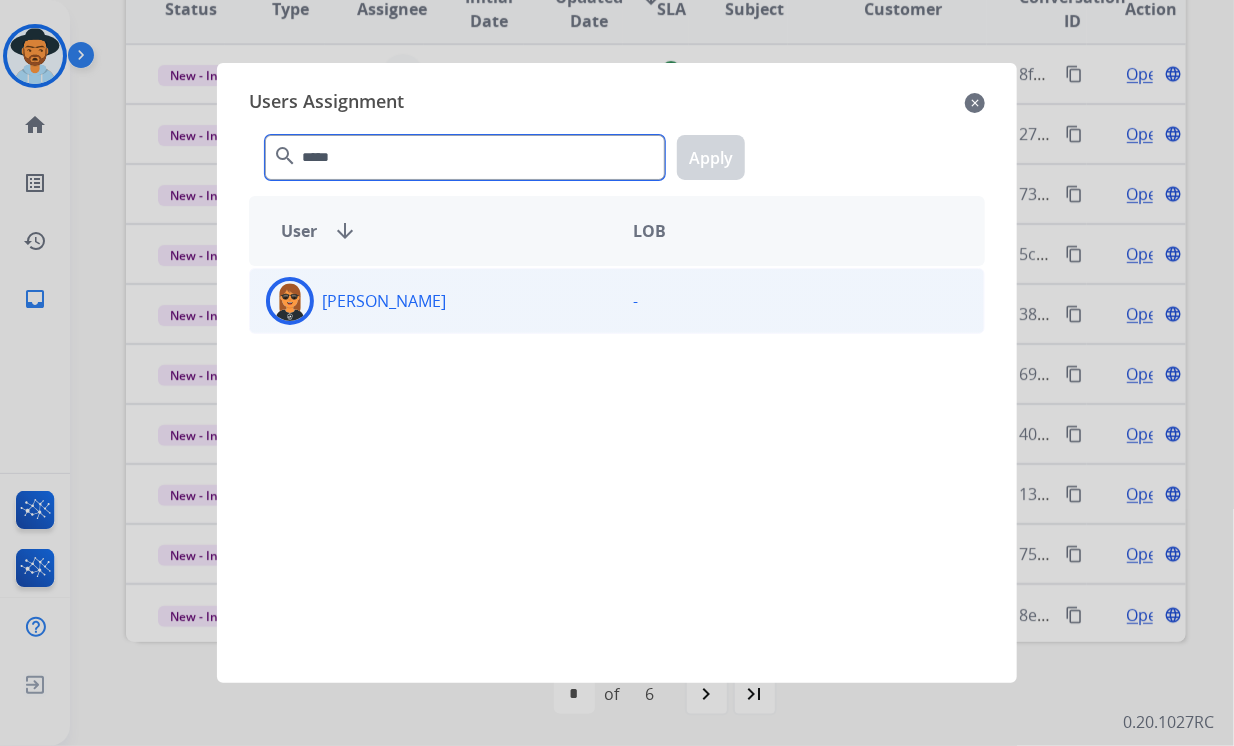 type on "*****" 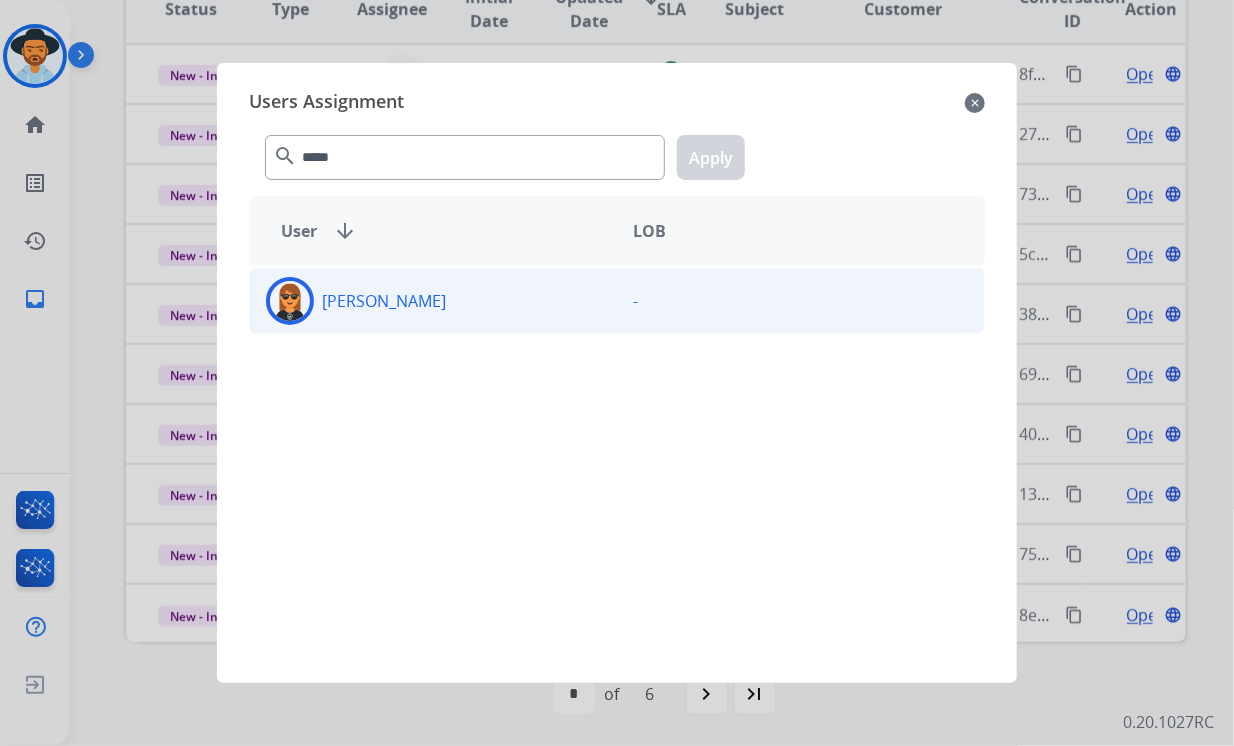 click on "[PERSON_NAME]" 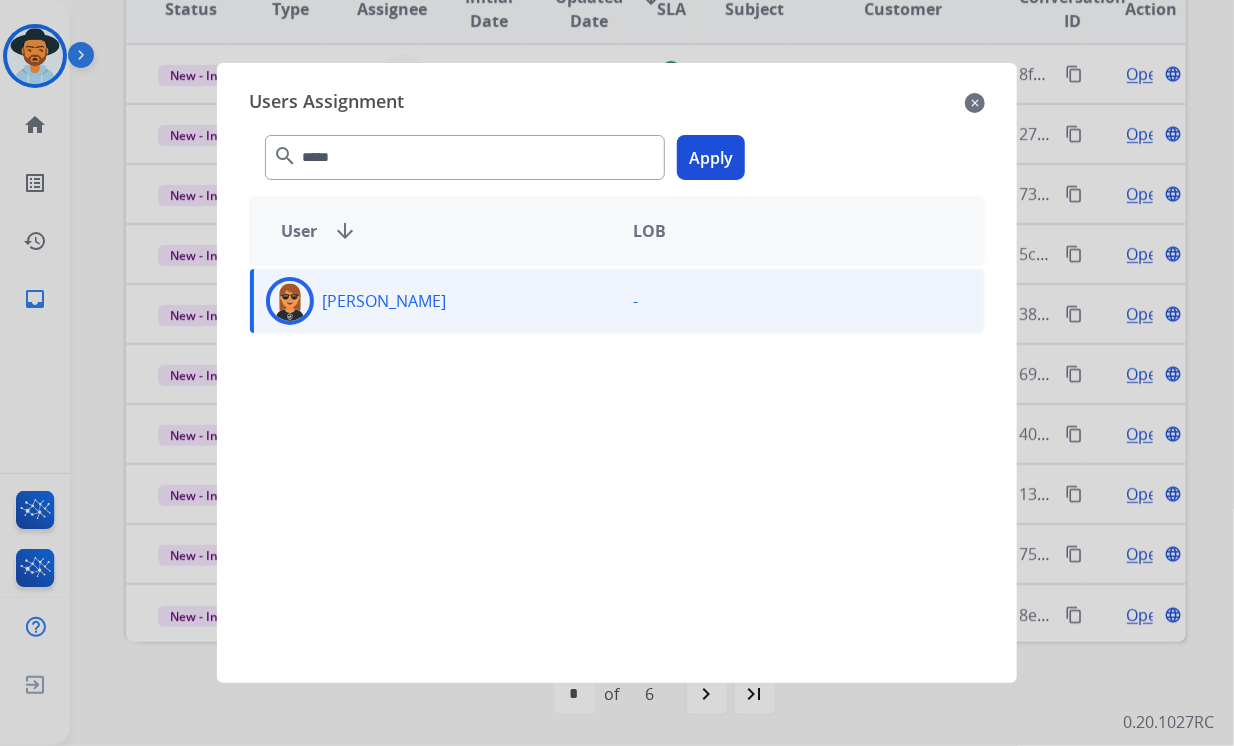 click on "Apply" 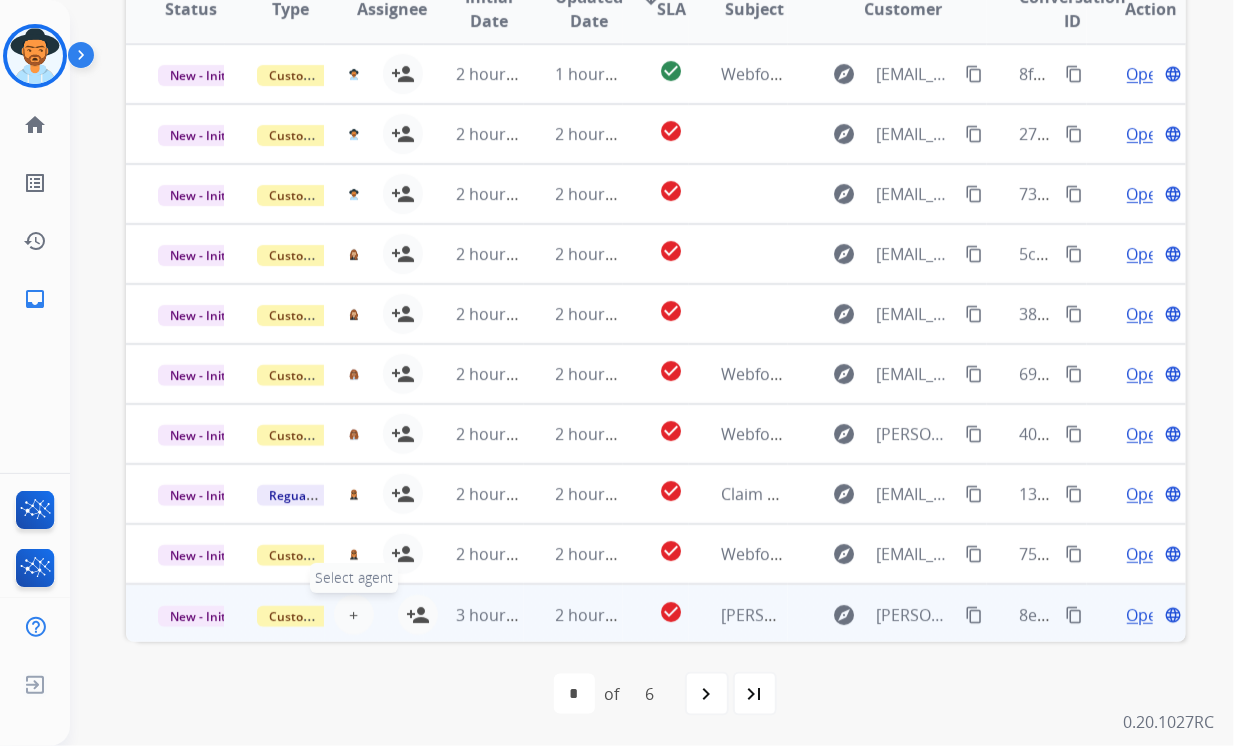 click on "+" at bounding box center (353, 615) 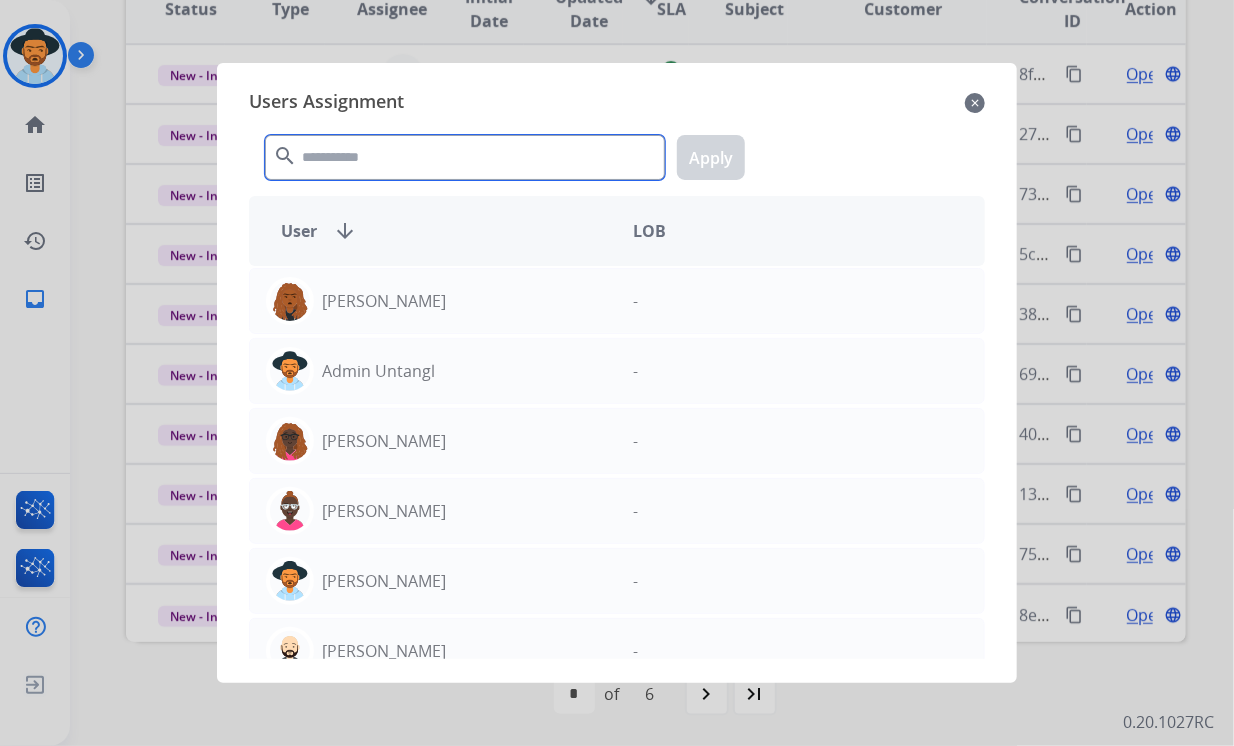 click 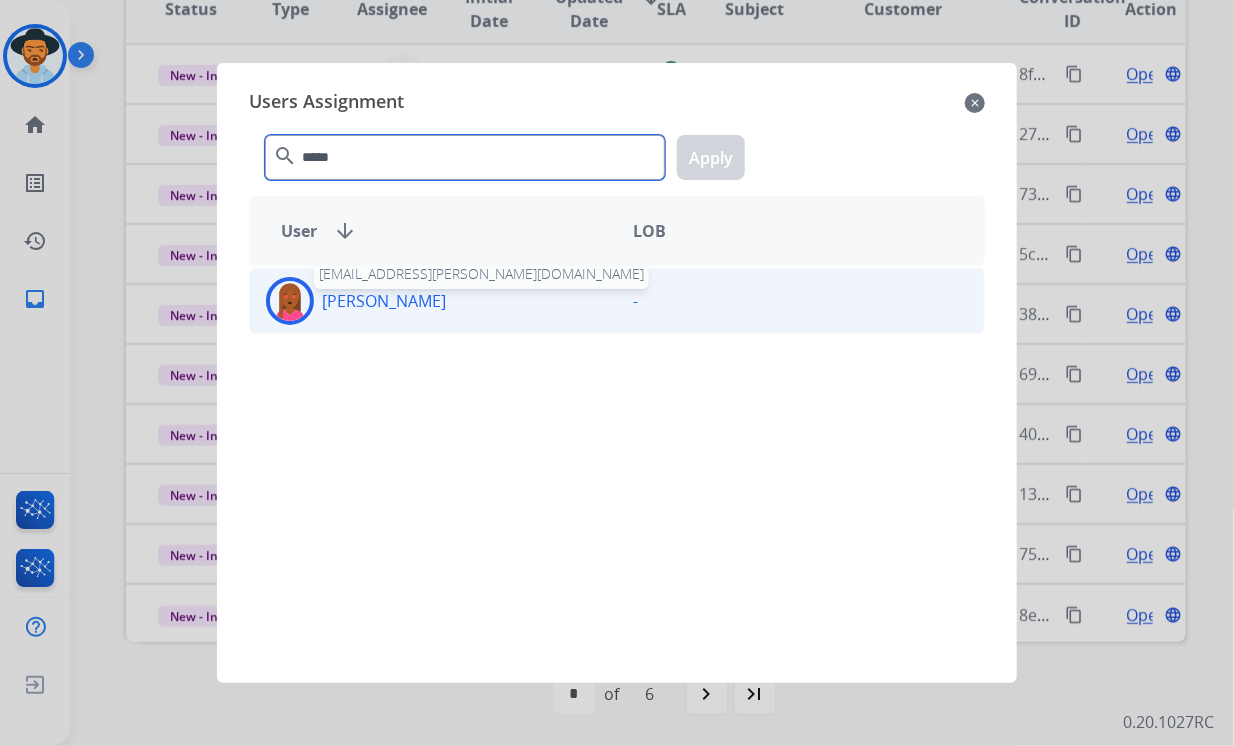 type on "*****" 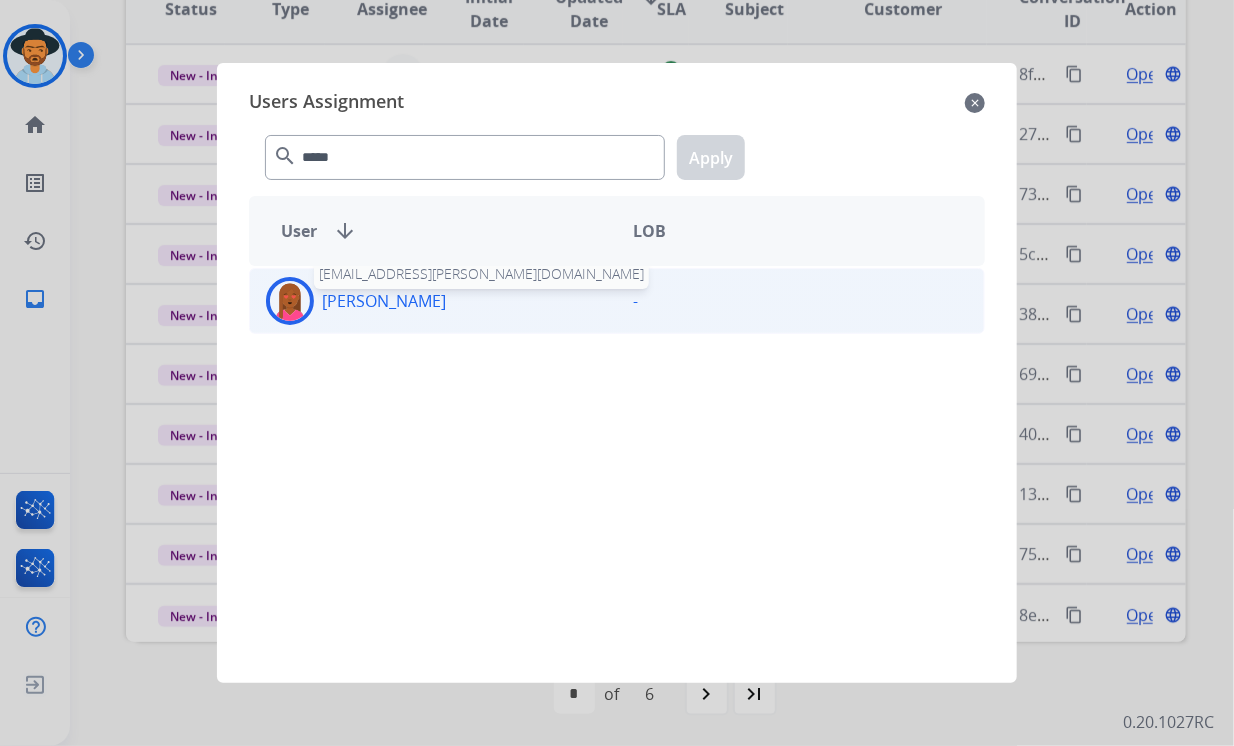 click on "[PERSON_NAME]" 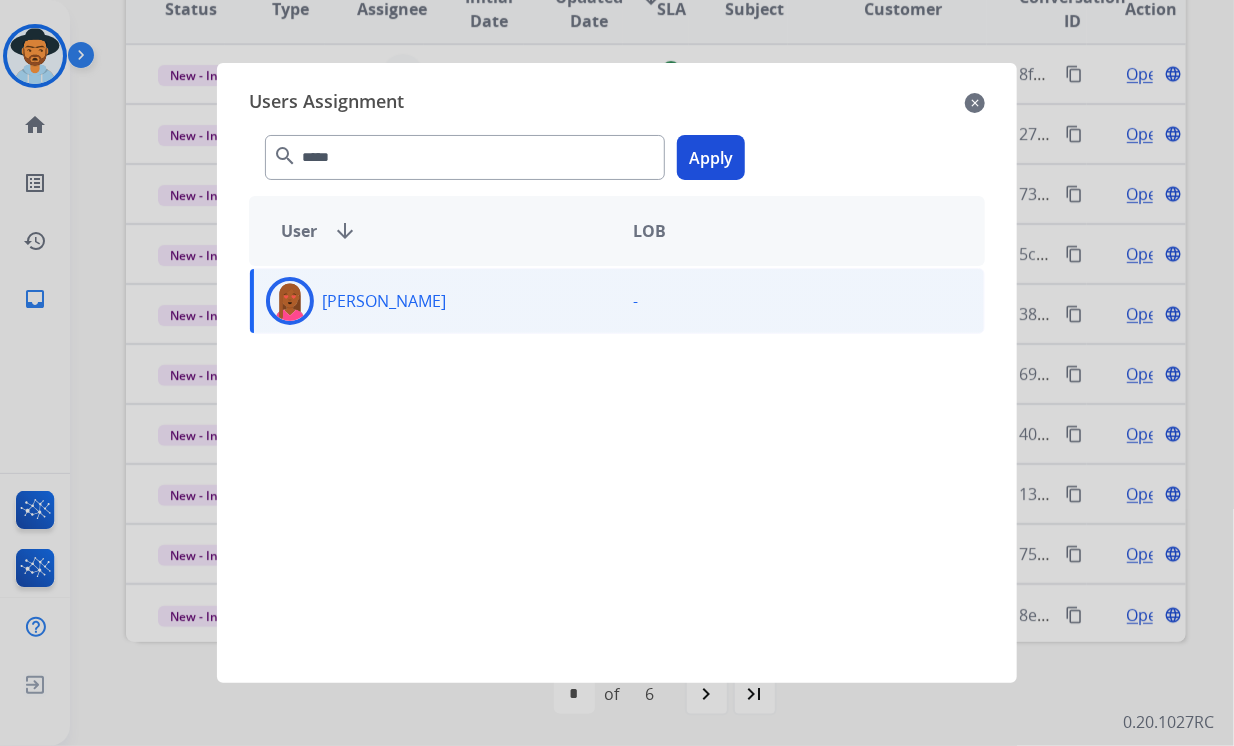 click on "Apply" 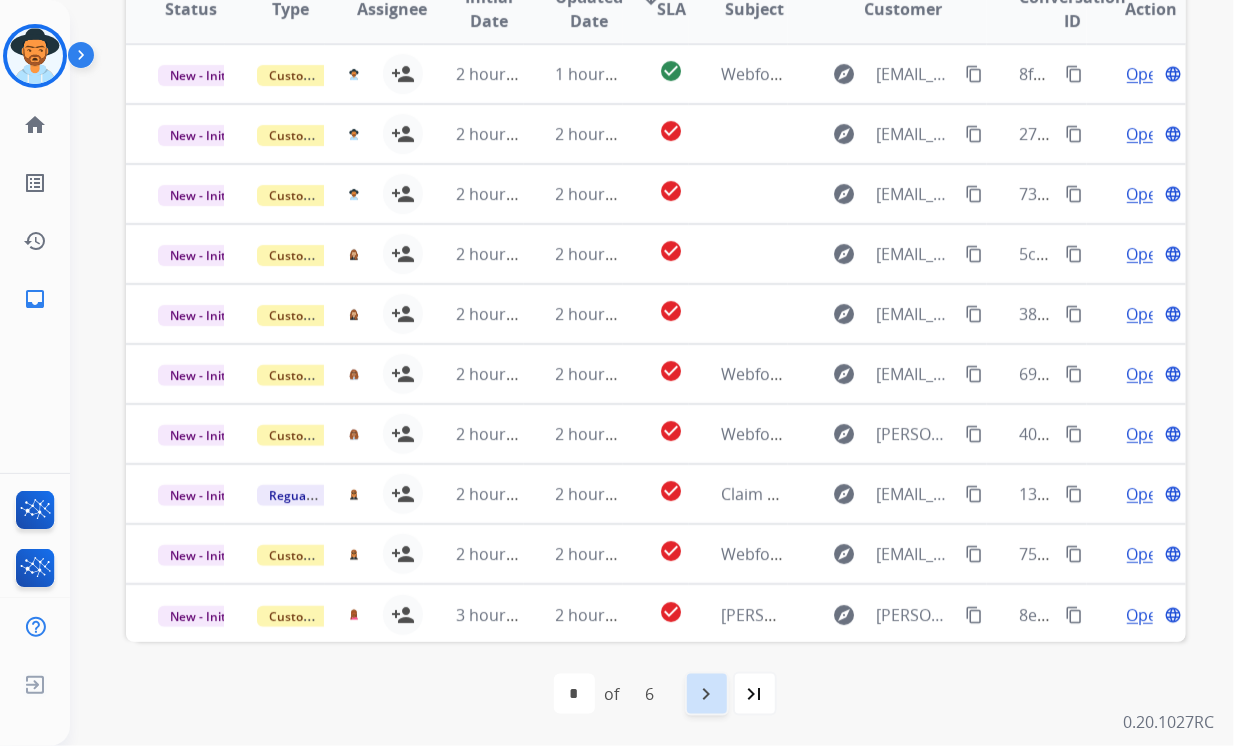 click on "navigate_next" at bounding box center [707, 694] 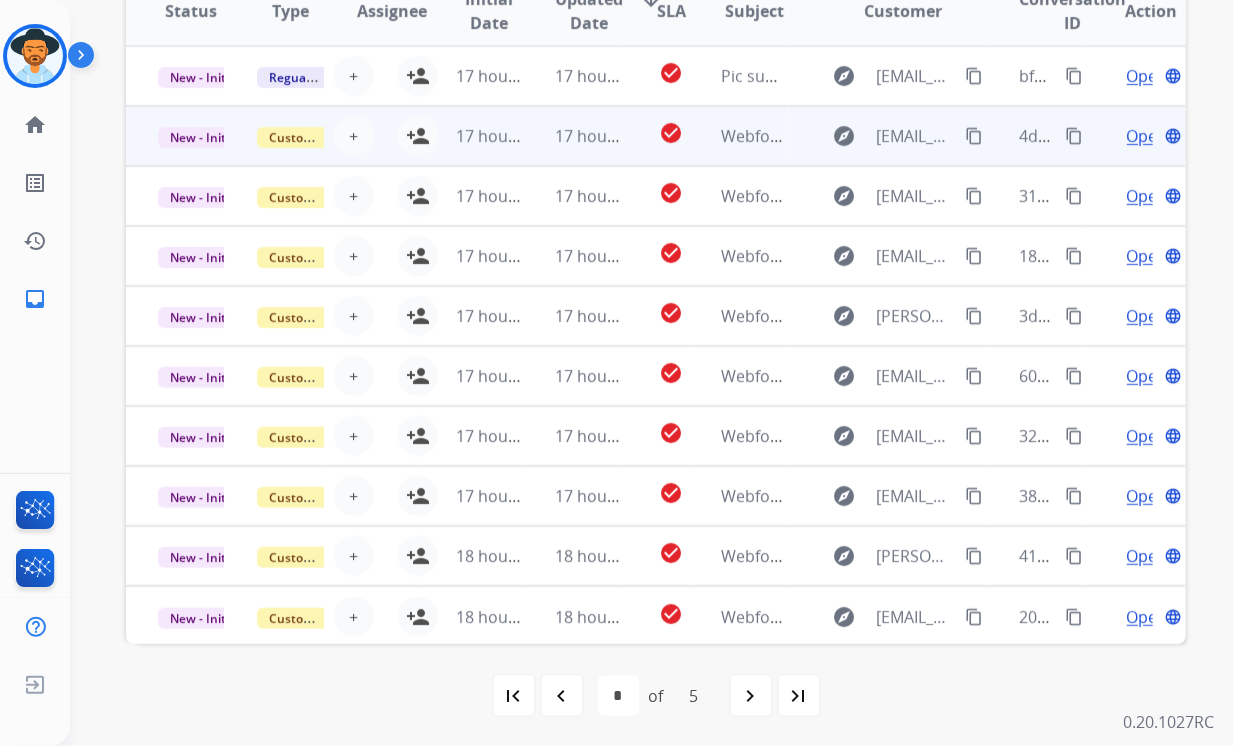 scroll, scrollTop: 584, scrollLeft: 0, axis: vertical 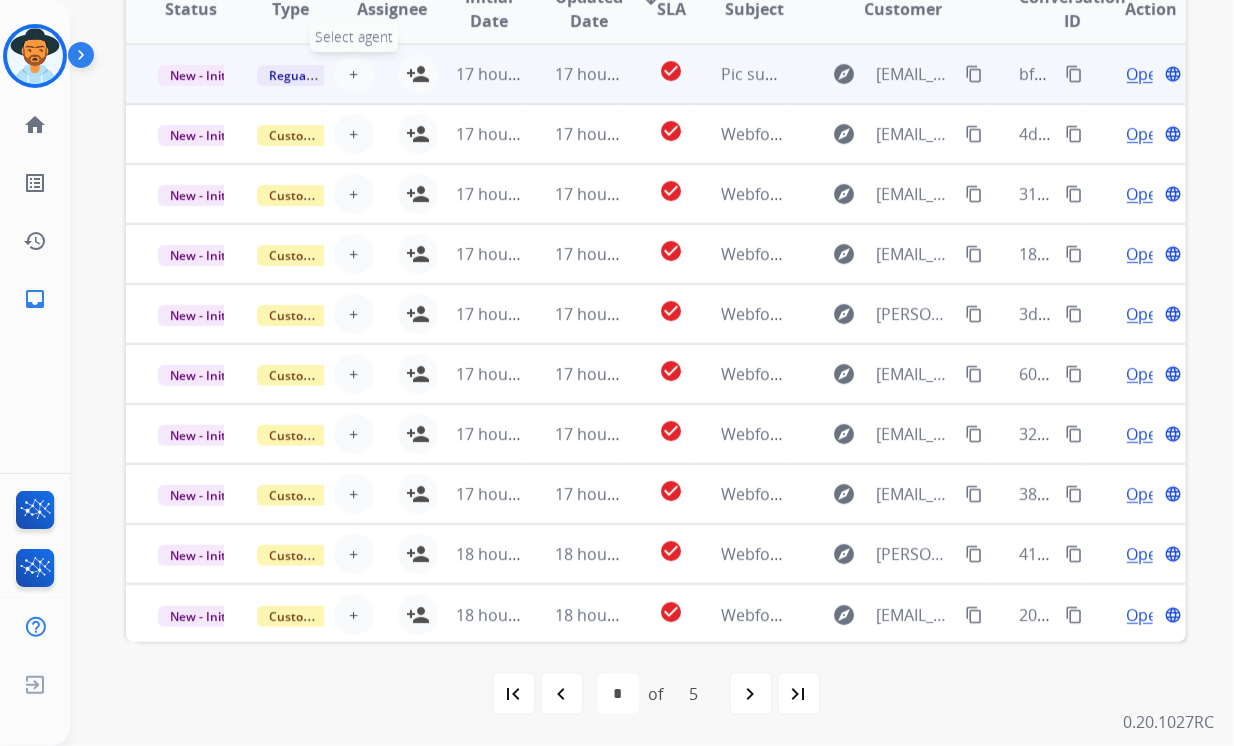 click on "+" at bounding box center [353, 74] 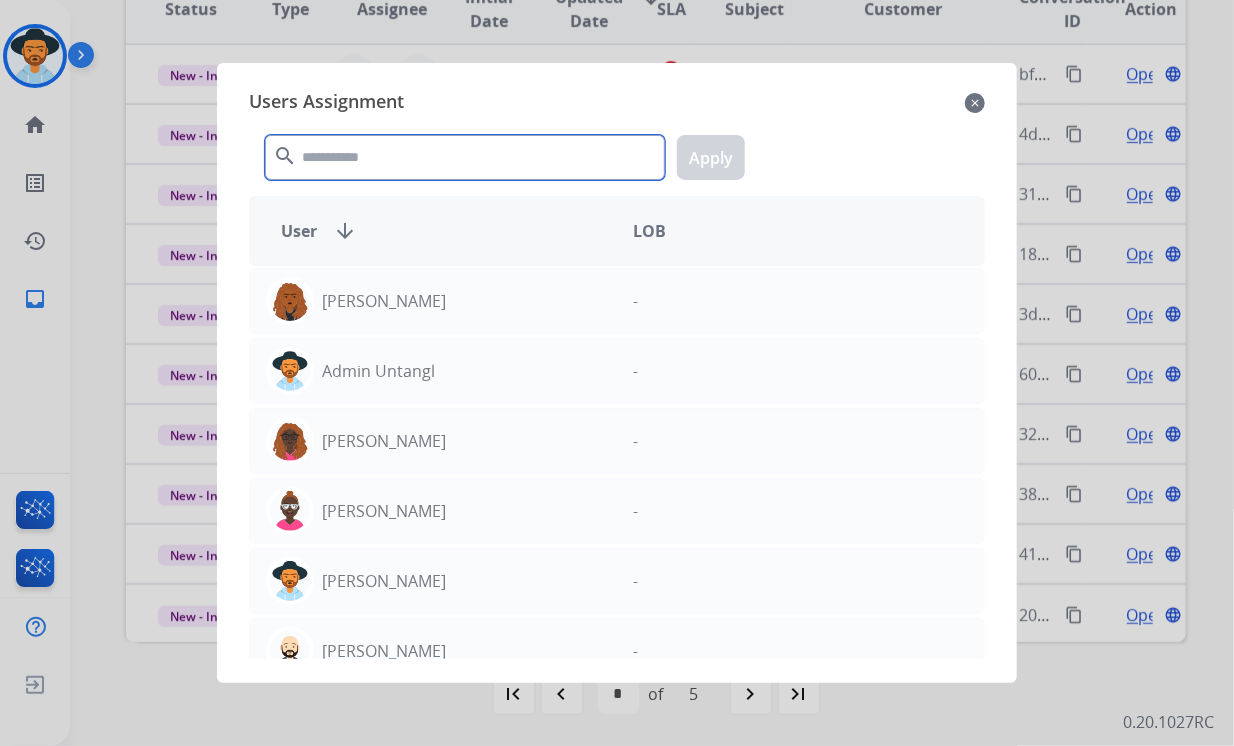 click 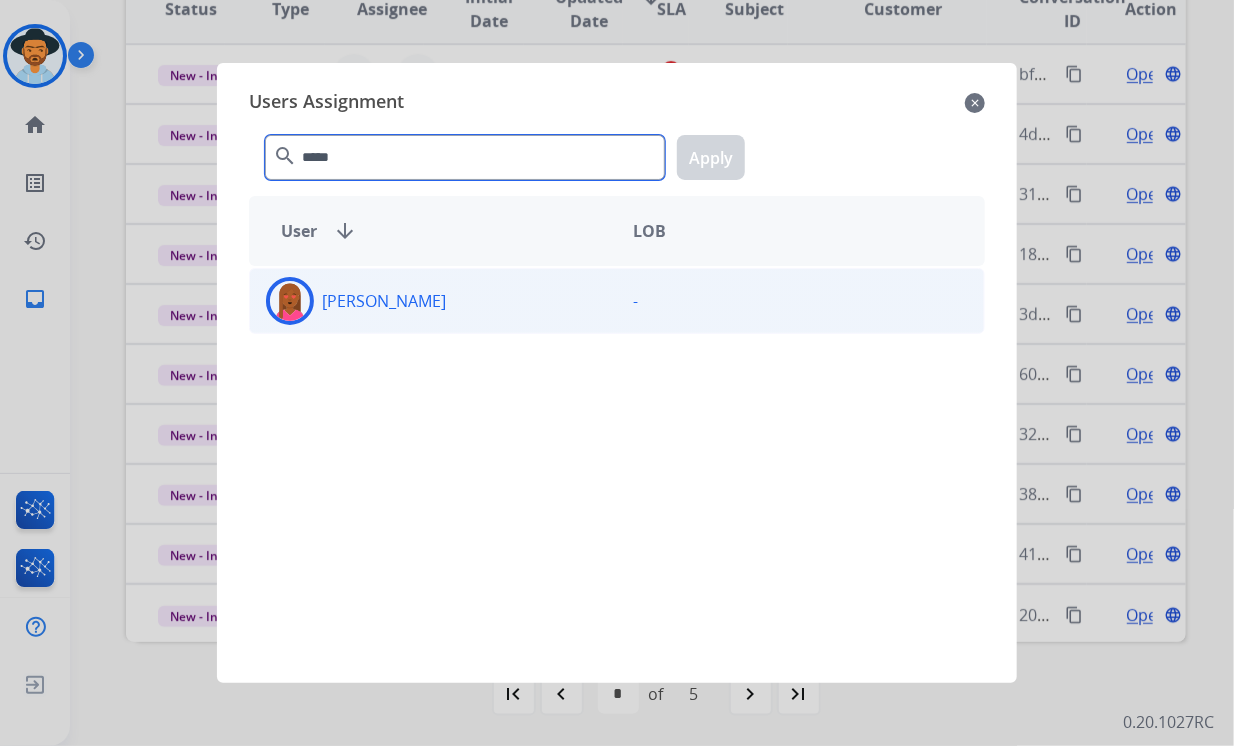 type on "*****" 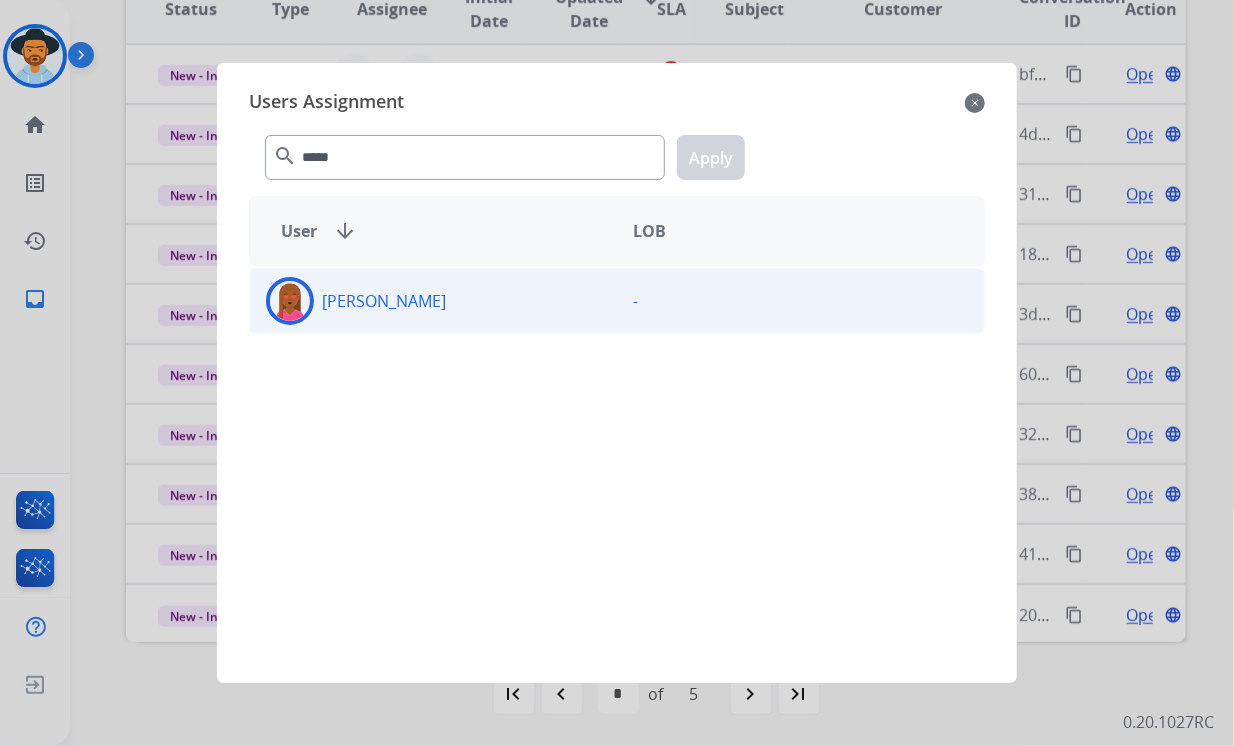 click on "[PERSON_NAME]" 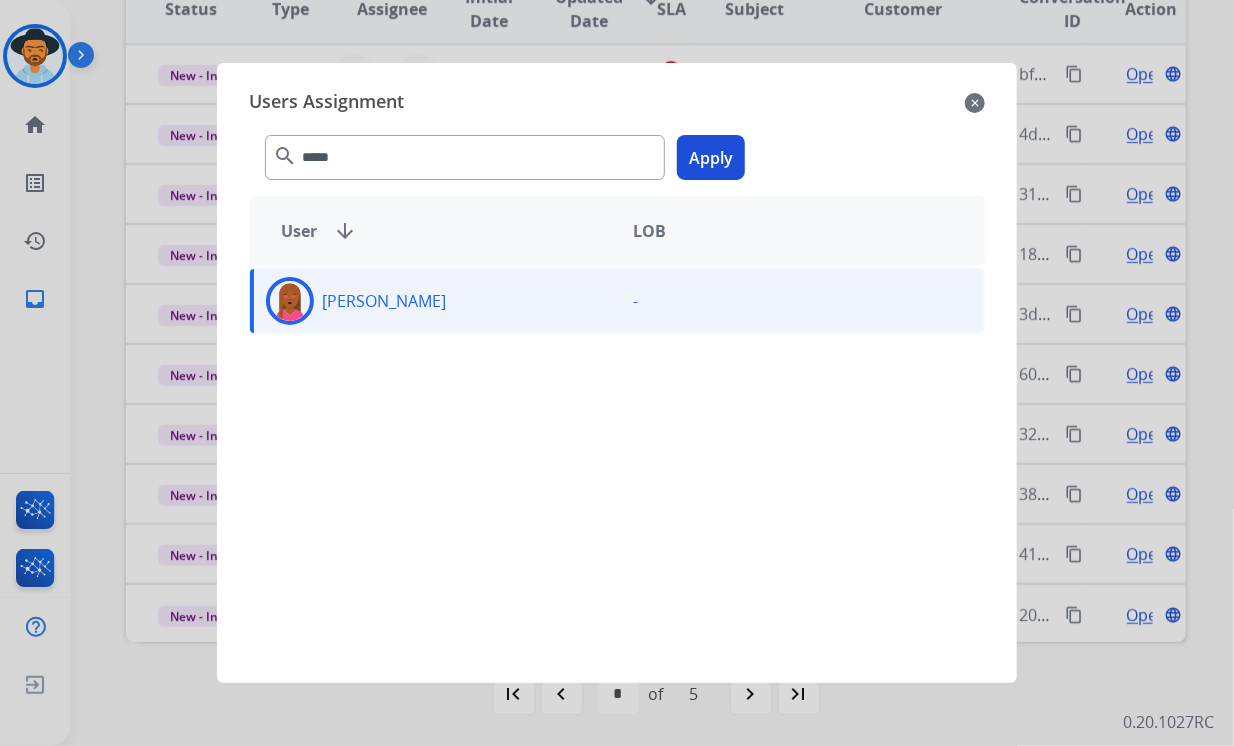 click on "Apply" 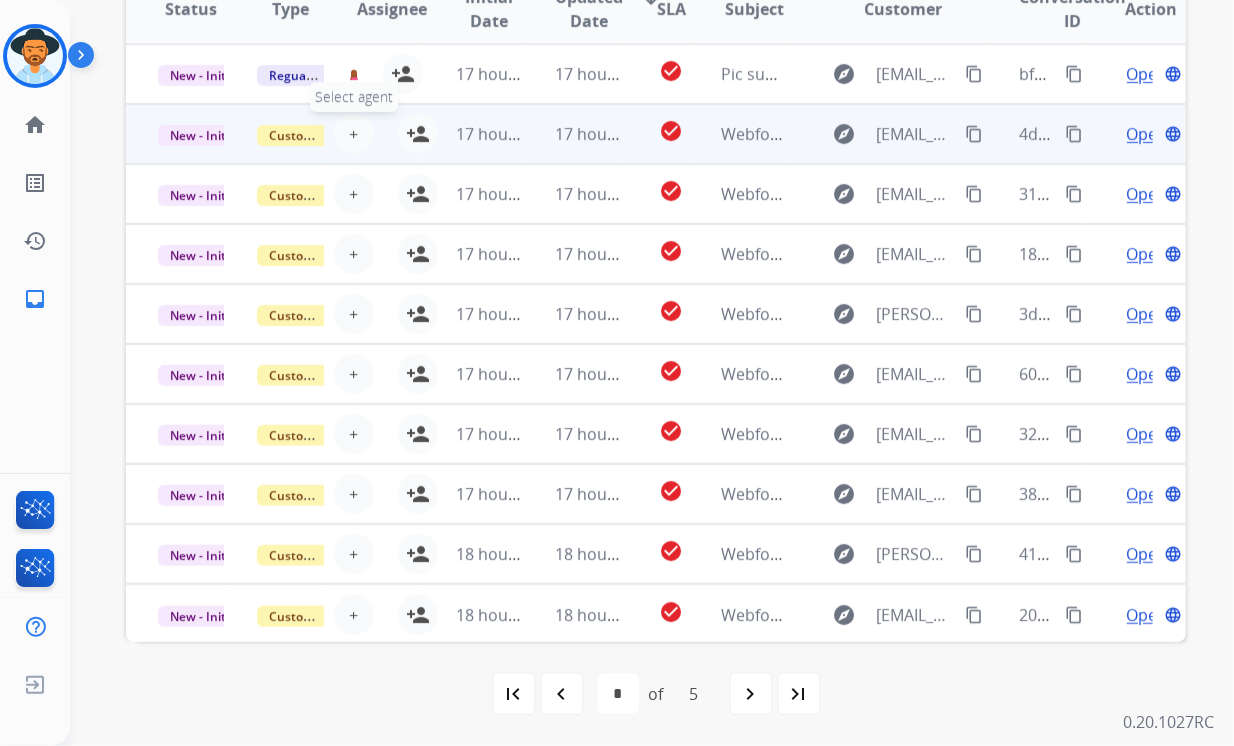 click on "+ Select agent" at bounding box center [354, 134] 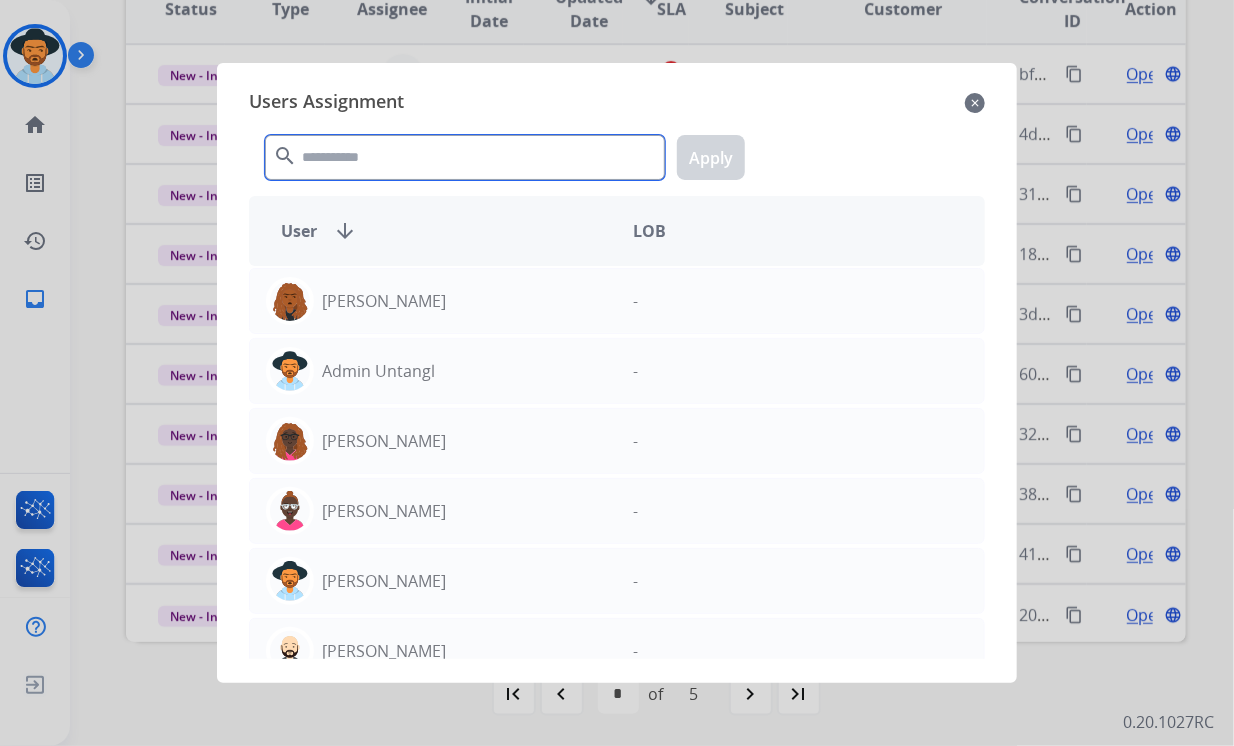 click 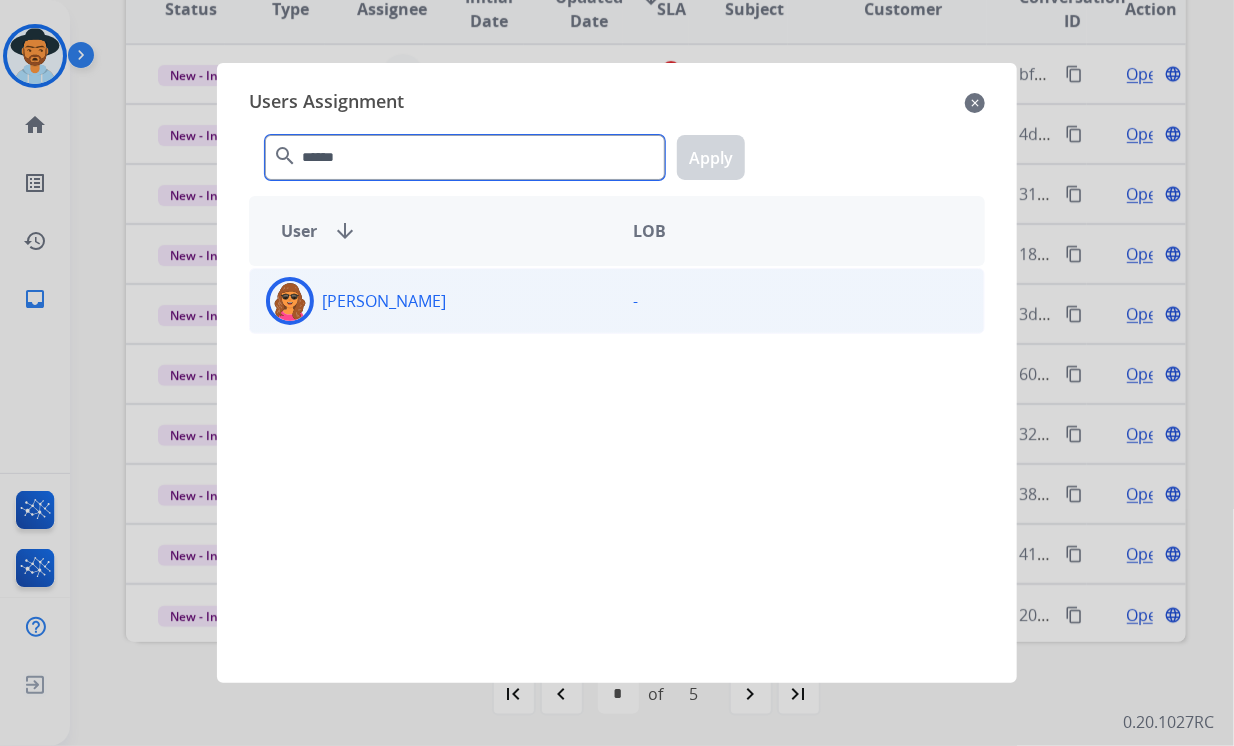 type on "******" 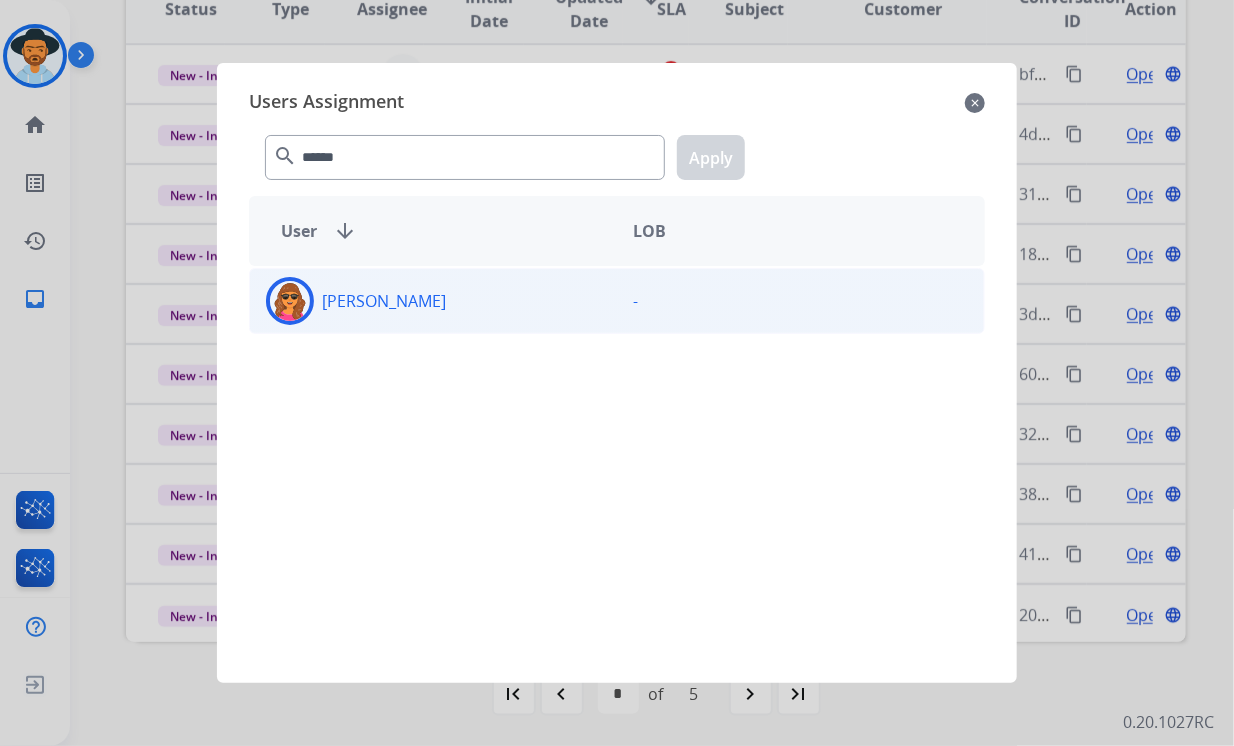 click on "[PERSON_NAME]" 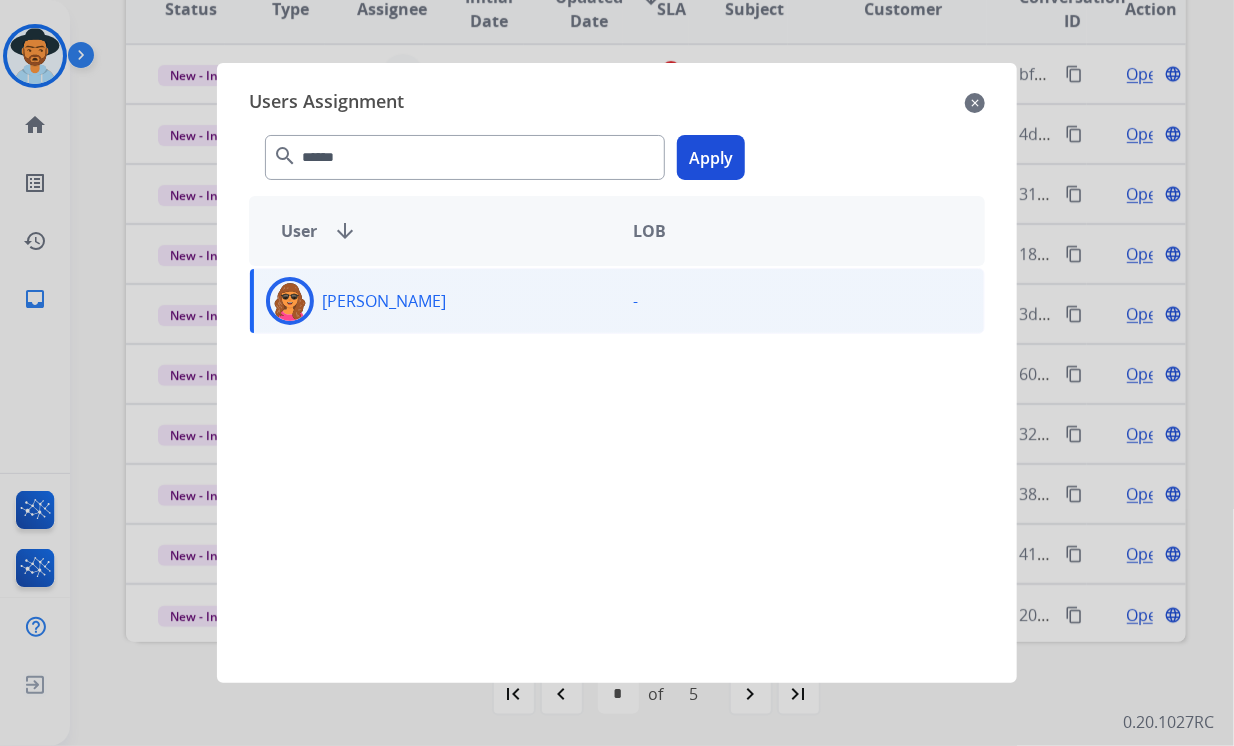 click on "Apply" 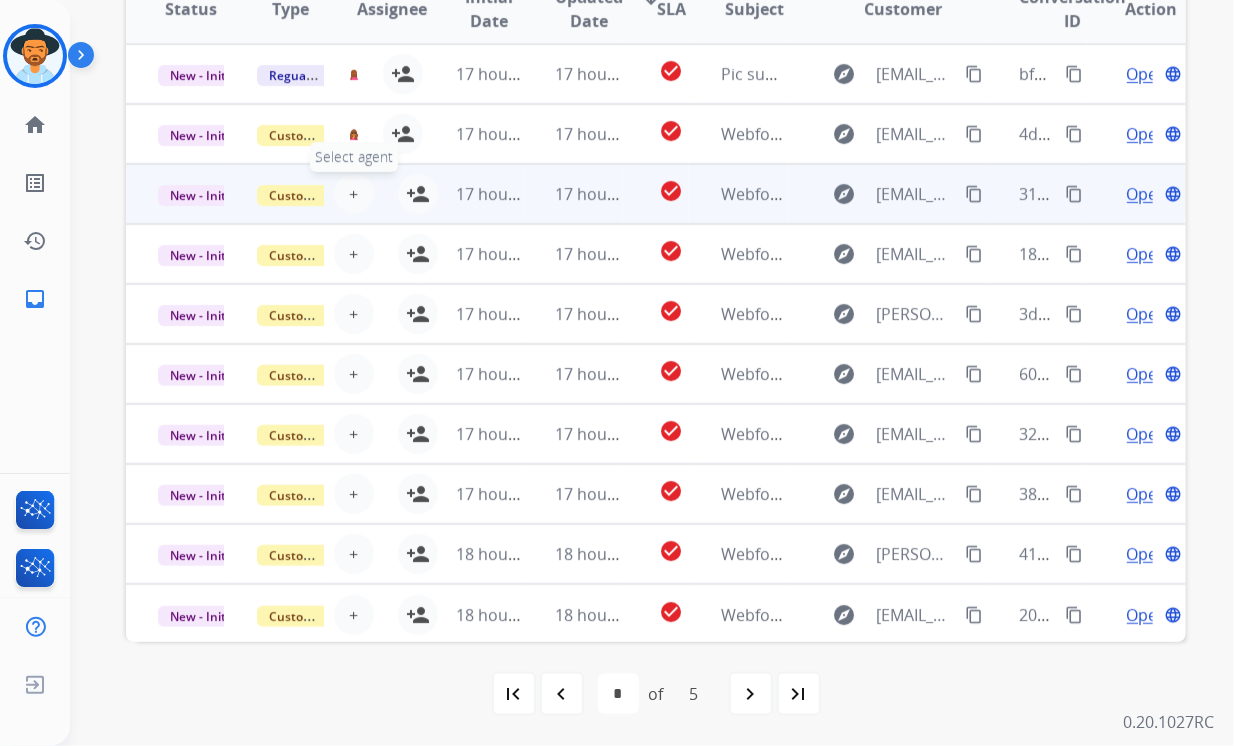 click on "+" at bounding box center [353, 194] 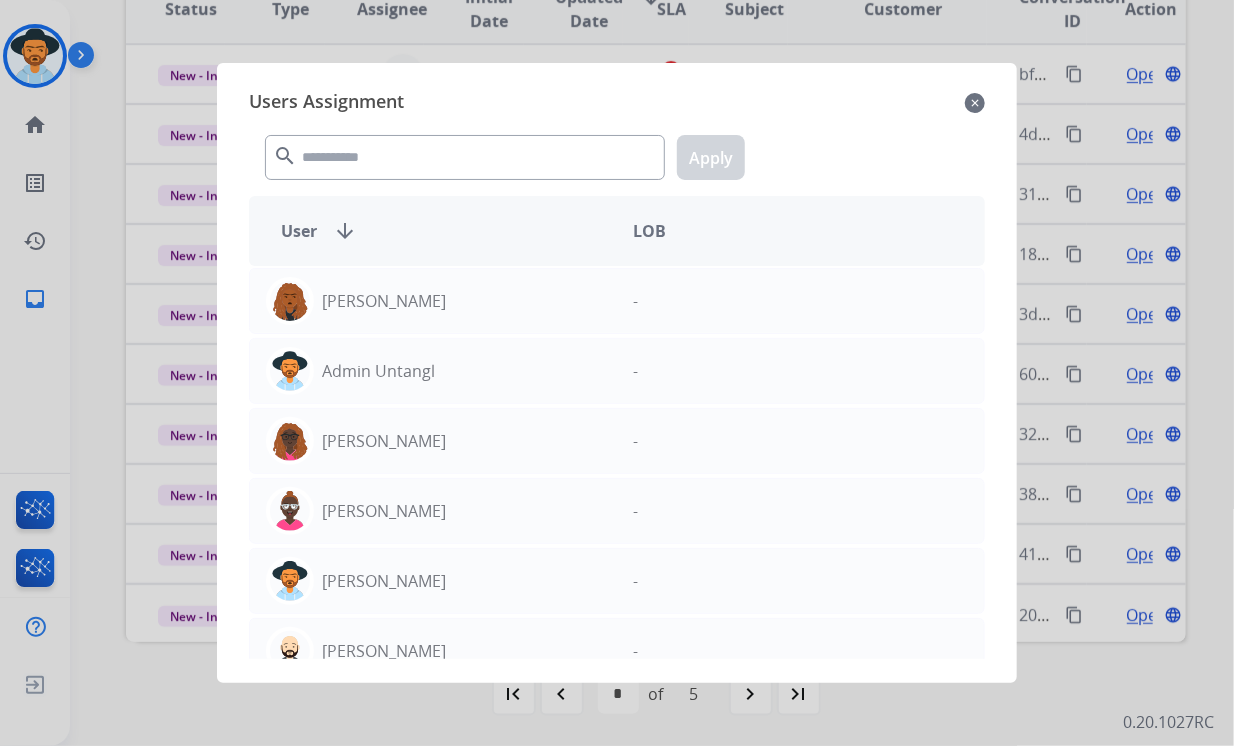click on "search  Apply" 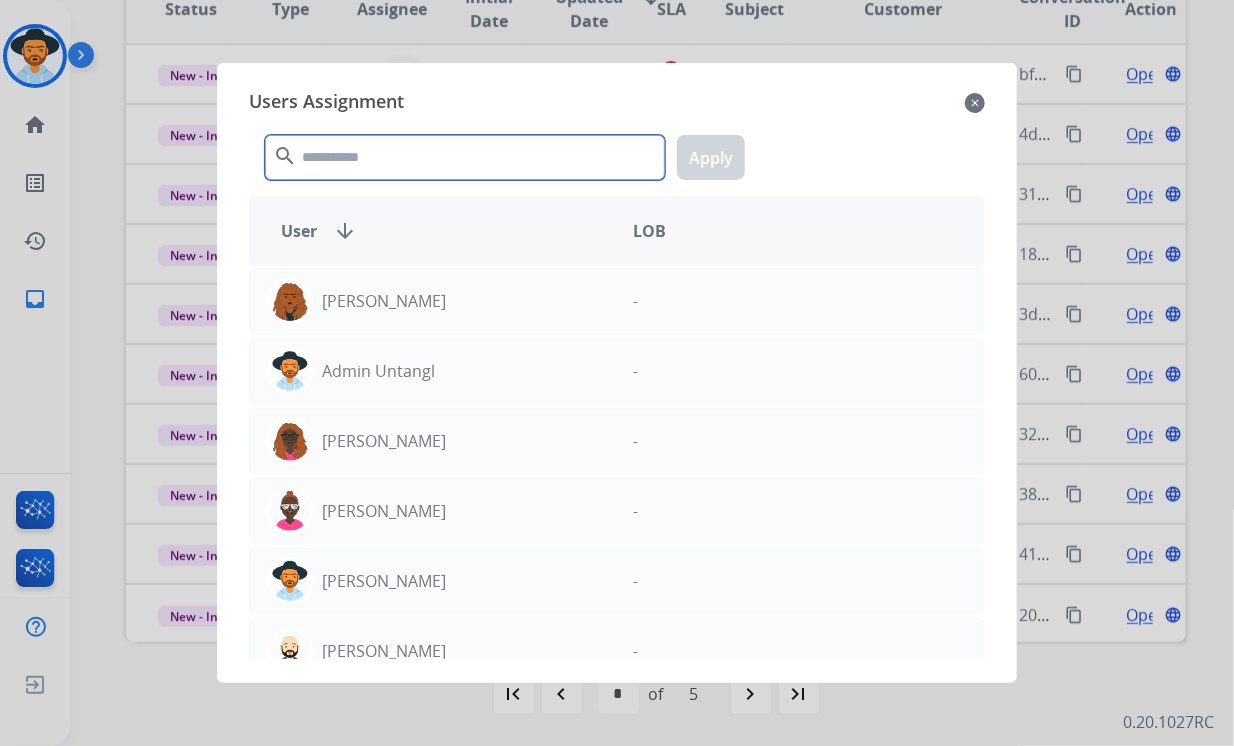 click 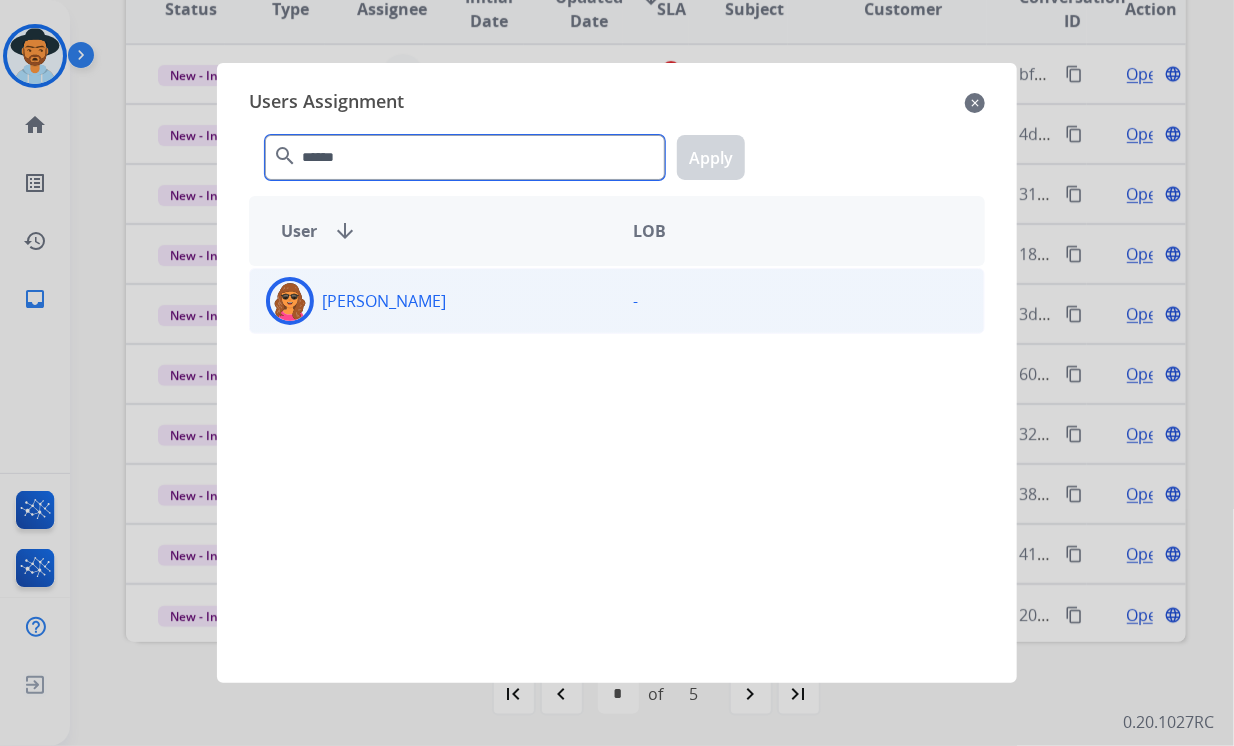 type on "******" 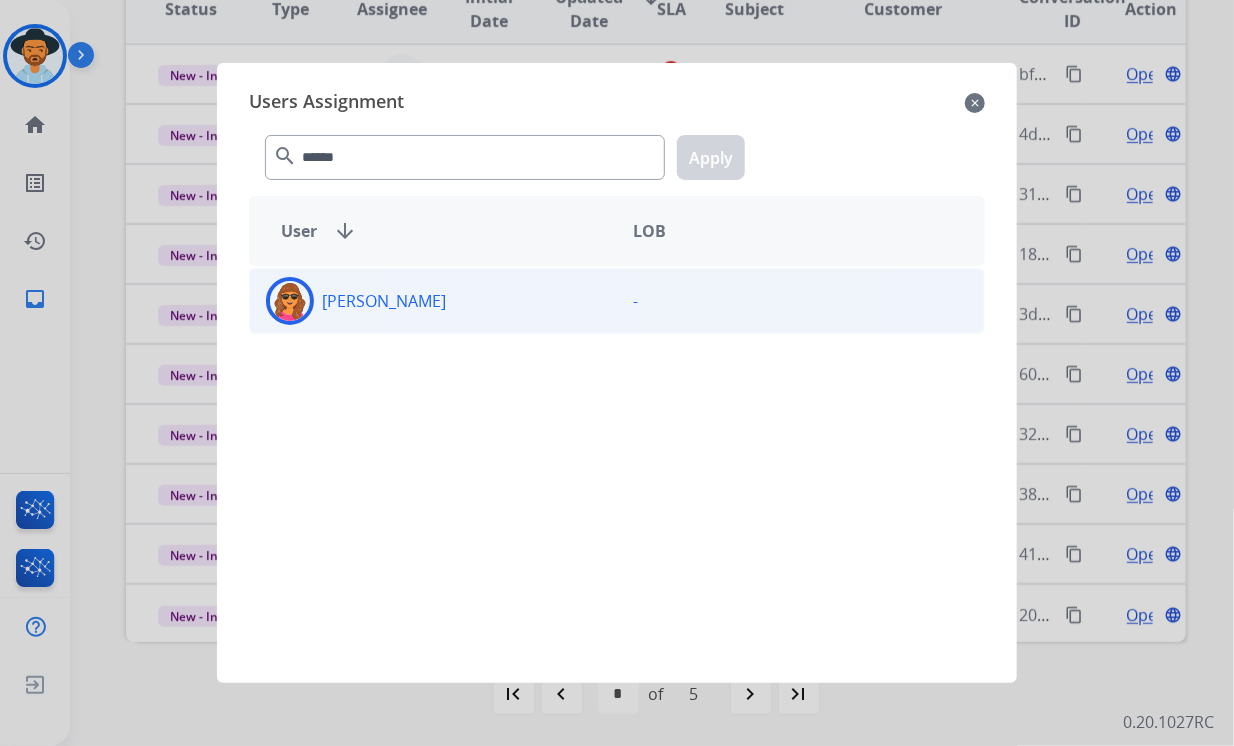 click on "[PERSON_NAME]" 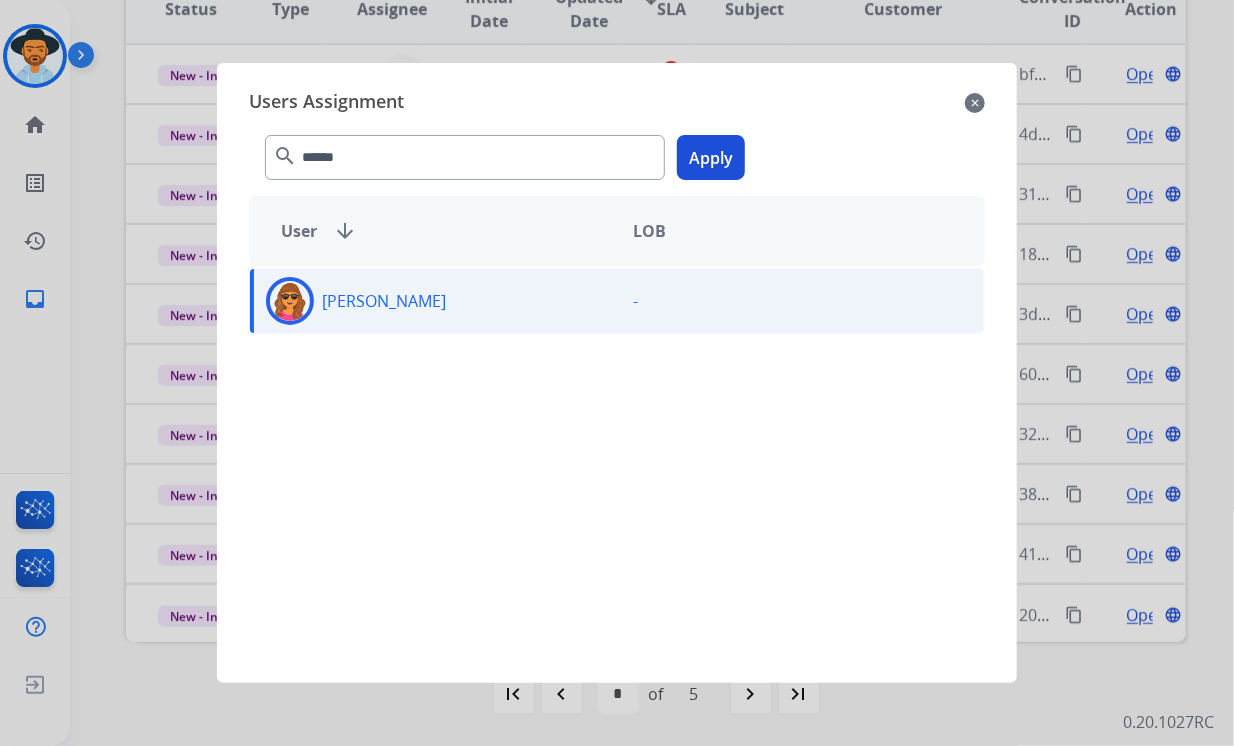 click on "Apply" 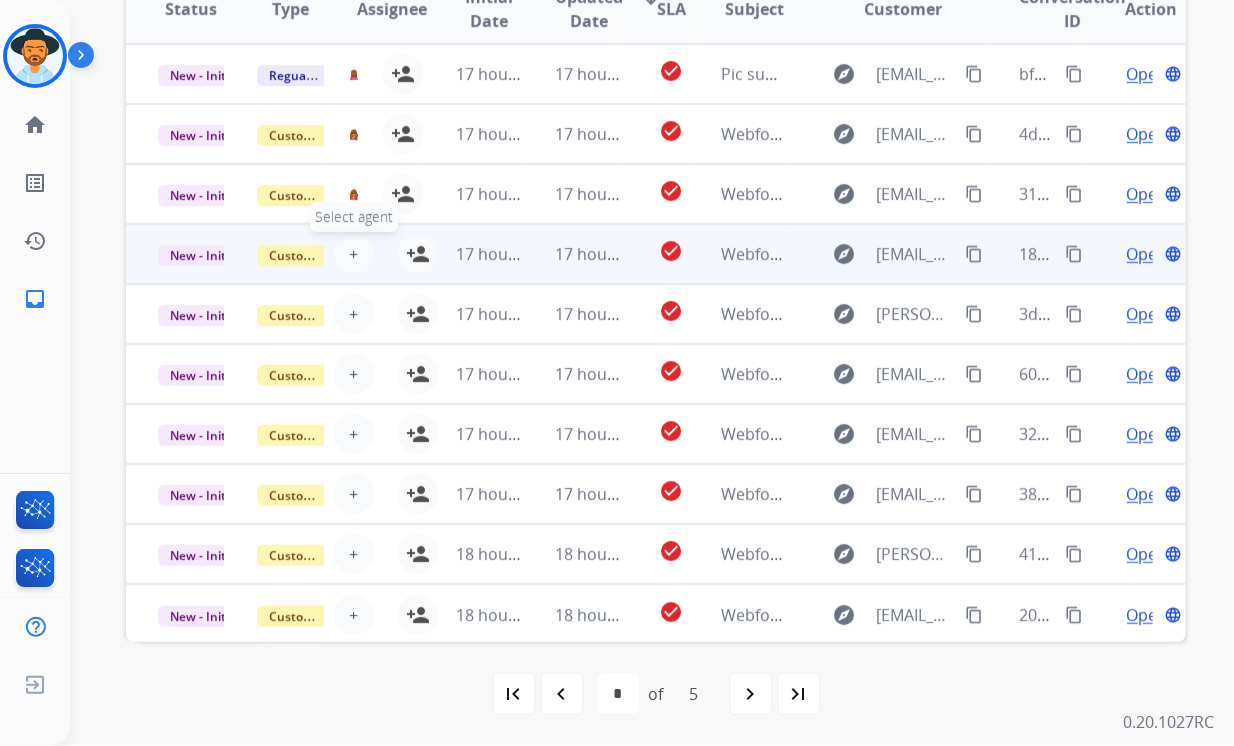 click on "+" at bounding box center (353, 254) 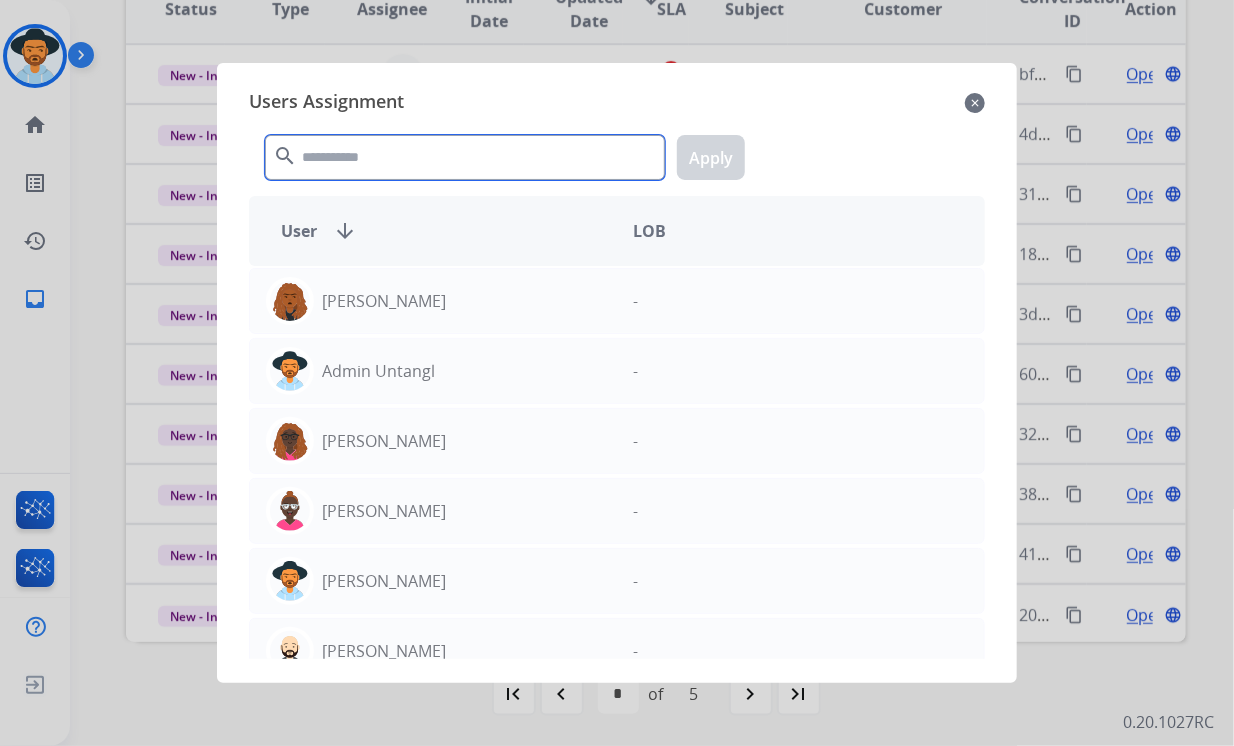 click 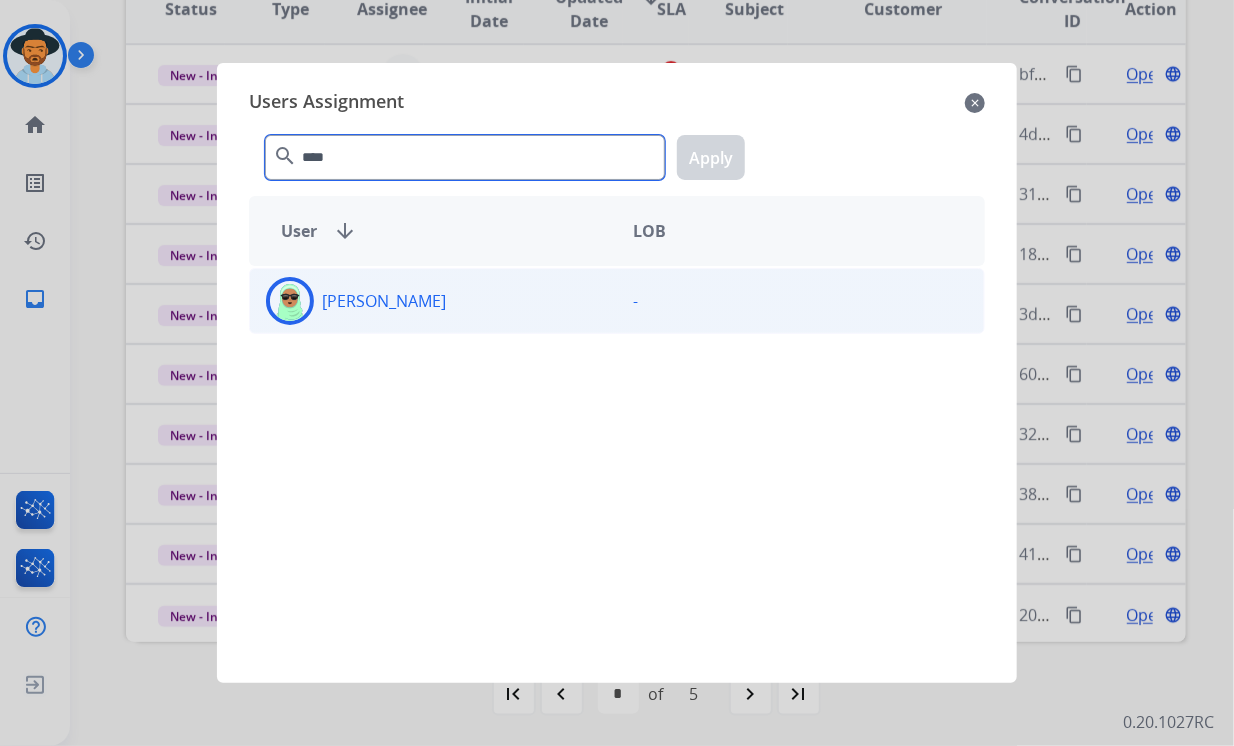 type on "****" 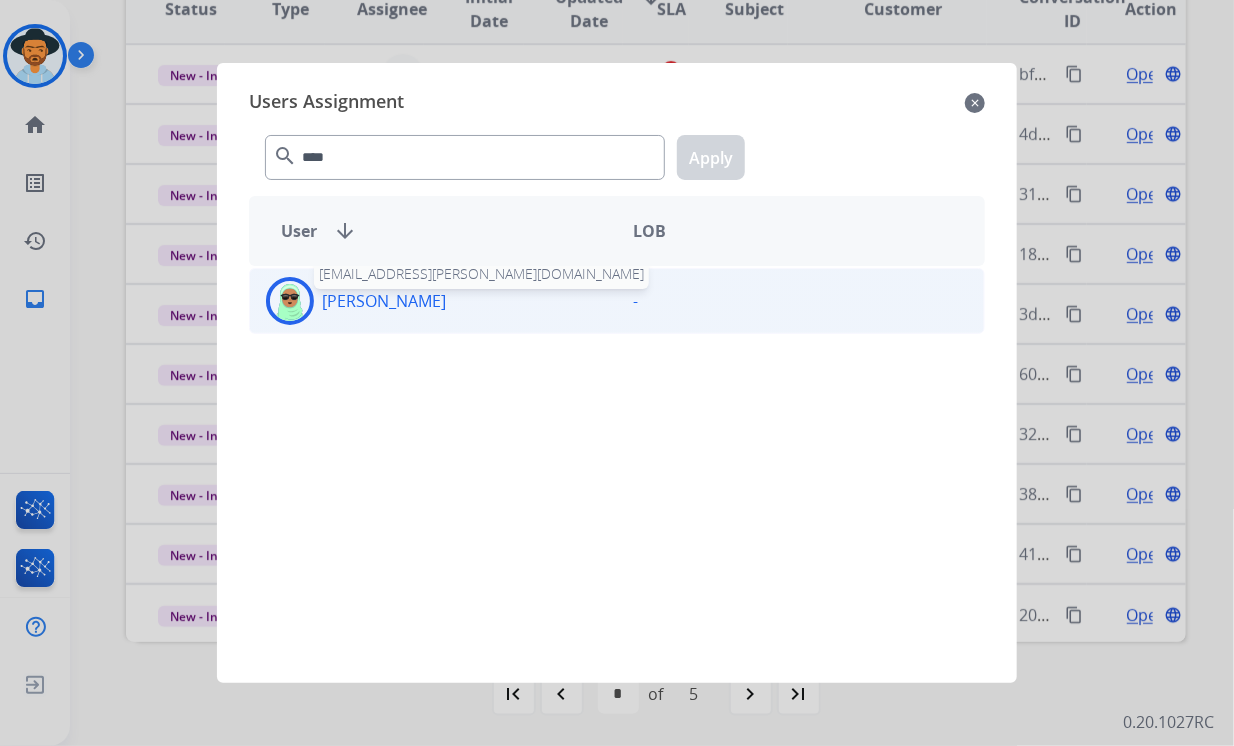 click on "[PERSON_NAME]" 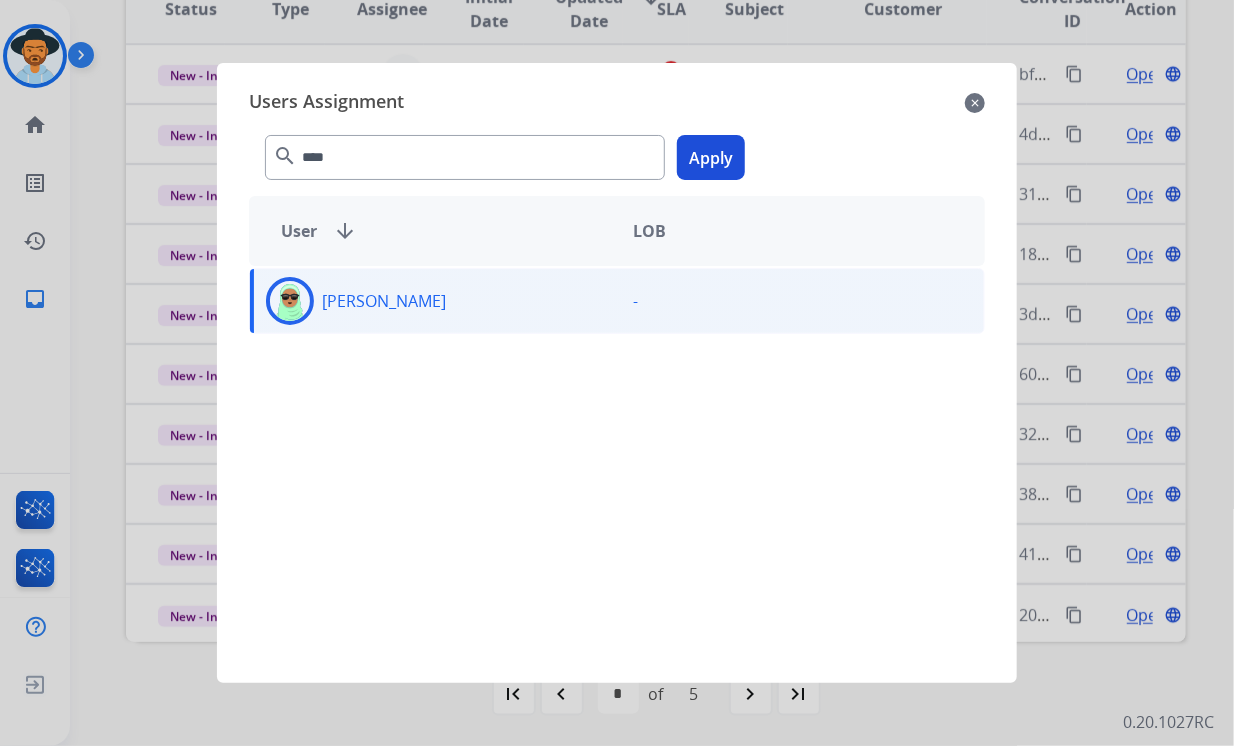 click on "Apply" 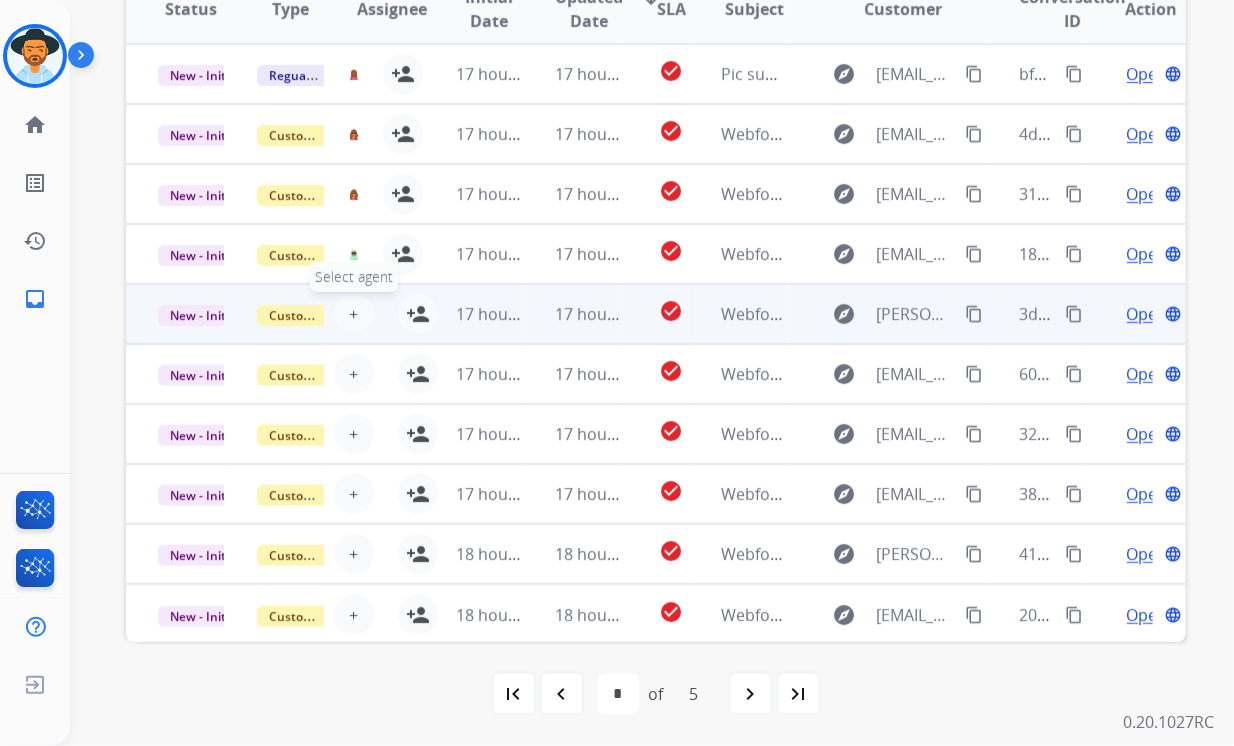 click on "+" at bounding box center [353, 314] 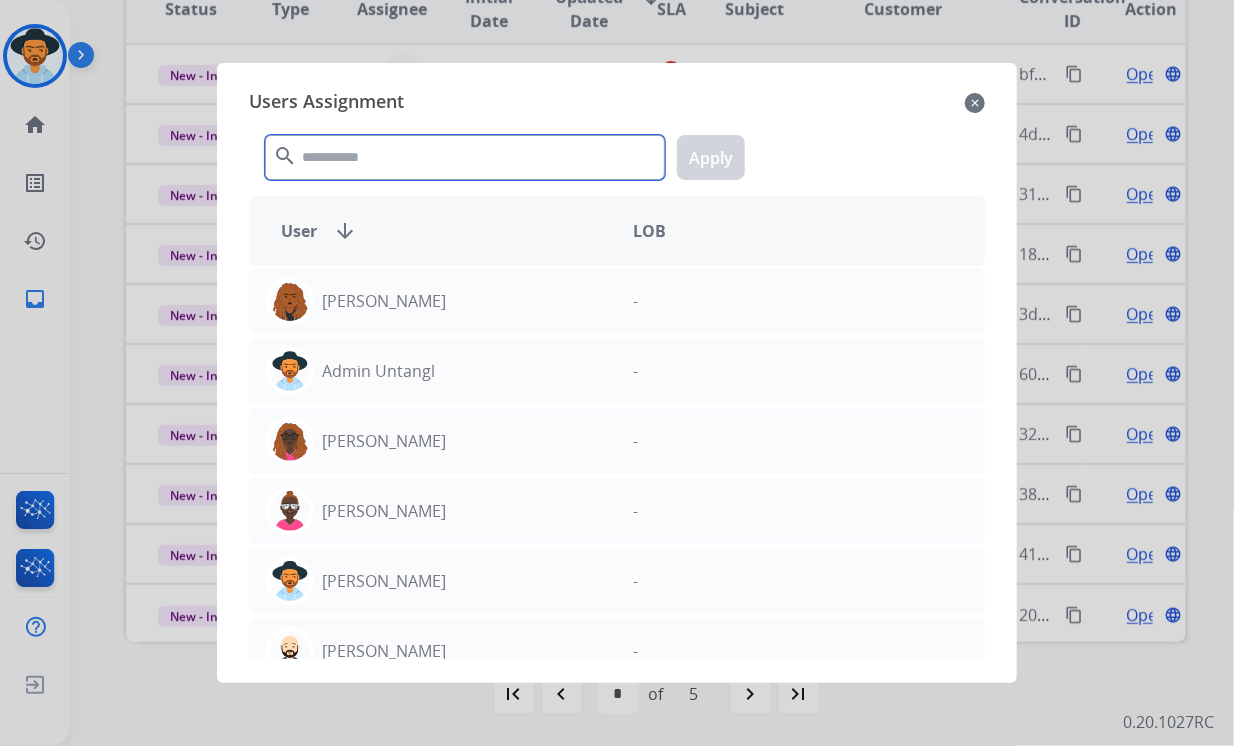 click 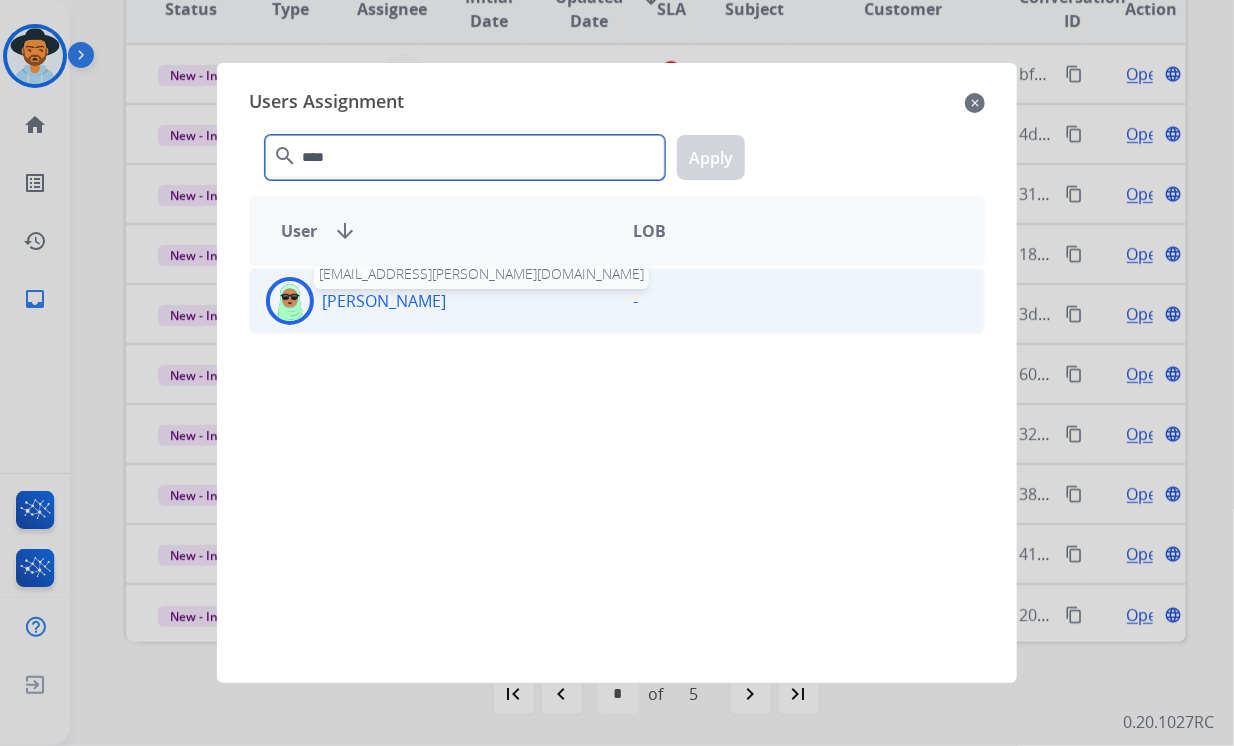 type on "****" 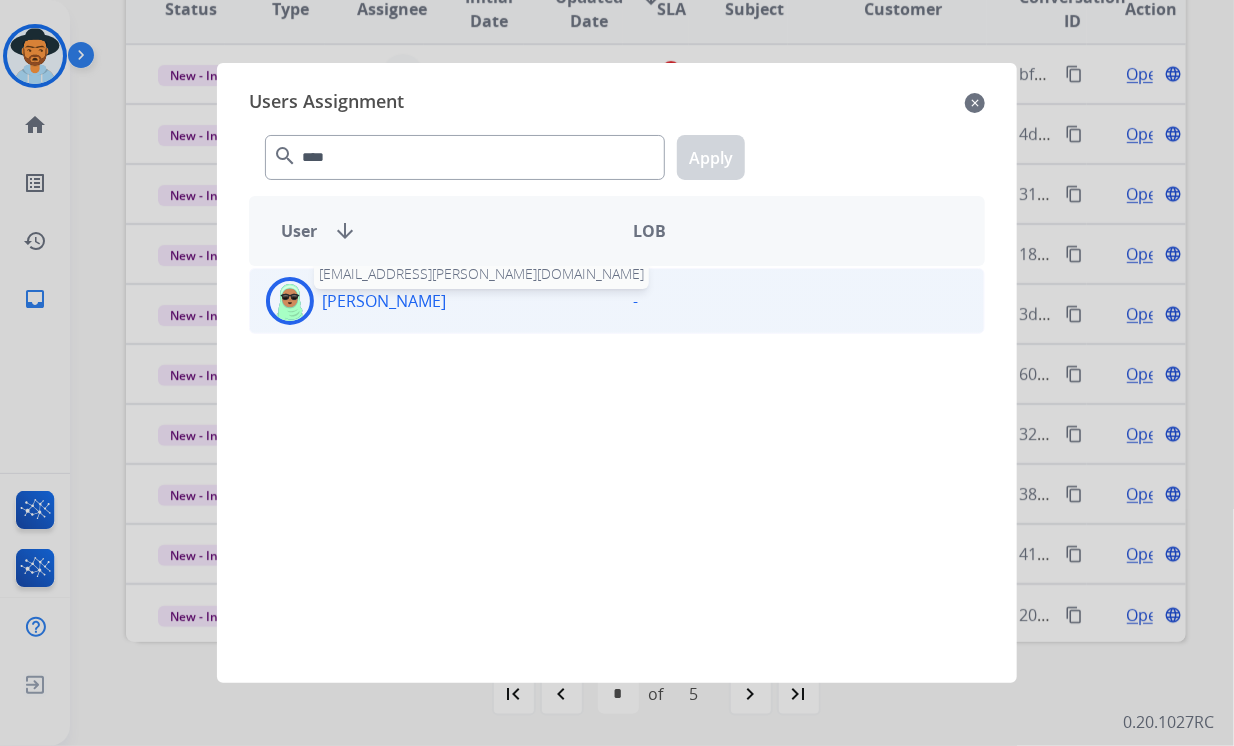 click on "[PERSON_NAME]" 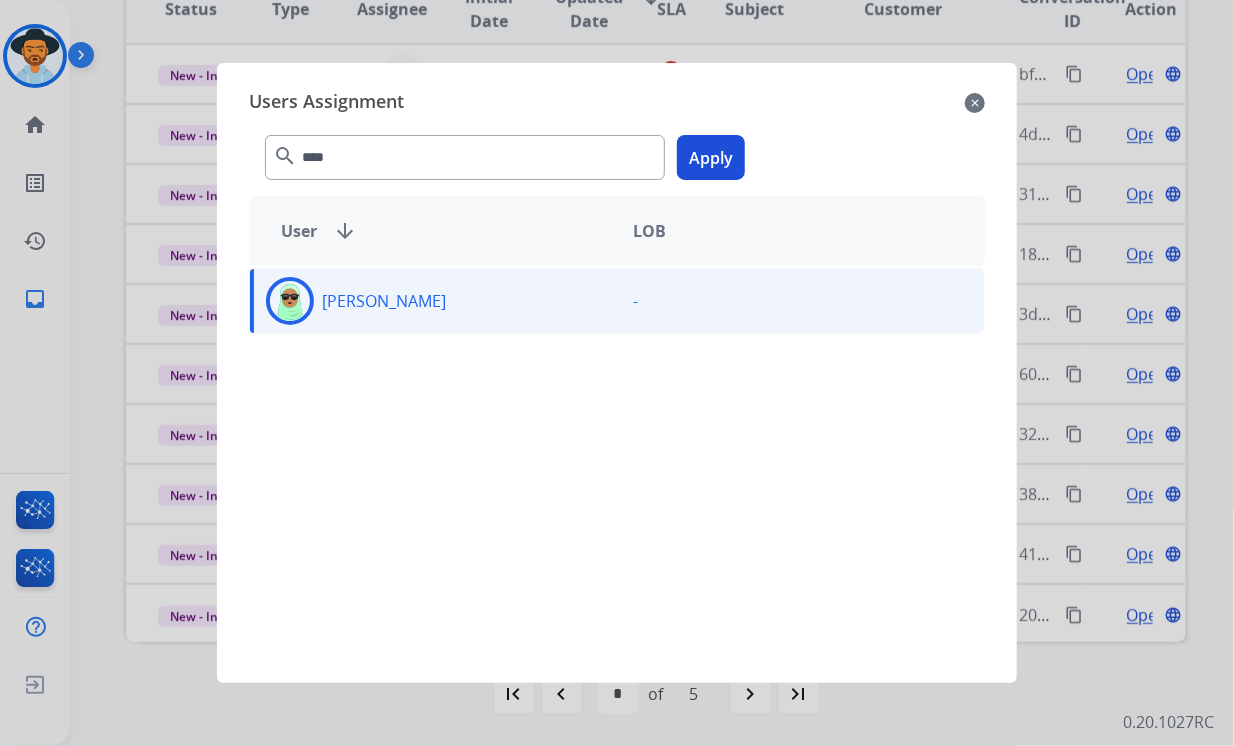 click on "Apply" 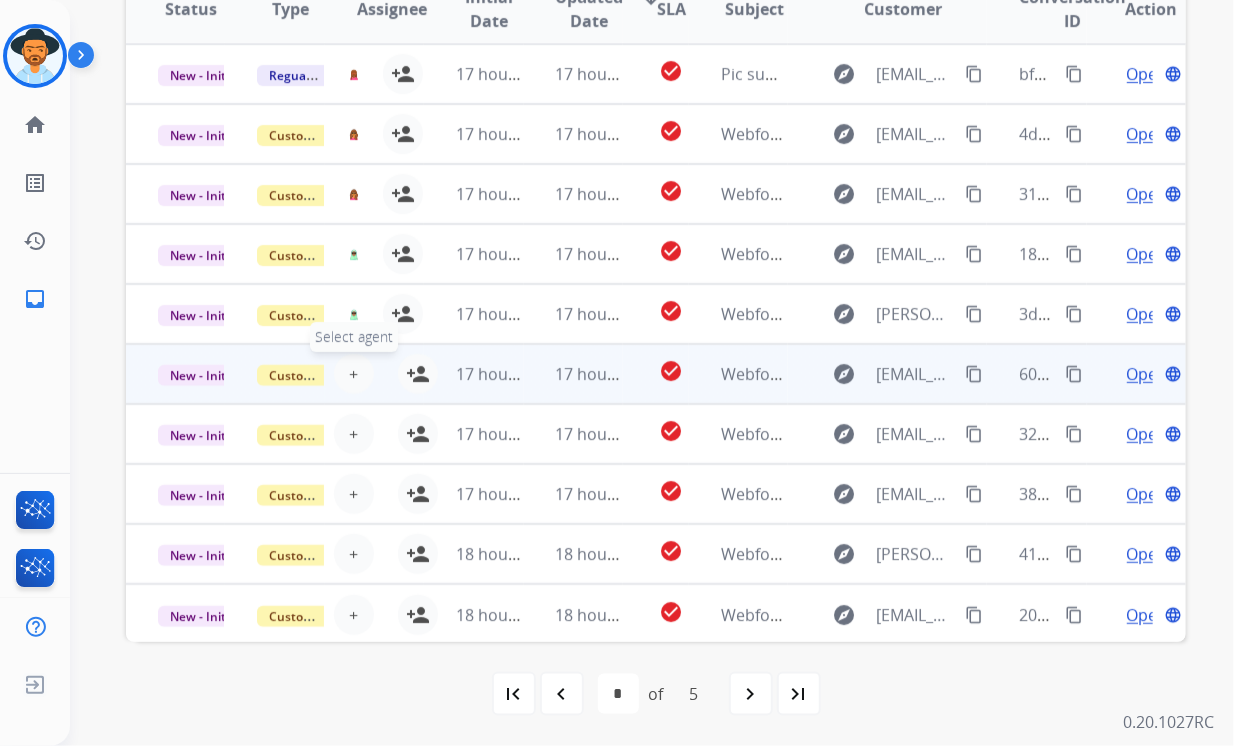 click on "+" at bounding box center (353, 374) 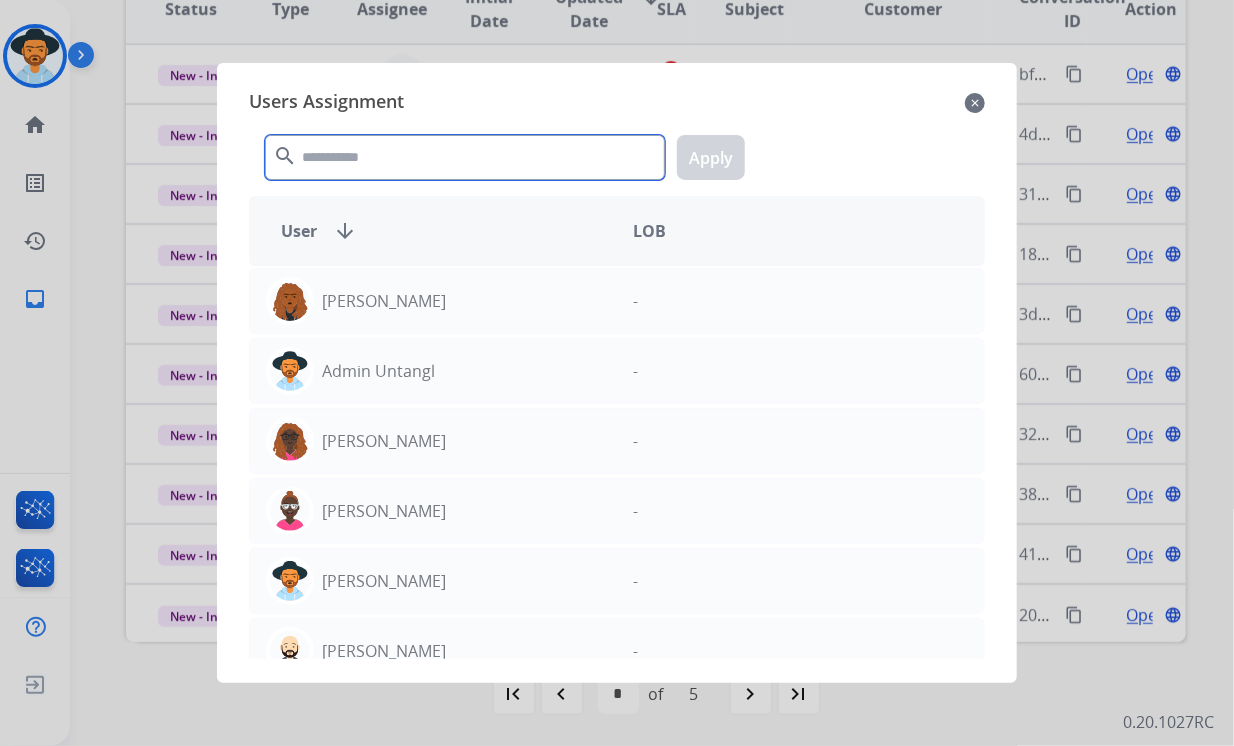 click 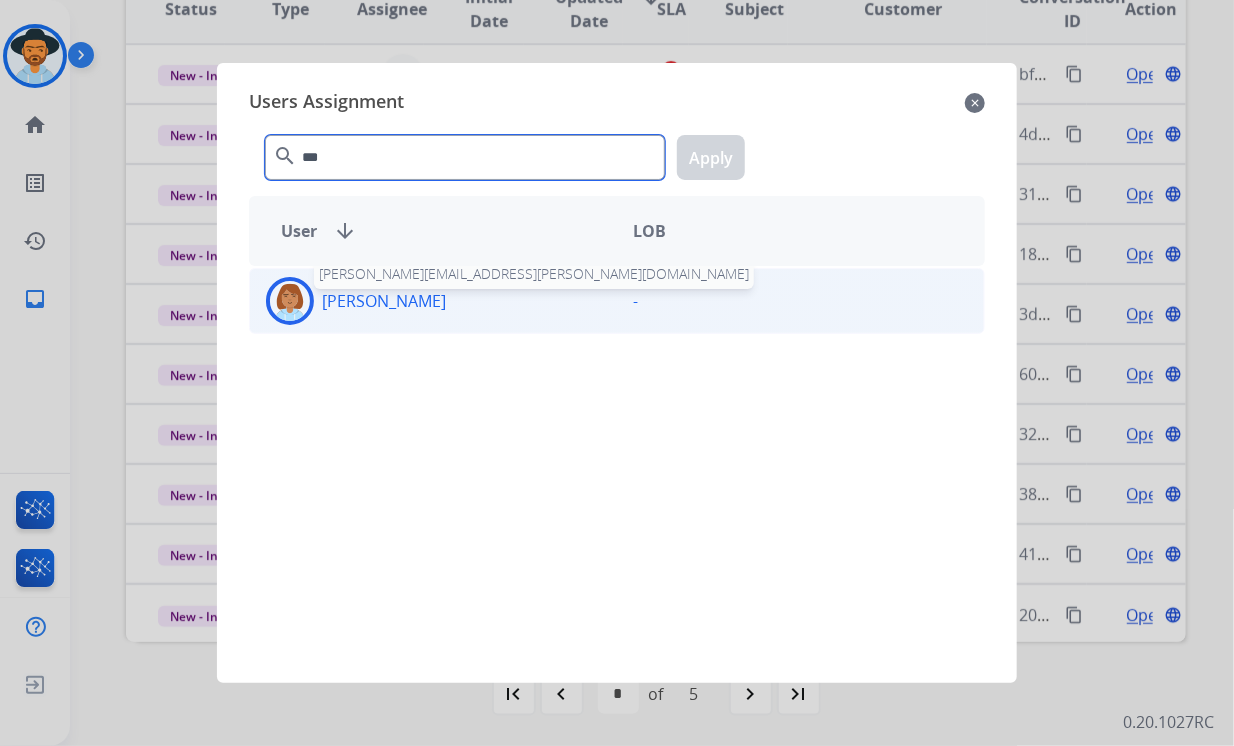 type on "***" 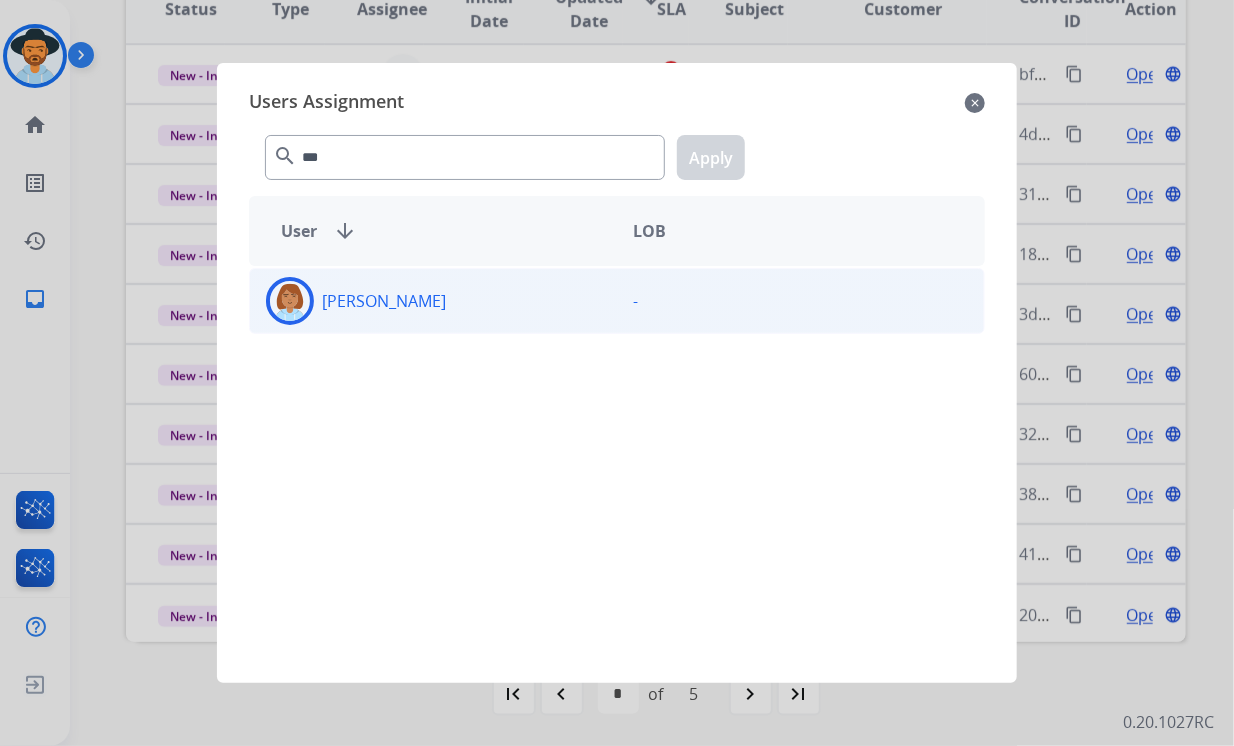 click on "[PERSON_NAME]" 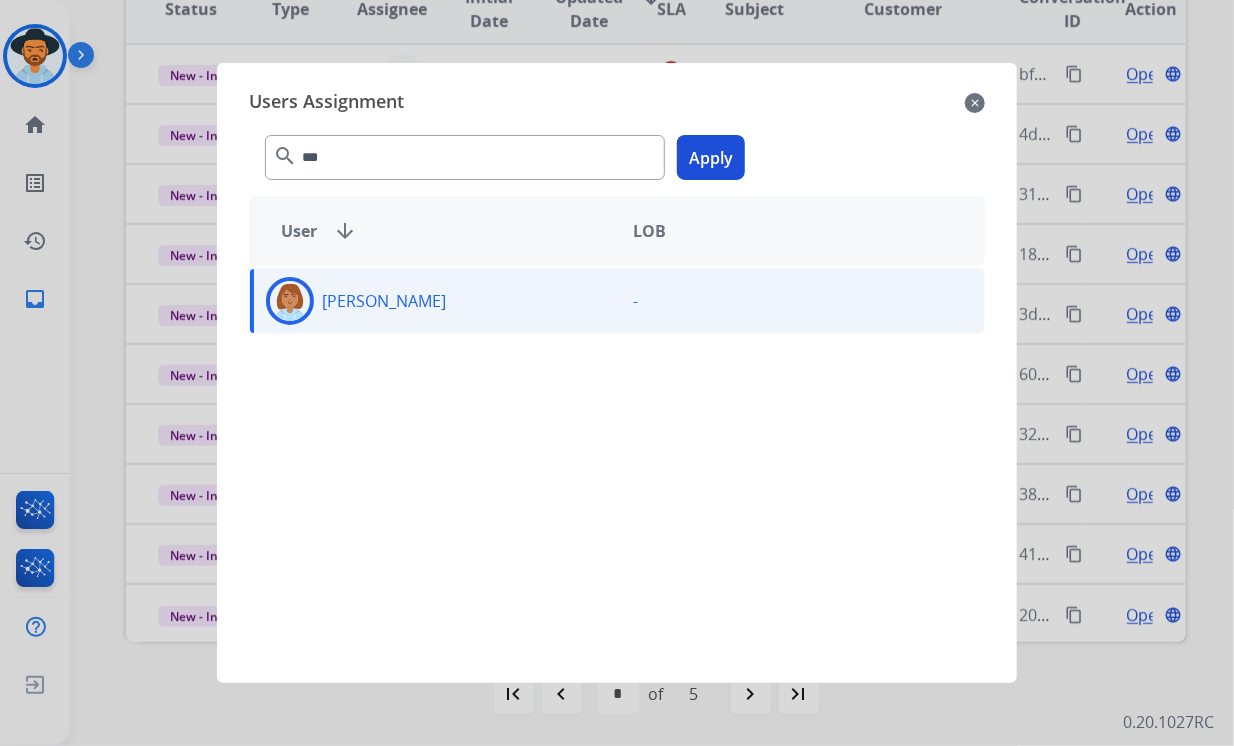 click on "*** search  Apply" 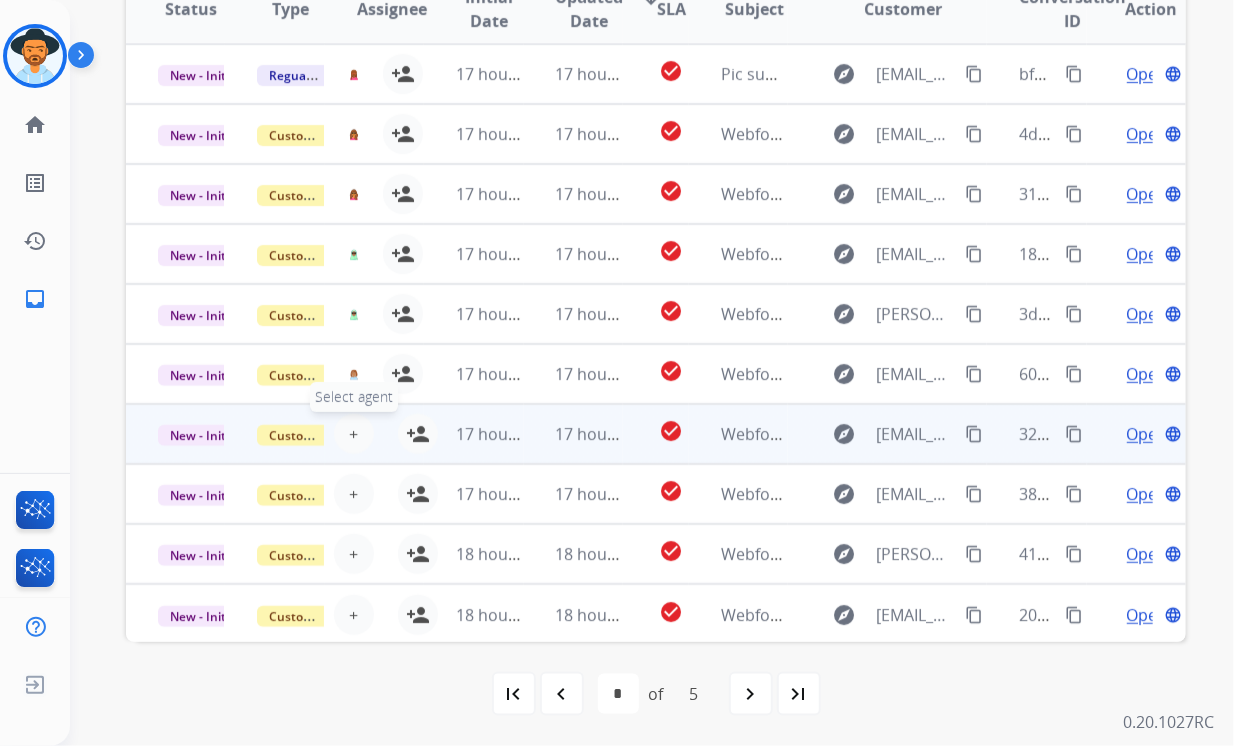 click on "+" at bounding box center (353, 434) 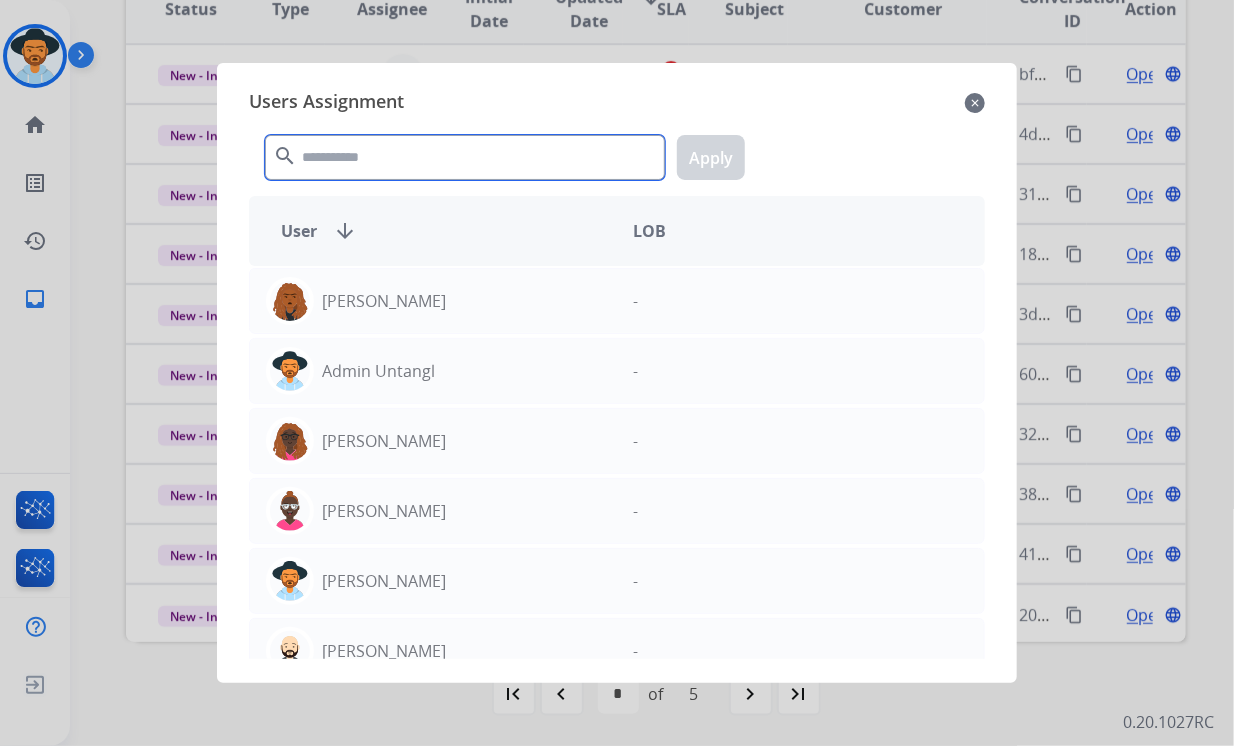 click 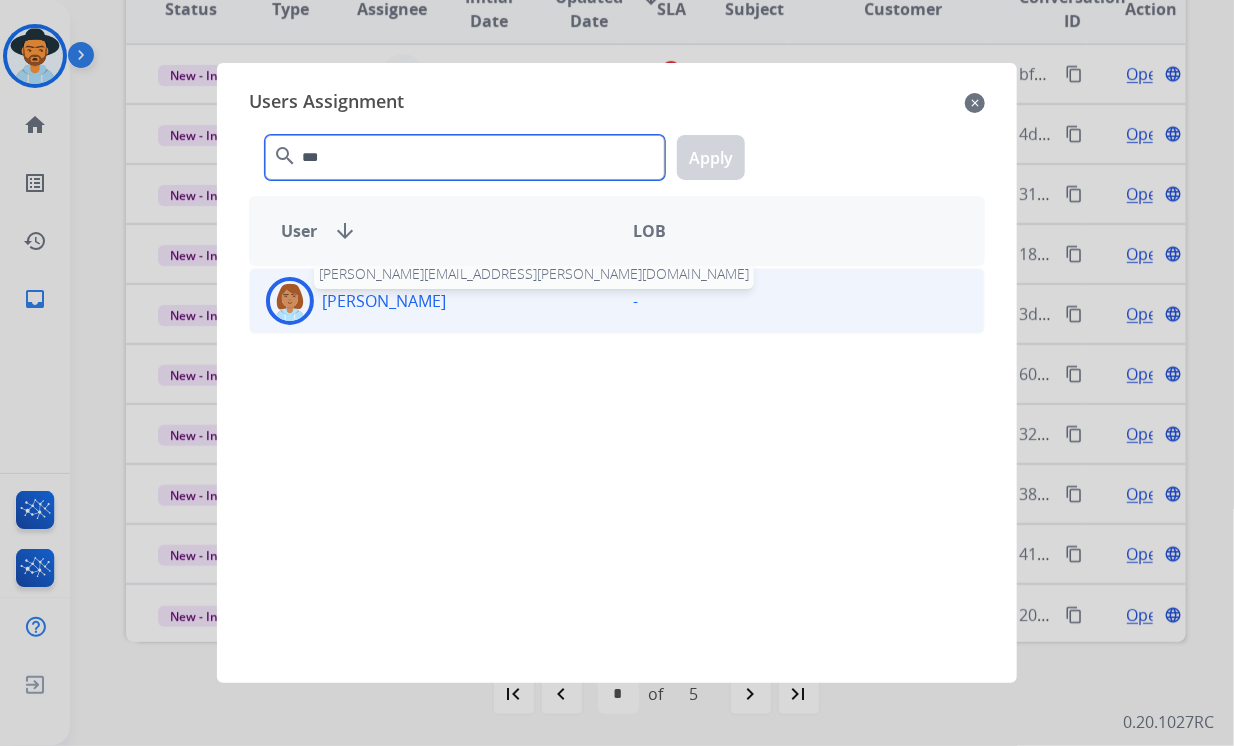 type on "***" 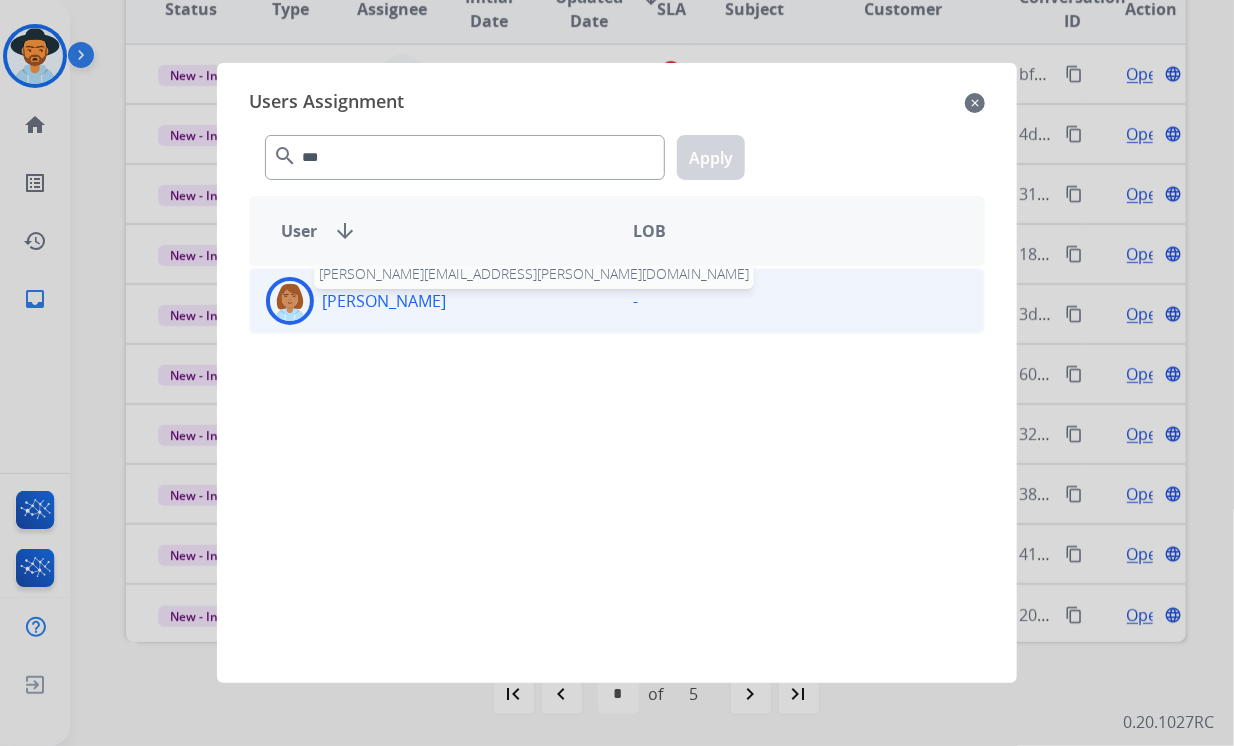 click on "[PERSON_NAME]" 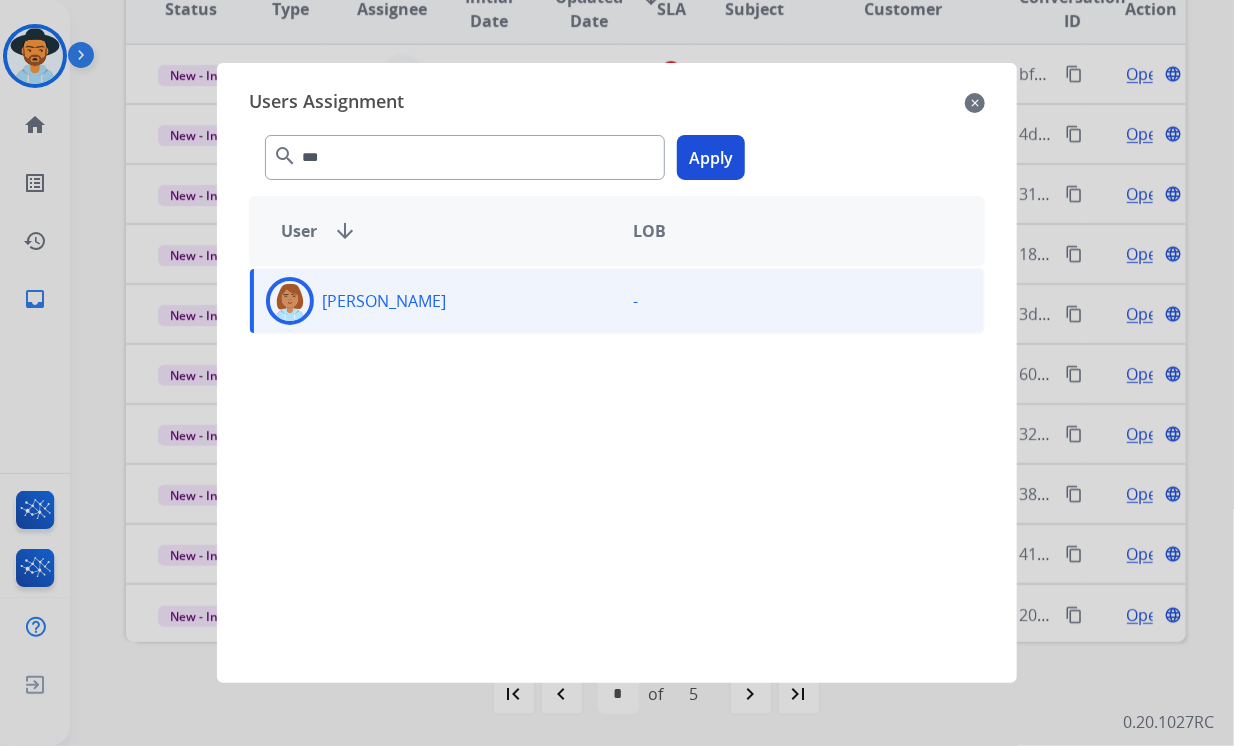 click on "Apply" 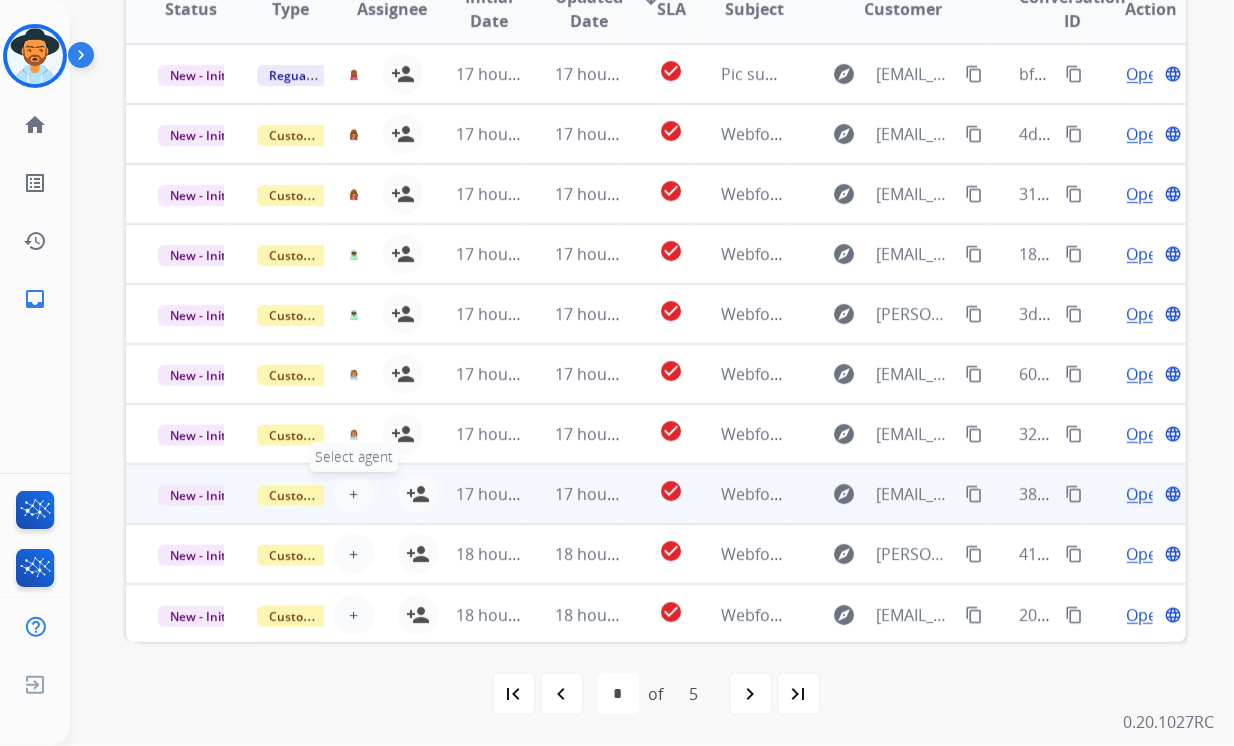 click on "+ Select agent" at bounding box center (354, 494) 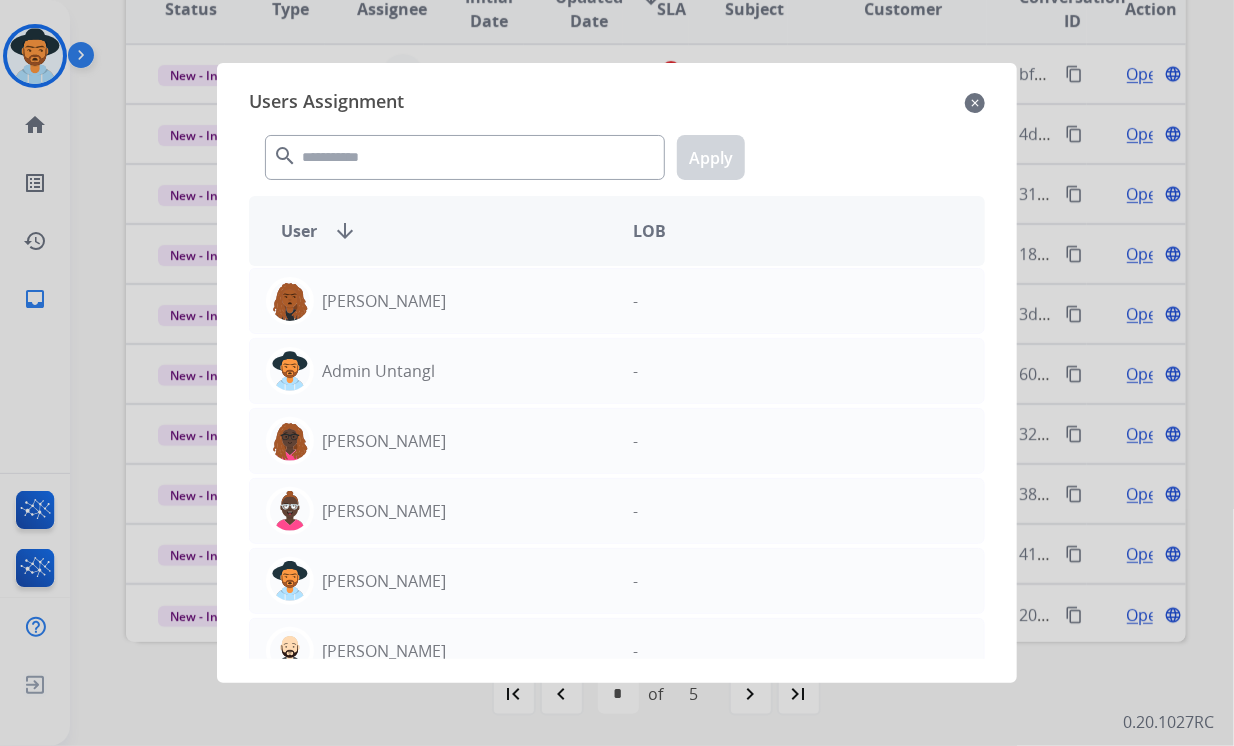 click on "search  Apply" 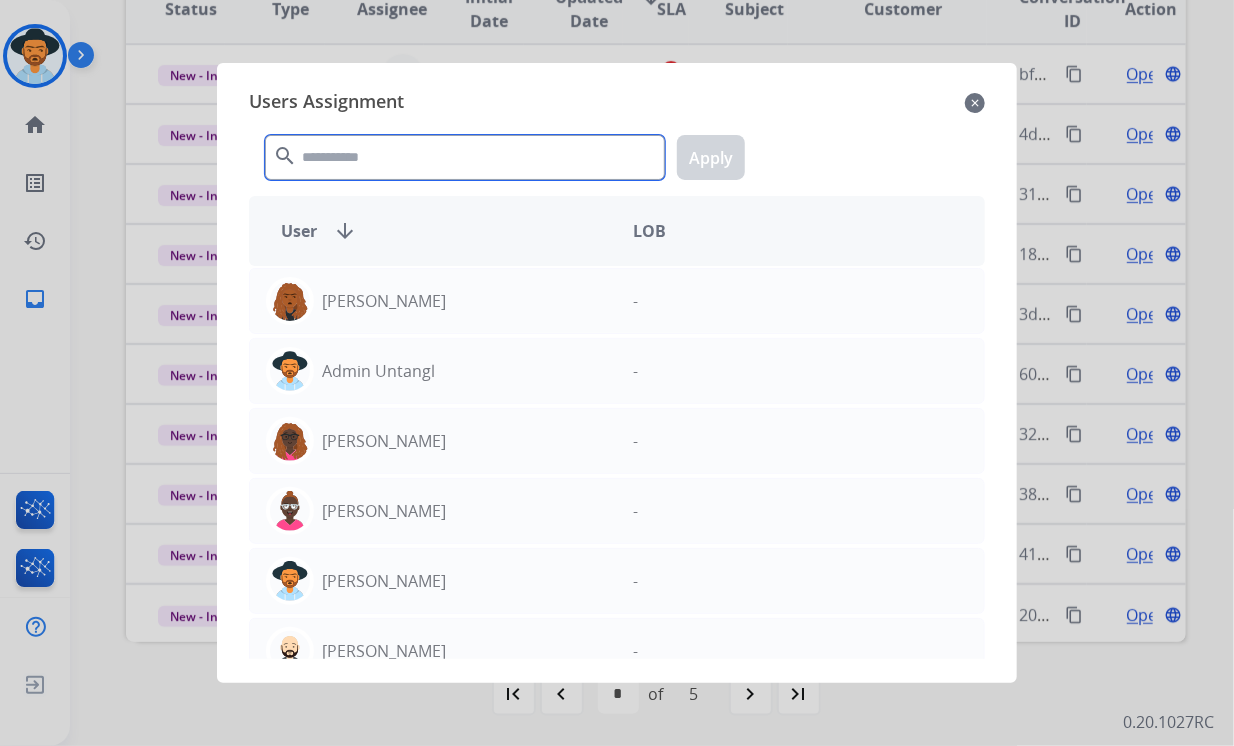 click 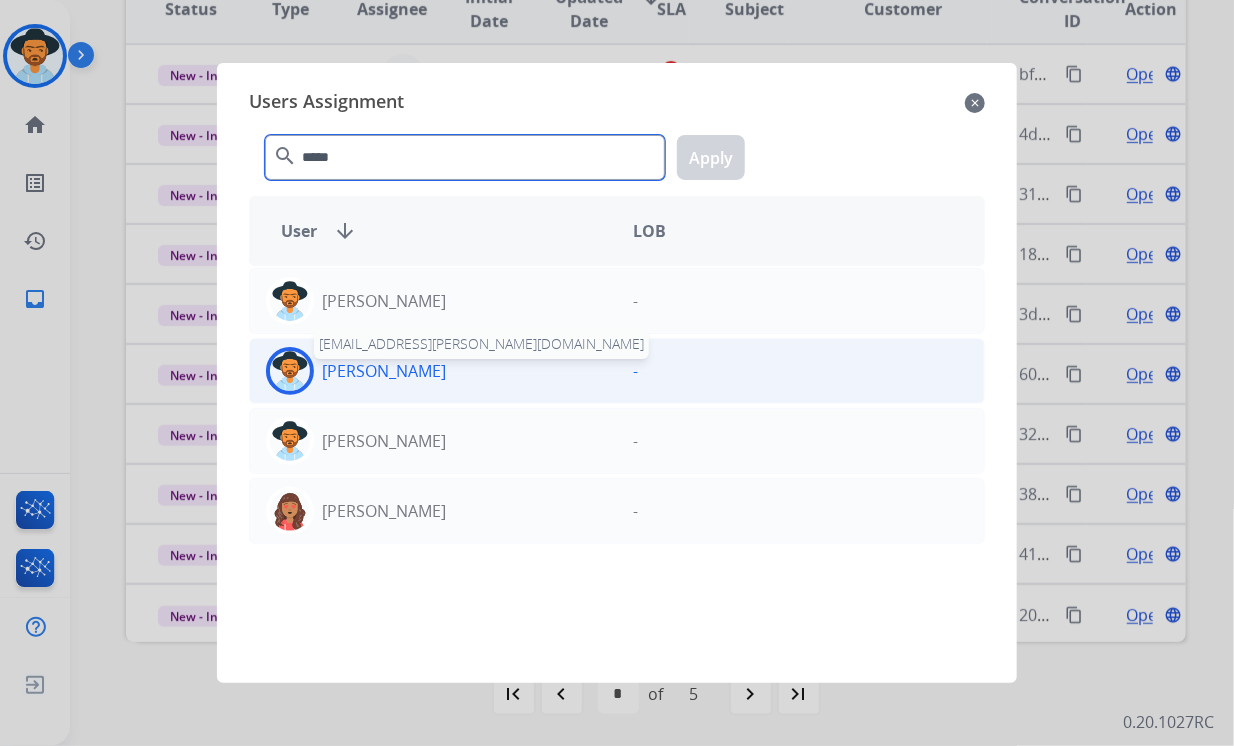 type on "*****" 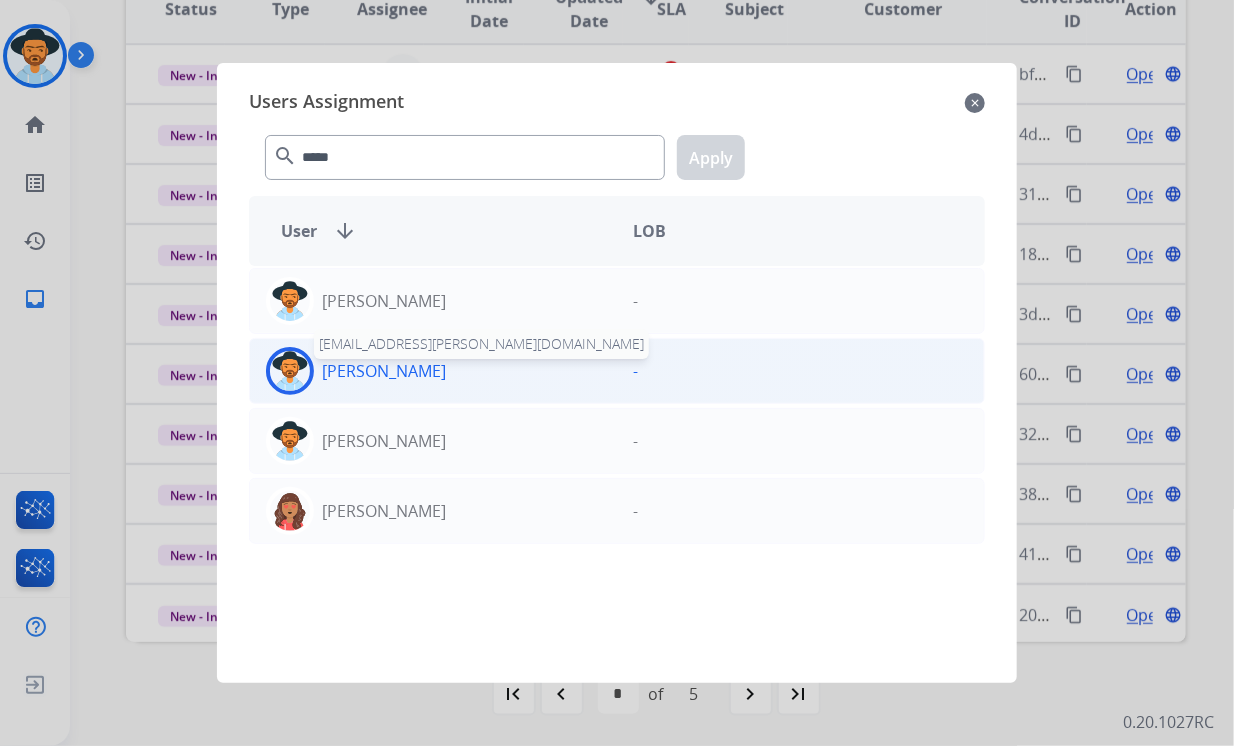click on "[PERSON_NAME]" 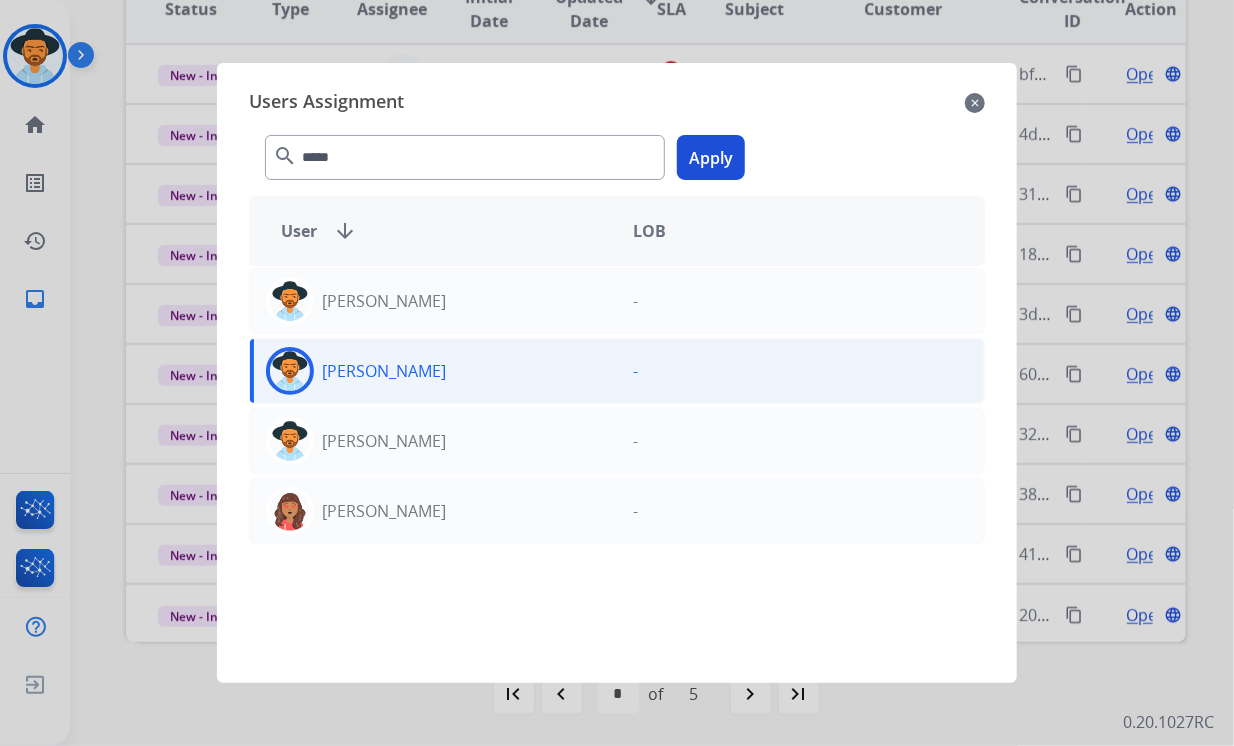 click on "Apply" 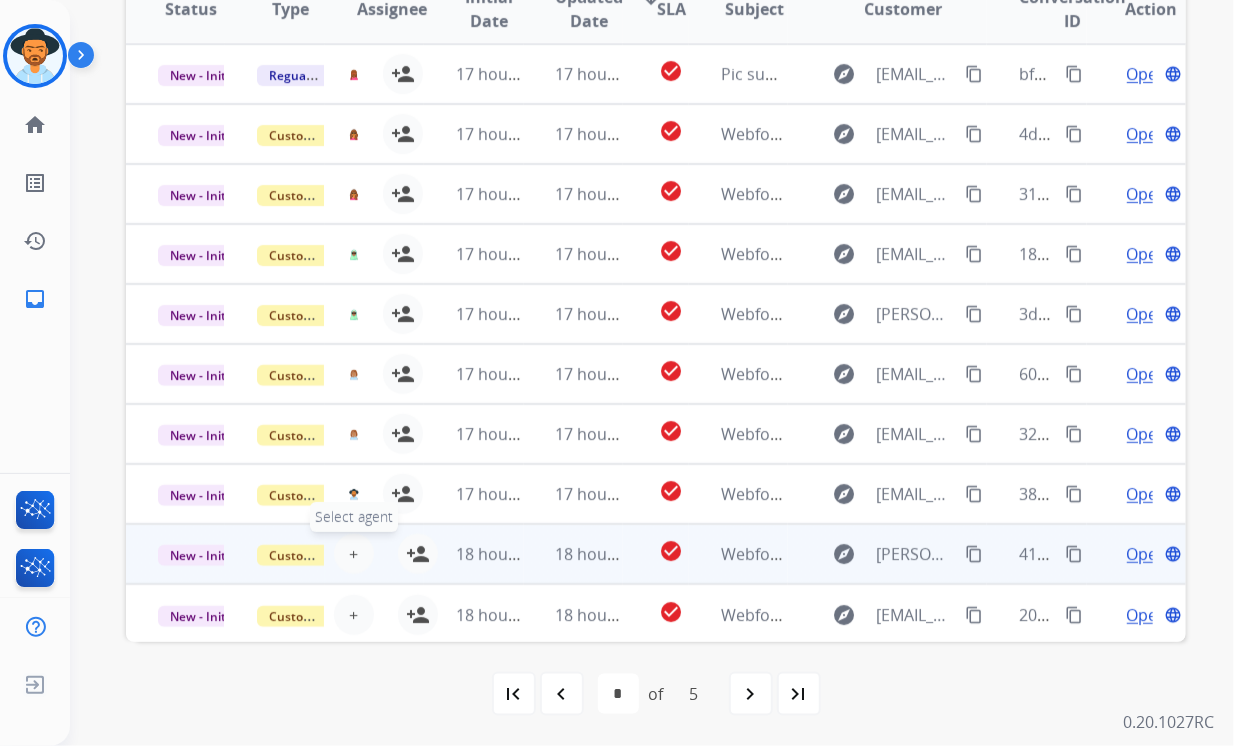 click on "+" at bounding box center [353, 554] 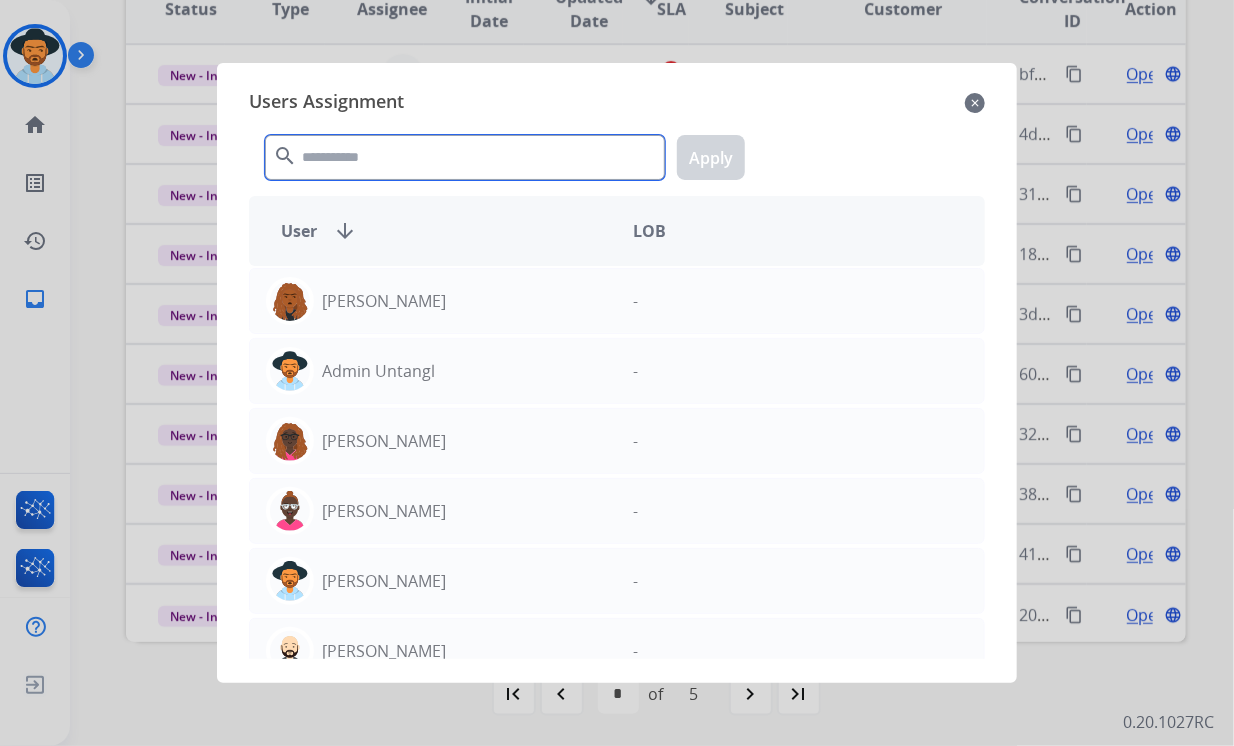 click 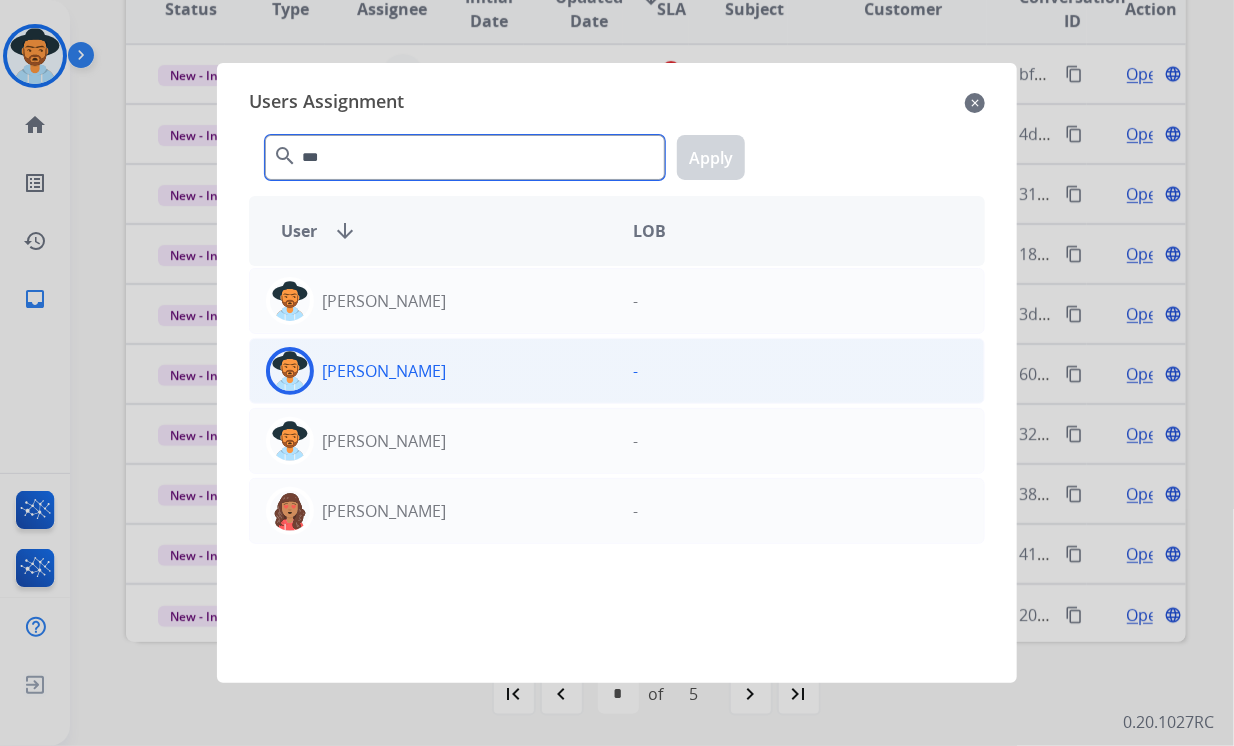 type on "***" 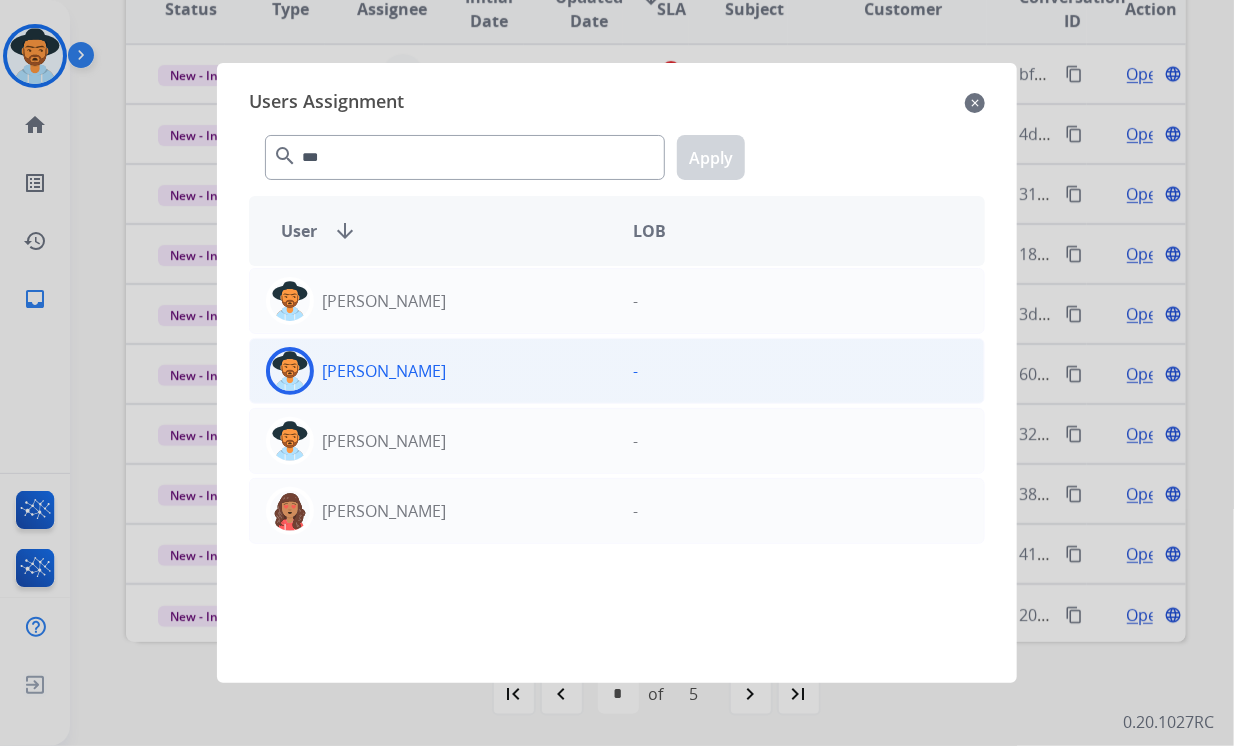 click on "[PERSON_NAME]" 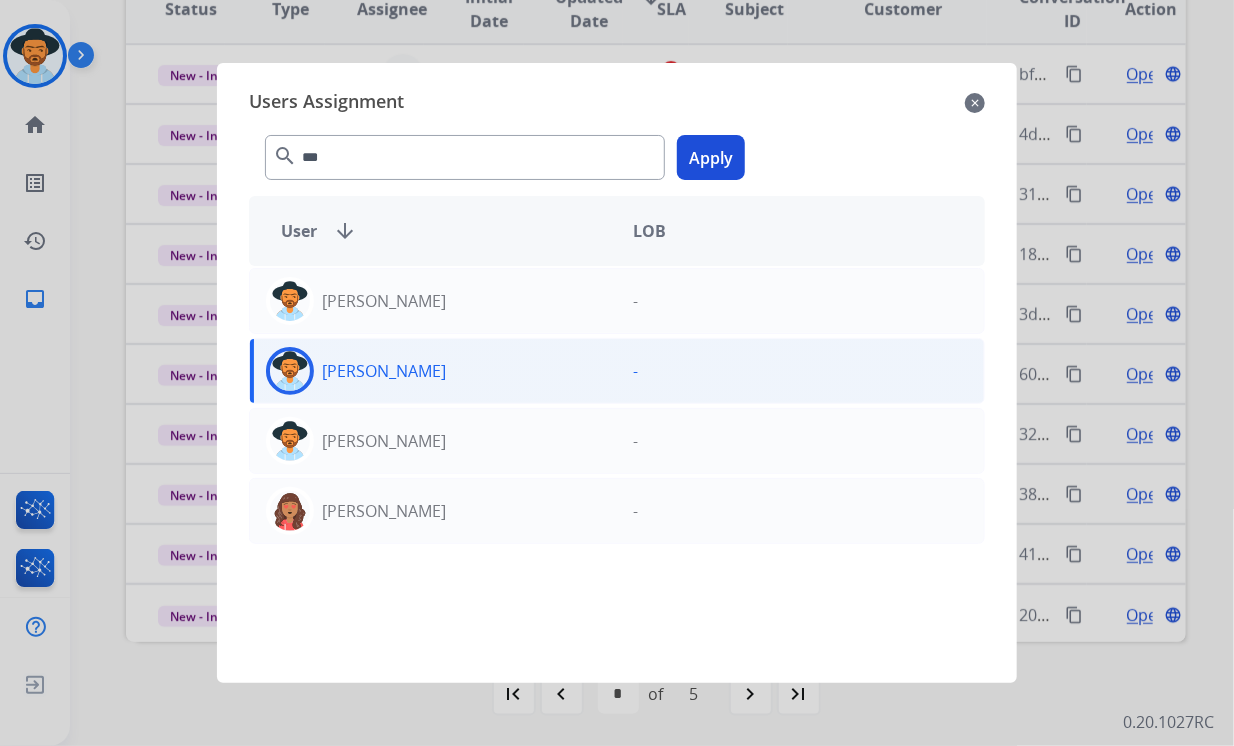 click on "Apply" 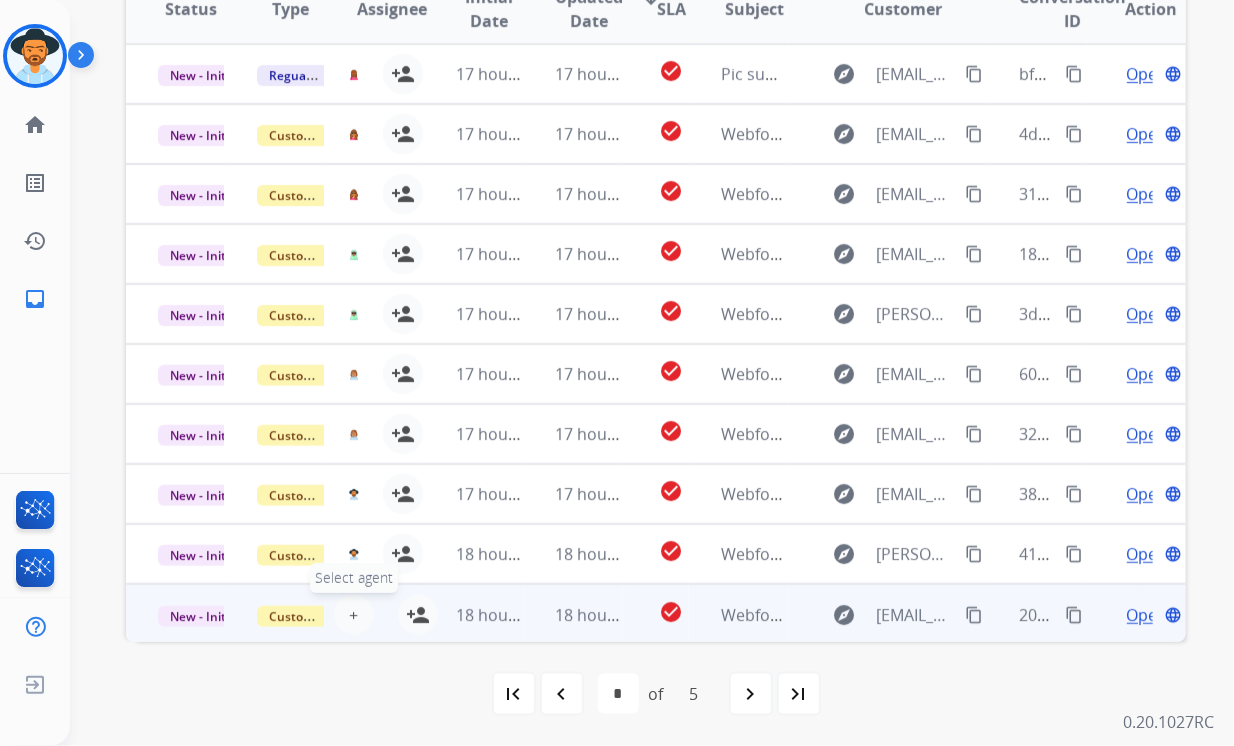 click on "+ Select agent" at bounding box center [354, 615] 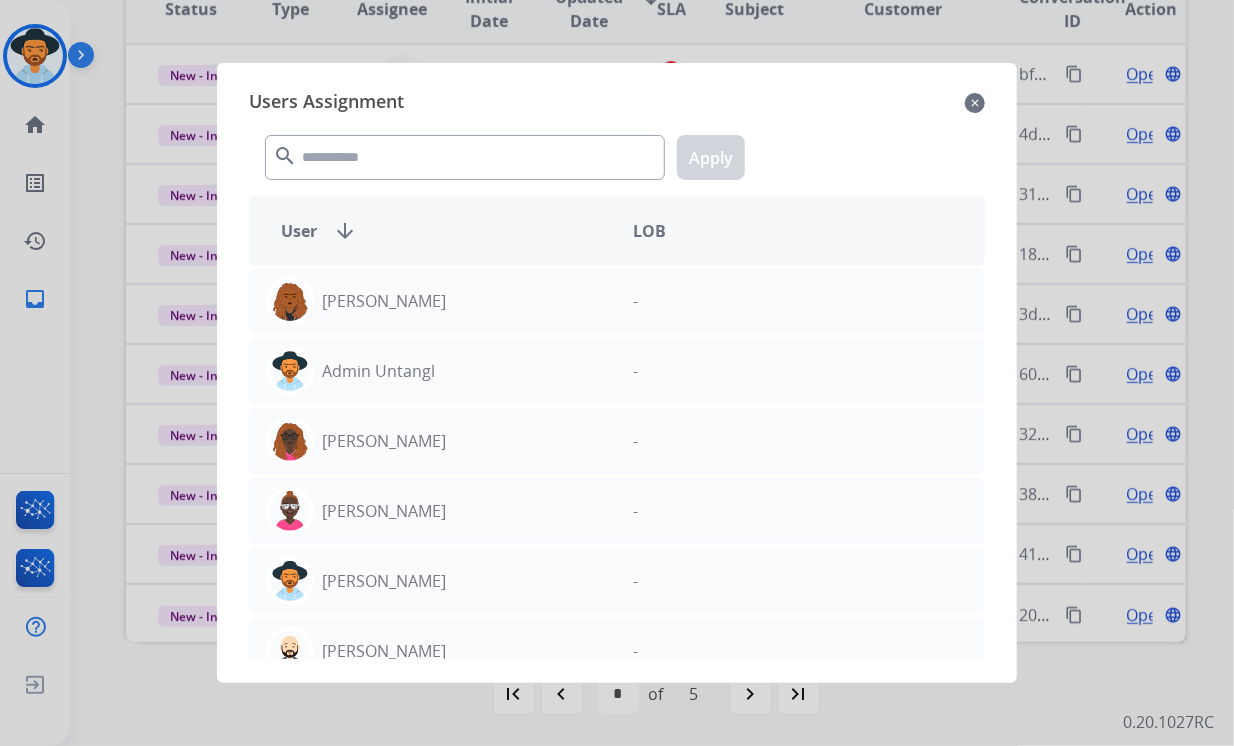 drag, startPoint x: 362, startPoint y: 132, endPoint x: 370, endPoint y: 149, distance: 18.788294 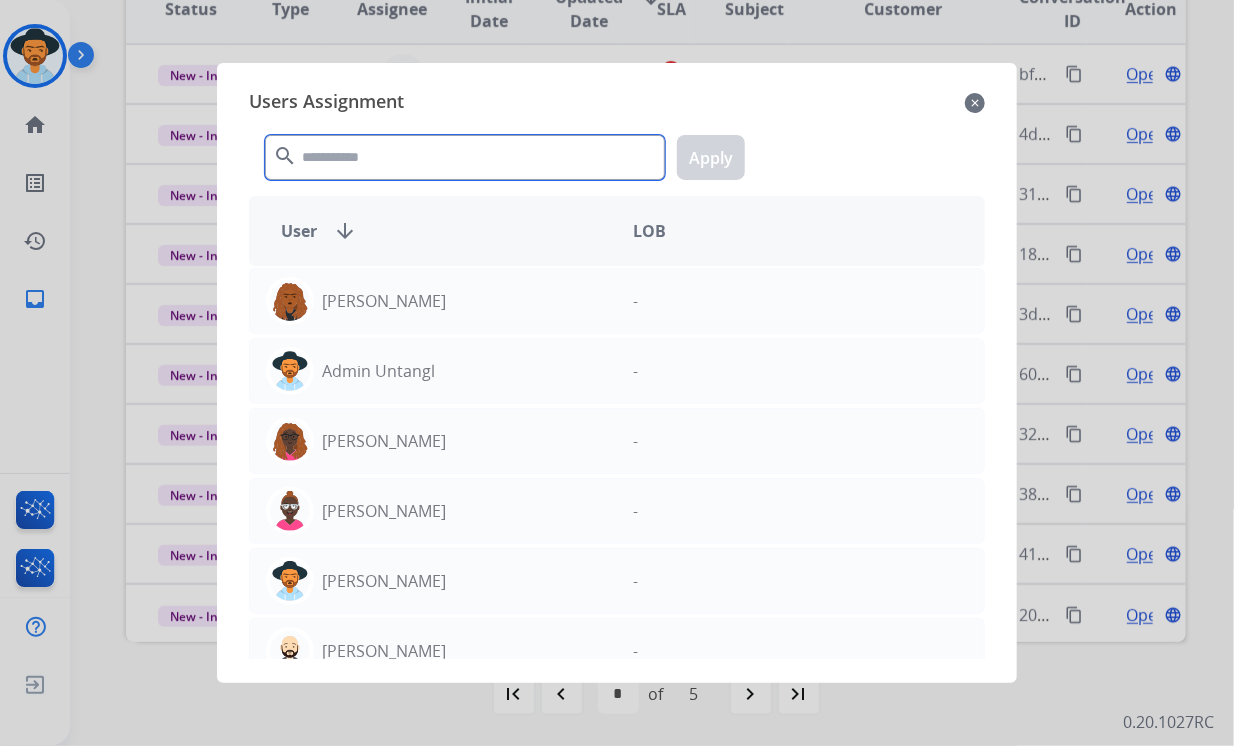 click 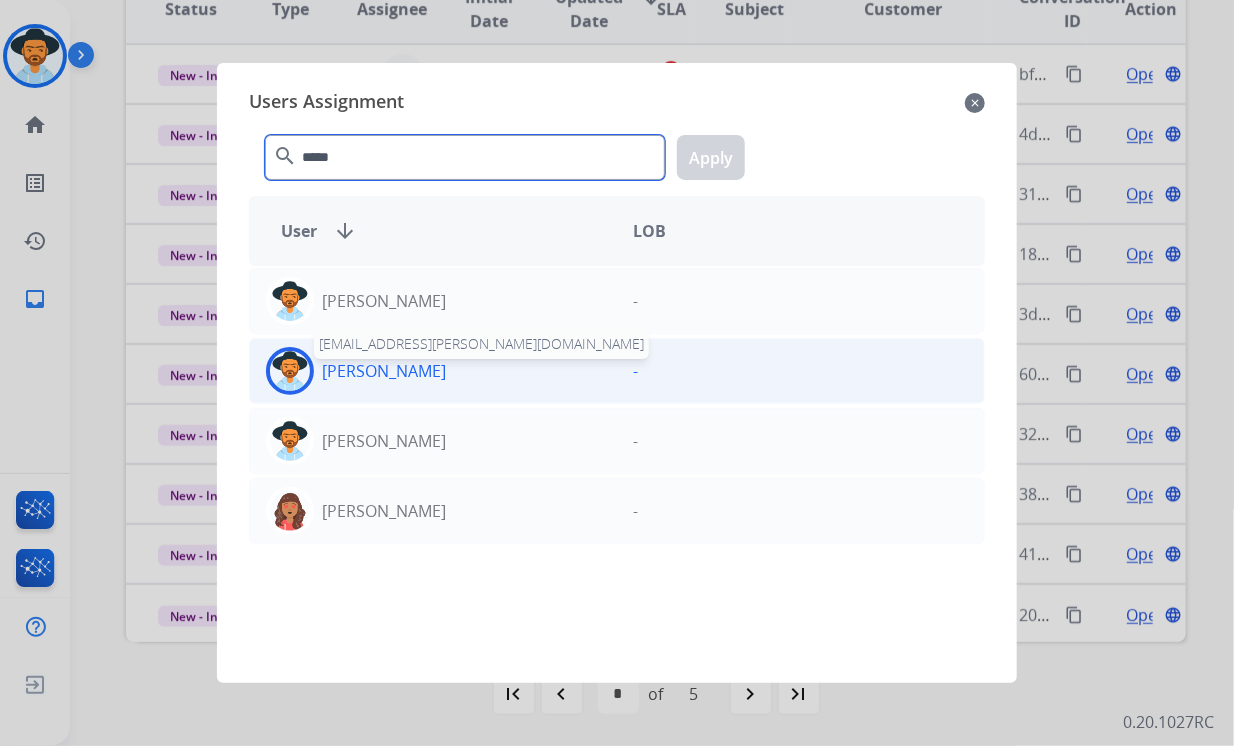 type on "*****" 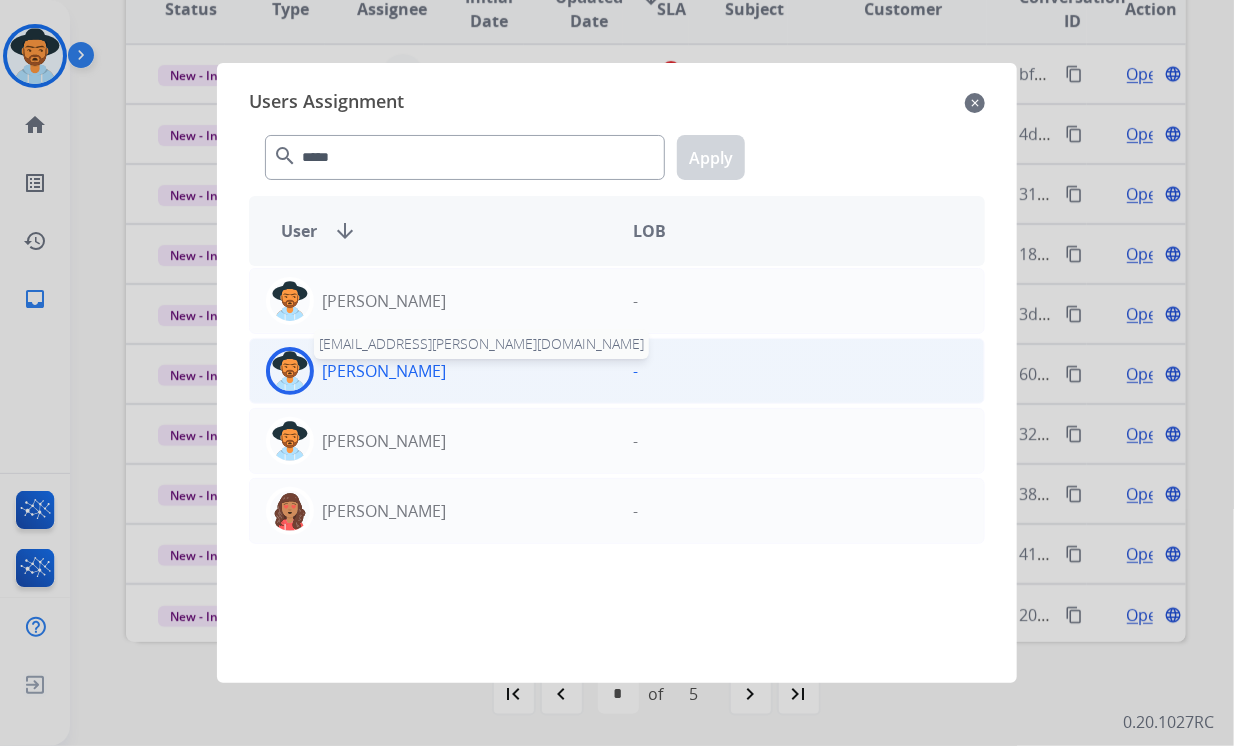 click on "[PERSON_NAME]" 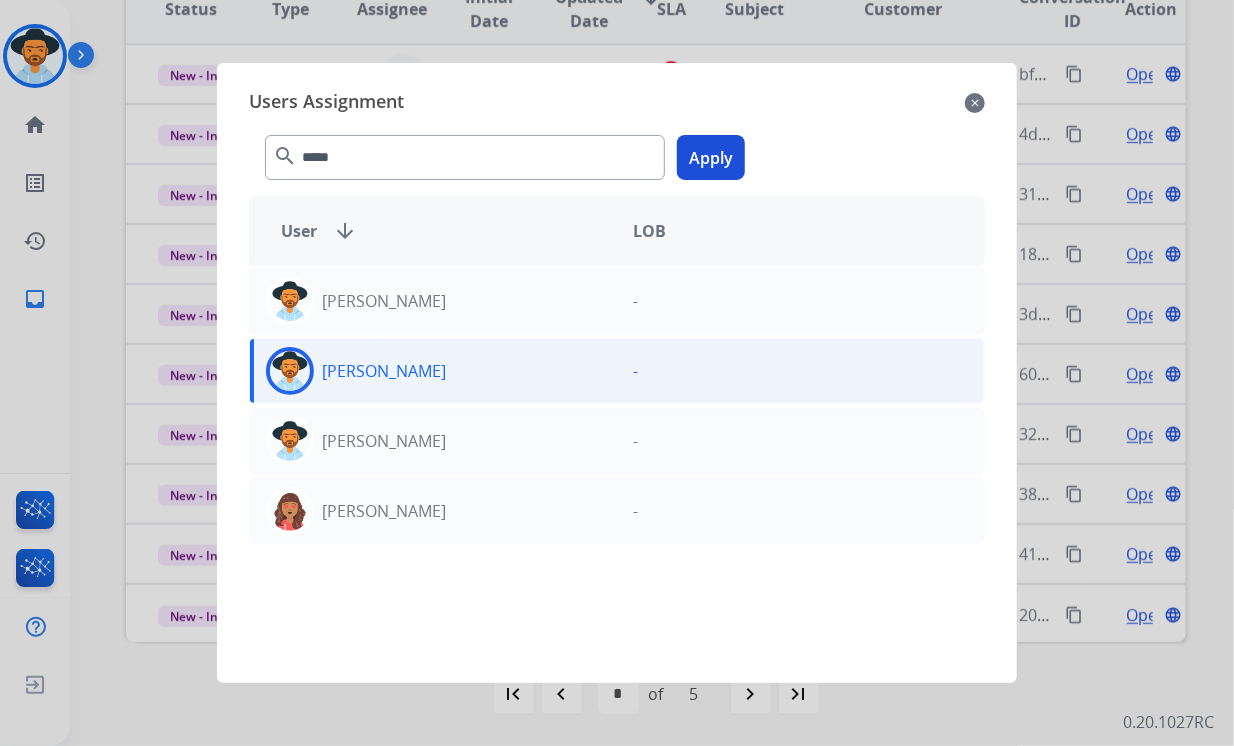 click on "Apply" 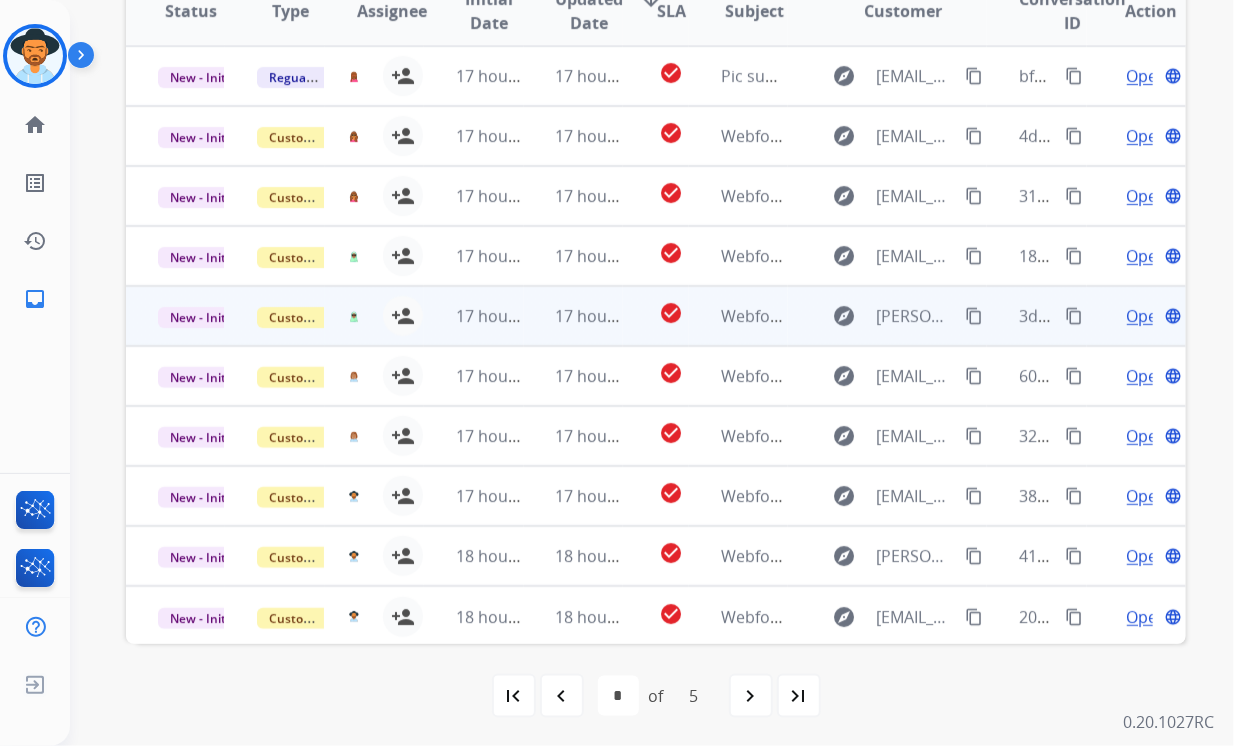 scroll, scrollTop: 584, scrollLeft: 0, axis: vertical 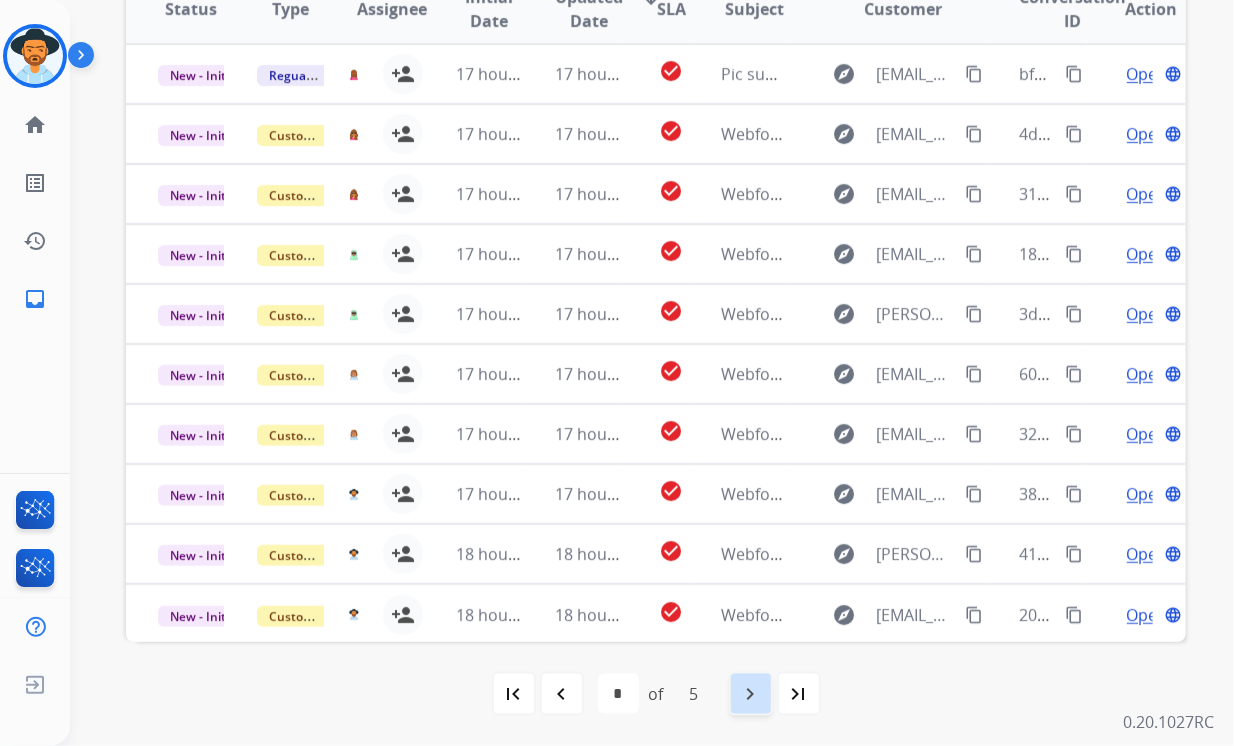 click on "navigate_next" at bounding box center [751, 694] 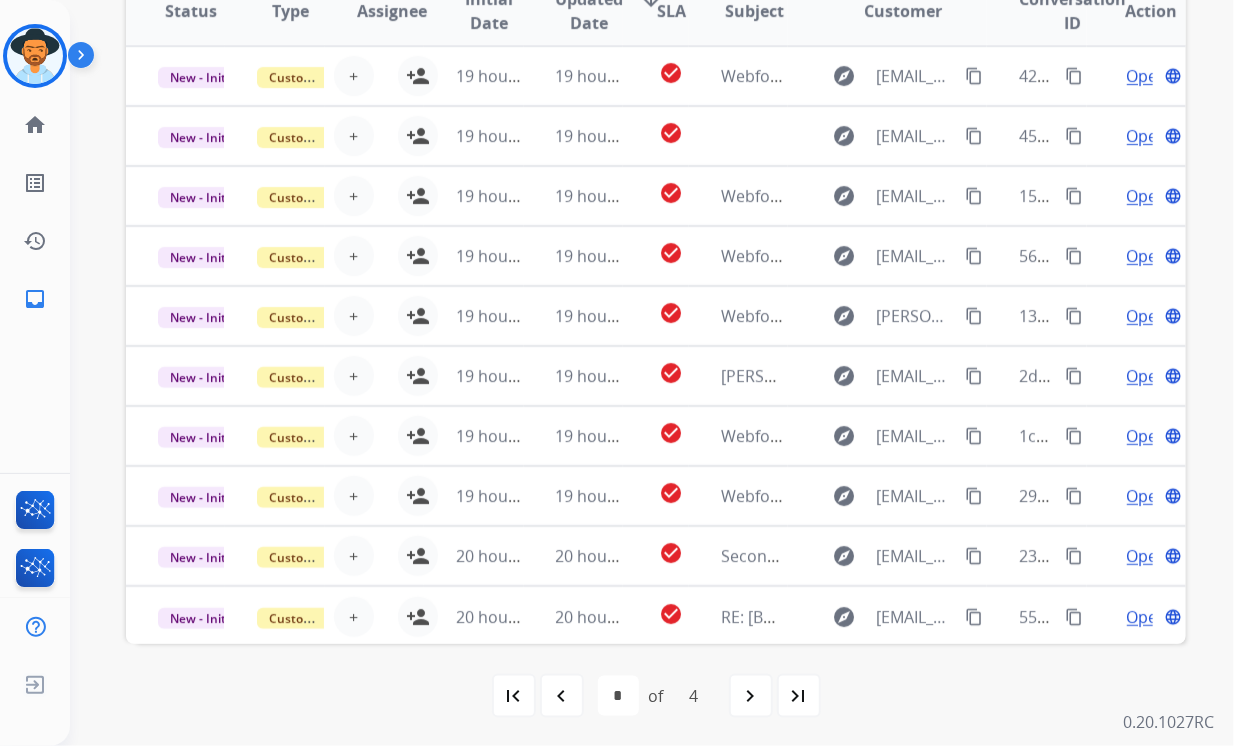 scroll, scrollTop: 584, scrollLeft: 0, axis: vertical 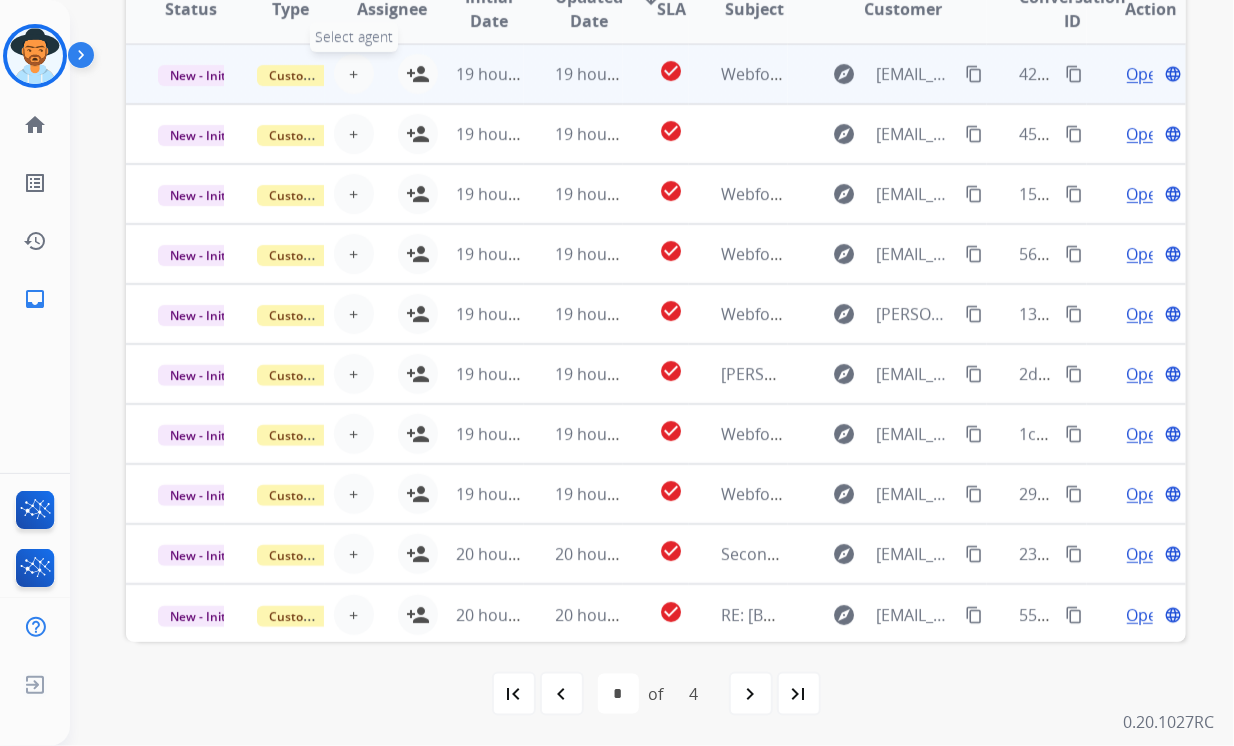 click on "+" at bounding box center [353, 74] 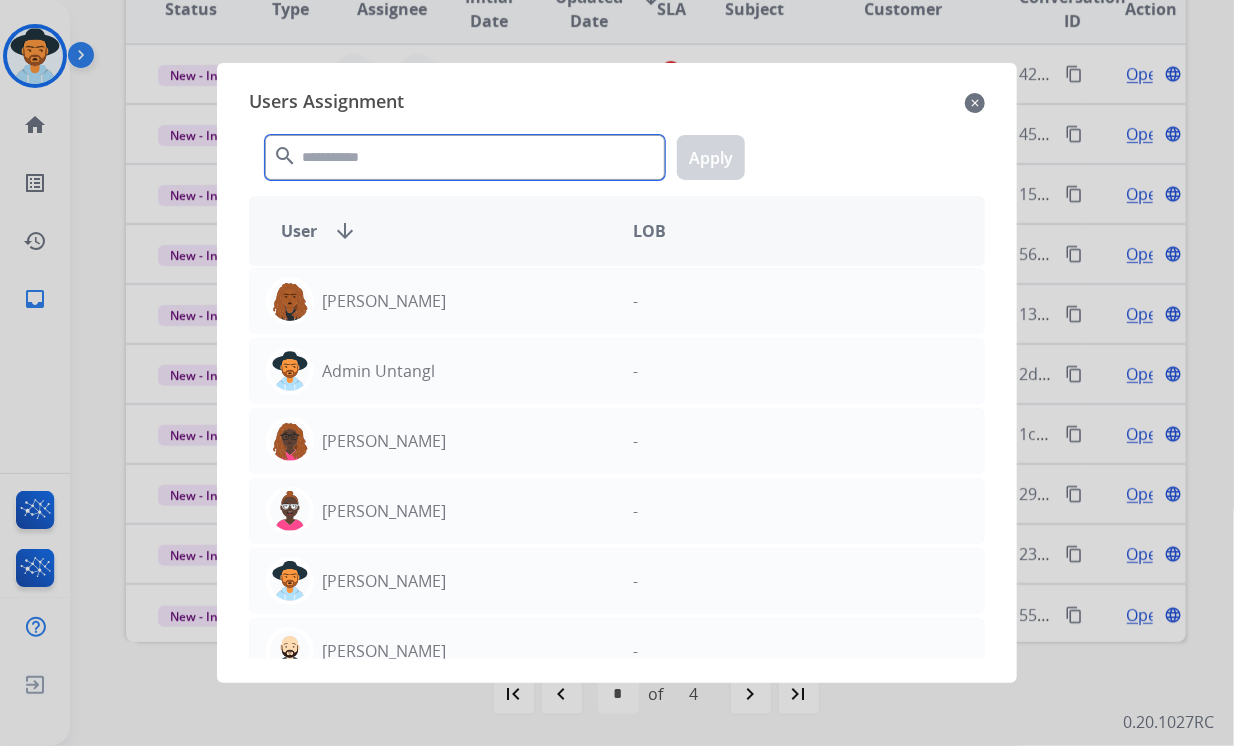 click 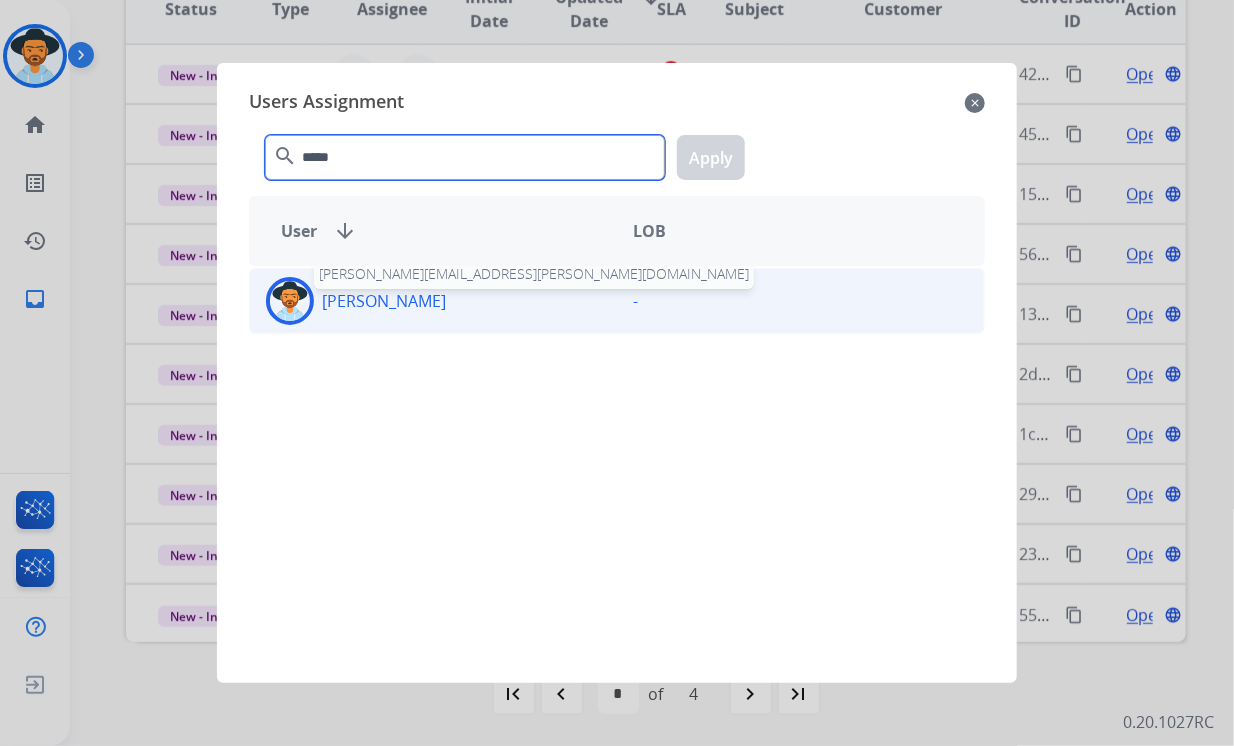 type on "*****" 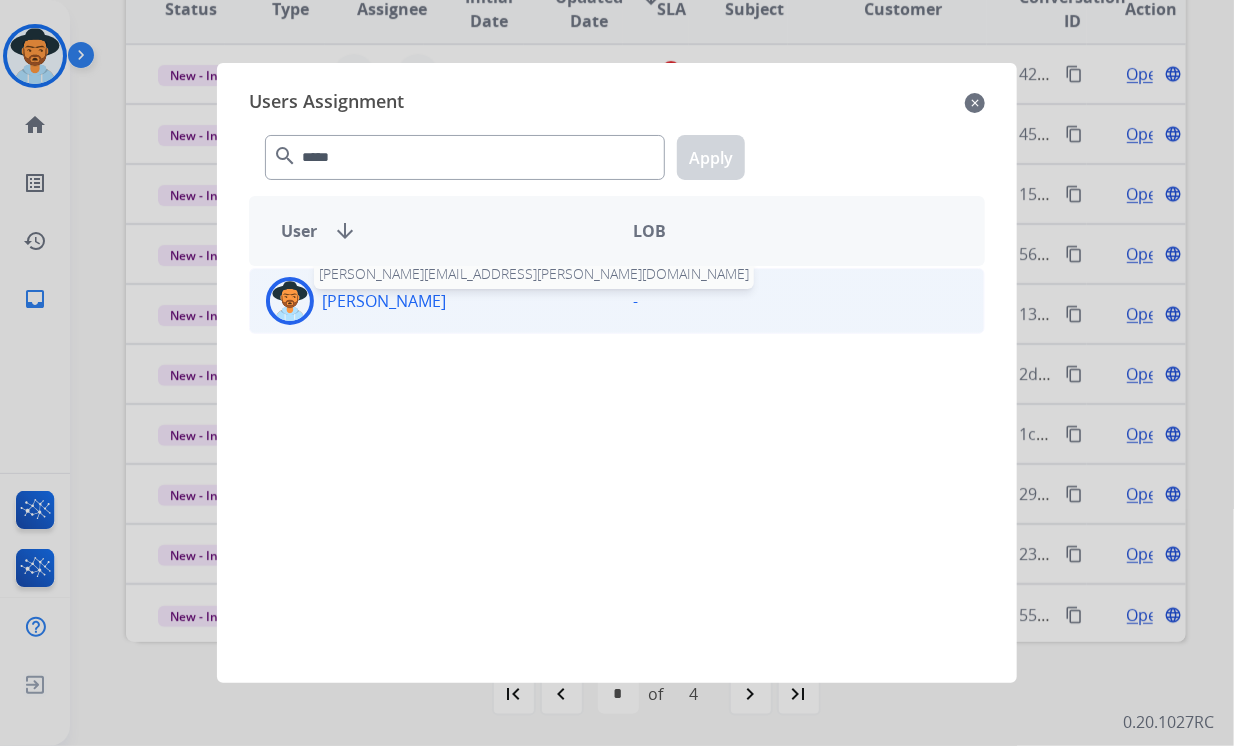 click on "[PERSON_NAME]" 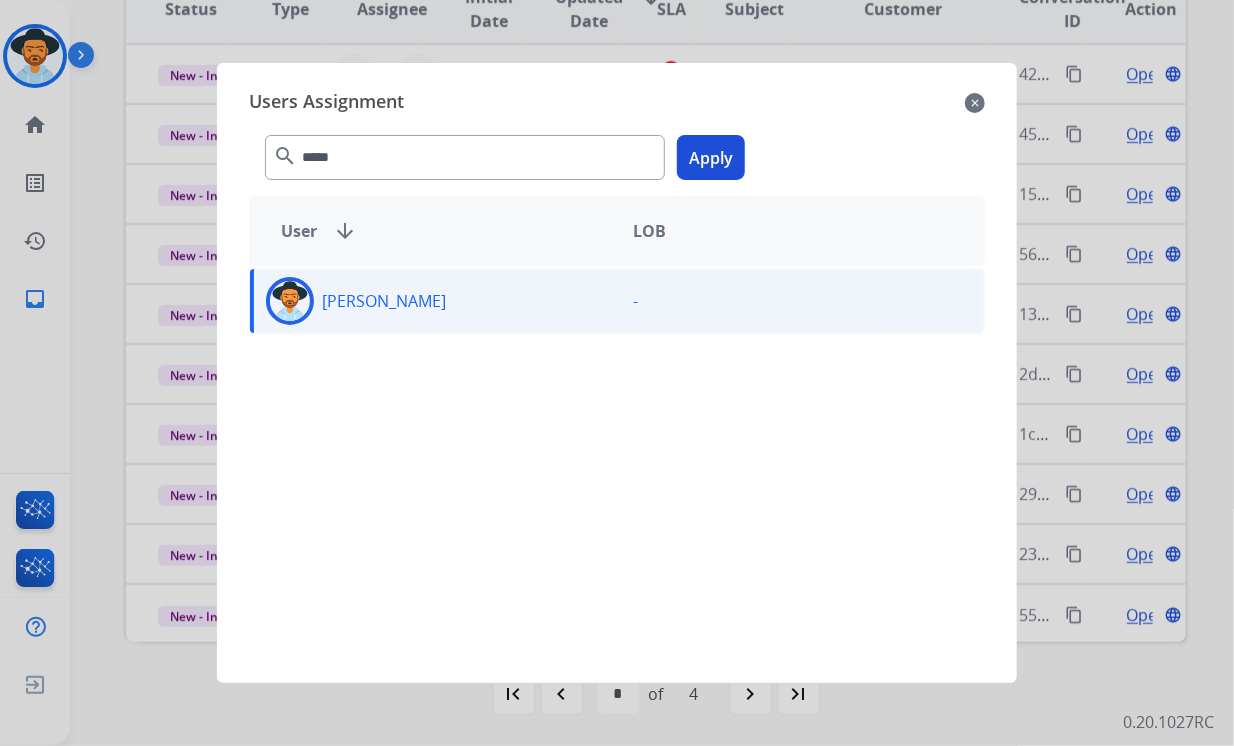 click on "Apply" 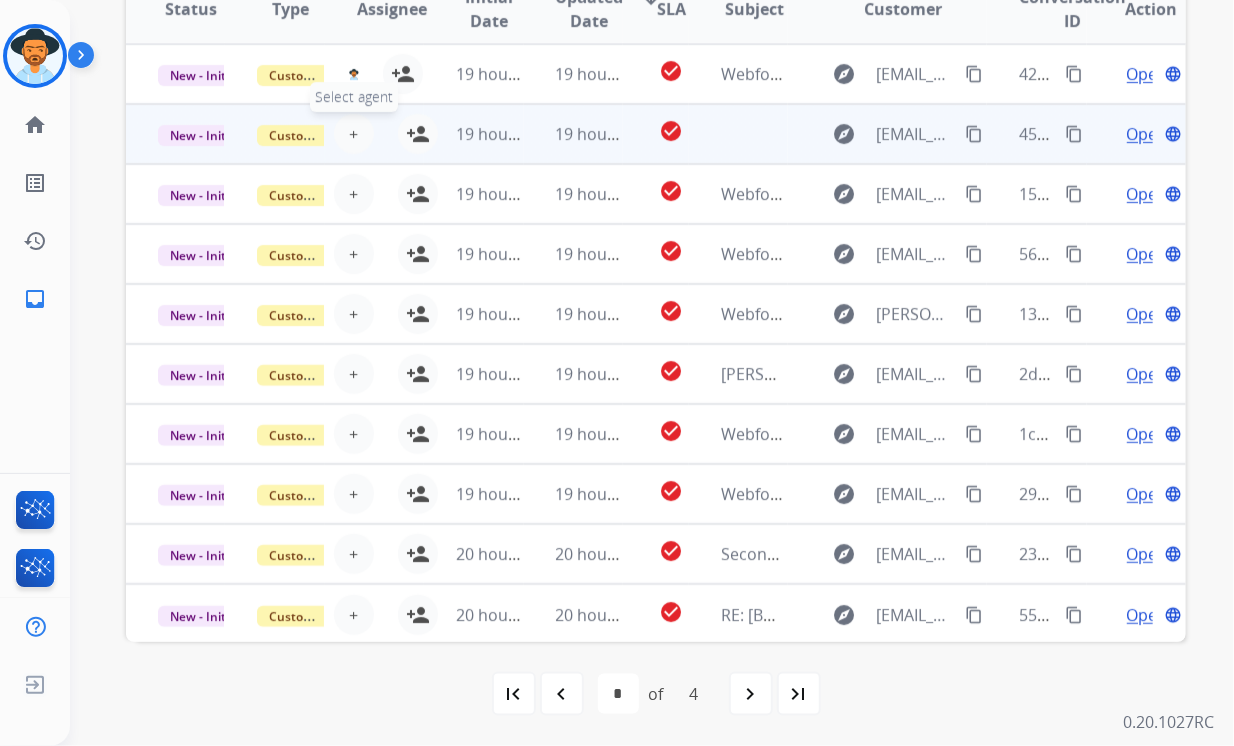 click on "+" at bounding box center (353, 134) 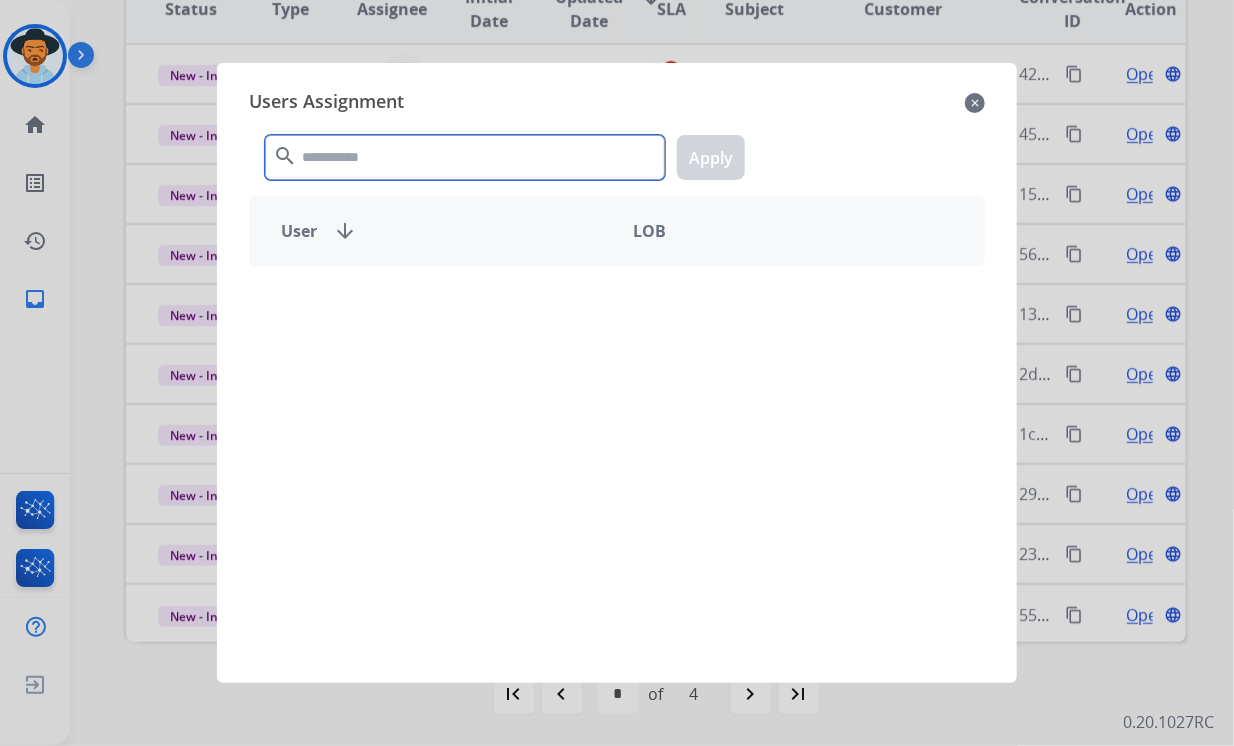 click 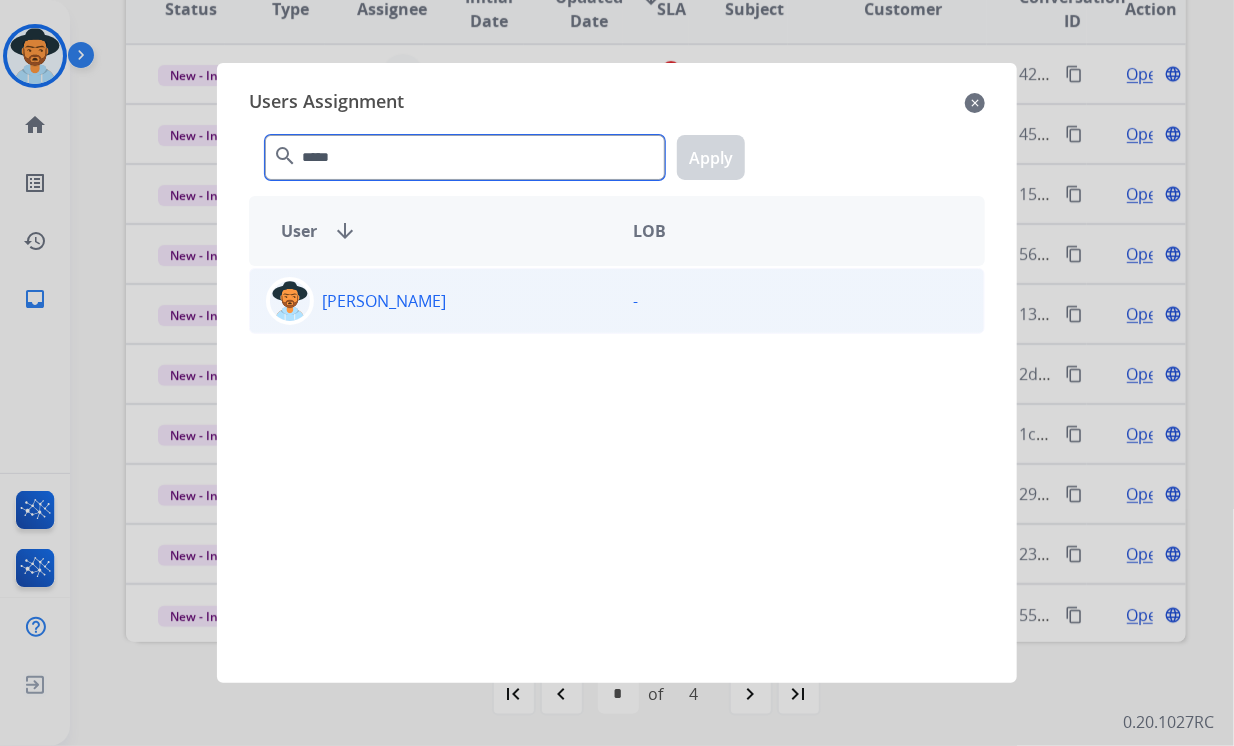 type on "*****" 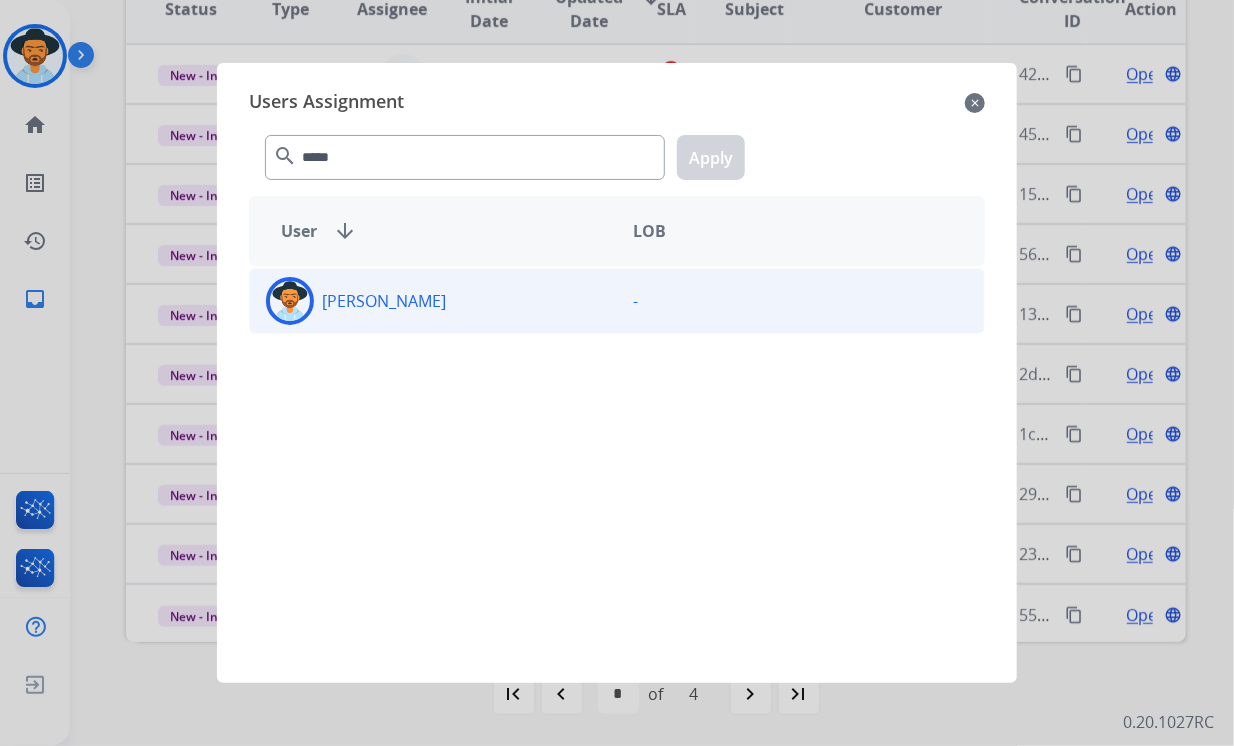 click on "[PERSON_NAME]" 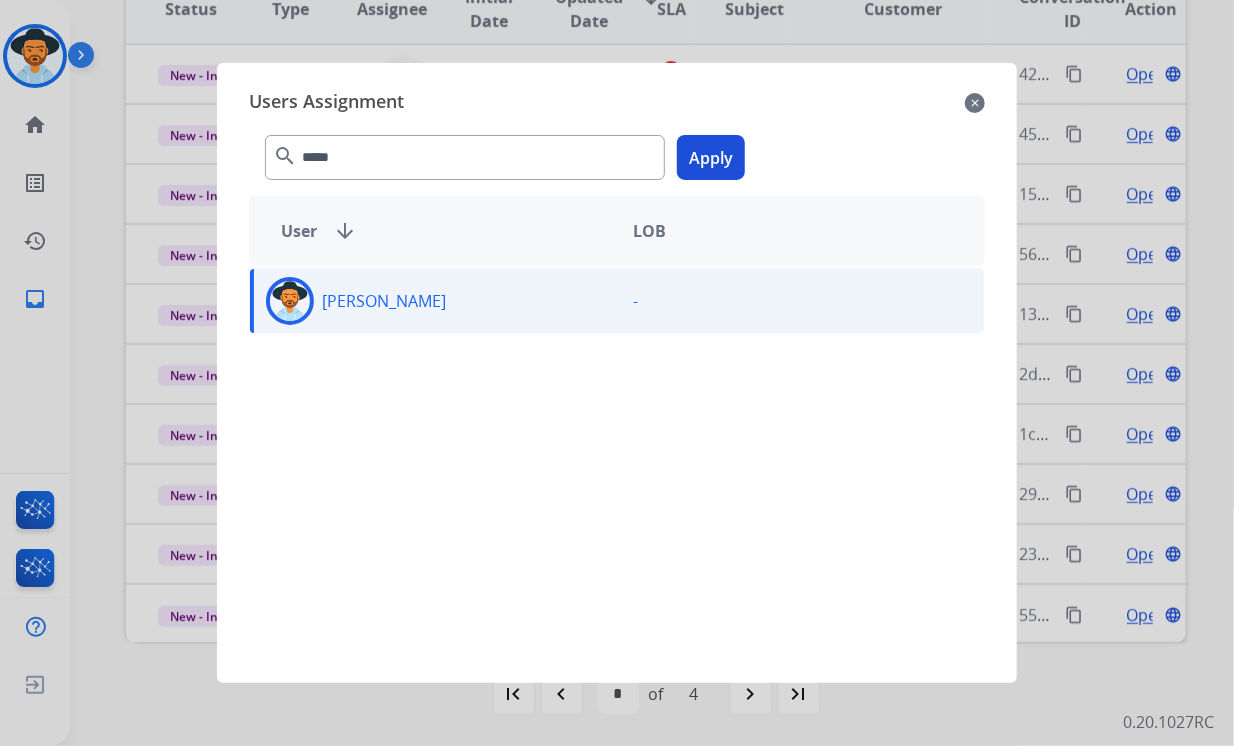 click on "Apply" 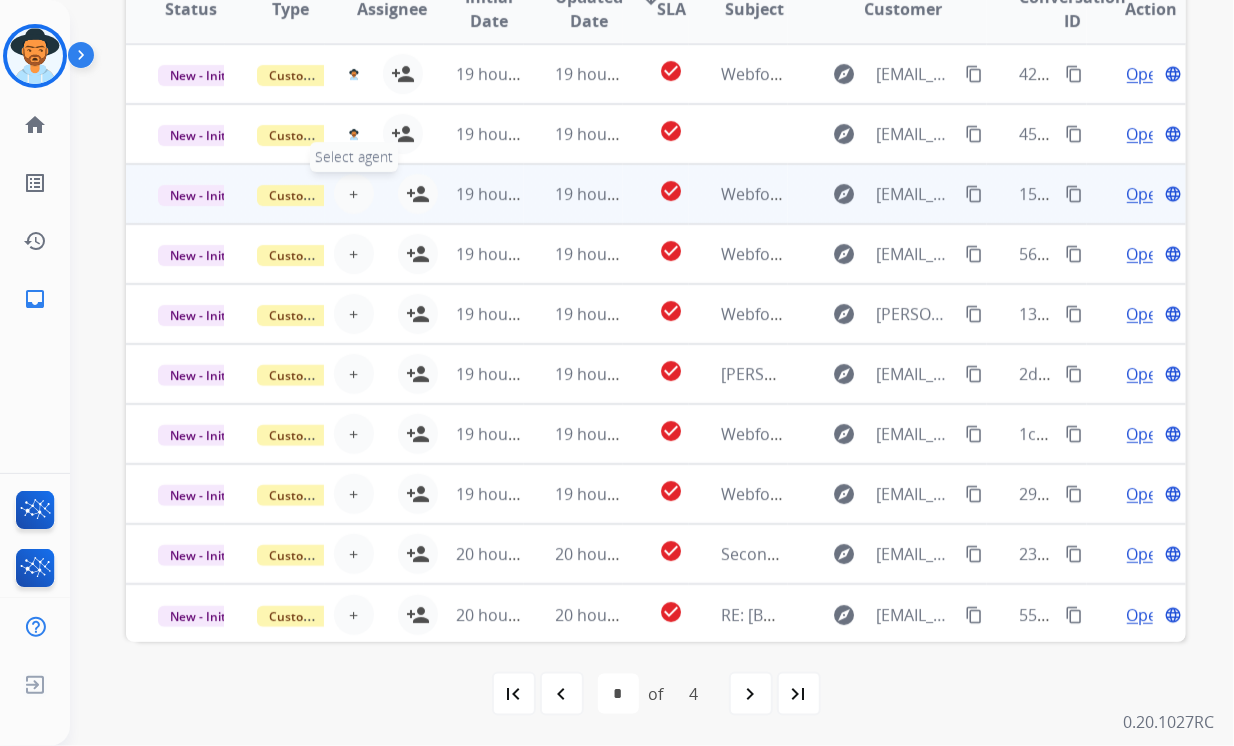 click on "+ Select agent" at bounding box center (354, 194) 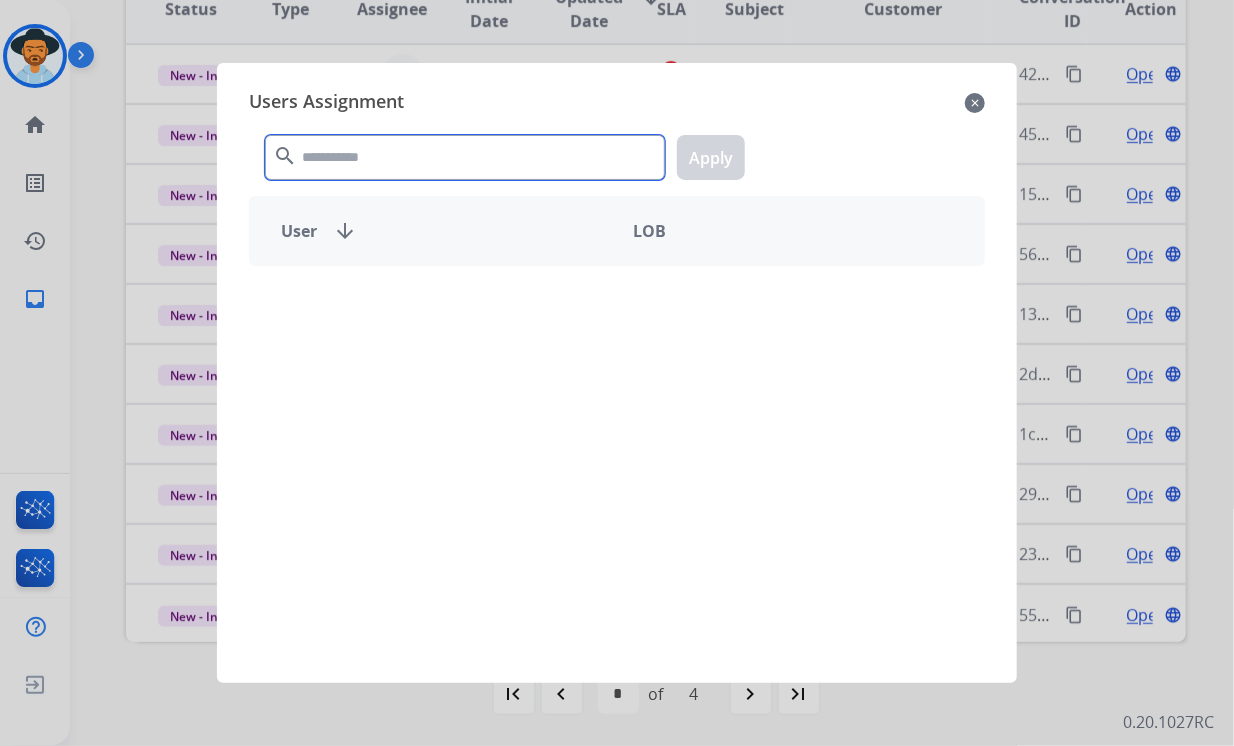 click 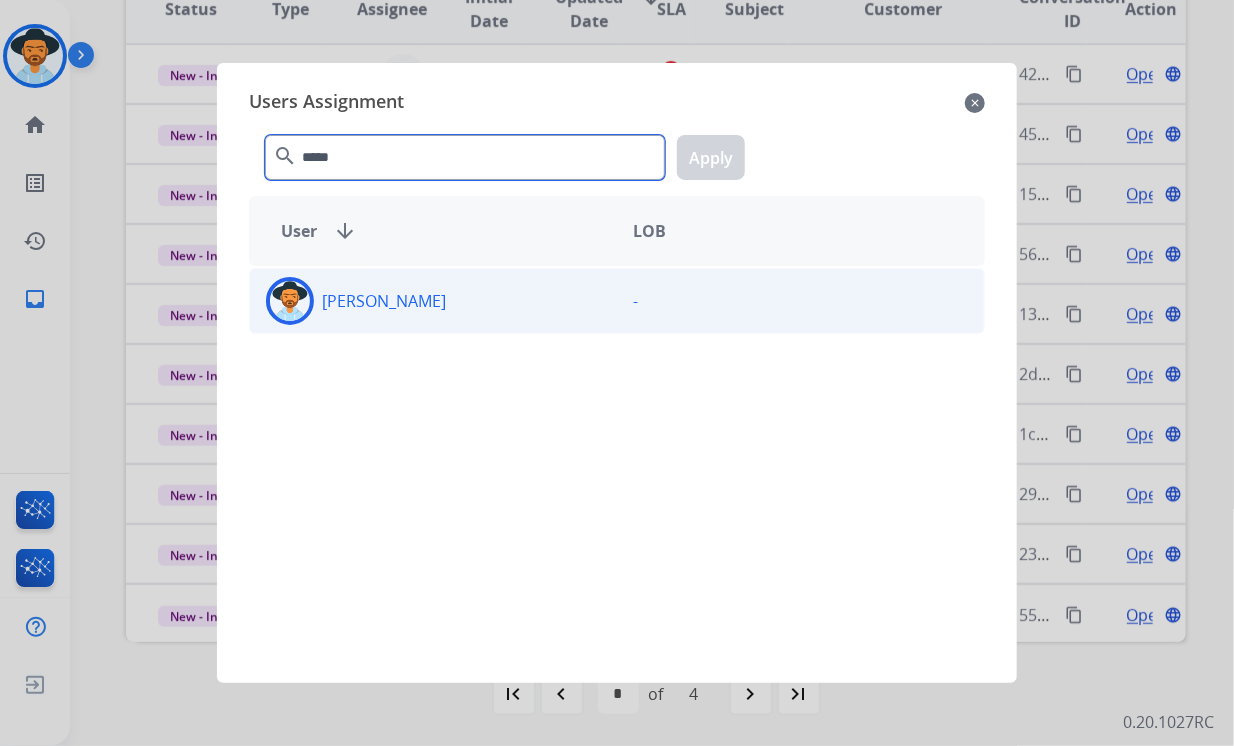 type on "*****" 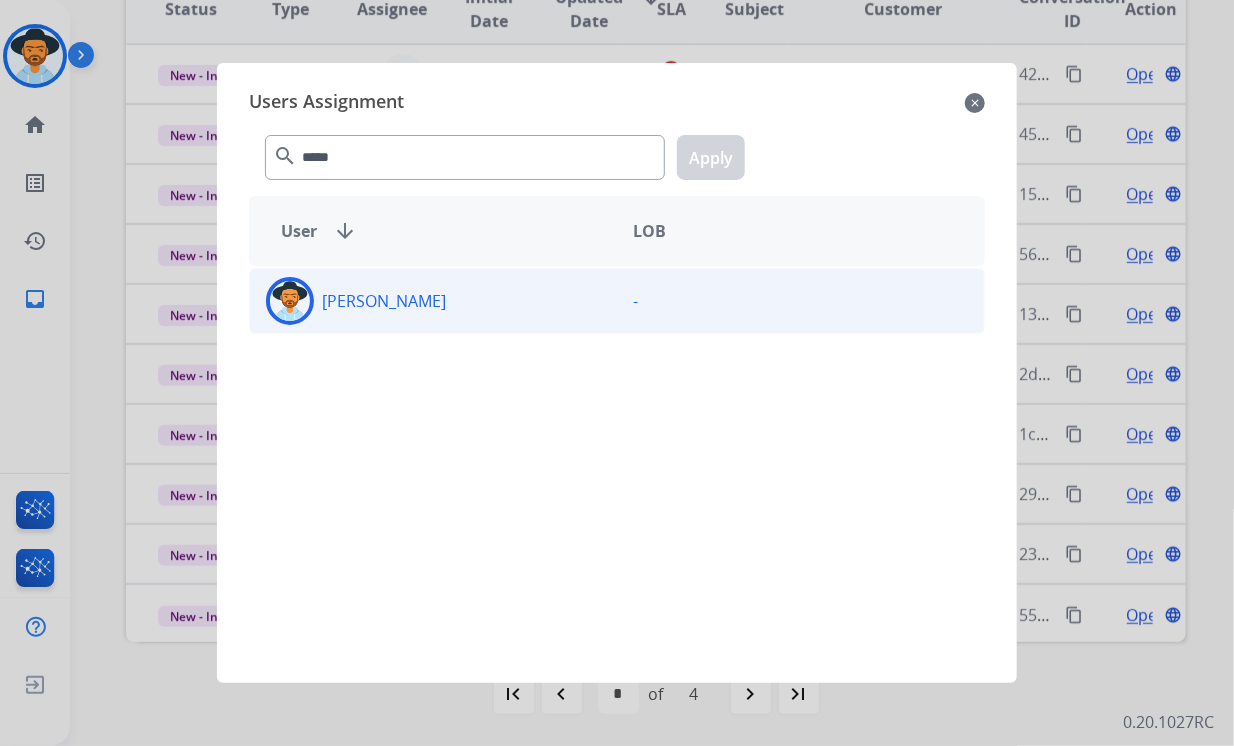 click on "[PERSON_NAME]" 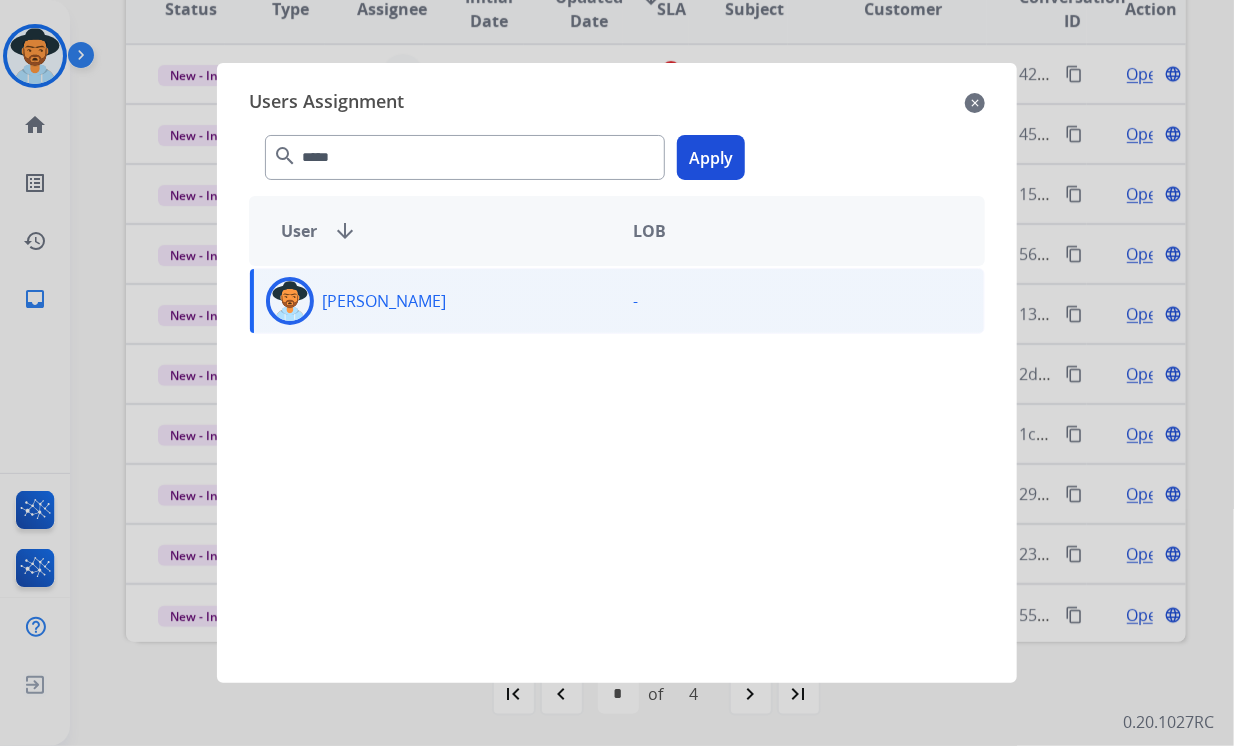 click on "Apply" 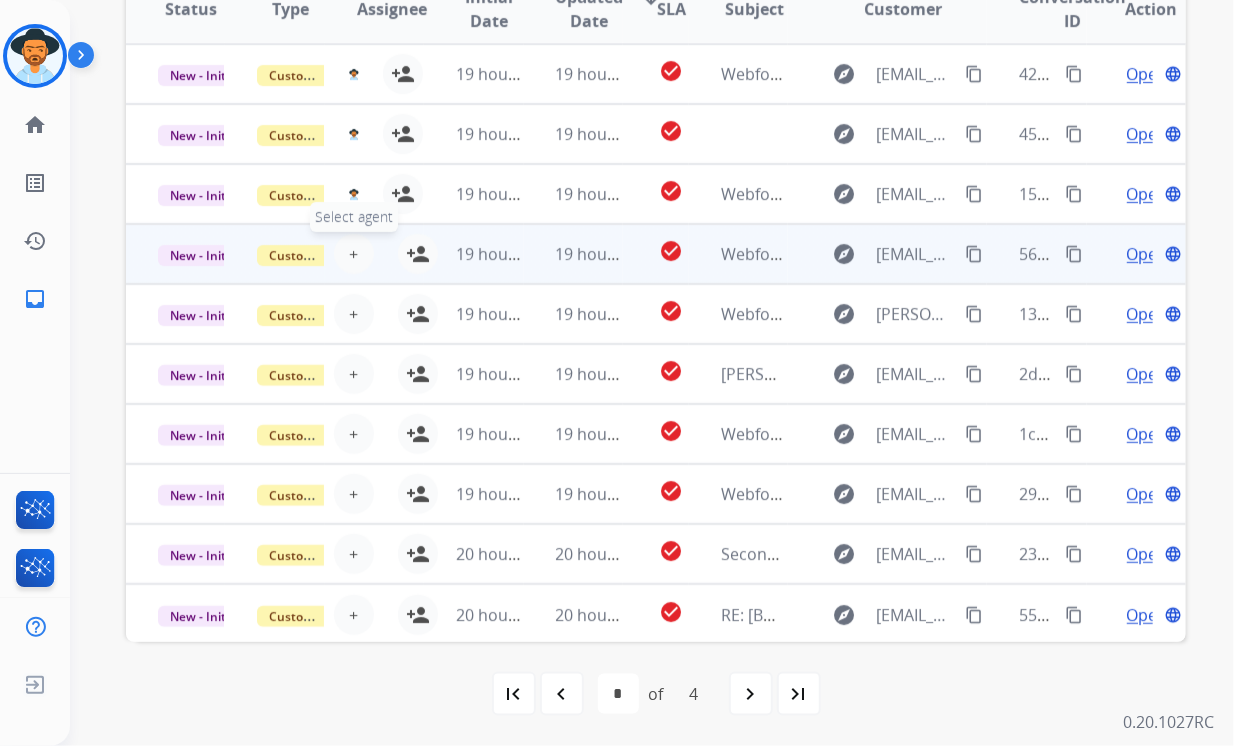 click on "+" at bounding box center (353, 254) 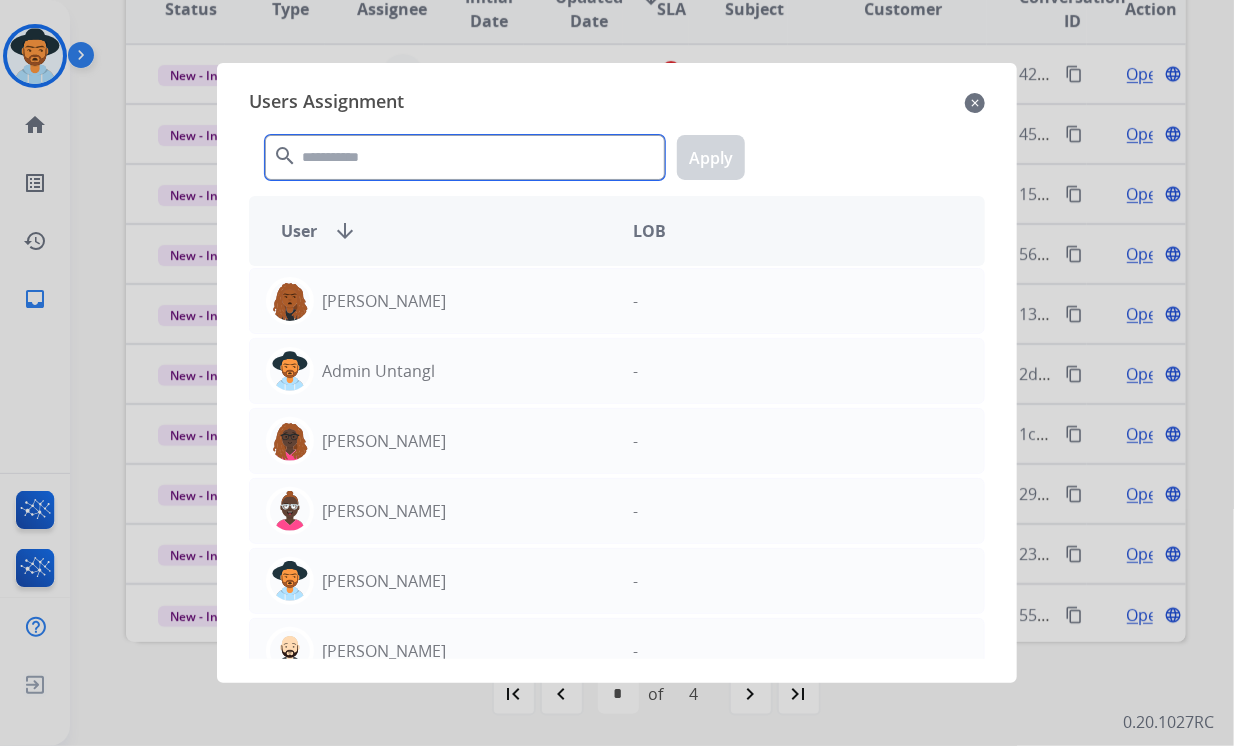 click 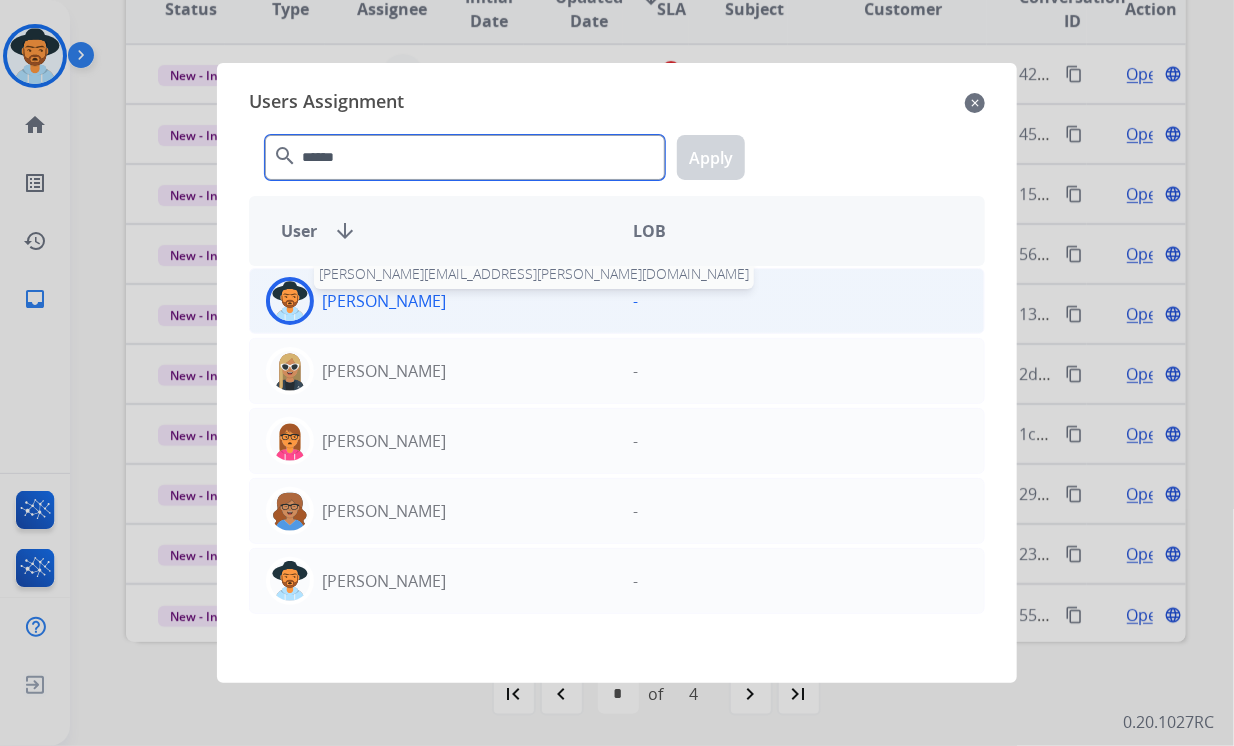 type on "******" 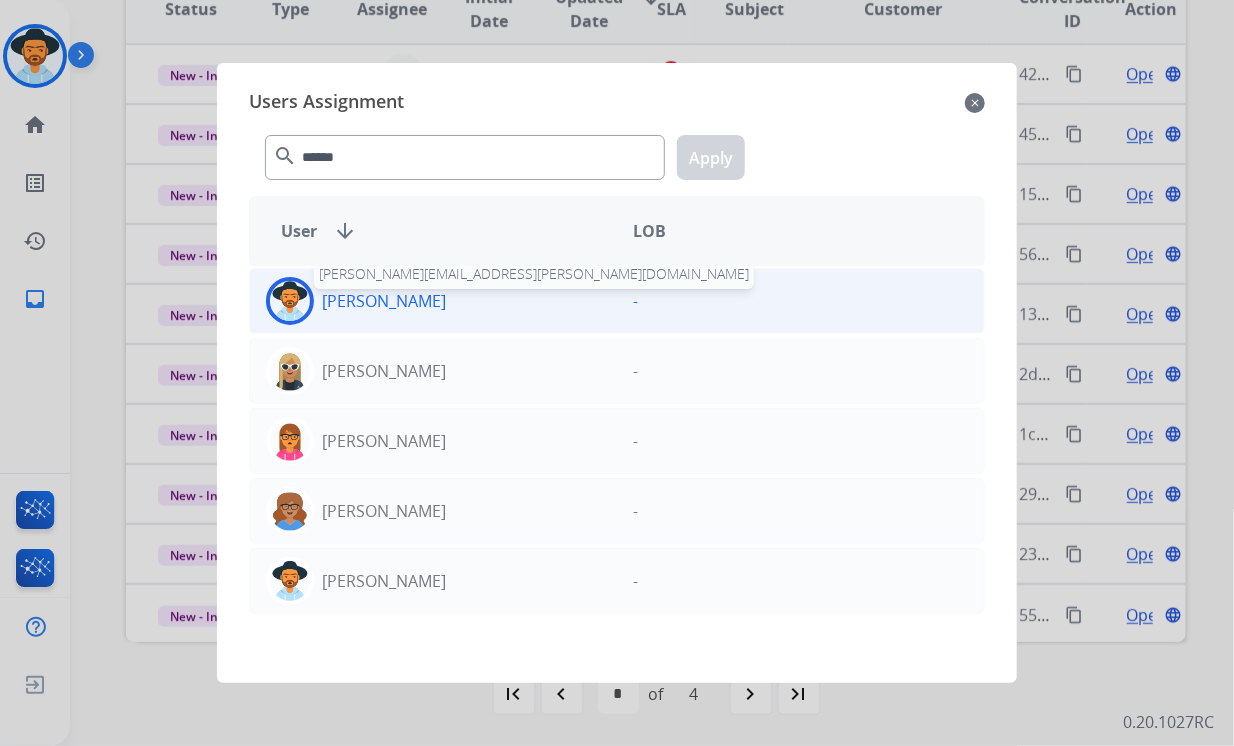 click on "[PERSON_NAME]" 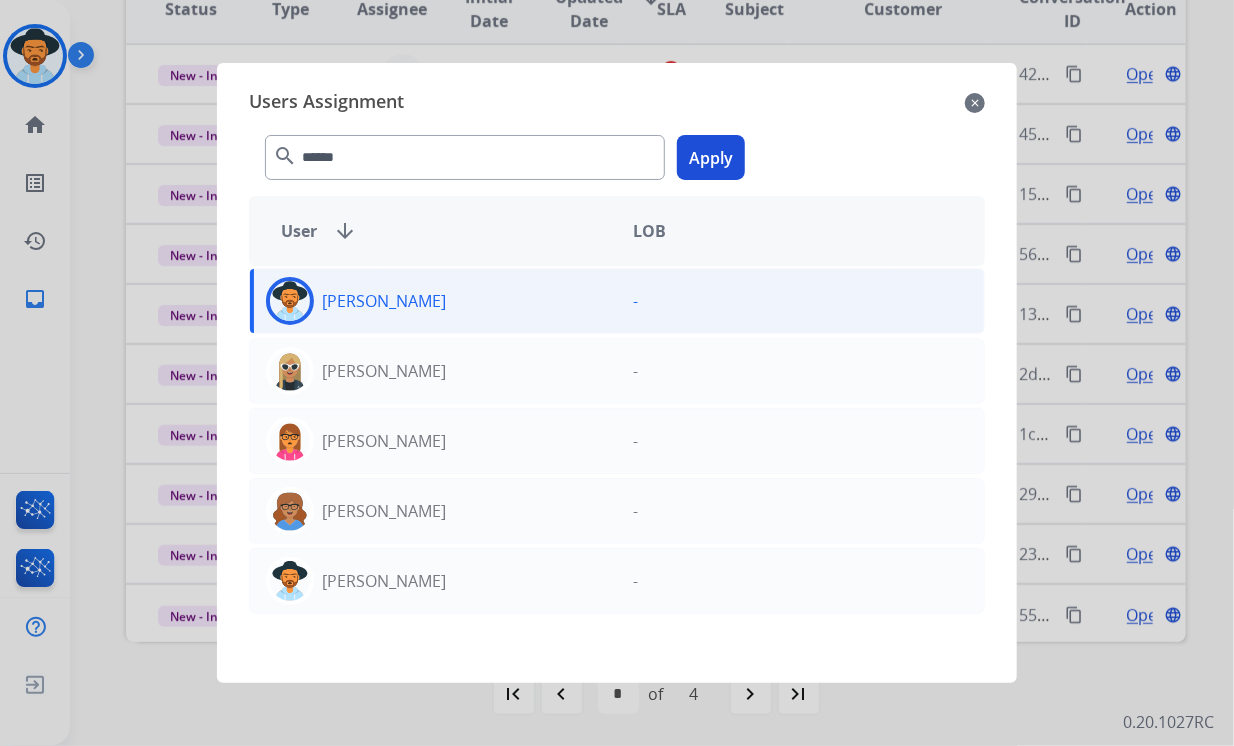 click on "Apply" 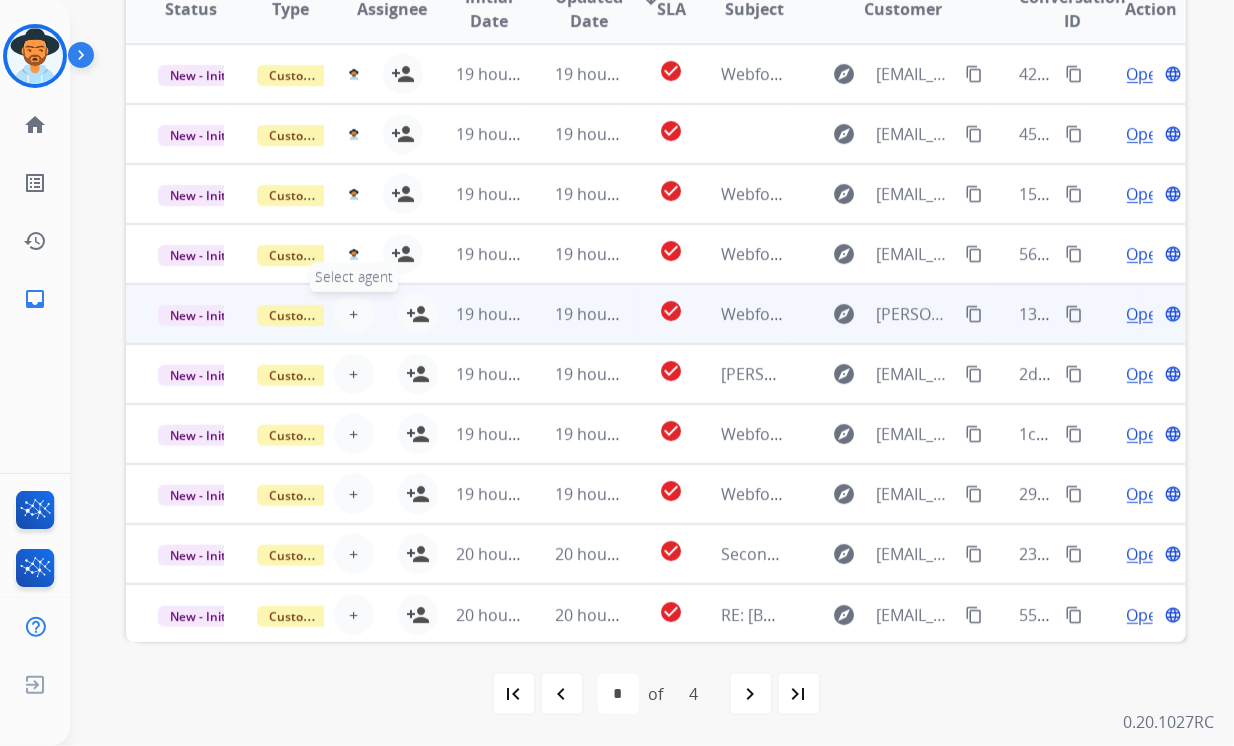 click on "+" at bounding box center [353, 314] 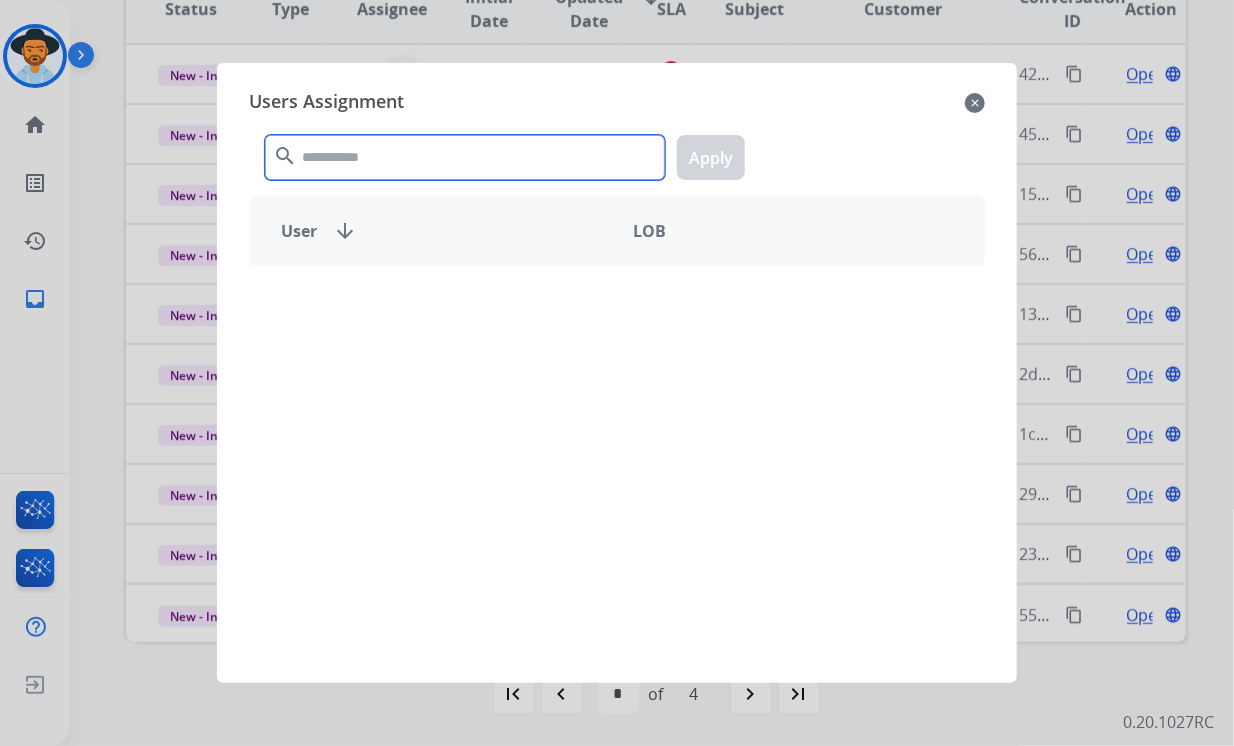 click 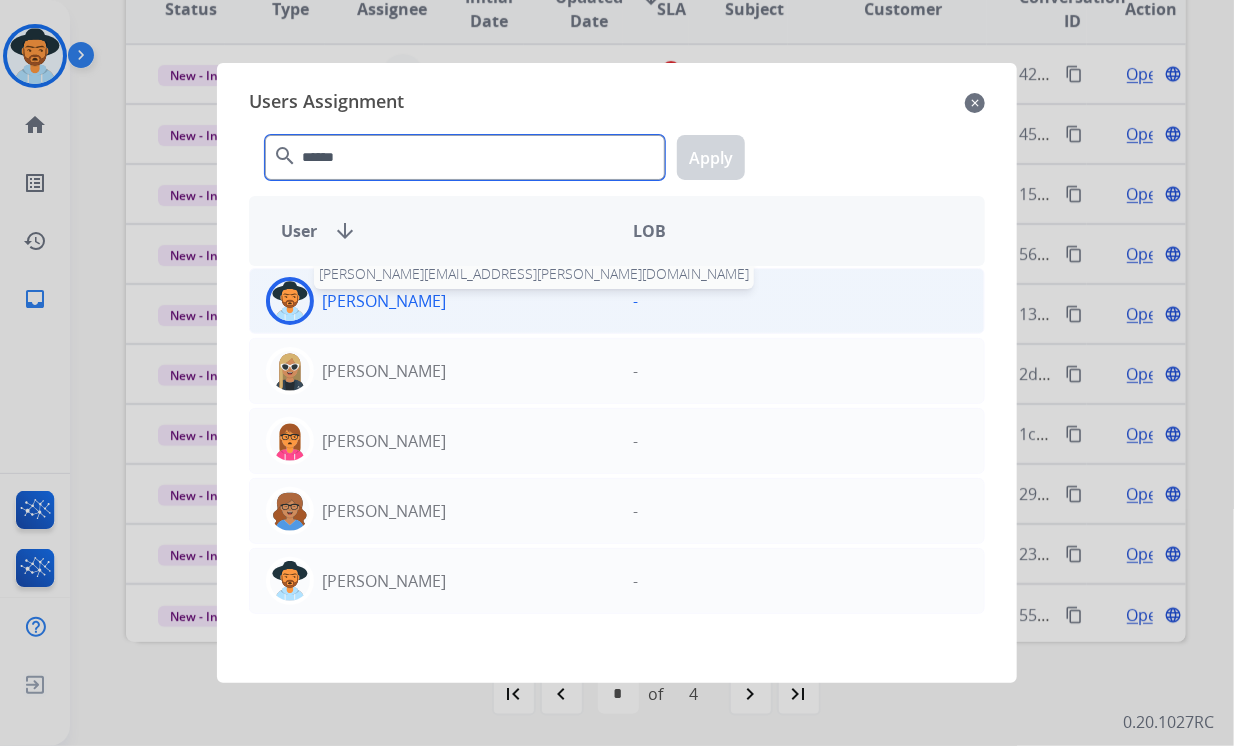 type on "******" 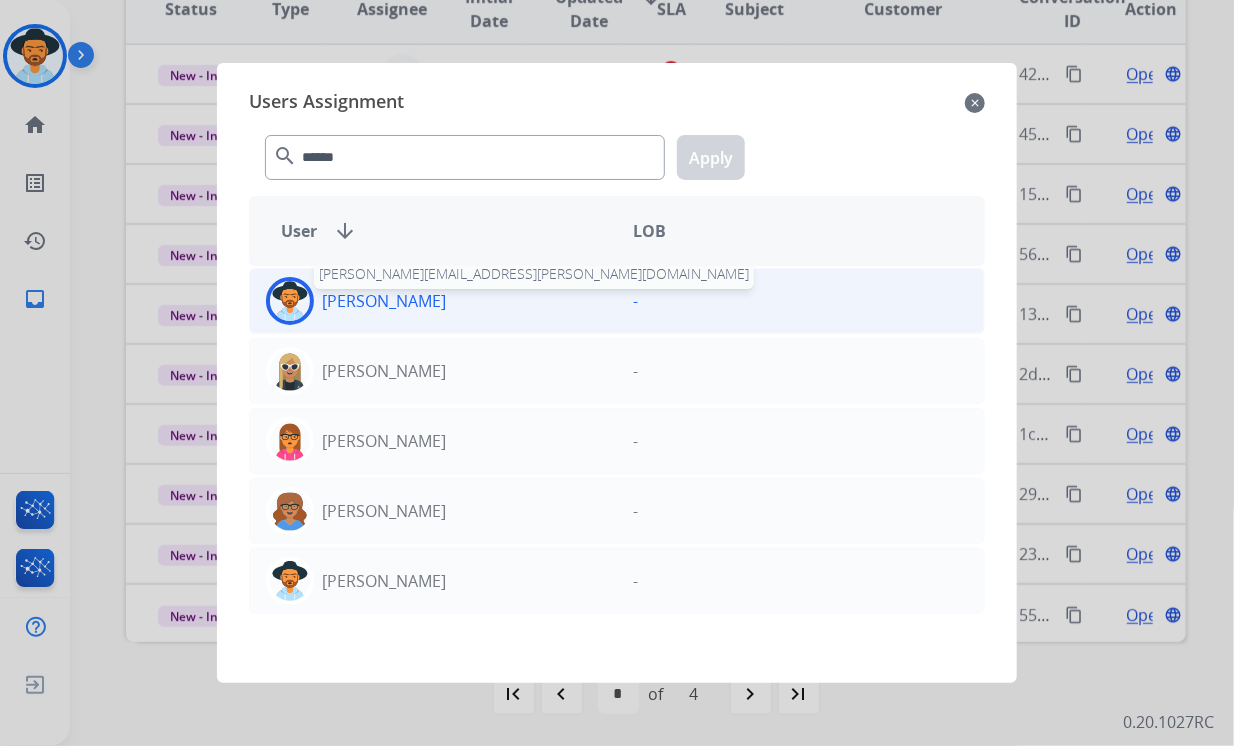 click on "[PERSON_NAME]" 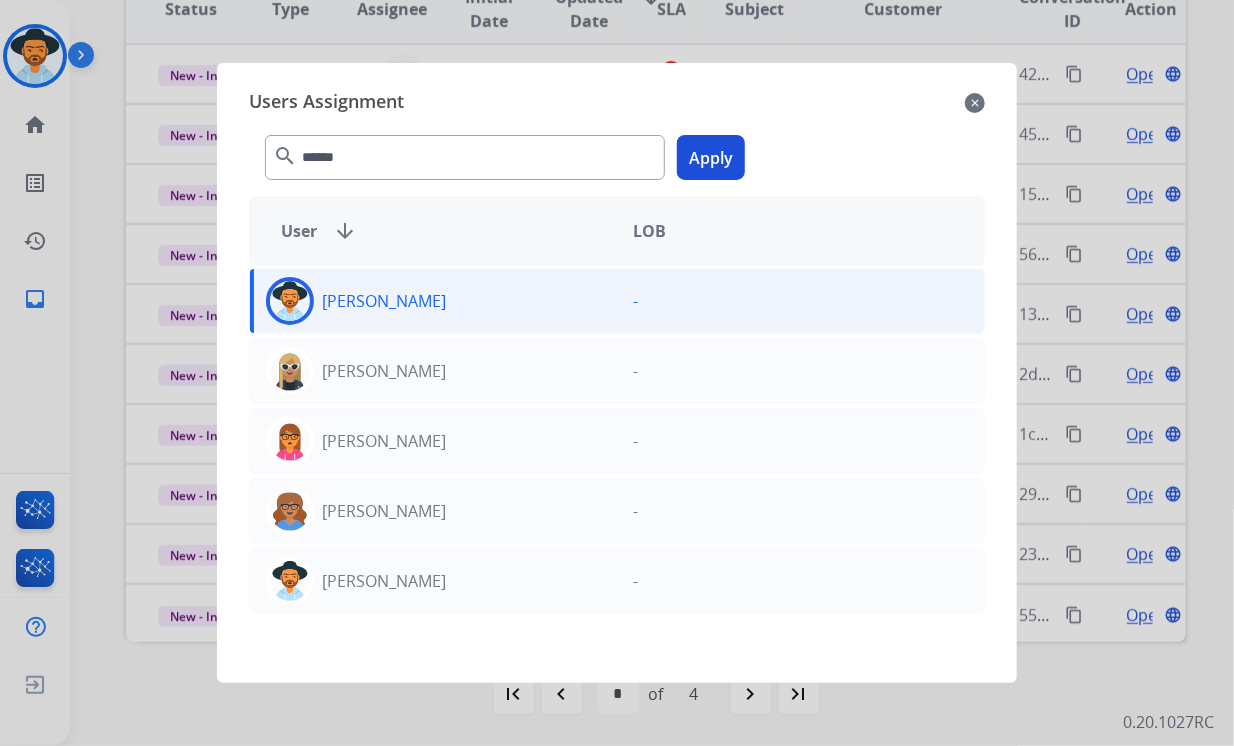 click on "Apply" 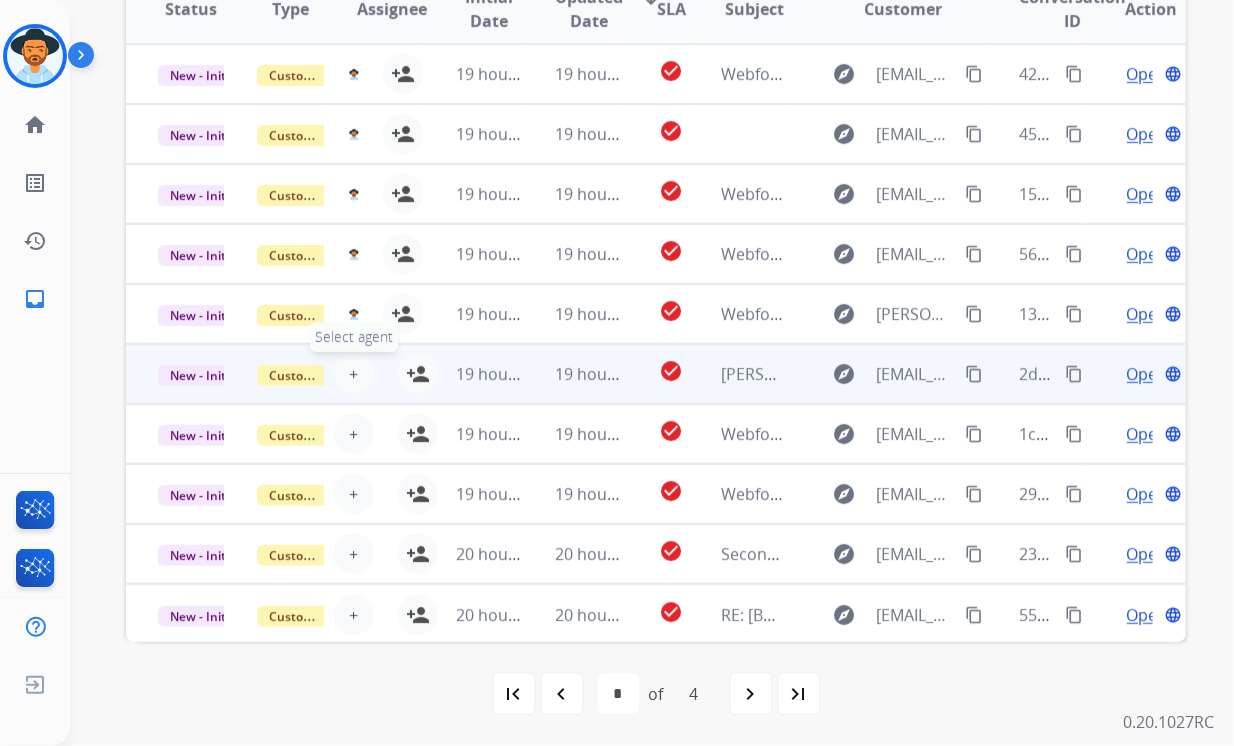 click on "+" at bounding box center (353, 374) 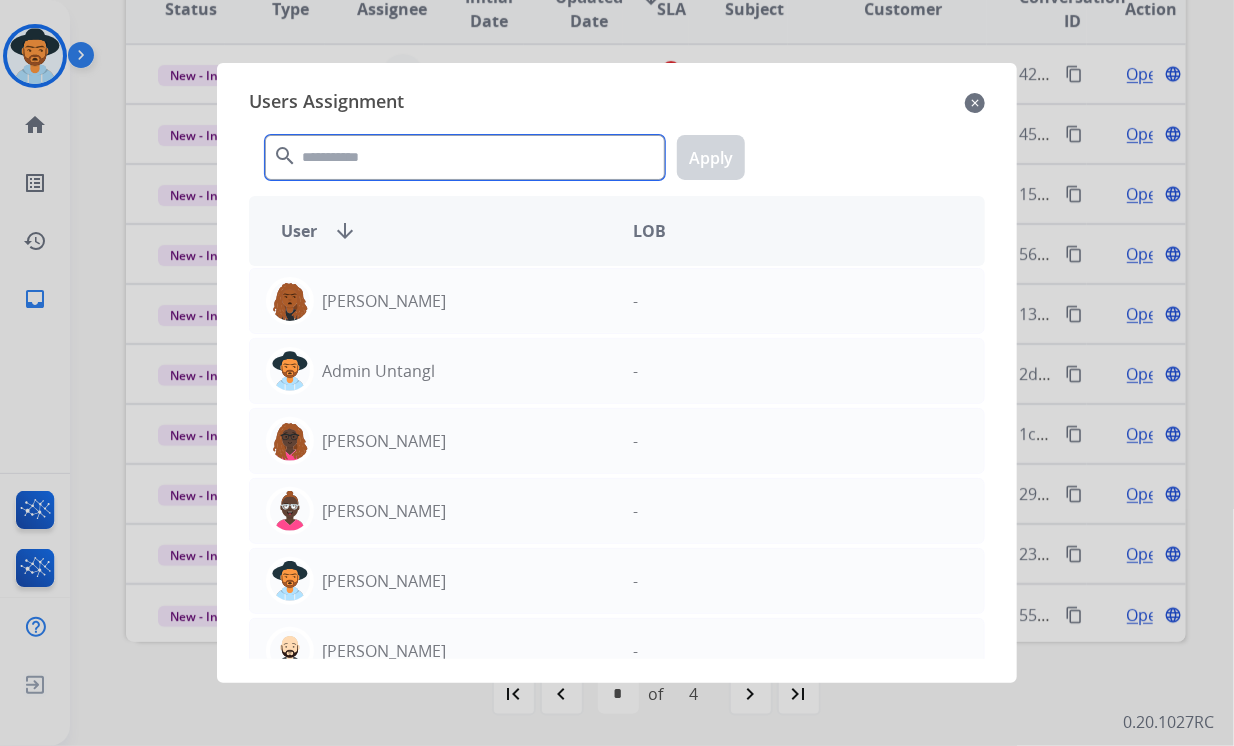 click 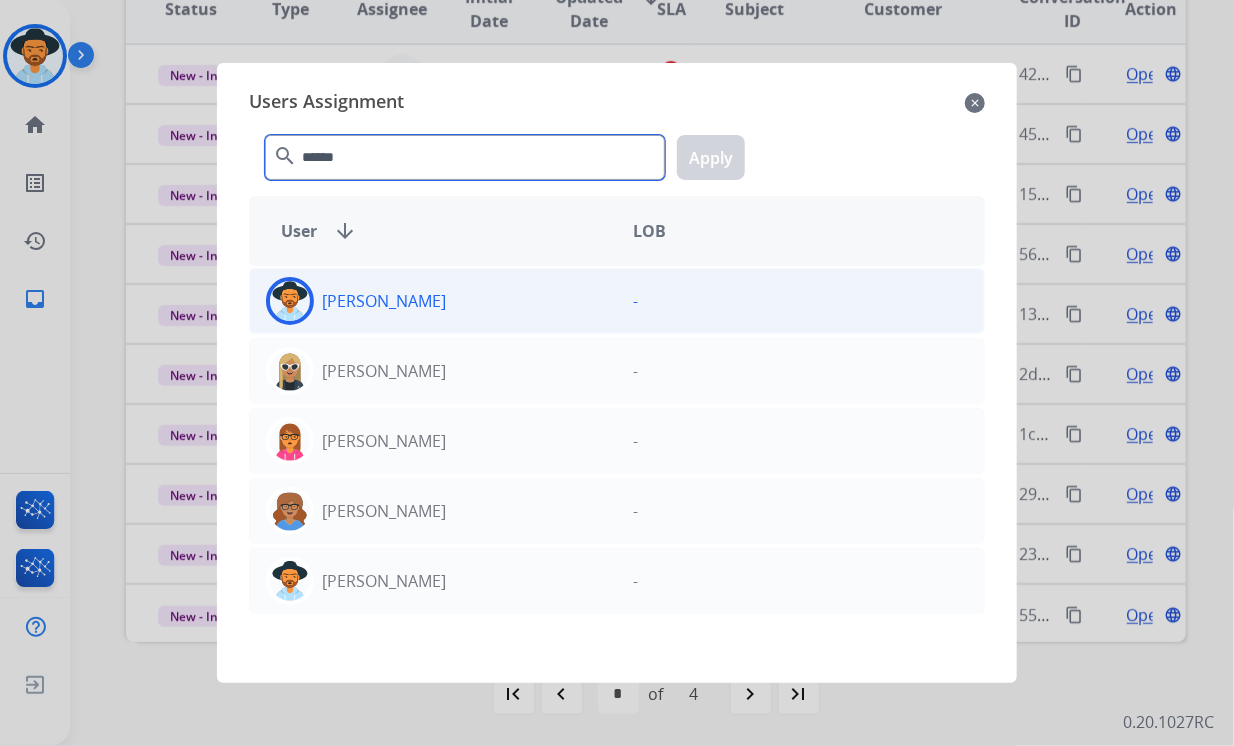 type on "******" 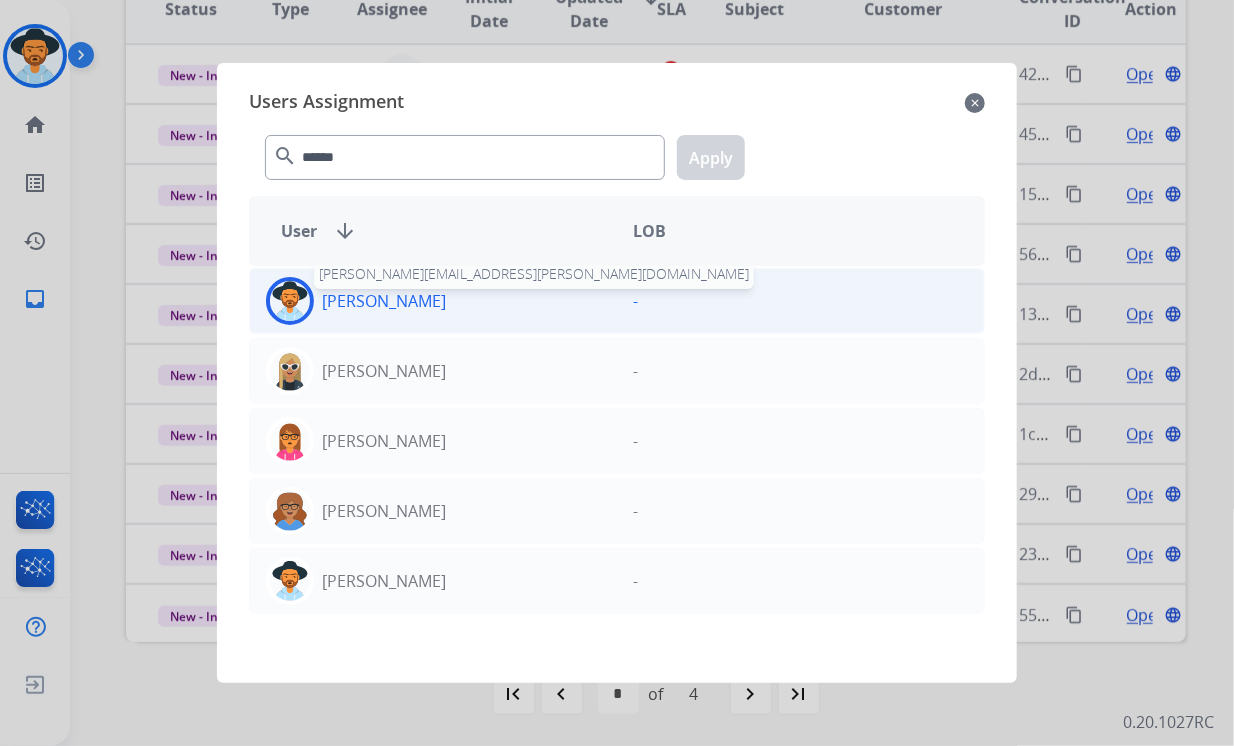 click on "[PERSON_NAME]" 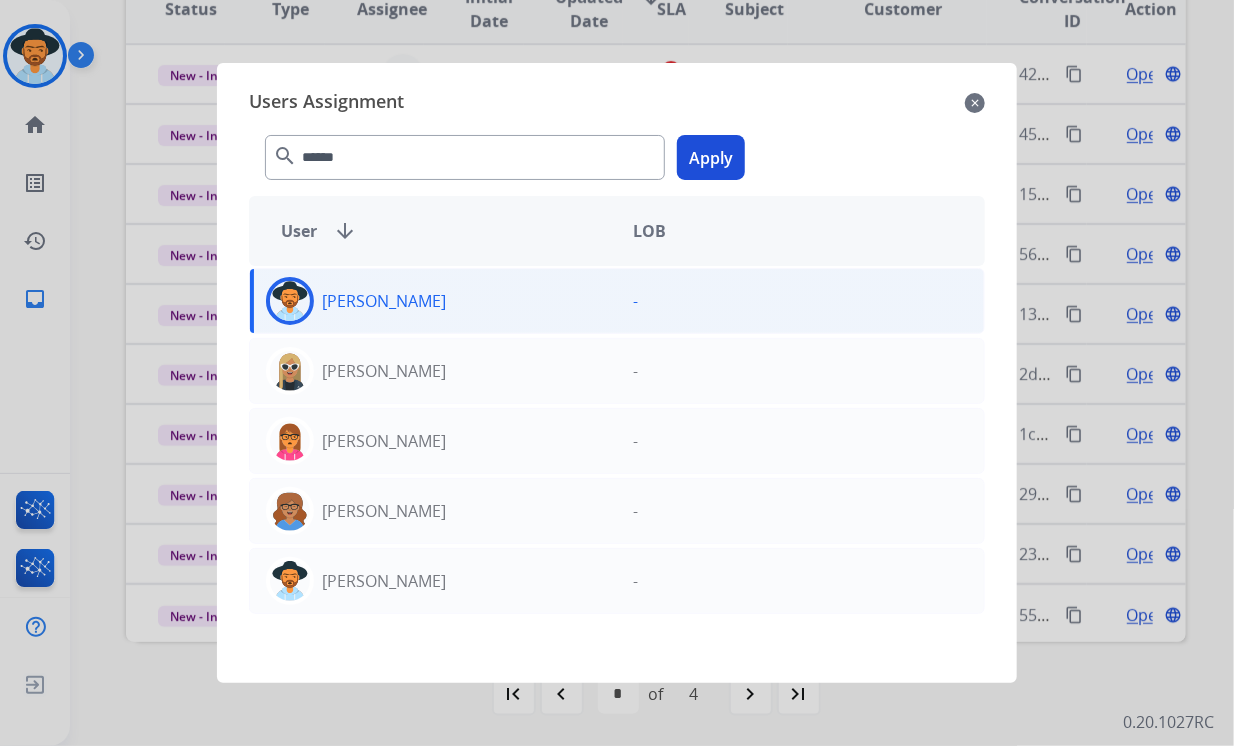 click on "Apply" 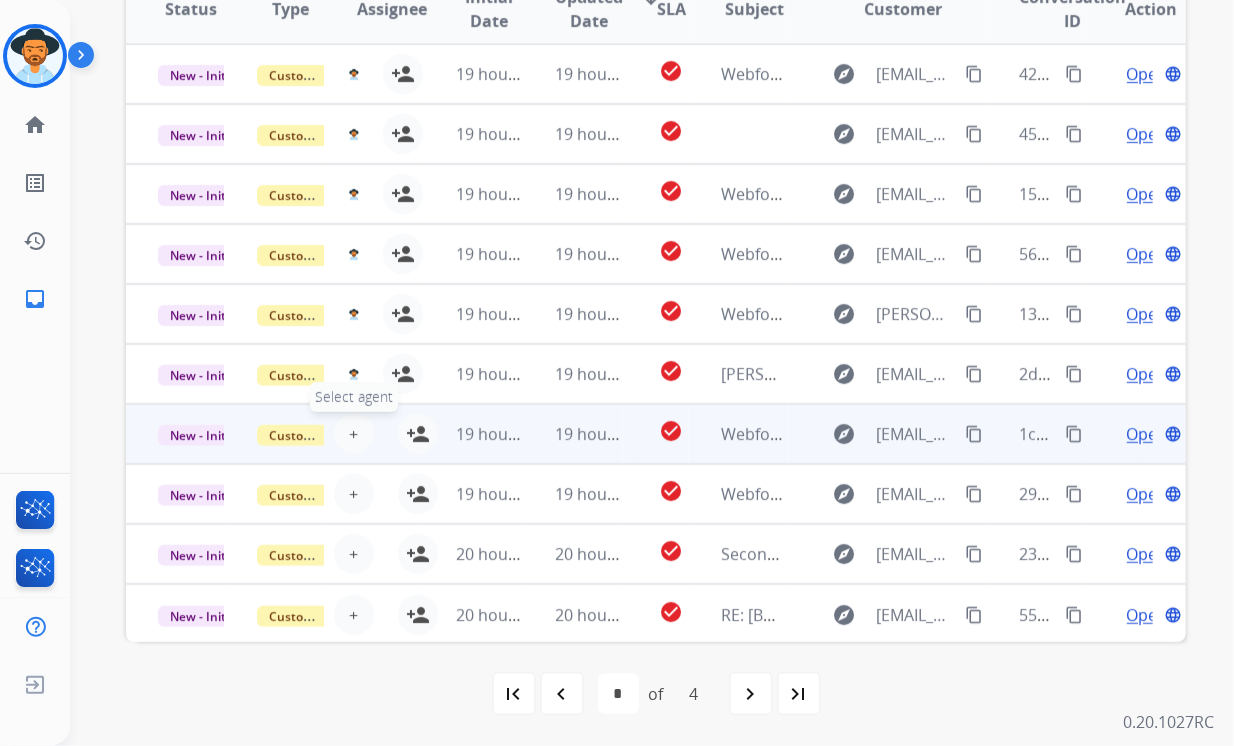 click on "+" at bounding box center (353, 434) 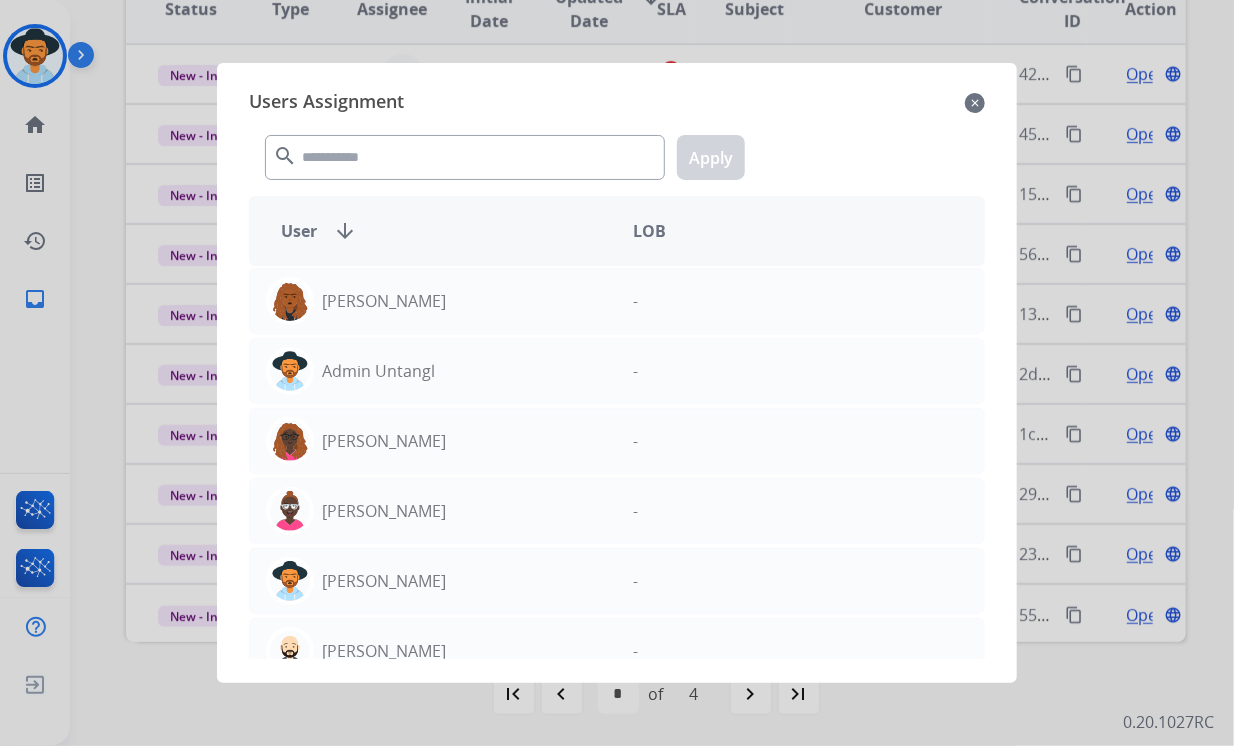 click on "Users Assignment" 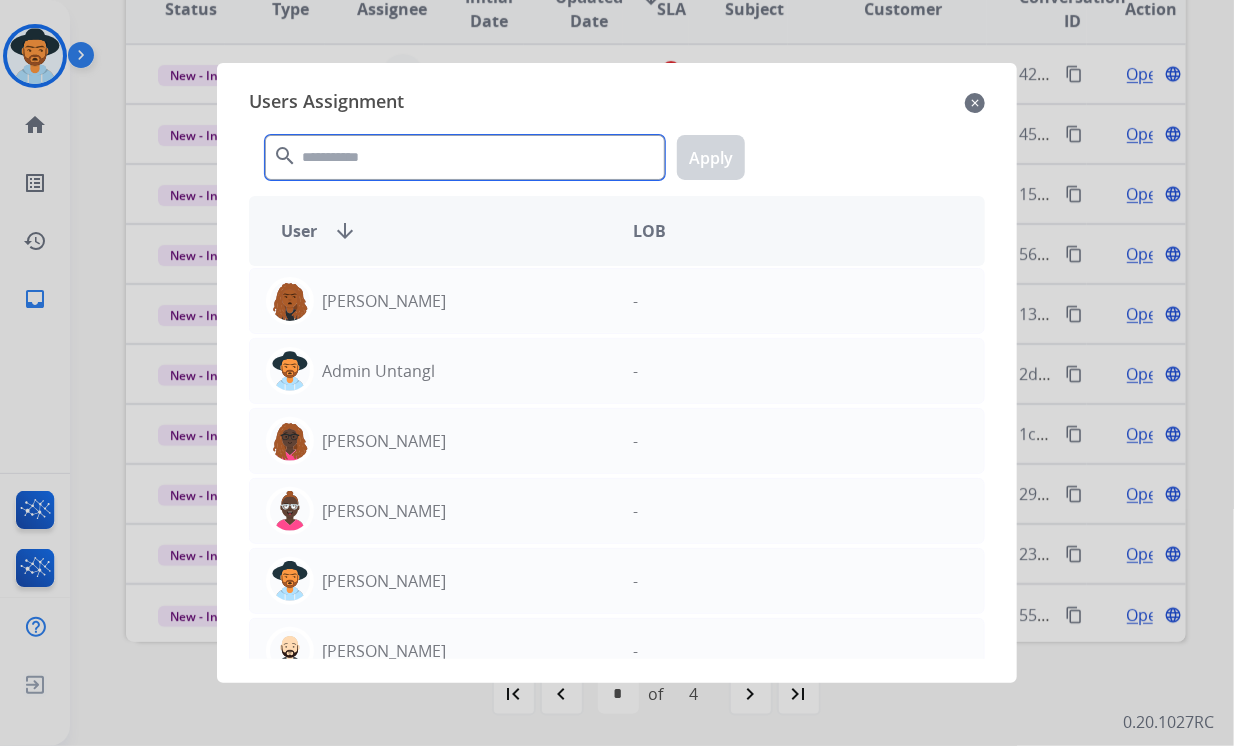 click 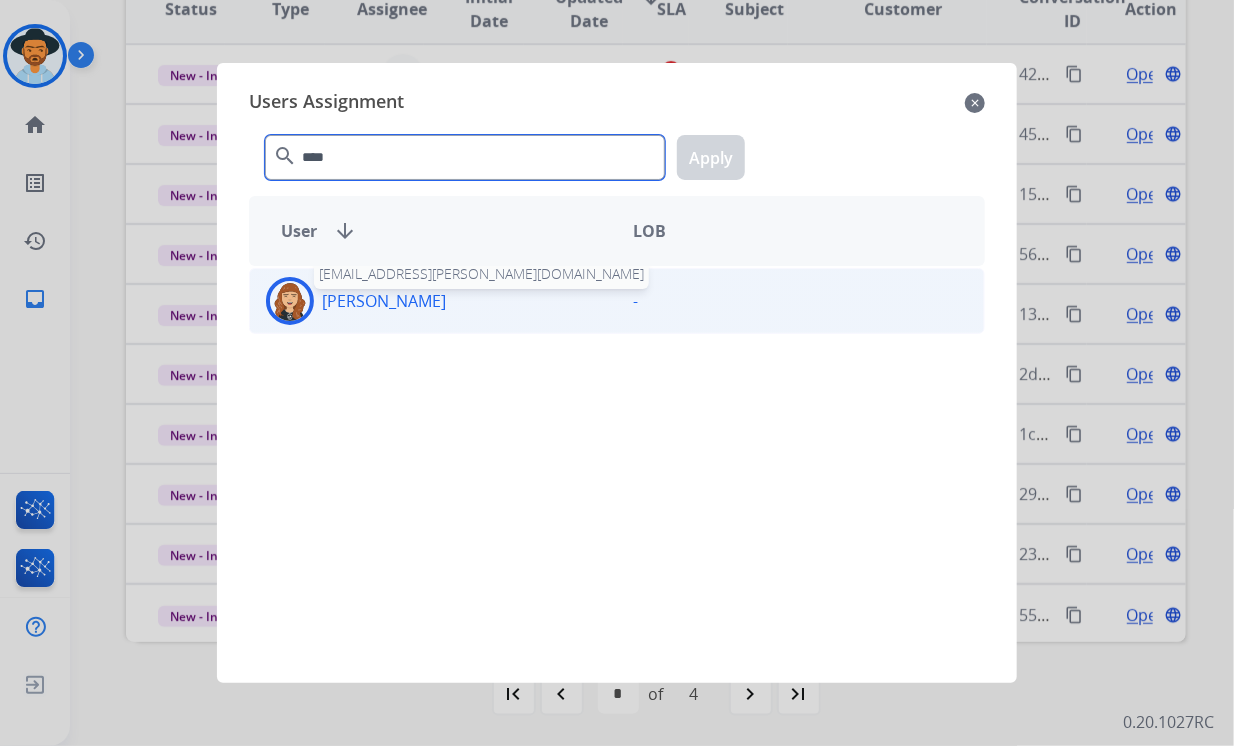 type on "****" 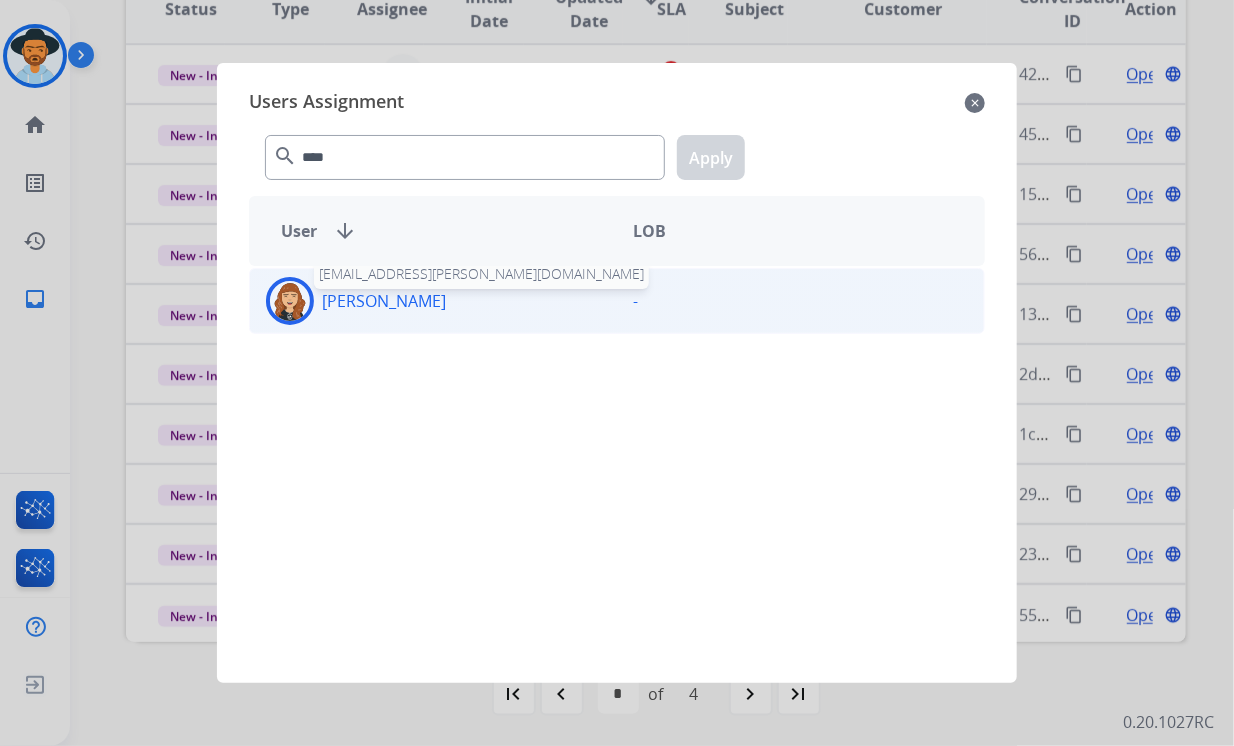 click on "[PERSON_NAME]" 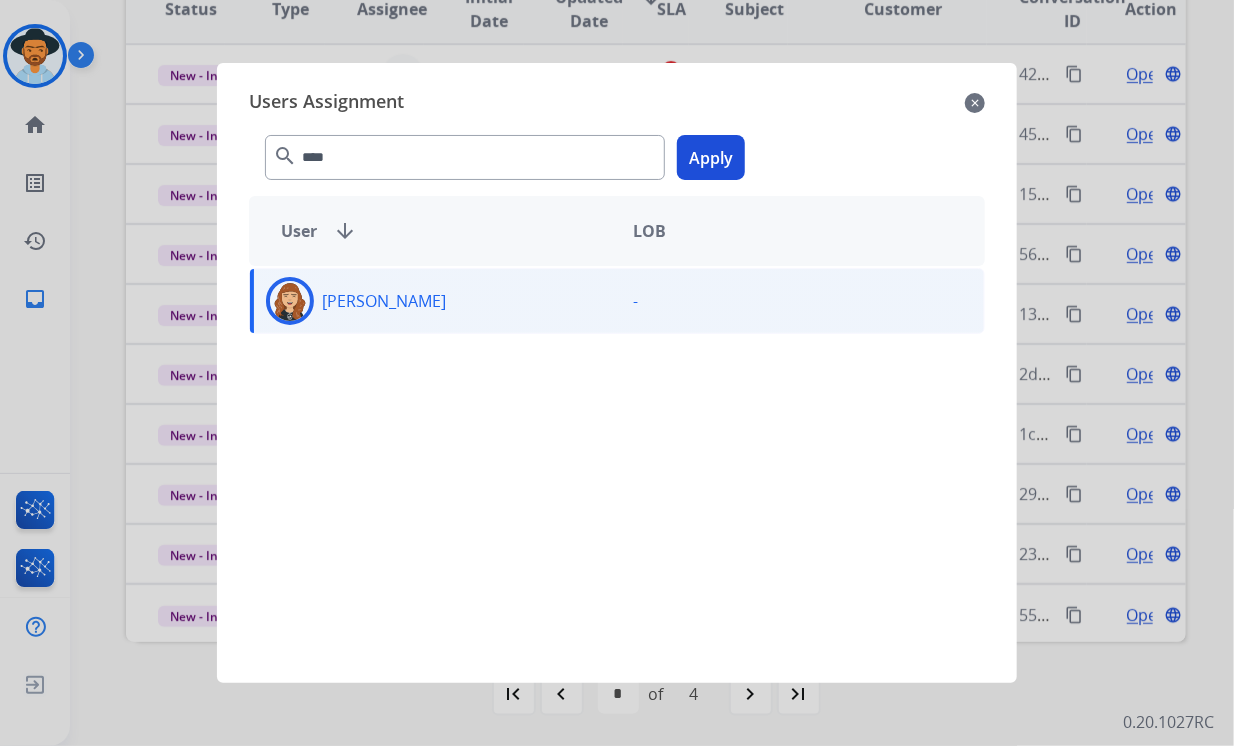 click on "**** search  Apply" 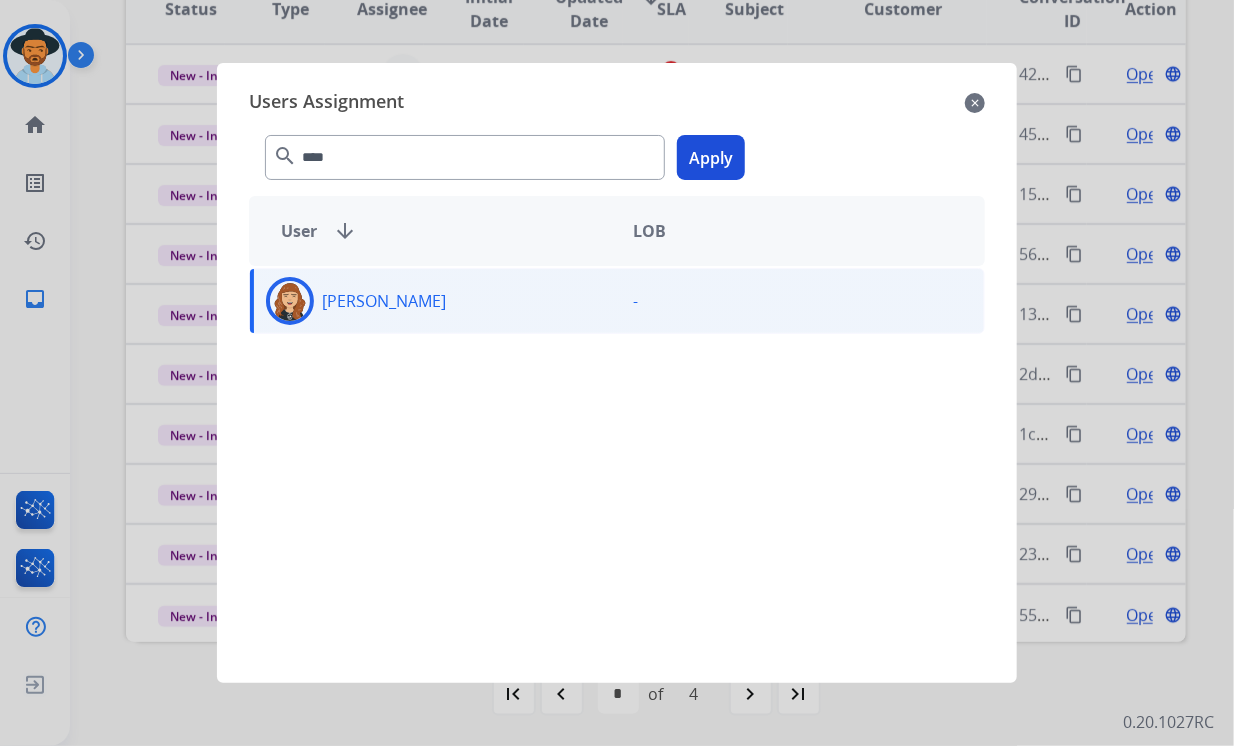 click on "Apply" 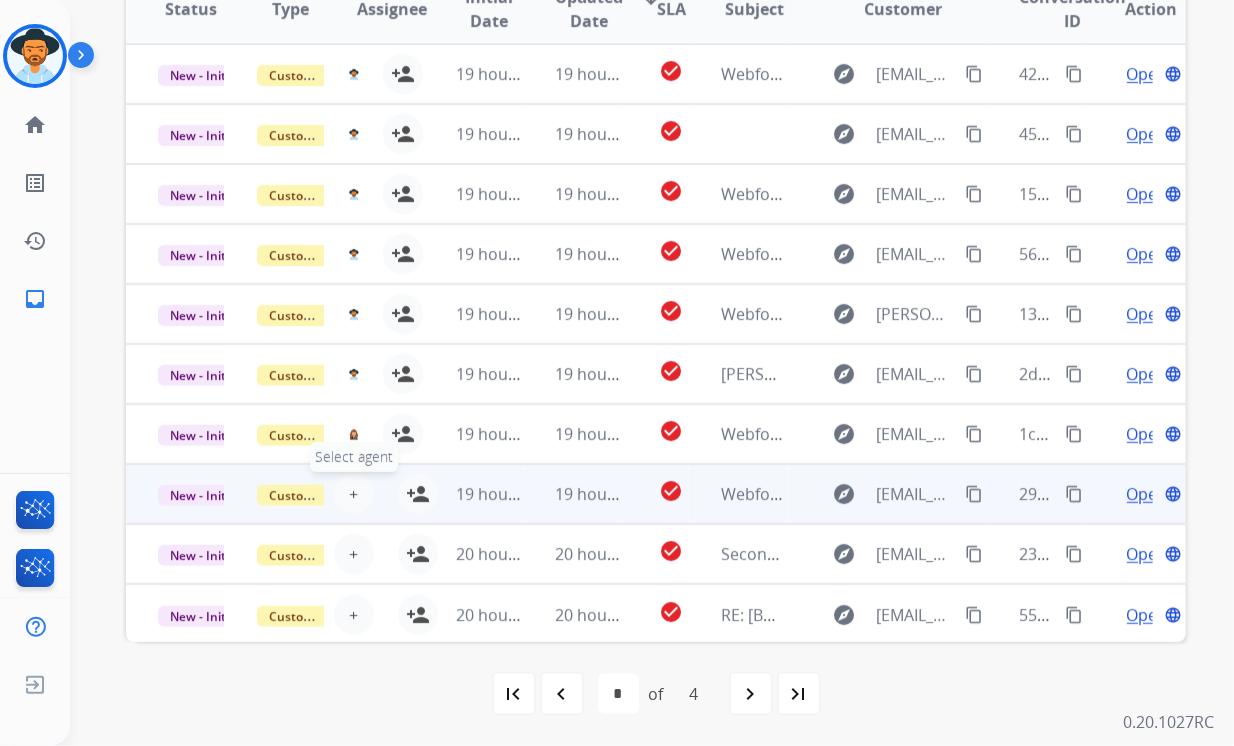 click on "+ Select agent" at bounding box center (354, 494) 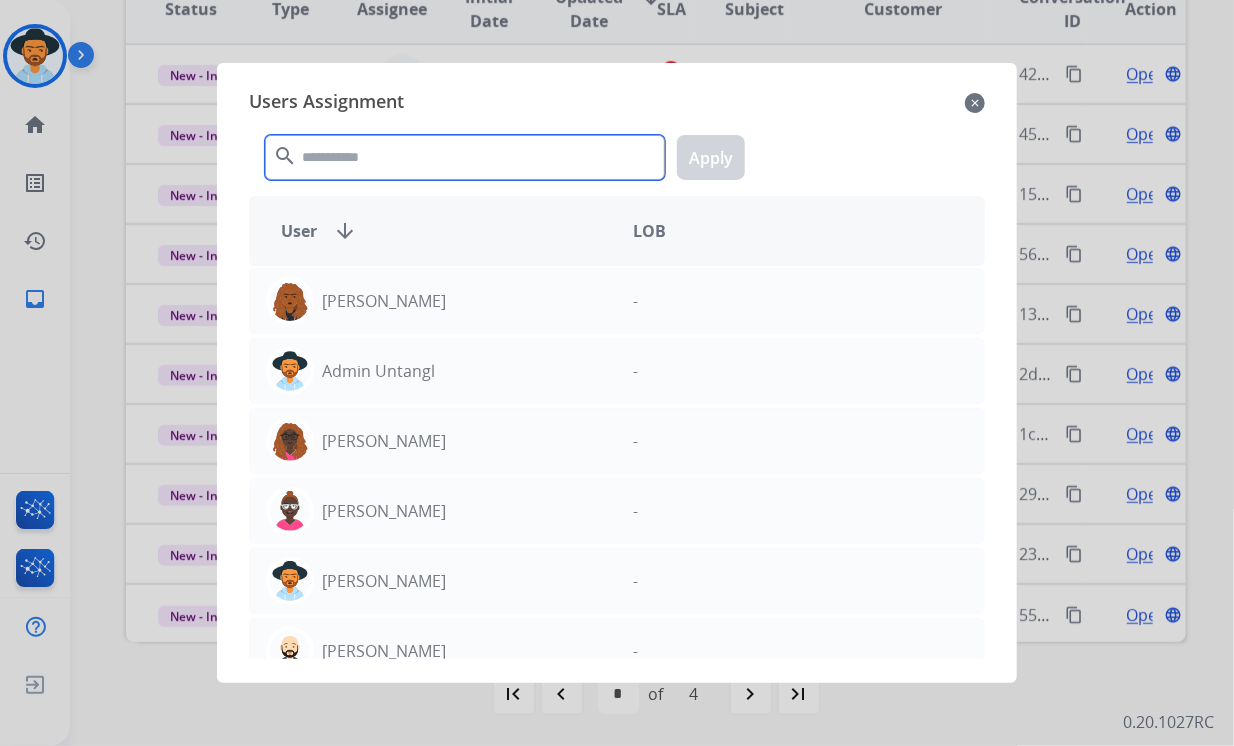 click 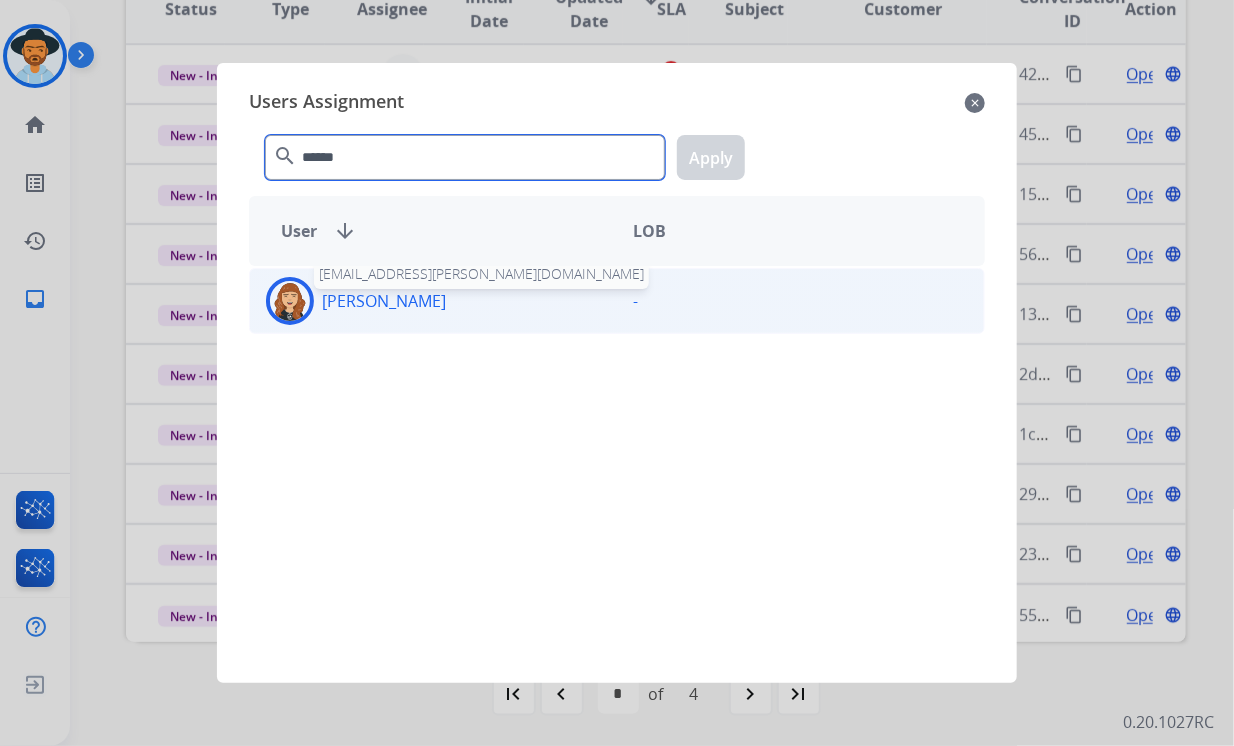 type on "******" 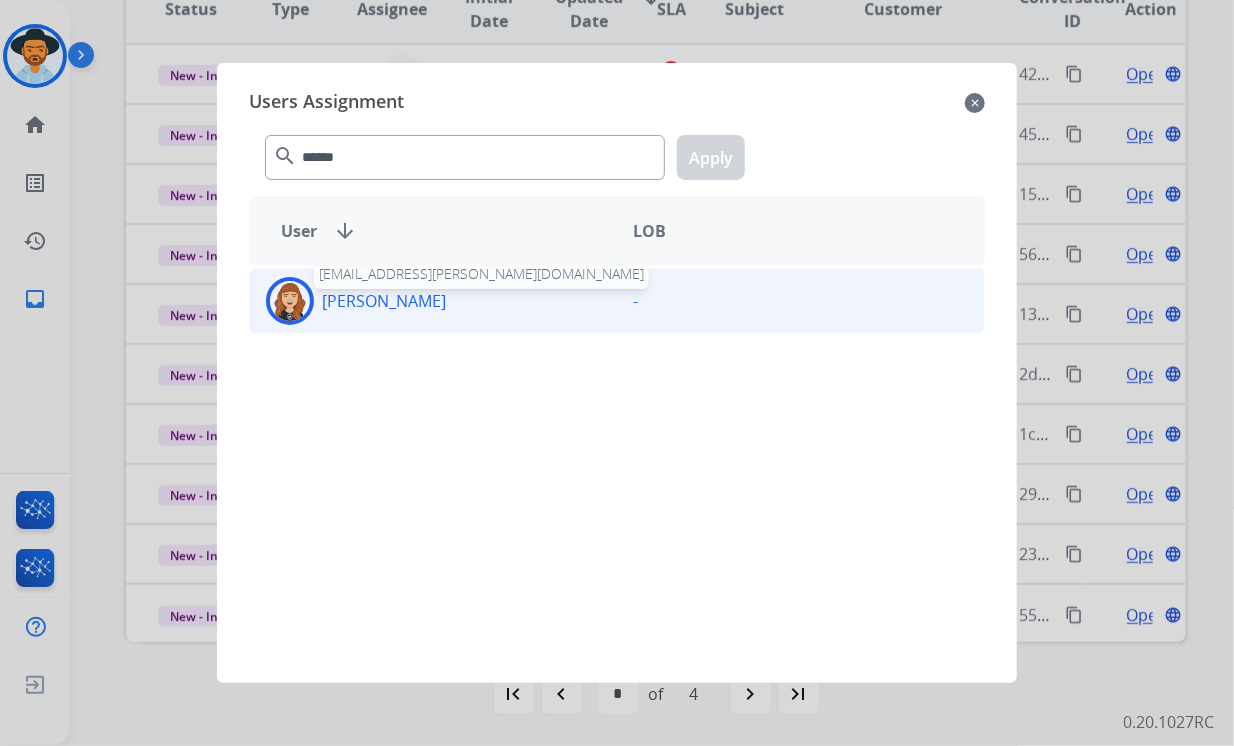 click on "[PERSON_NAME]" 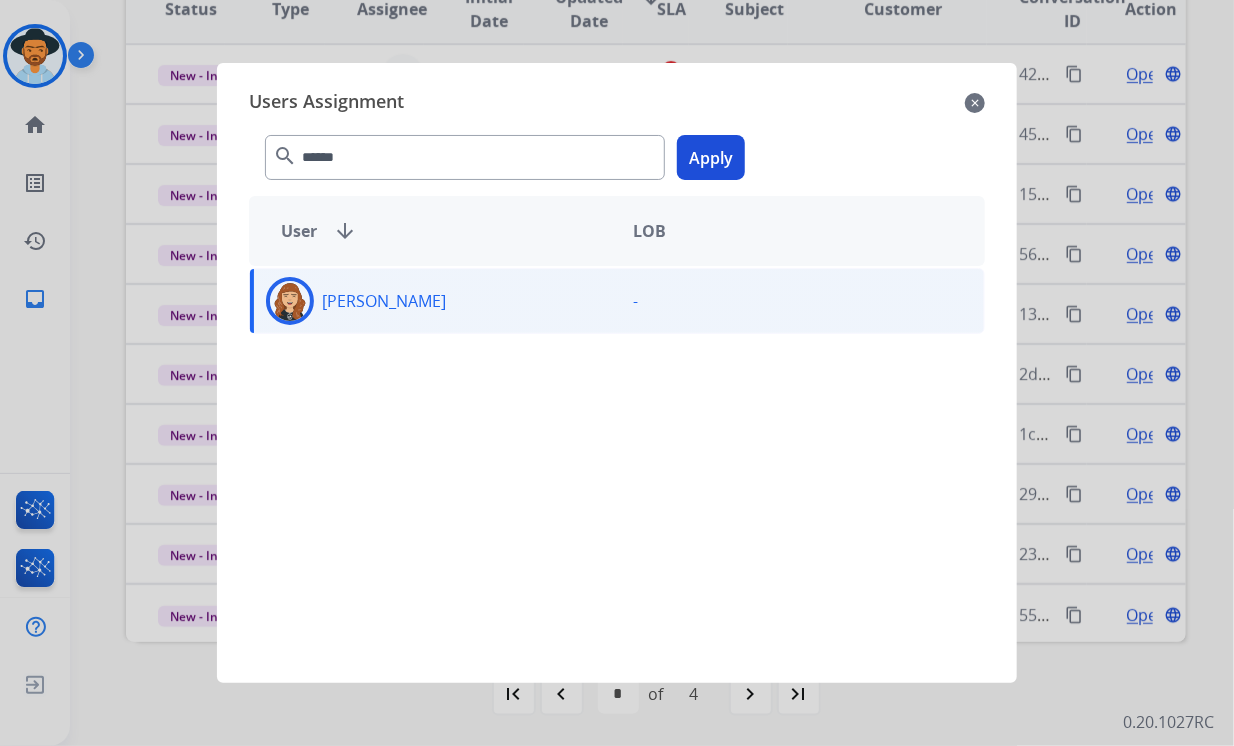 click on "Apply" 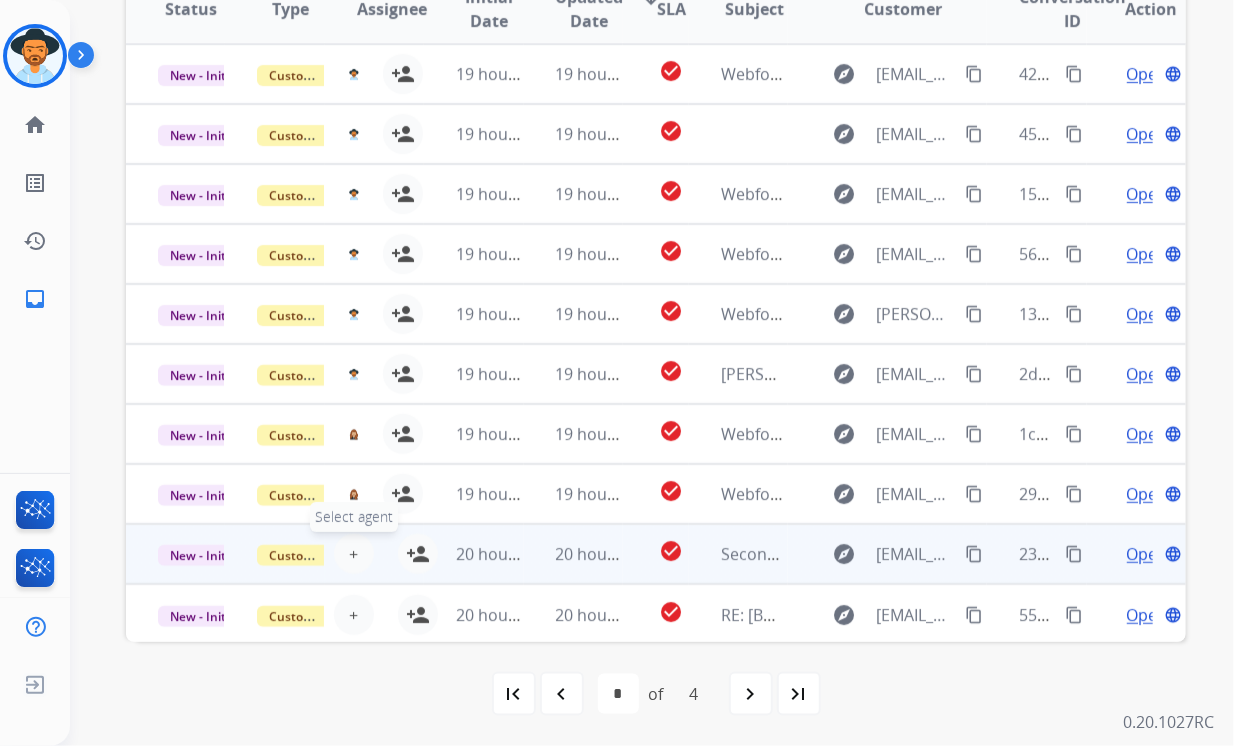 click on "+" at bounding box center (353, 554) 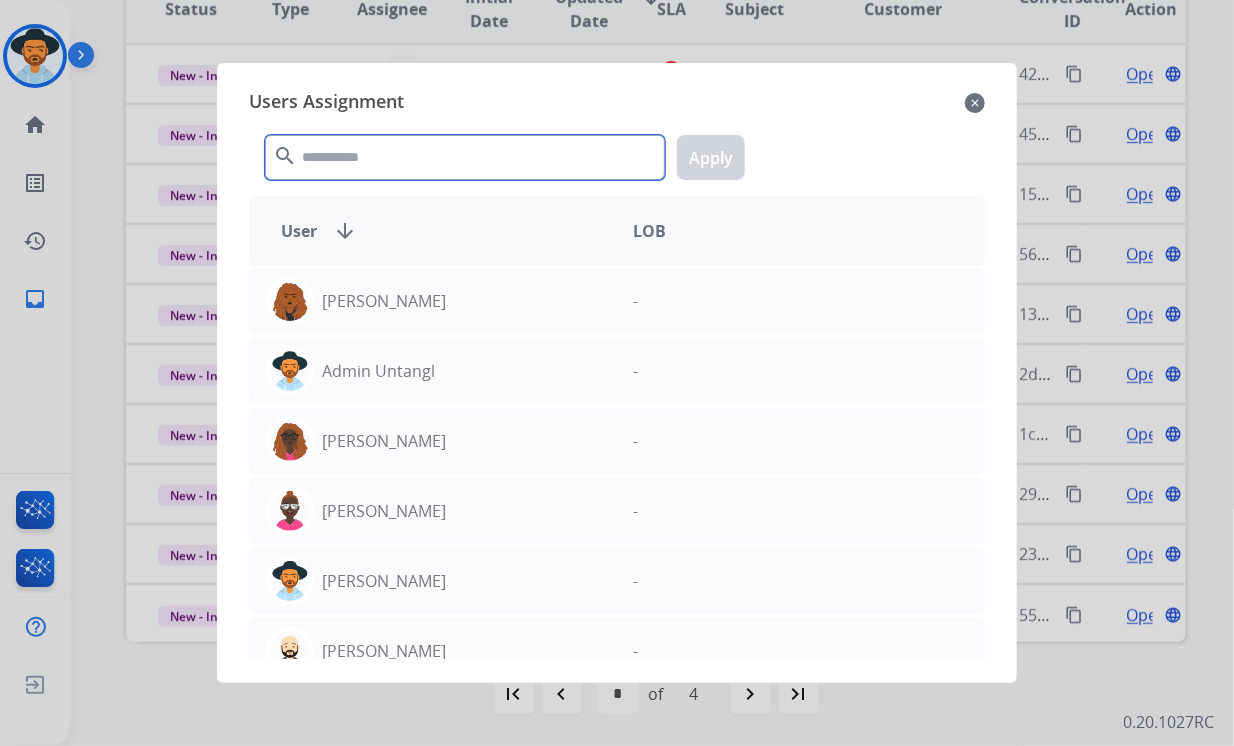 click 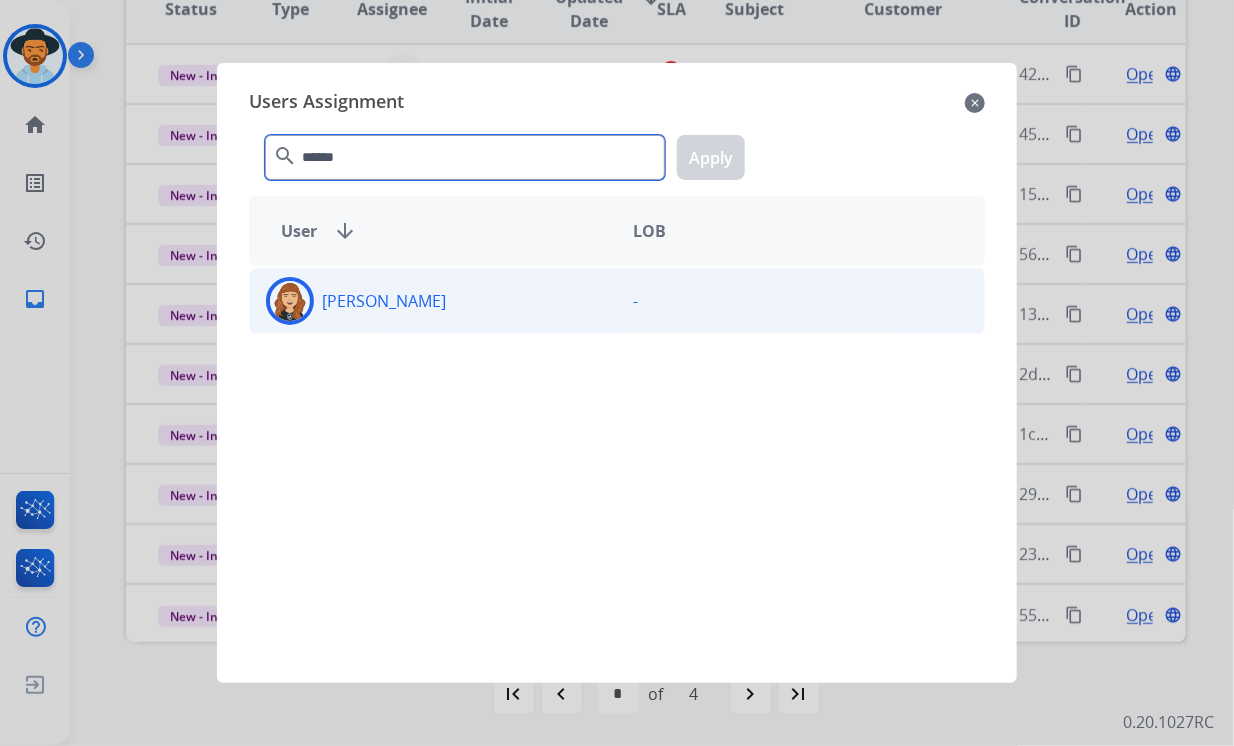 type on "******" 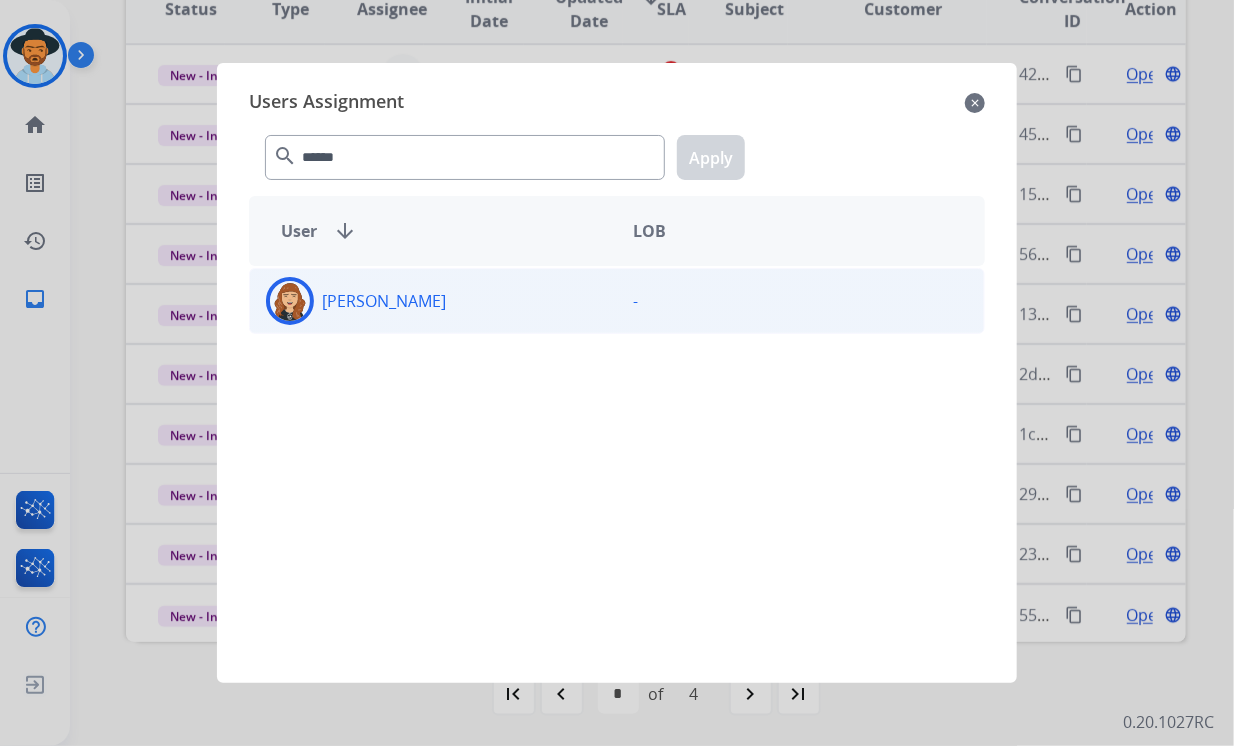 click on "[PERSON_NAME]" 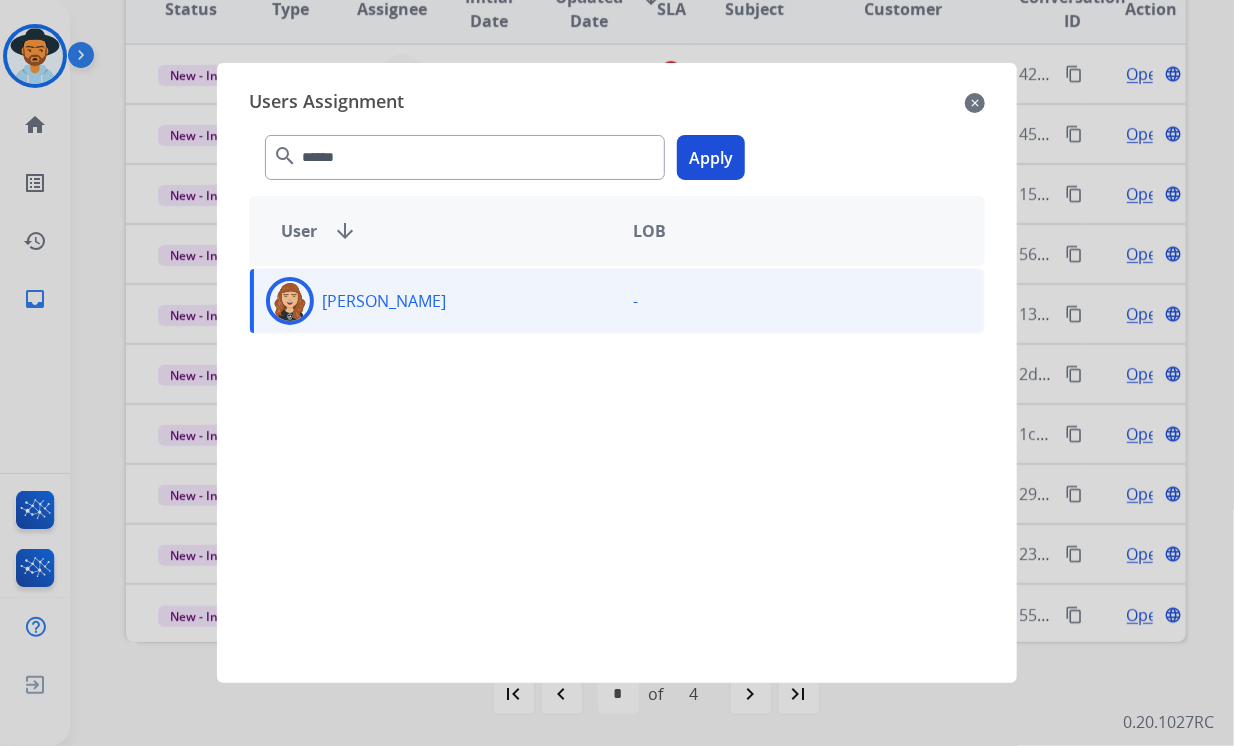 click on "Apply" 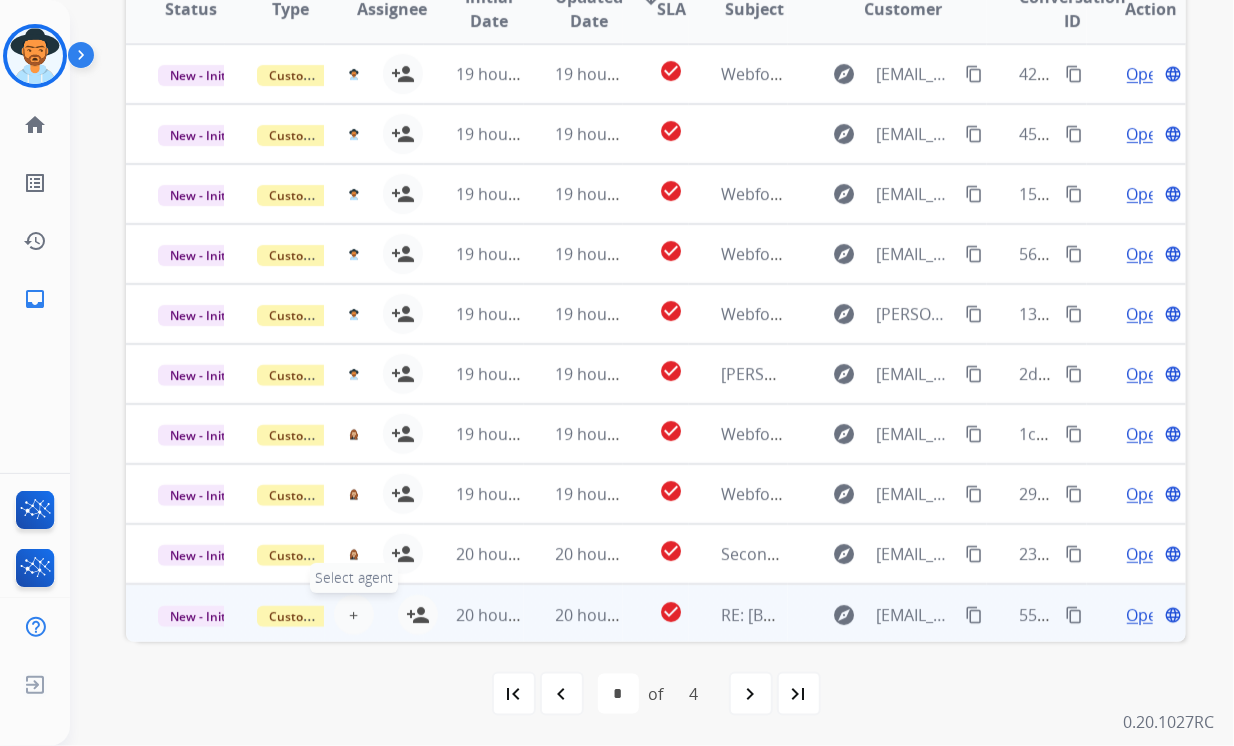 click on "+" at bounding box center (353, 615) 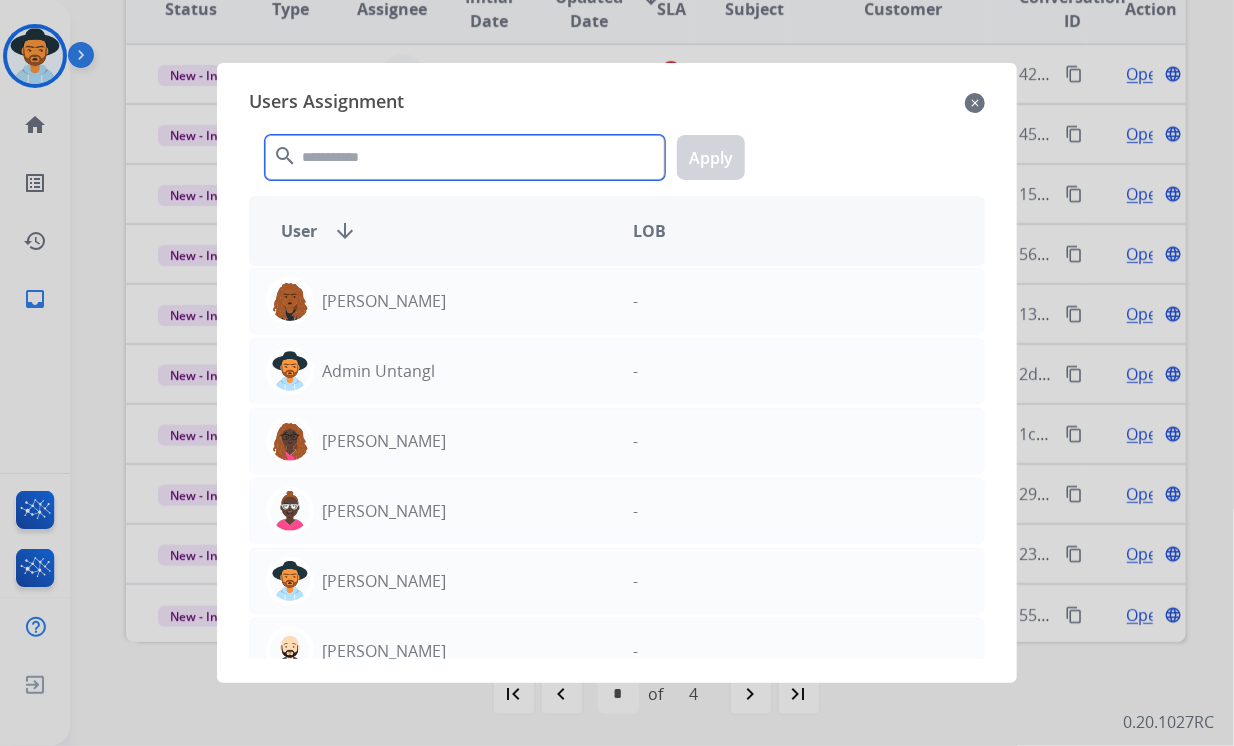 click 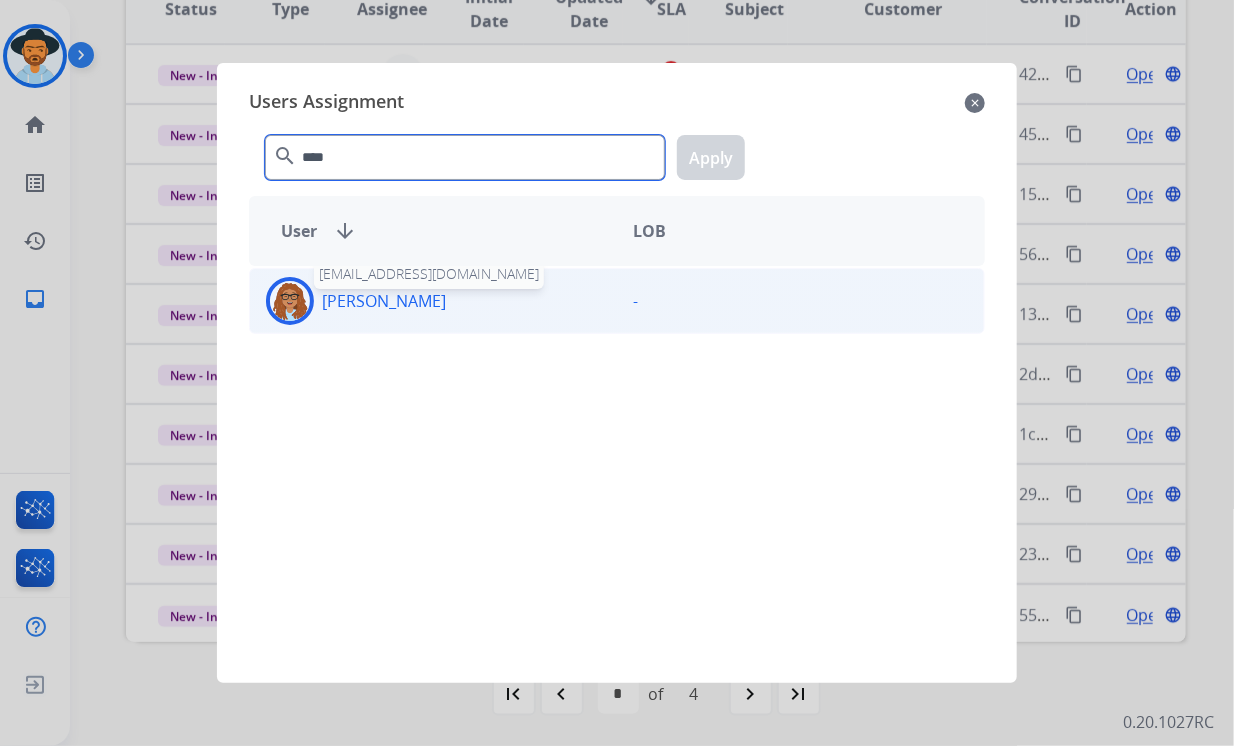type on "****" 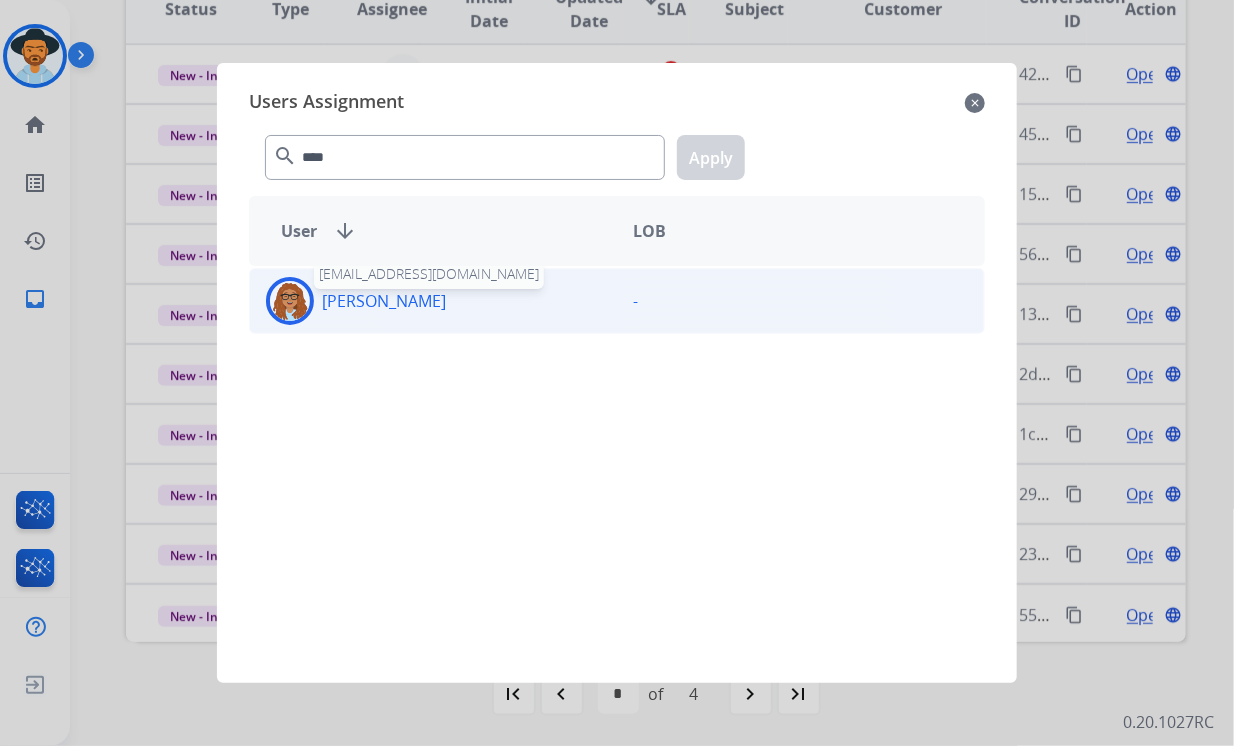 click on "[PERSON_NAME]" 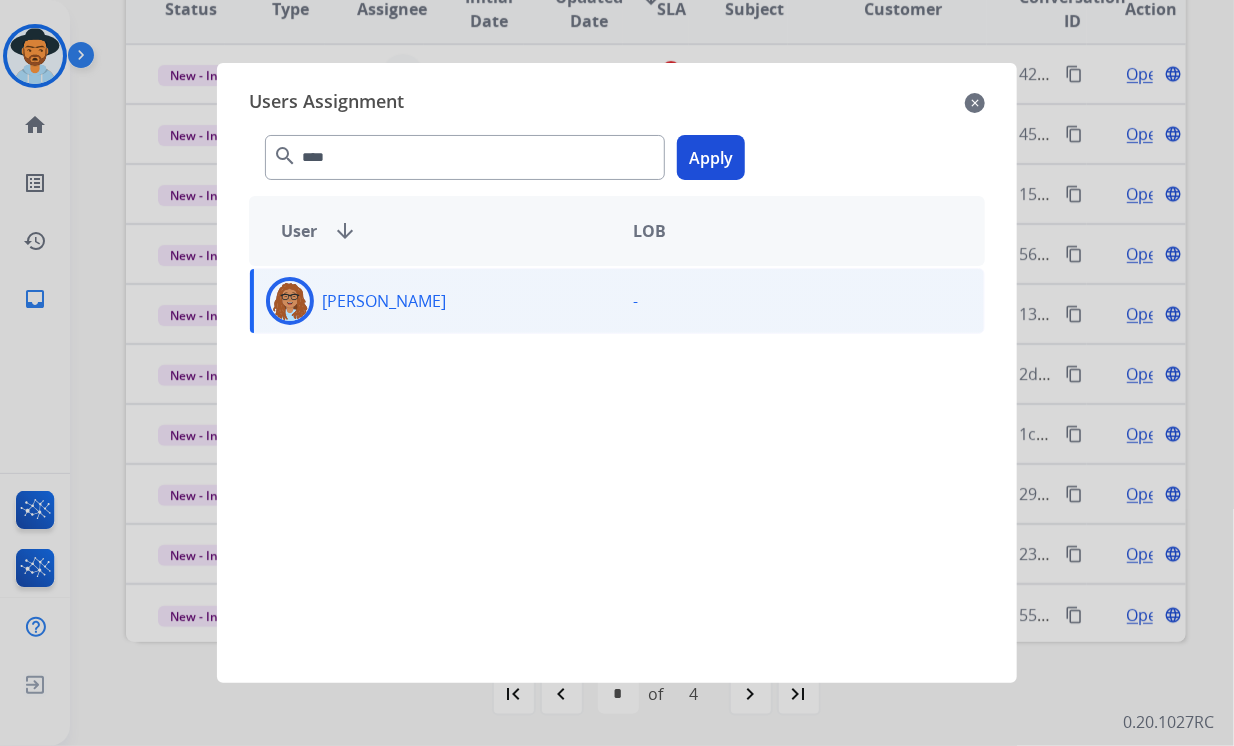 click on "Apply" 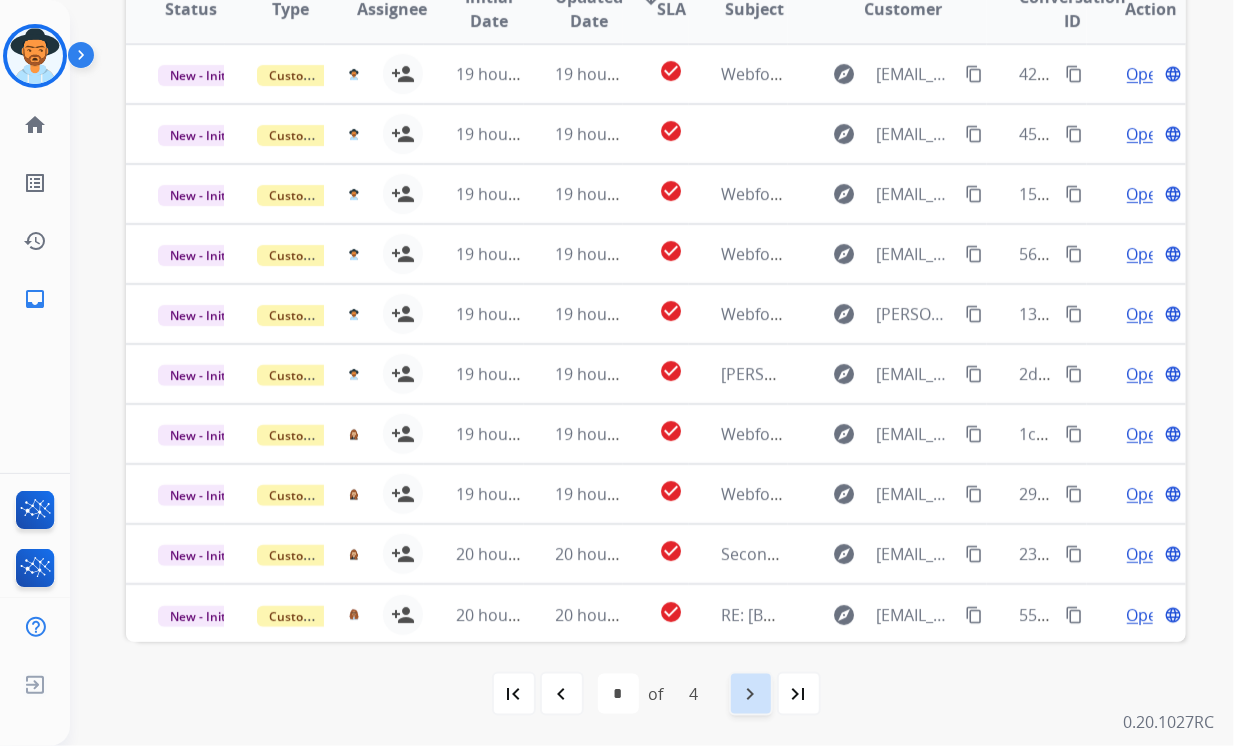 click on "navigate_next" at bounding box center (751, 694) 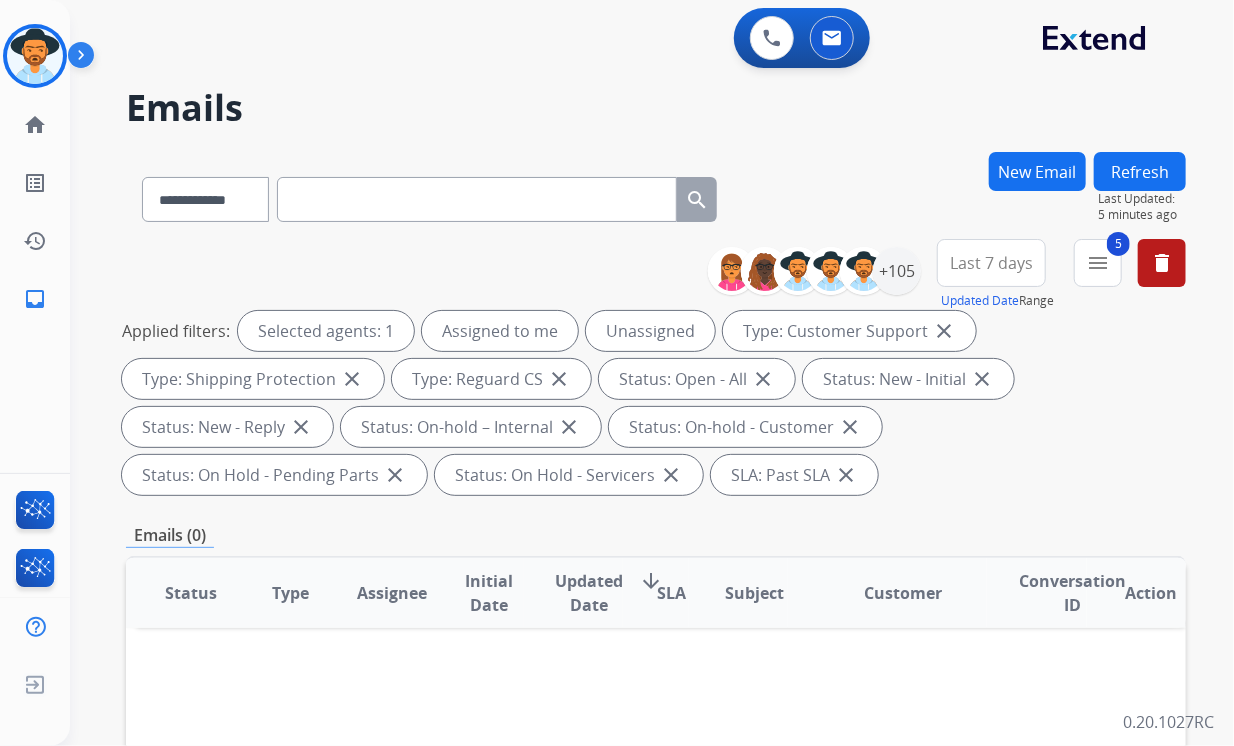 click at bounding box center [477, 199] 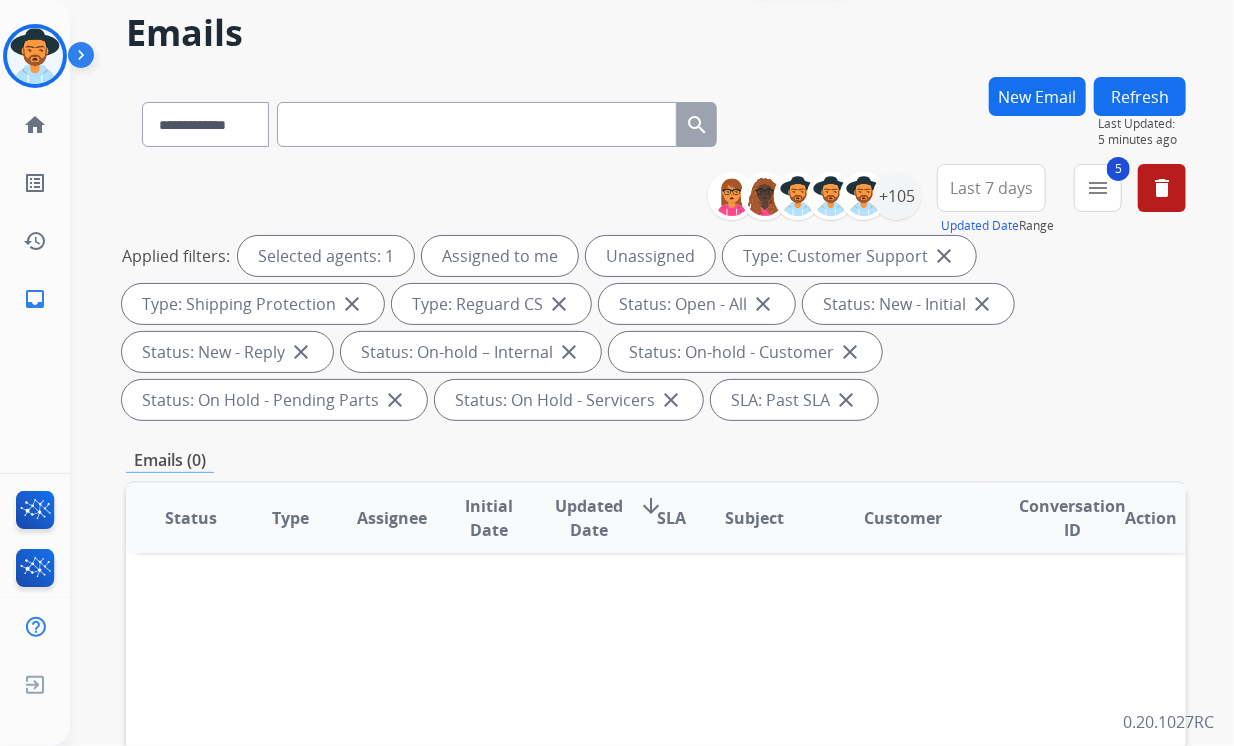 scroll, scrollTop: 0, scrollLeft: 0, axis: both 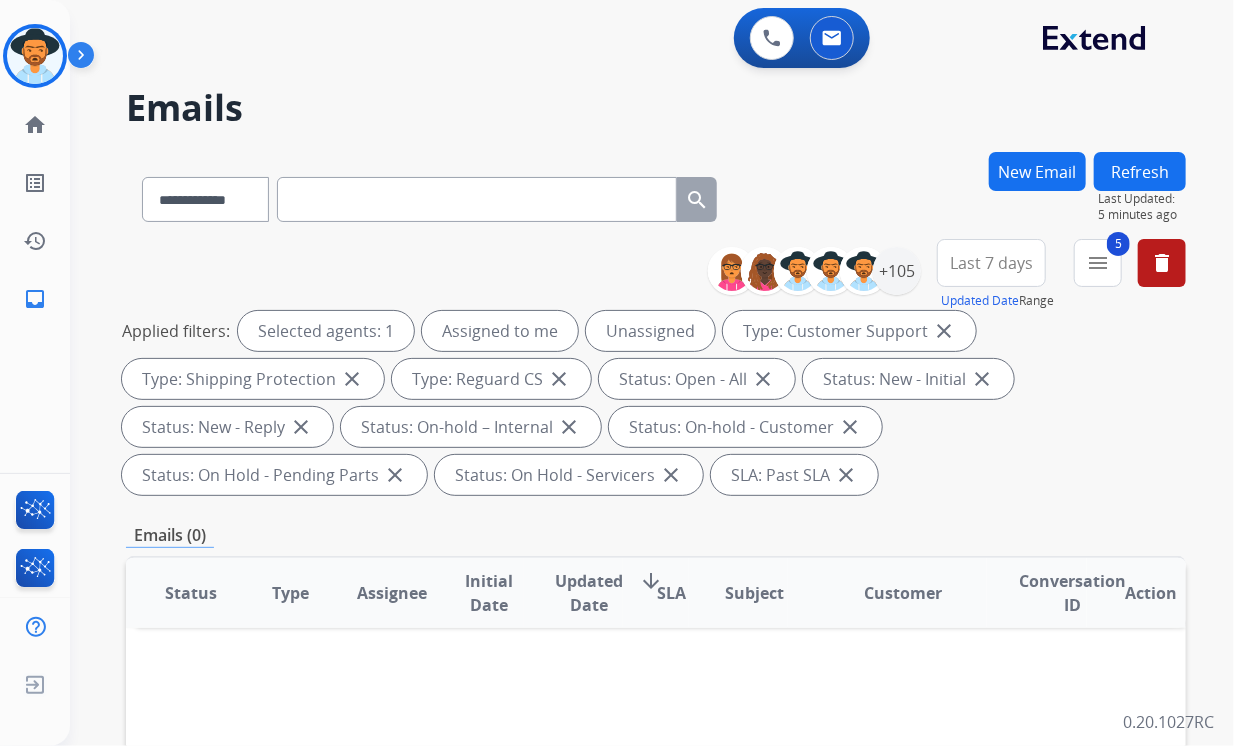 click on "Refresh" at bounding box center [1140, 171] 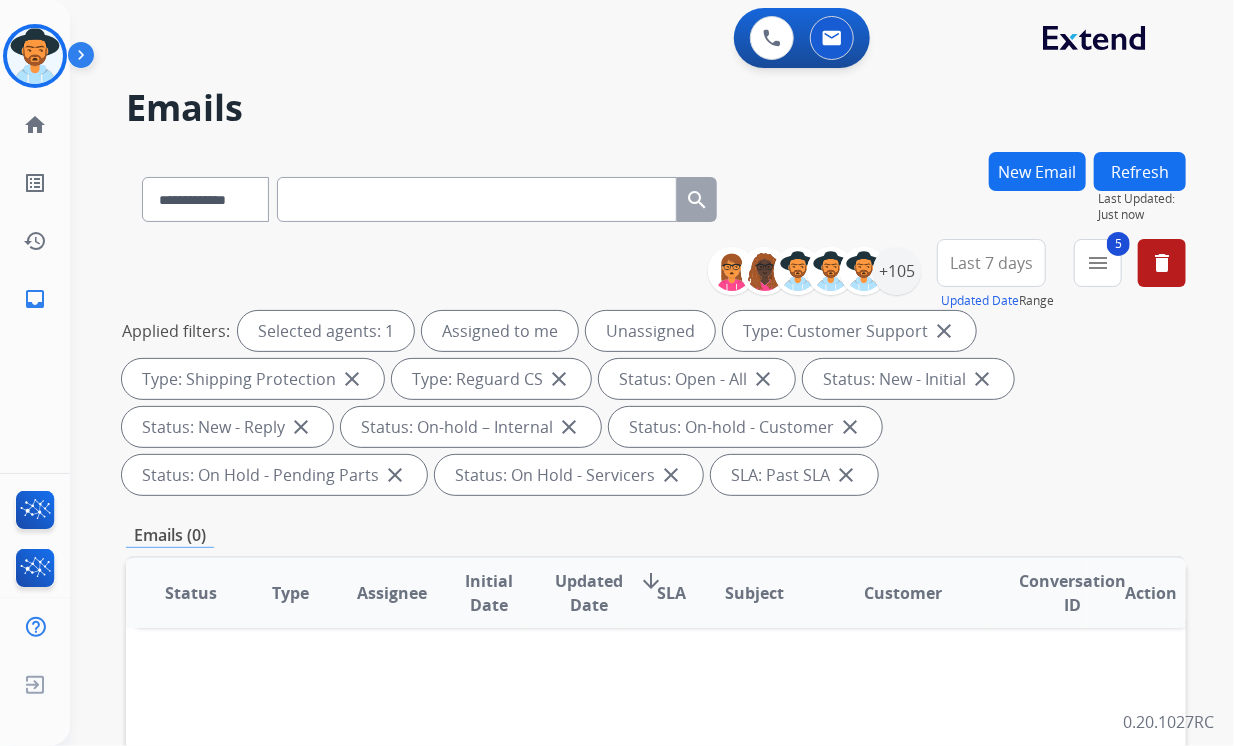 click on "close" at bounding box center [846, 475] 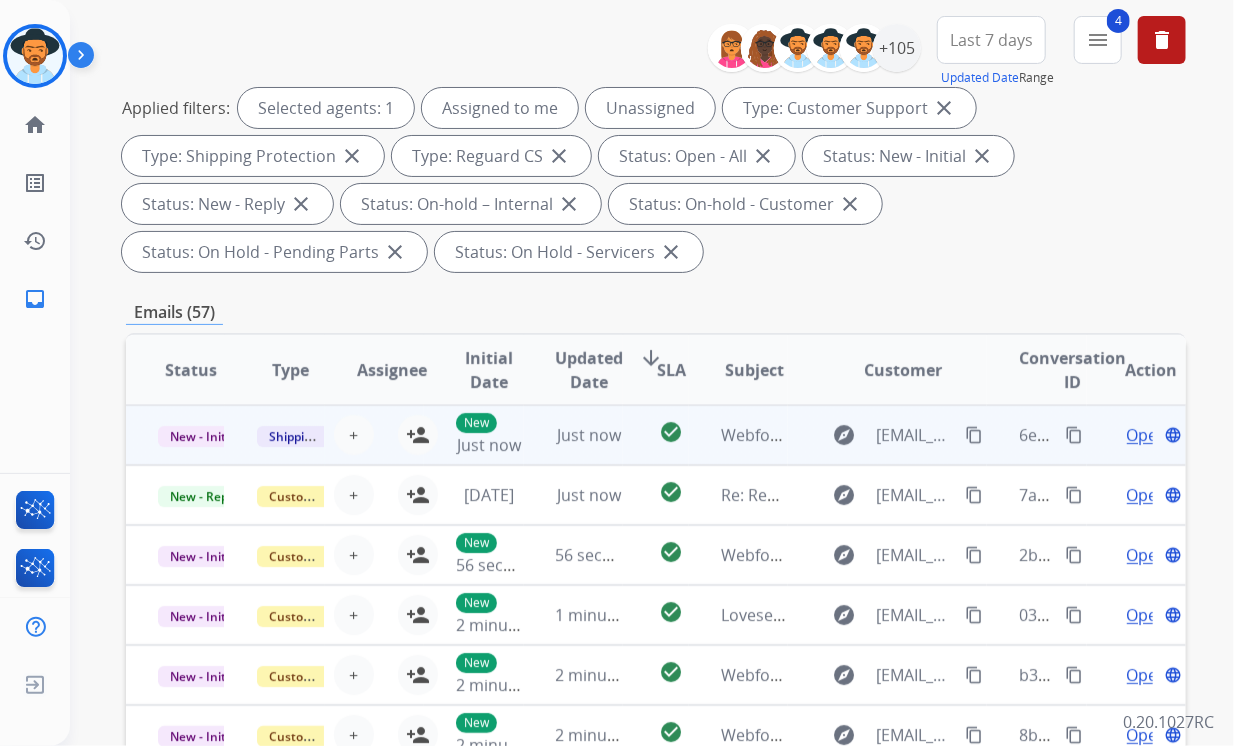 scroll, scrollTop: 184, scrollLeft: 0, axis: vertical 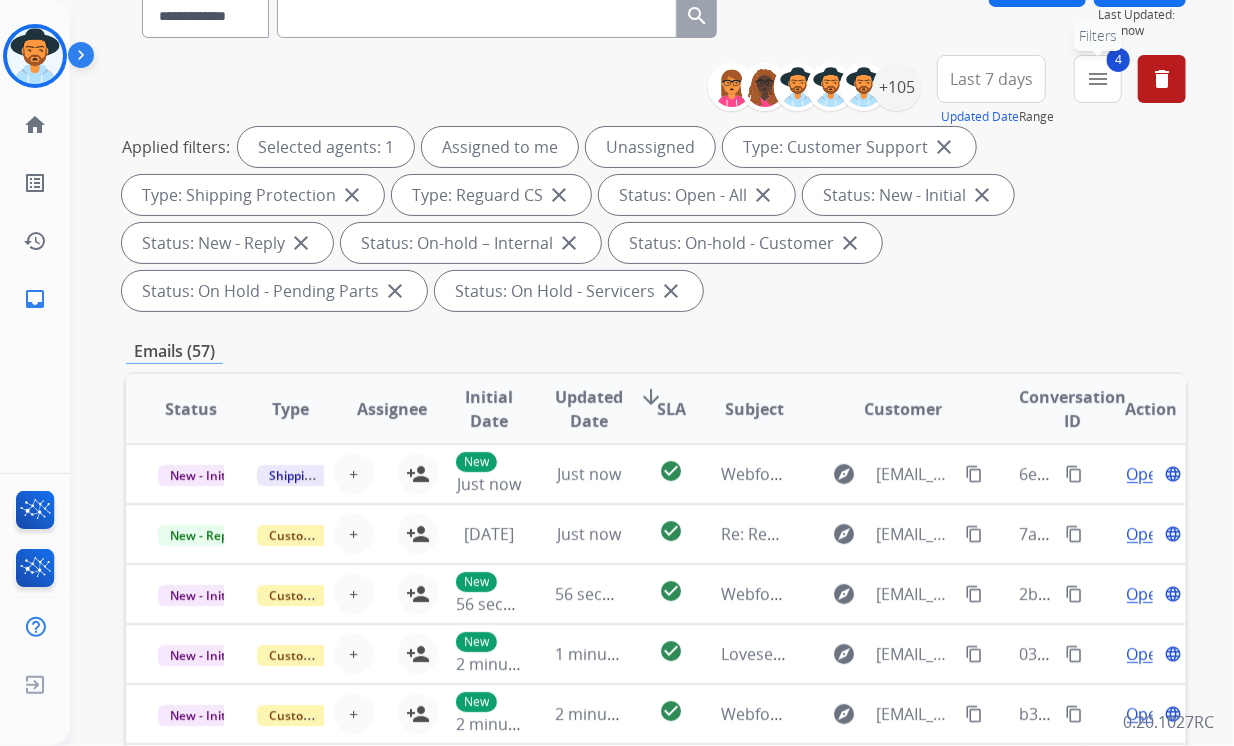 click on "menu" at bounding box center [1098, 79] 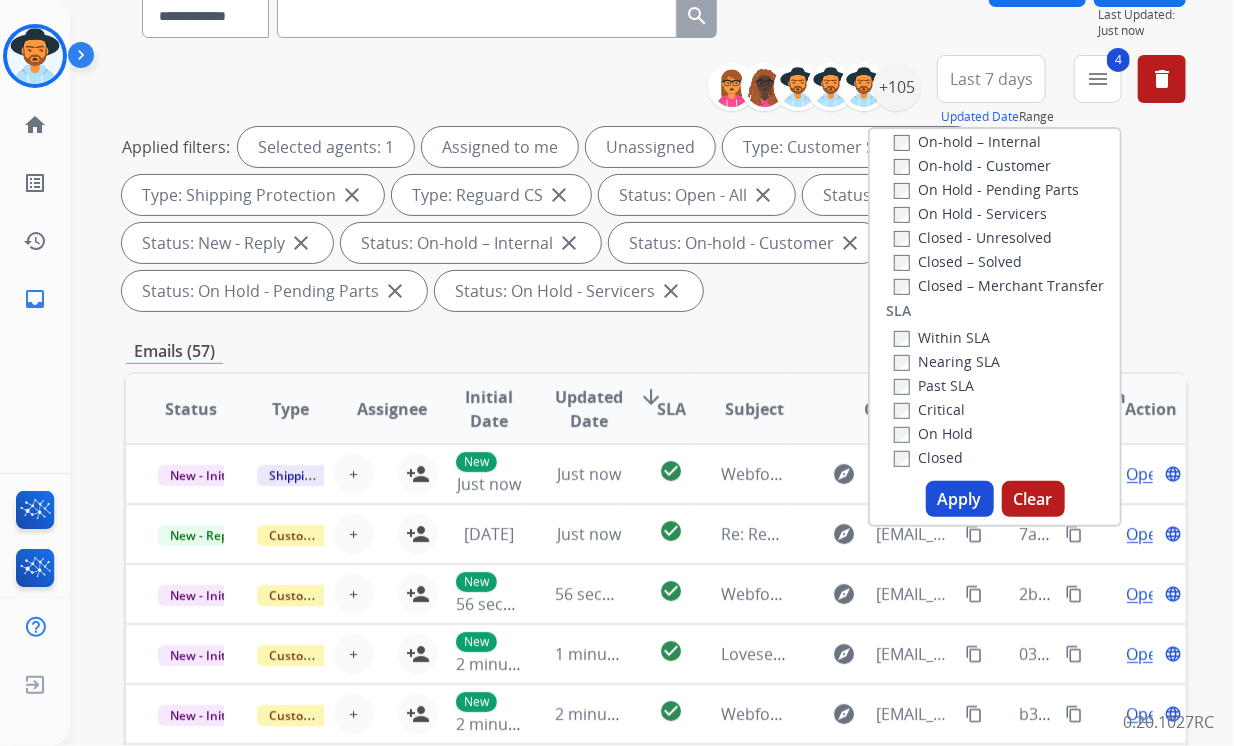 click on "Critical" at bounding box center [929, 409] 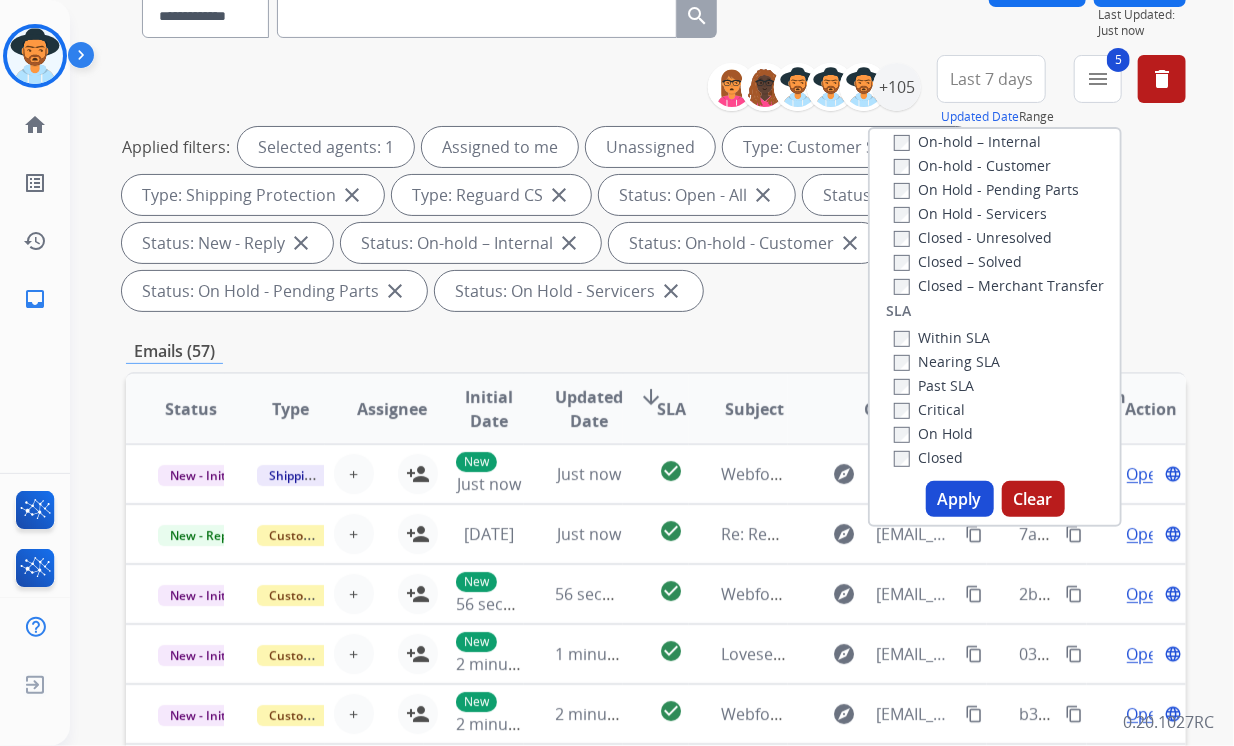 click on "Past SLA" at bounding box center (934, 385) 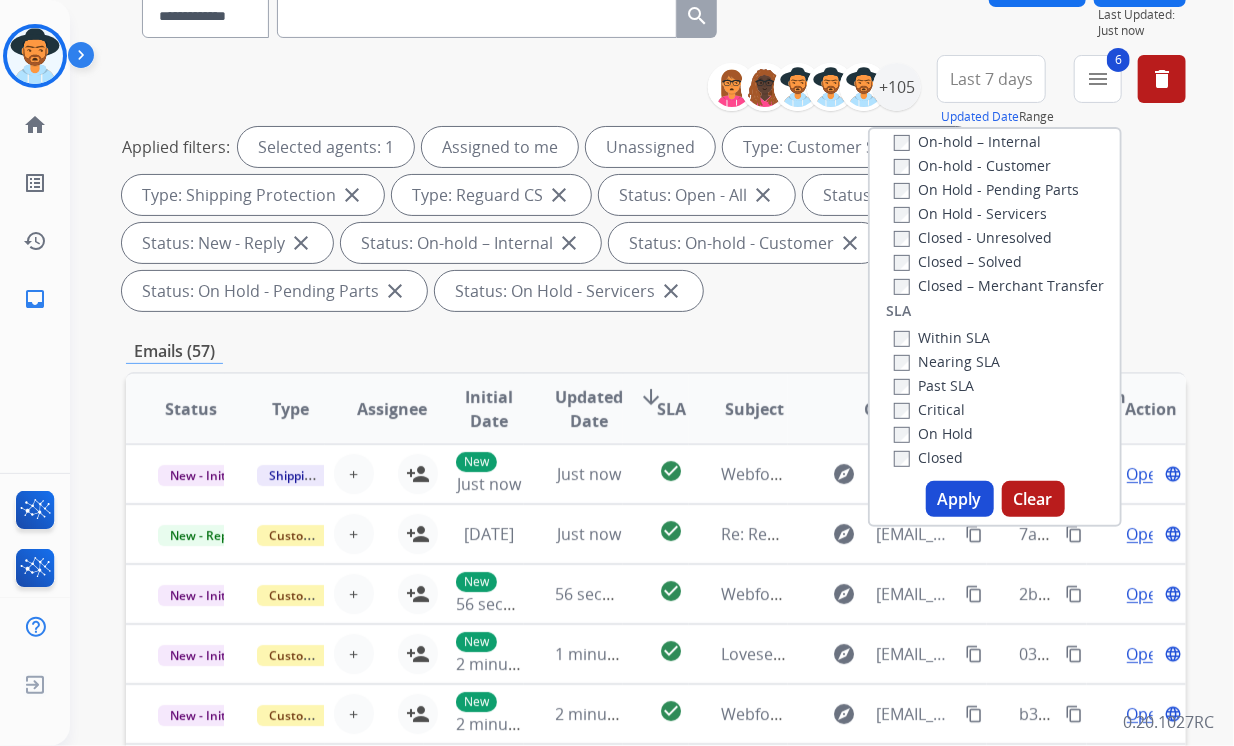 click on "Apply" at bounding box center (960, 499) 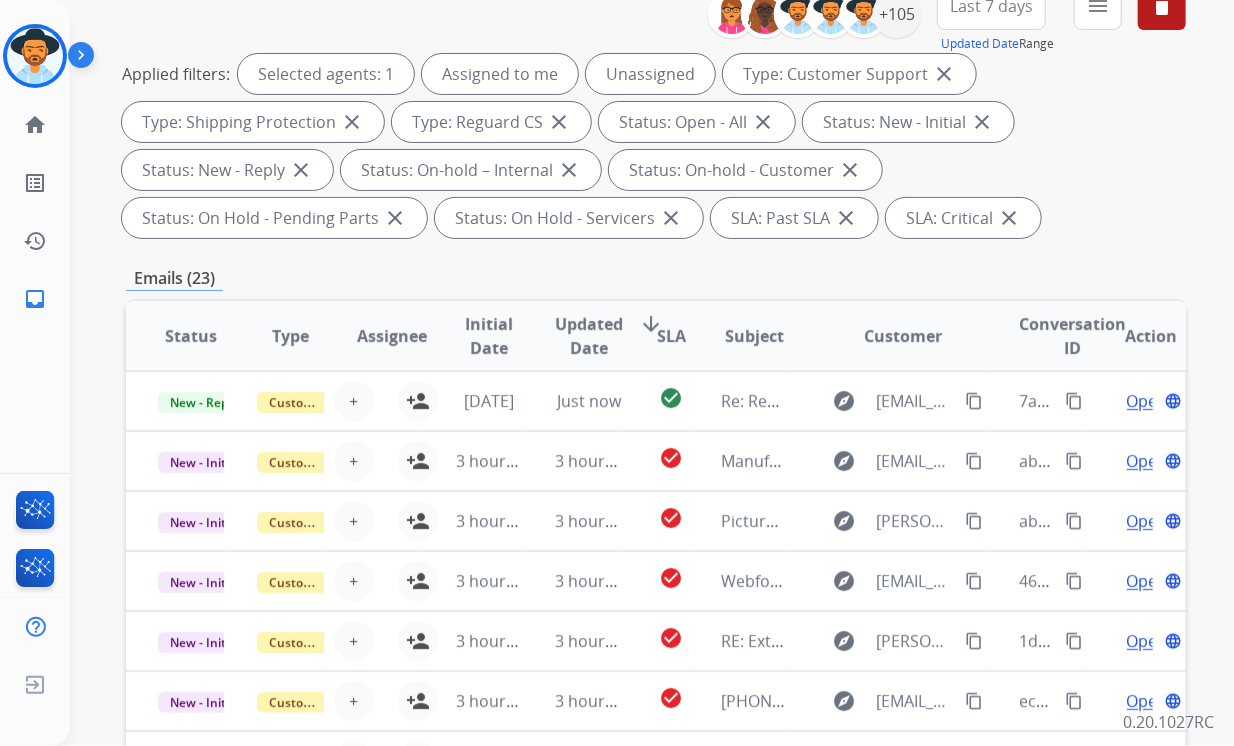 scroll, scrollTop: 400, scrollLeft: 0, axis: vertical 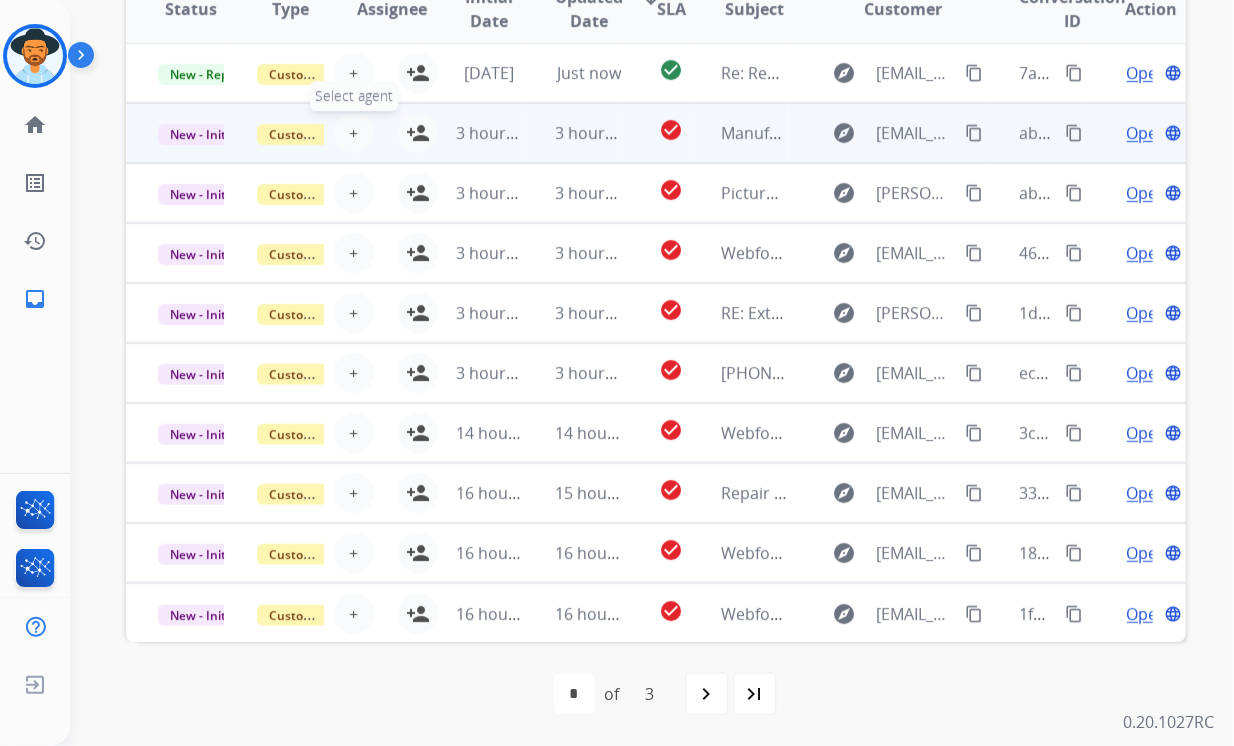 click on "+ Select agent" at bounding box center (354, 133) 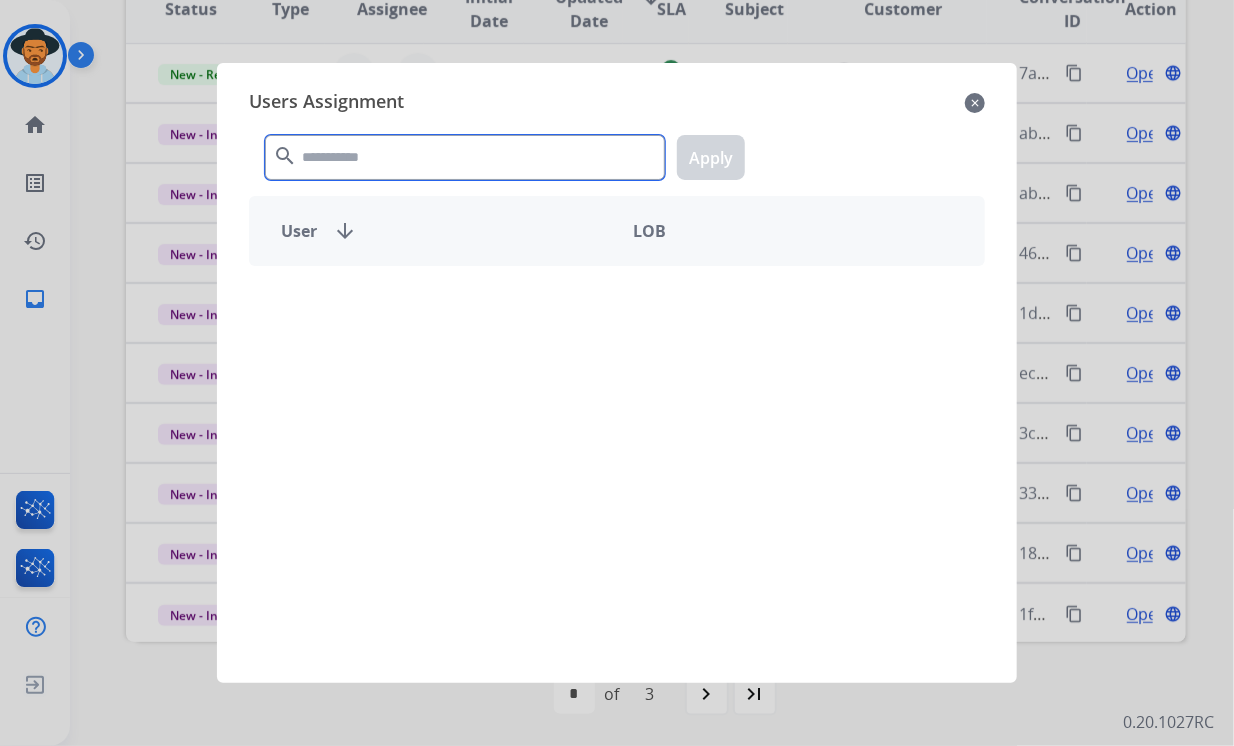 click 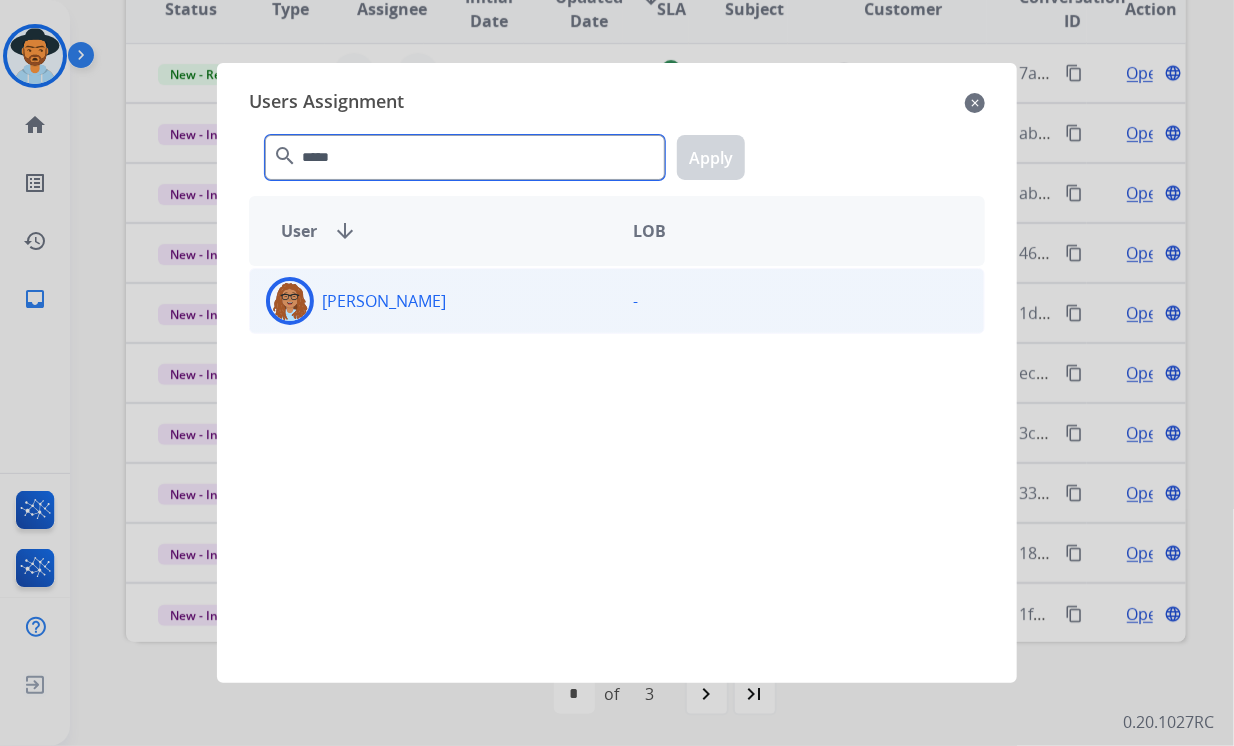 type on "*****" 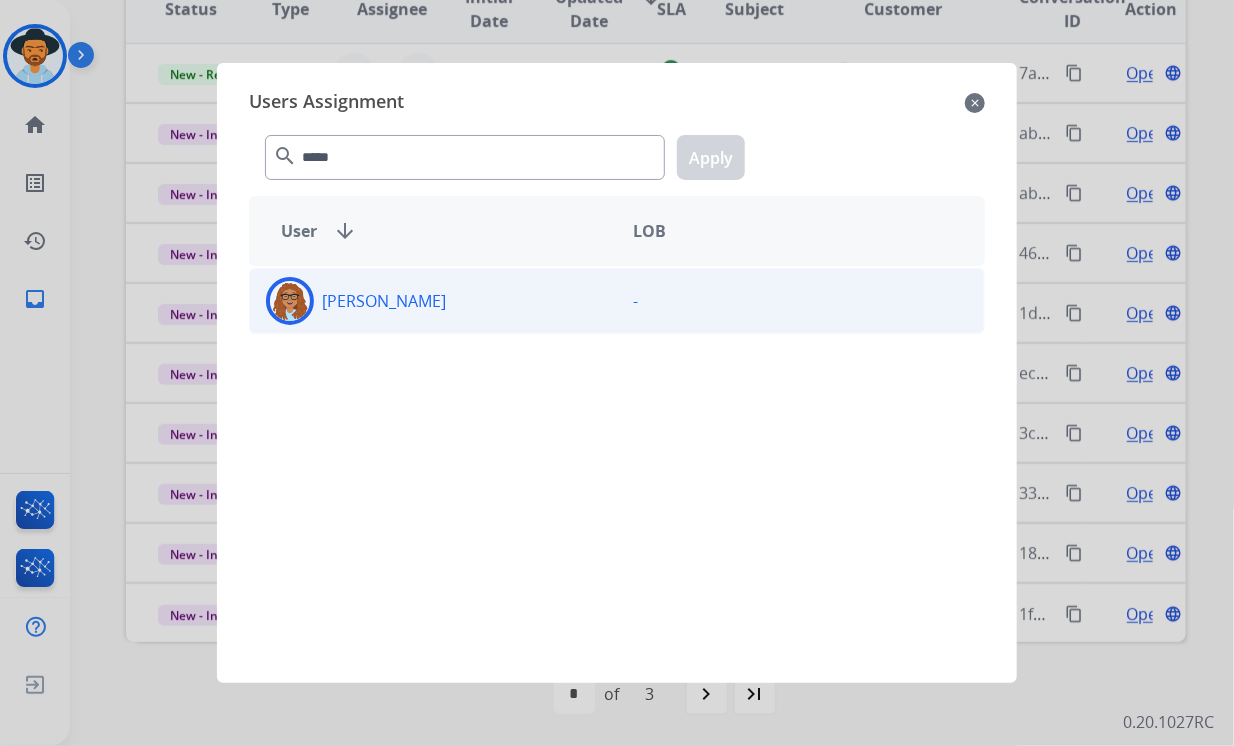 click on "[PERSON_NAME]" 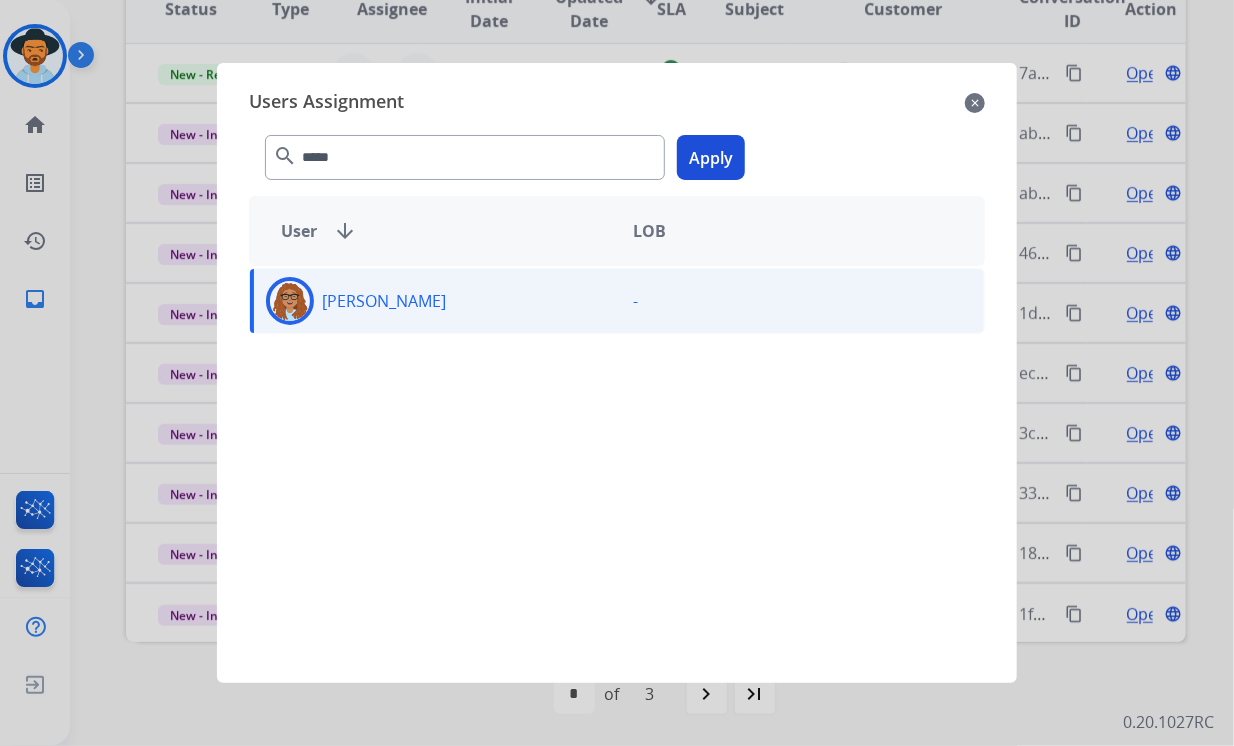 click on "Apply" 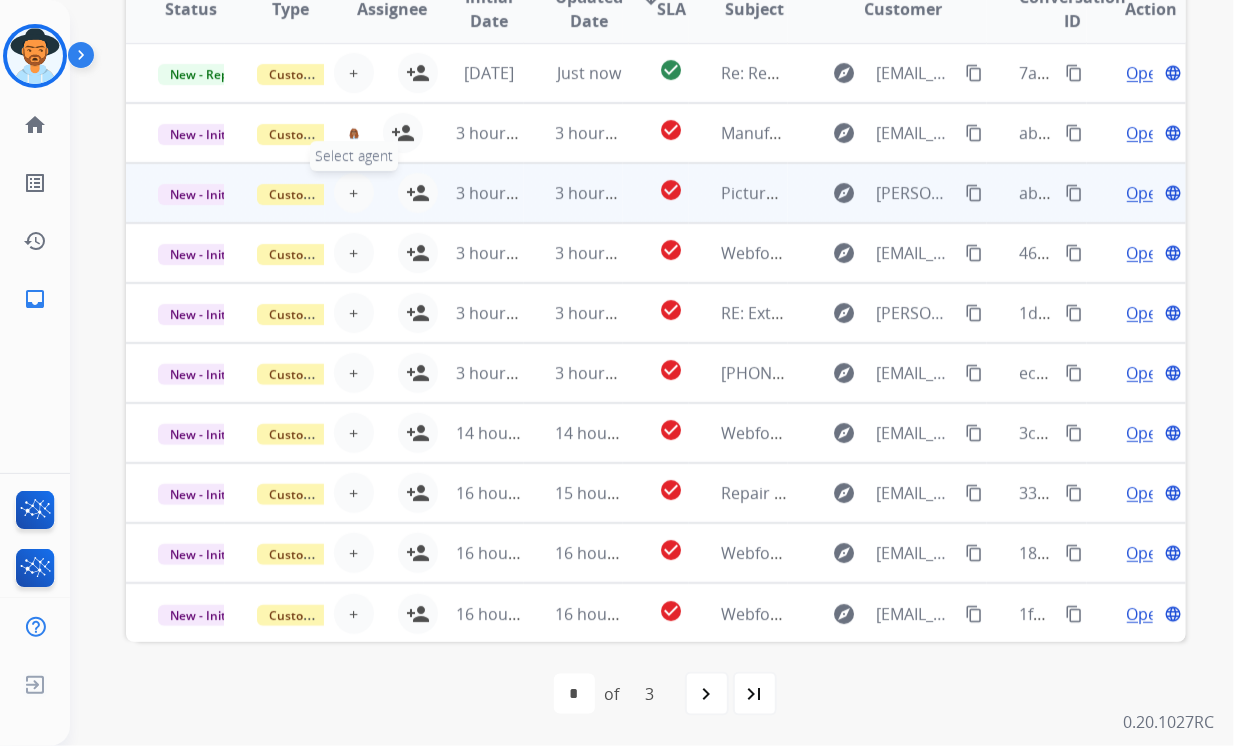 click on "+ Select agent" at bounding box center [354, 193] 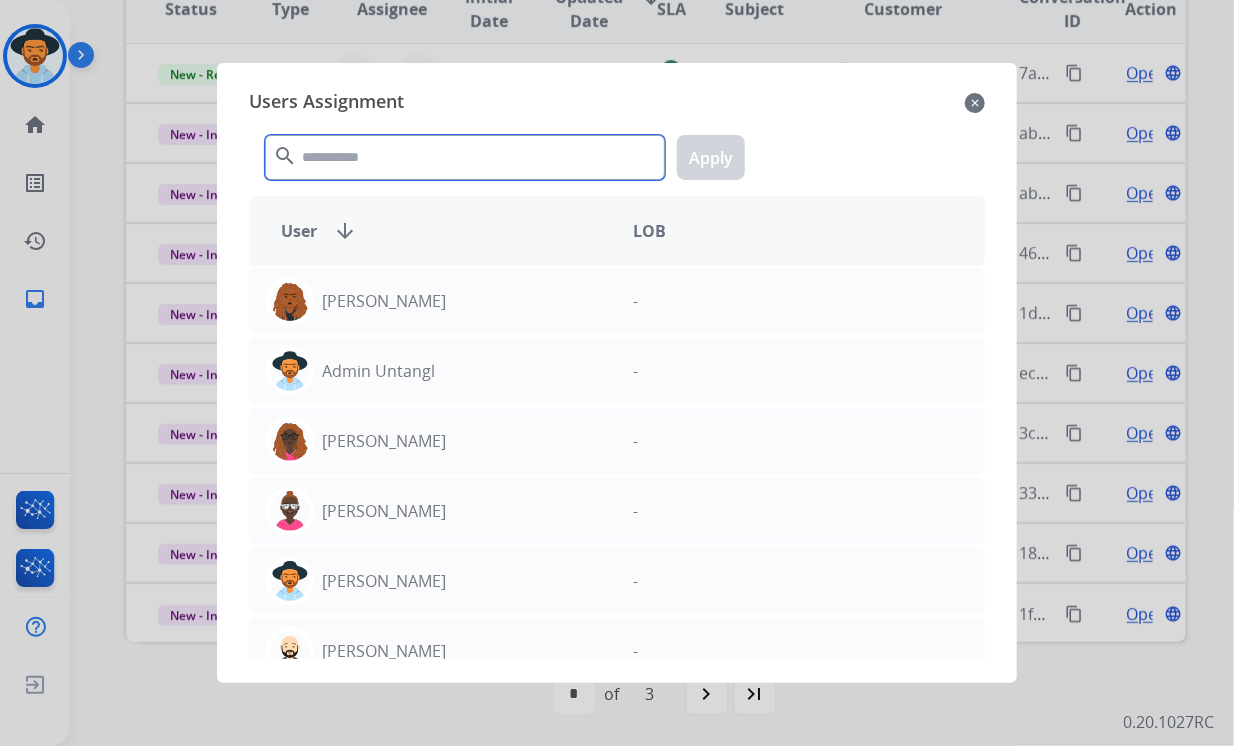 click 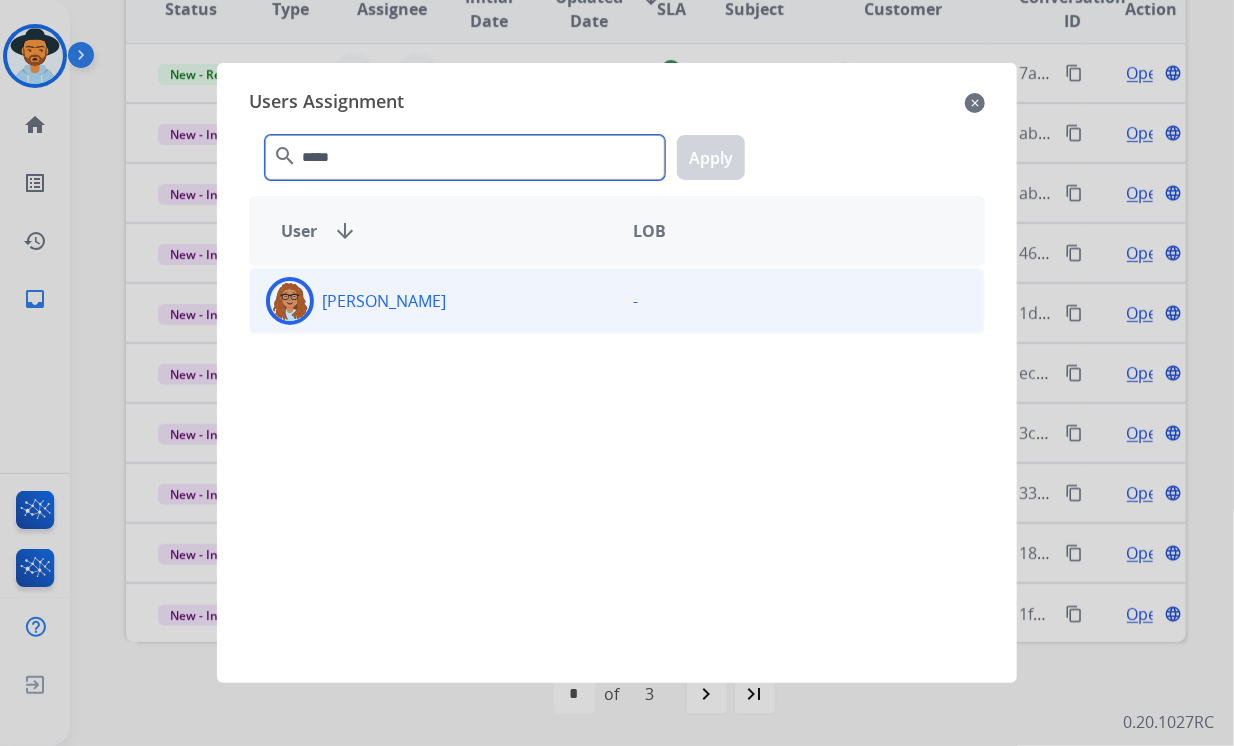 type on "*****" 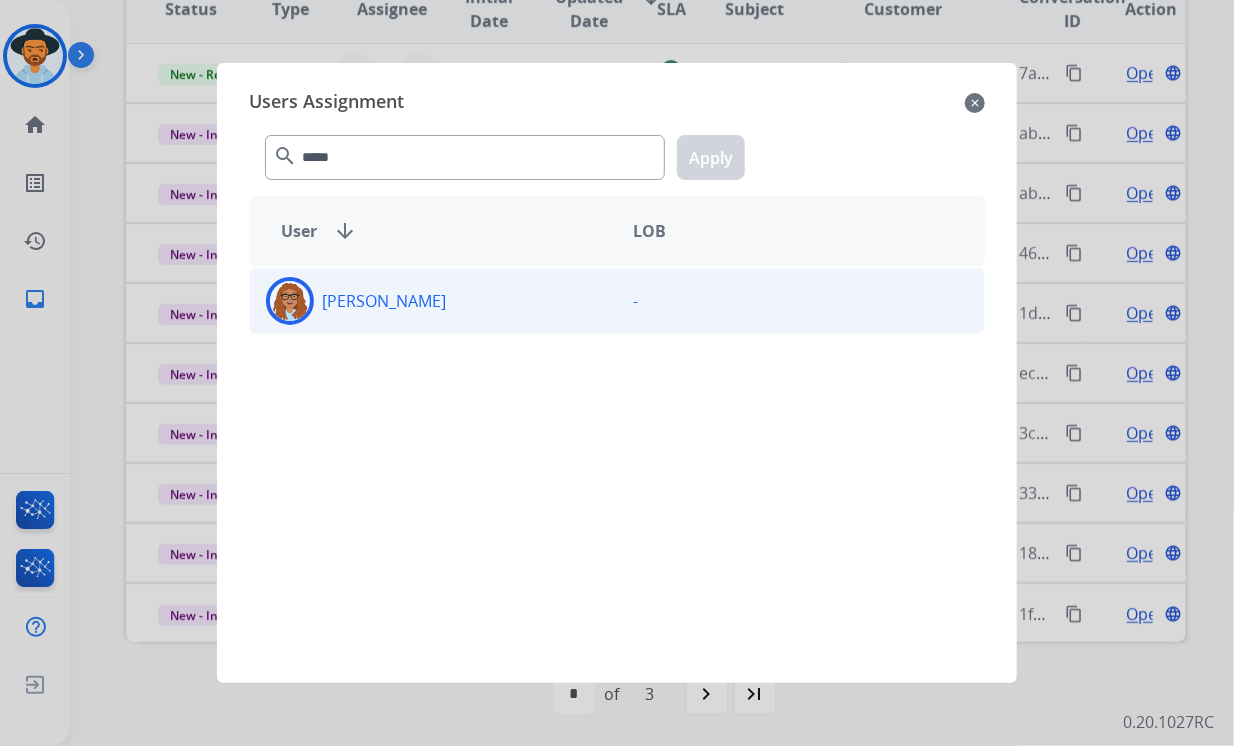 click on "[PERSON_NAME]" 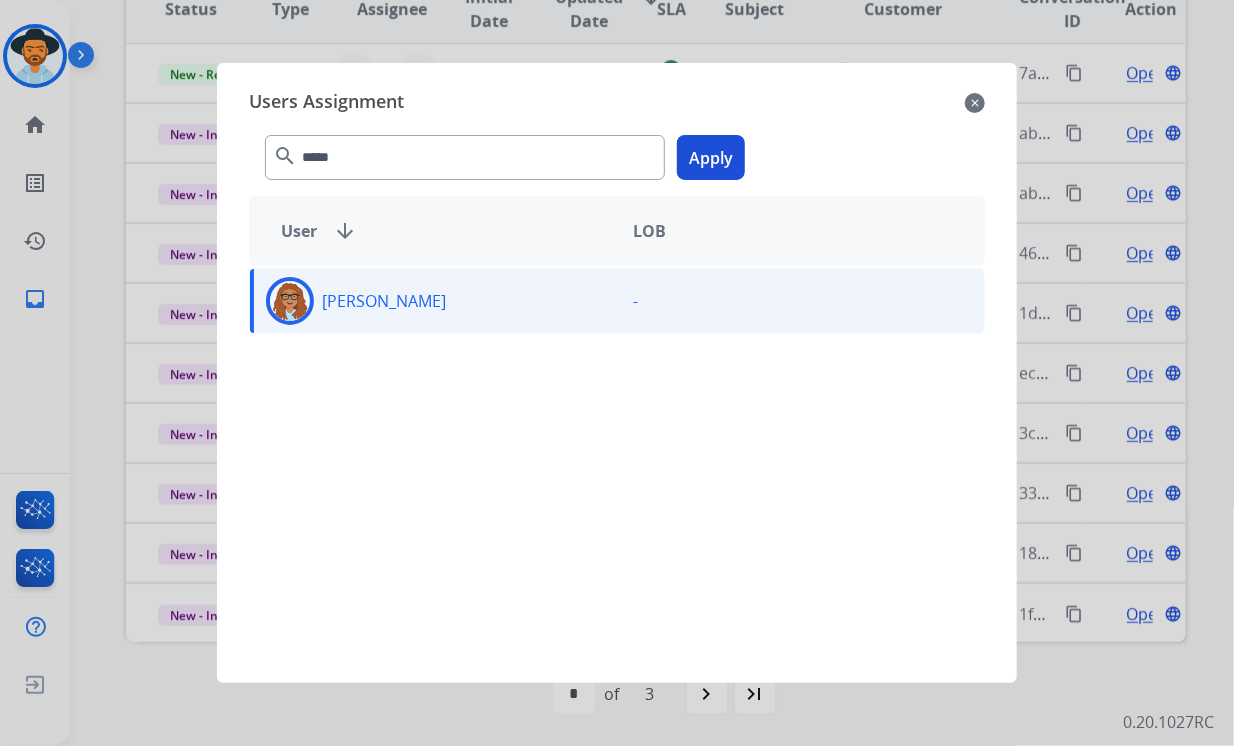click on "***** search  Apply" 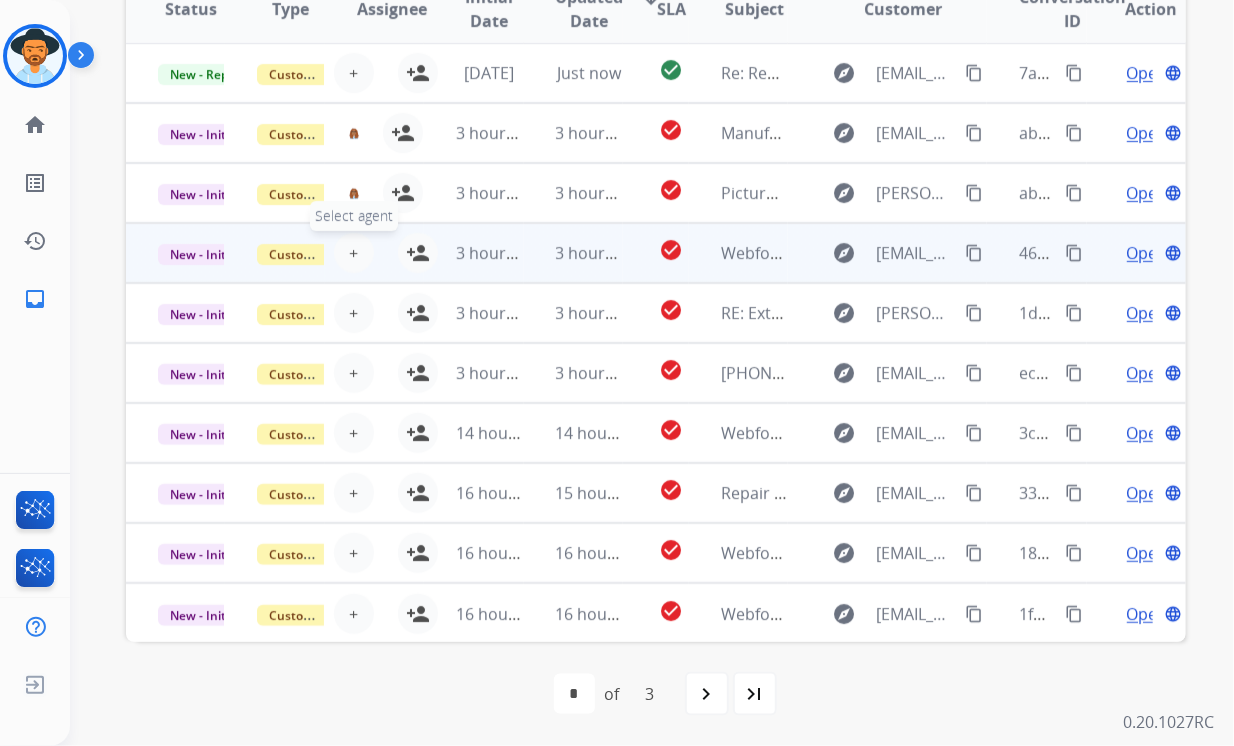 click on "+ Select agent" at bounding box center (354, 253) 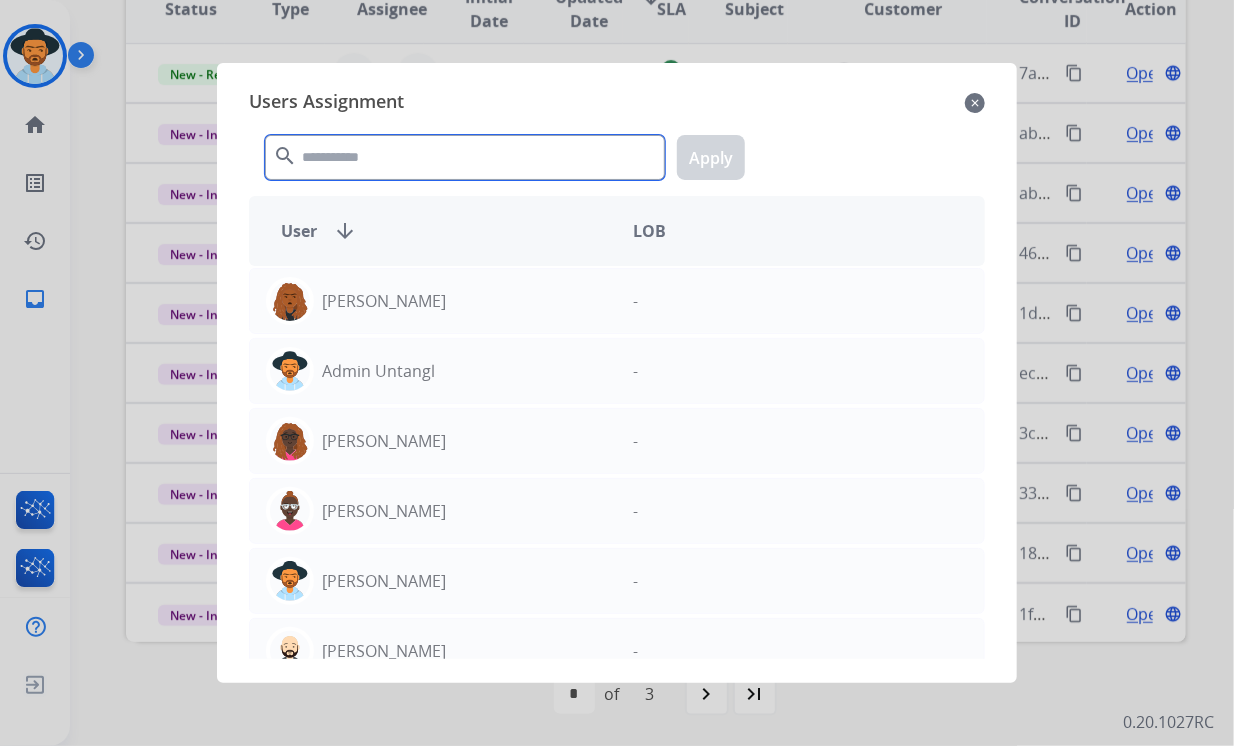 click 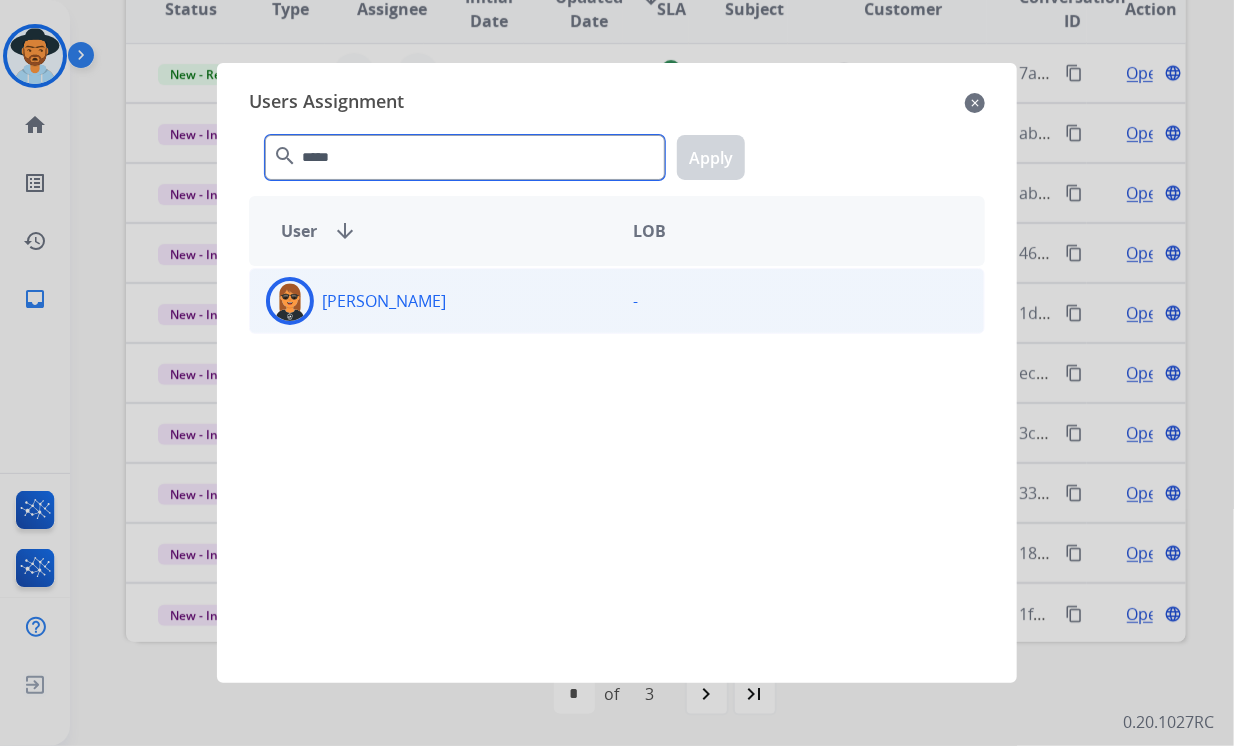 type on "*****" 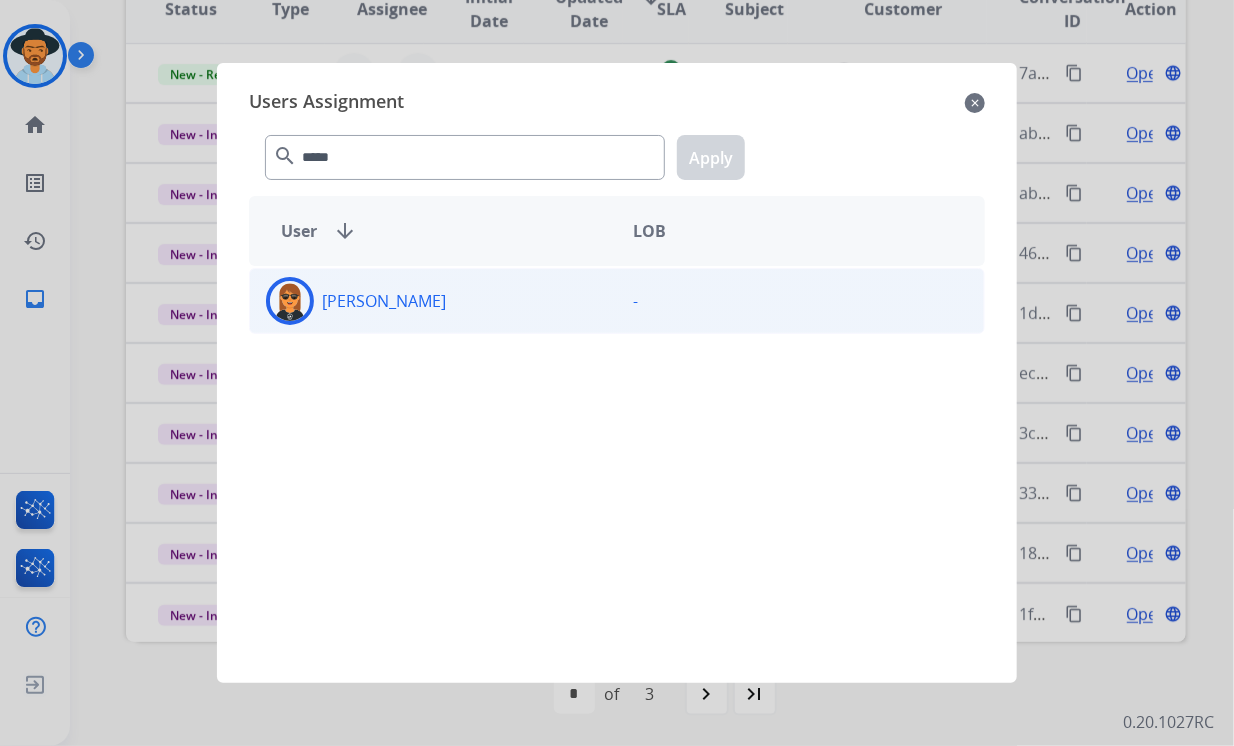 click on "[PERSON_NAME]" 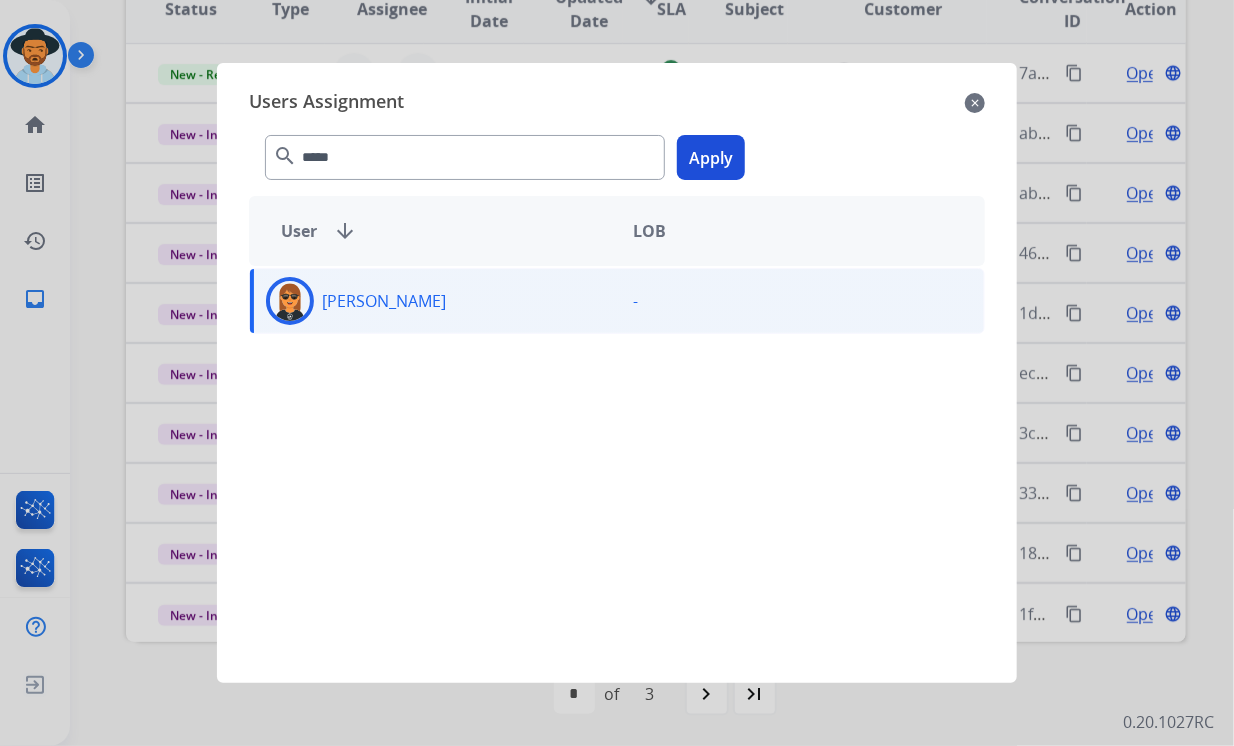 click on "Apply" 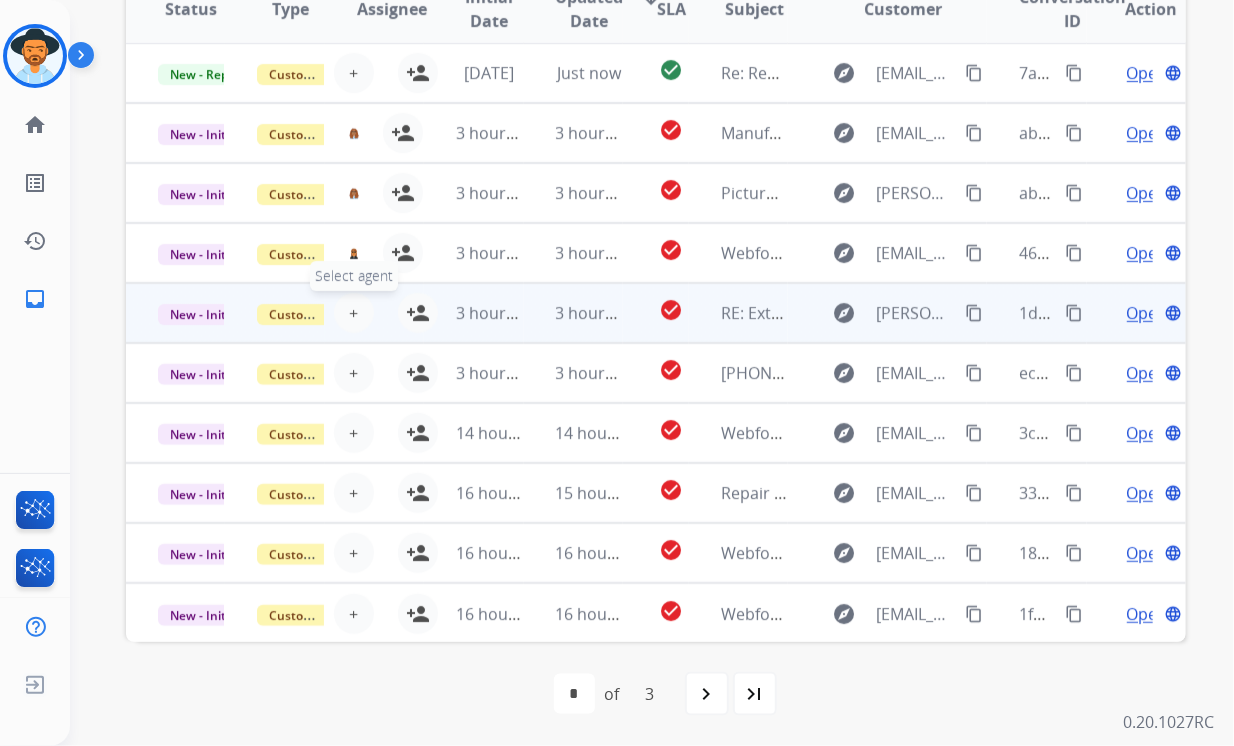 click on "+" at bounding box center [353, 313] 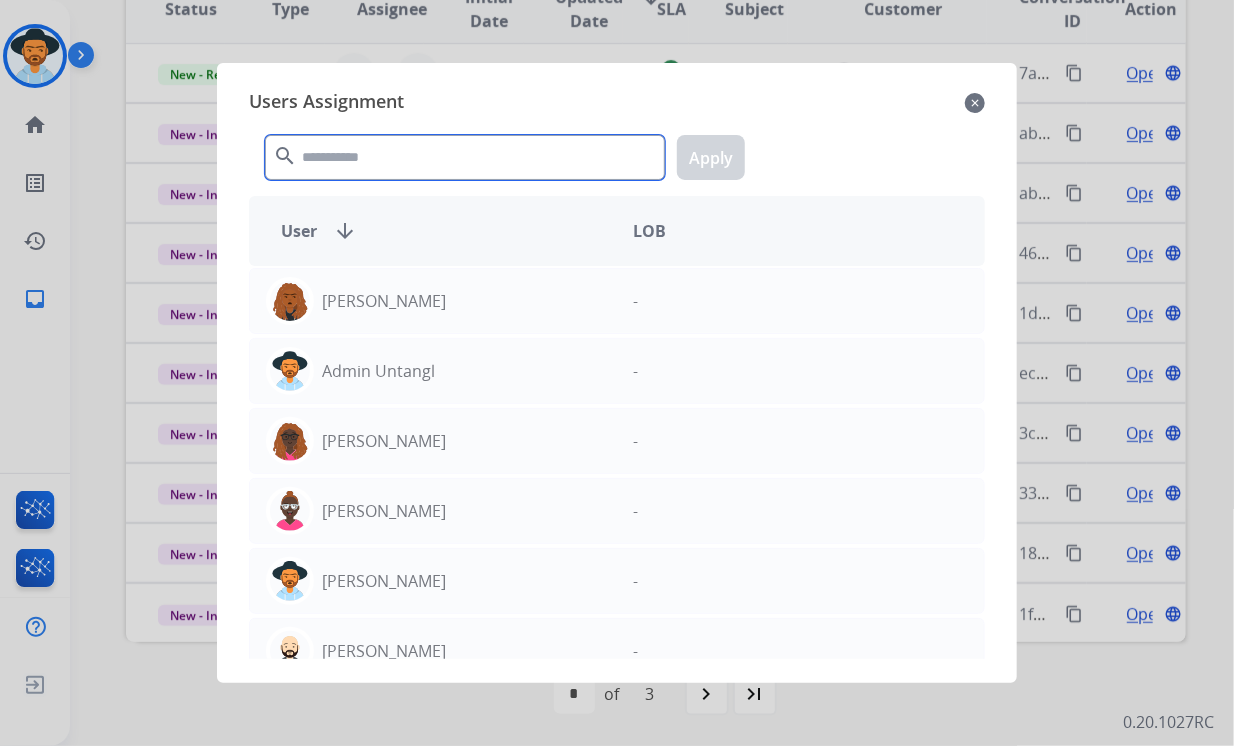 click 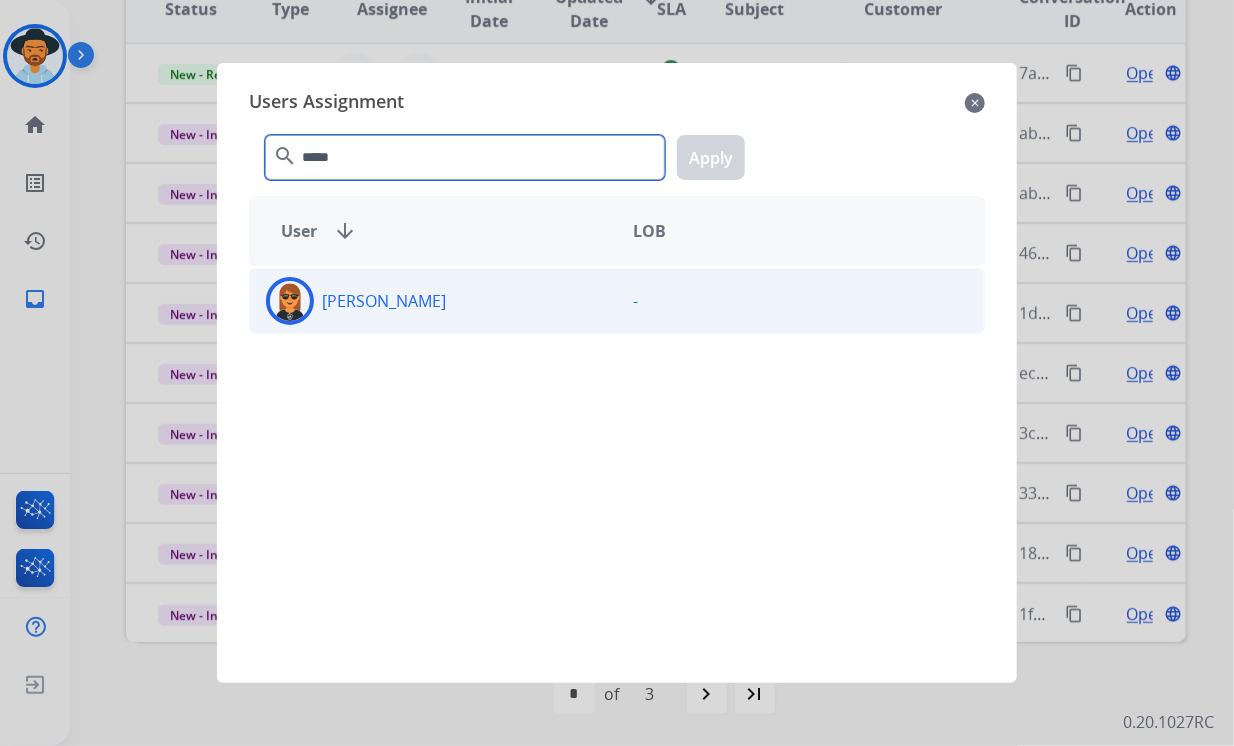 type on "*****" 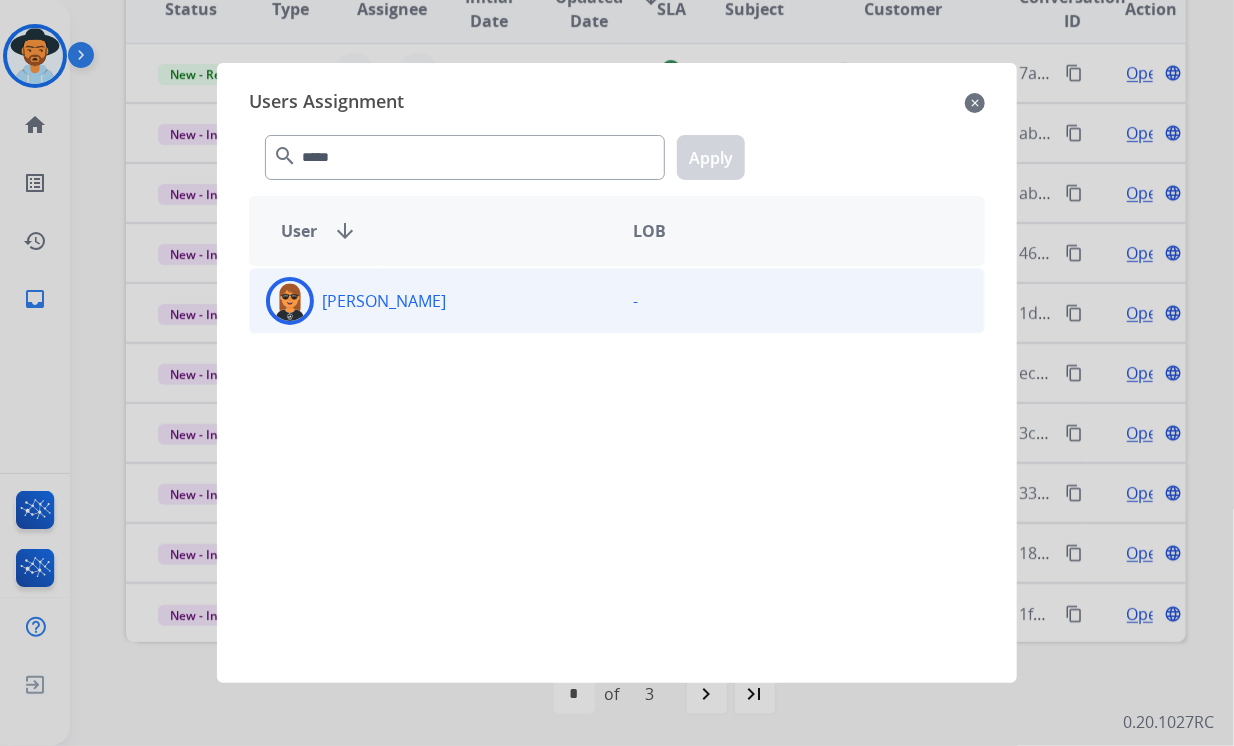 click on "[PERSON_NAME]" 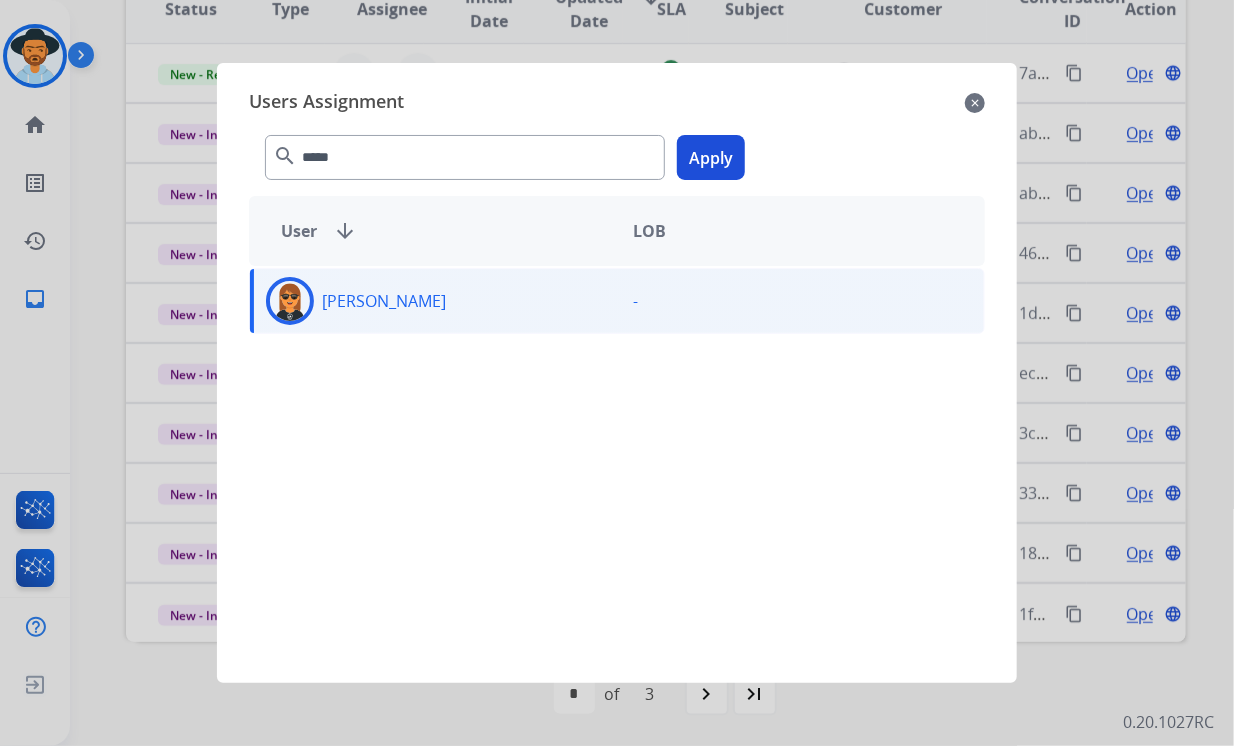 click on "Apply" 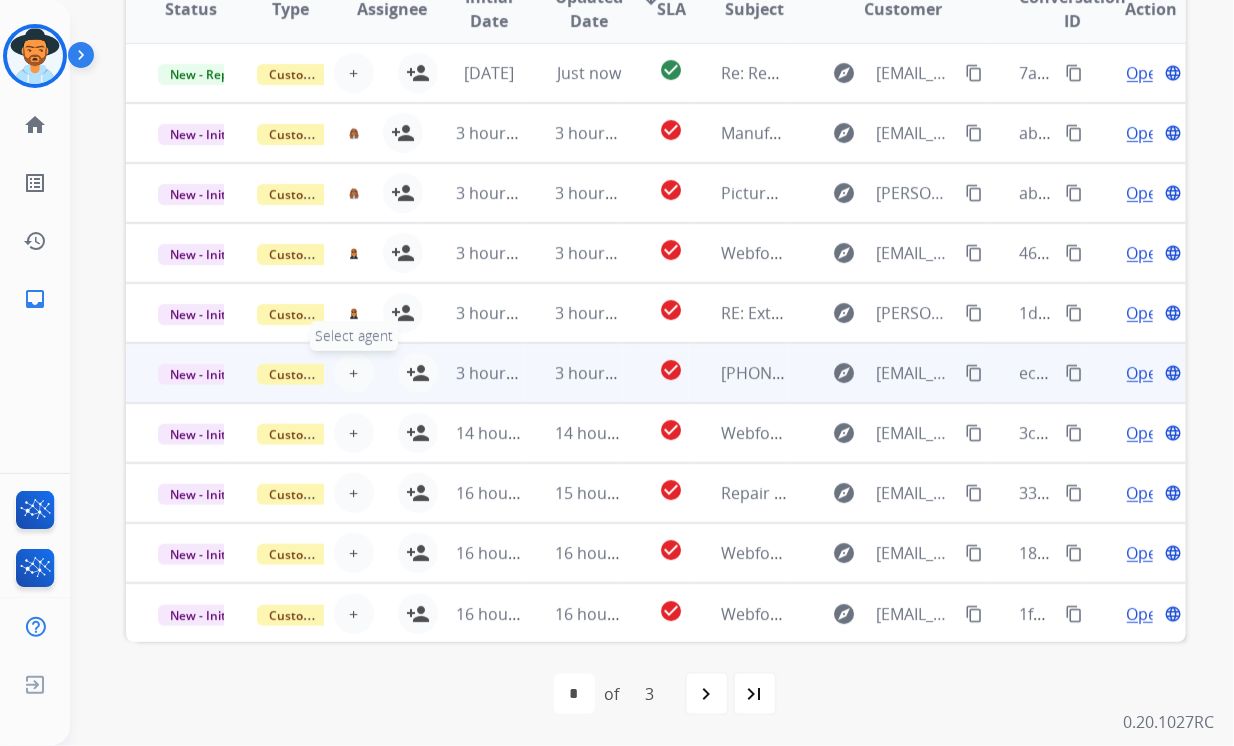 click on "+ Select agent" at bounding box center (354, 373) 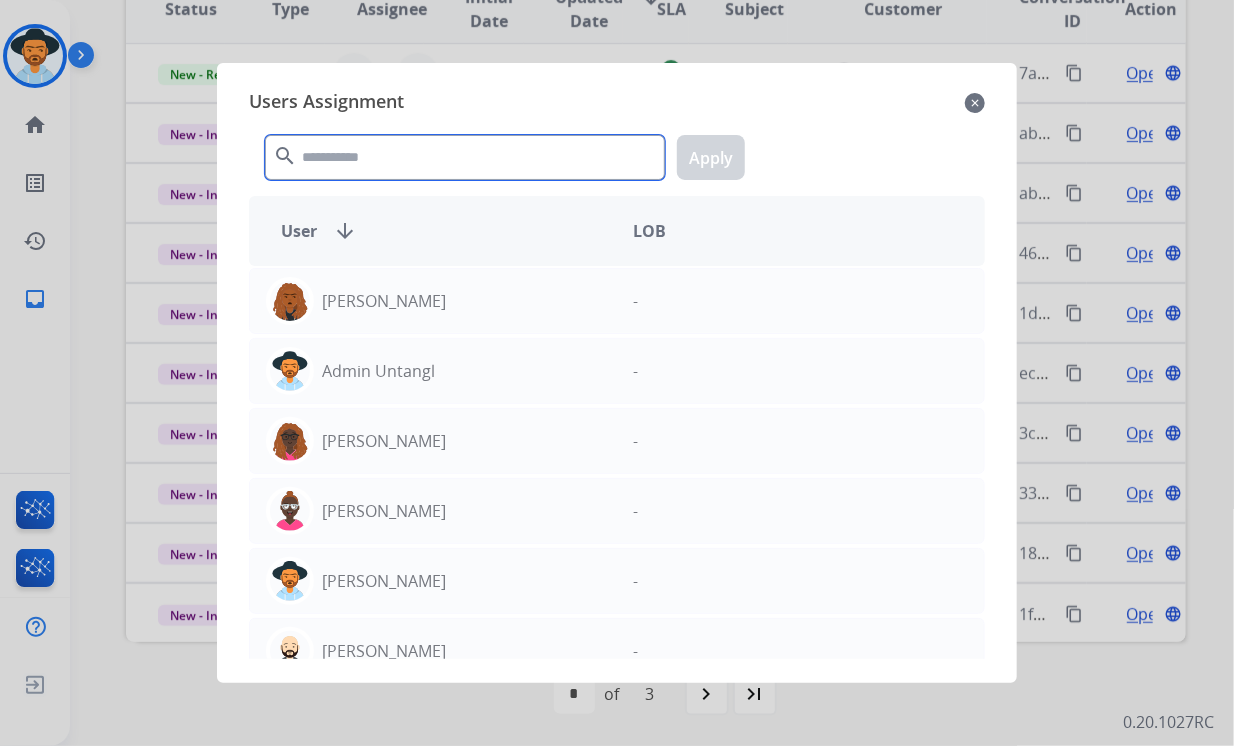 click 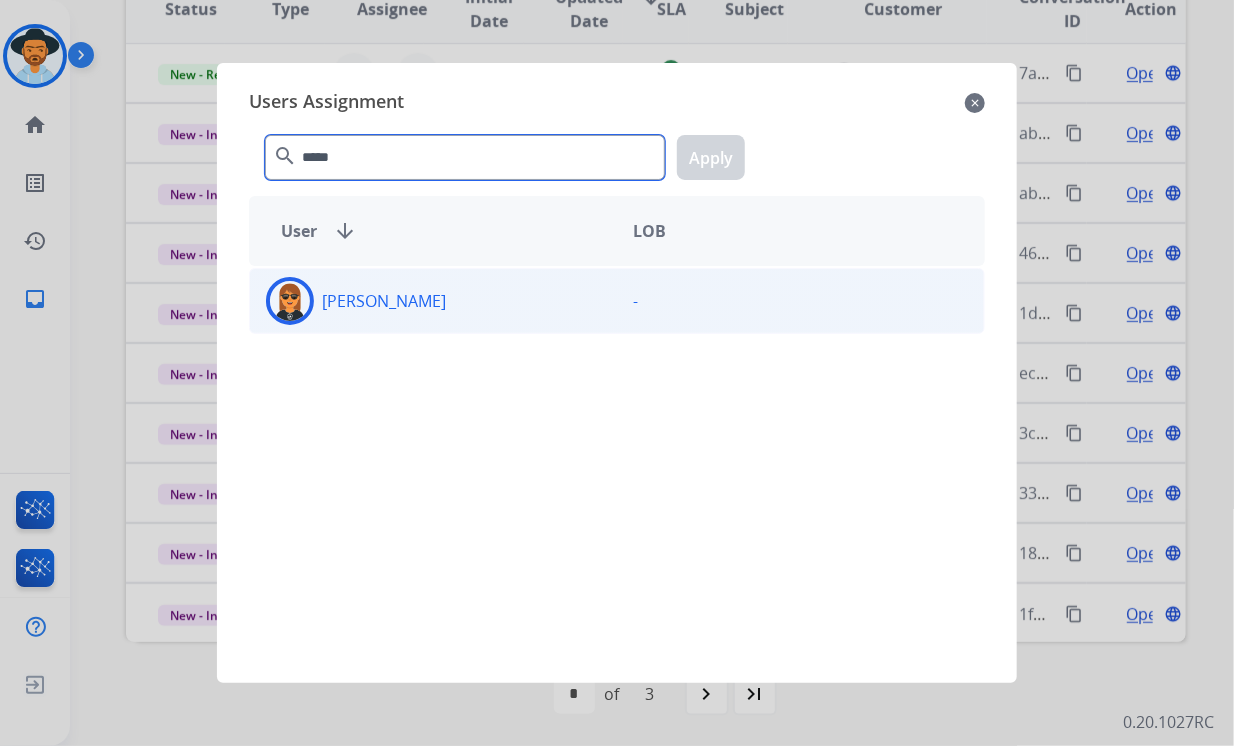 type on "*****" 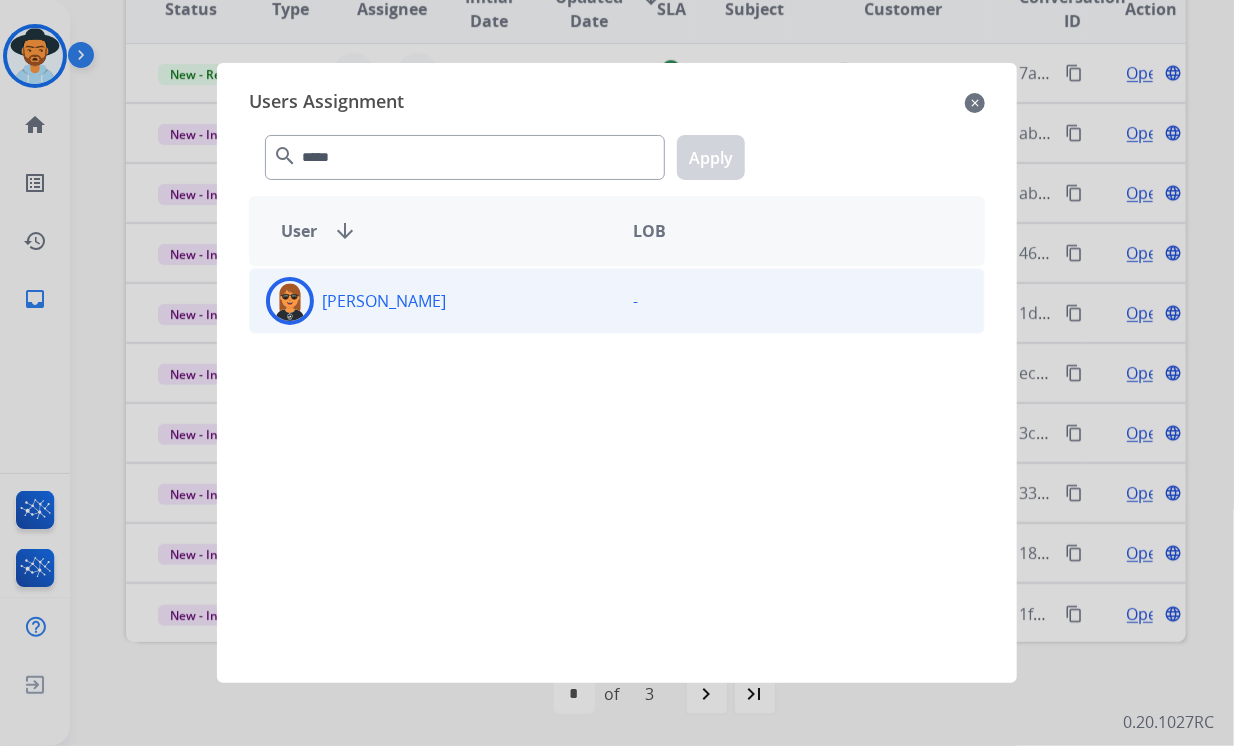 click on "[PERSON_NAME]" 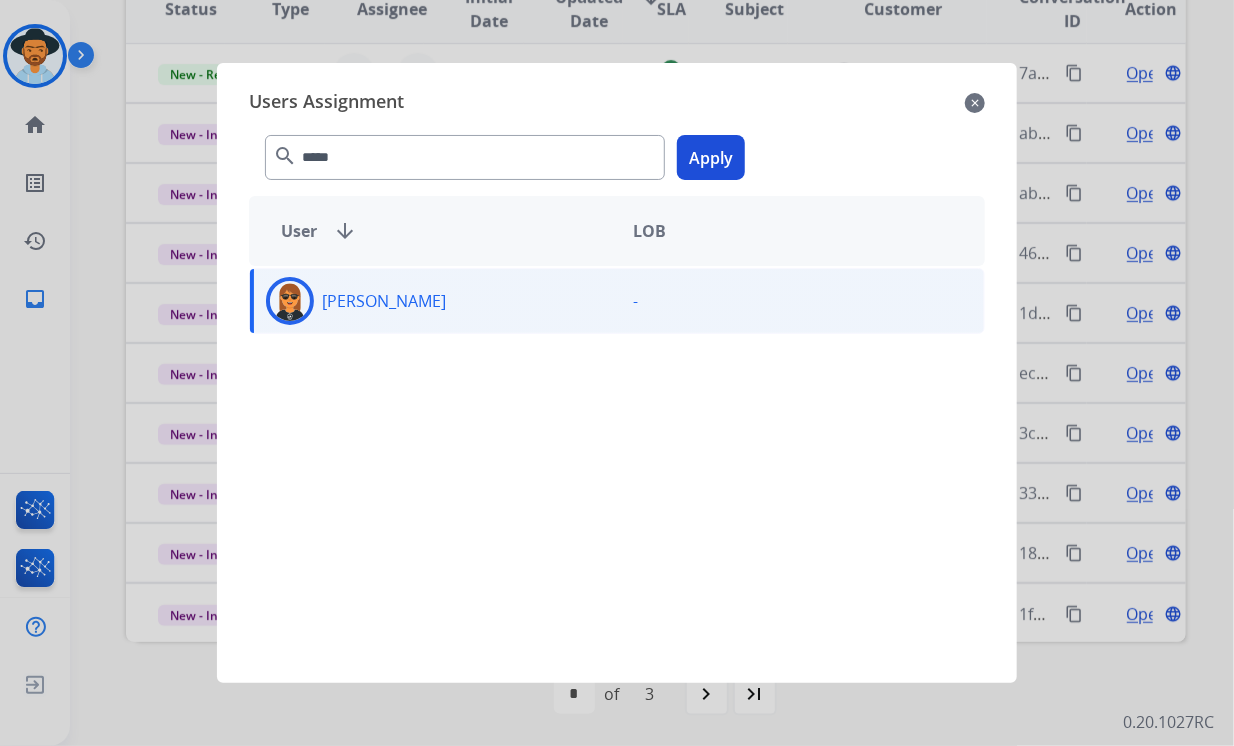 click on "Apply" 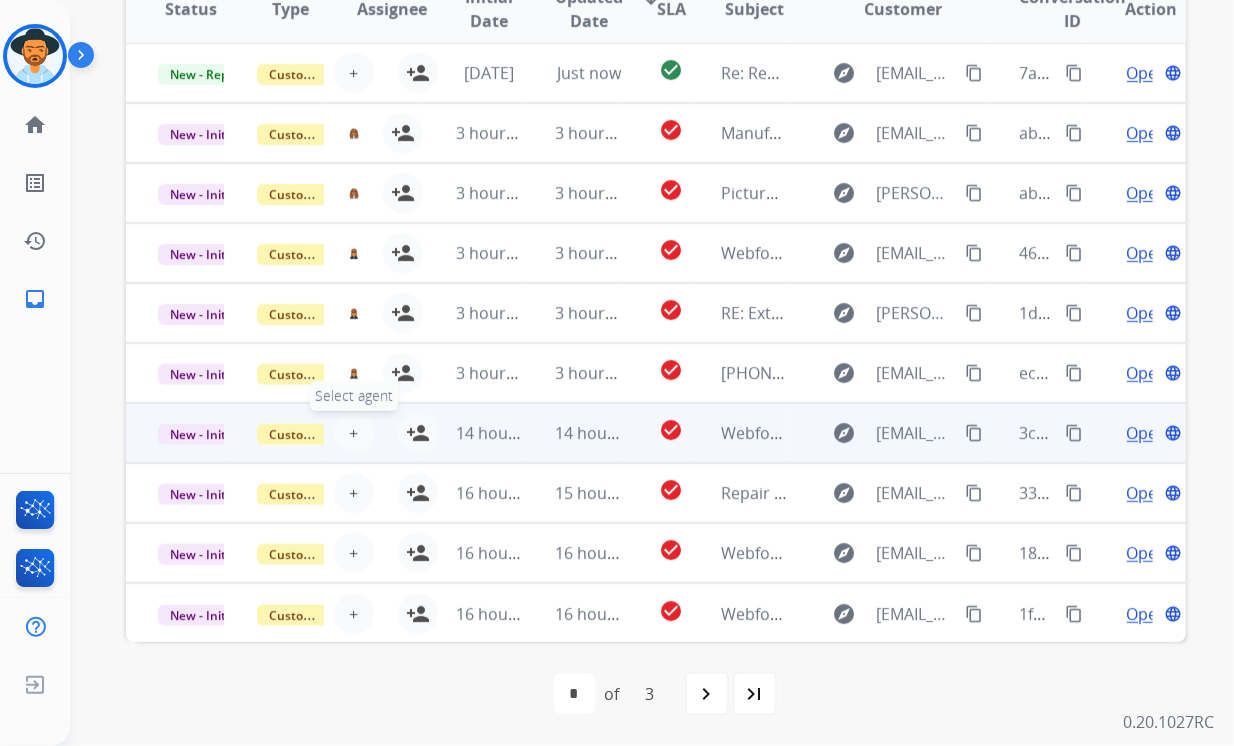 click on "+ Select agent" at bounding box center (354, 433) 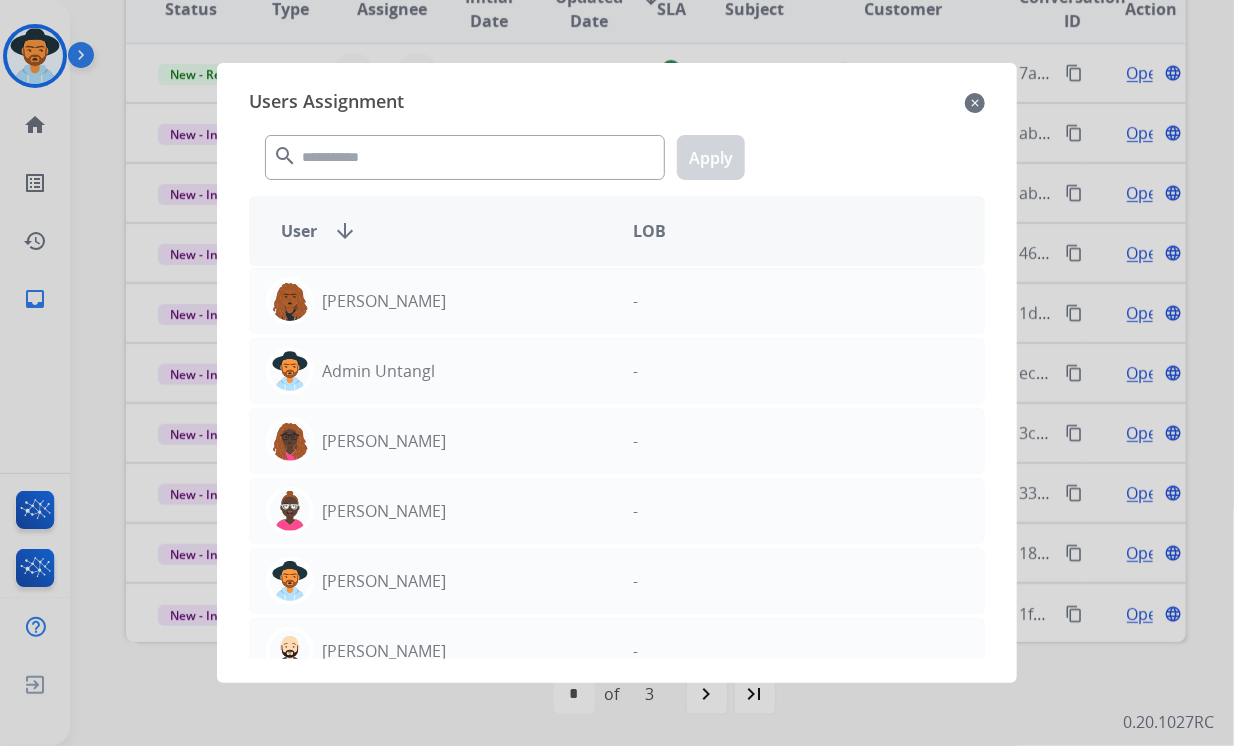 drag, startPoint x: 368, startPoint y: 117, endPoint x: 371, endPoint y: 146, distance: 29.15476 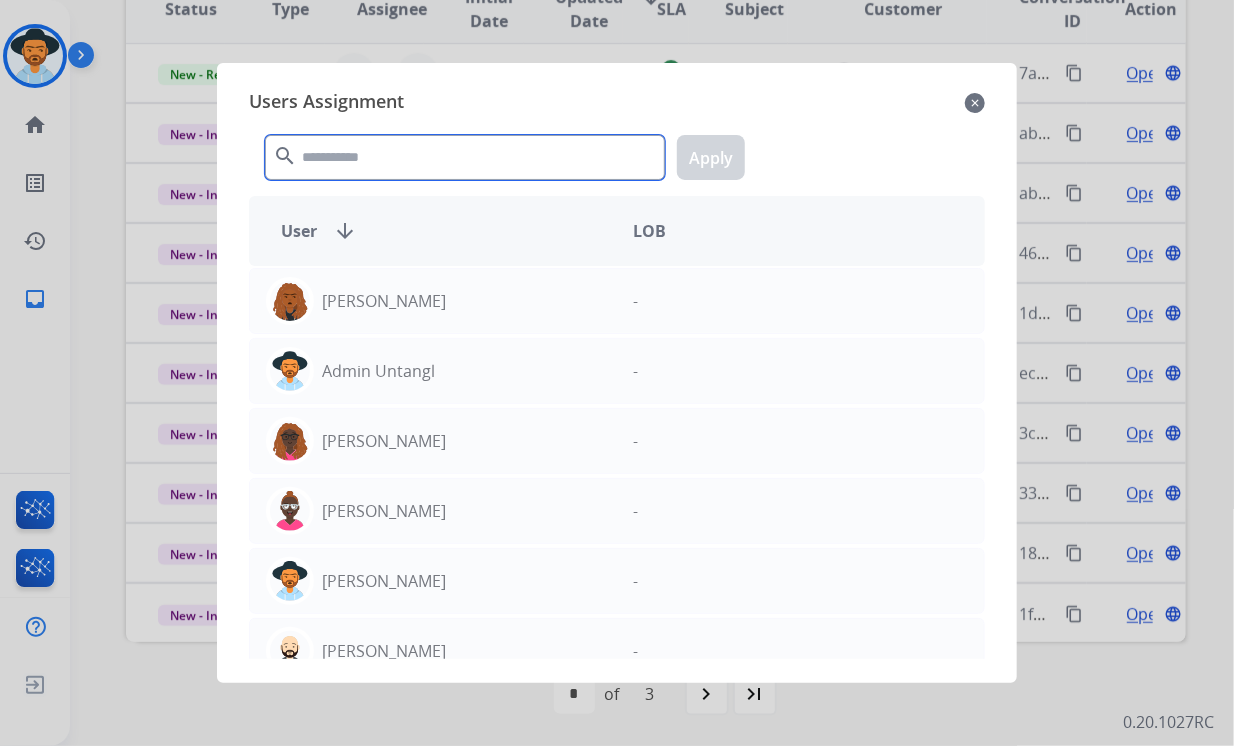 click 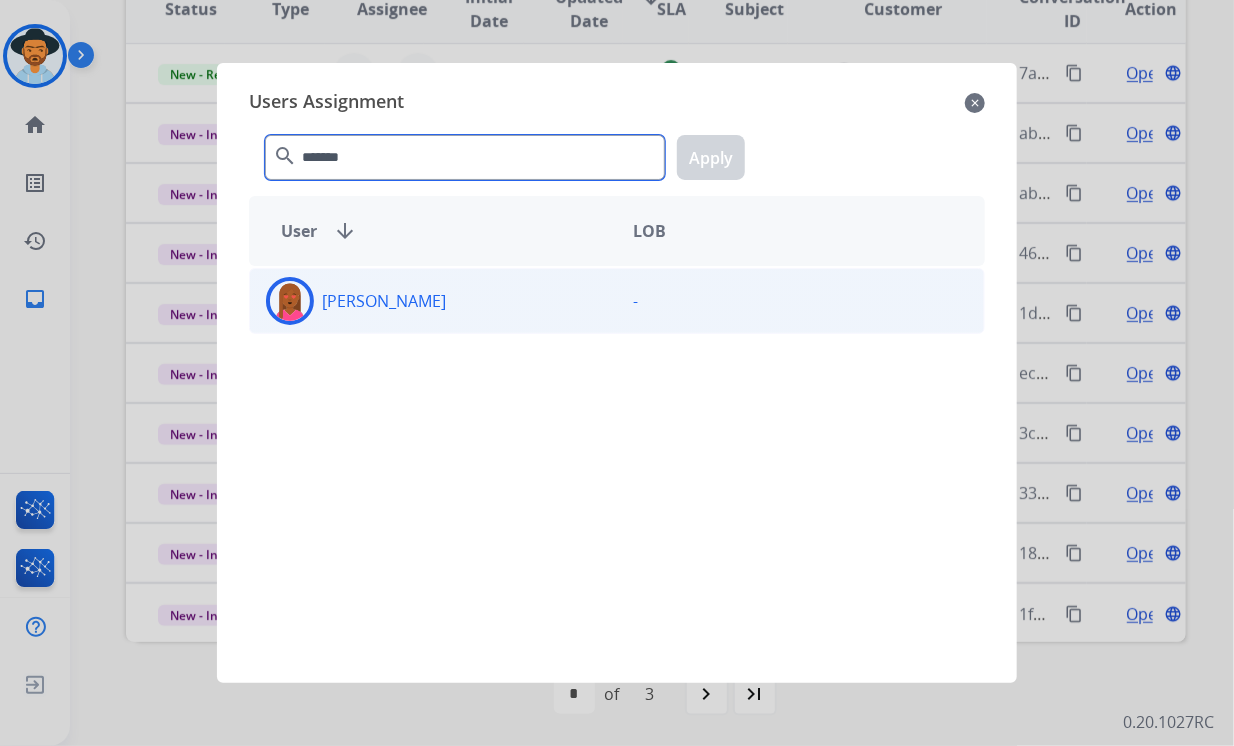 type on "*******" 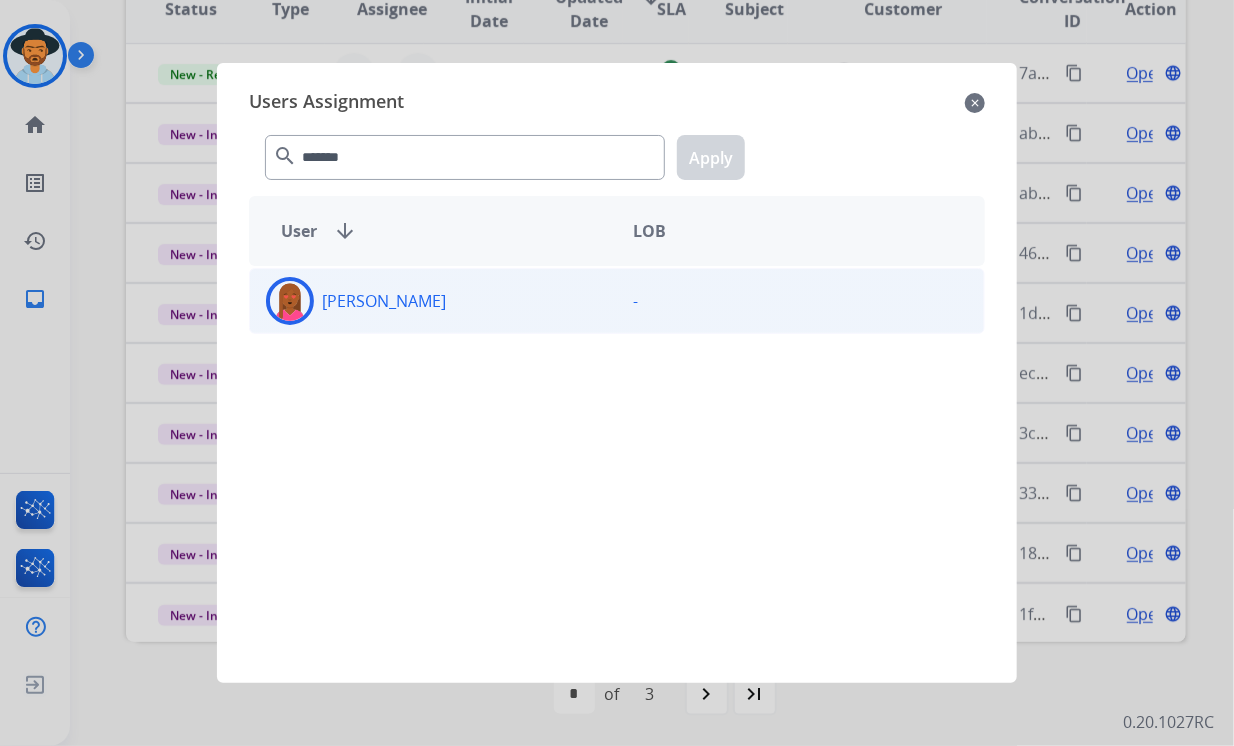 click on "[PERSON_NAME]" 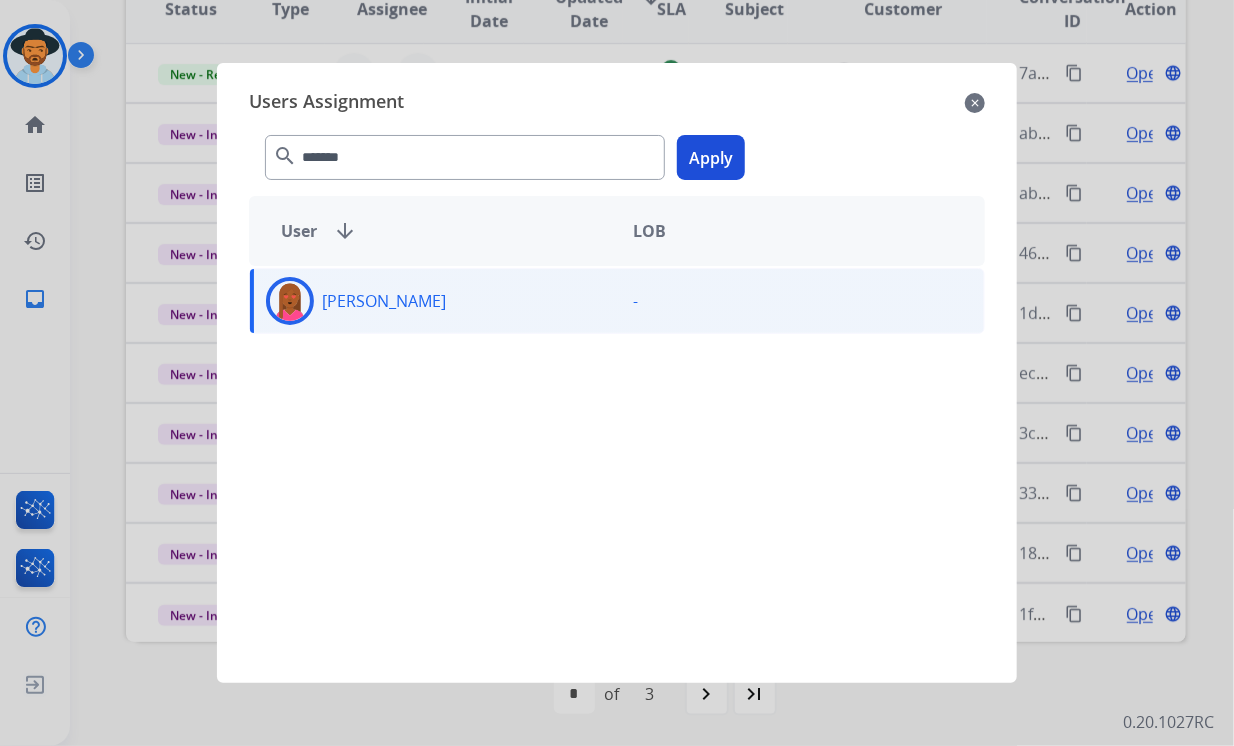 click on "Apply" 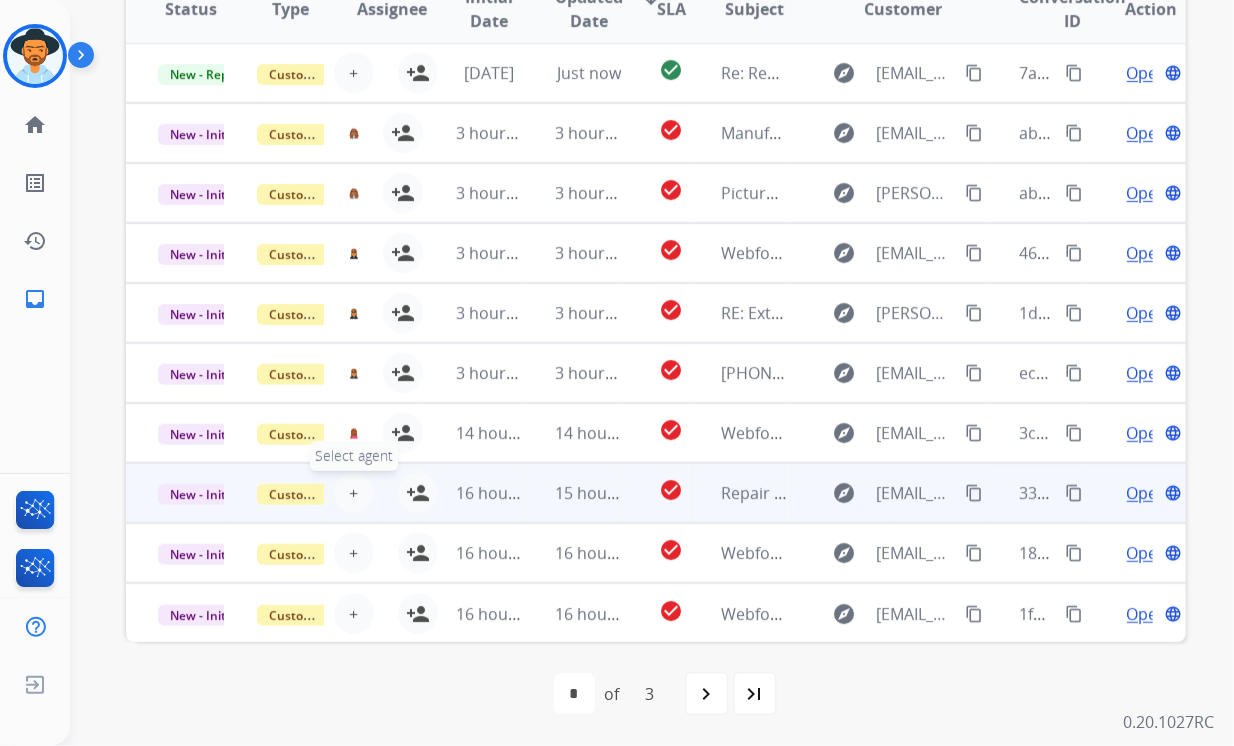 click on "+ Select agent" at bounding box center [354, 493] 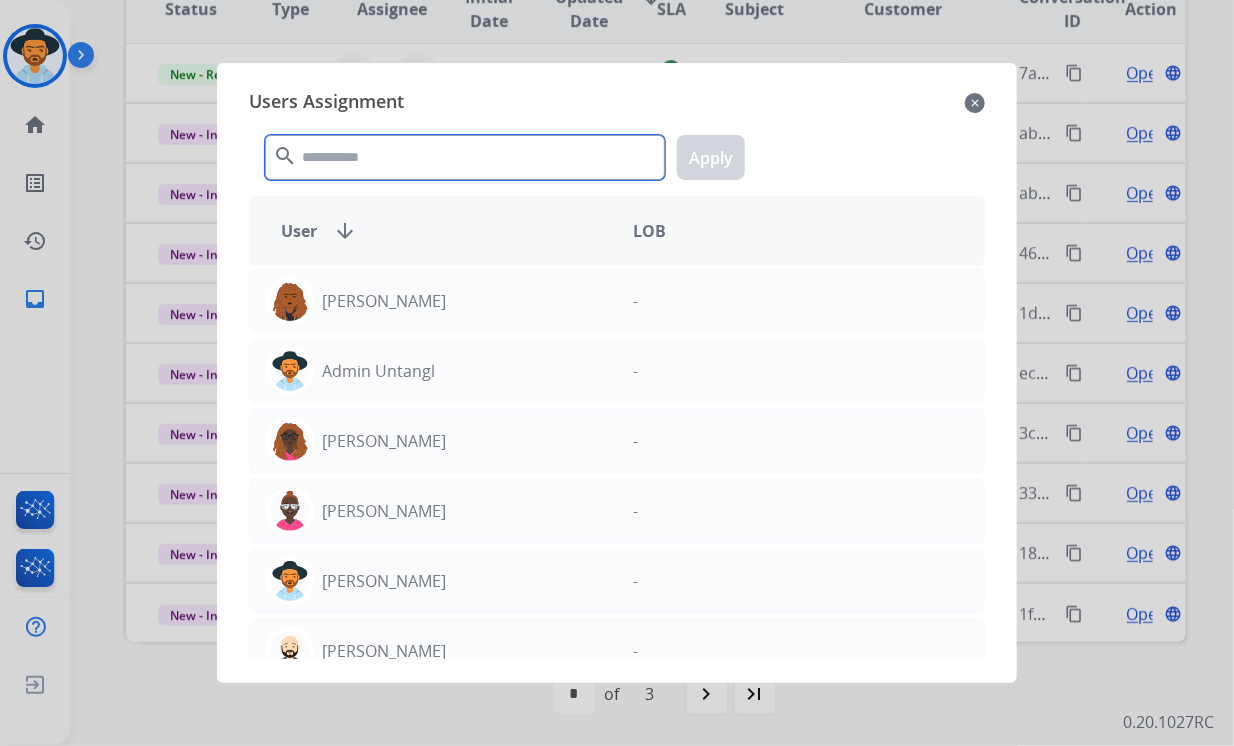 click 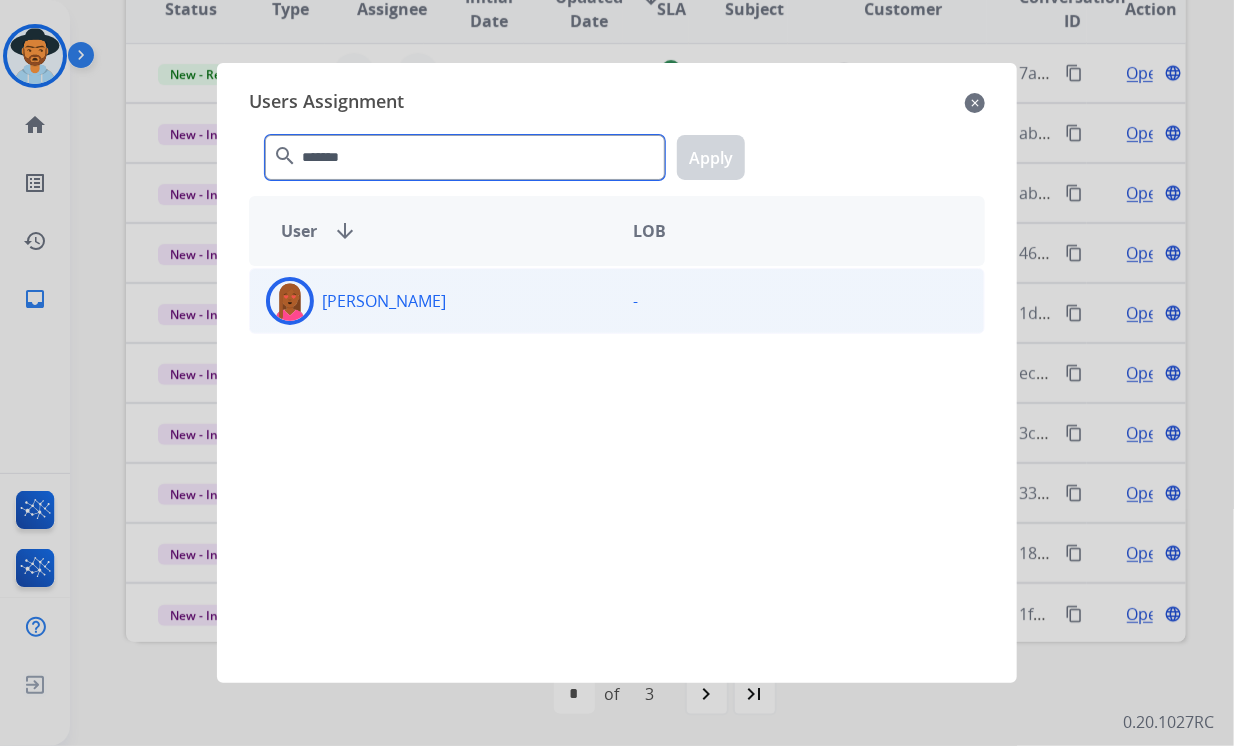 type on "*******" 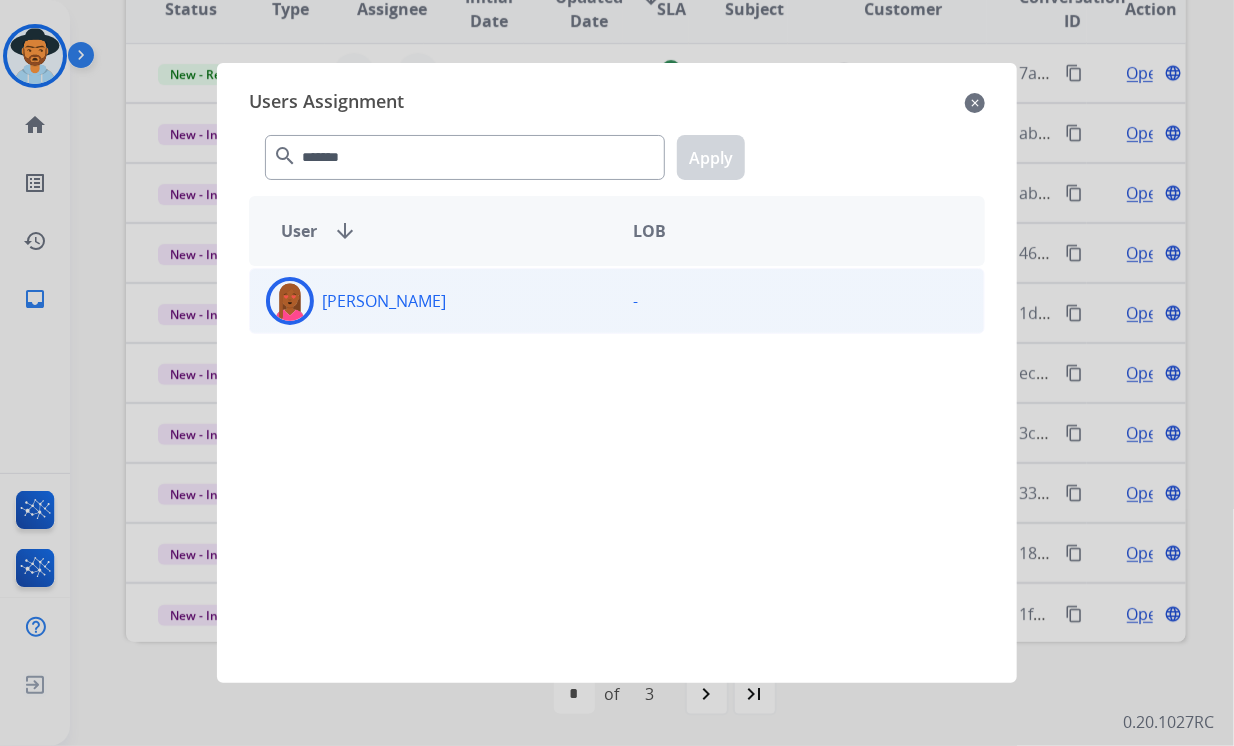 drag, startPoint x: 444, startPoint y: 308, endPoint x: 532, endPoint y: 301, distance: 88.27797 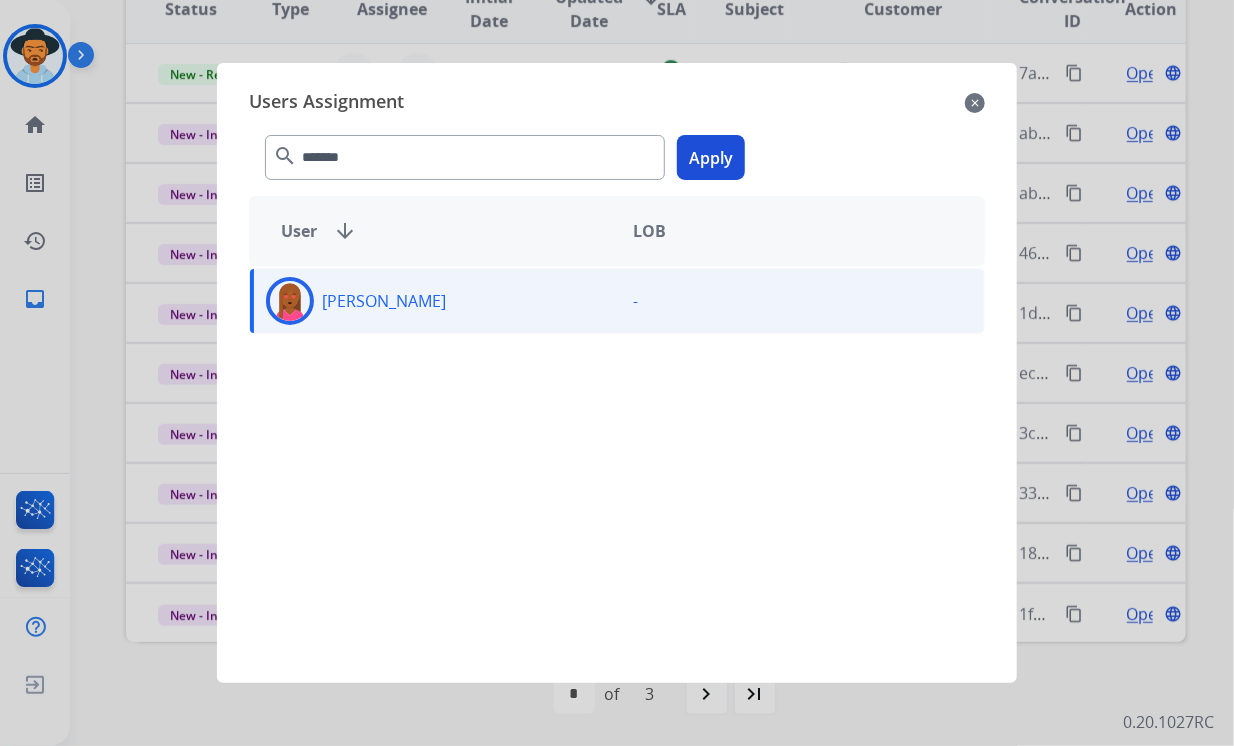 click on "Apply" 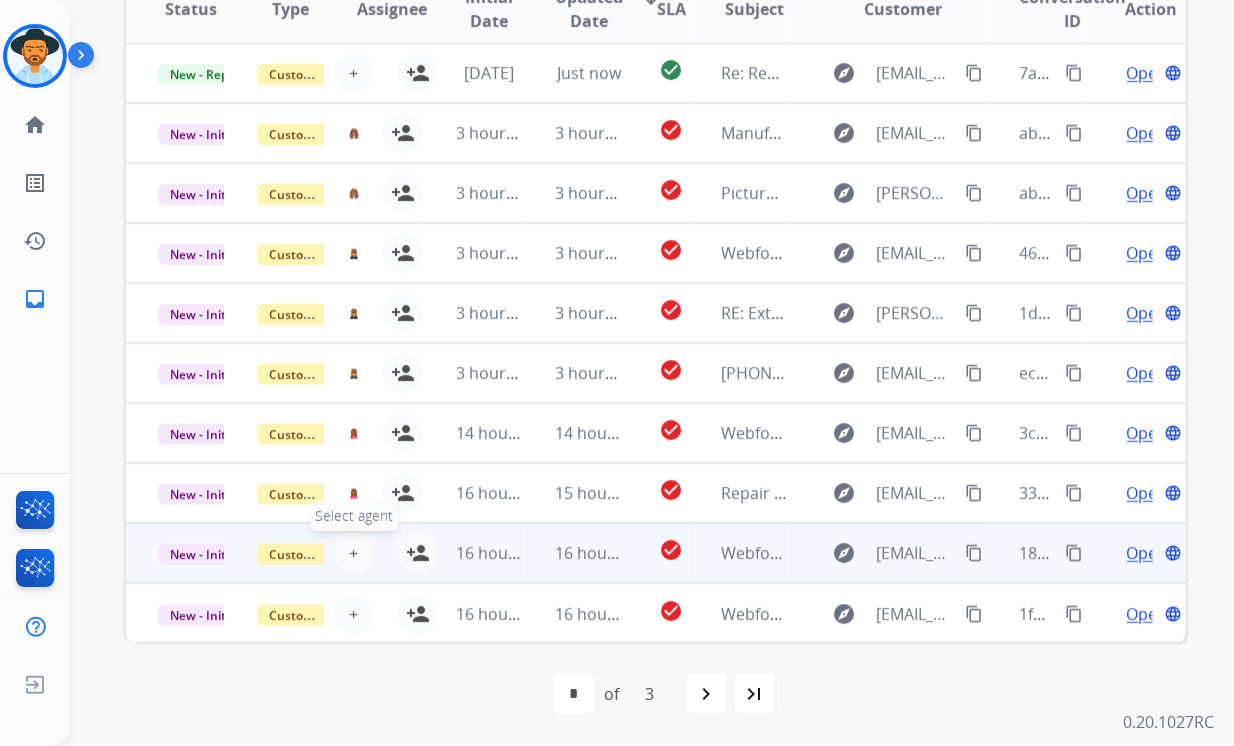 click on "+ Select agent" at bounding box center (354, 553) 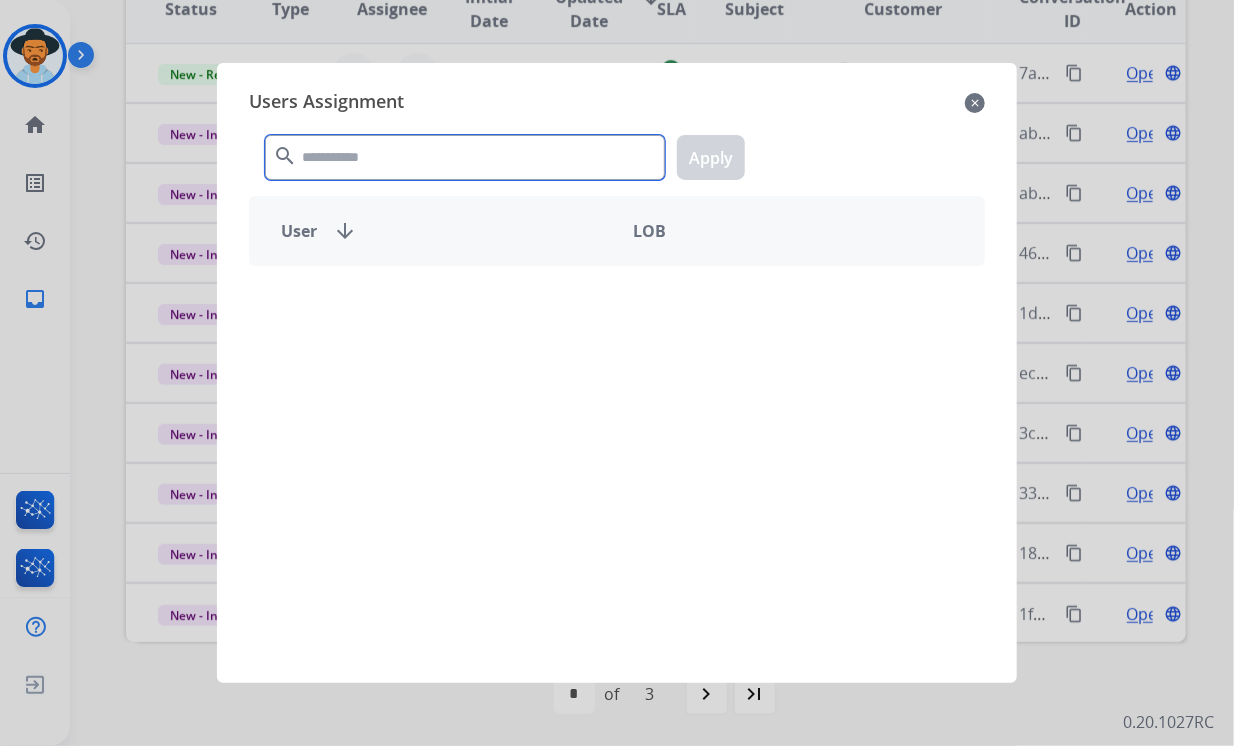 click 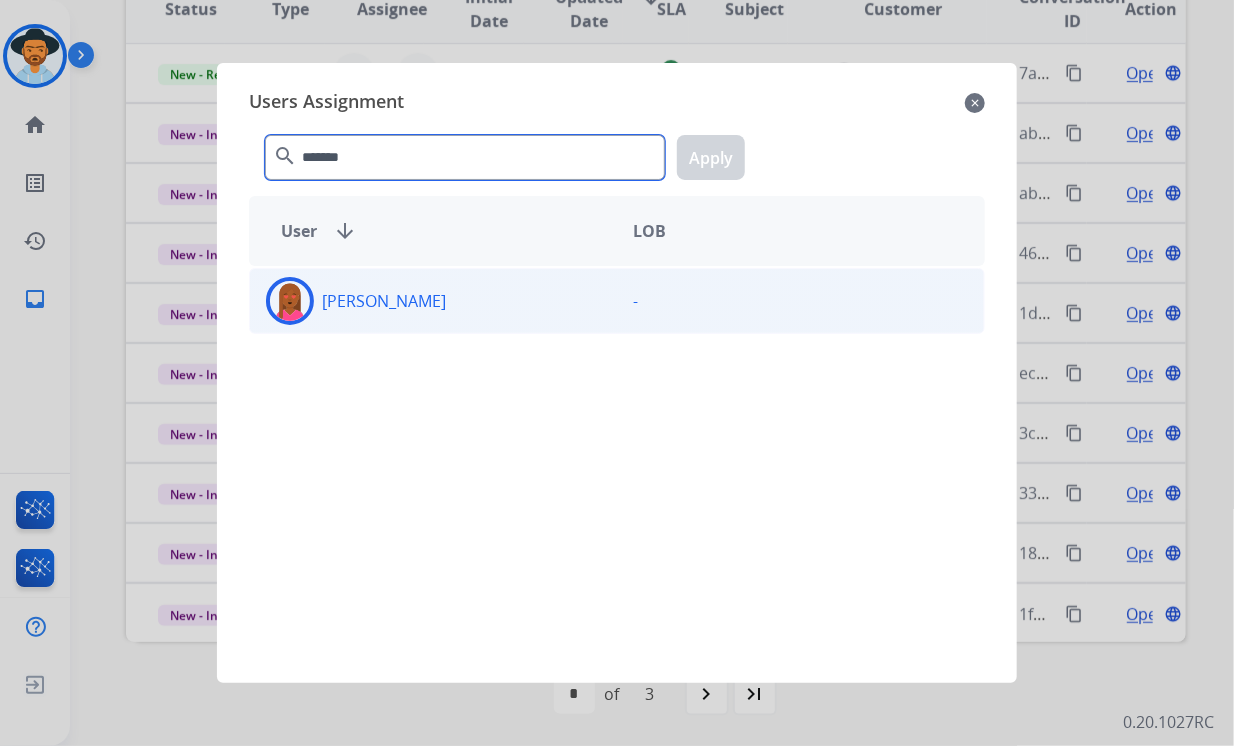 type on "*******" 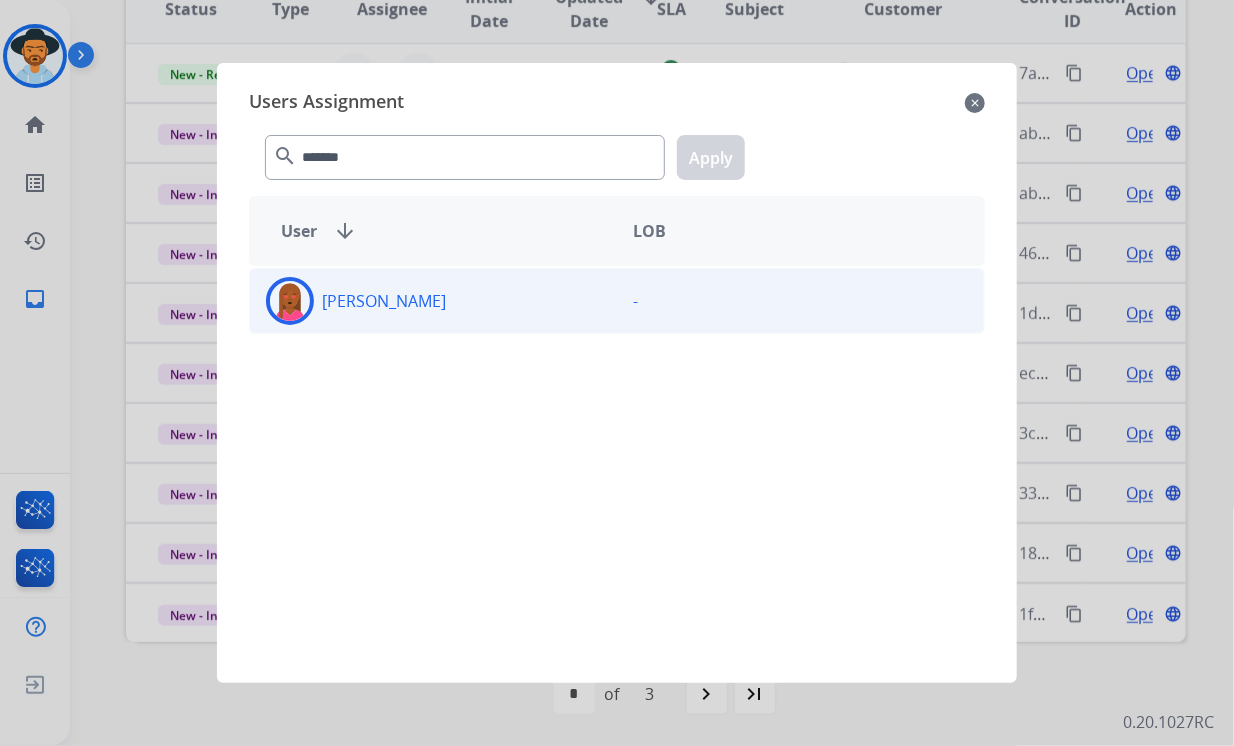 click on "[PERSON_NAME]" 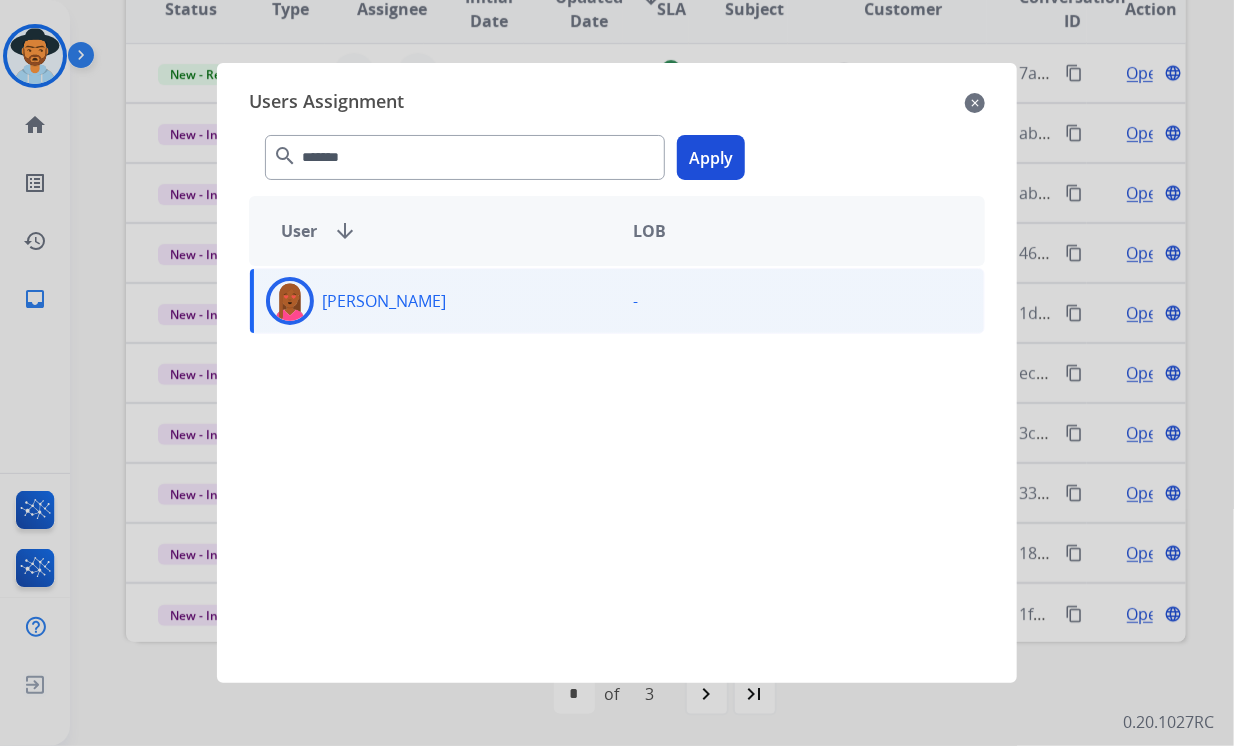 click on "Apply" 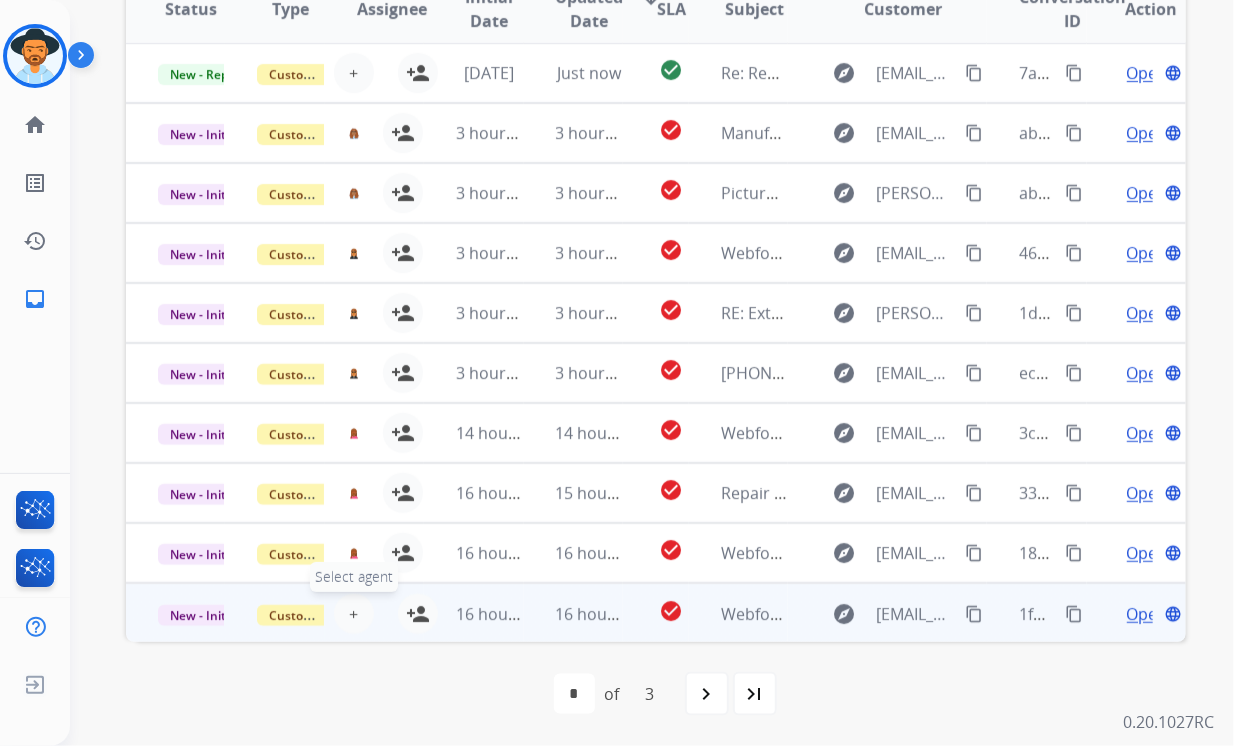 click on "+ Select agent" at bounding box center [354, 614] 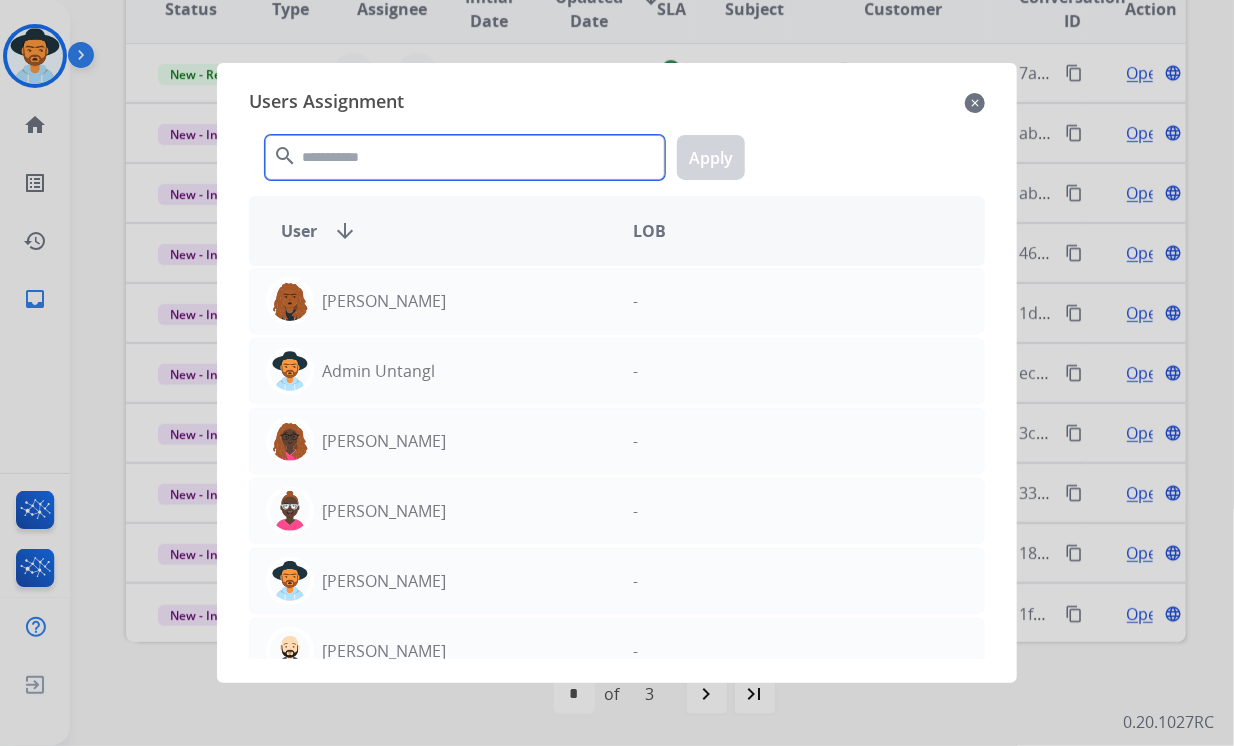 click 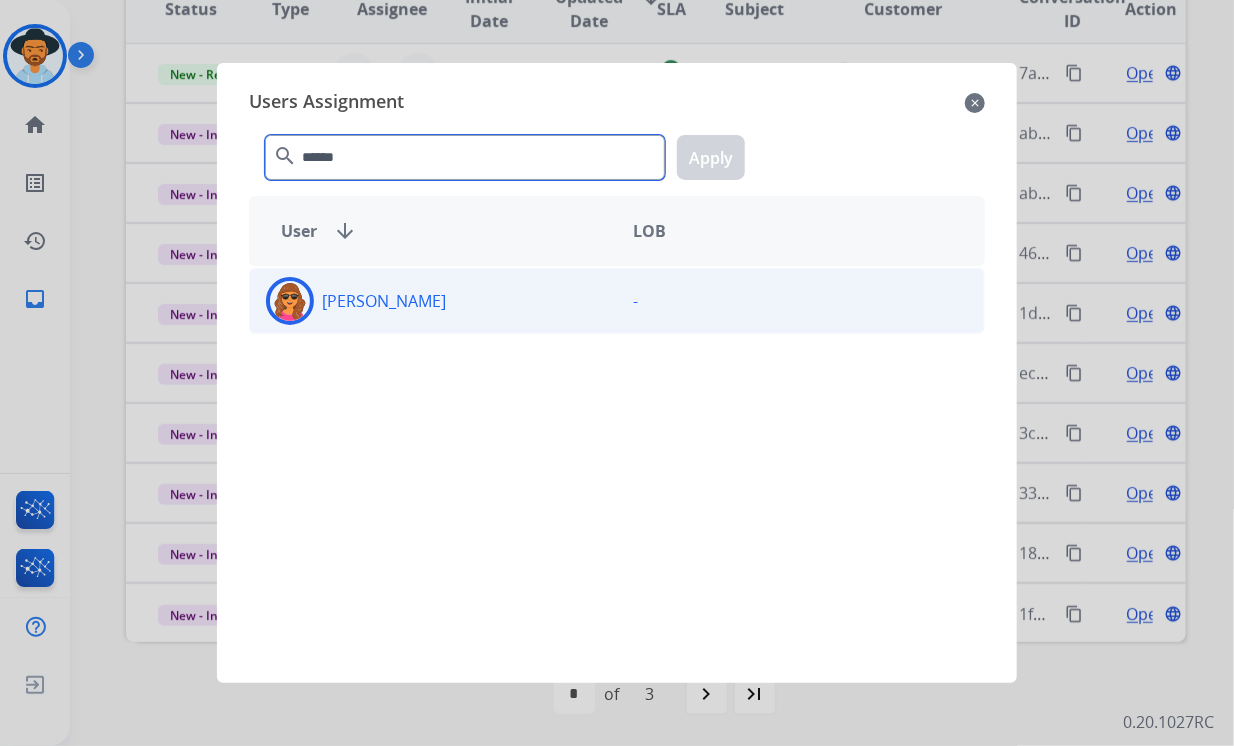 type on "******" 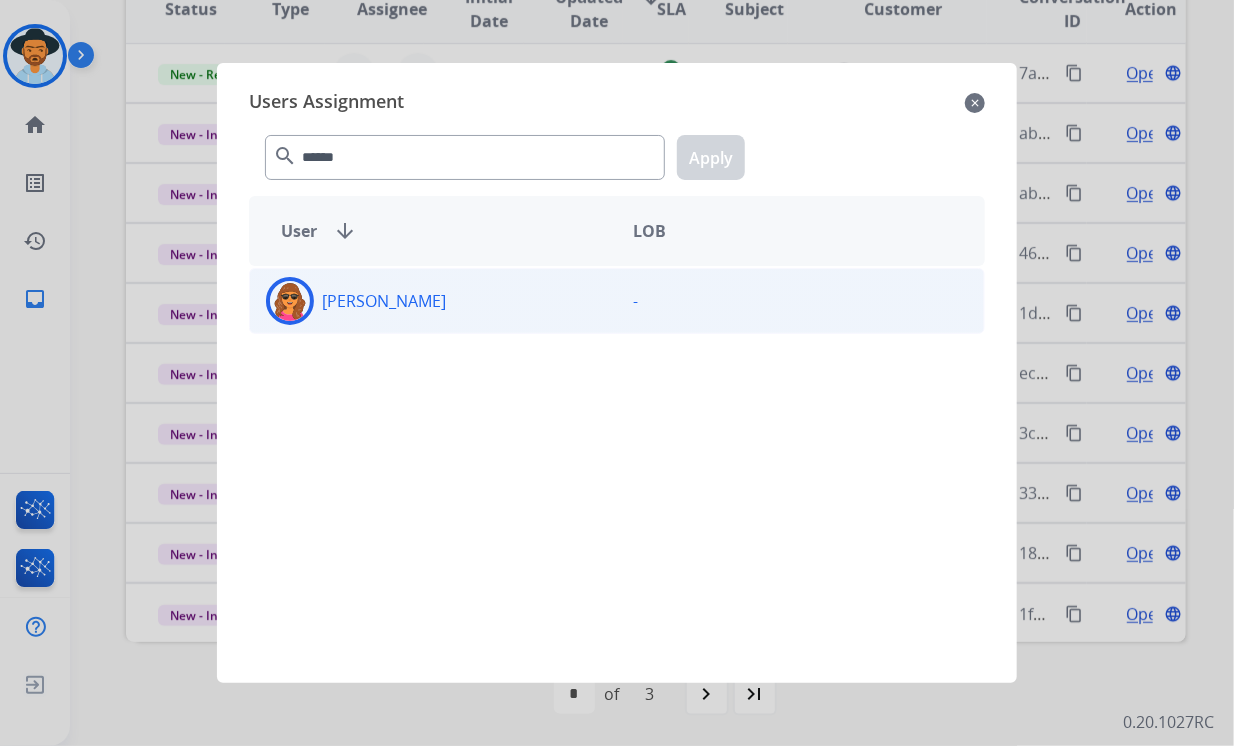 click on "[PERSON_NAME]" 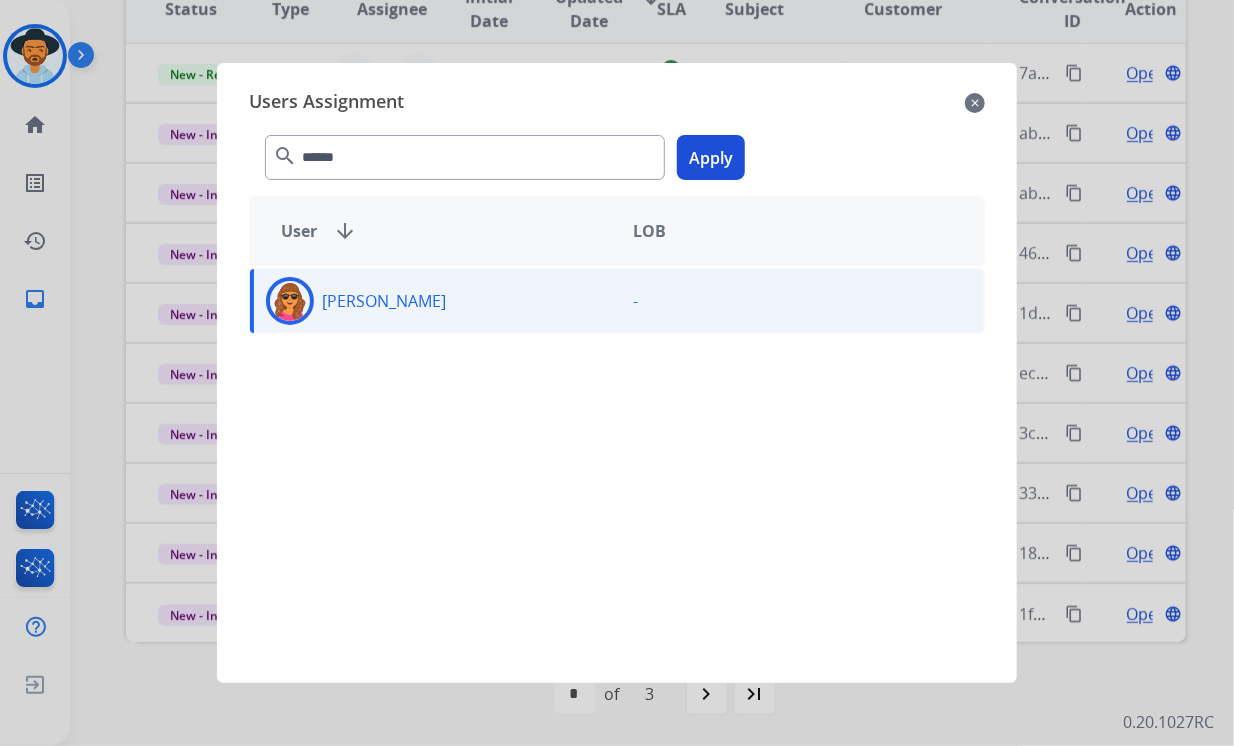 click on "Apply" 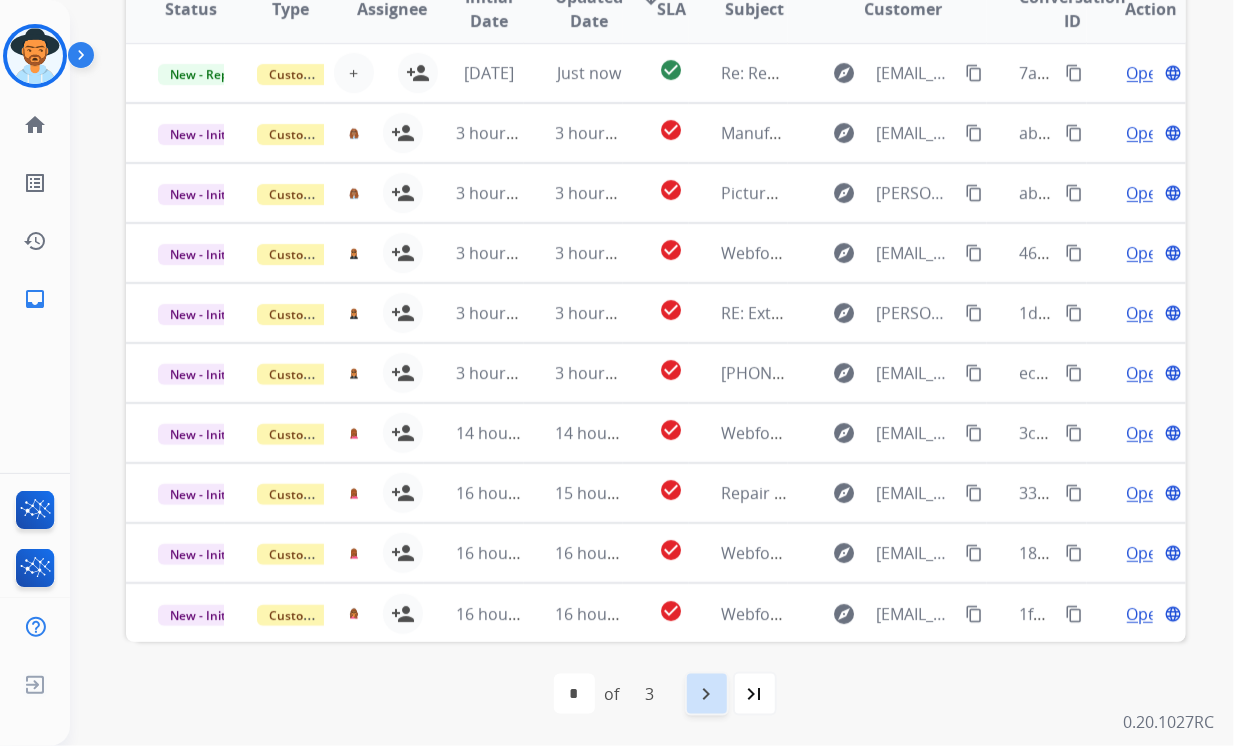 click on "navigate_next" at bounding box center [707, 694] 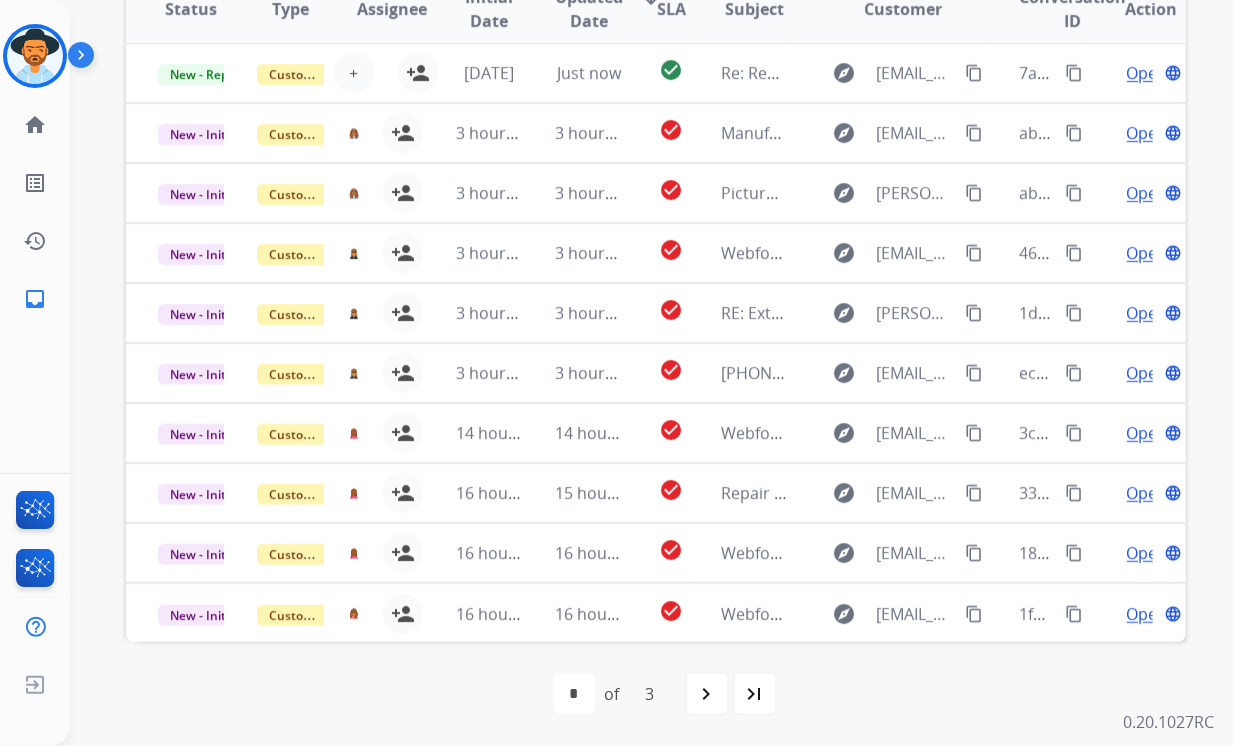 scroll, scrollTop: 0, scrollLeft: 0, axis: both 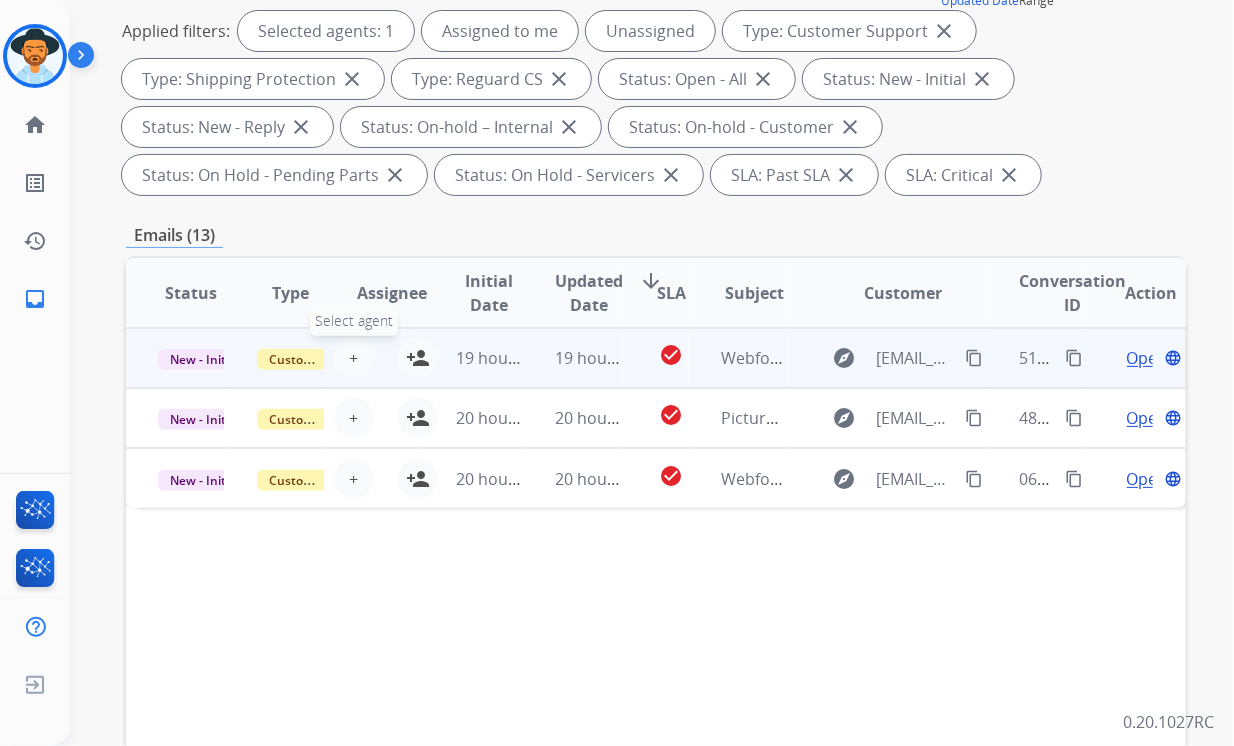 click on "+" at bounding box center (353, 358) 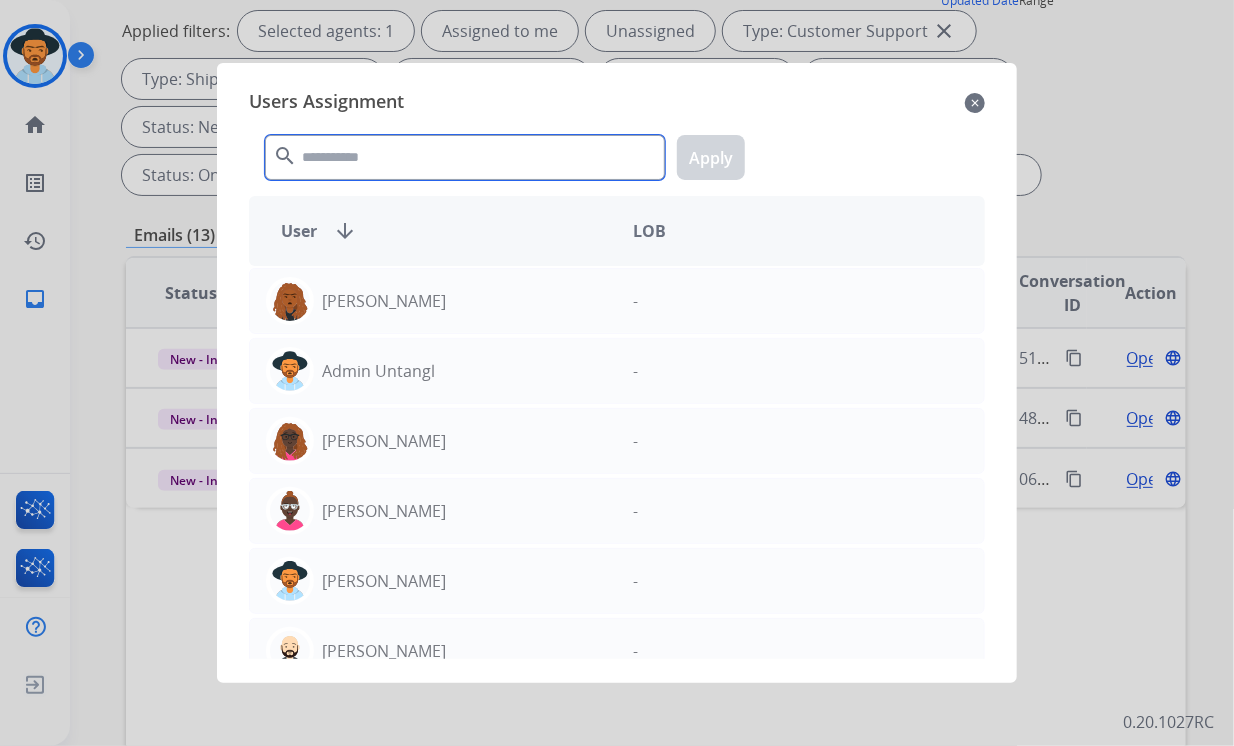 click 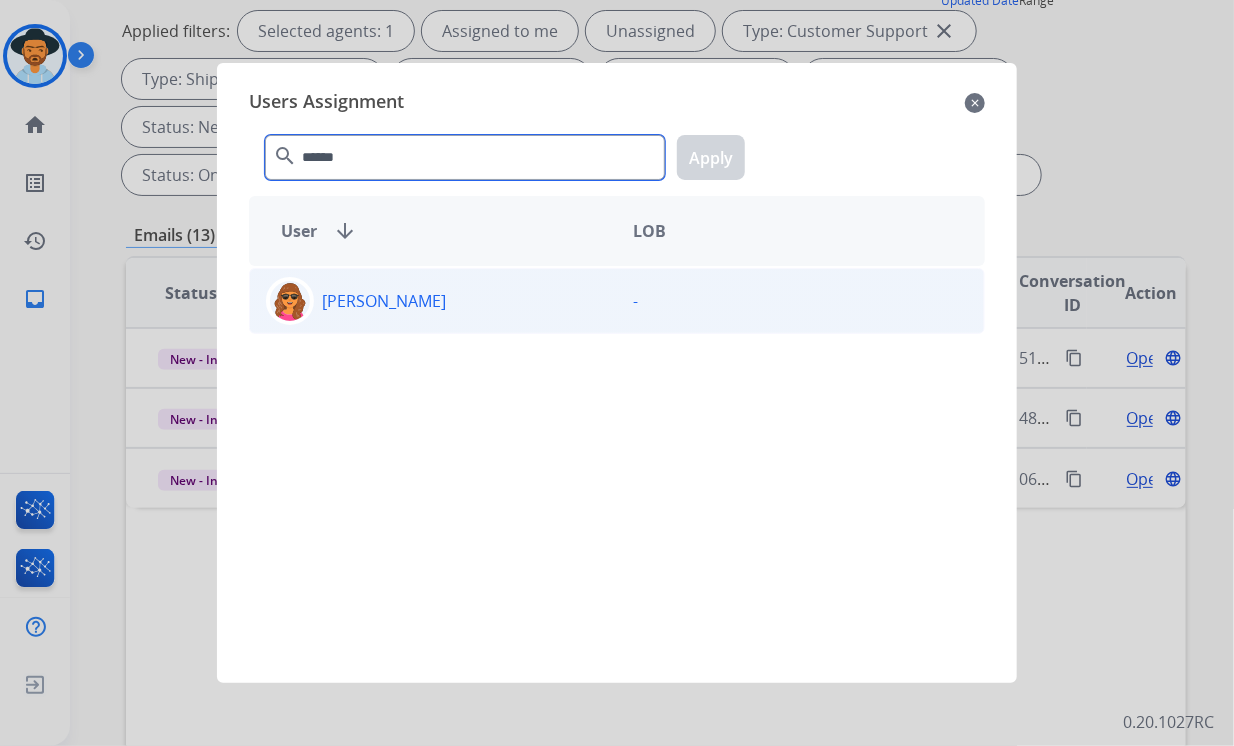 type on "******" 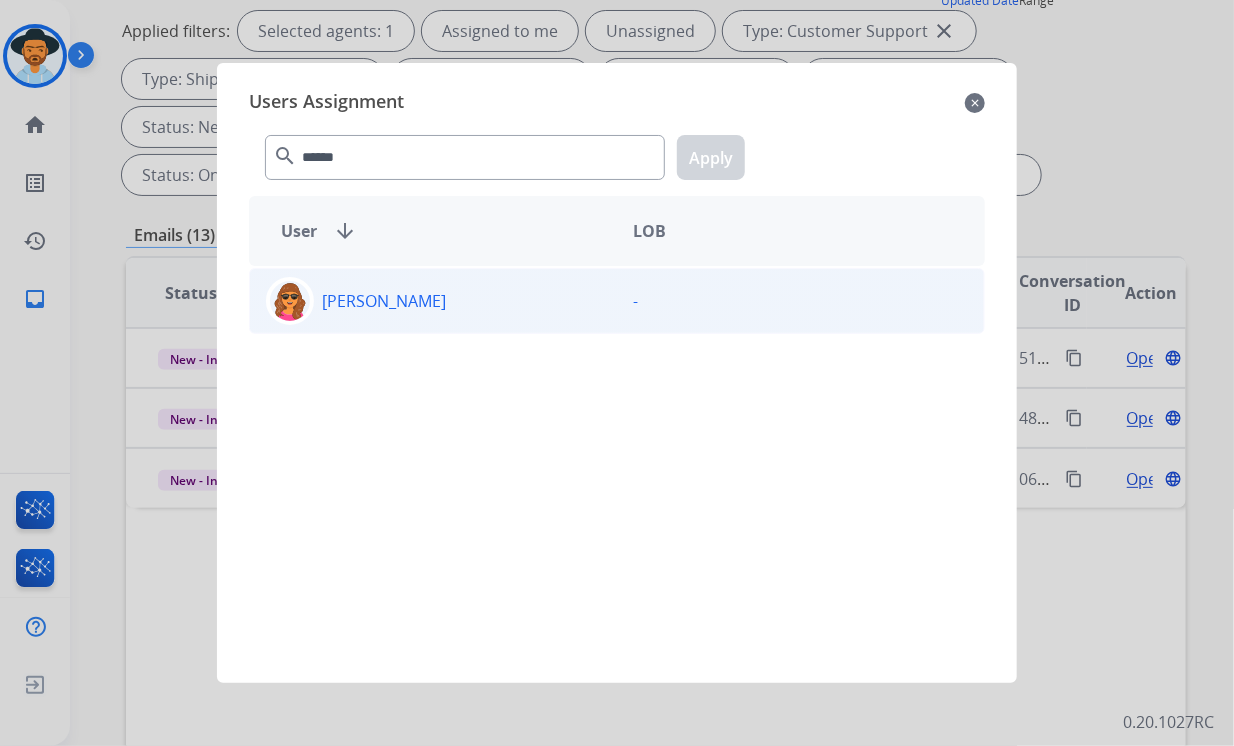 click on "[PERSON_NAME]" 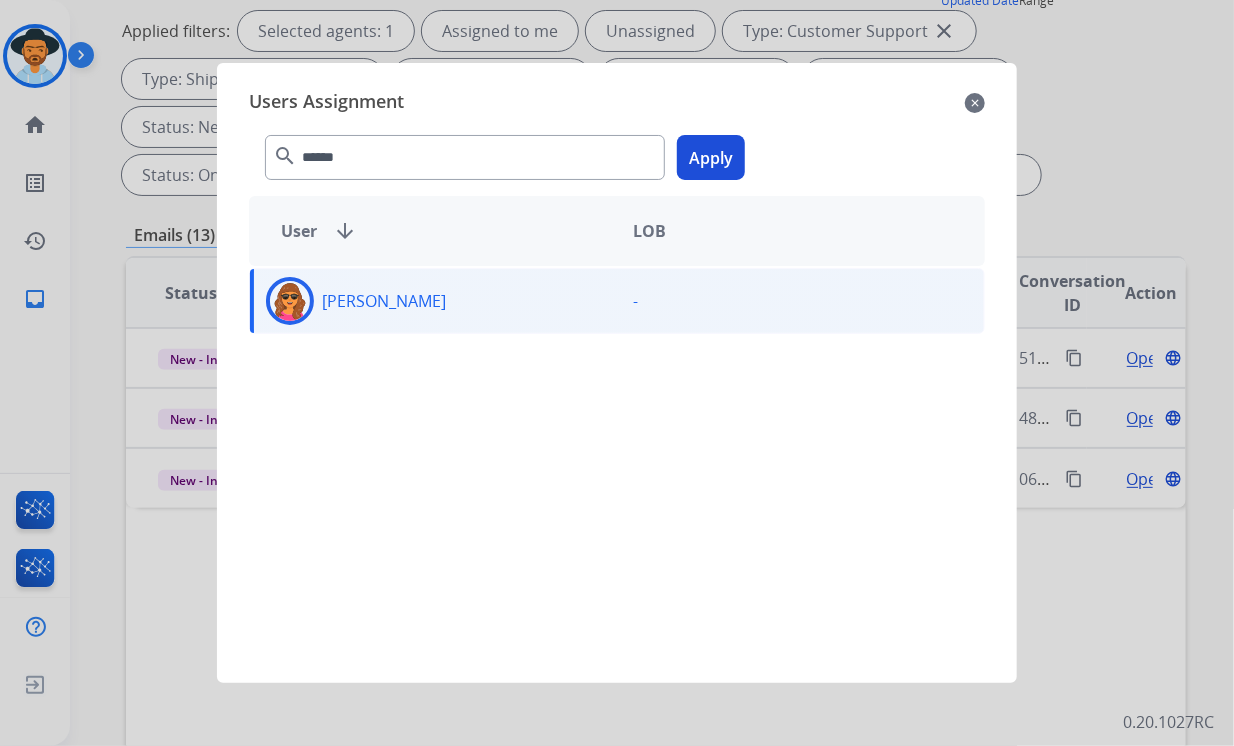 click on "Apply" 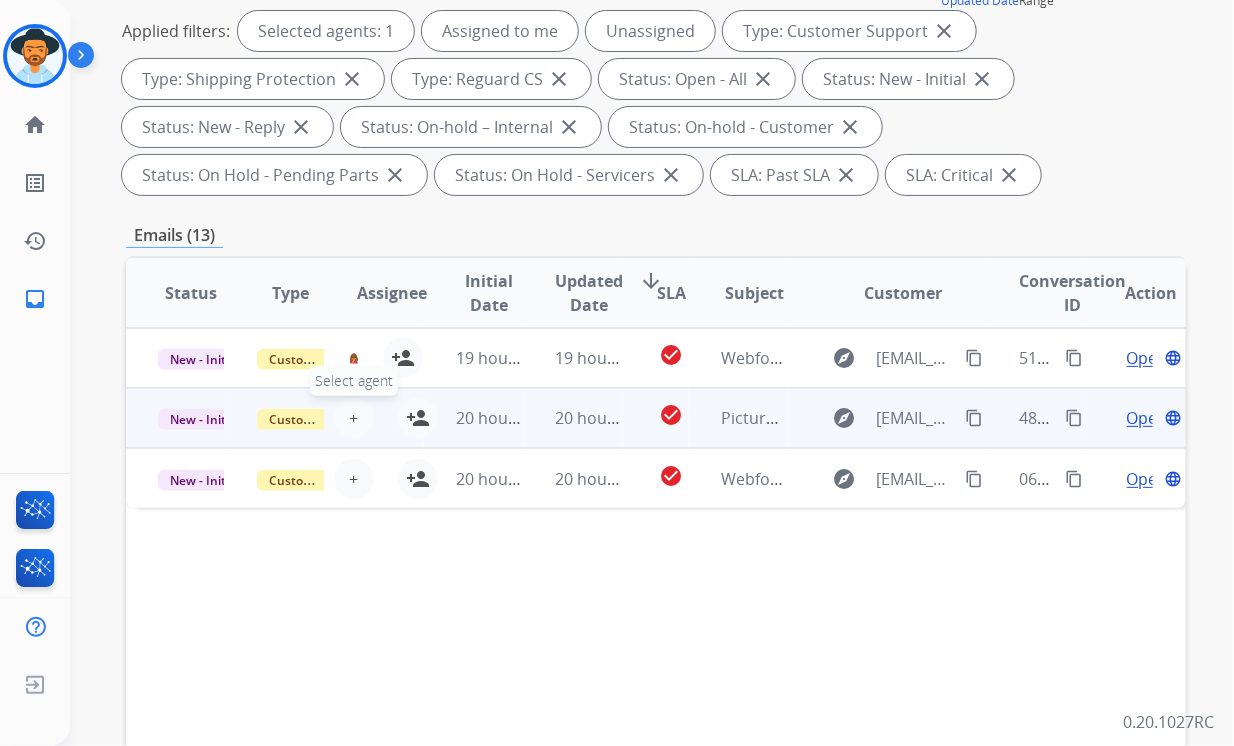 click on "+ Select agent" at bounding box center (354, 418) 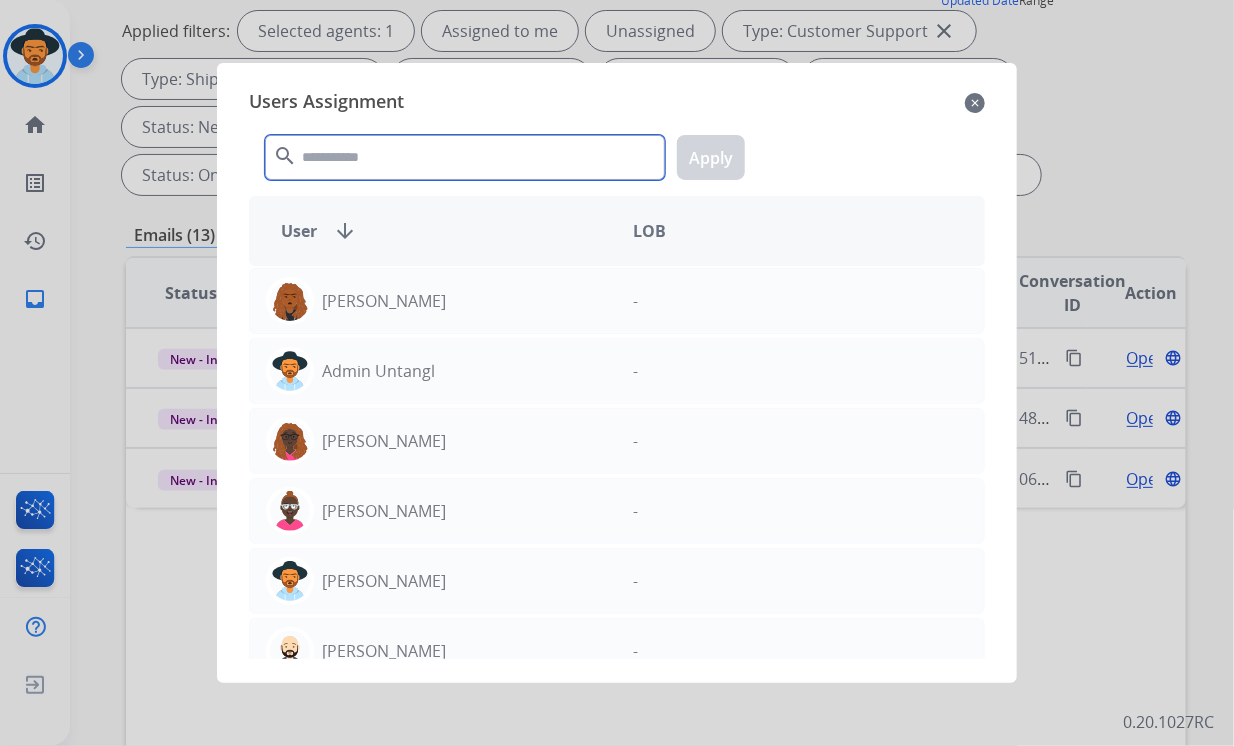 drag, startPoint x: 428, startPoint y: 158, endPoint x: 430, endPoint y: 179, distance: 21.095022 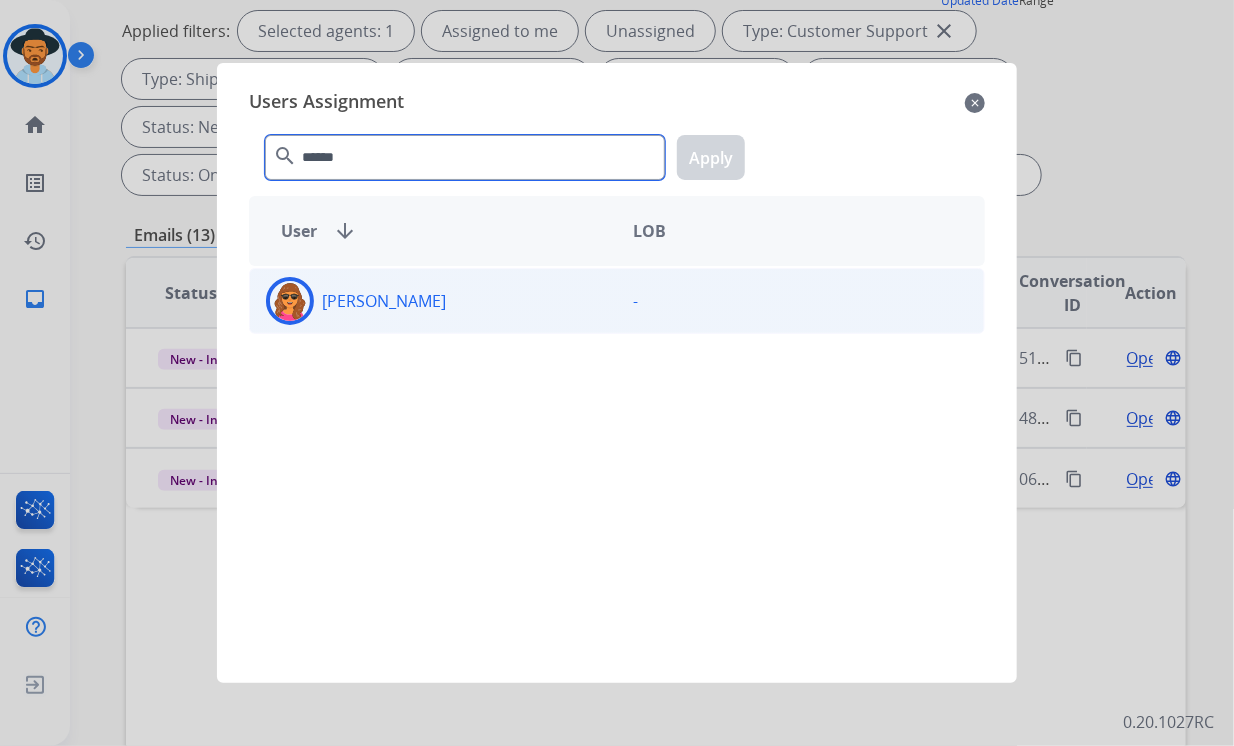 type on "******" 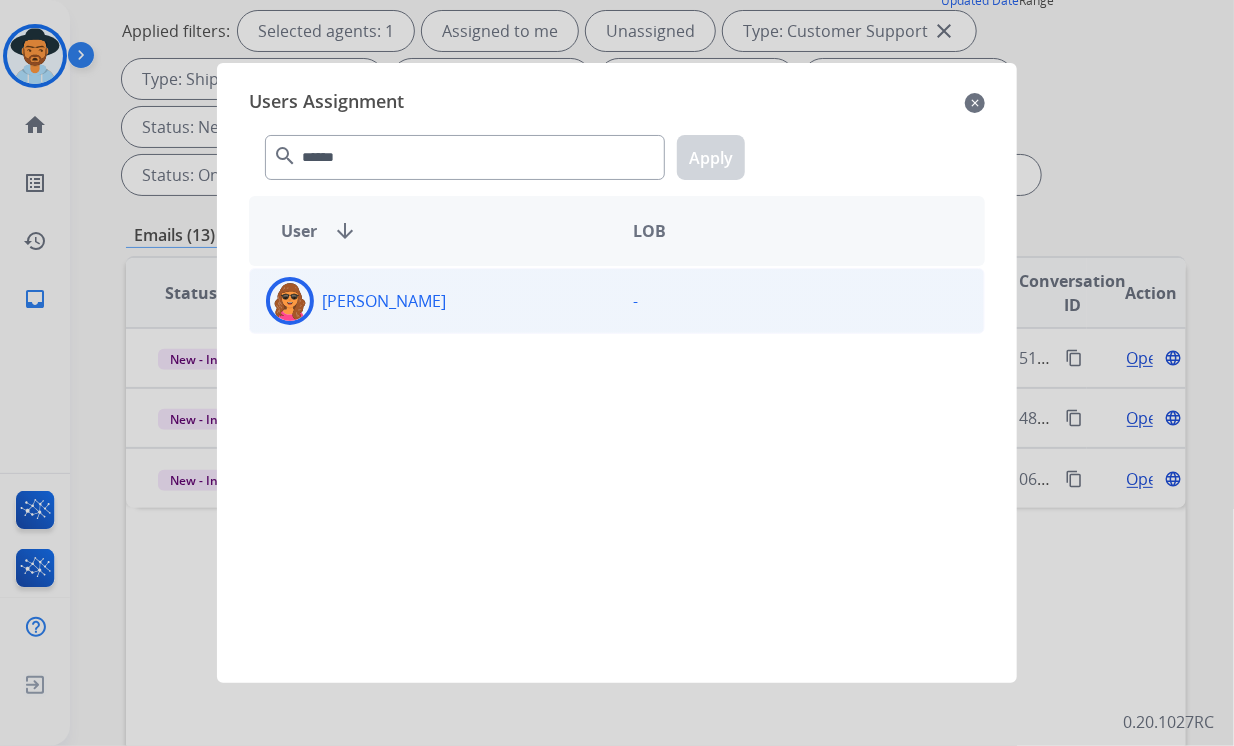 click on "[PERSON_NAME]" 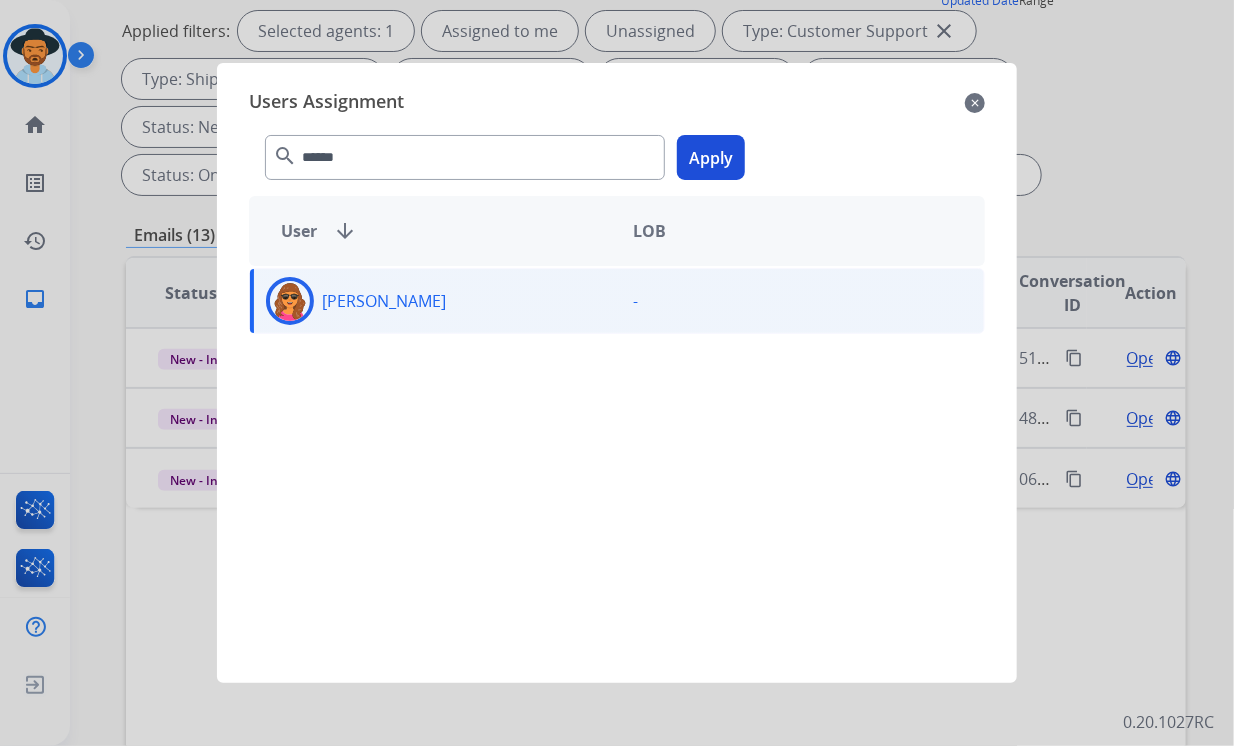 click on "Apply" 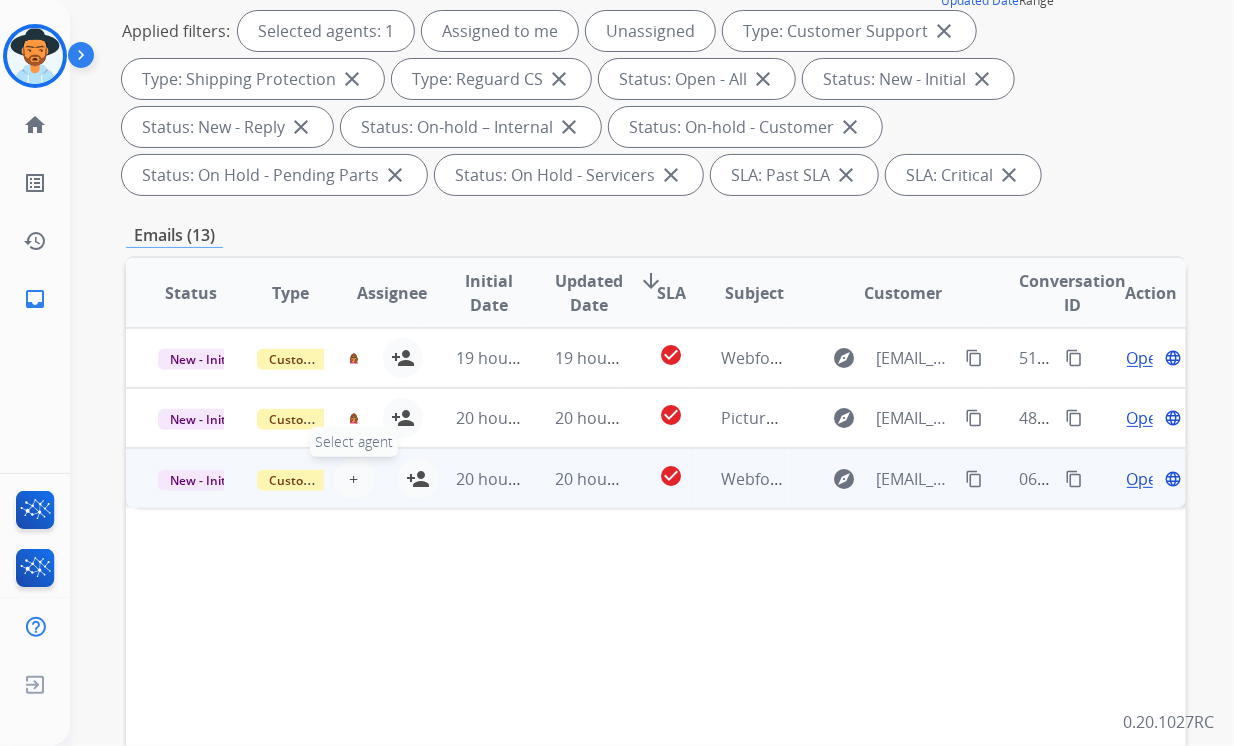 click on "+ Select agent" at bounding box center [354, 479] 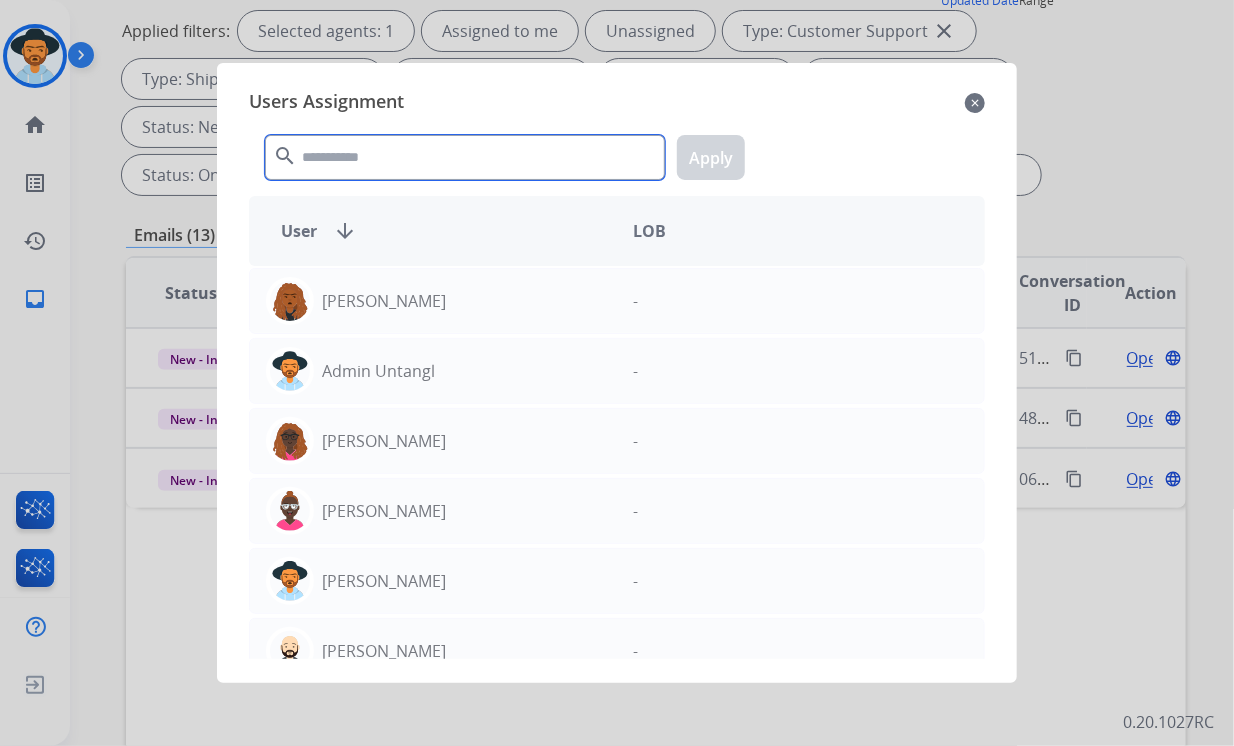 click 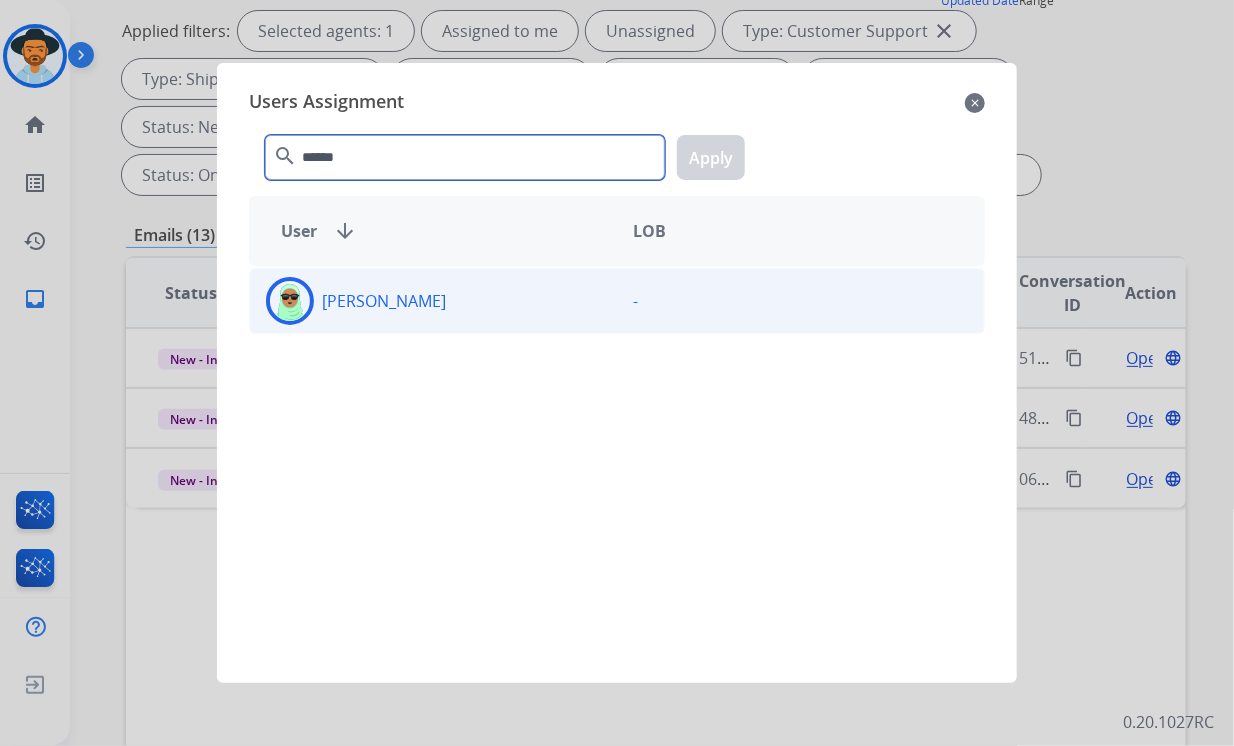 type on "******" 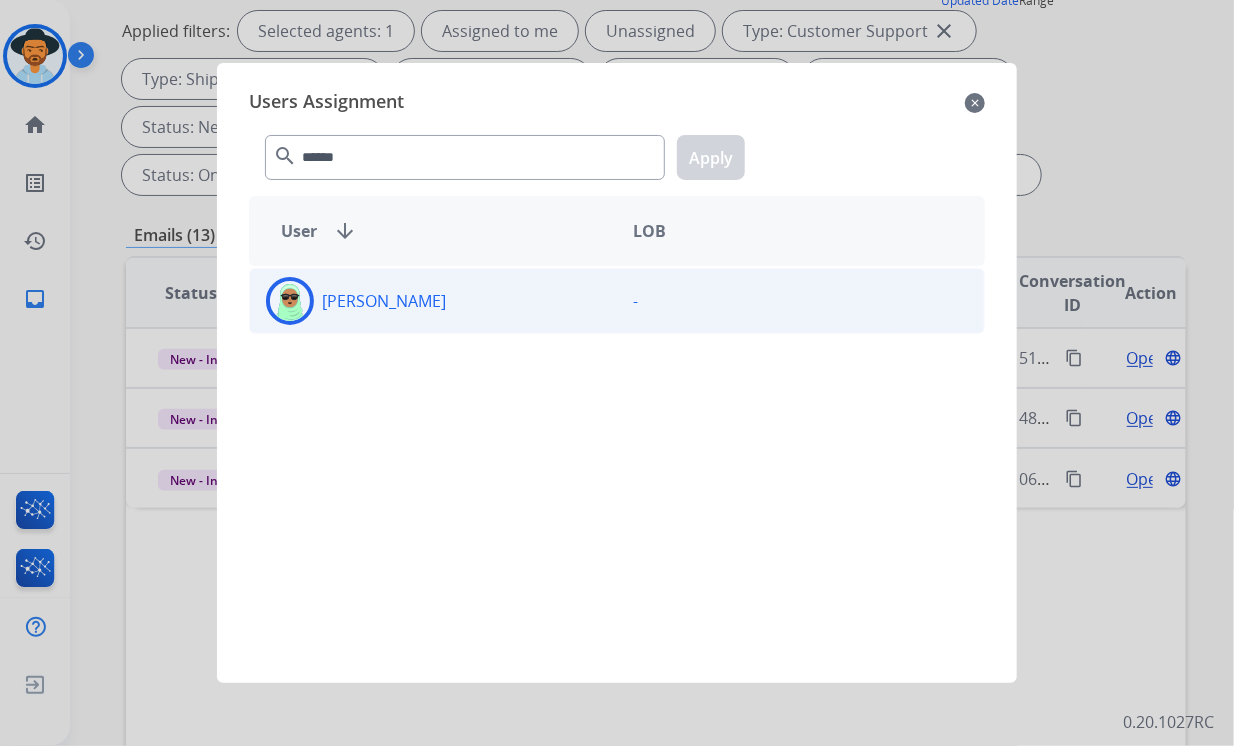 click on "[PERSON_NAME]" 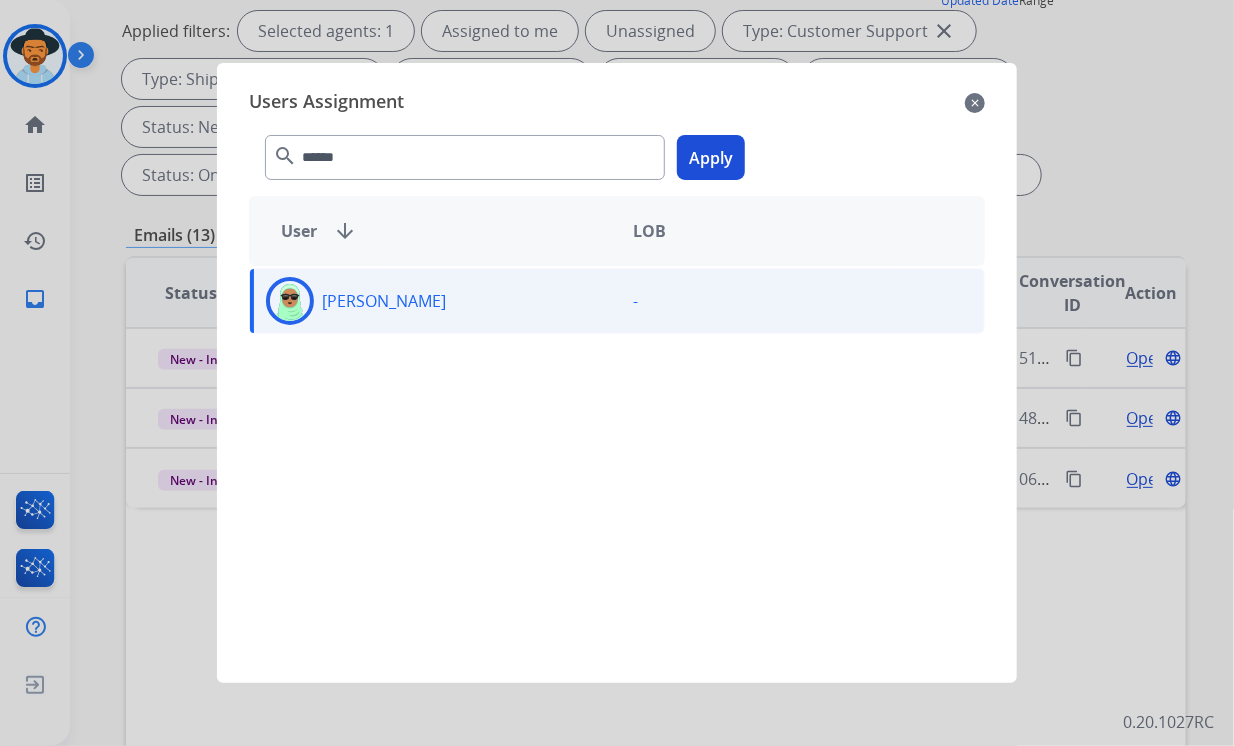 click on "Apply" 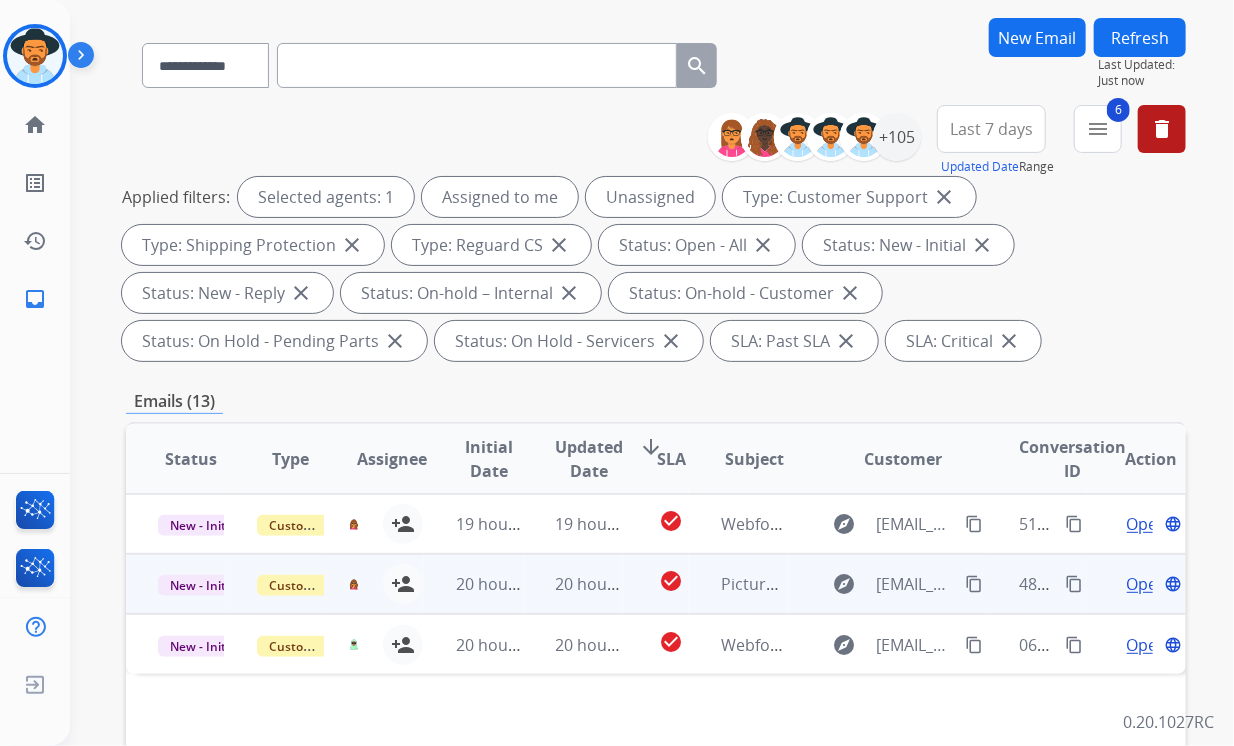 scroll, scrollTop: 100, scrollLeft: 0, axis: vertical 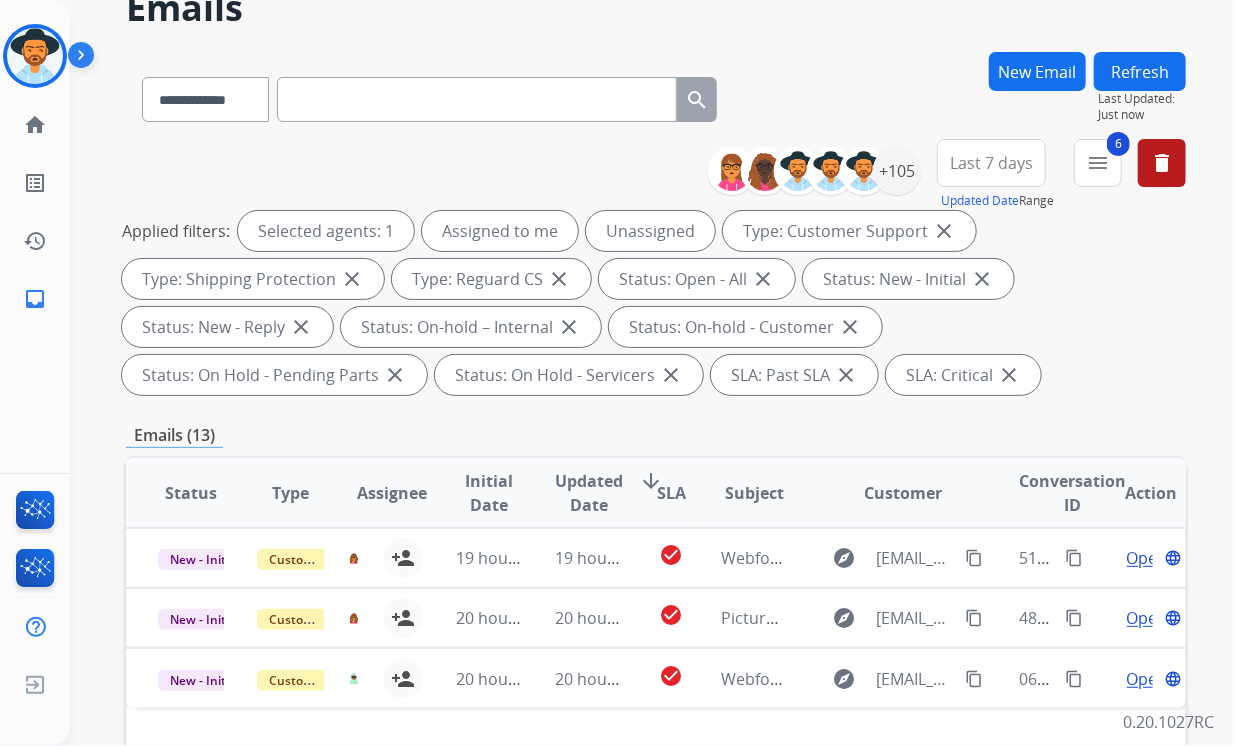 click on "Refresh" at bounding box center (1140, 71) 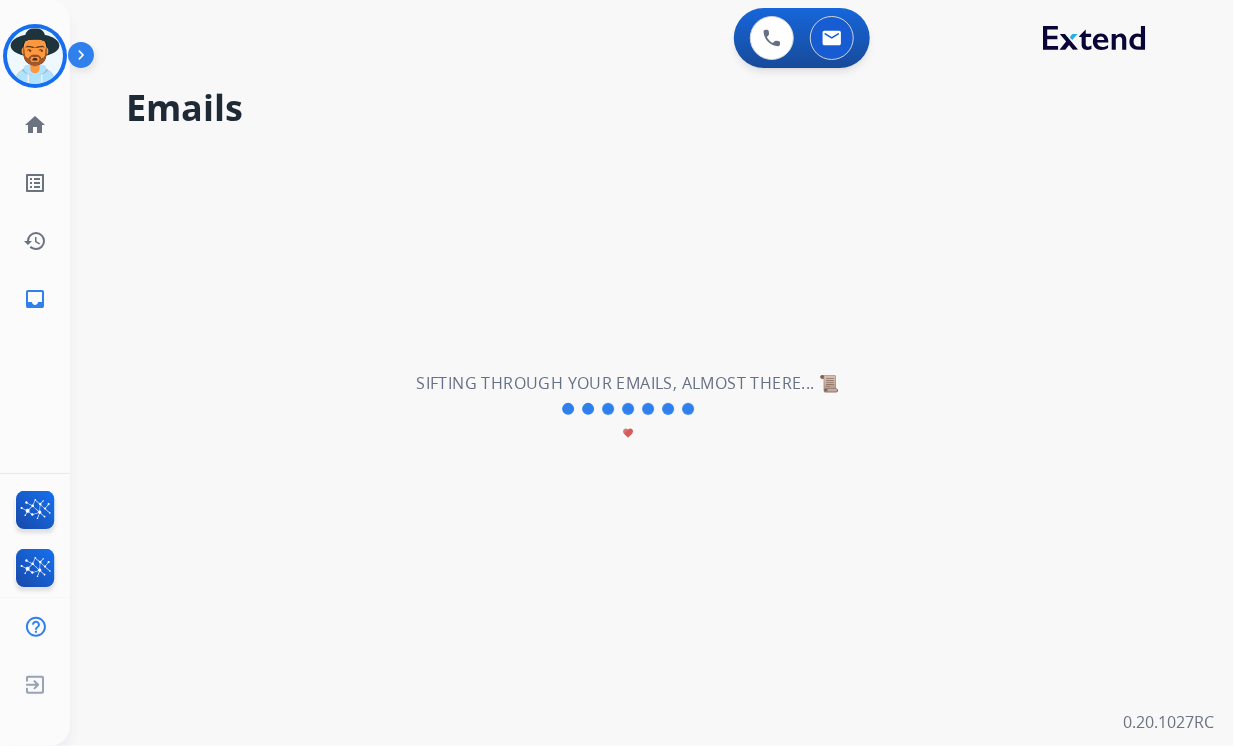 scroll, scrollTop: 0, scrollLeft: 0, axis: both 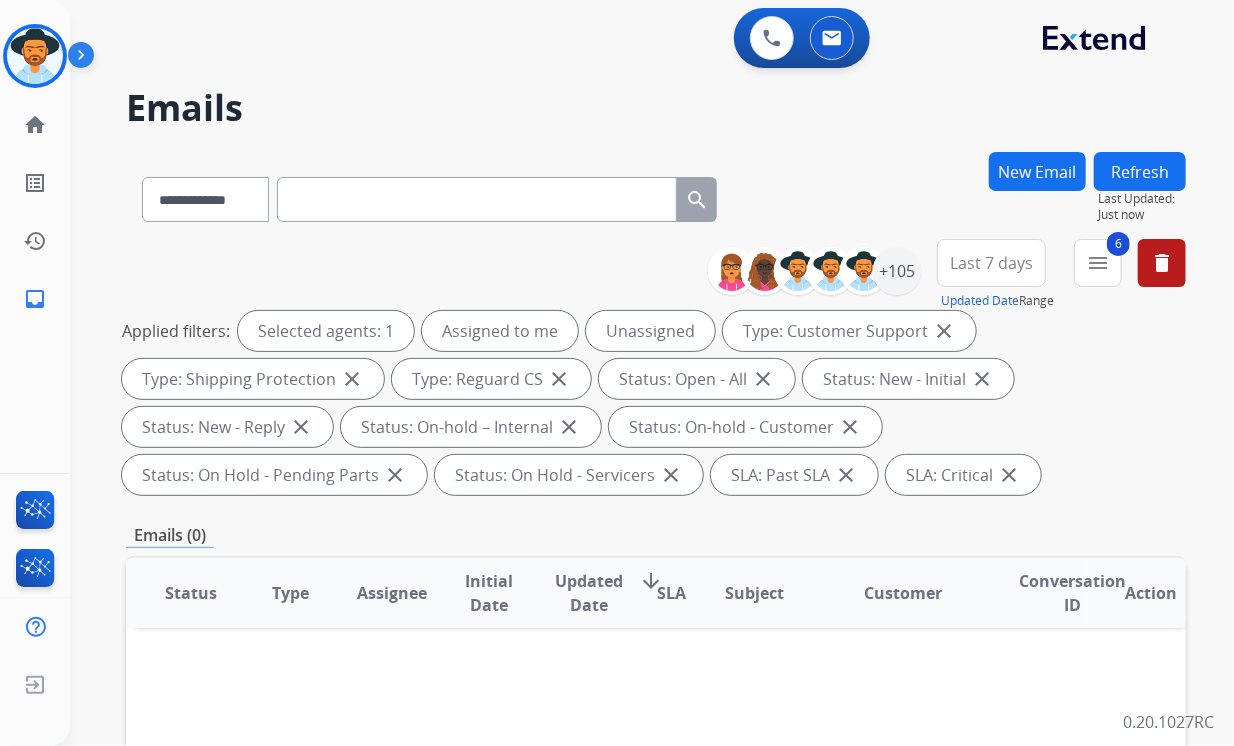 click on "close" at bounding box center (1009, 475) 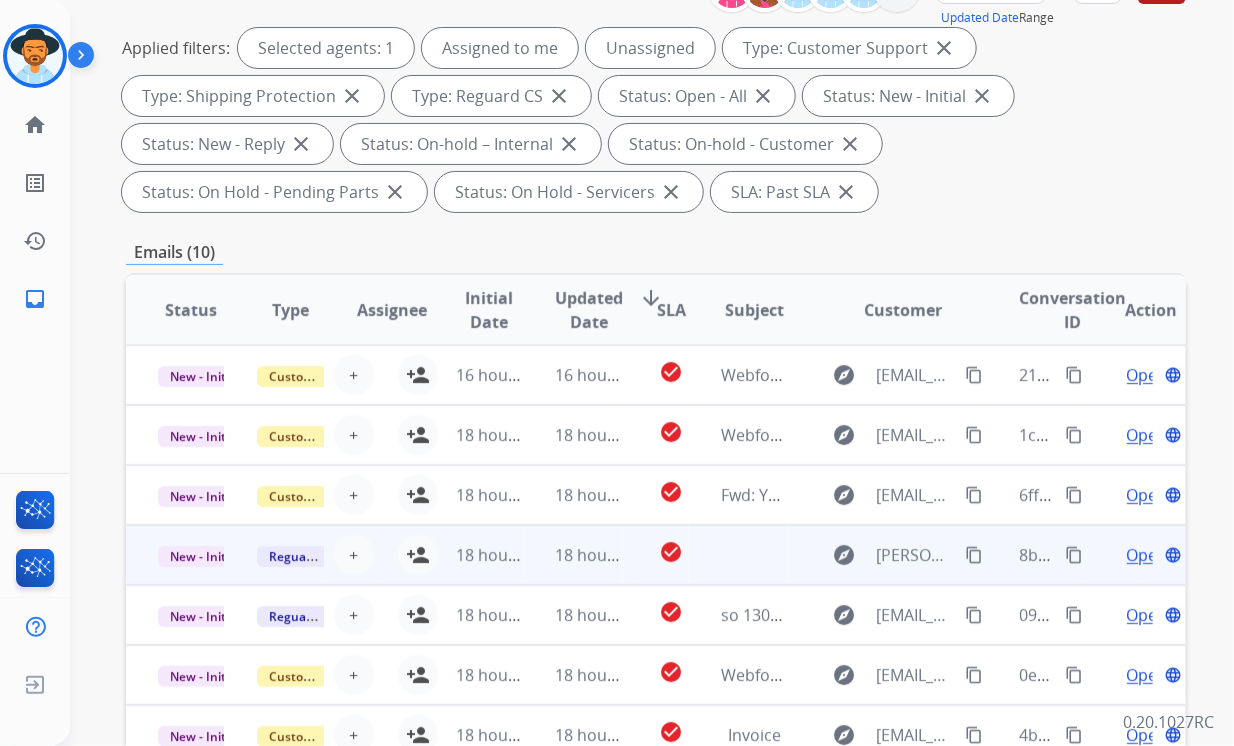 scroll, scrollTop: 400, scrollLeft: 0, axis: vertical 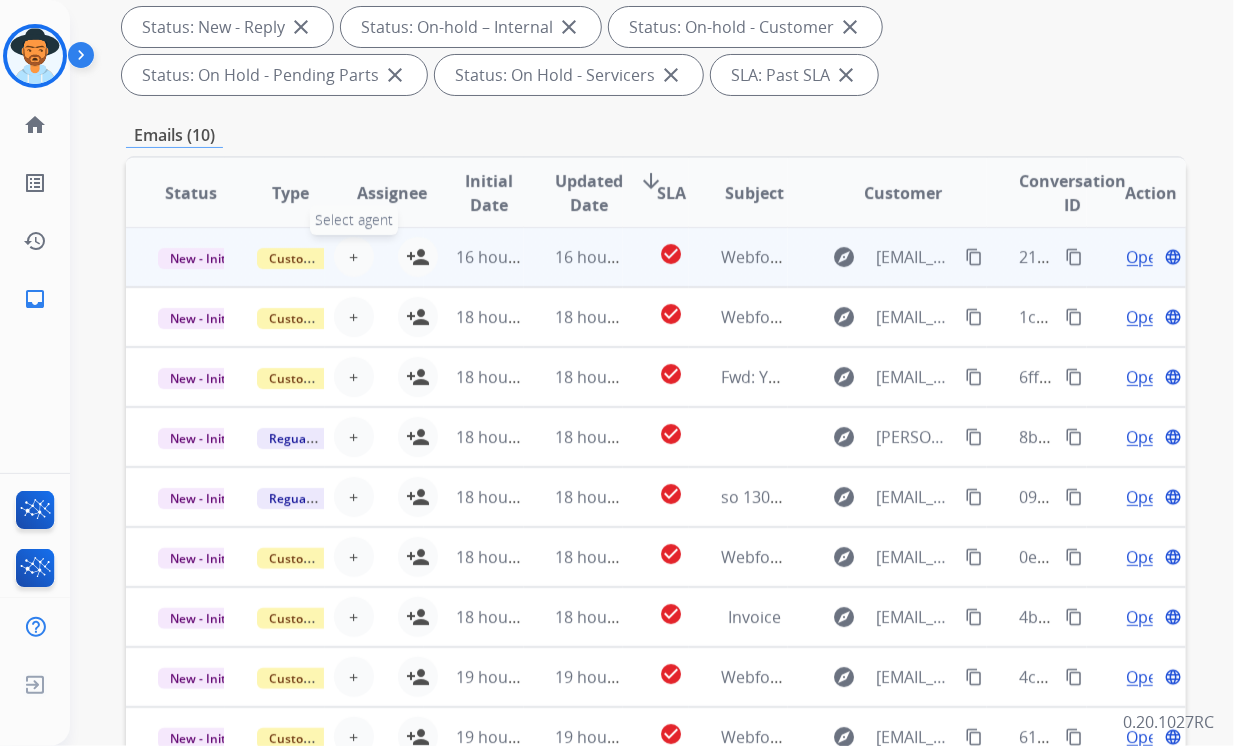 click on "+ Select agent" at bounding box center (354, 257) 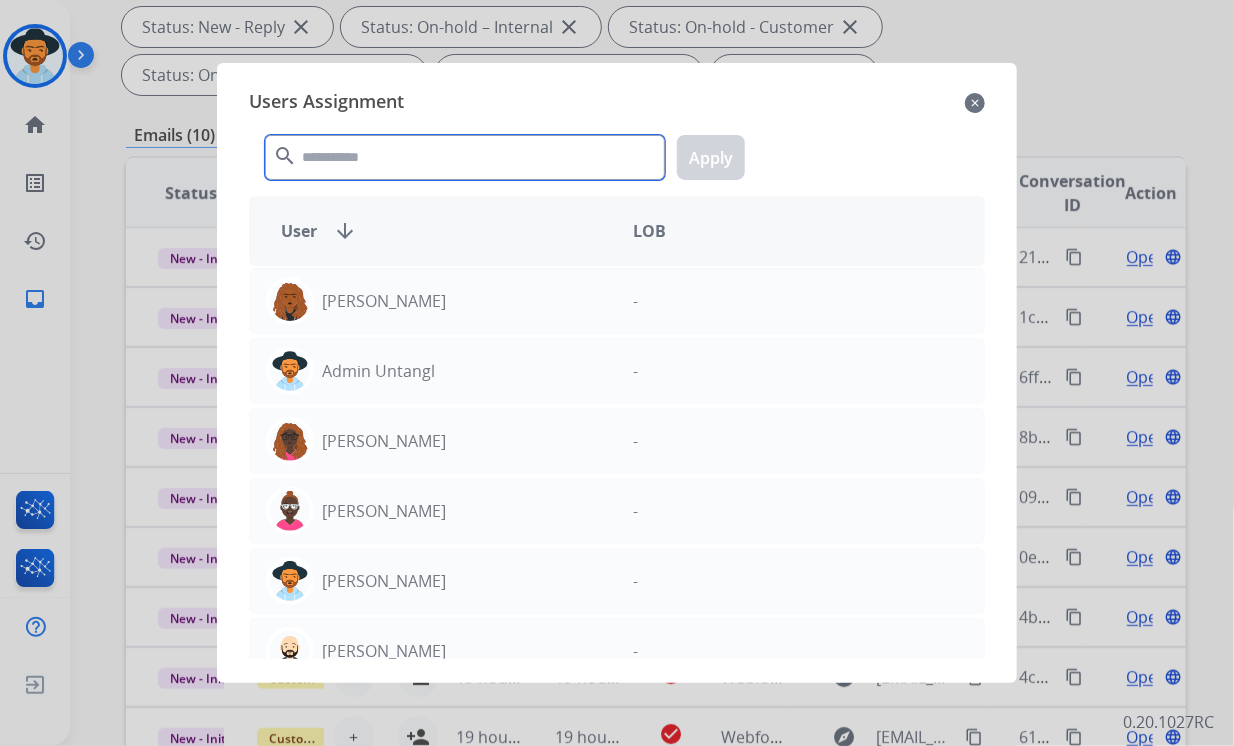 click 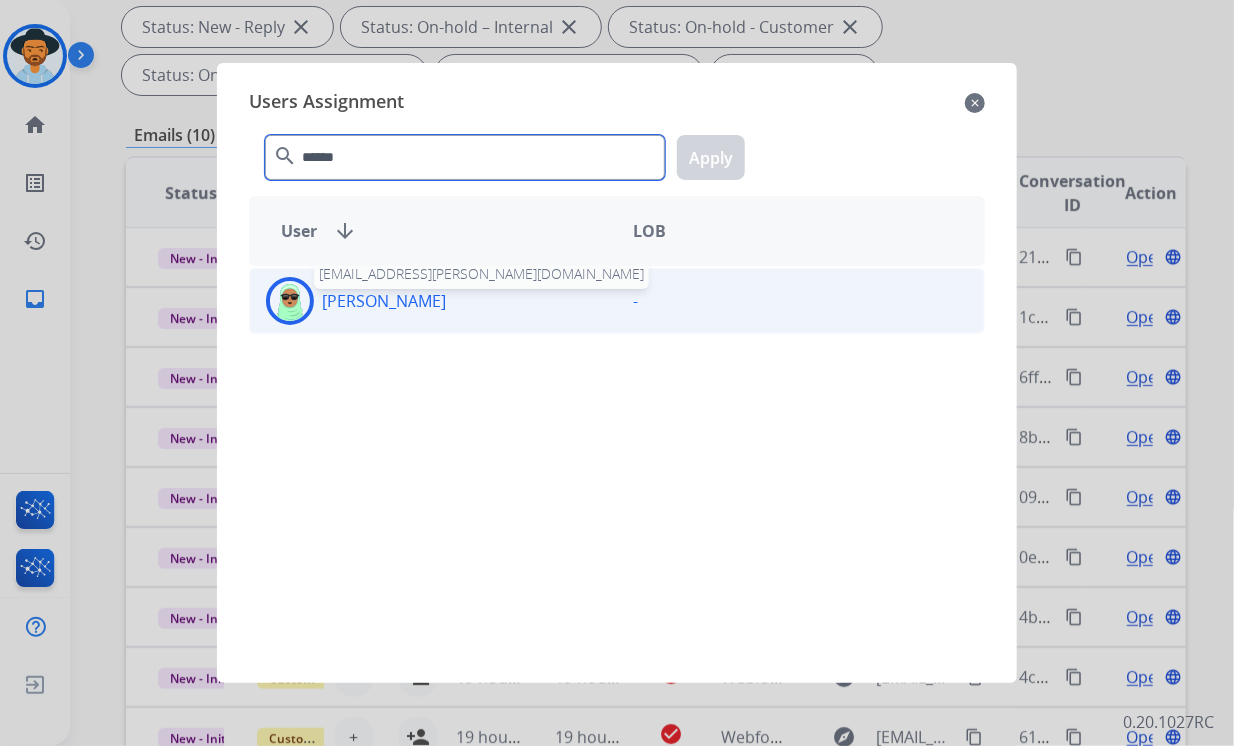 type on "******" 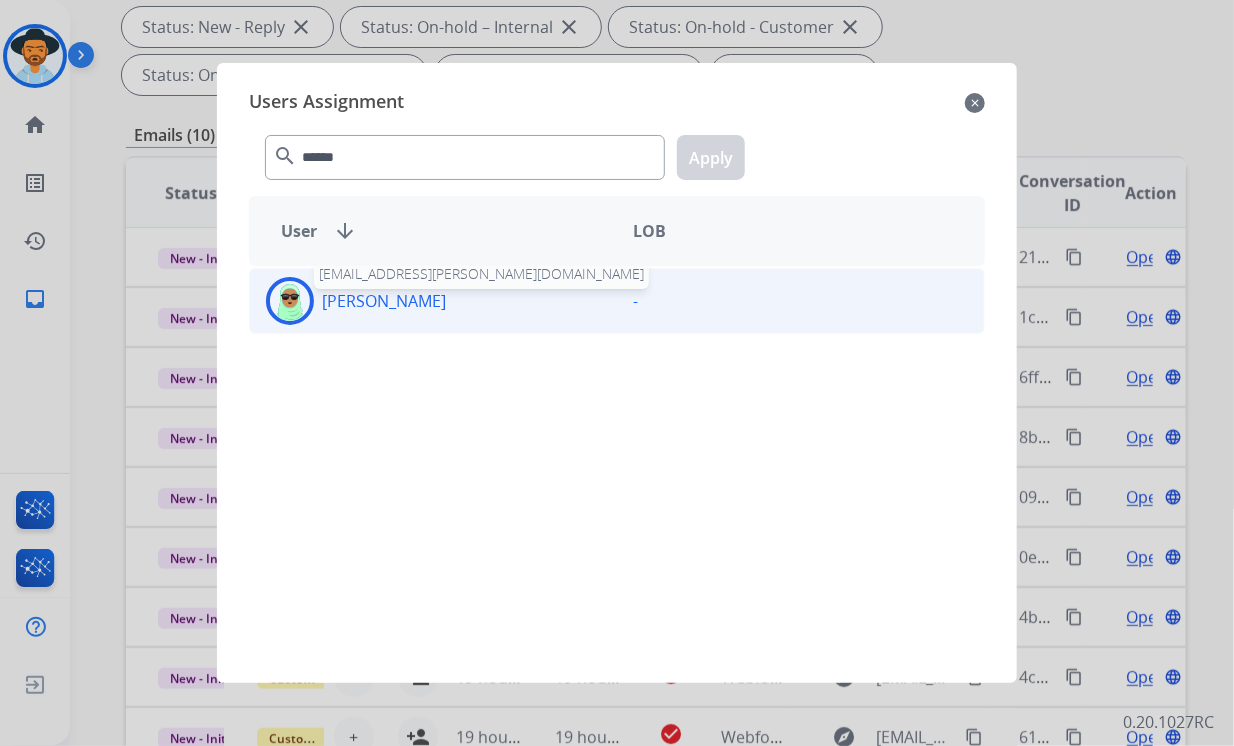 click on "[PERSON_NAME]" 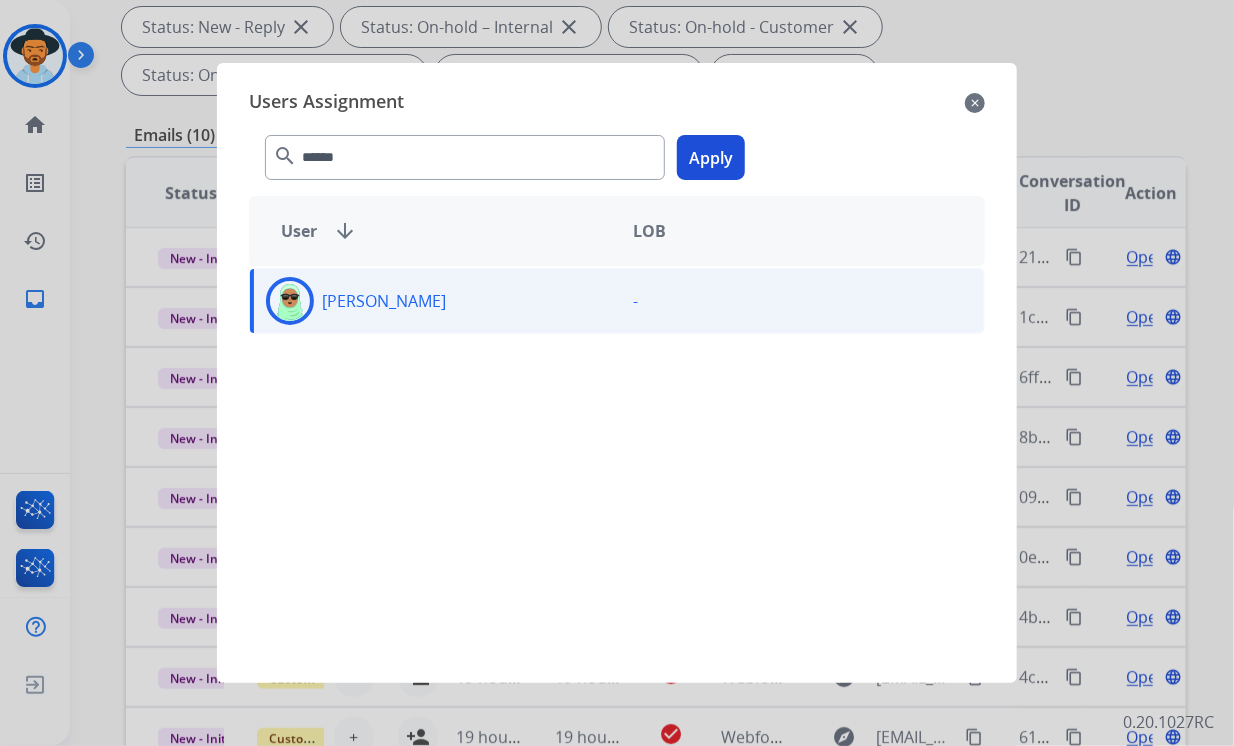 drag, startPoint x: 722, startPoint y: 158, endPoint x: 598, endPoint y: 189, distance: 127.81628 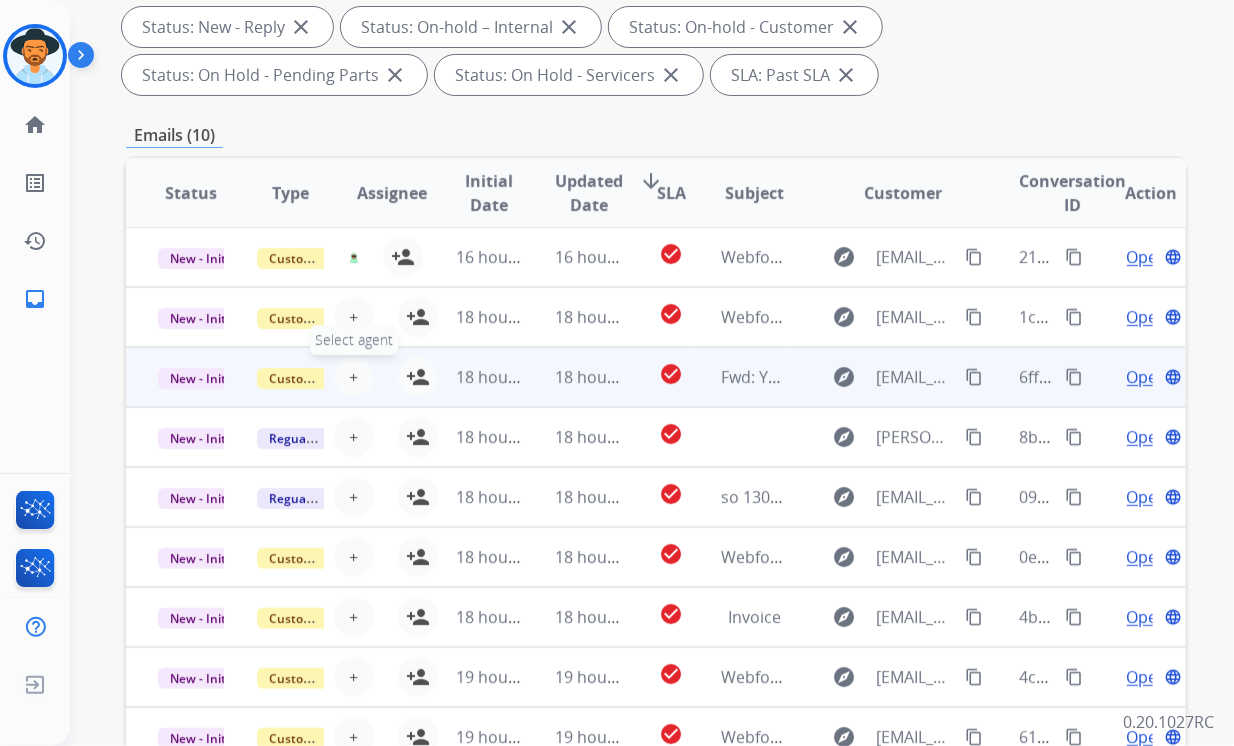 click on "Select agent" at bounding box center [354, 340] 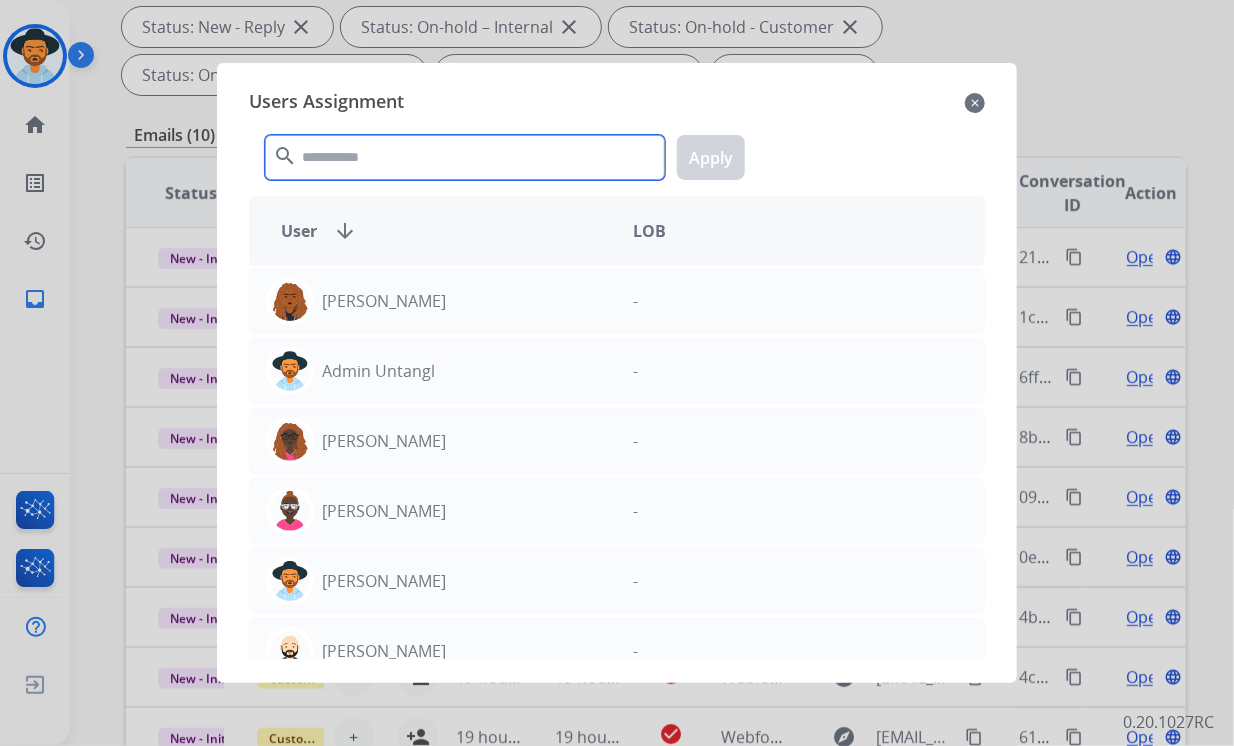 click 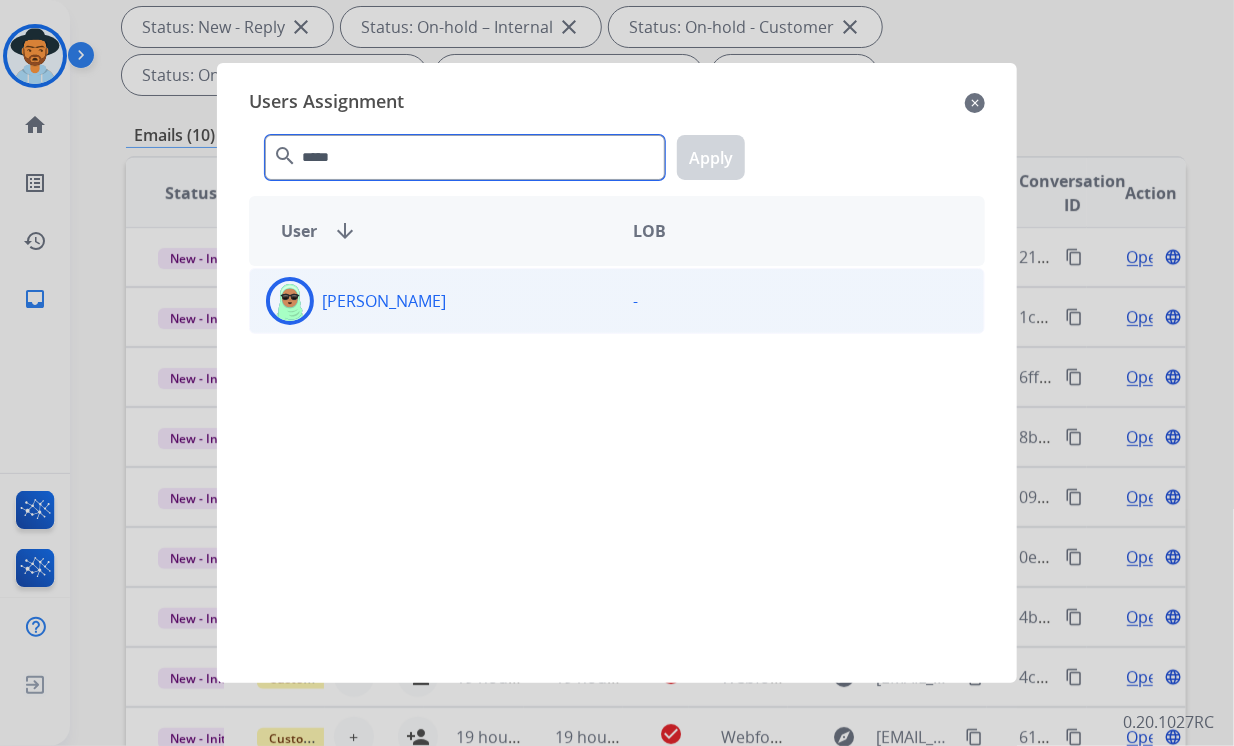 type on "*****" 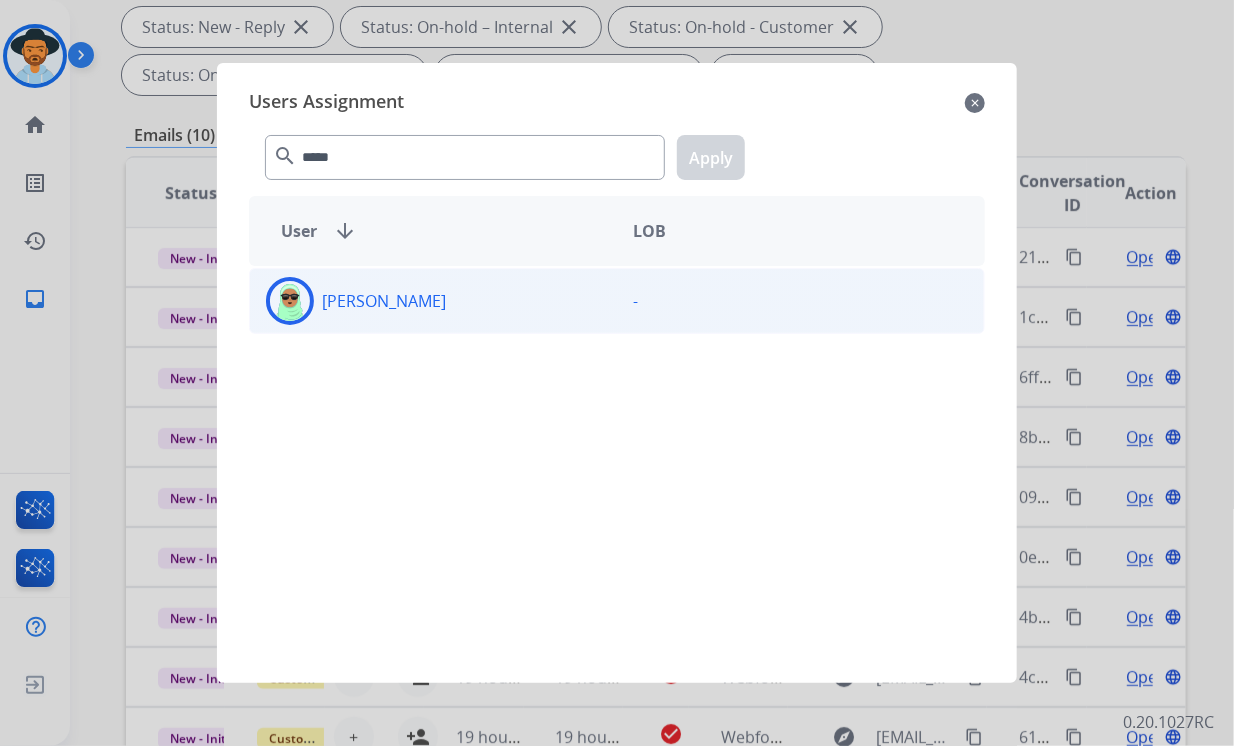 click on "[PERSON_NAME]" 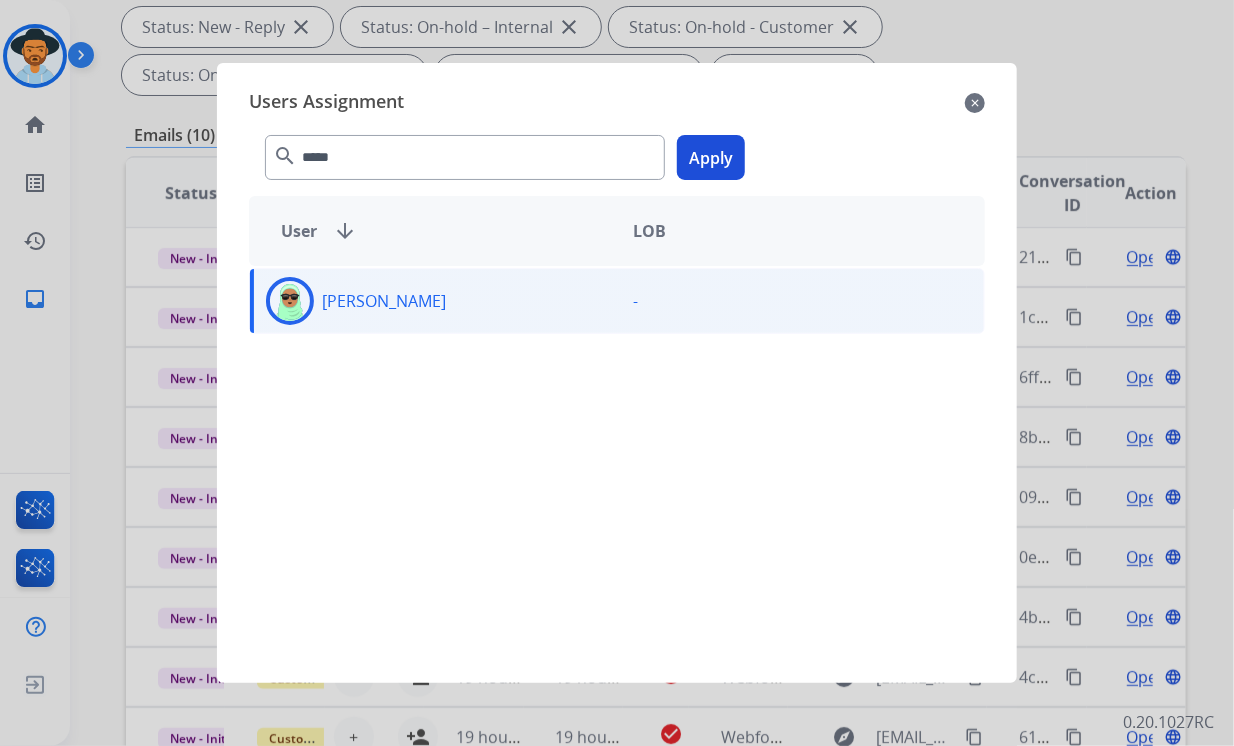click on "Apply" 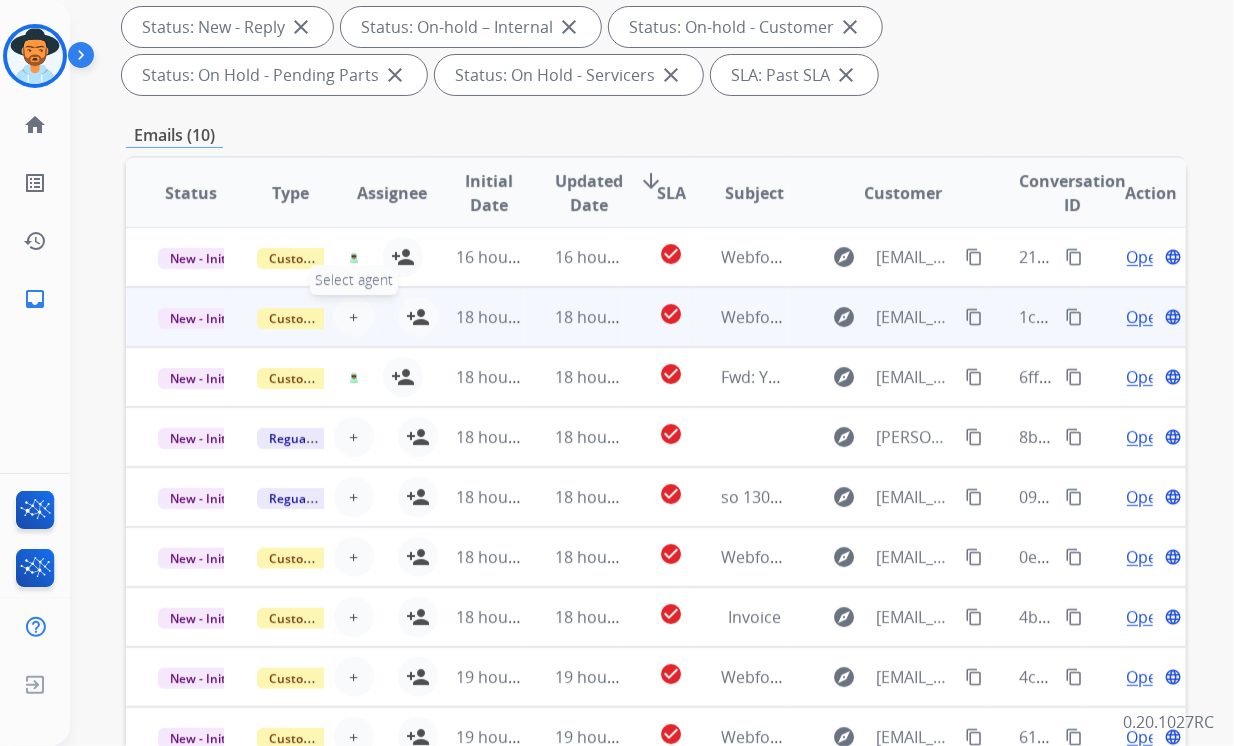 click on "+ Select agent" at bounding box center [354, 317] 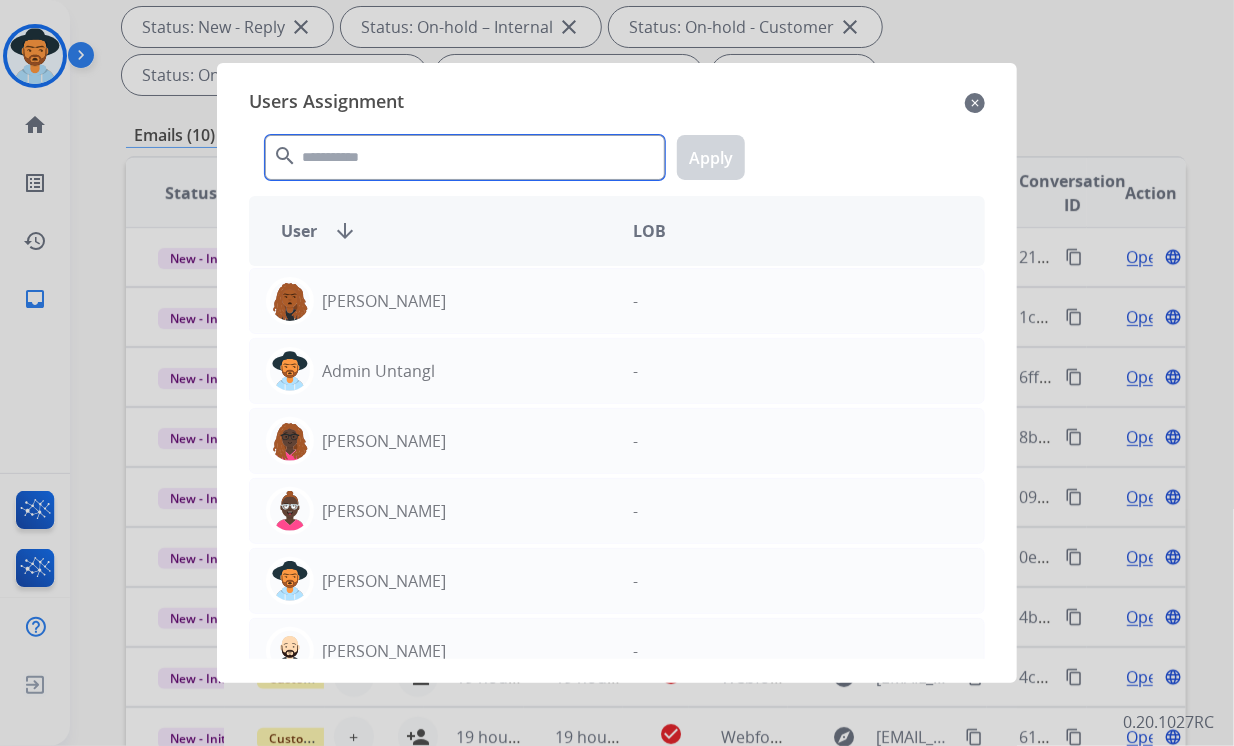 click 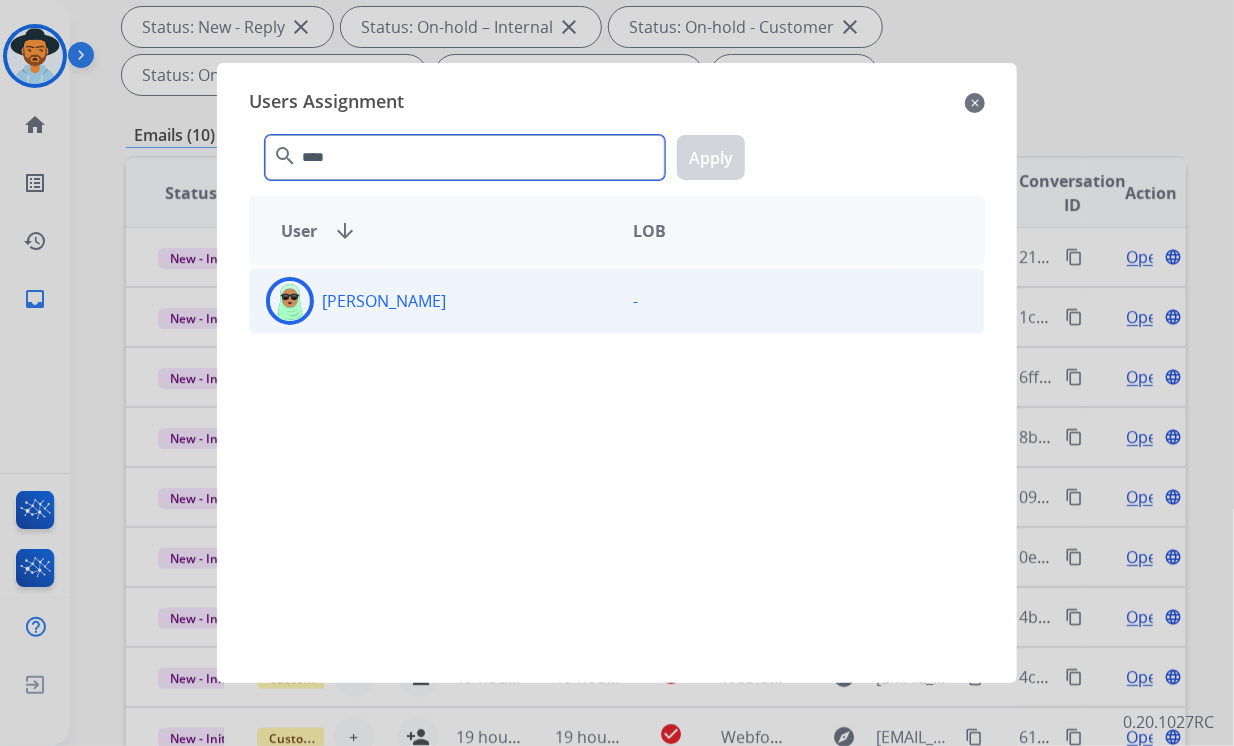 type on "****" 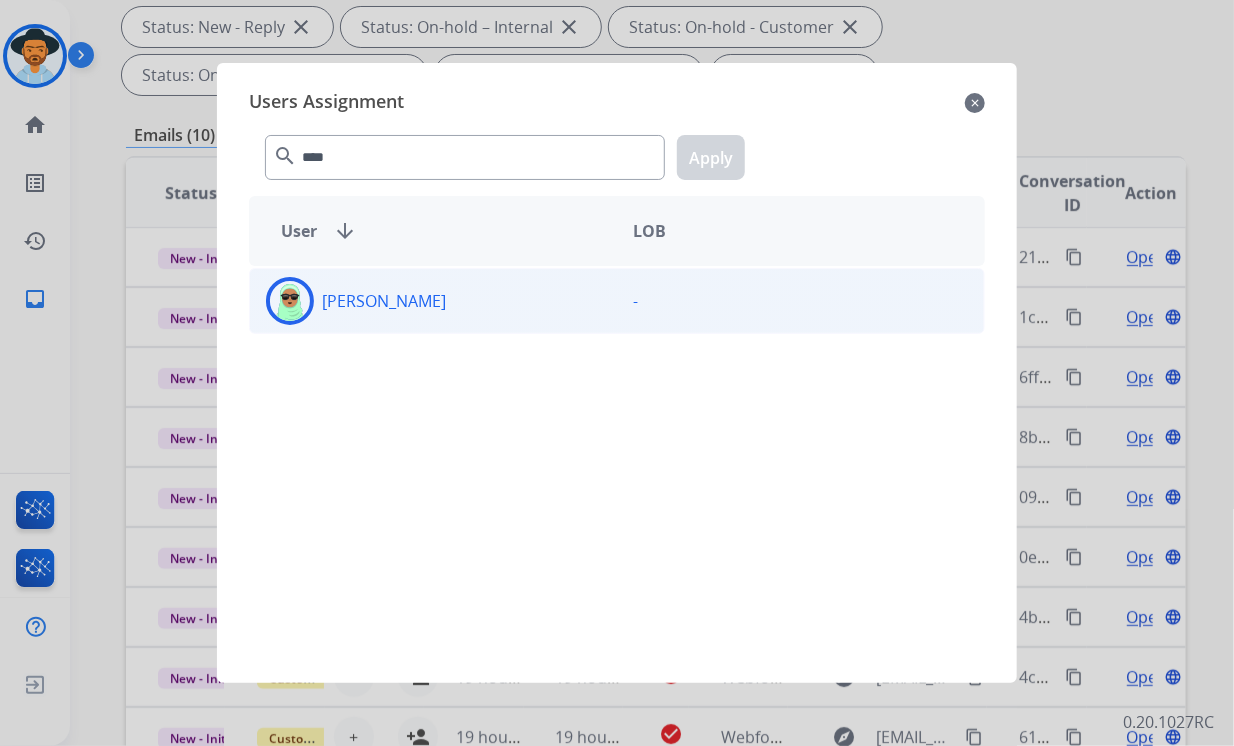 click on "[PERSON_NAME]" 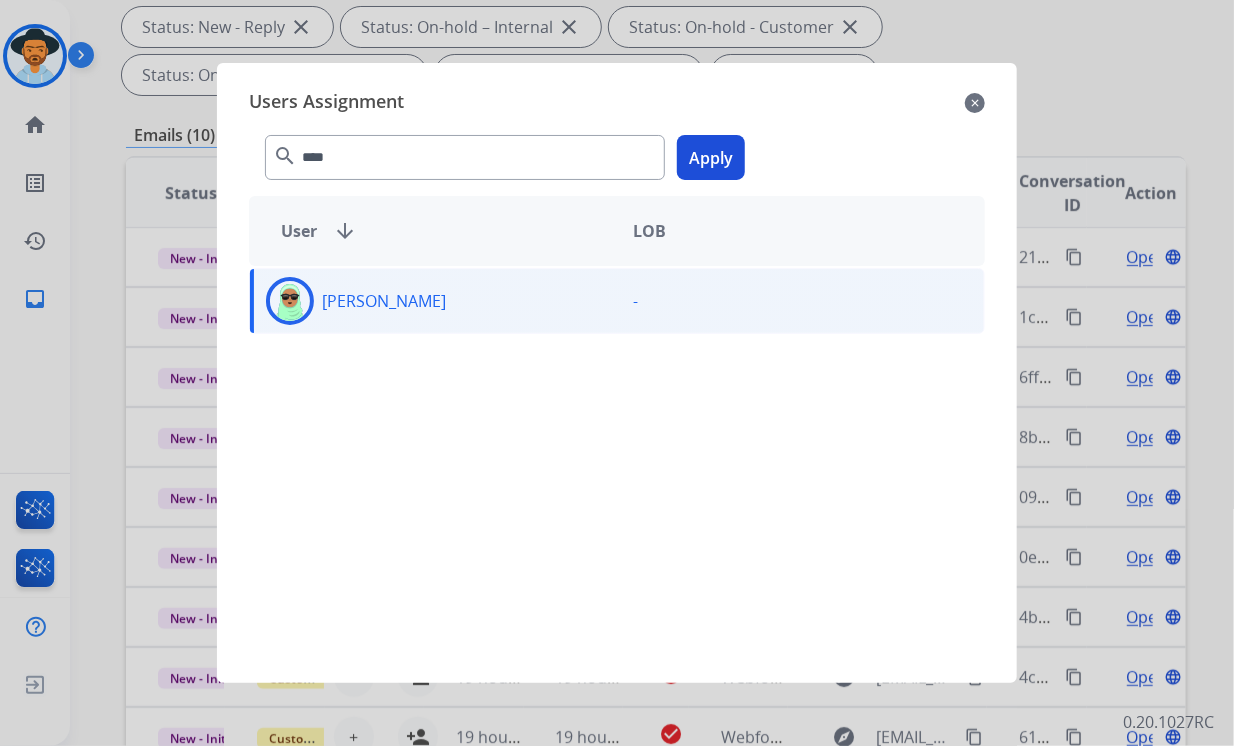 click on "Apply" 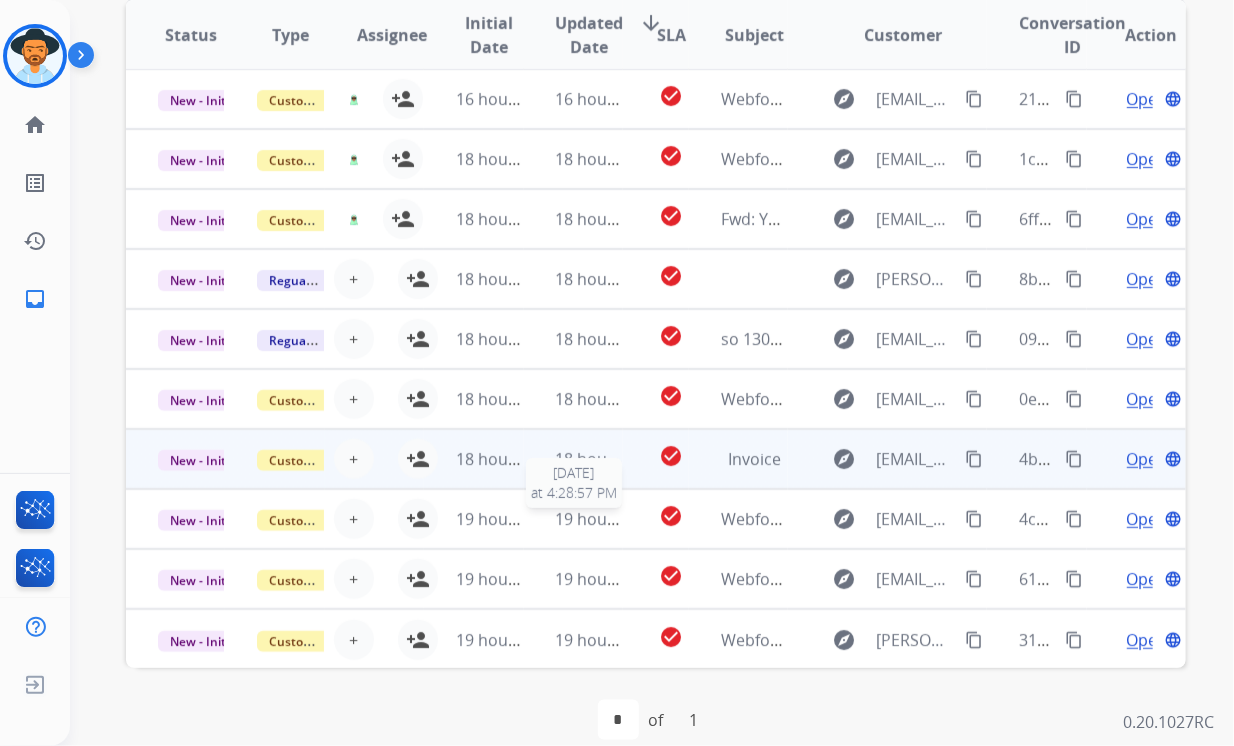 scroll, scrollTop: 584, scrollLeft: 0, axis: vertical 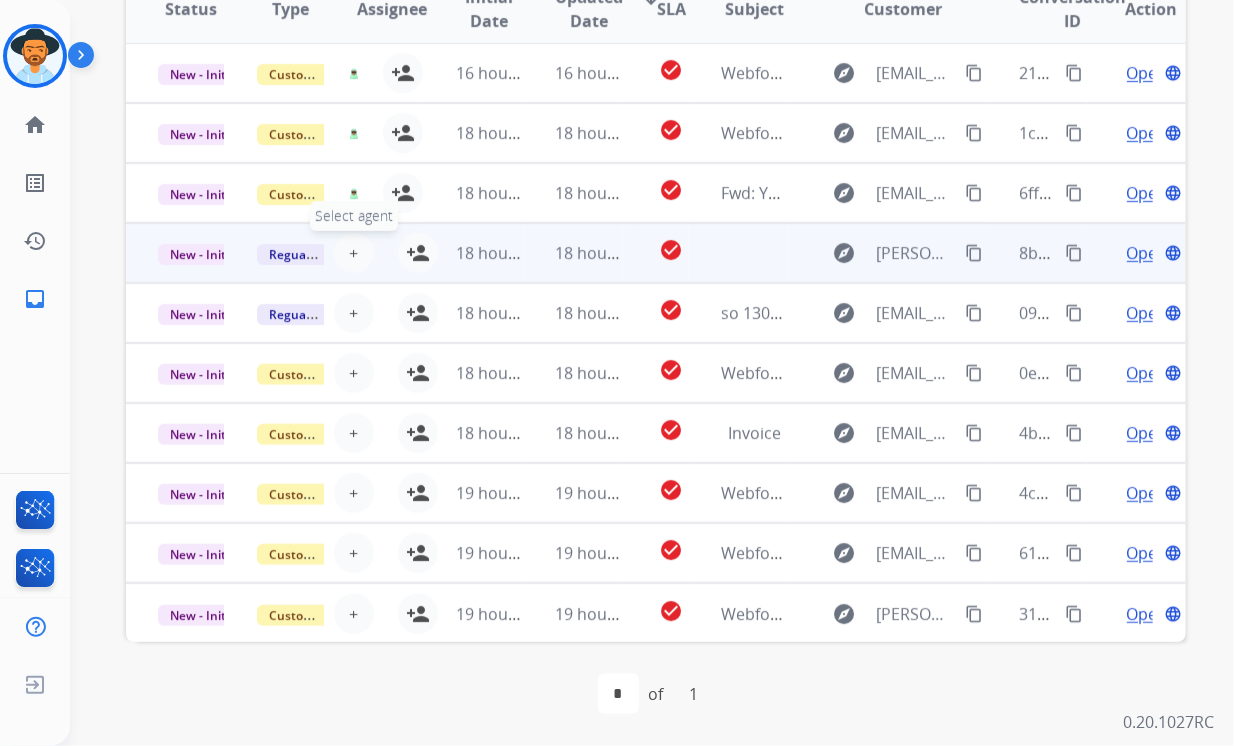 click on "+" at bounding box center [353, 253] 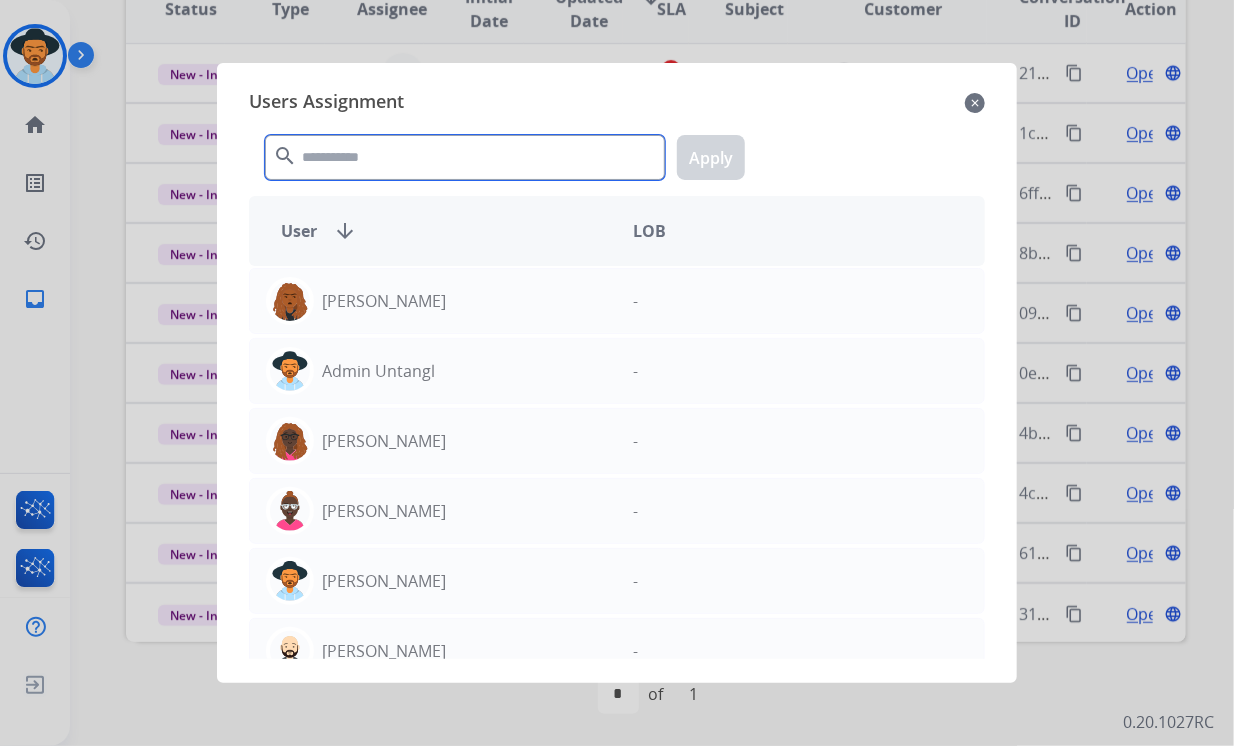 click 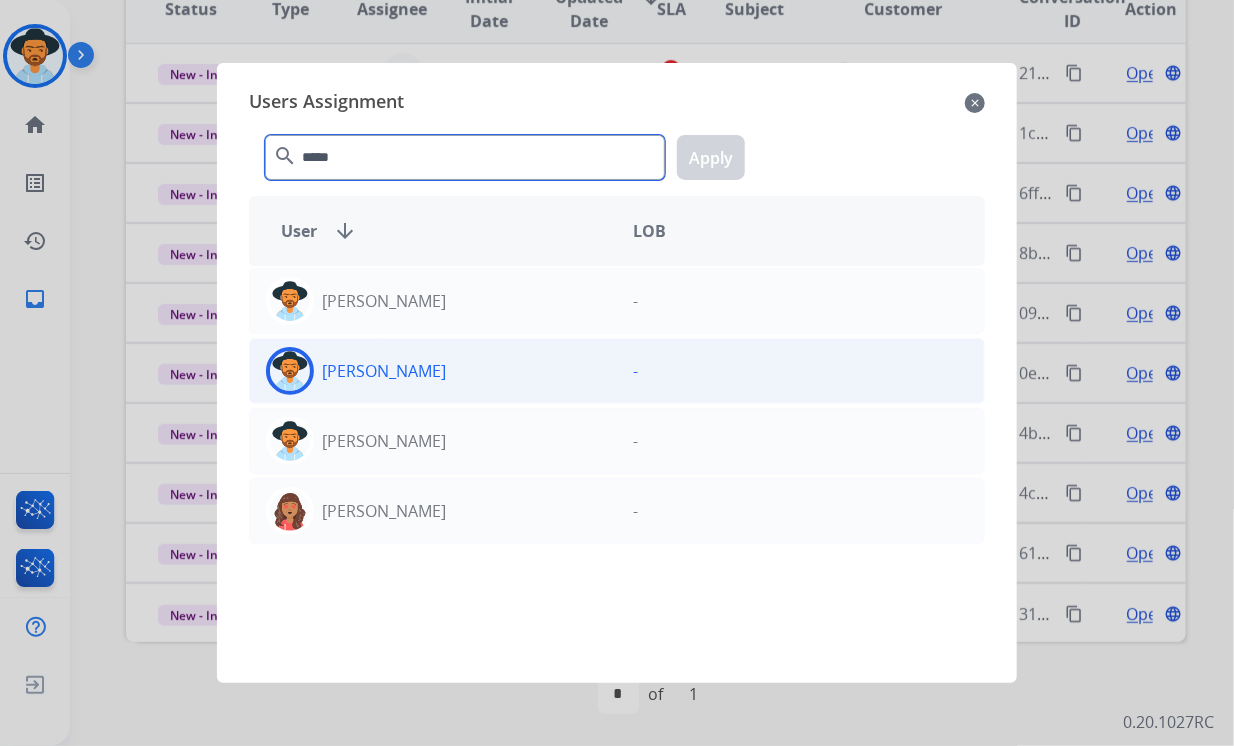 type on "*****" 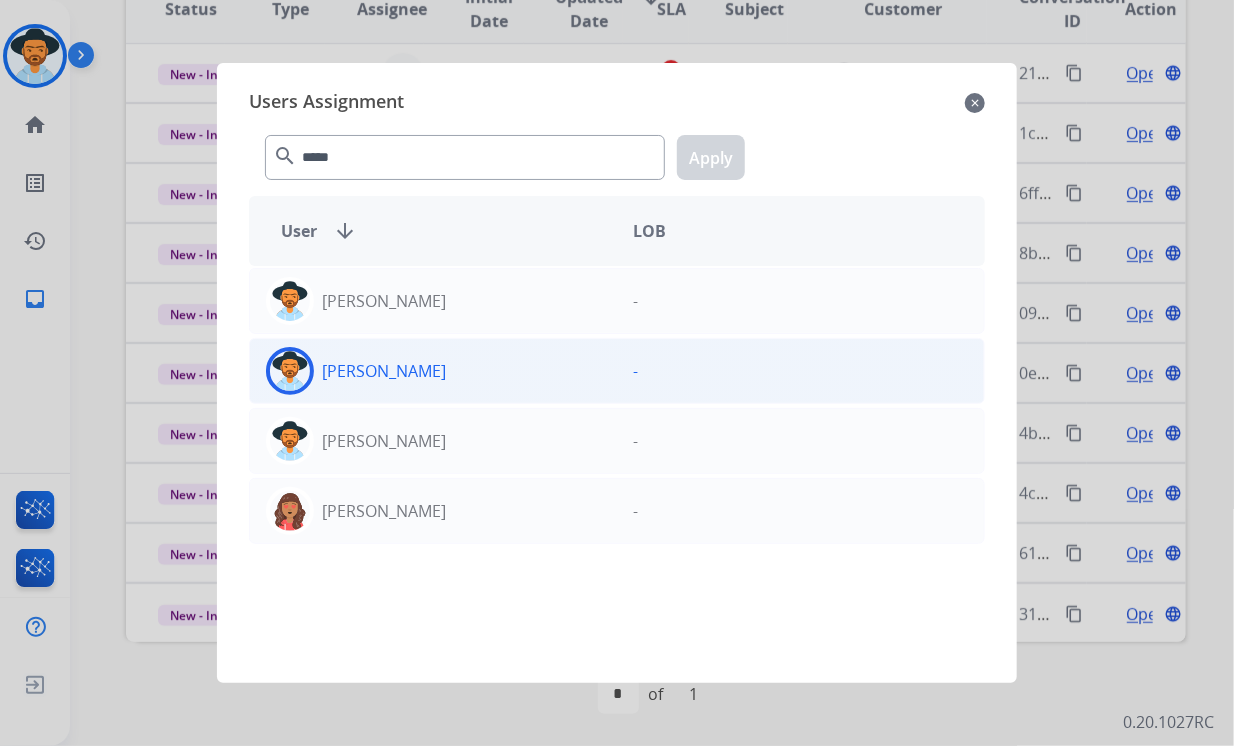 click on "[PERSON_NAME]" 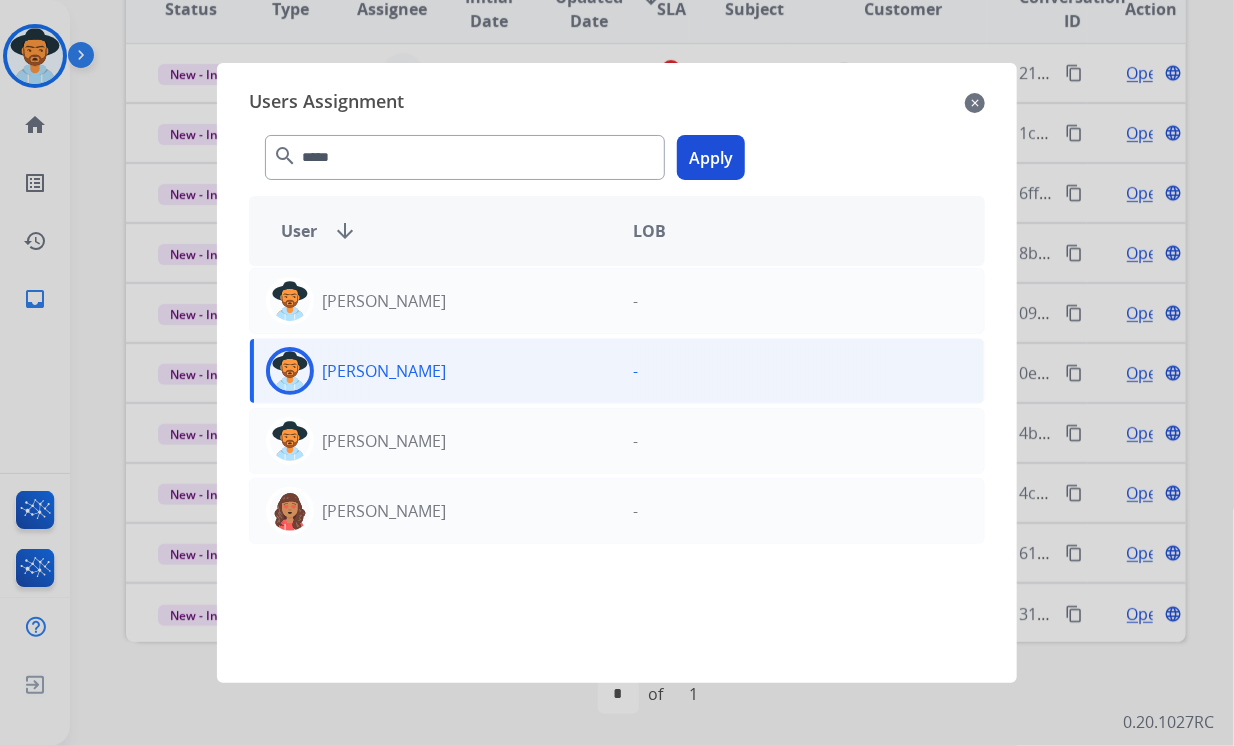 click on "Apply" 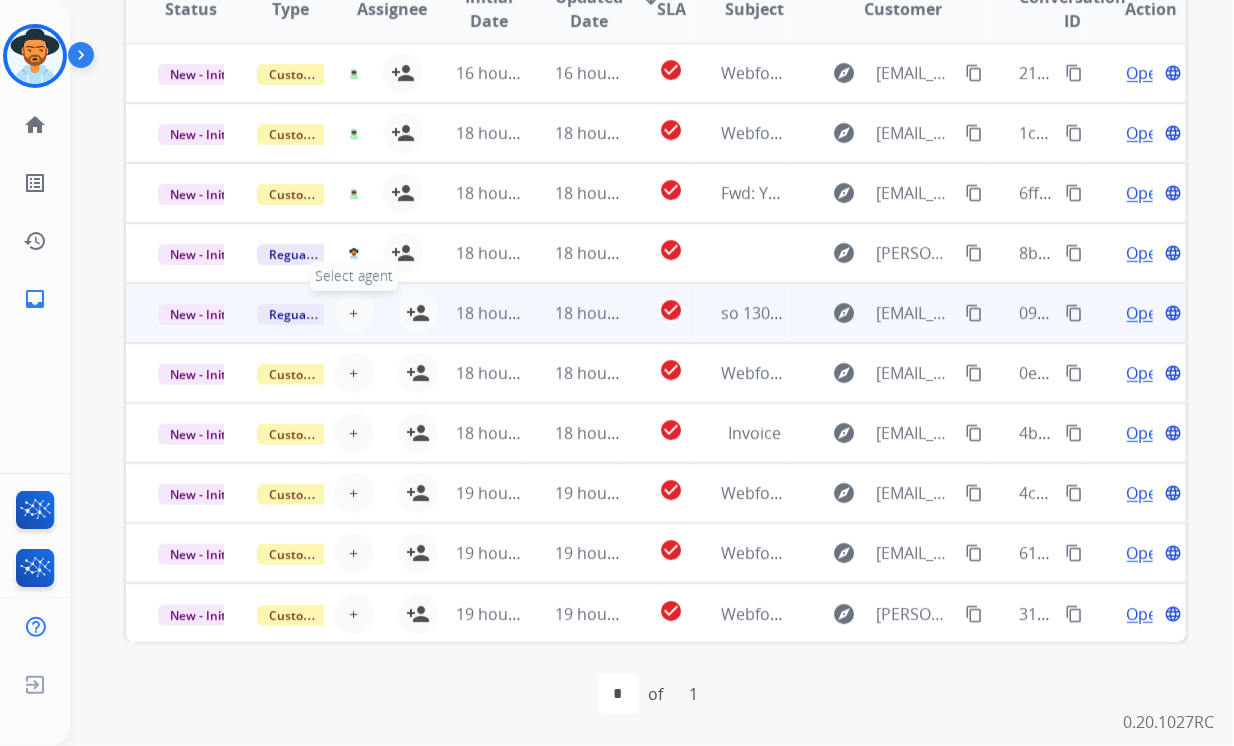 click on "+ Select agent" at bounding box center [354, 313] 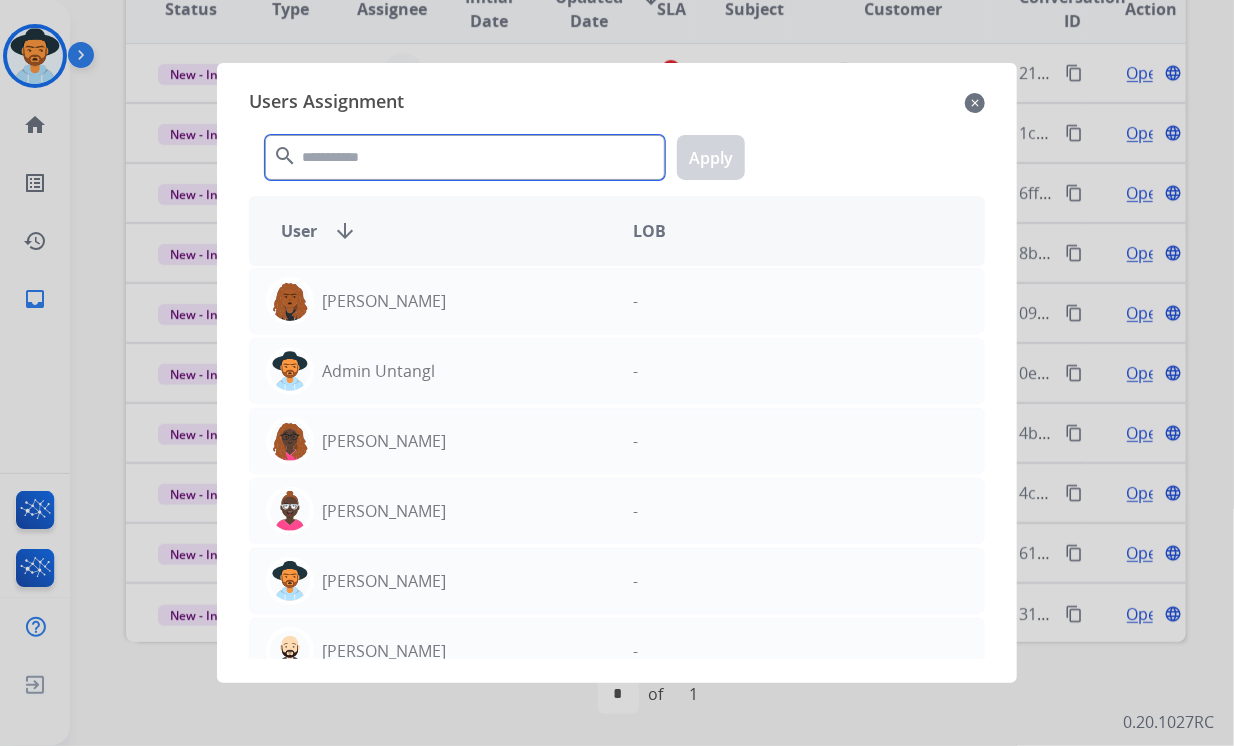click 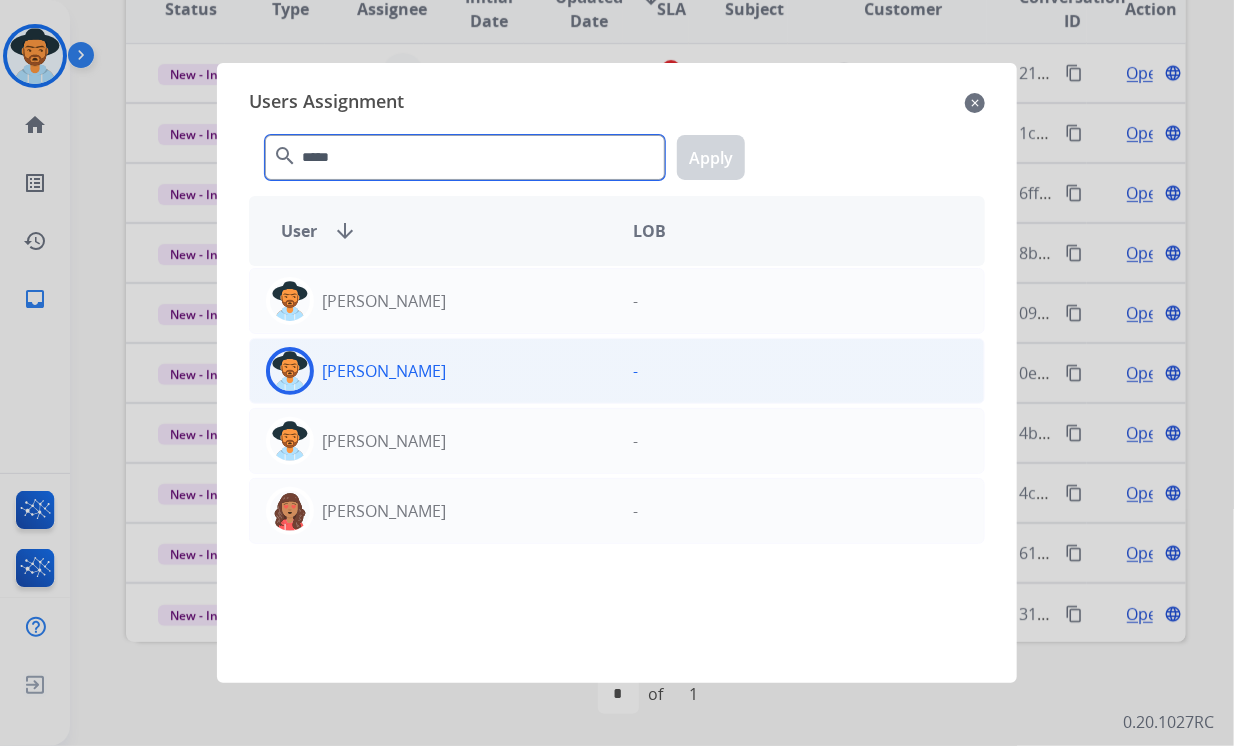 type on "*****" 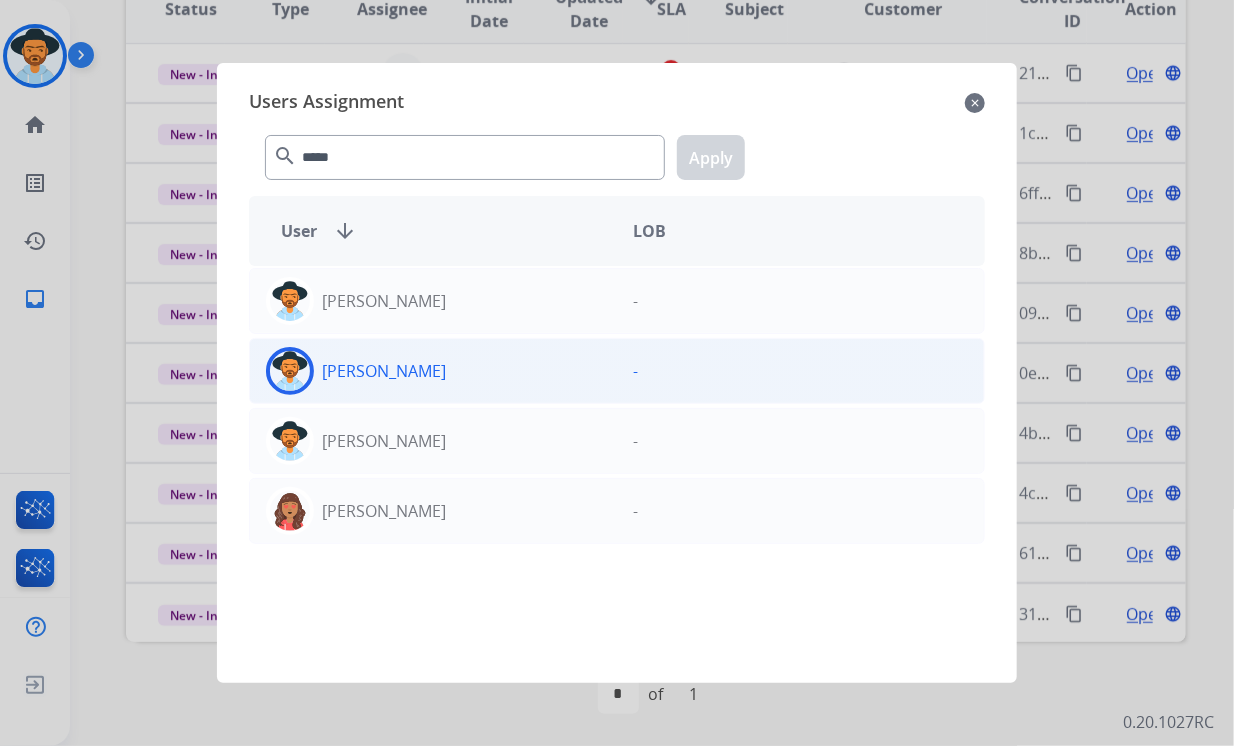 click on "[PERSON_NAME]" 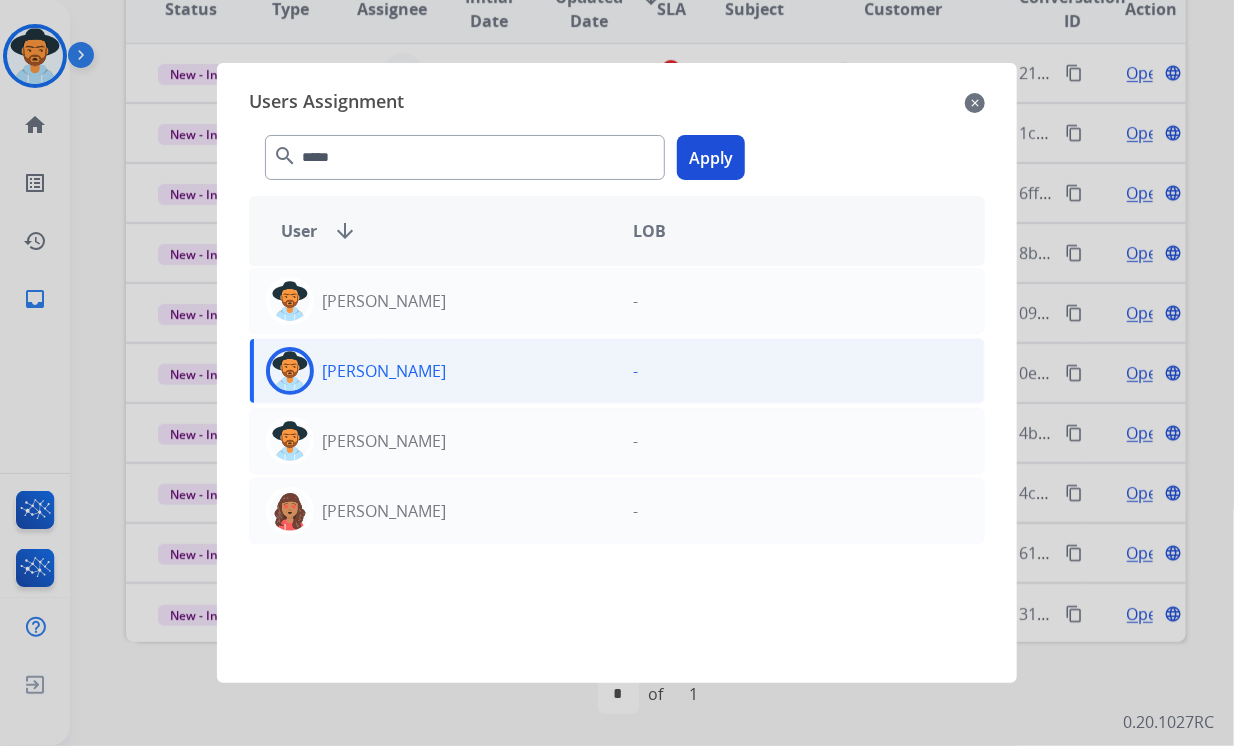 click on "Apply" 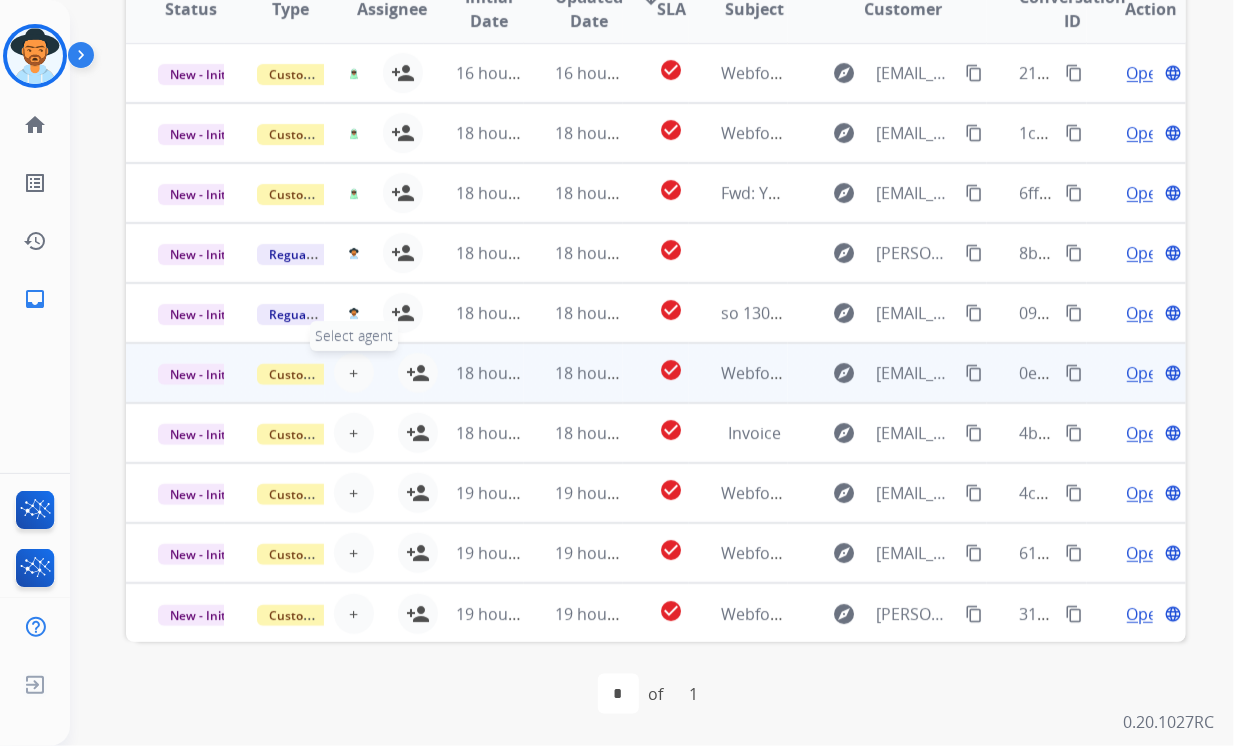 click on "+" at bounding box center (353, 373) 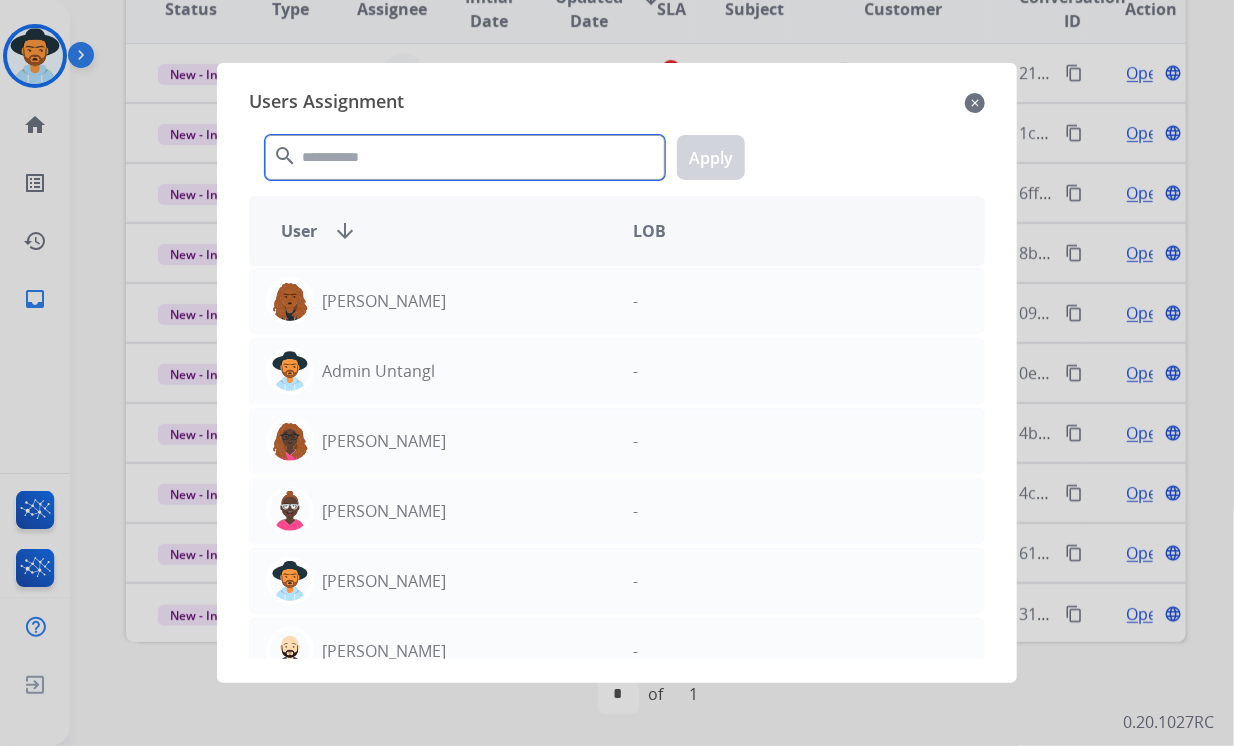 click 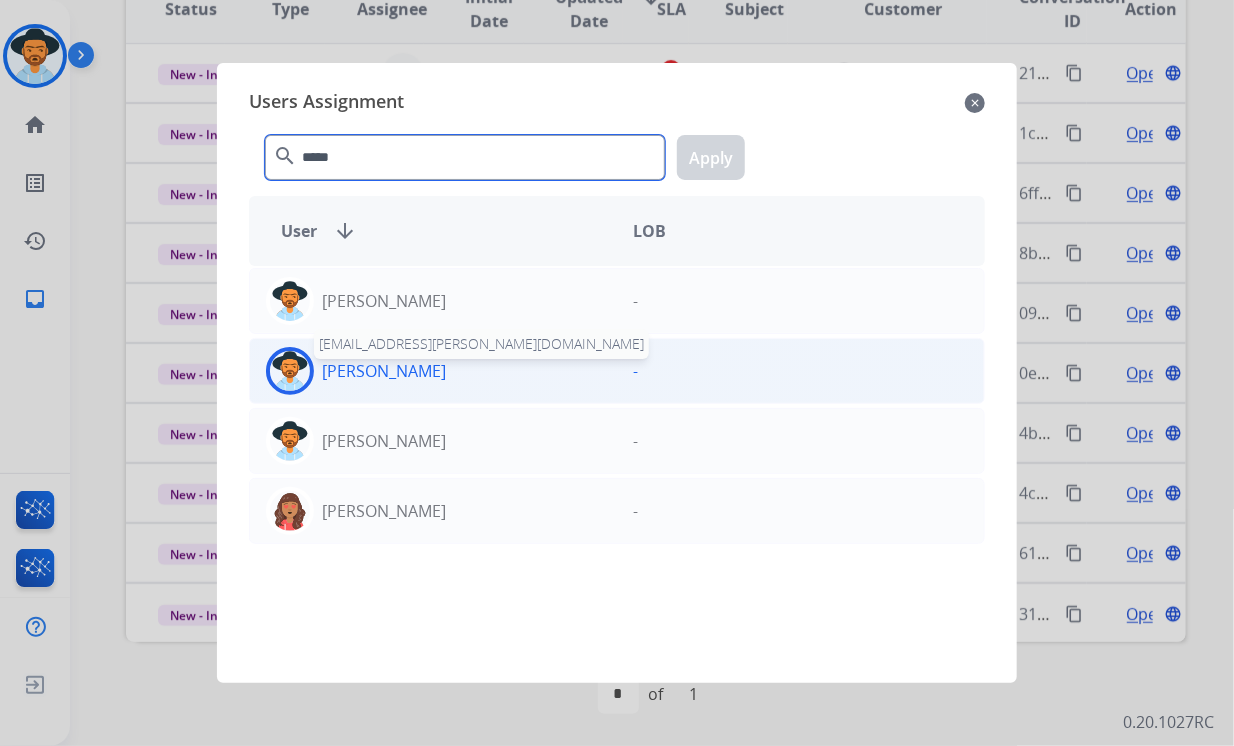 type on "*****" 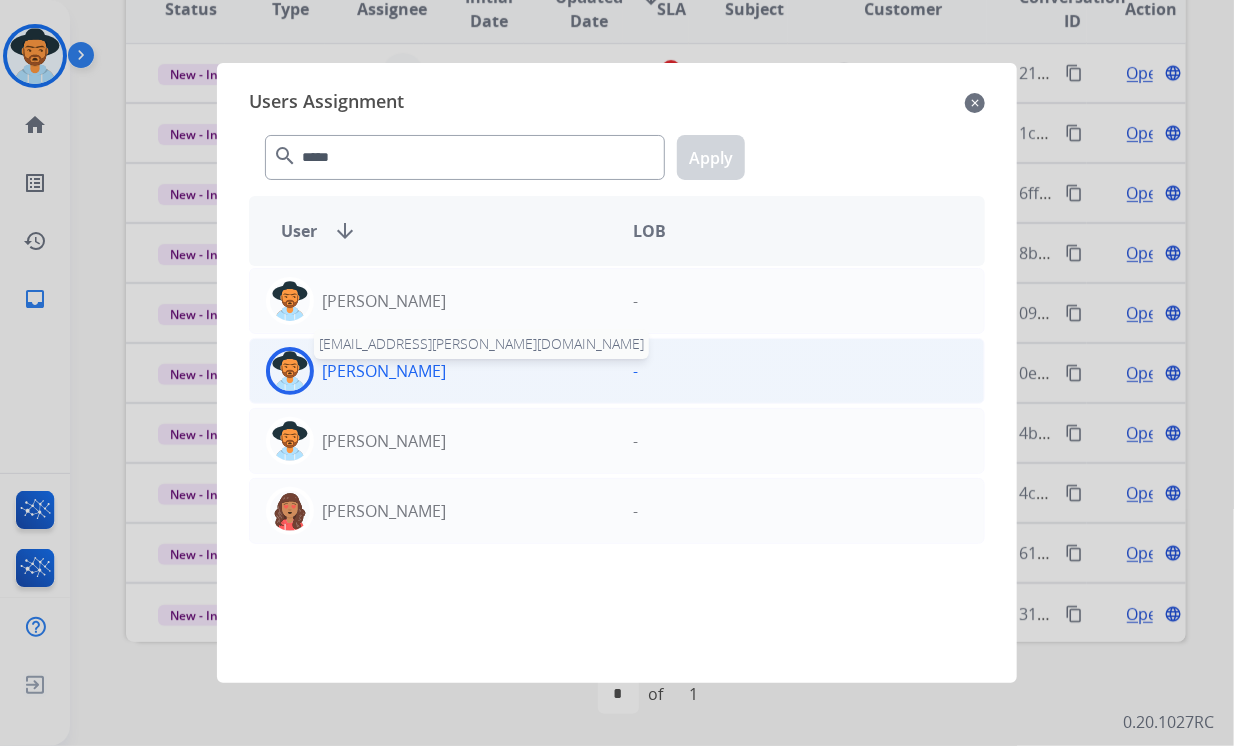 click on "[PERSON_NAME]" 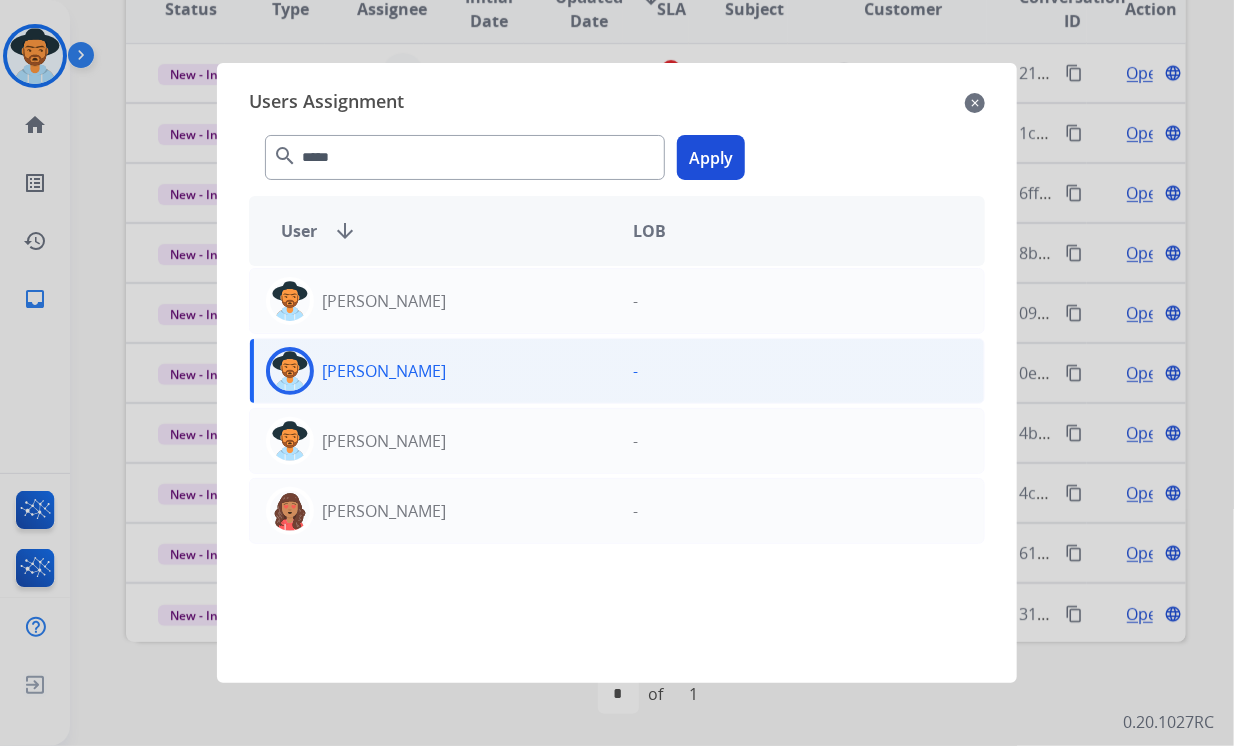 click on "Apply" 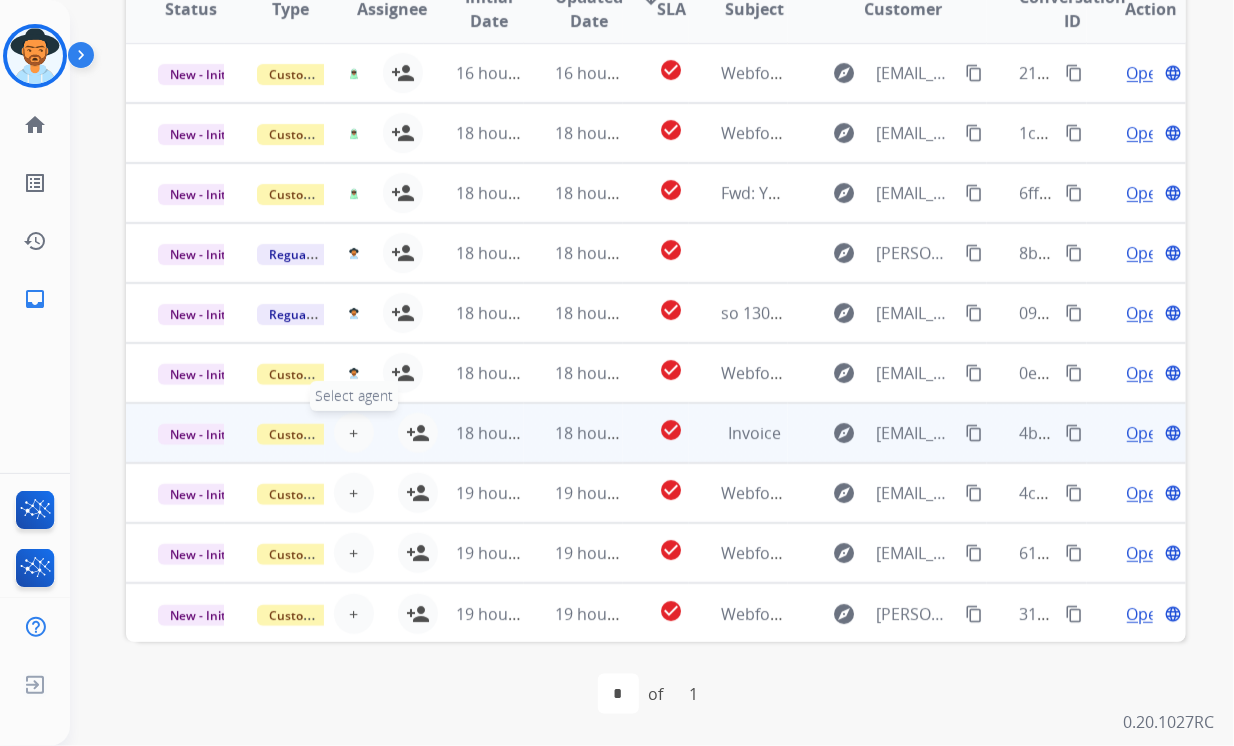 click on "+" at bounding box center [353, 433] 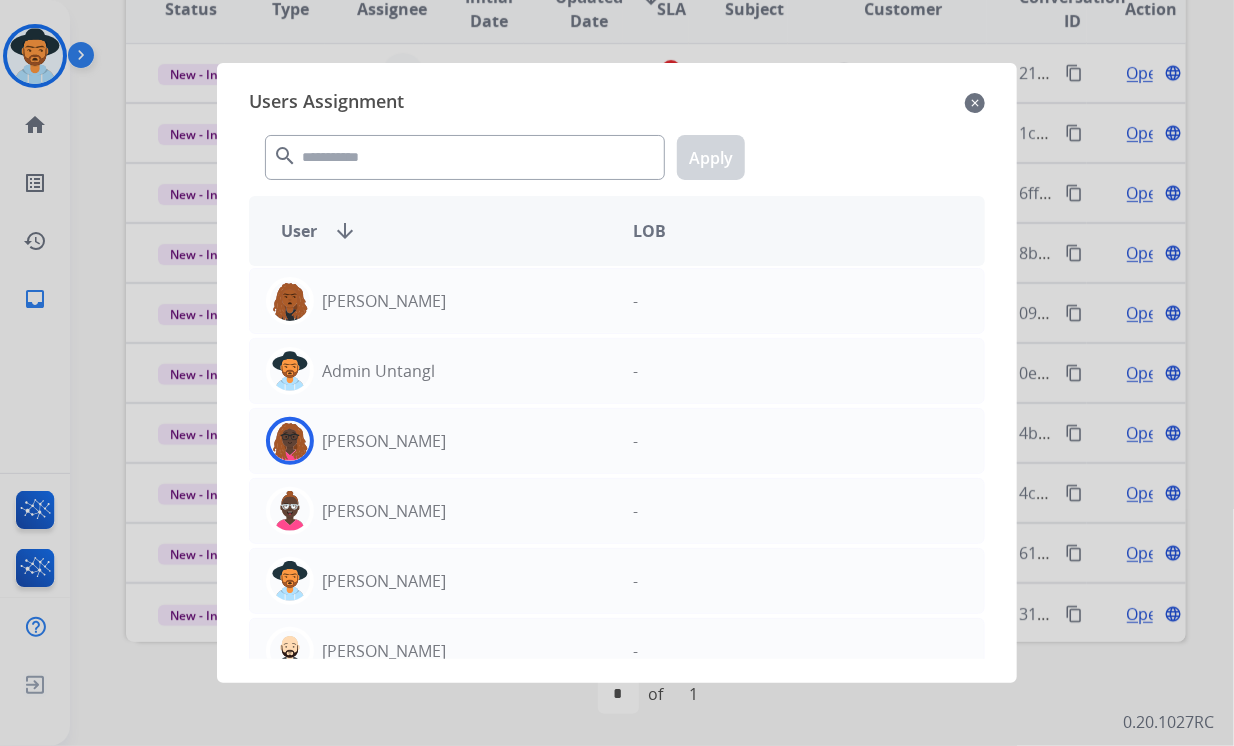 type 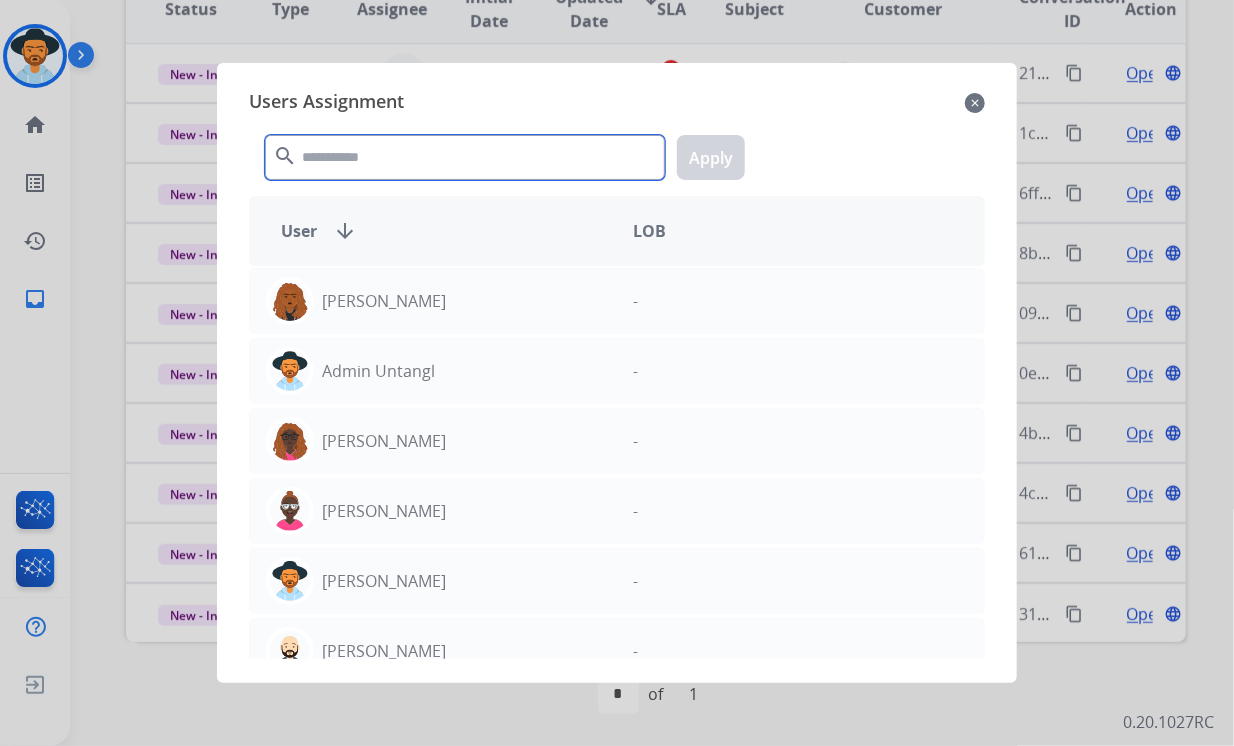 click 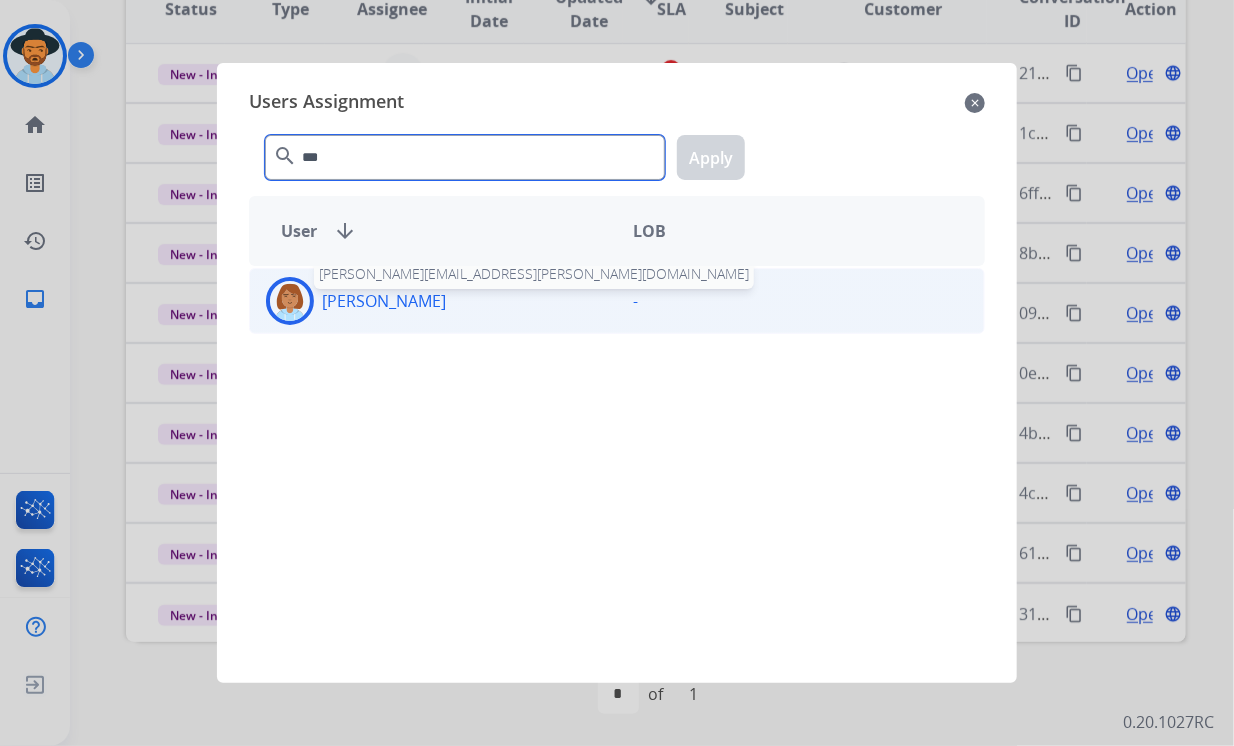 type on "***" 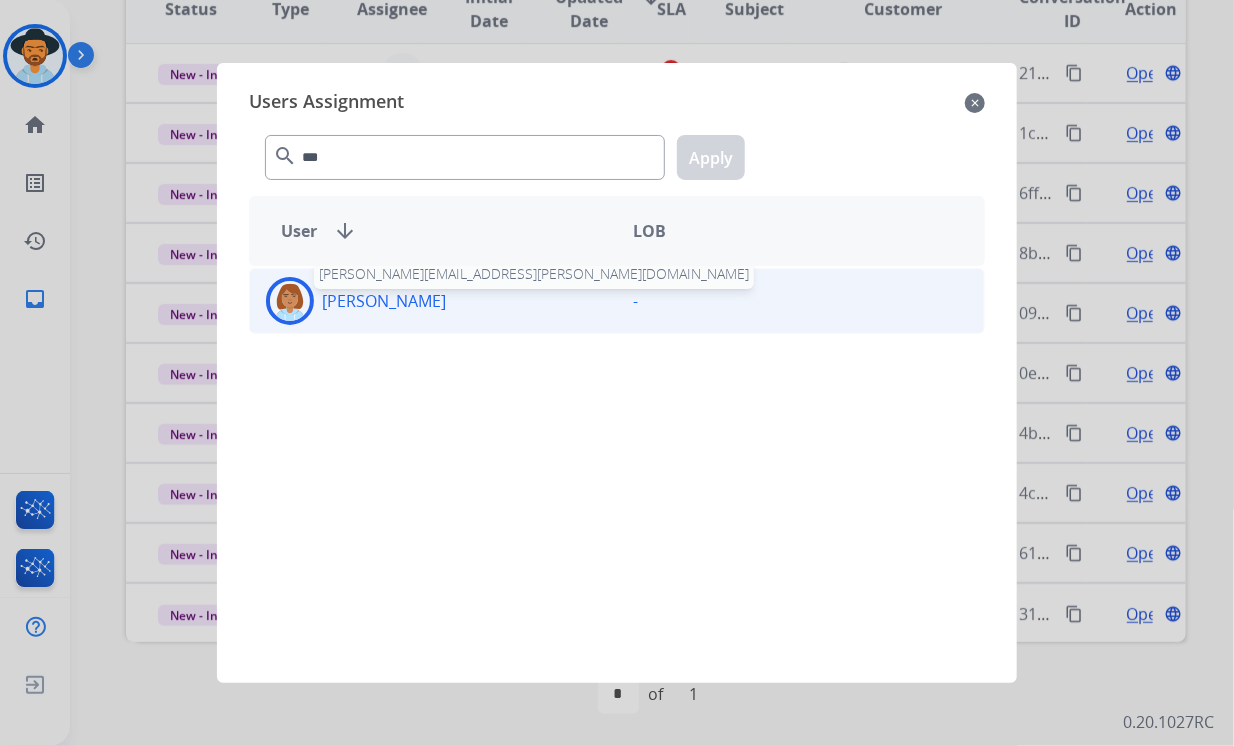 click on "[PERSON_NAME]" 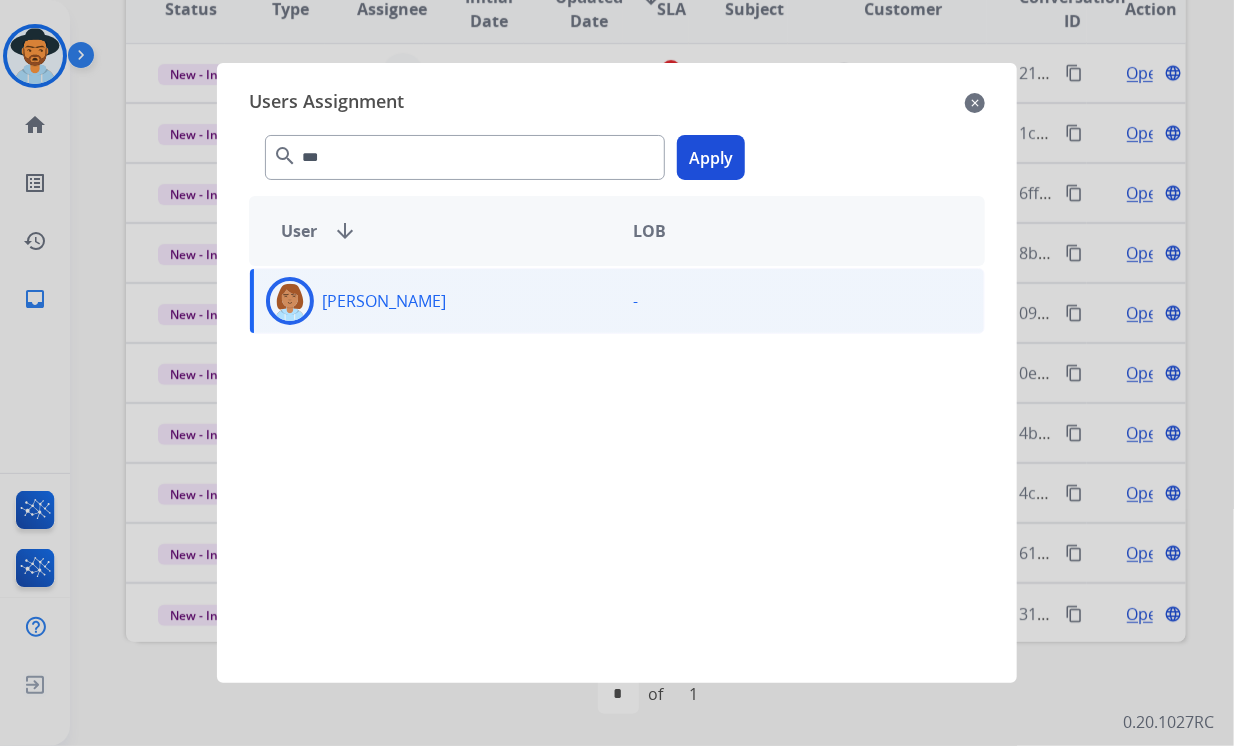 click on "Apply" 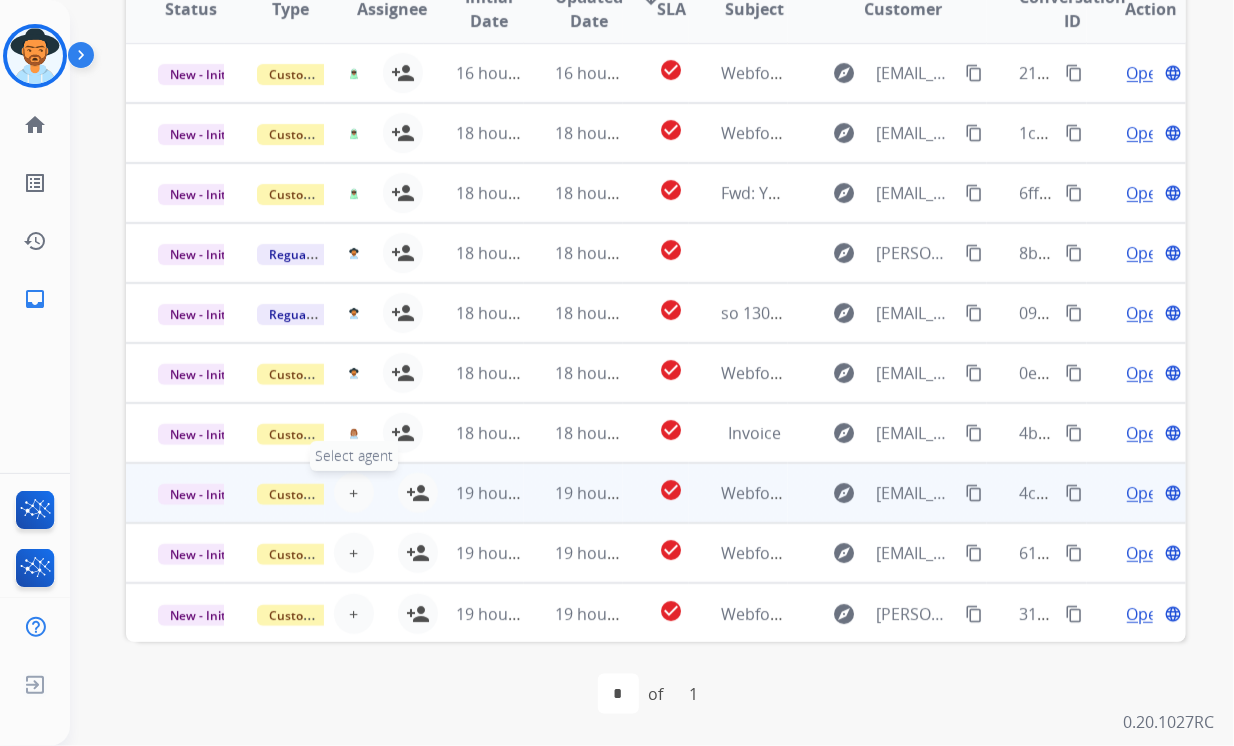 click on "+ Select agent" at bounding box center [354, 493] 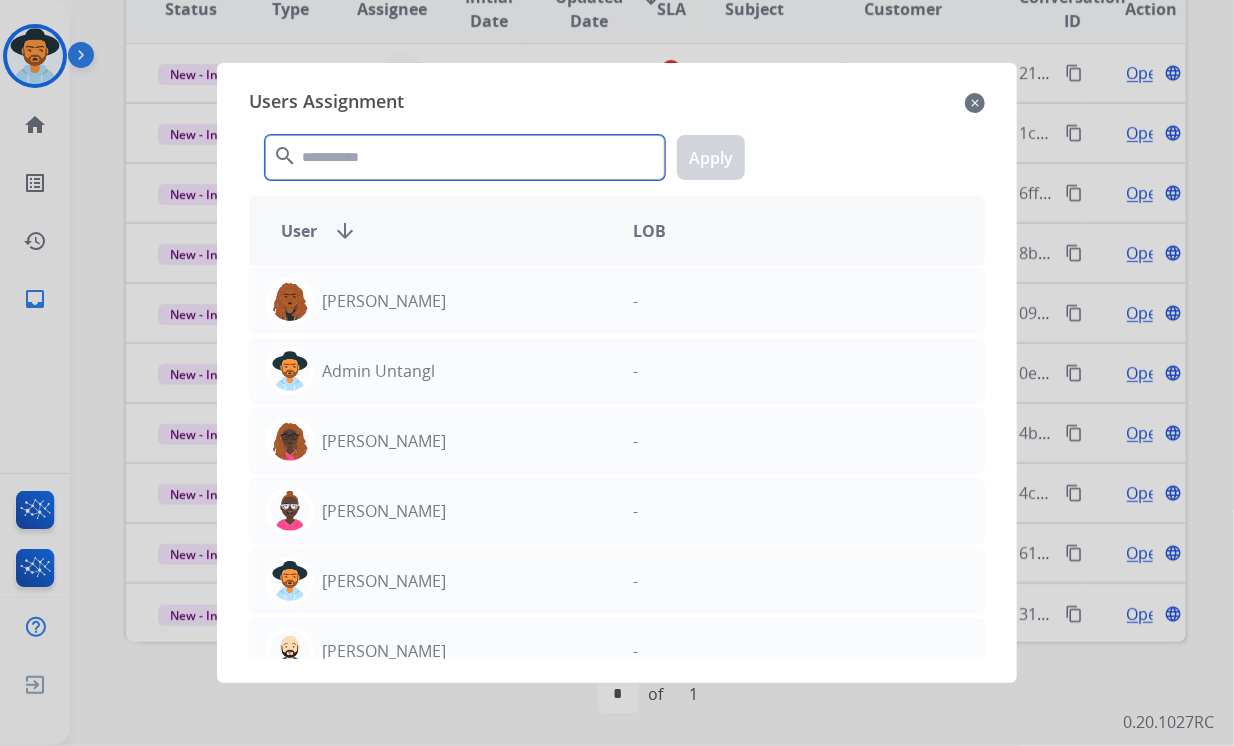 click 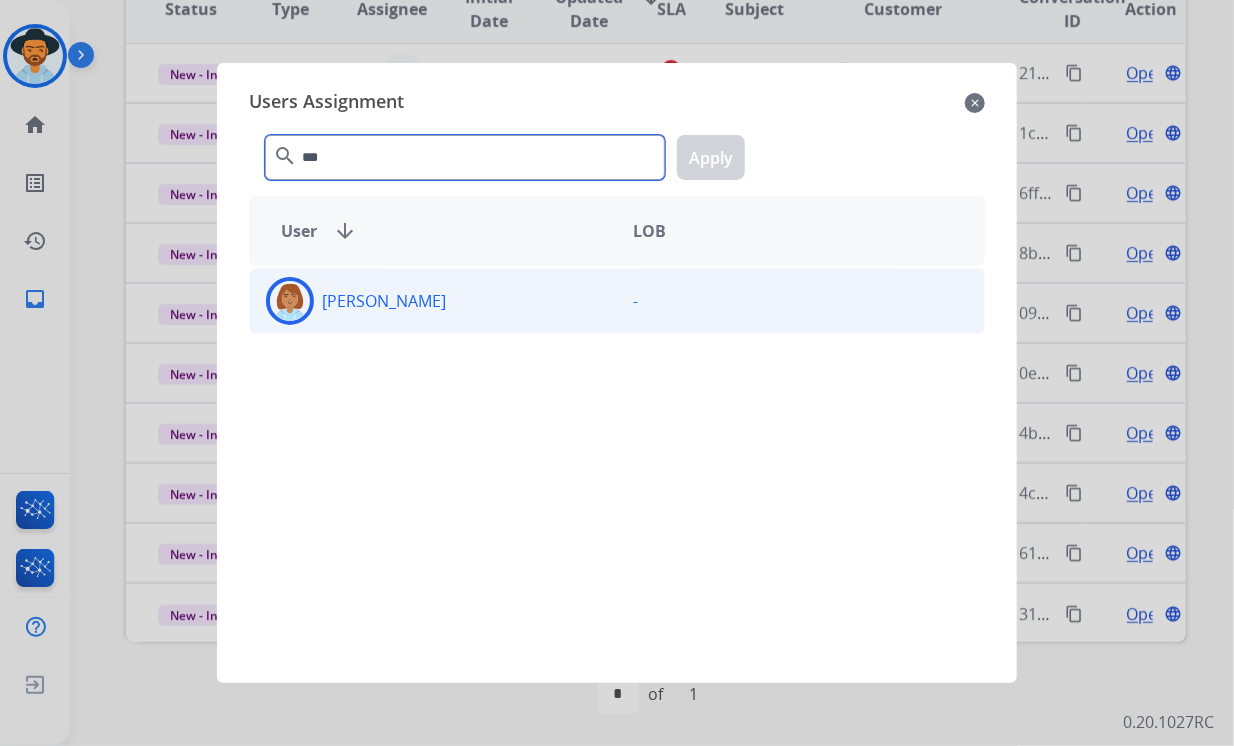 type on "***" 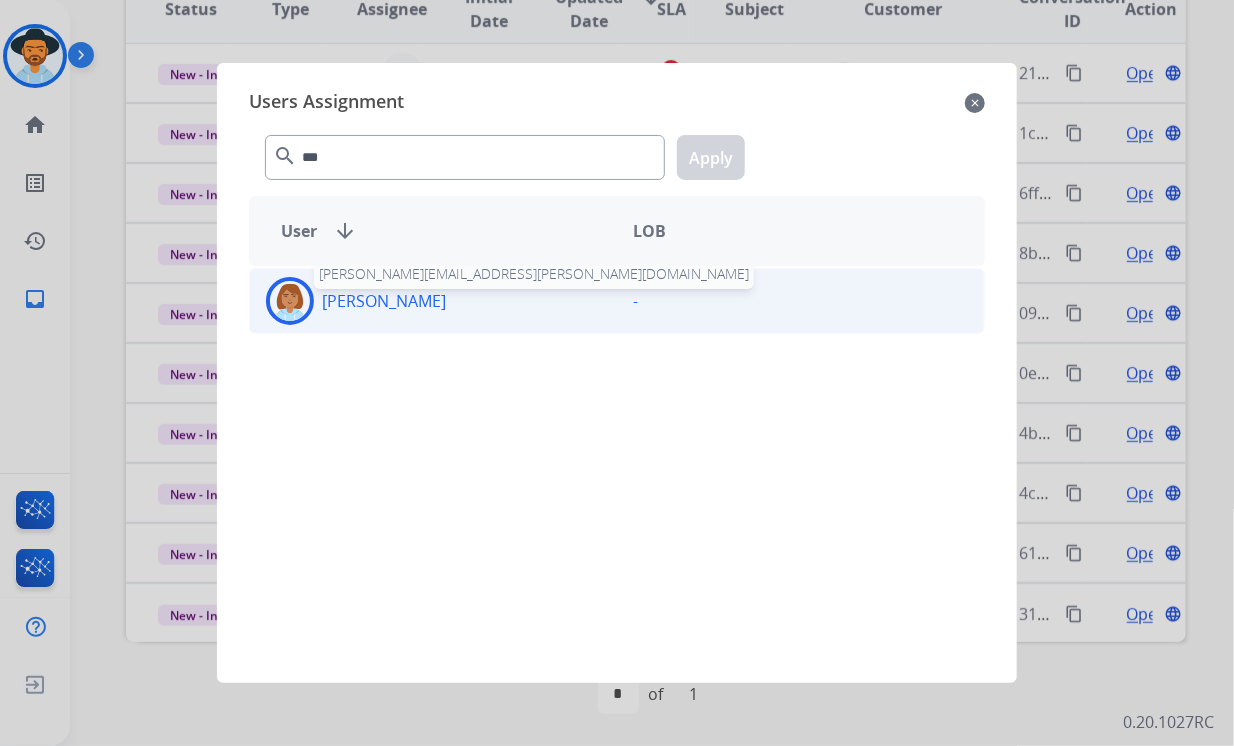 click on "[PERSON_NAME]" 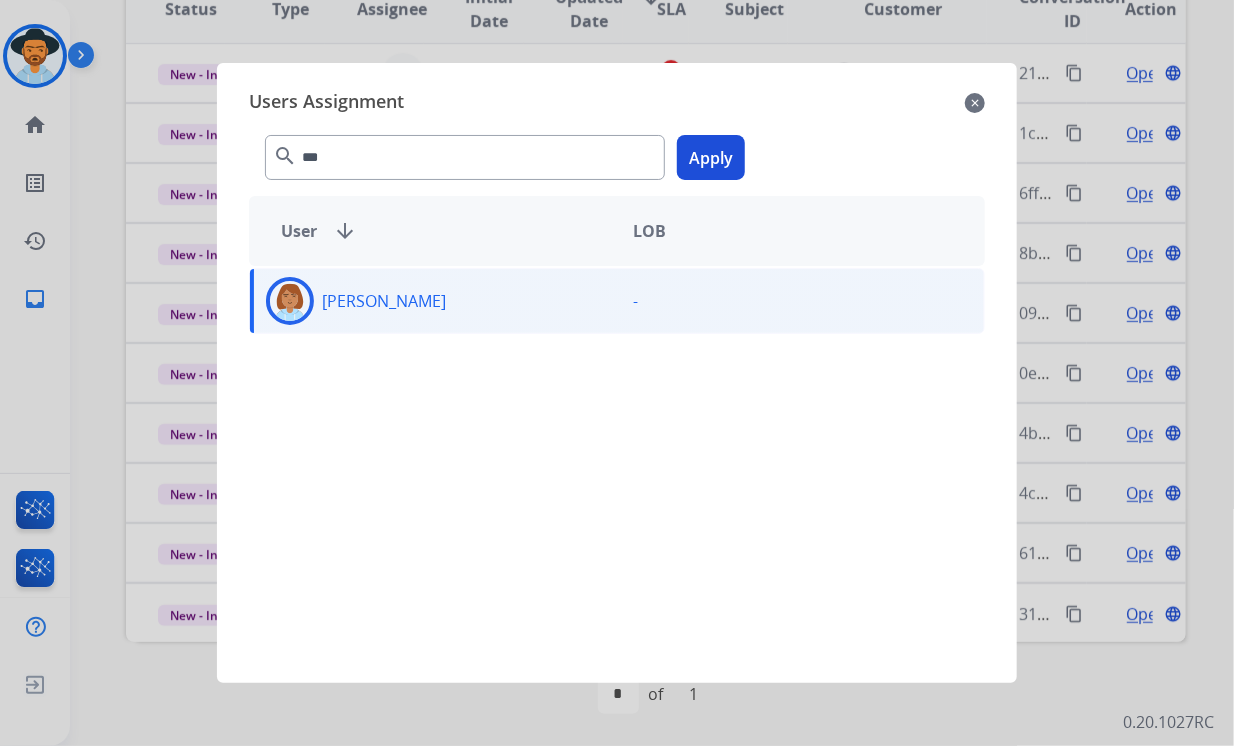 click on "Apply" 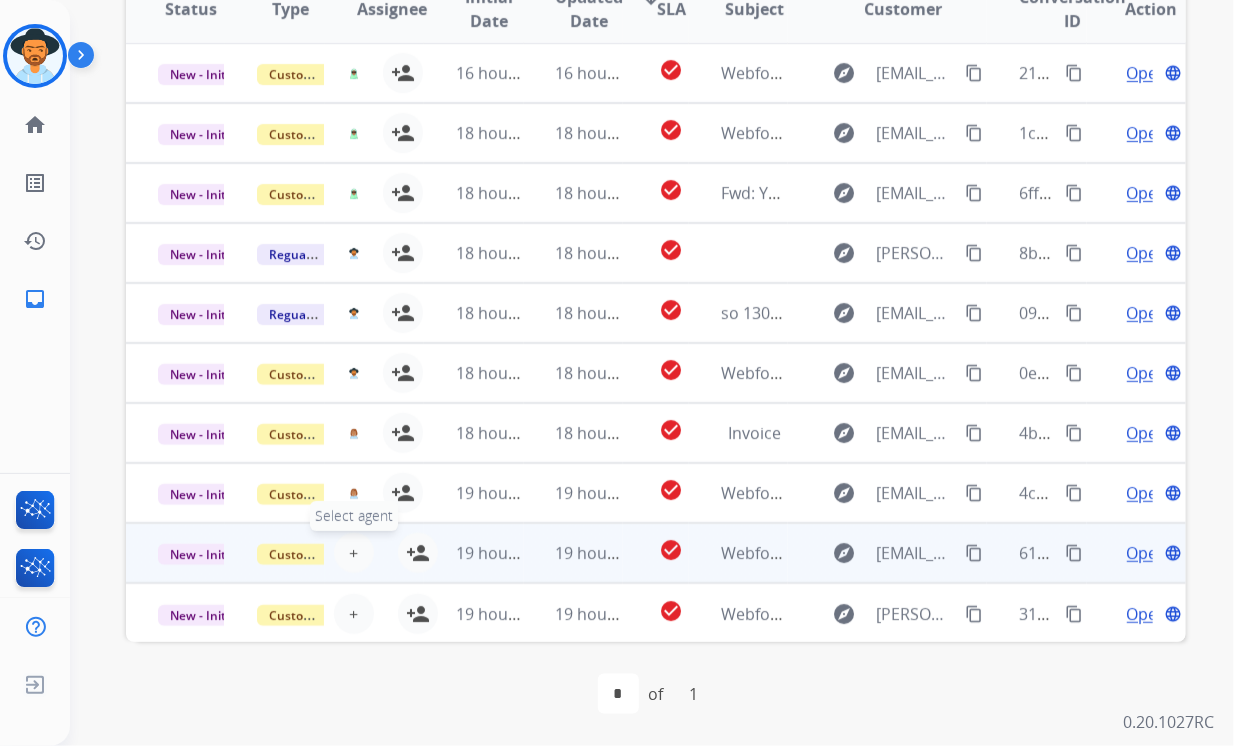 click on "+" at bounding box center [353, 553] 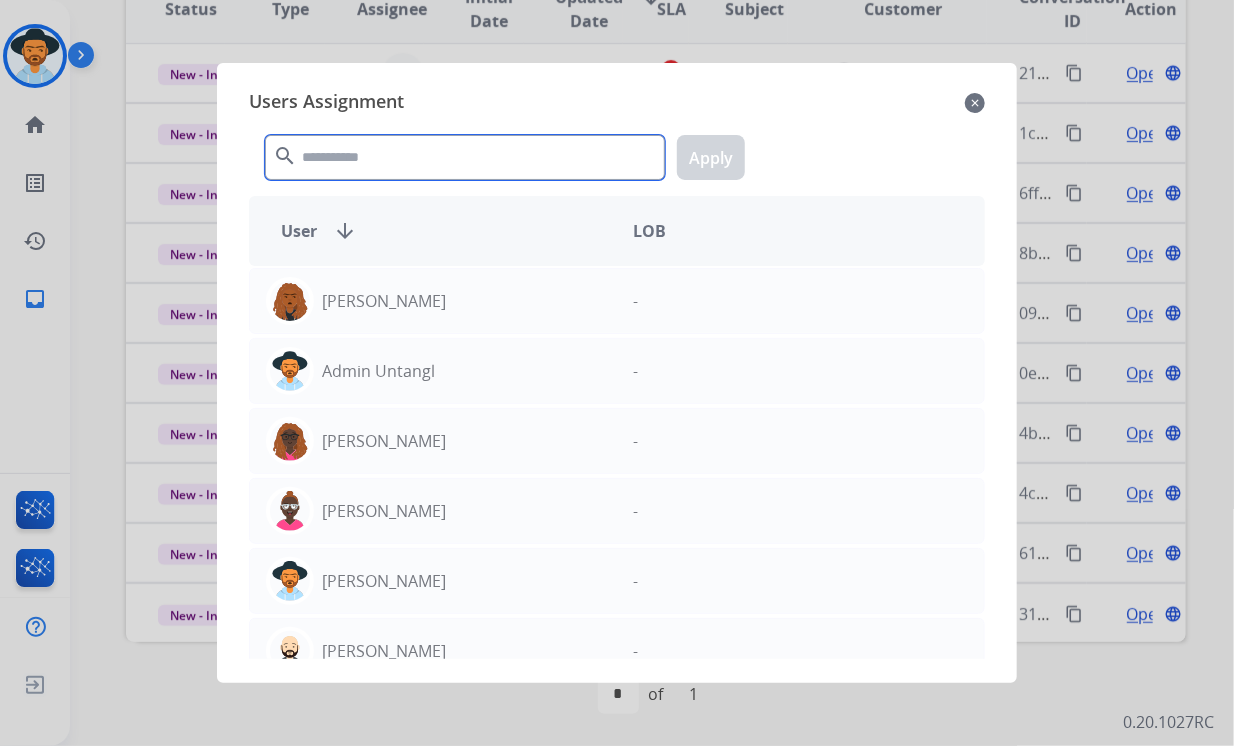 click 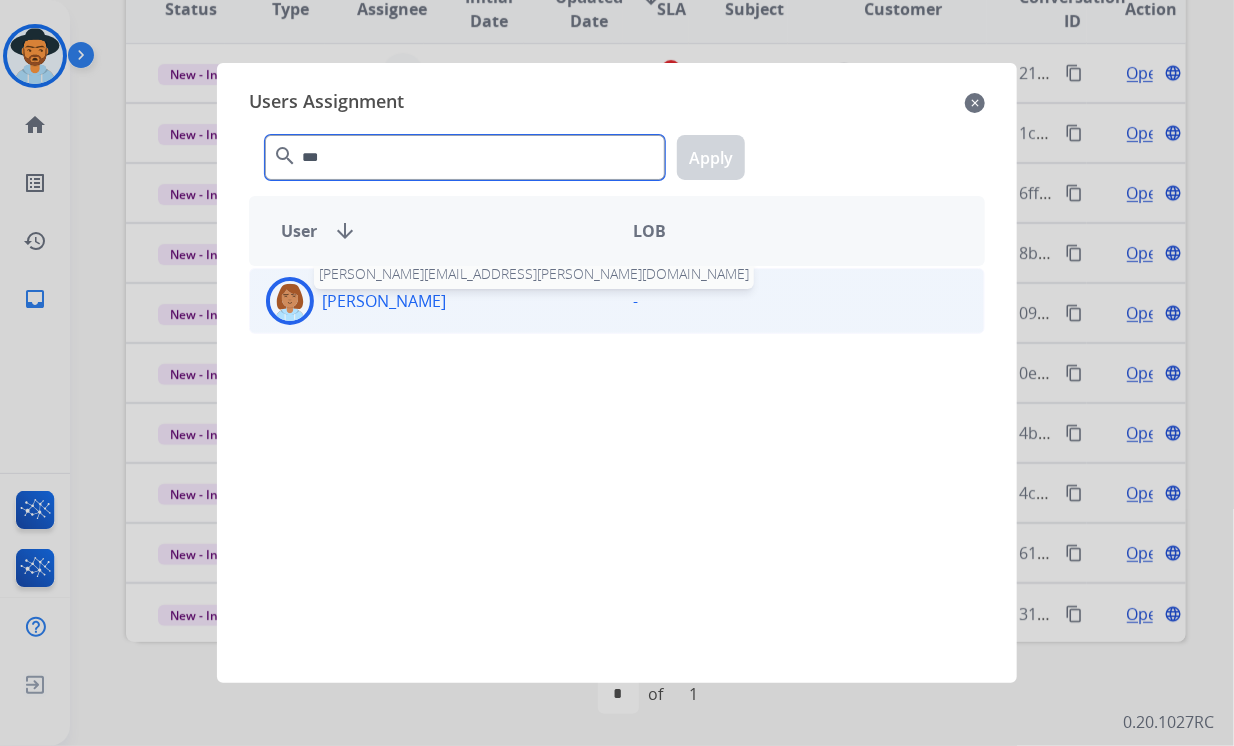 type on "***" 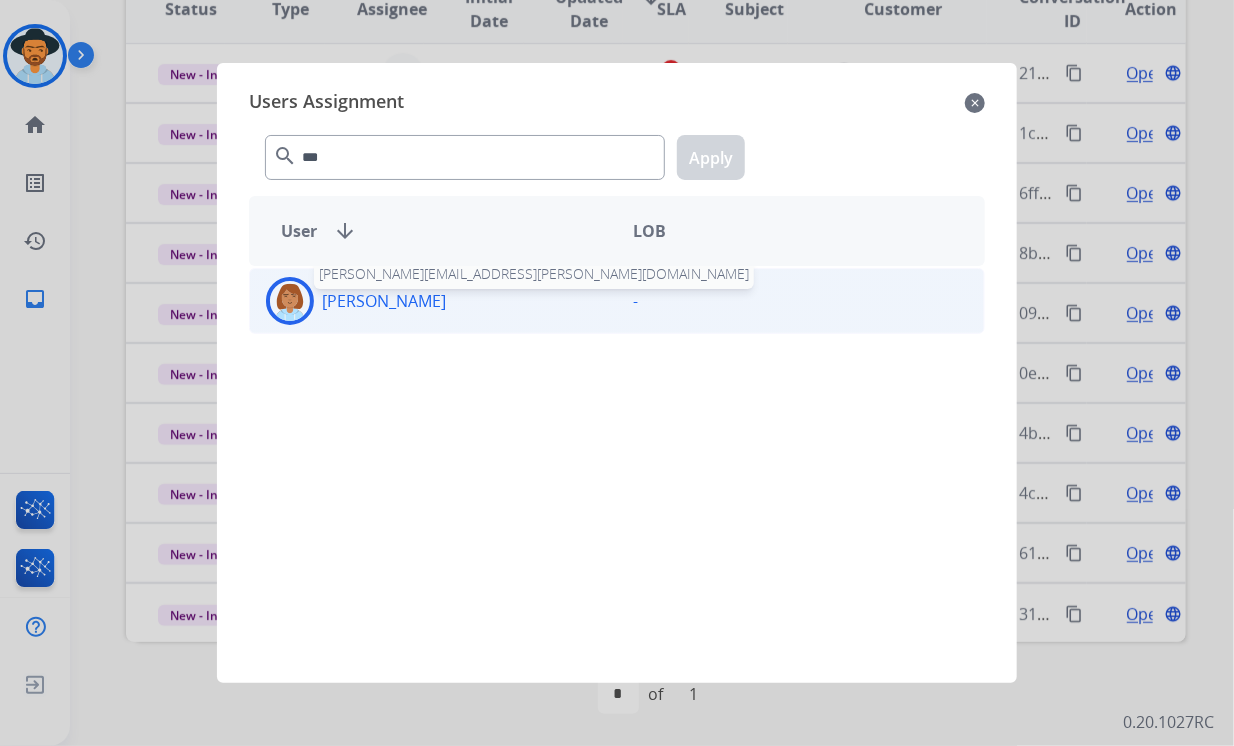 click on "[PERSON_NAME]" 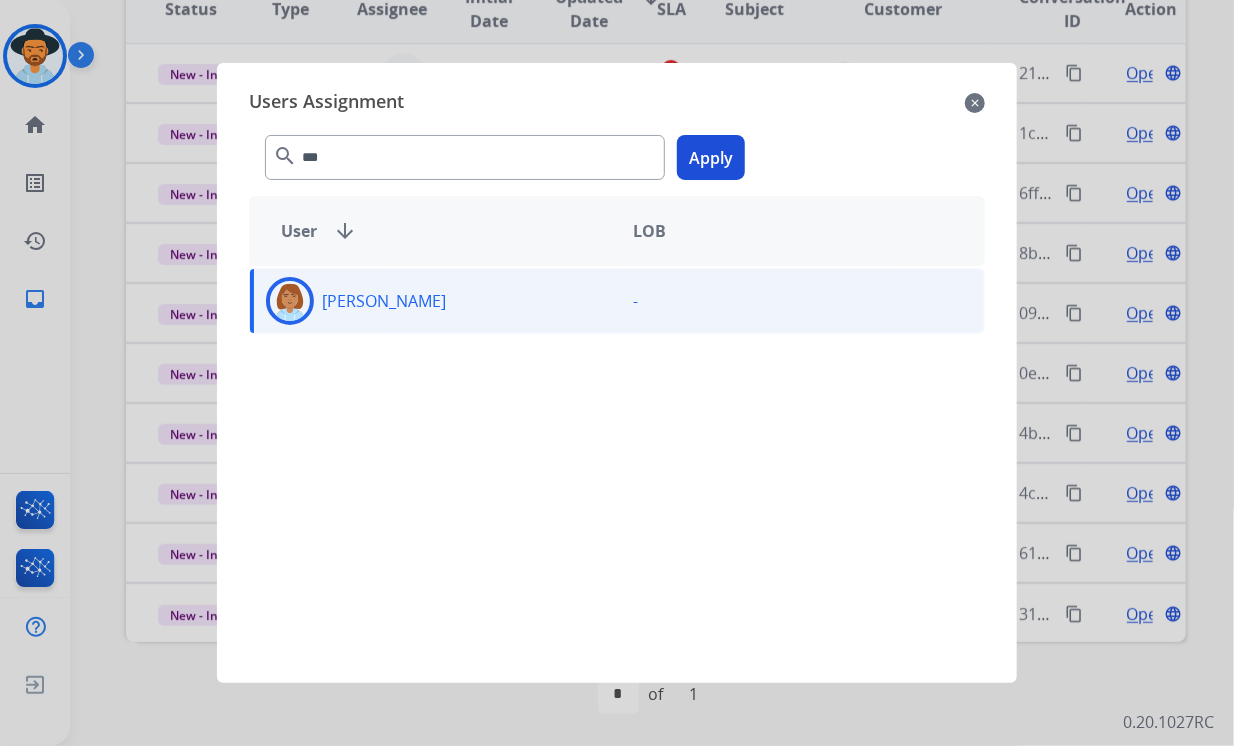 click on "Apply" 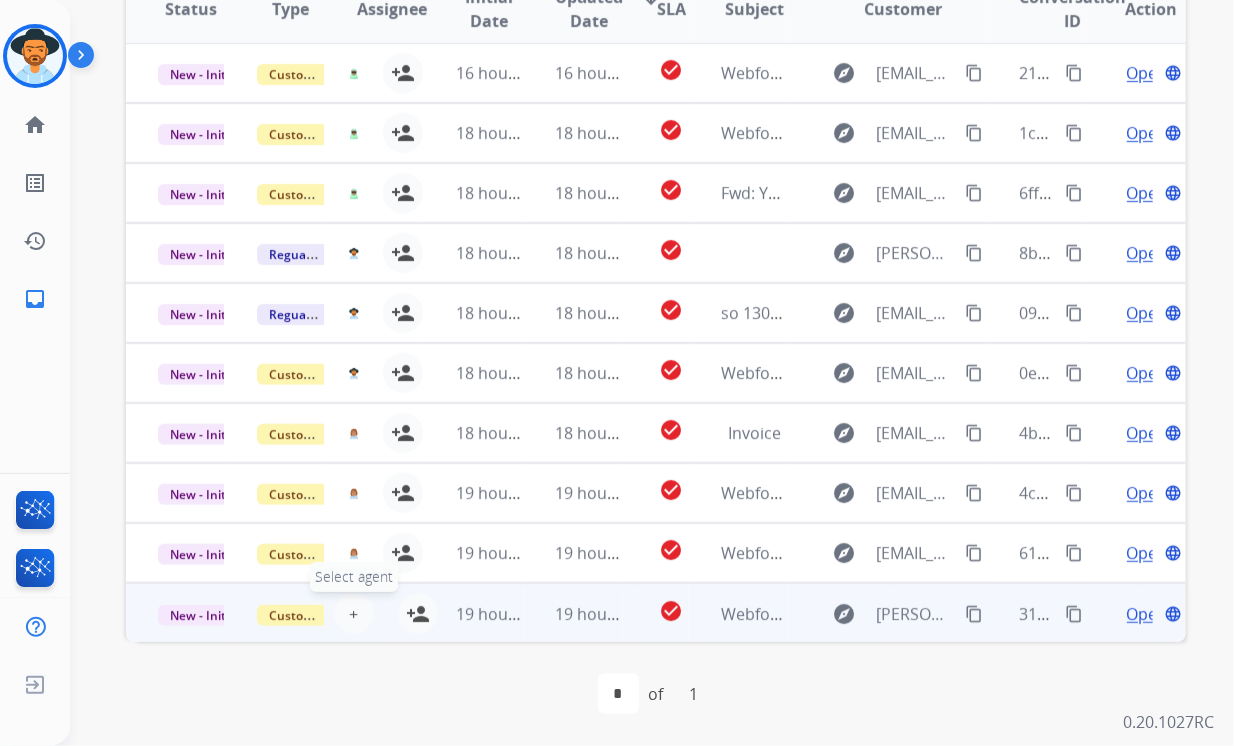 click on "+ Select agent" at bounding box center (354, 614) 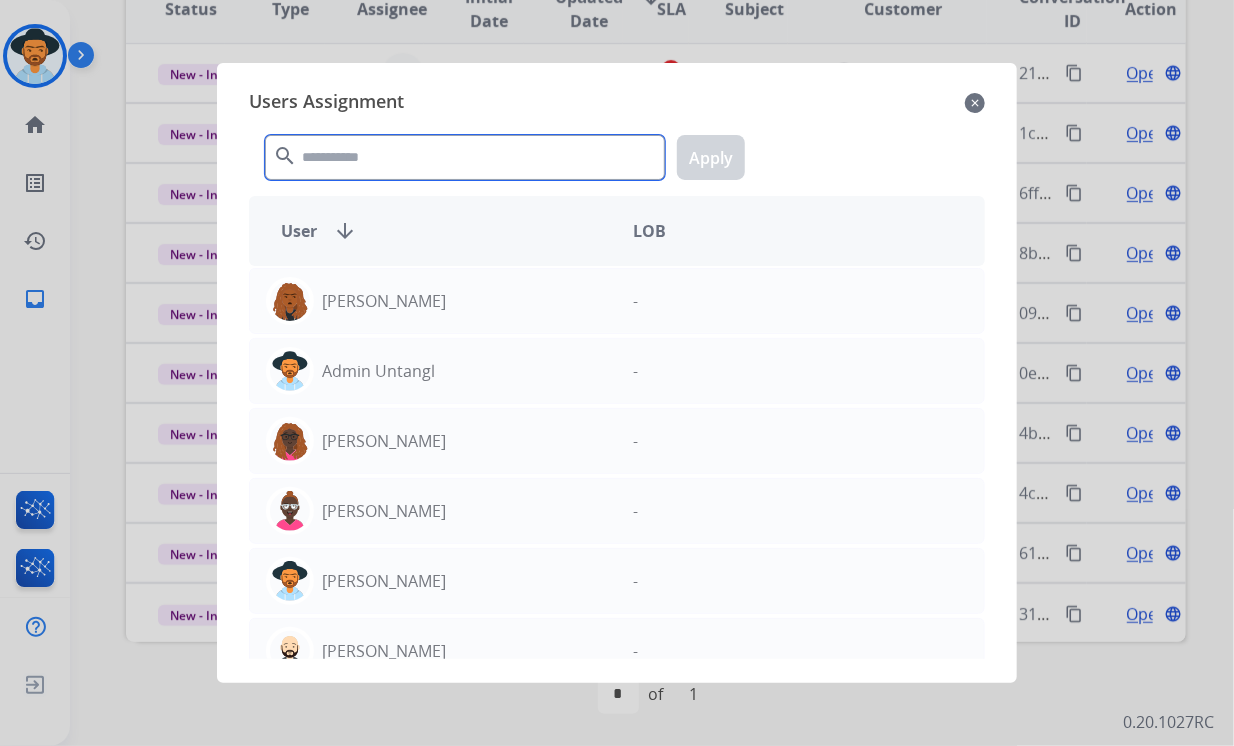 click 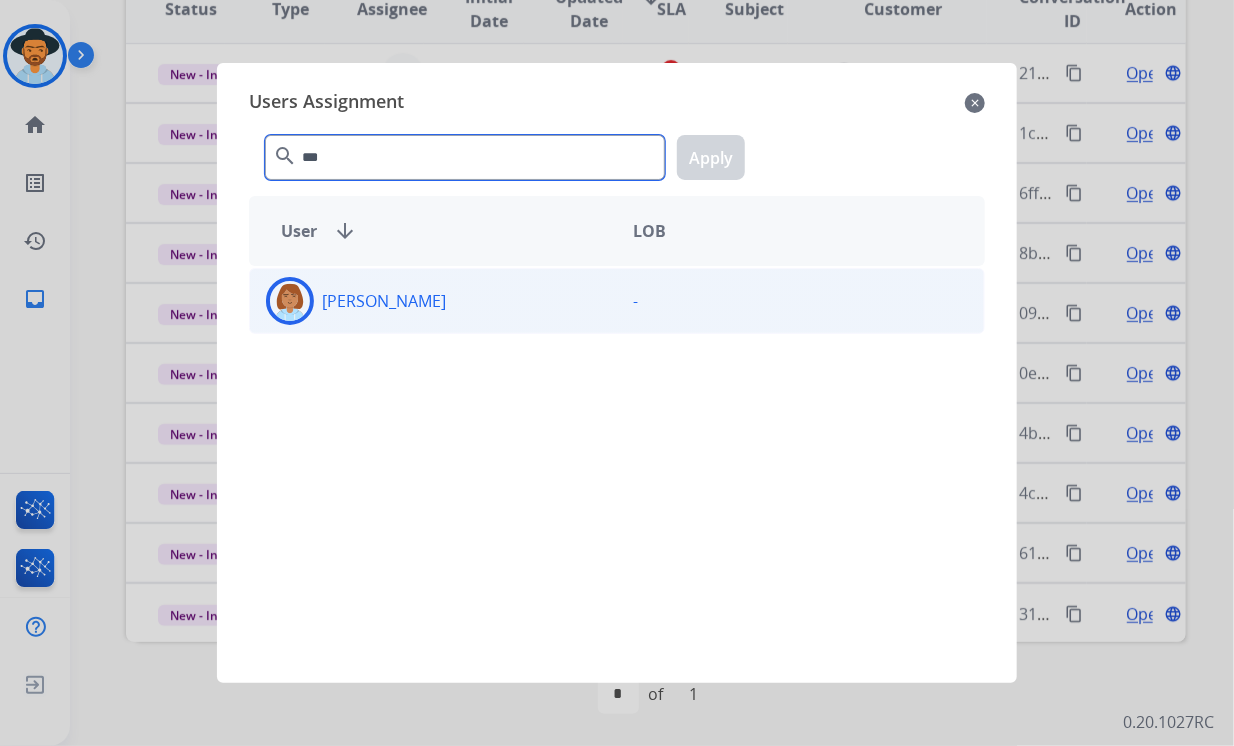 type on "***" 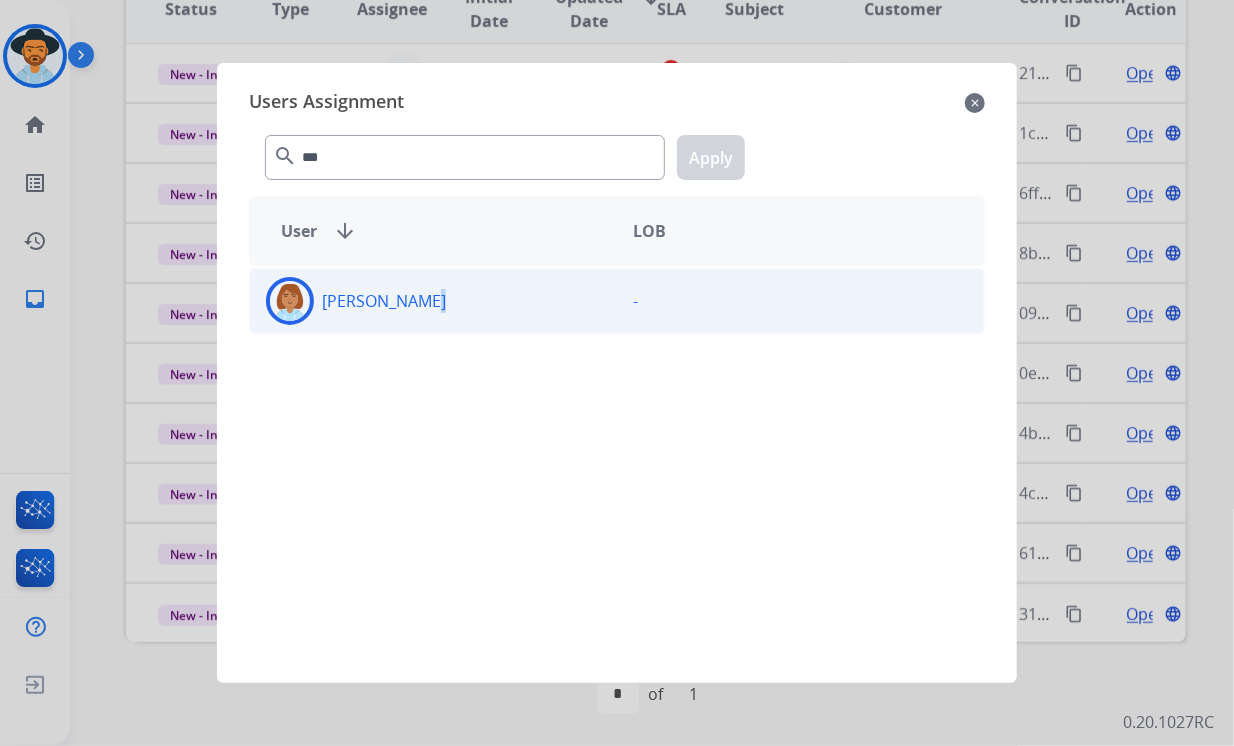 click on "[PERSON_NAME]" 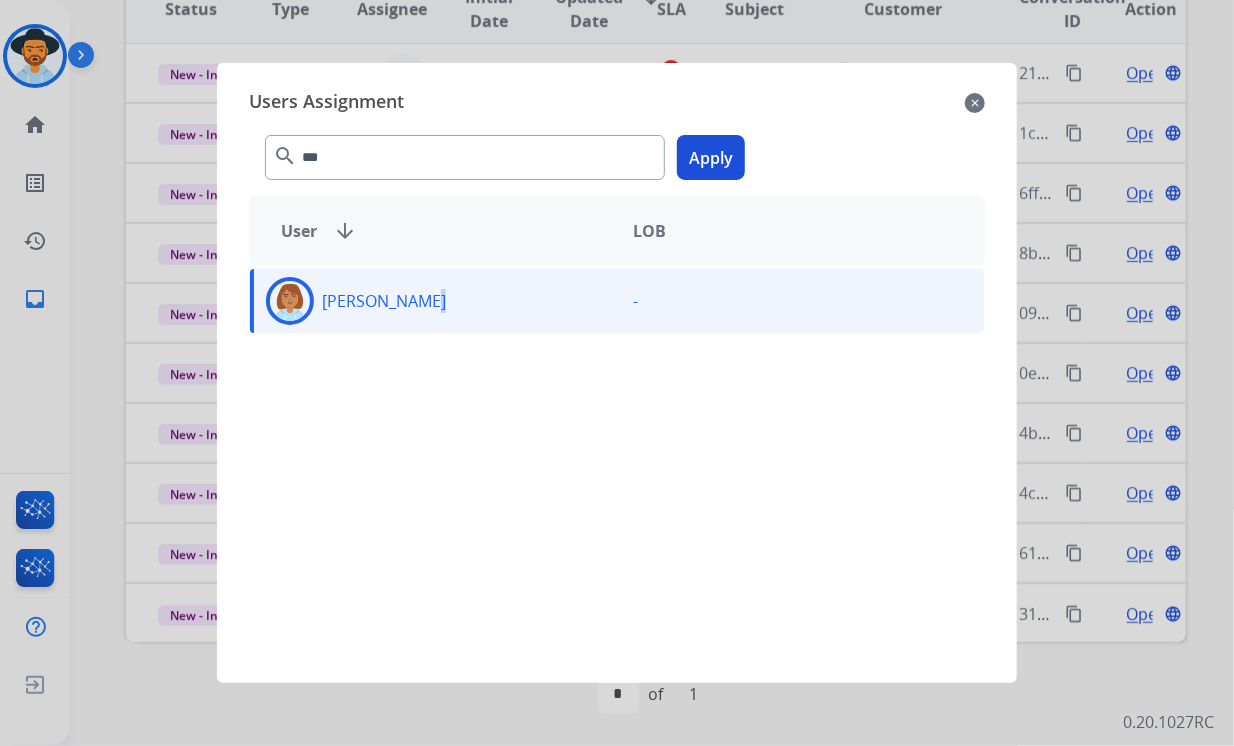 click on "Apply" 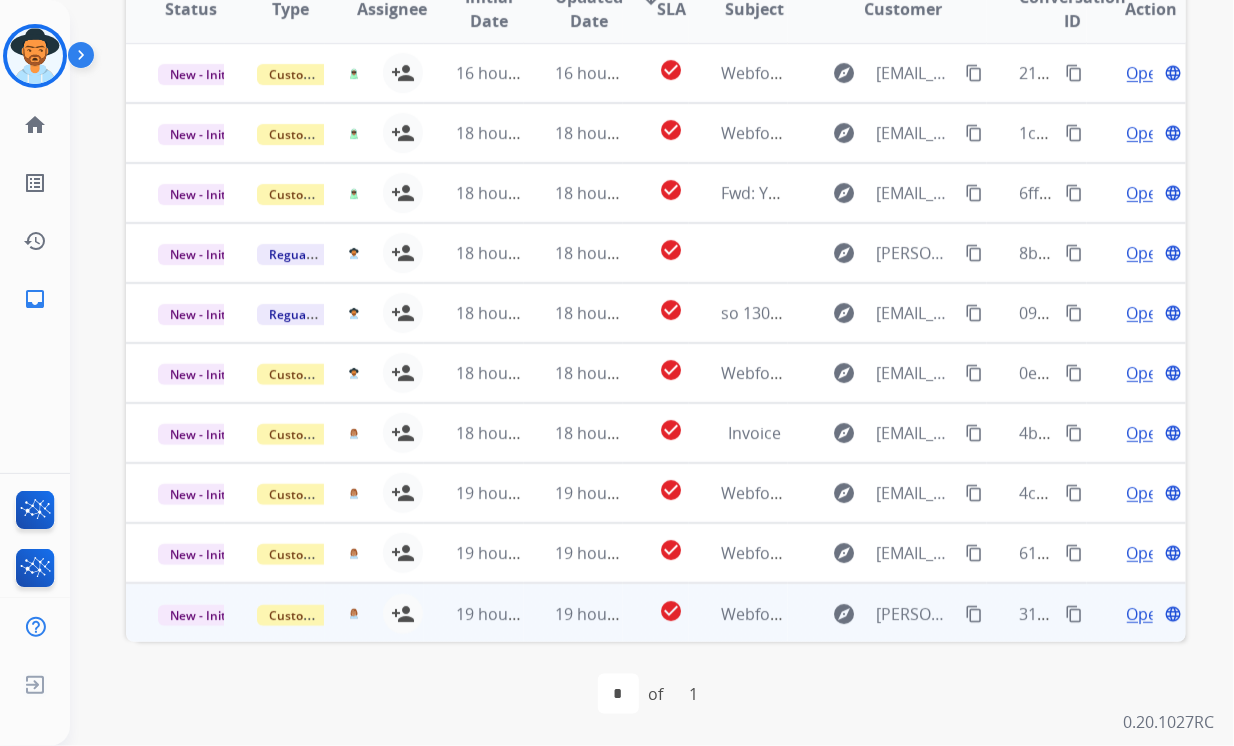 scroll, scrollTop: 0, scrollLeft: 0, axis: both 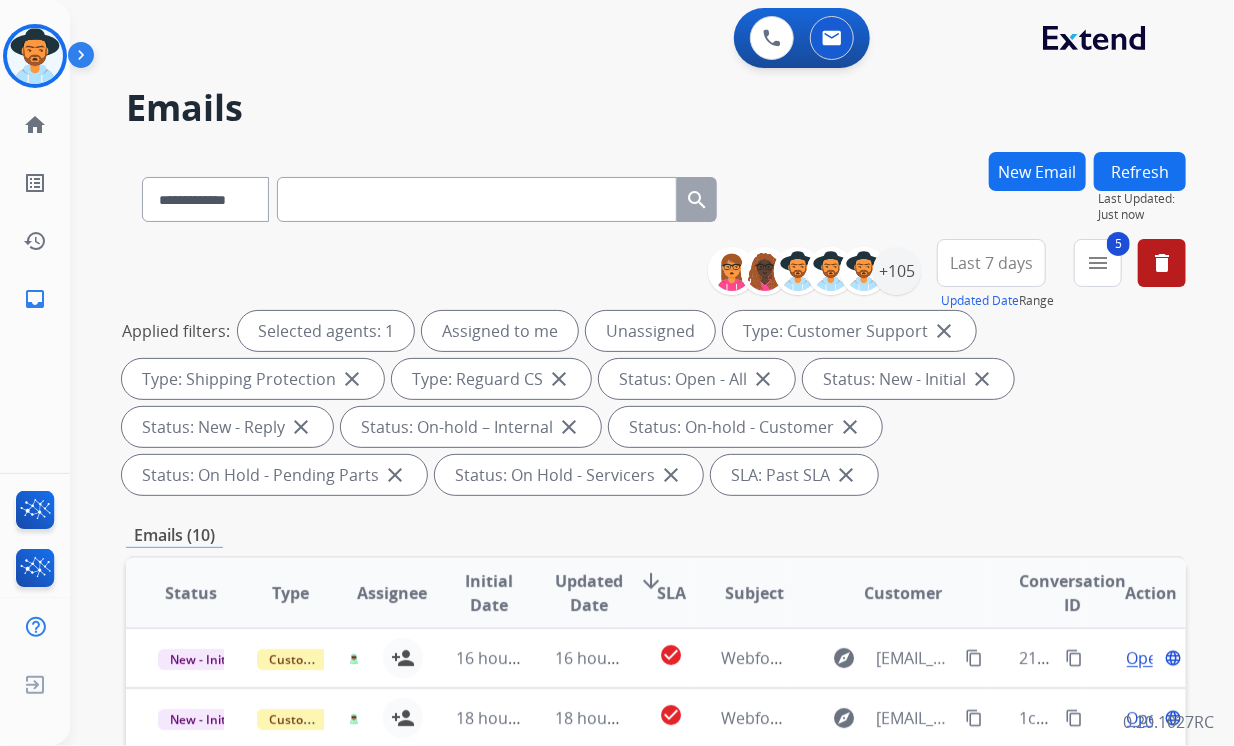 click on "Refresh" at bounding box center [1140, 171] 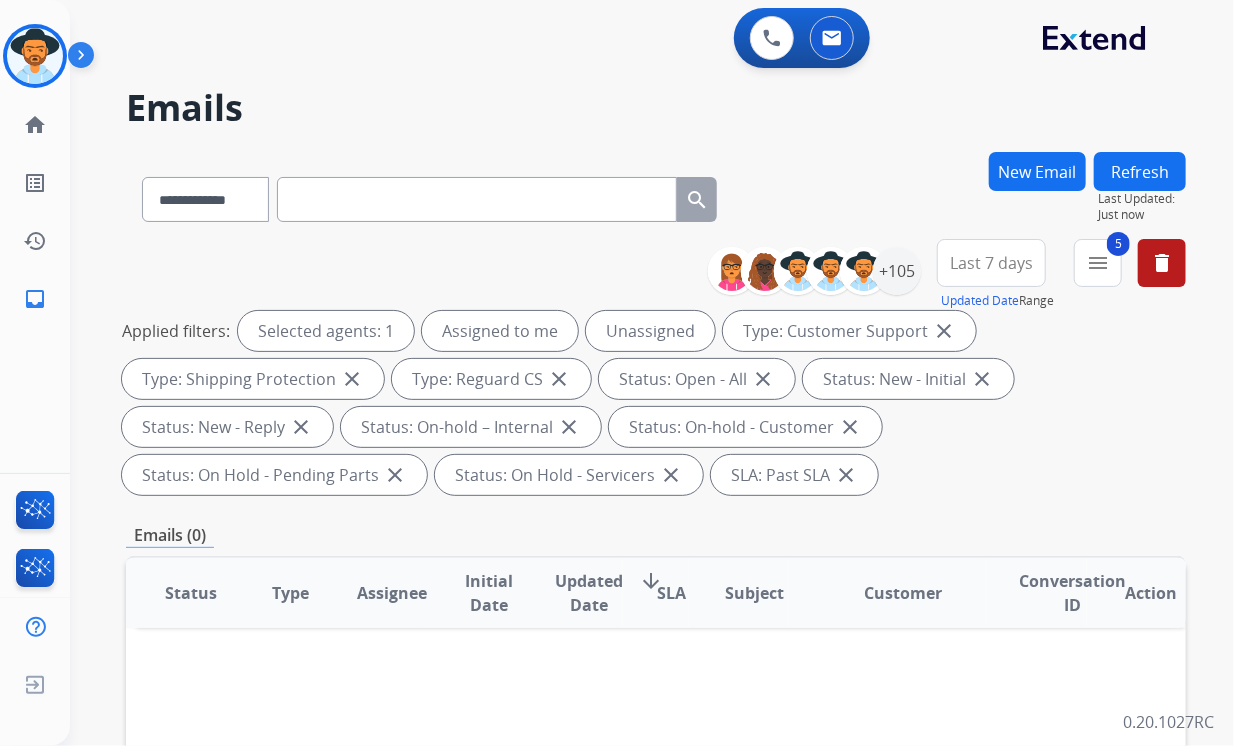 click on "close" at bounding box center (846, 475) 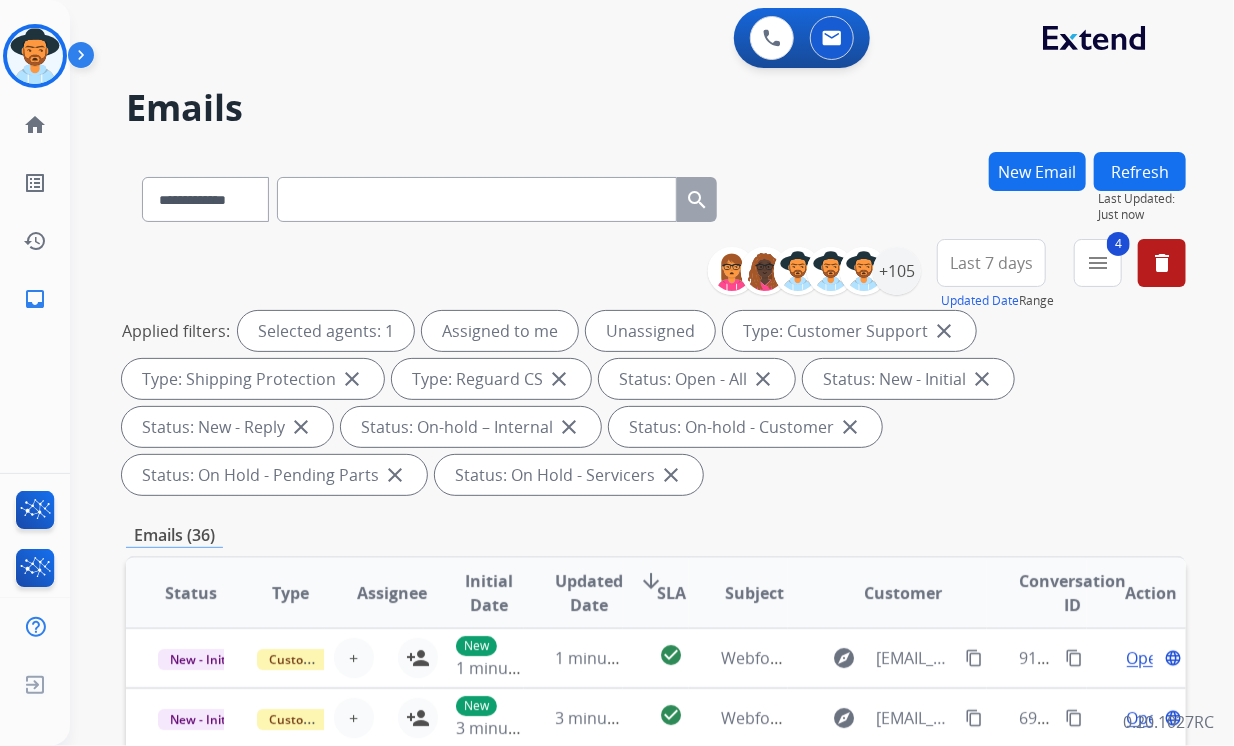 click on "close" at bounding box center [671, 475] 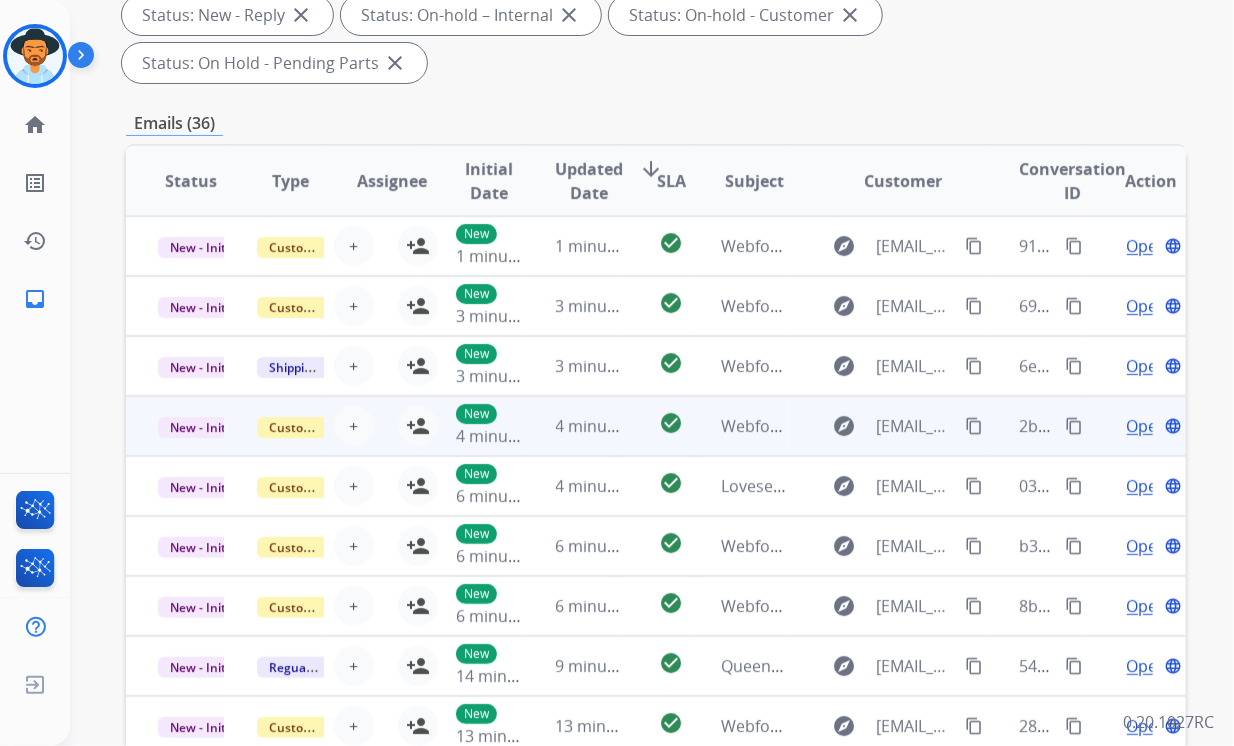 scroll, scrollTop: 484, scrollLeft: 0, axis: vertical 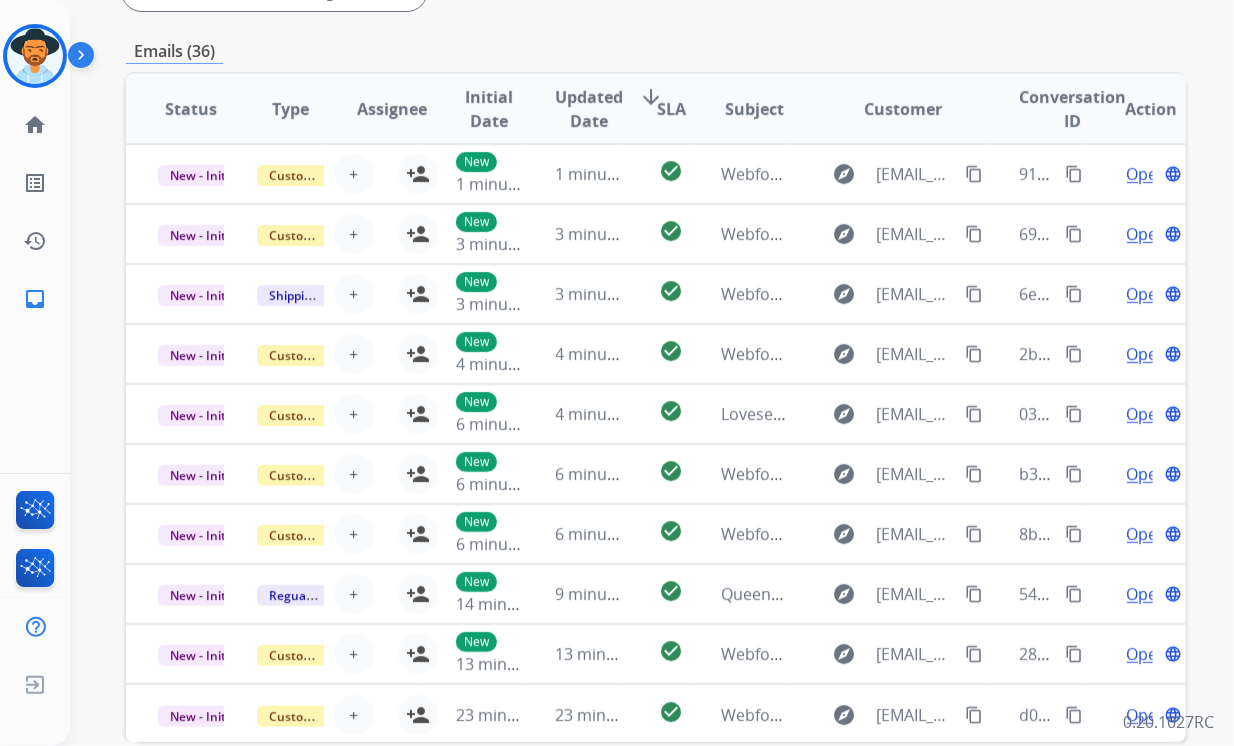click on "Updated Date" at bounding box center [590, 109] 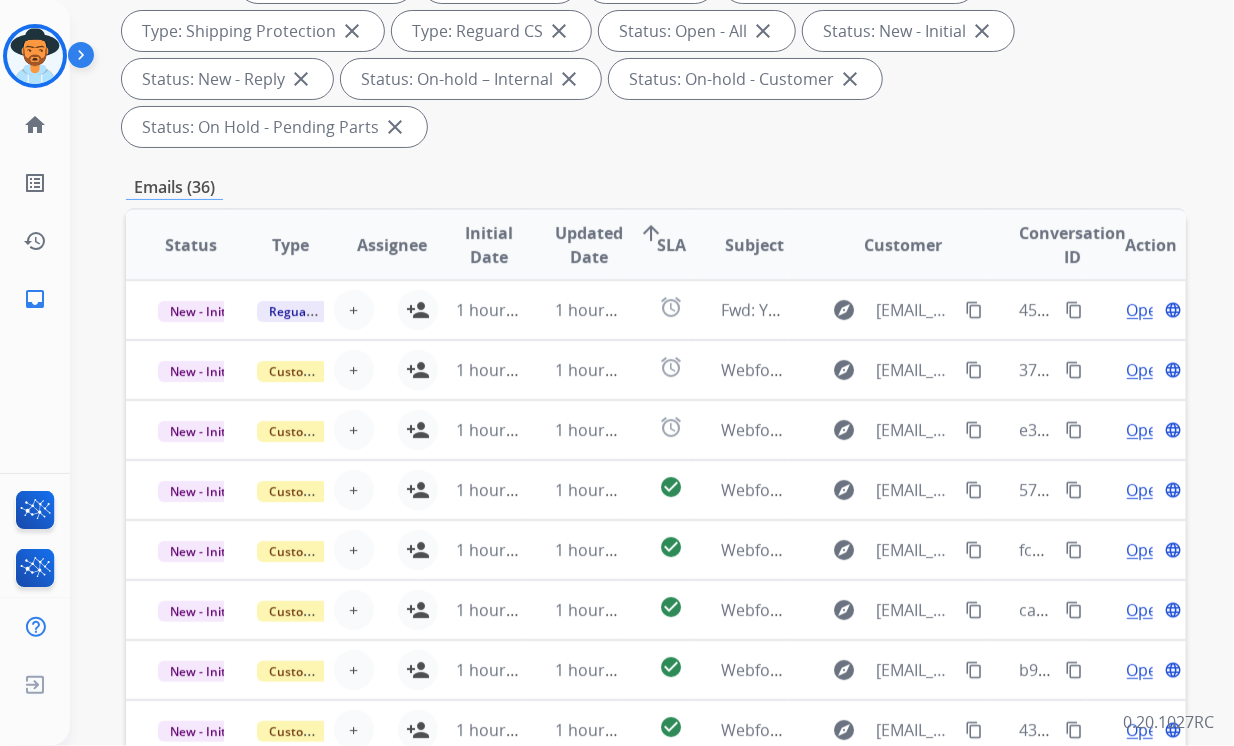 scroll, scrollTop: 400, scrollLeft: 0, axis: vertical 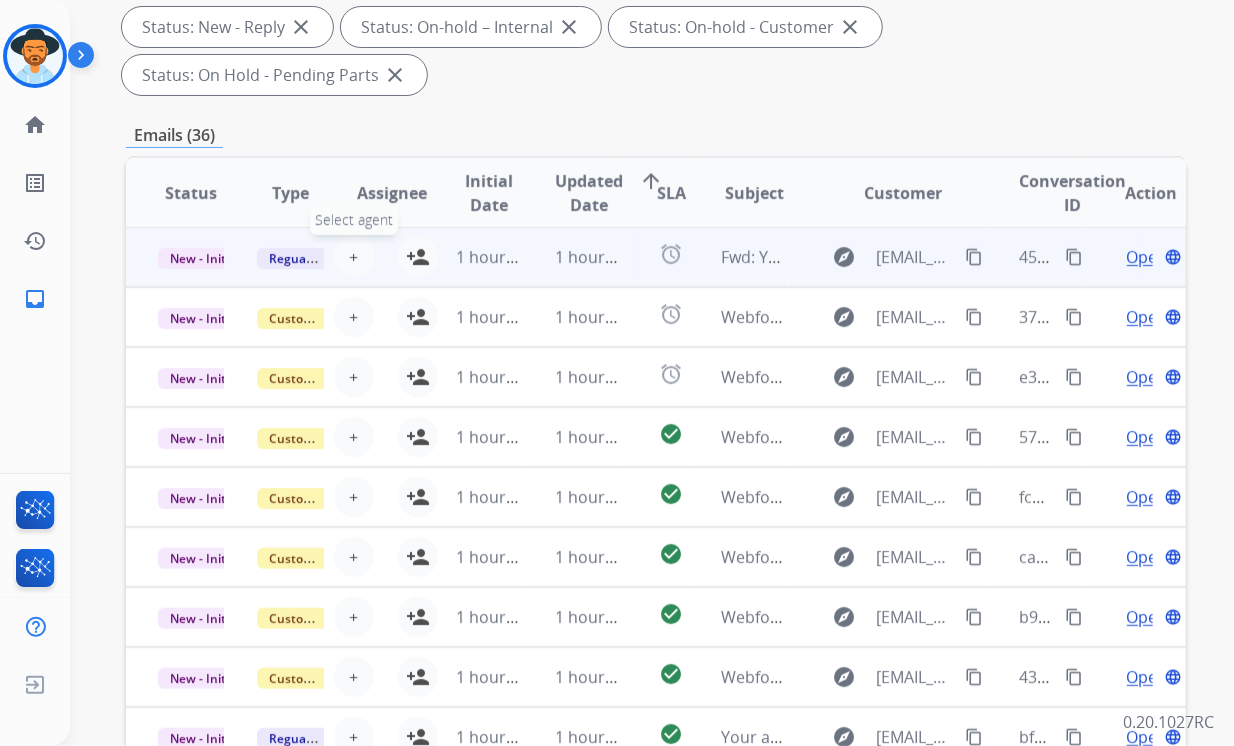 click on "+ Select agent" at bounding box center [354, 257] 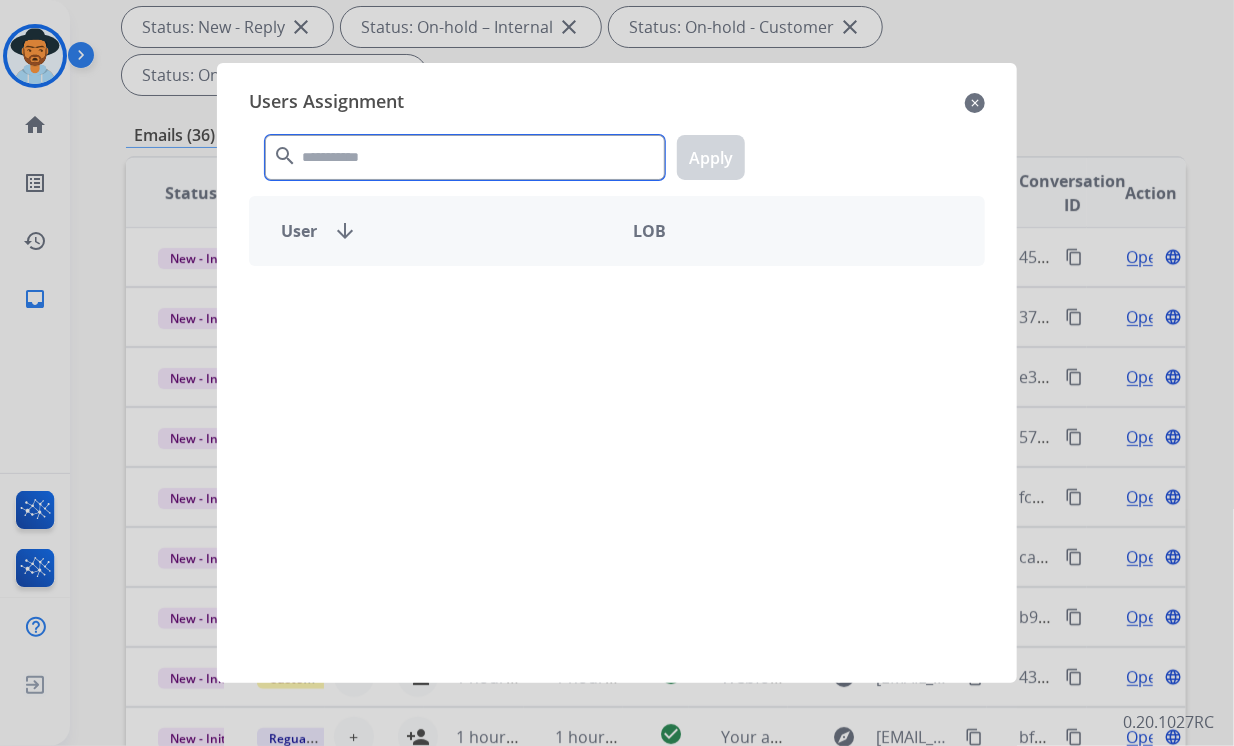 click 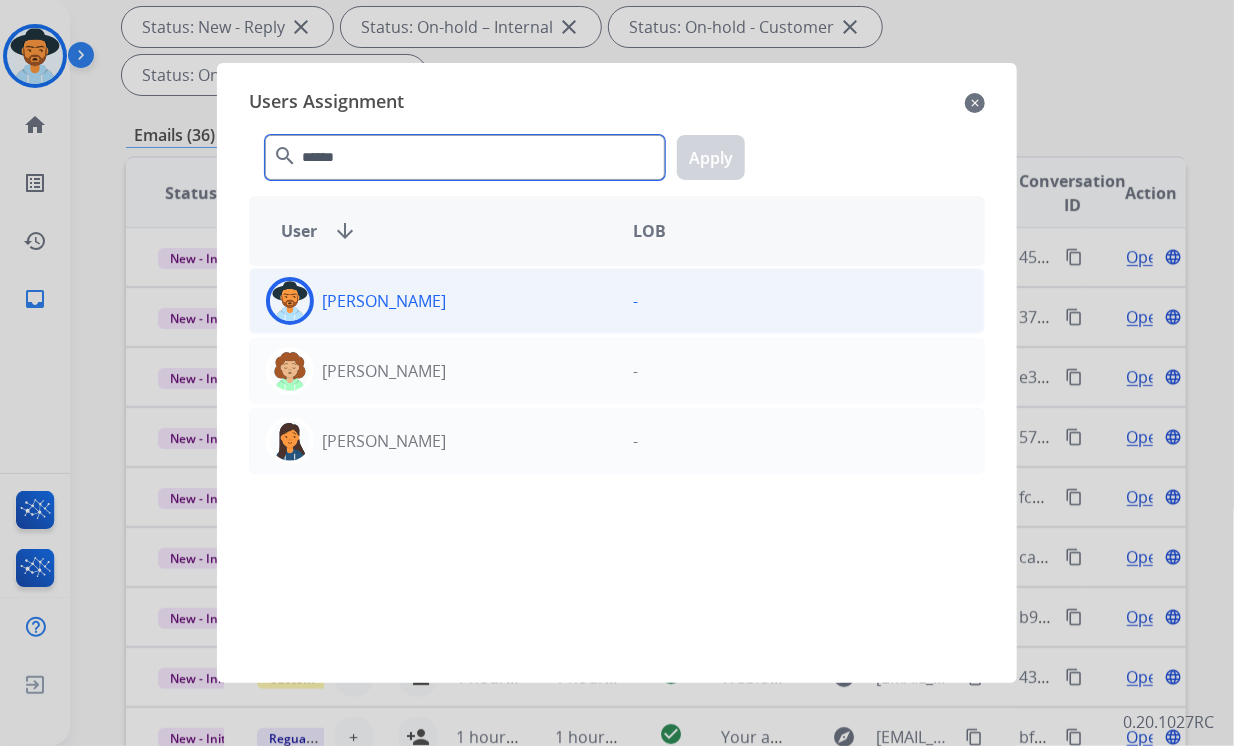 type on "******" 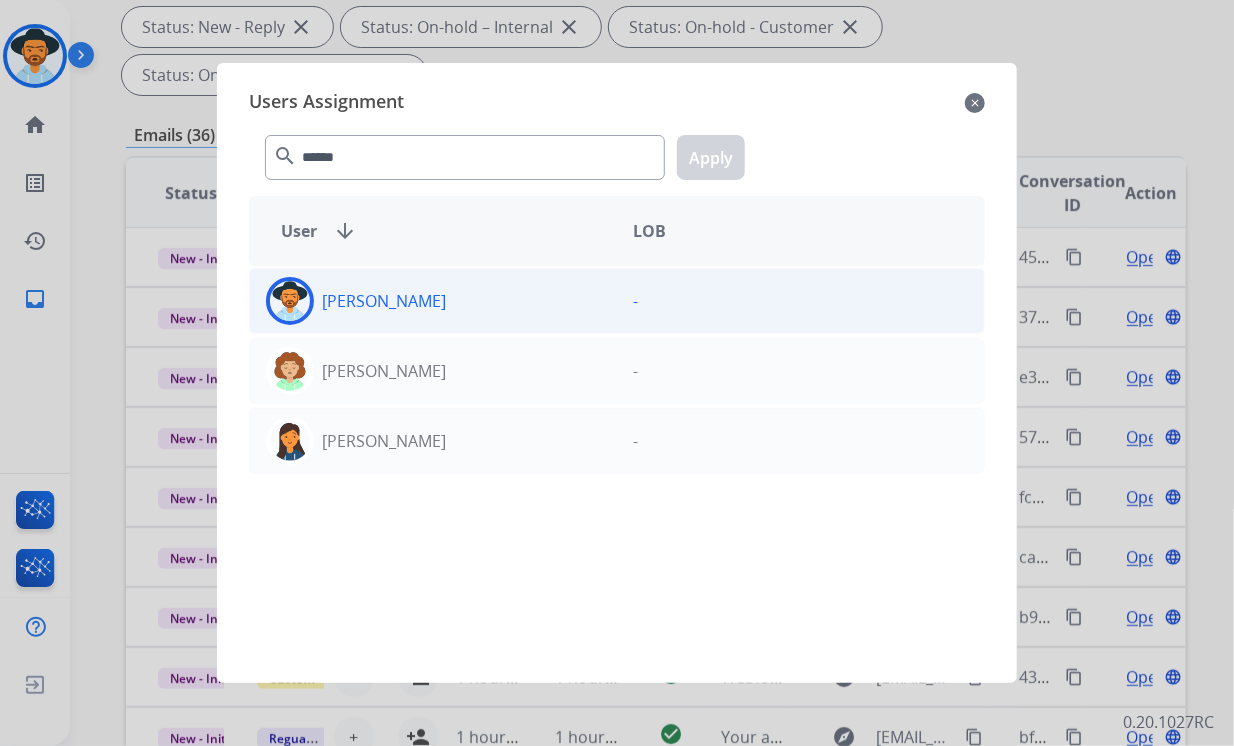 click on "[PERSON_NAME]" 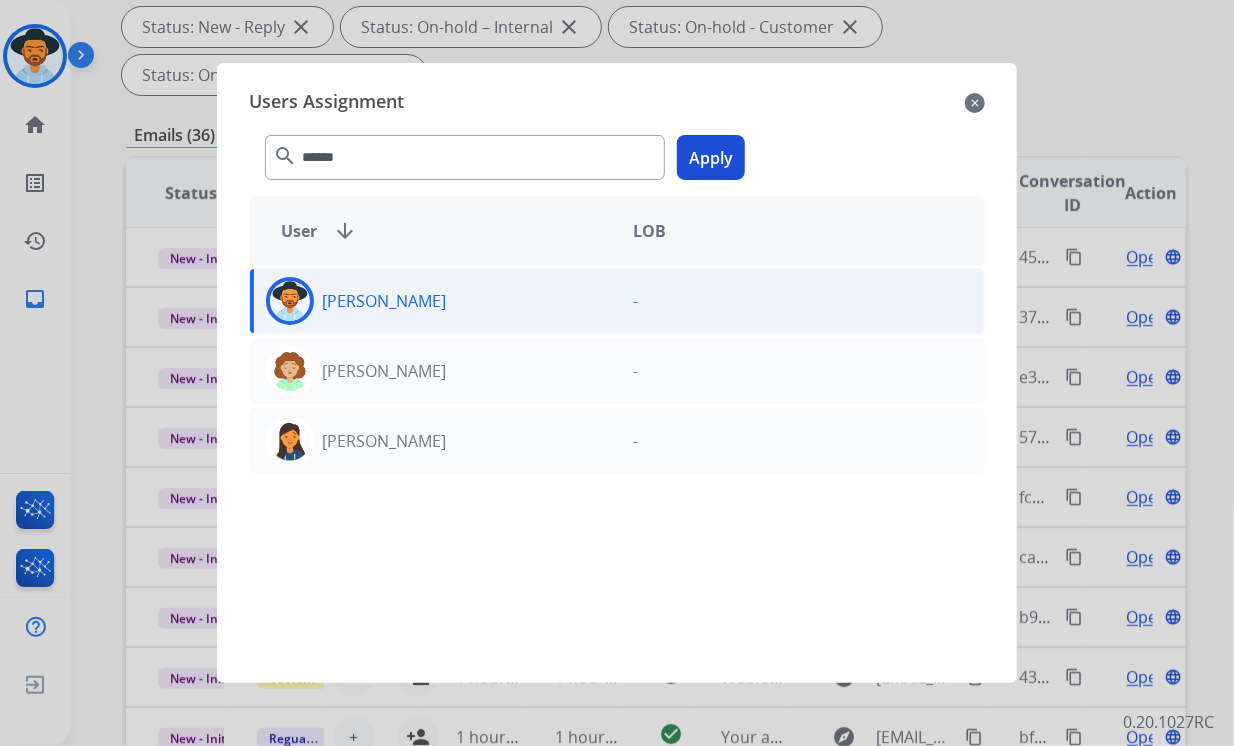 click on "Apply" 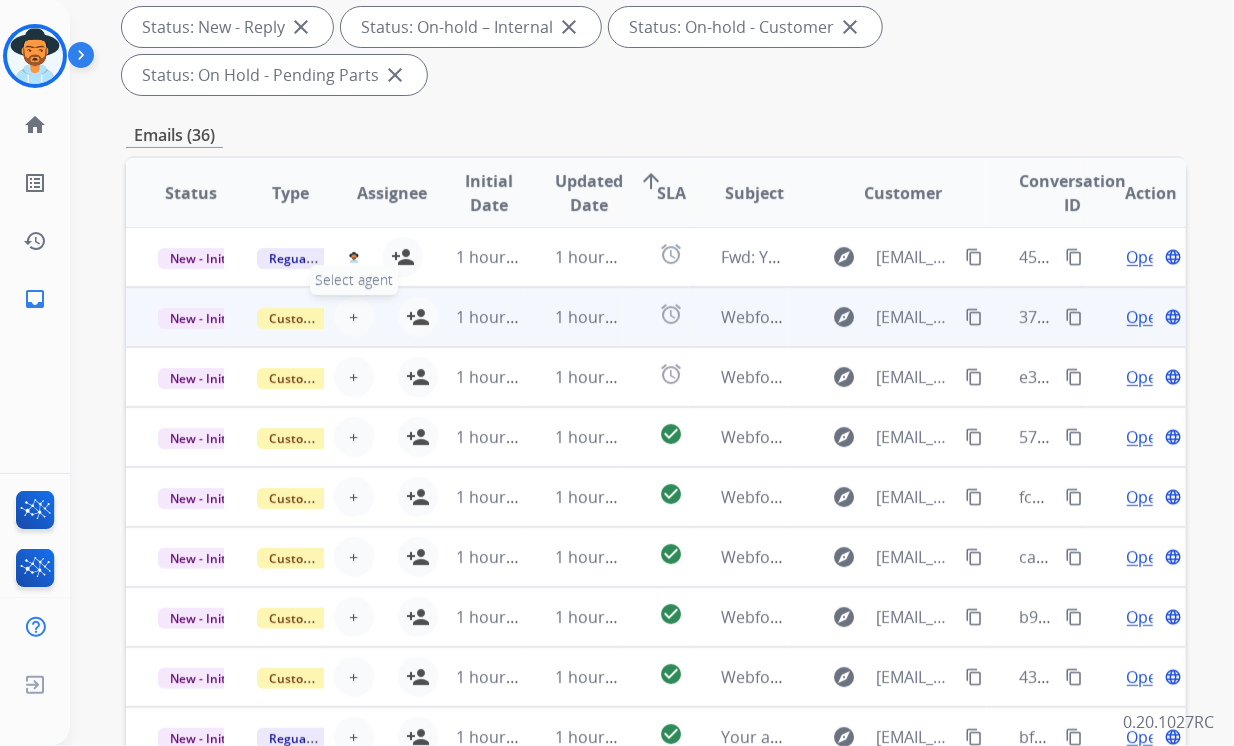 click on "+" at bounding box center (353, 317) 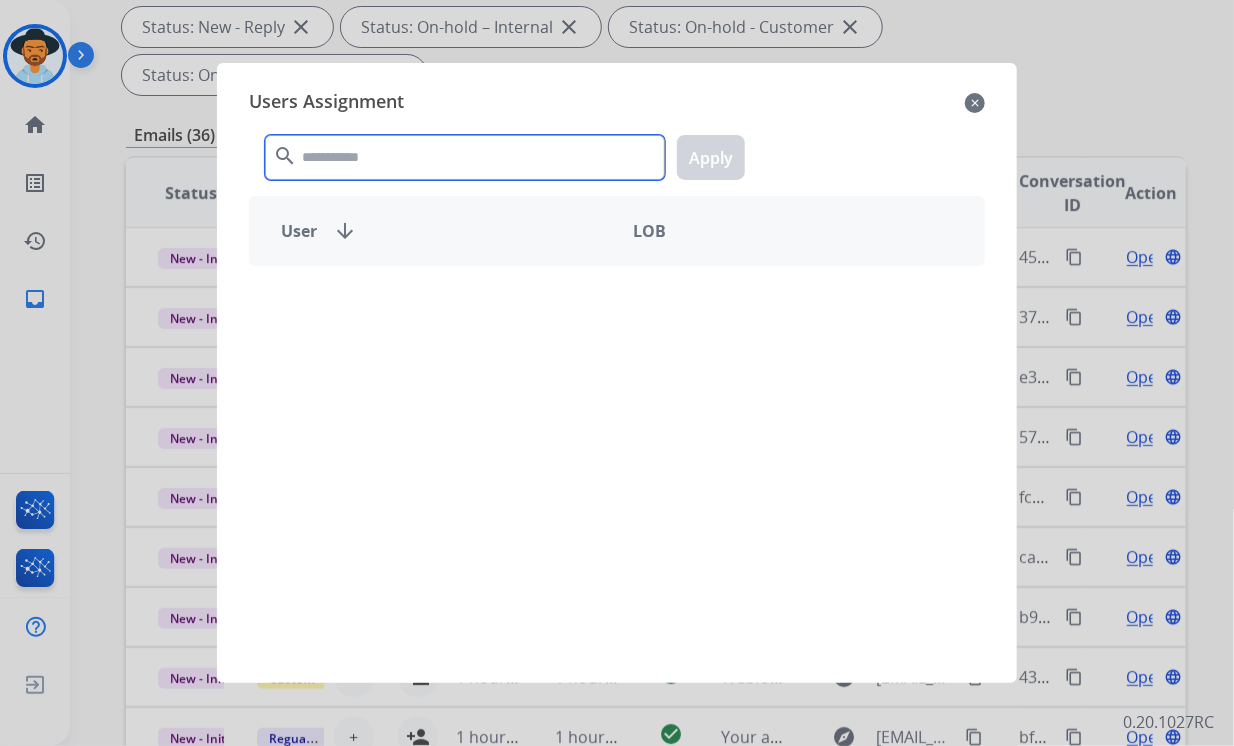 click 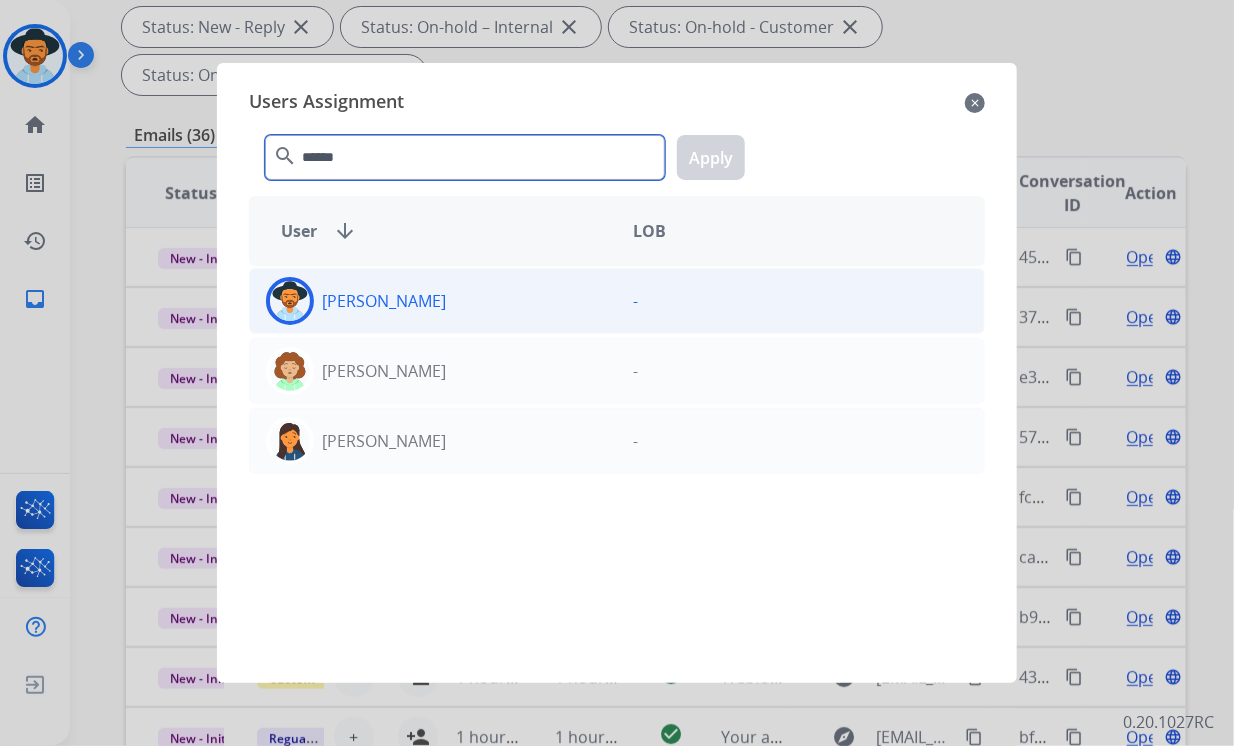 type on "******" 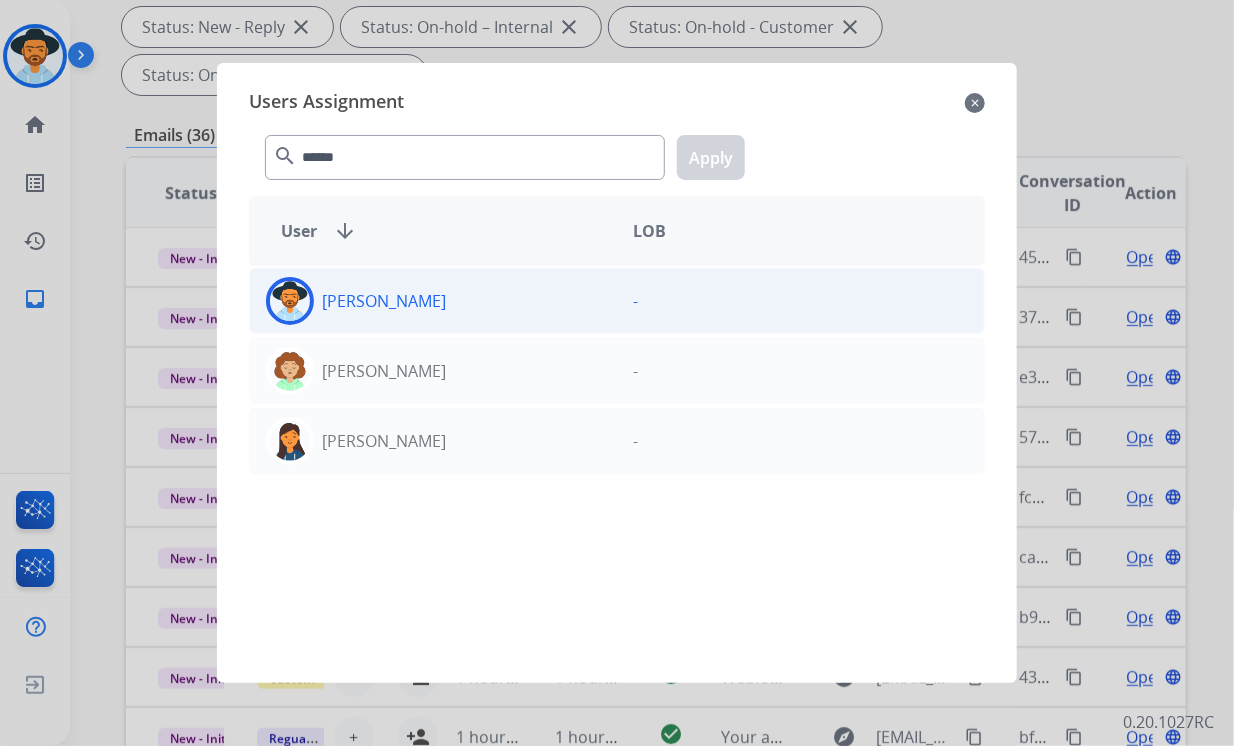 click on "[PERSON_NAME]" 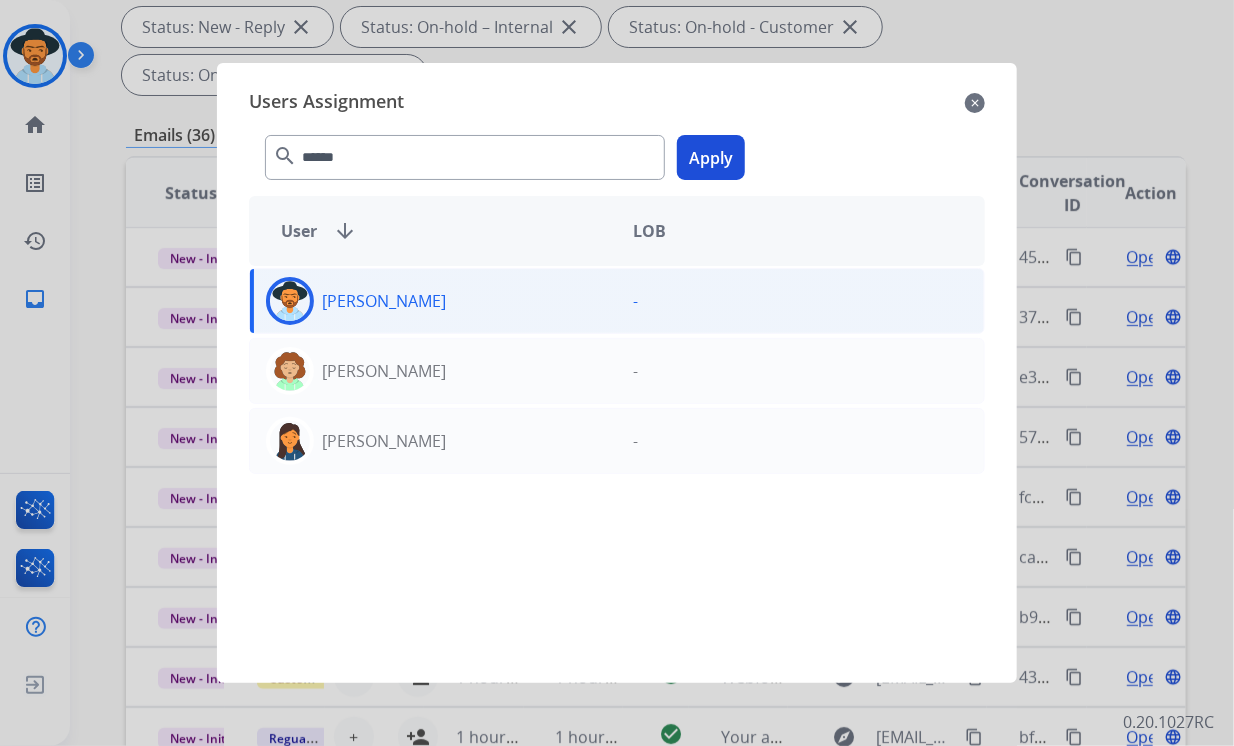 click on "Apply" 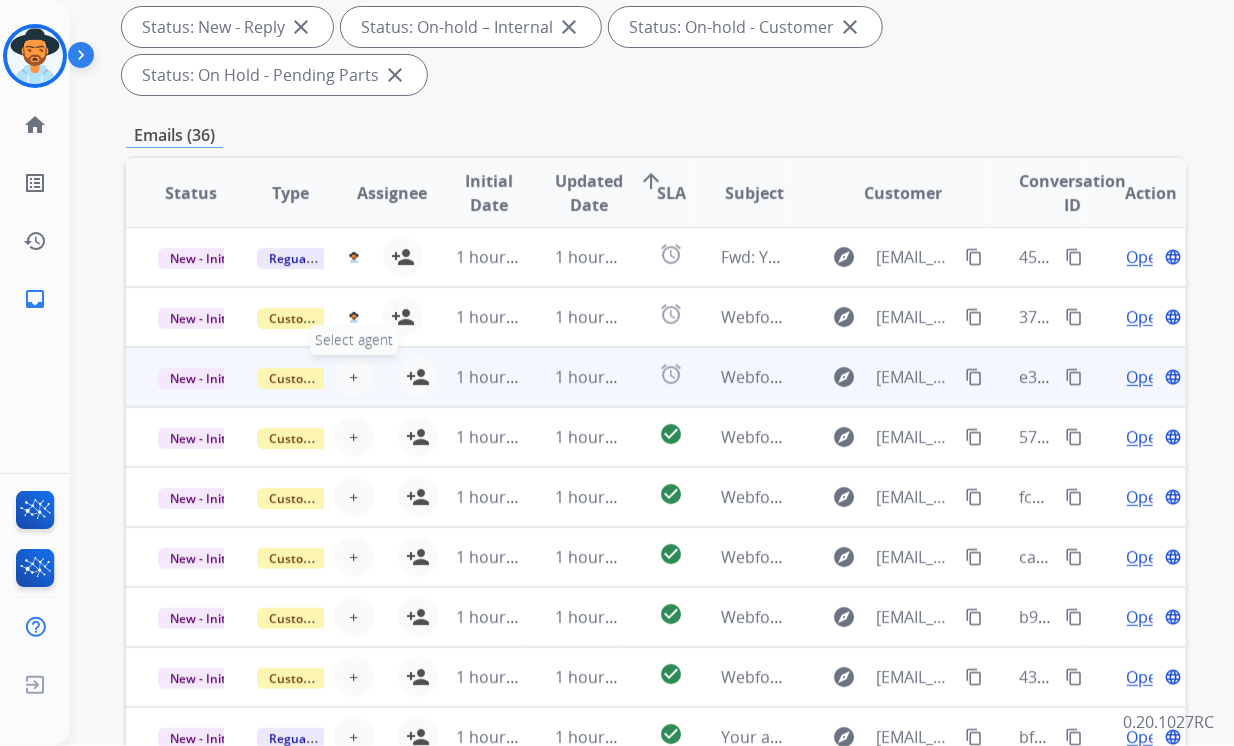 click on "+" at bounding box center (353, 377) 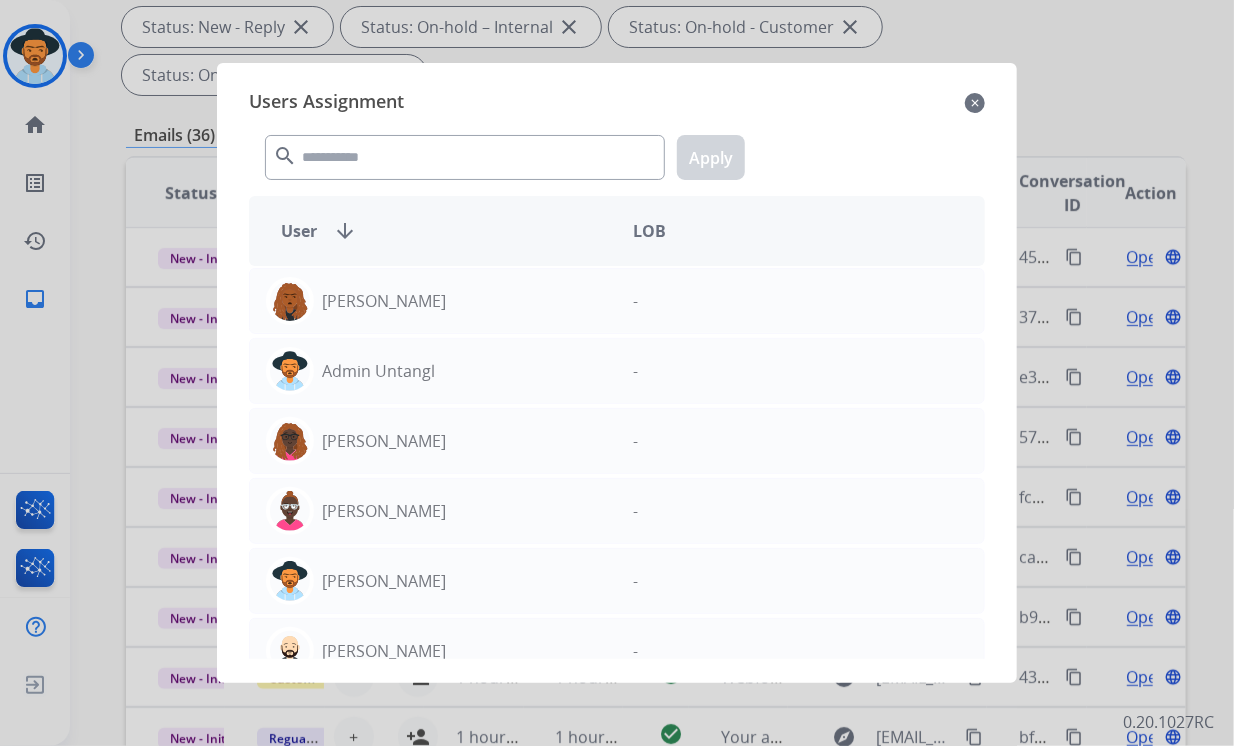 drag, startPoint x: 372, startPoint y: 133, endPoint x: 376, endPoint y: 145, distance: 12.649111 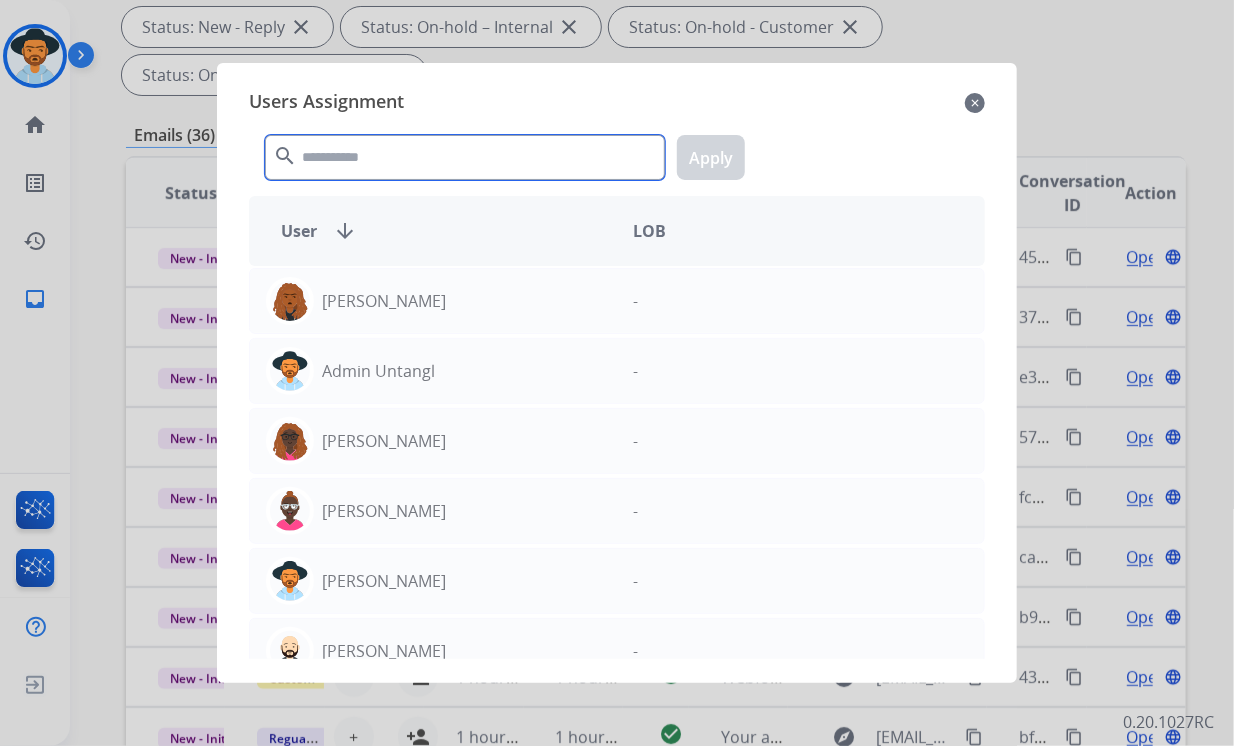 click 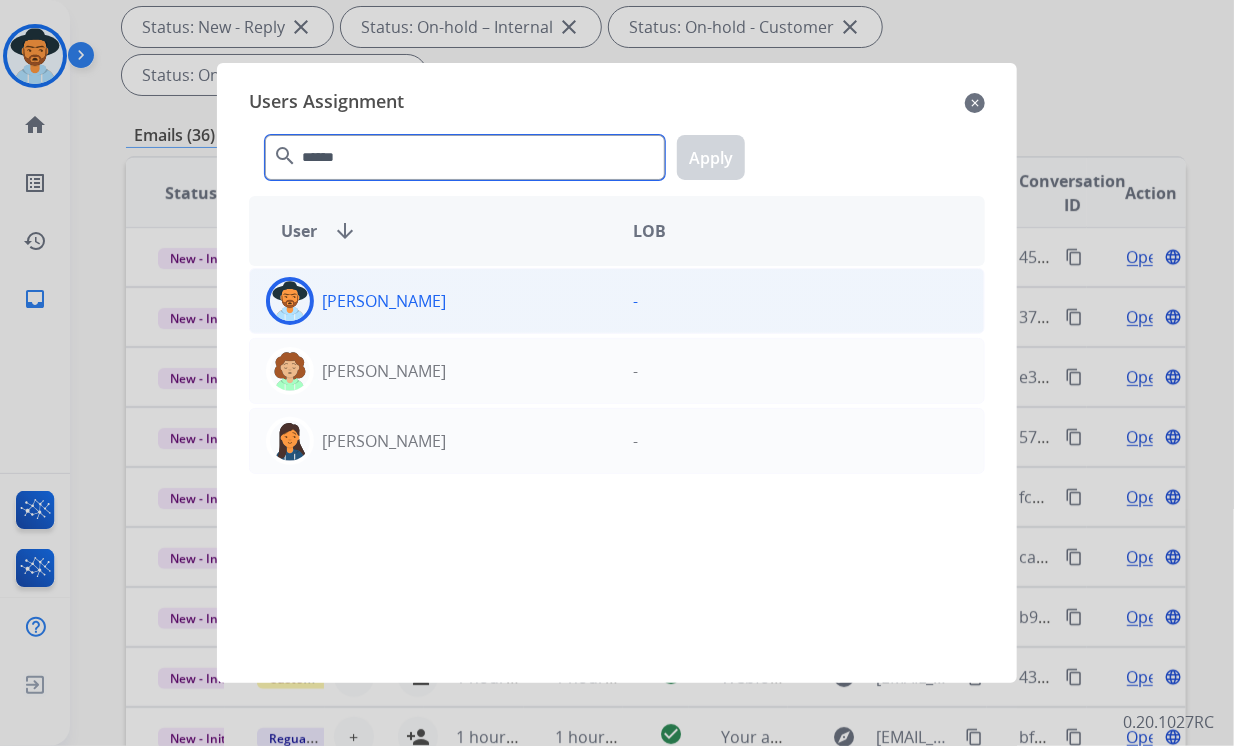 type on "******" 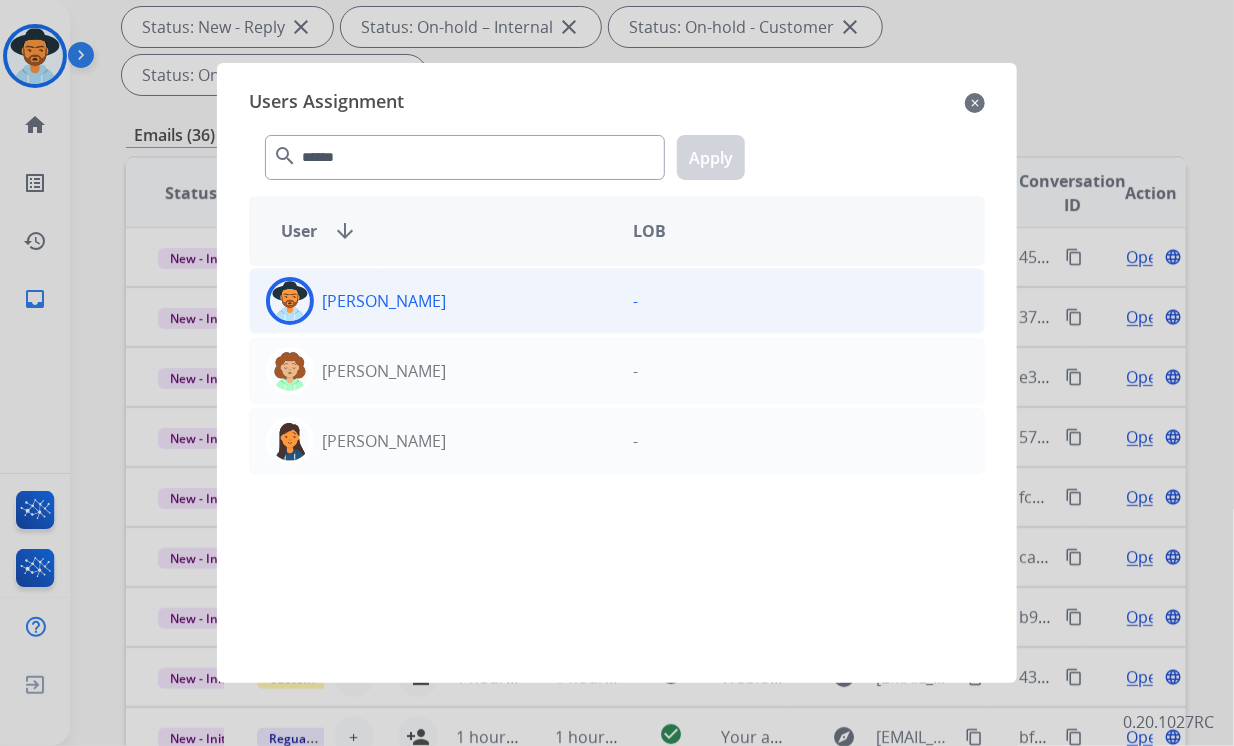 click on "[PERSON_NAME]" 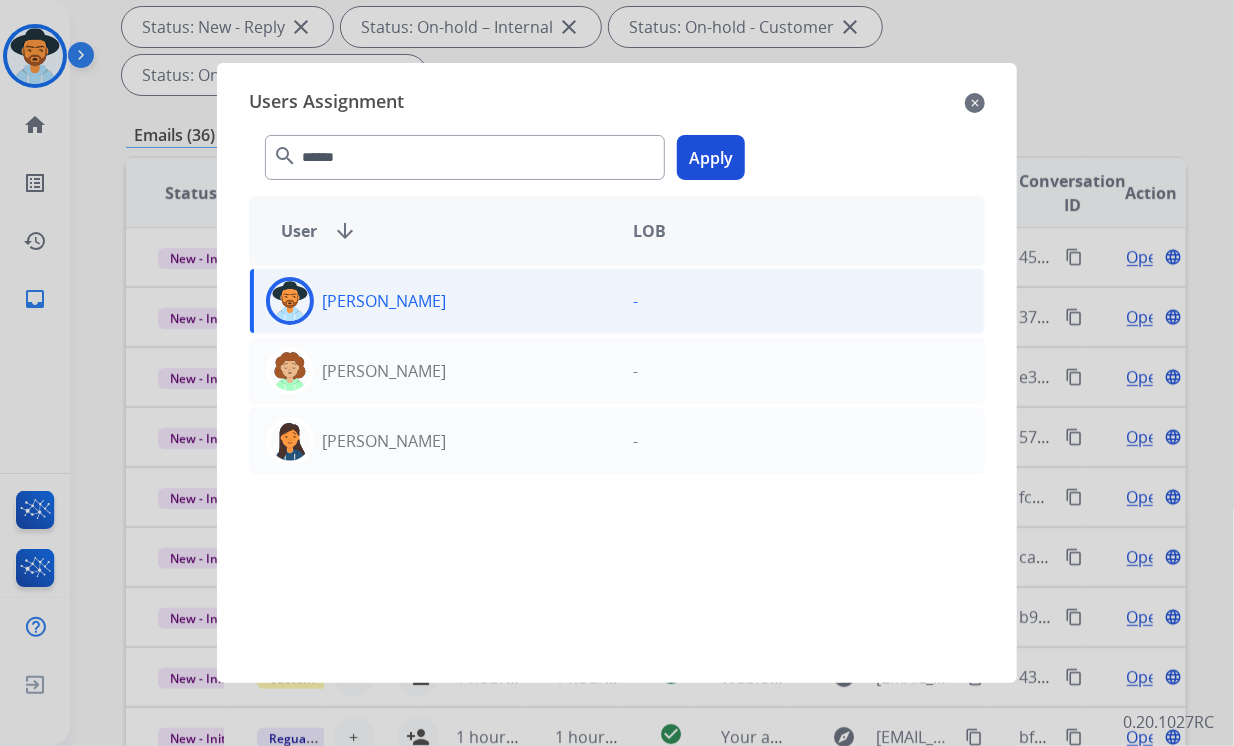 click on "Apply" 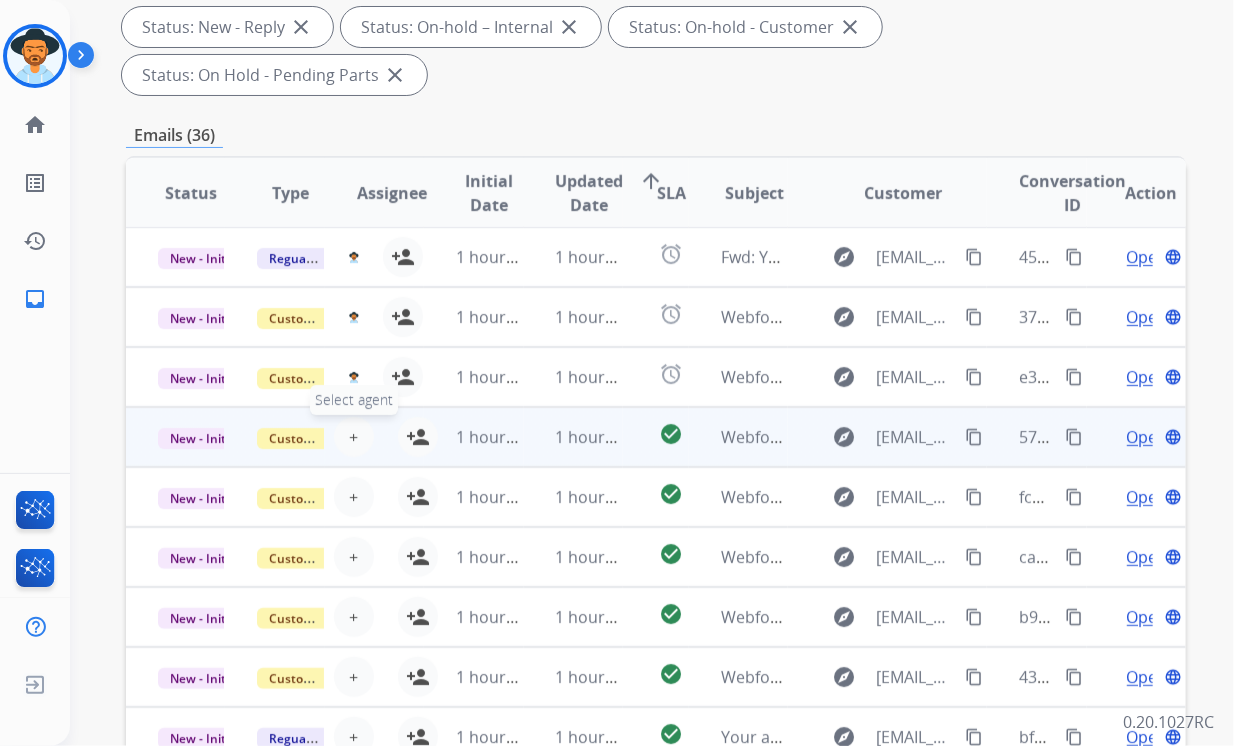 click on "+" at bounding box center [353, 437] 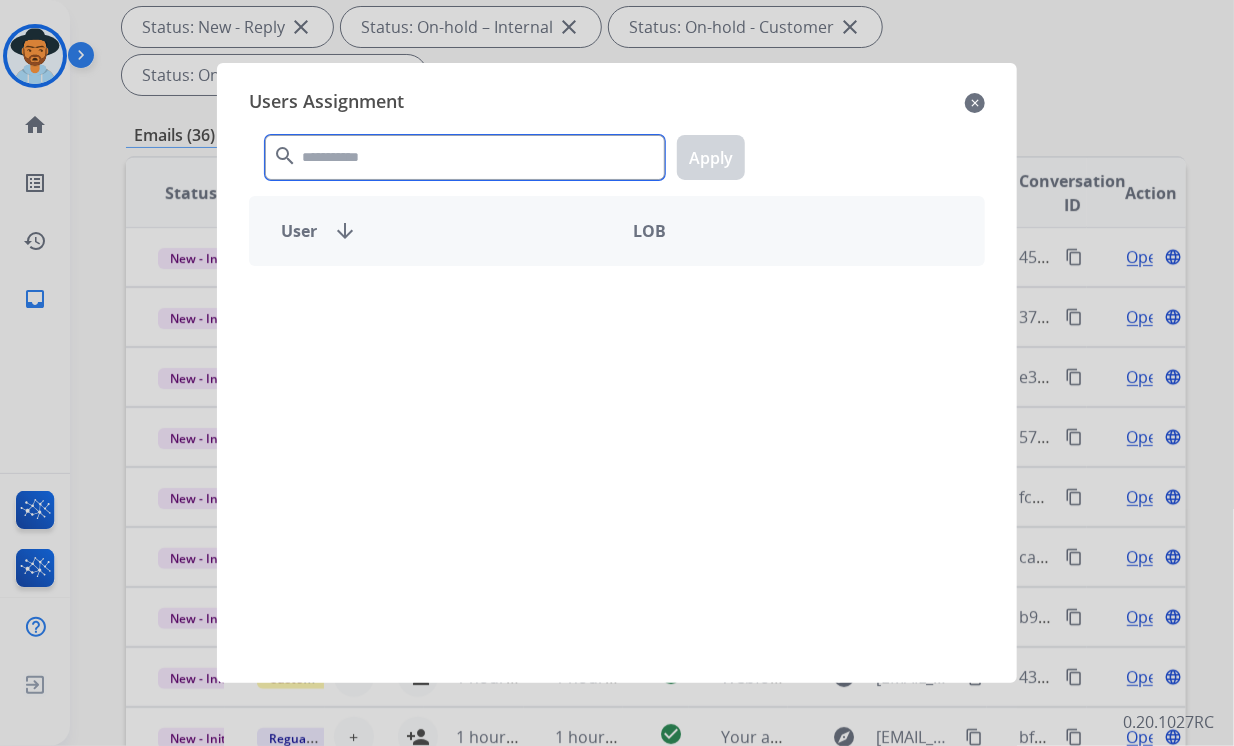 click 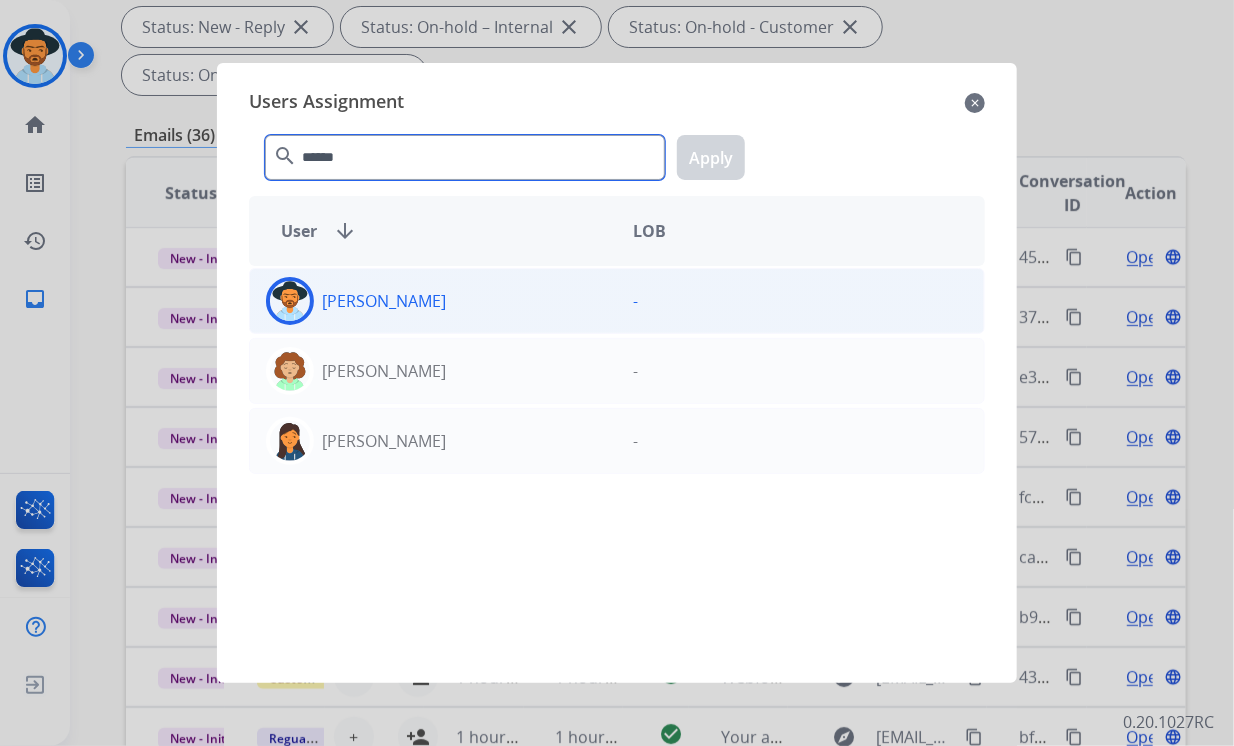 type on "******" 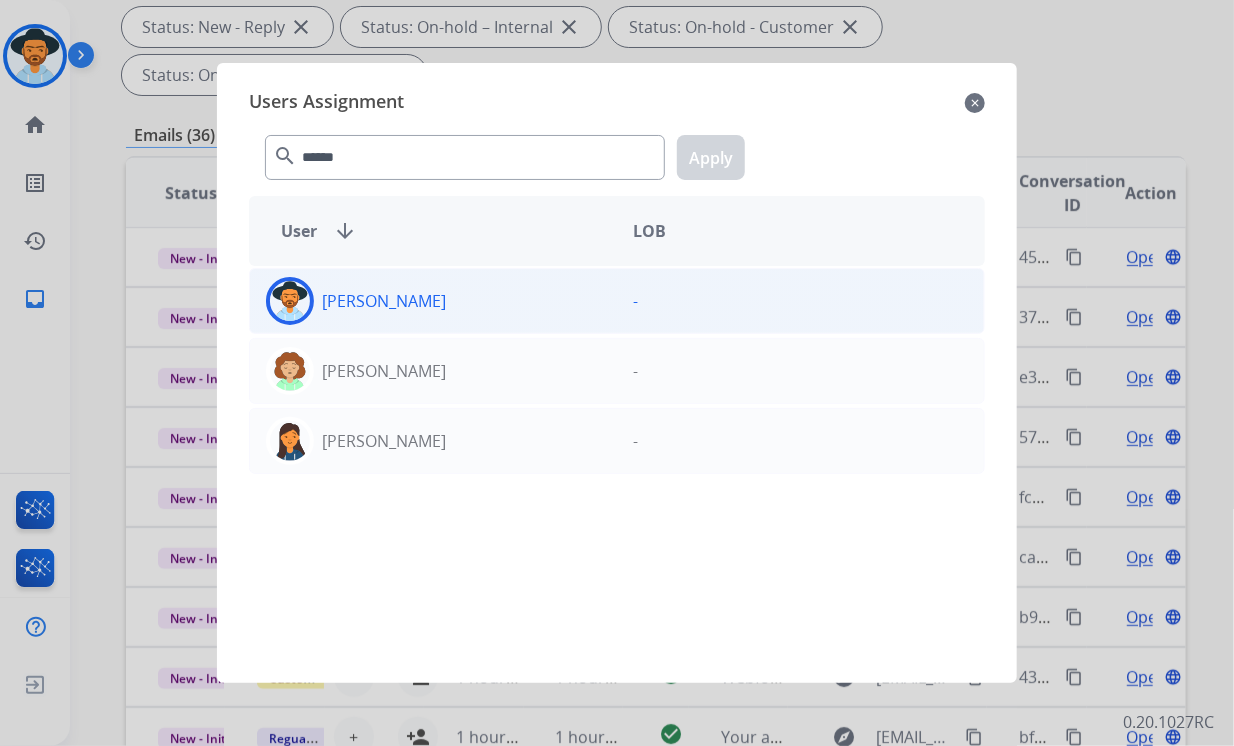 click on "[PERSON_NAME]" 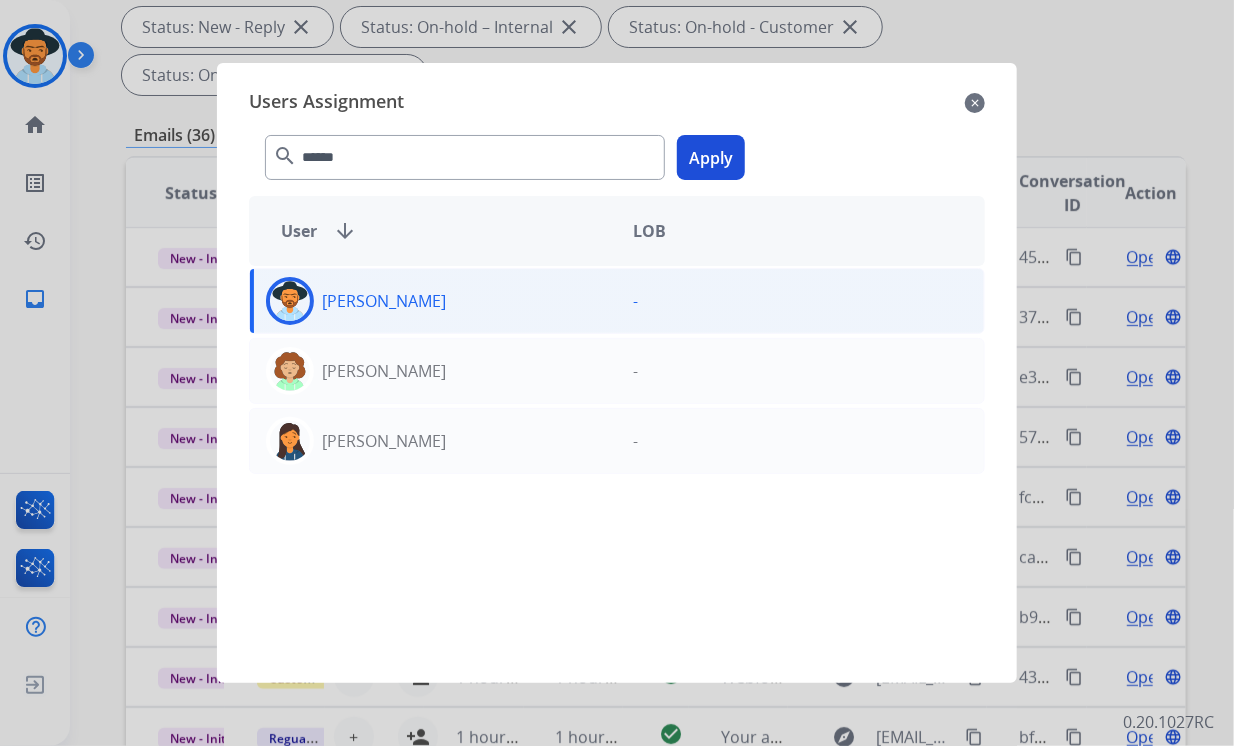 click on "Apply" 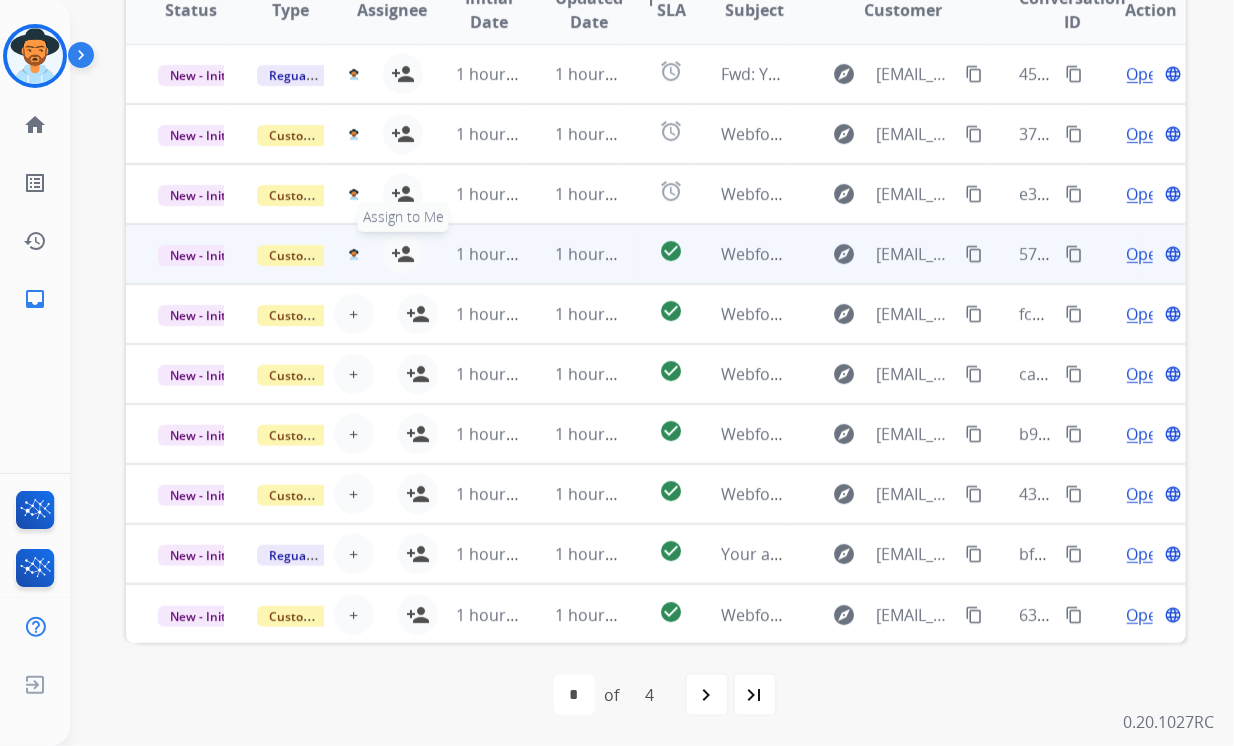 scroll, scrollTop: 584, scrollLeft: 0, axis: vertical 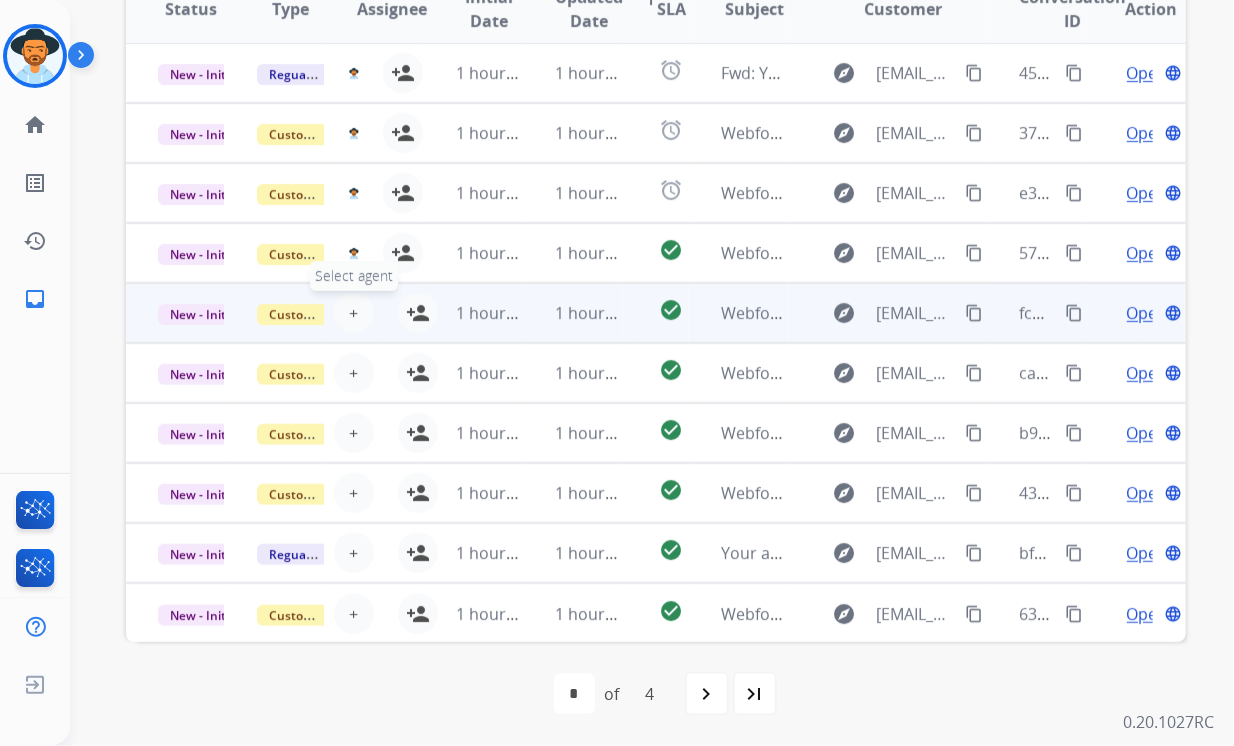 click on "+" at bounding box center (353, 313) 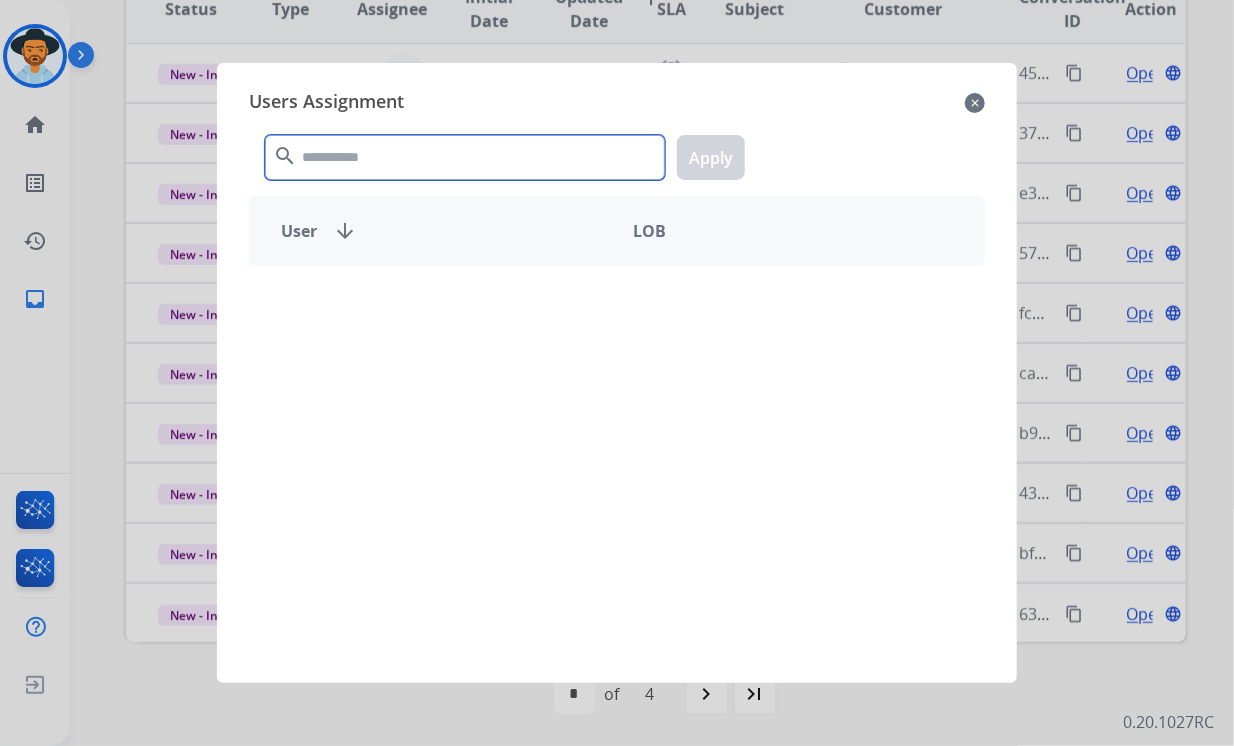click 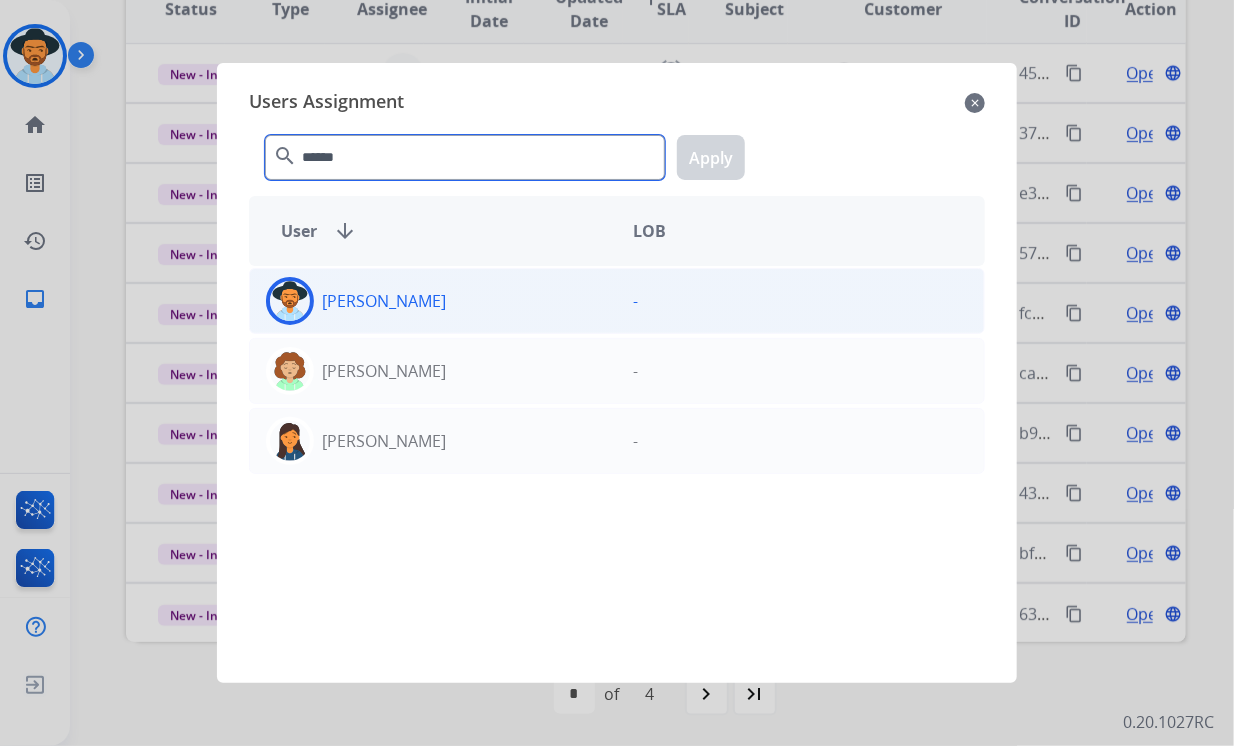 type on "******" 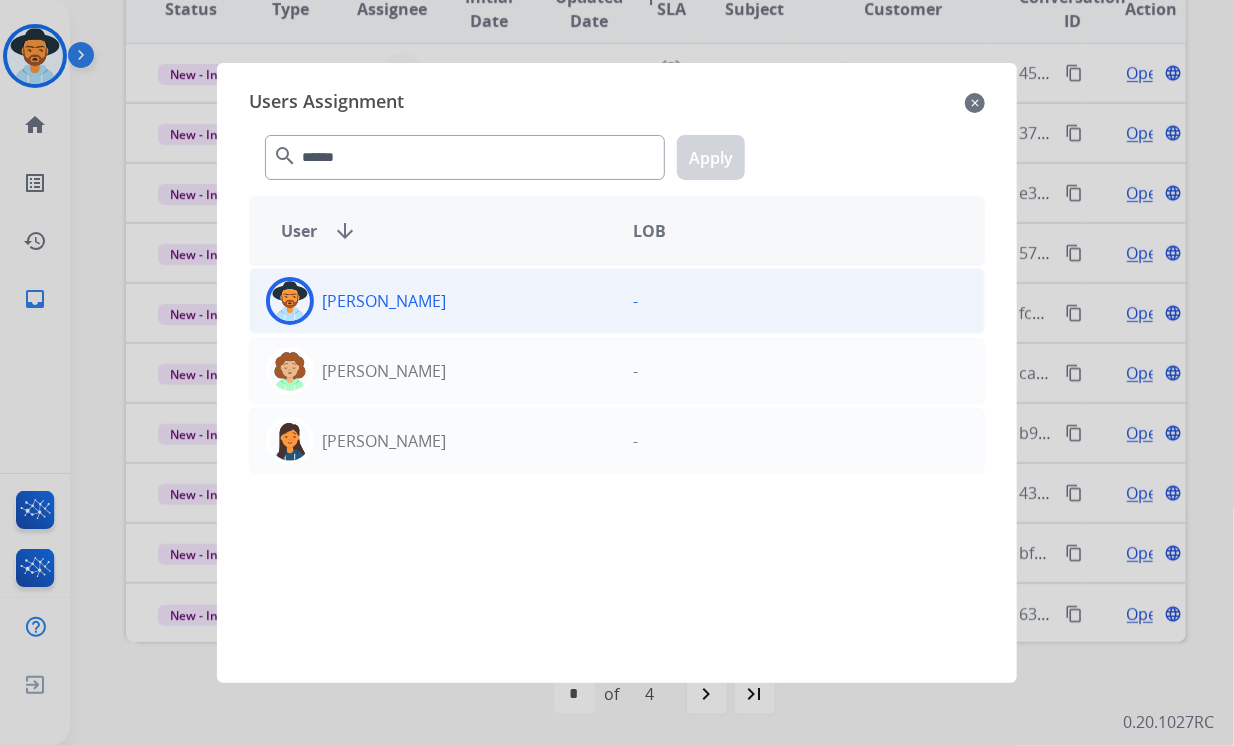 click on "[PERSON_NAME]" 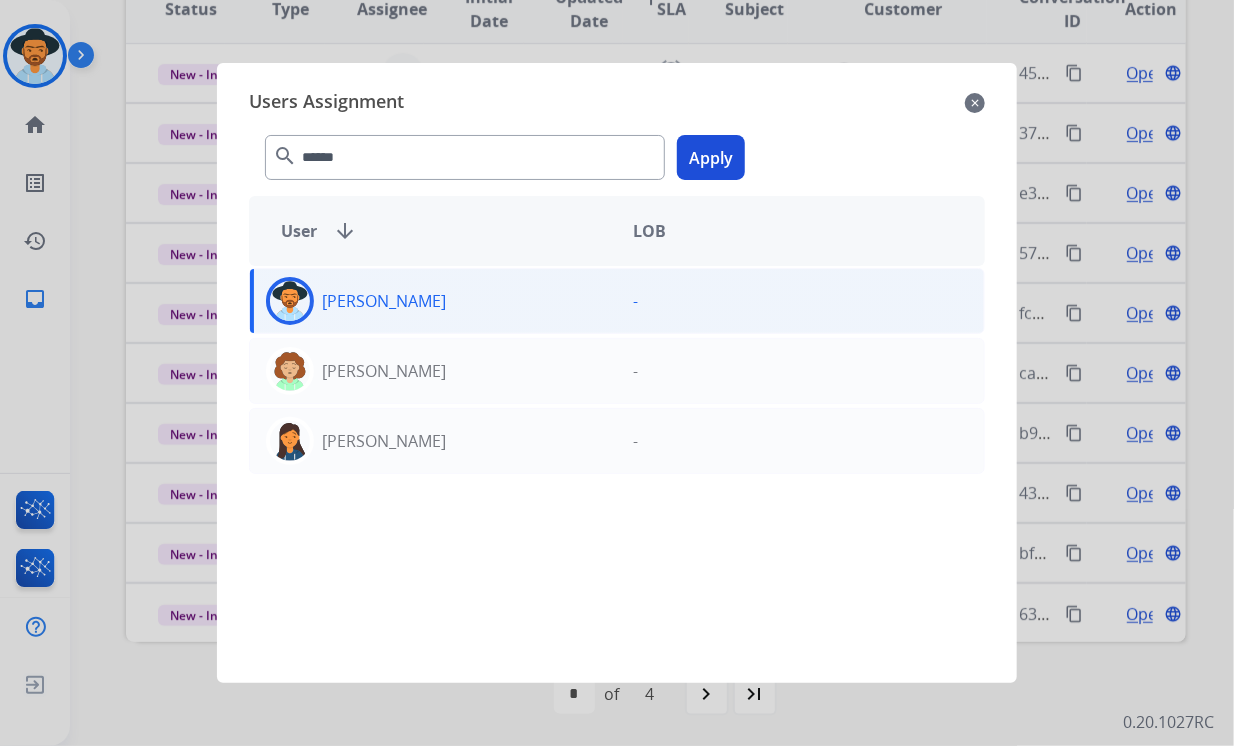click on "Apply" 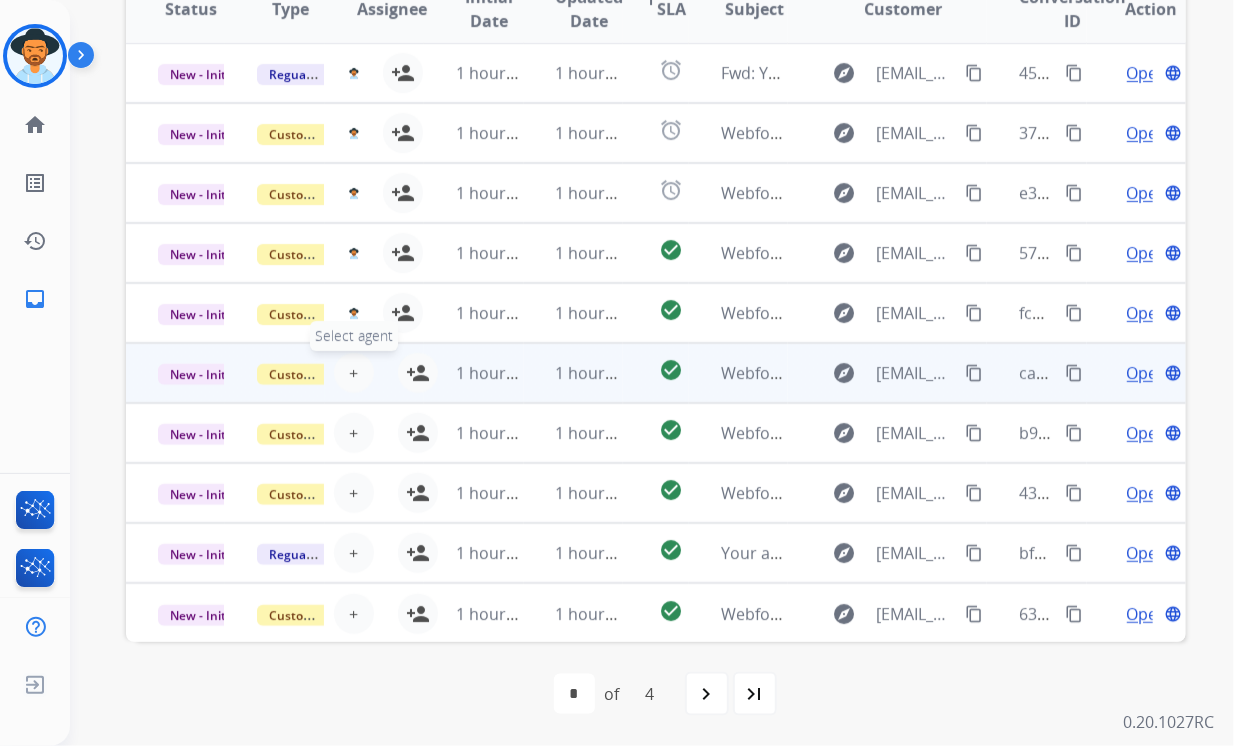 click on "+" at bounding box center [353, 373] 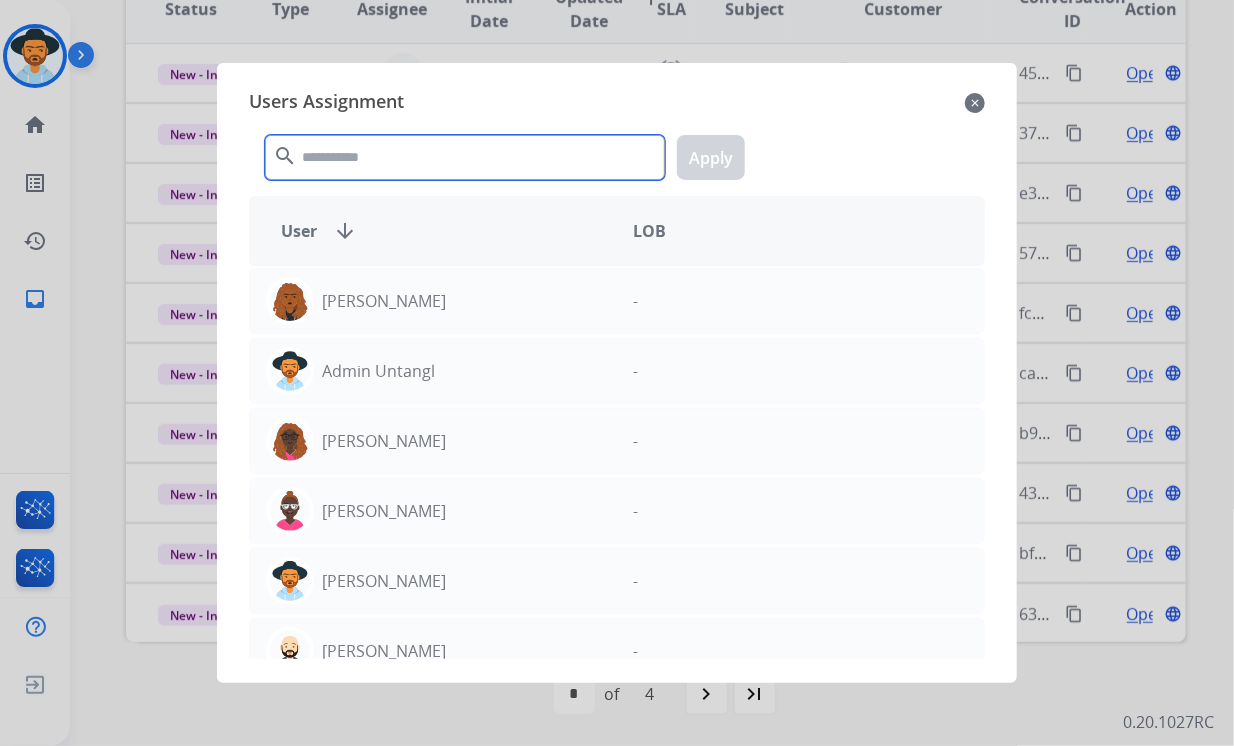 click 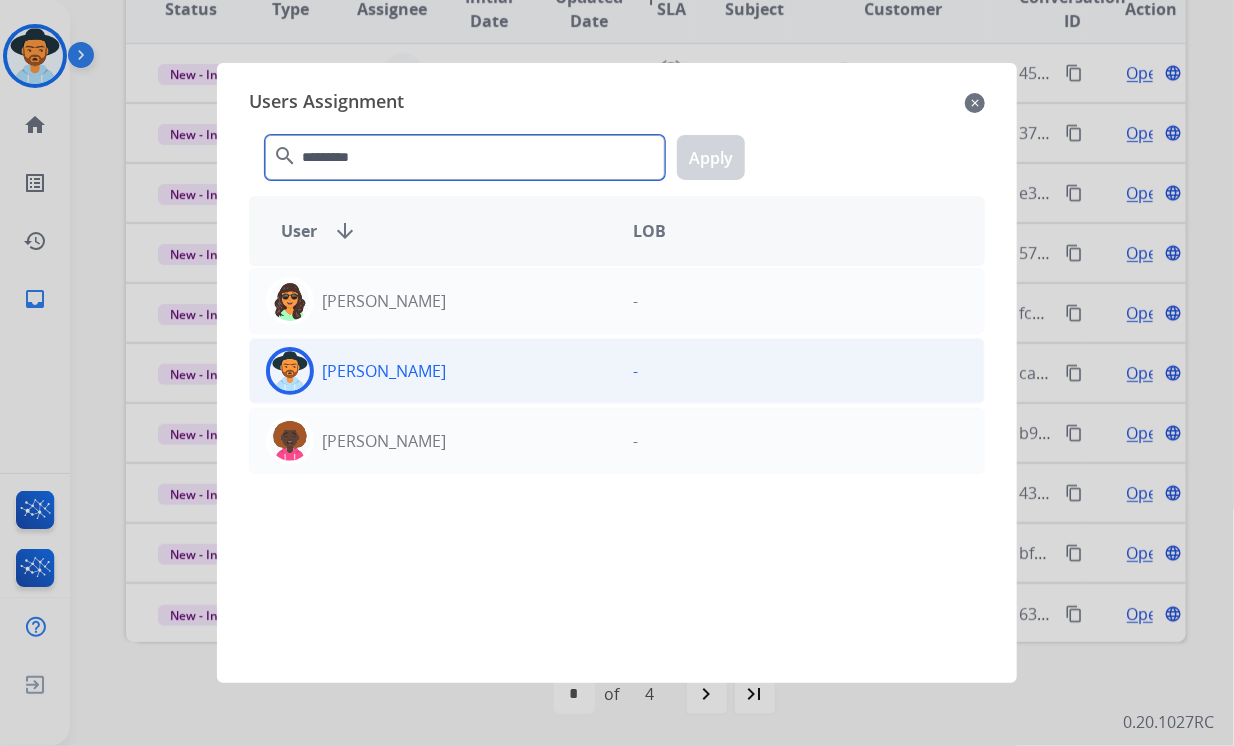 type on "*********" 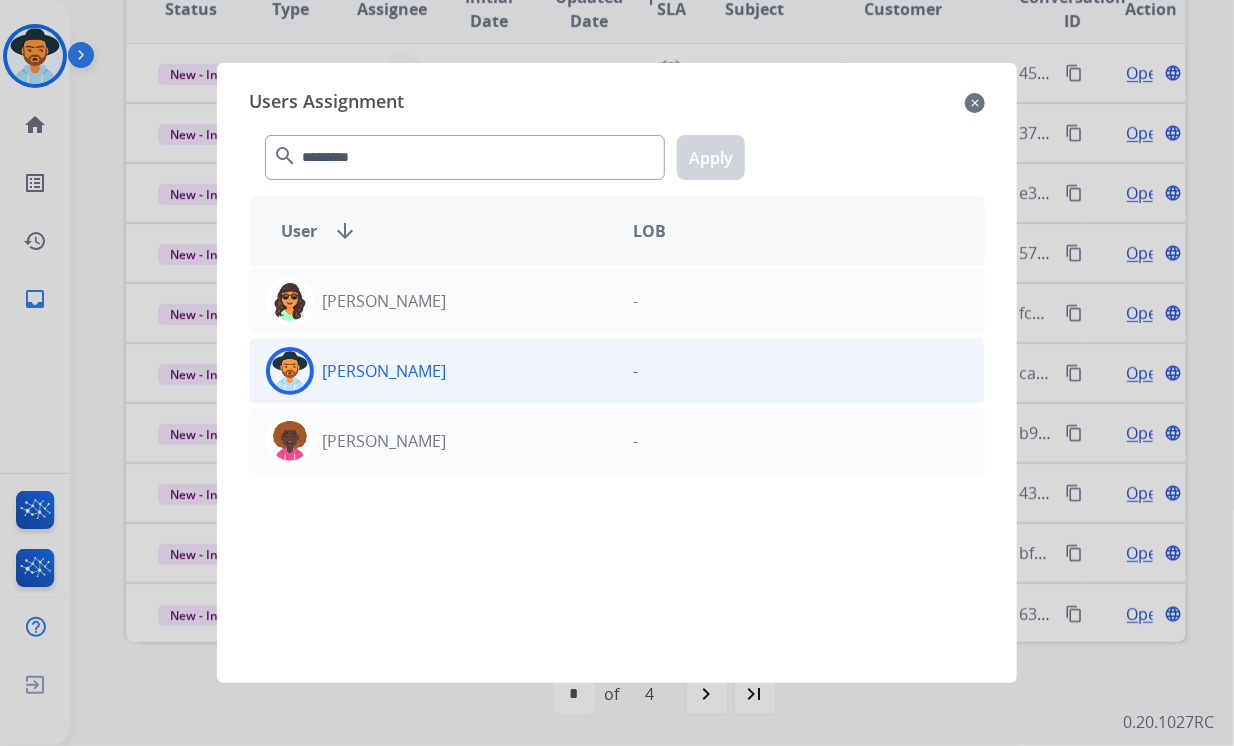 click on "[PERSON_NAME]" 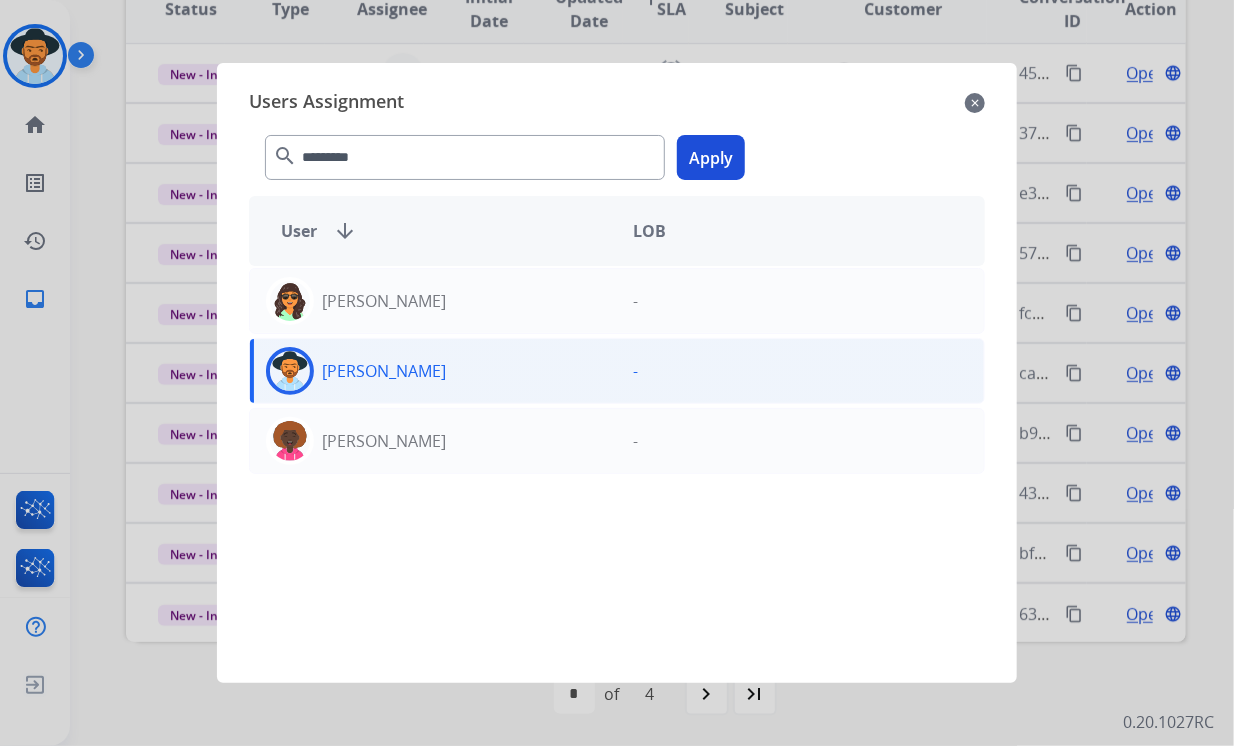 click on "********* search  Apply" 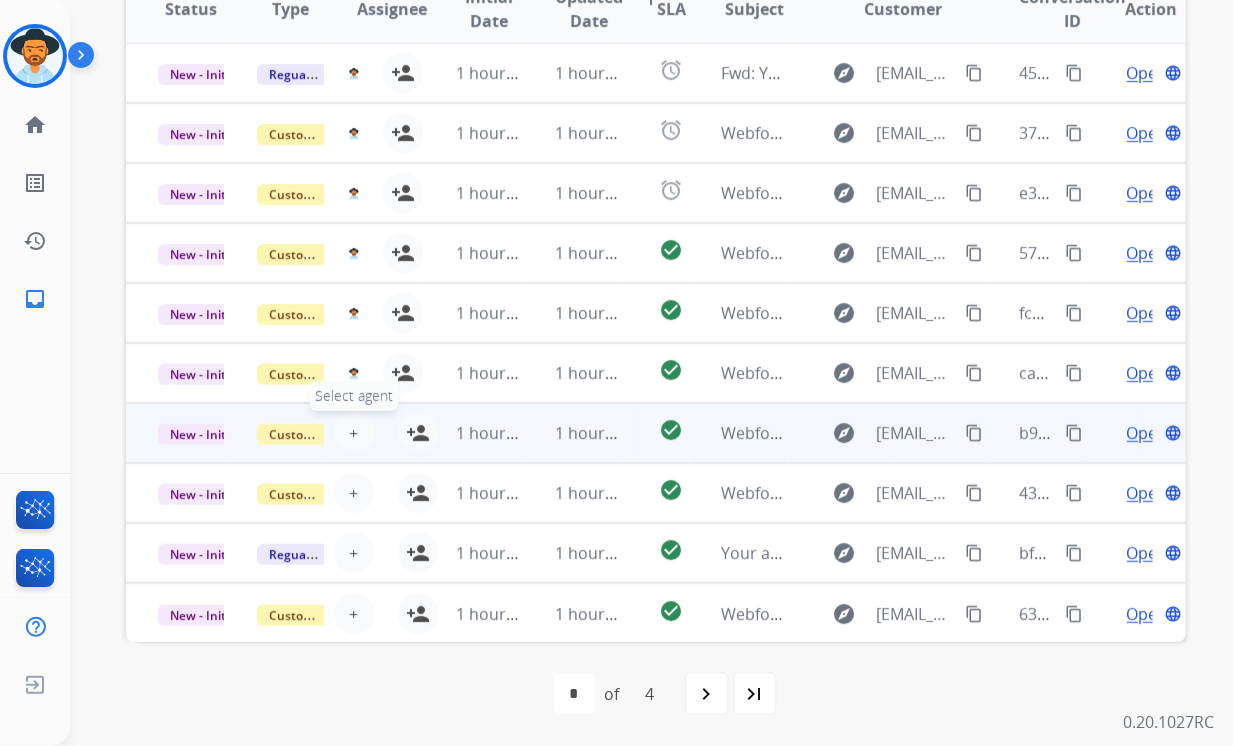 click on "+" at bounding box center [353, 433] 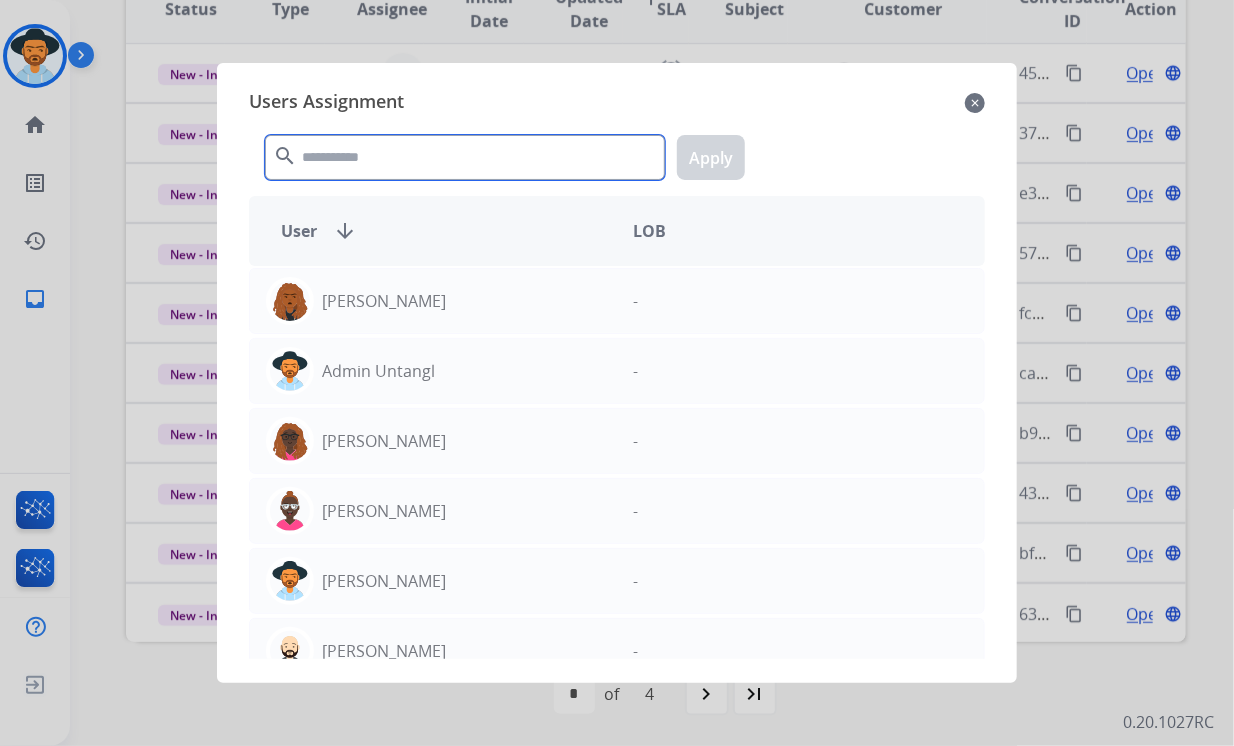 click 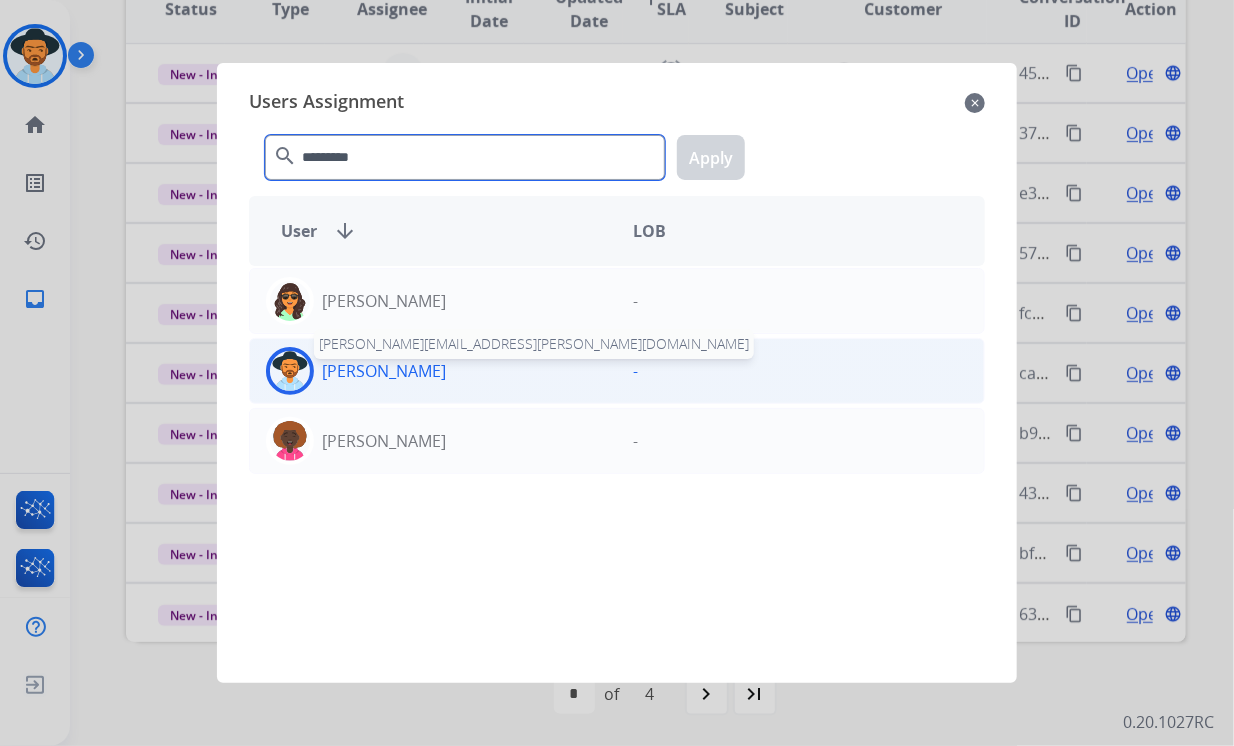 type on "*********" 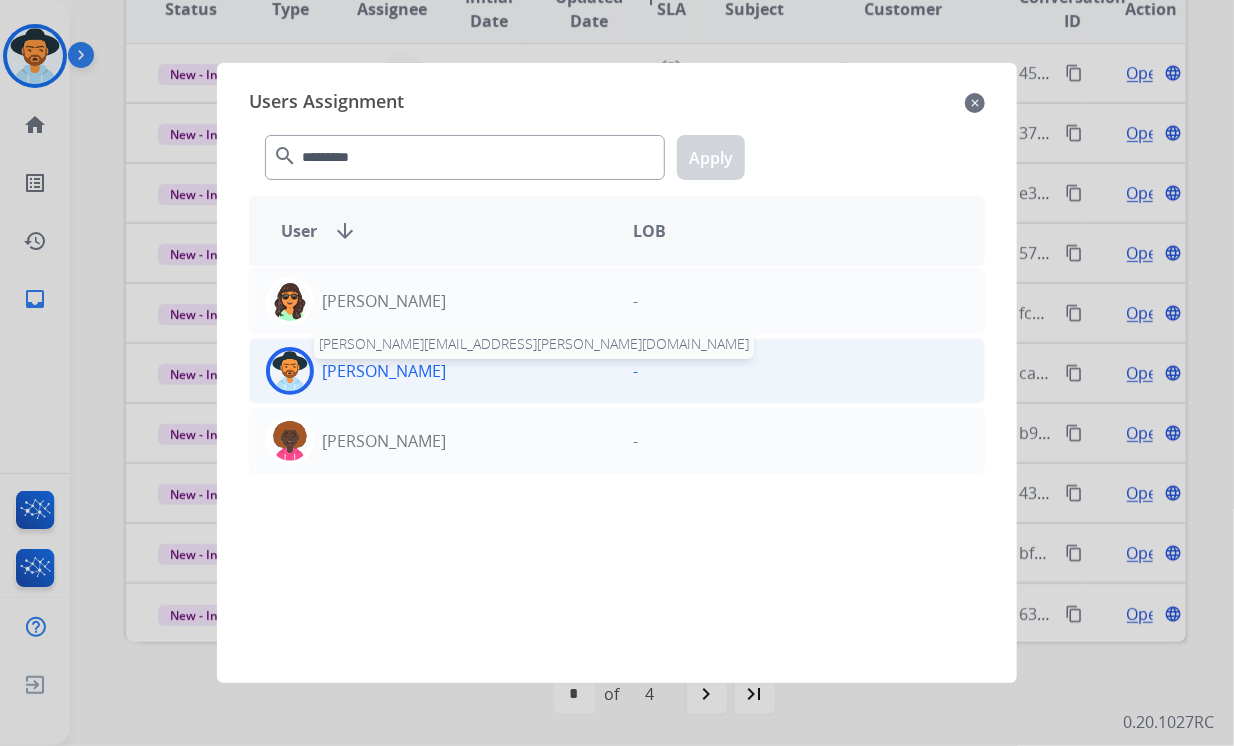 click on "[PERSON_NAME]" 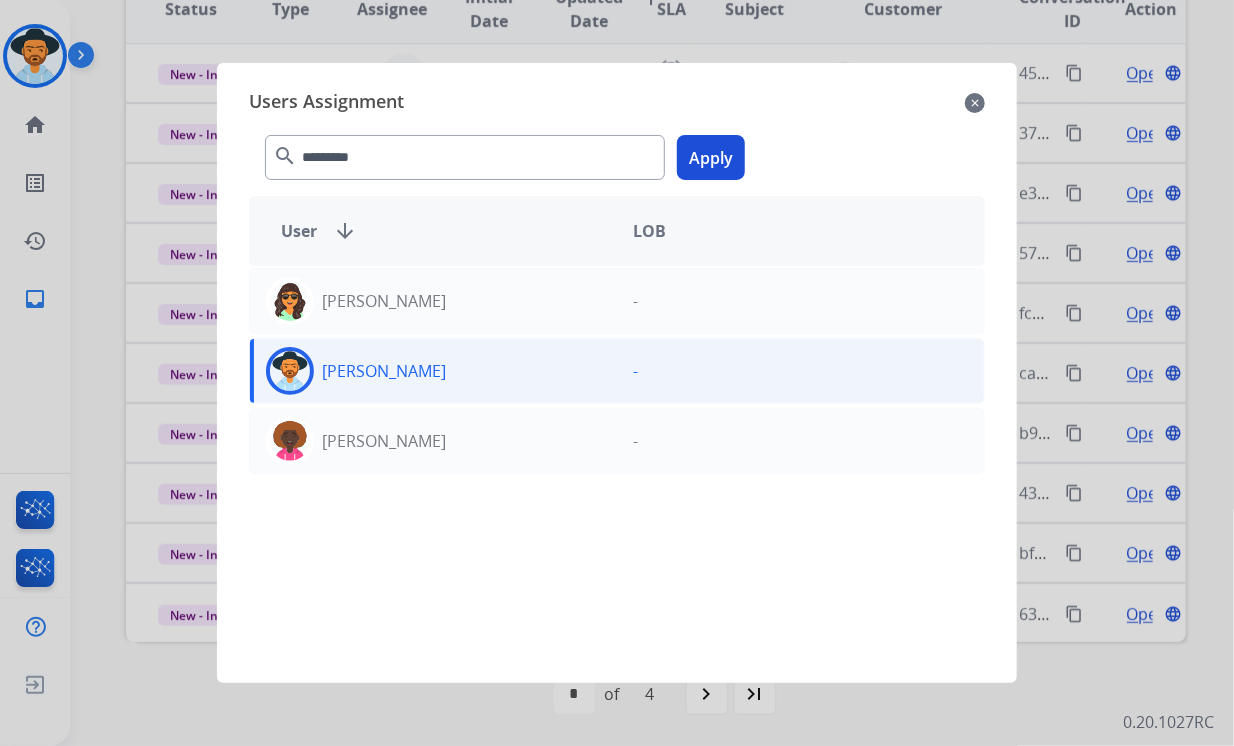 click on "Apply" 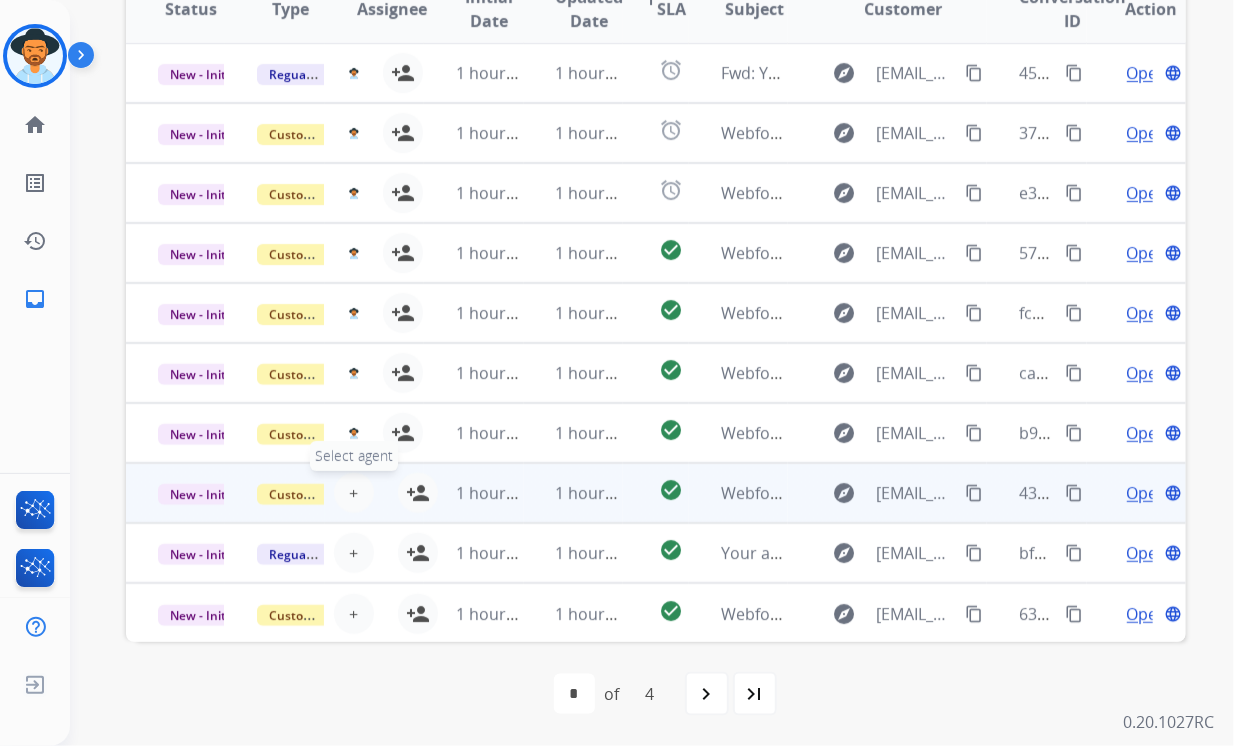 click on "+" at bounding box center [353, 493] 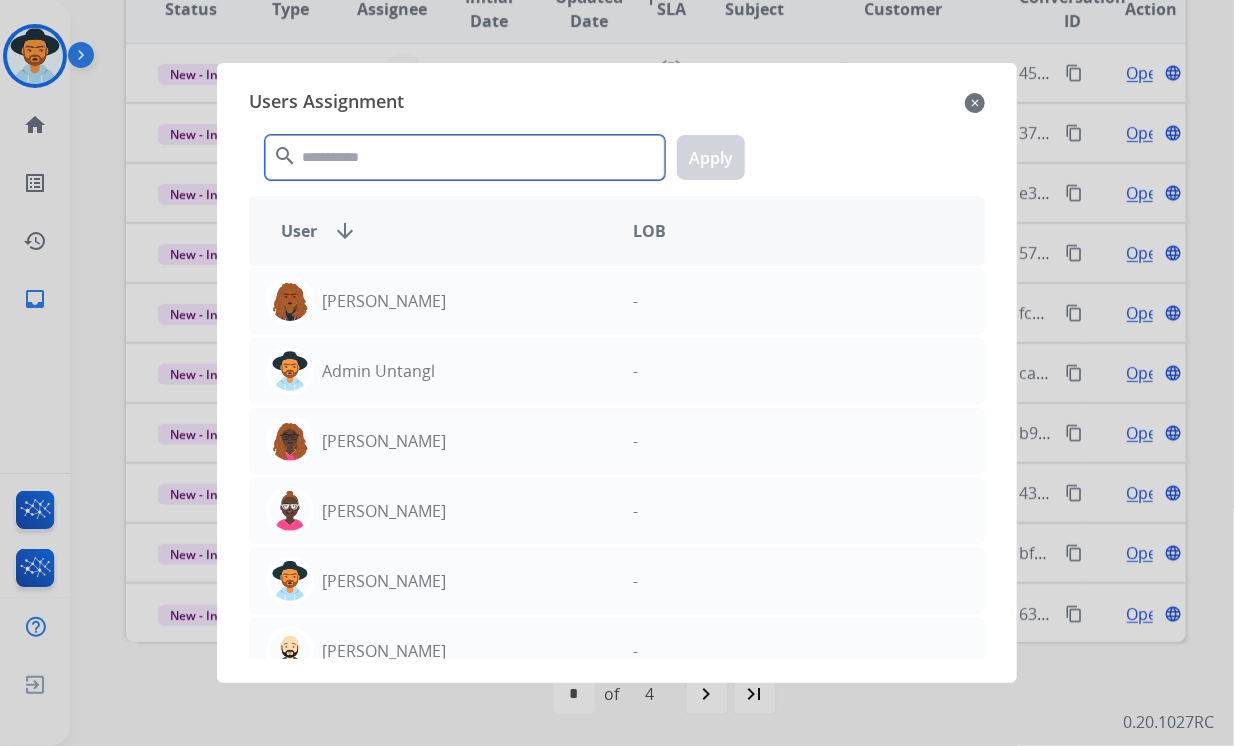 click 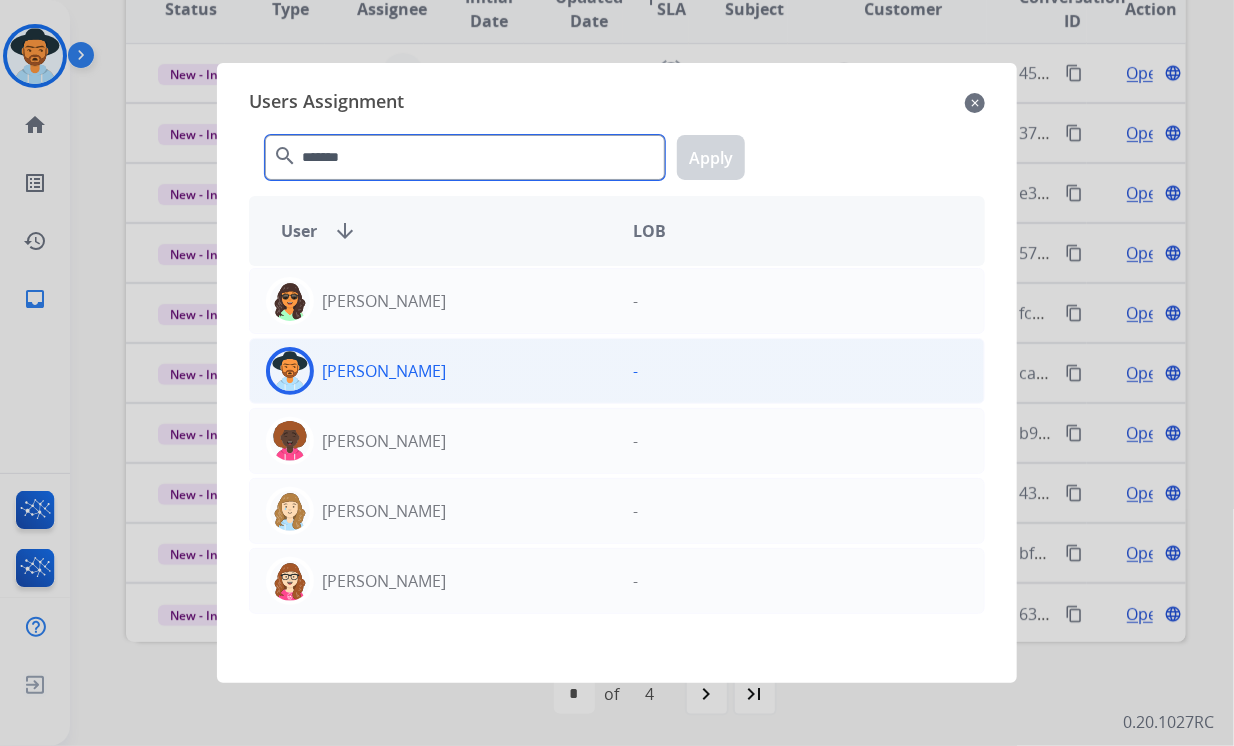 type on "*******" 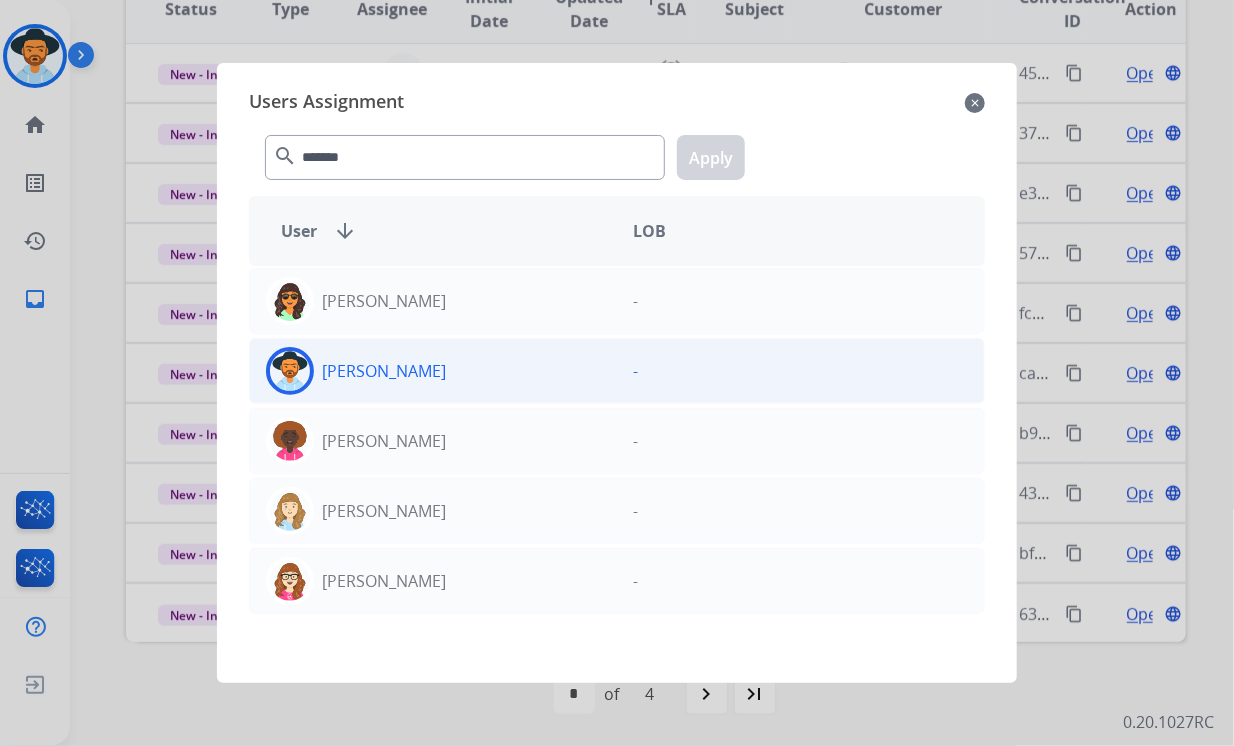 click on "[PERSON_NAME]" 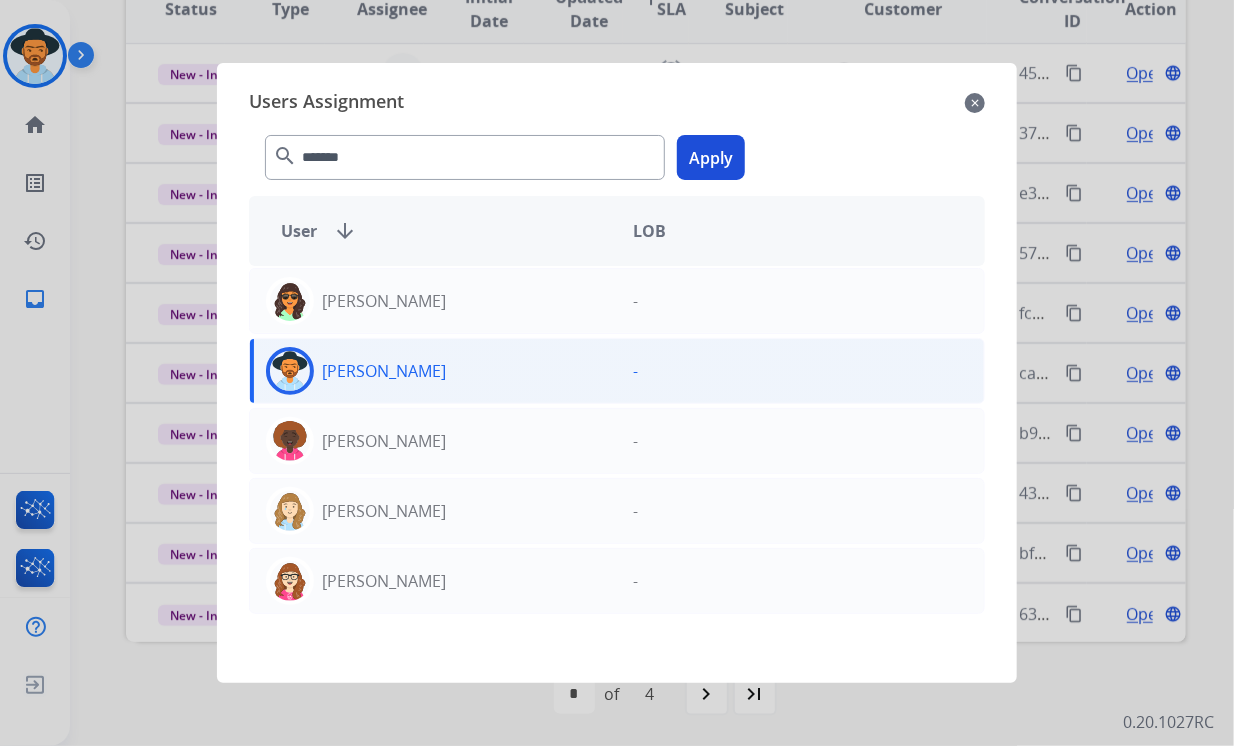 click on "******* search  Apply" 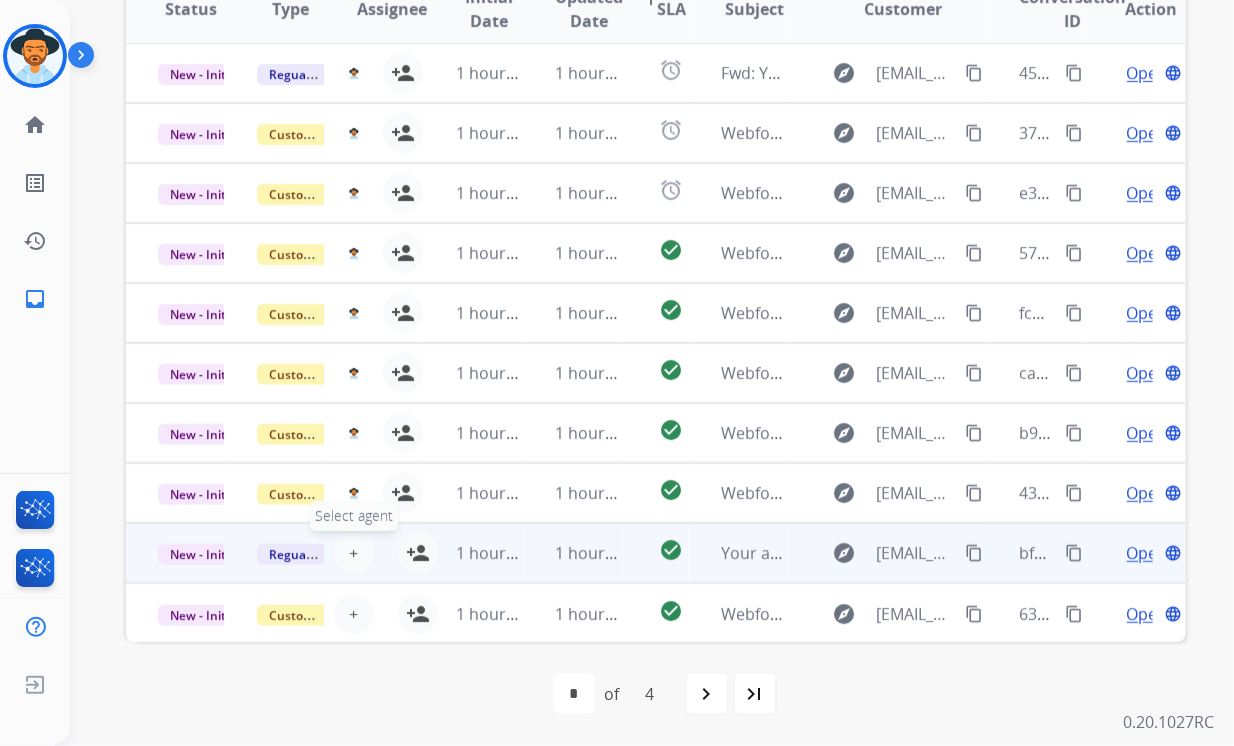 click on "+ Select agent" at bounding box center (354, 553) 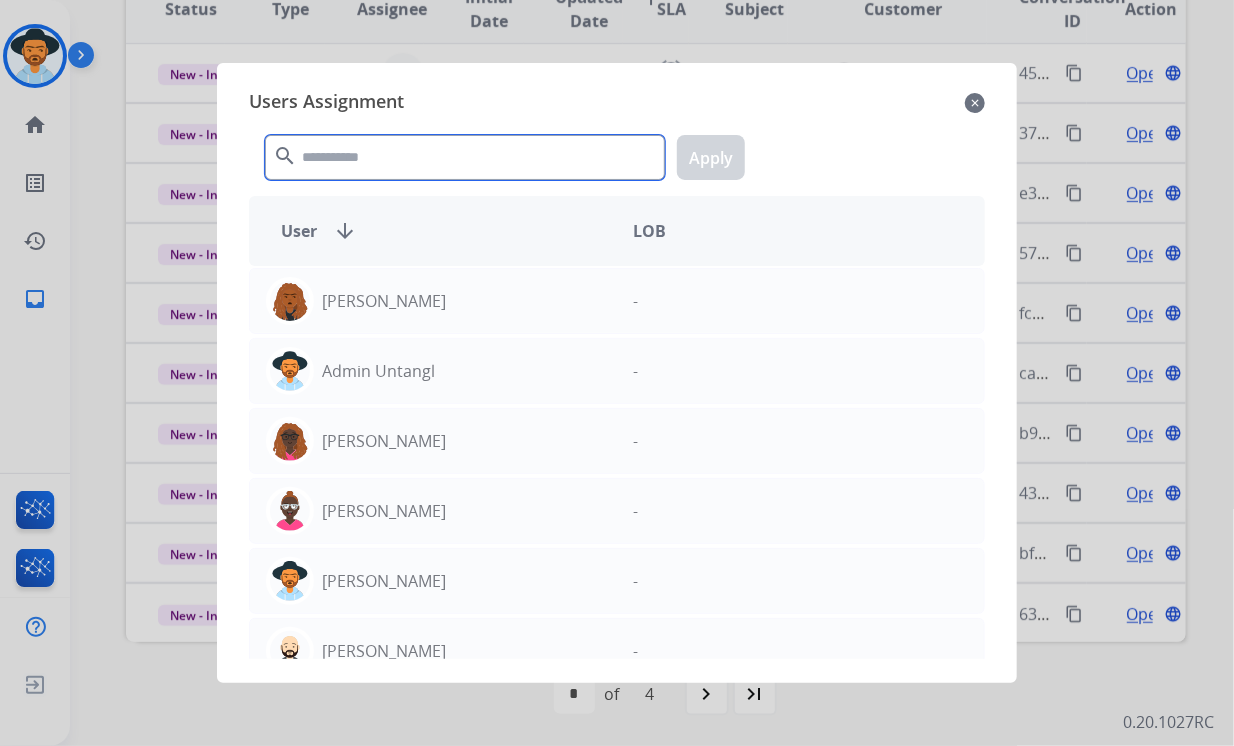 click 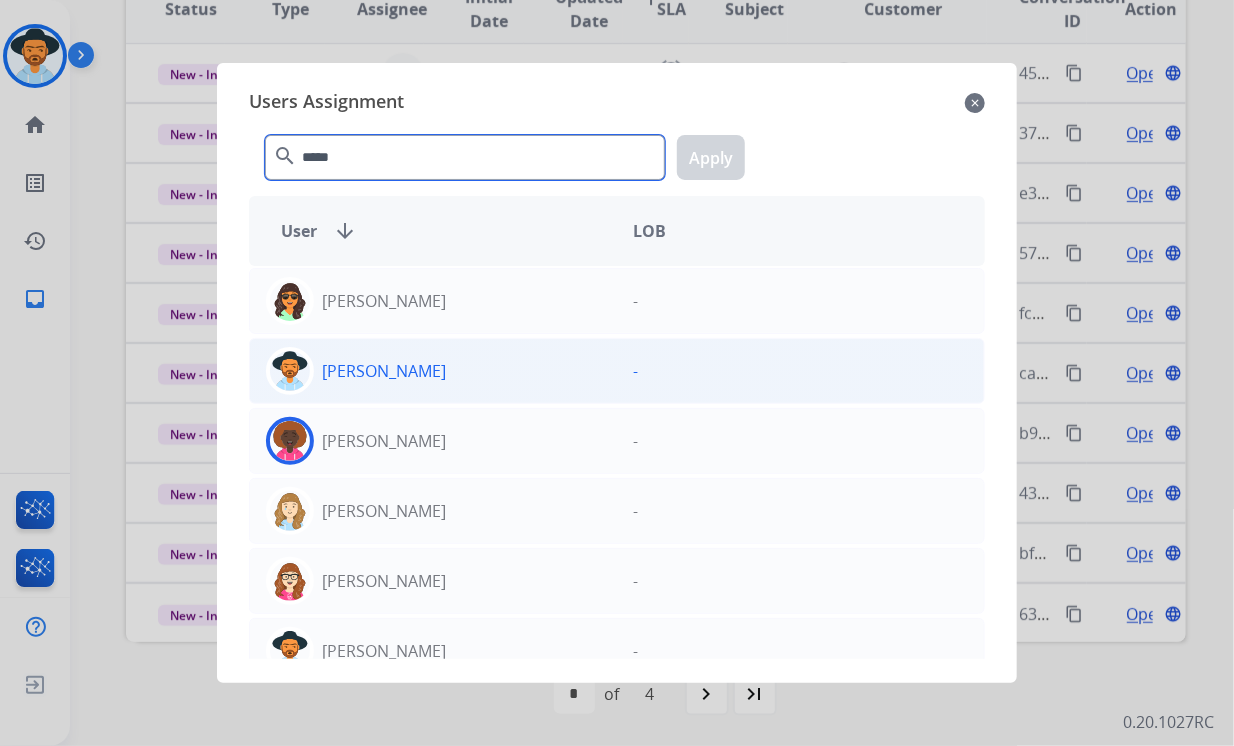 type on "*****" 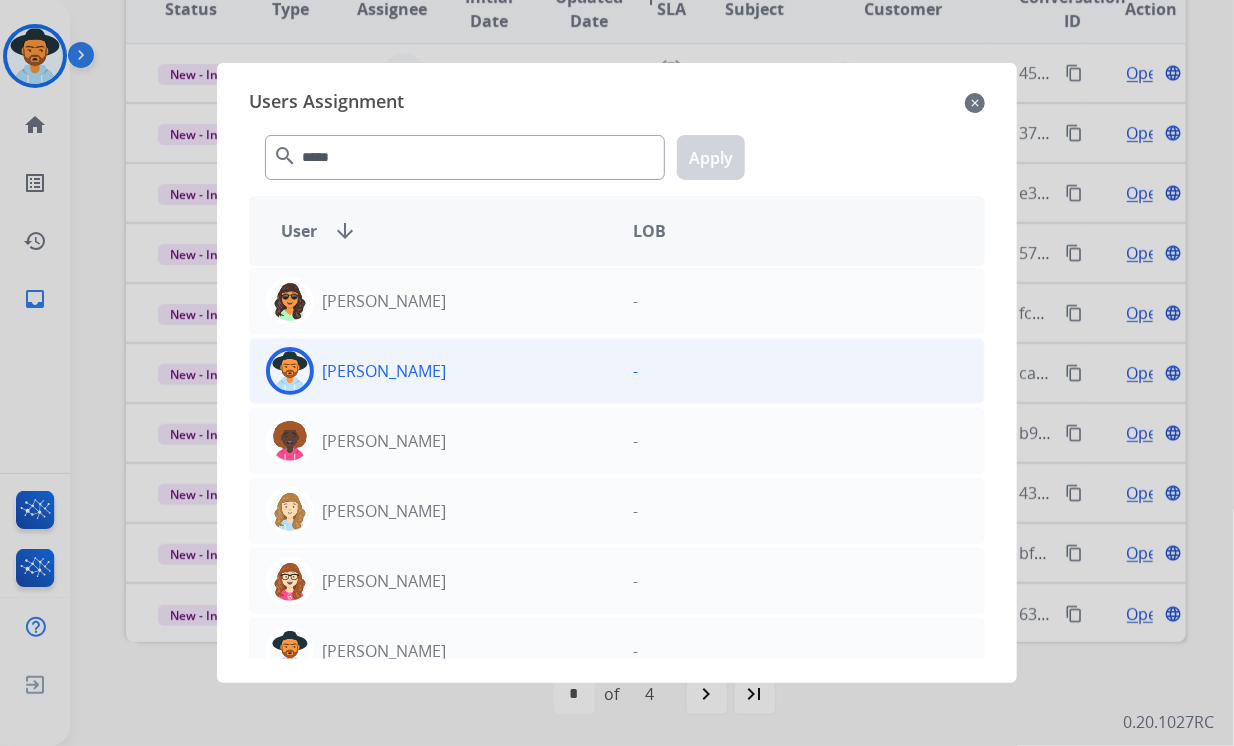 click on "[PERSON_NAME]" 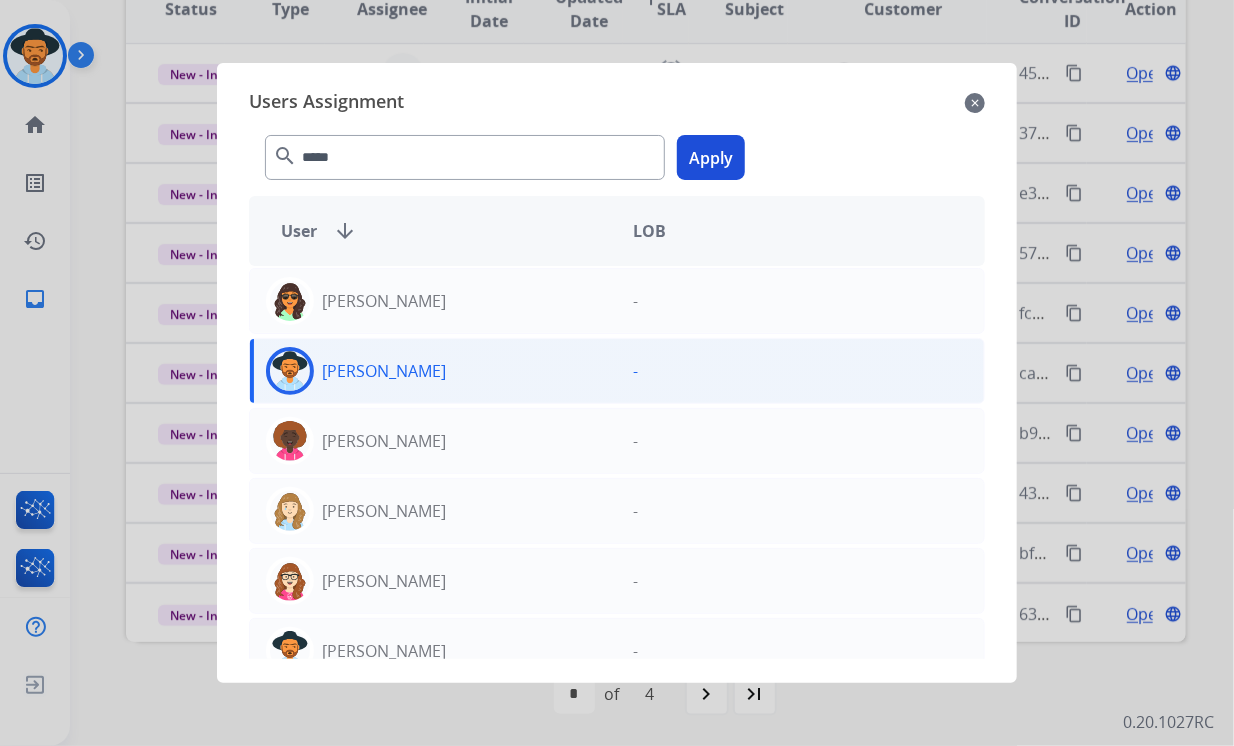 click on "Apply" 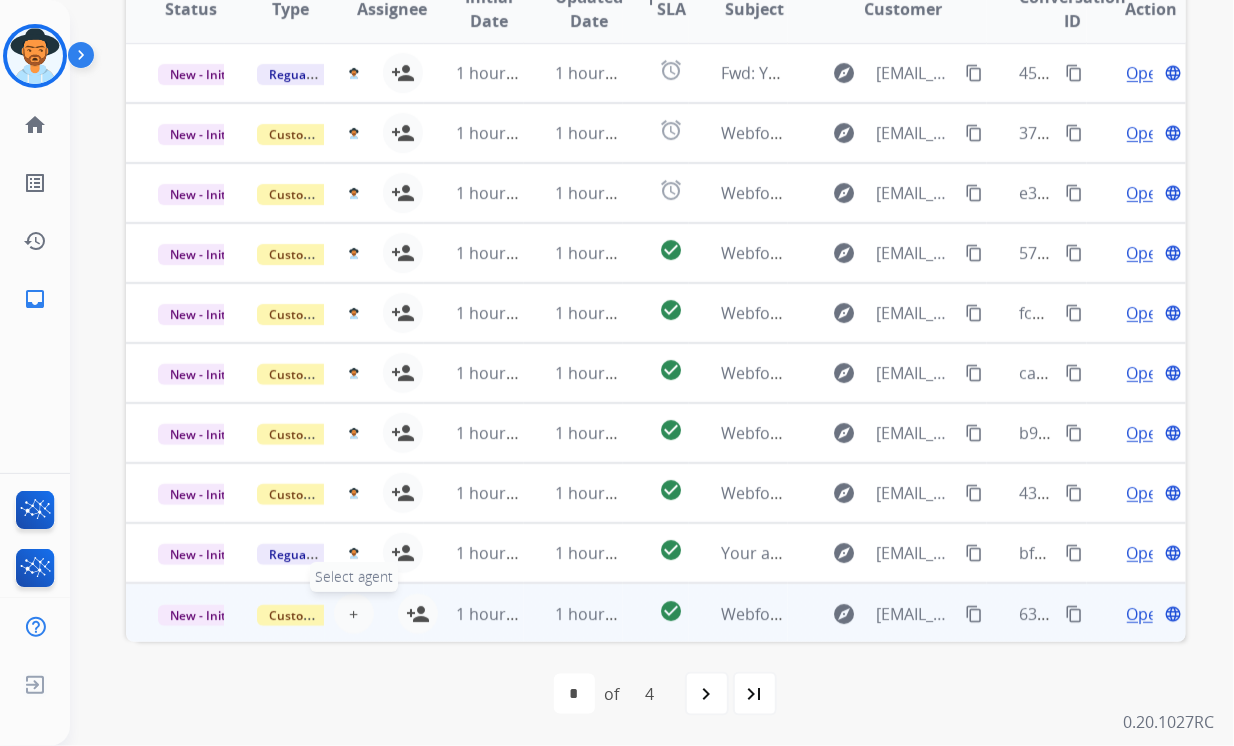 click on "+ Select agent" at bounding box center (354, 614) 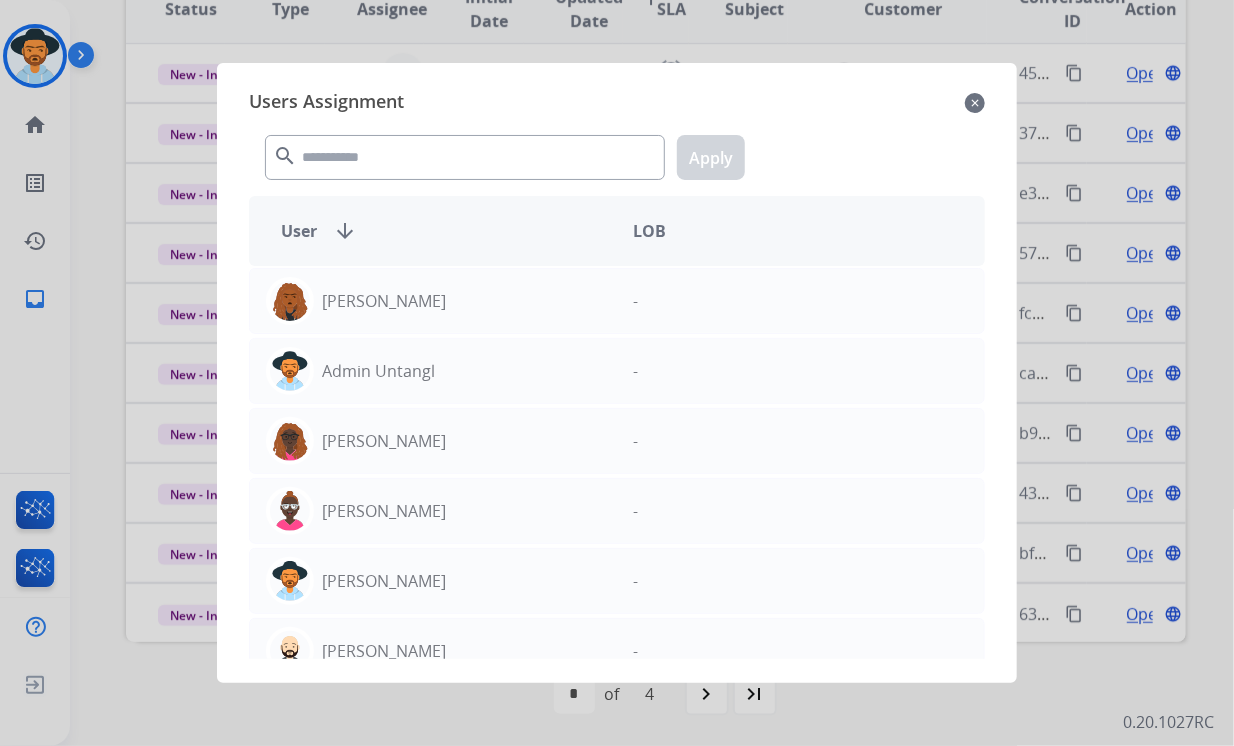 click on "search  Apply" 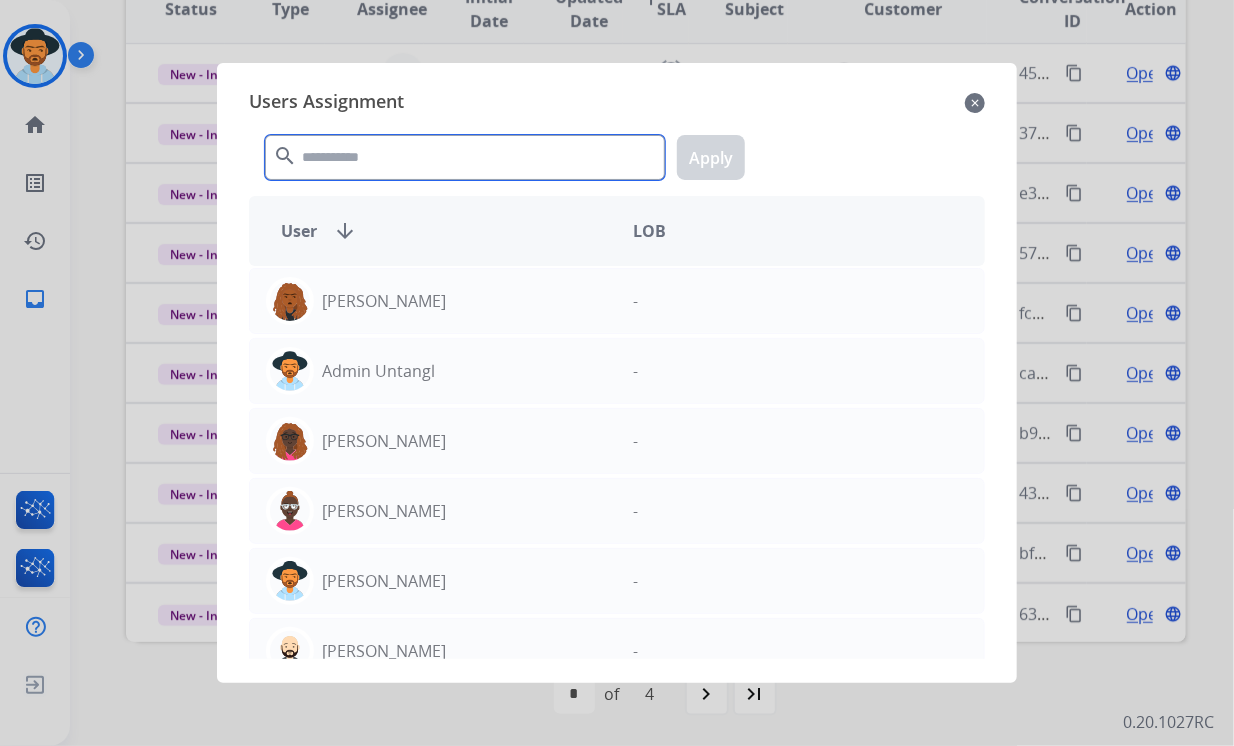 click 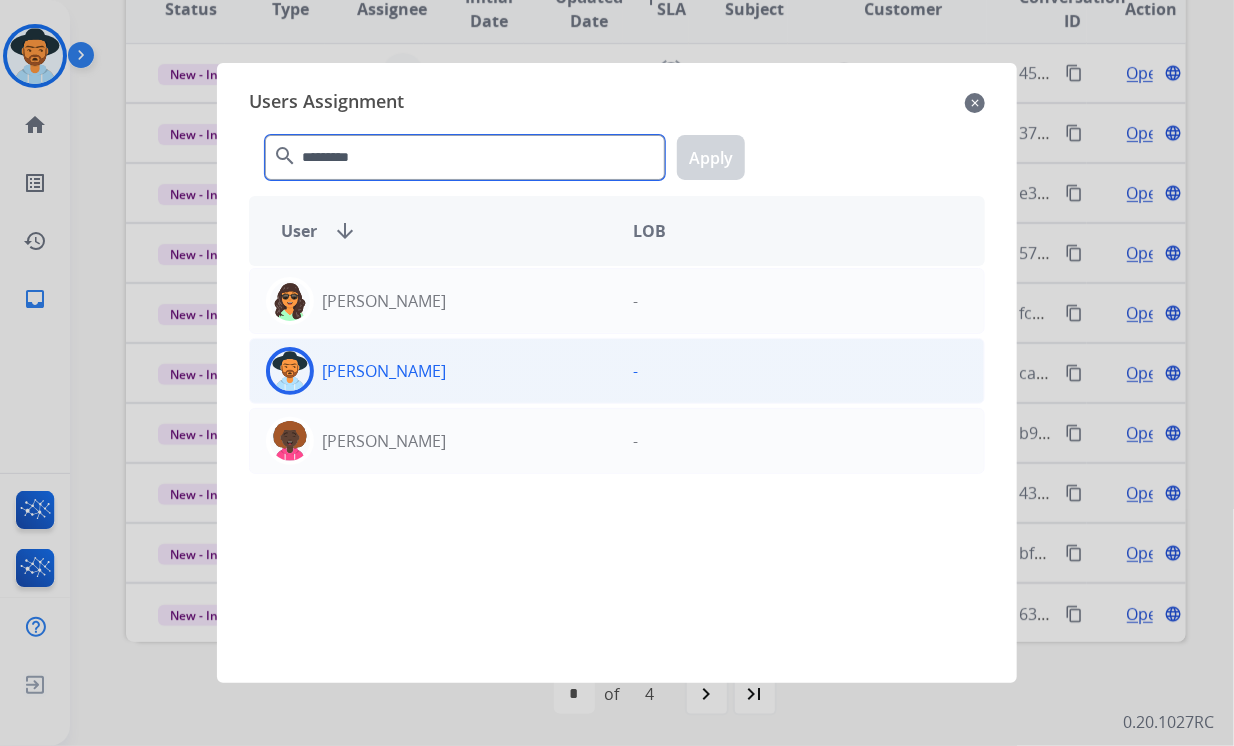 type on "*********" 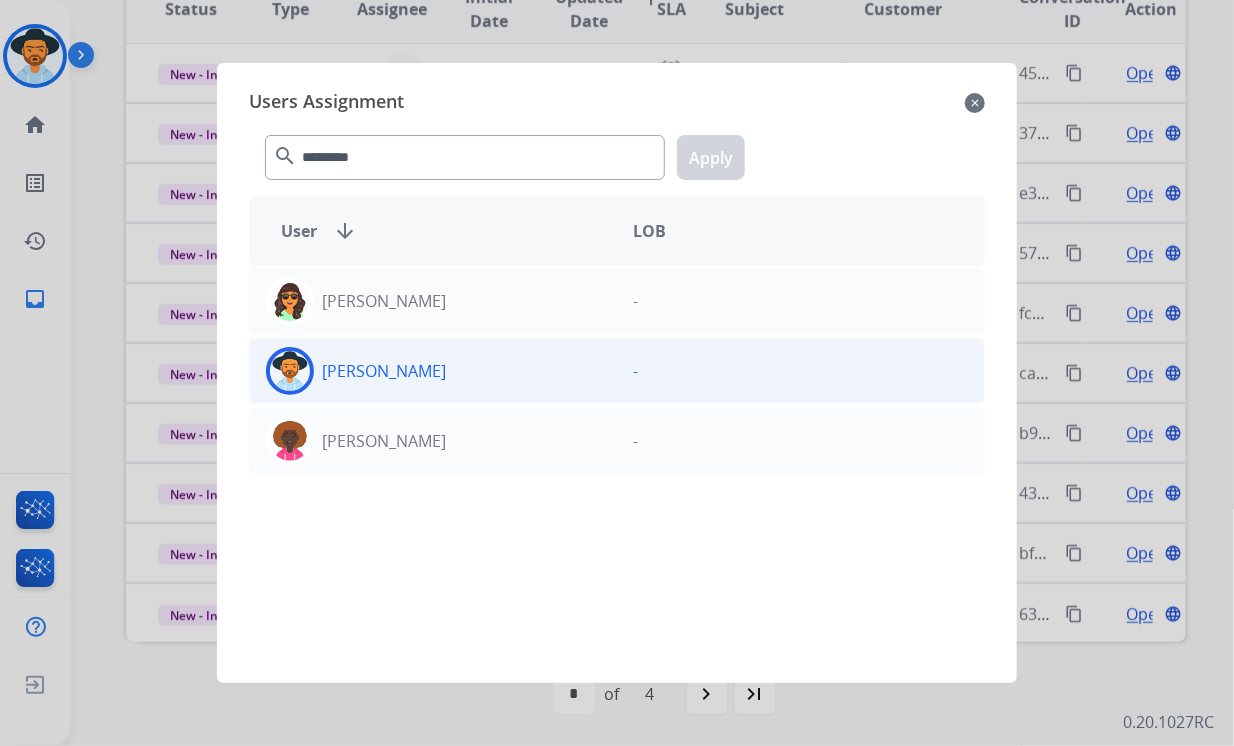 click on "[PERSON_NAME]" 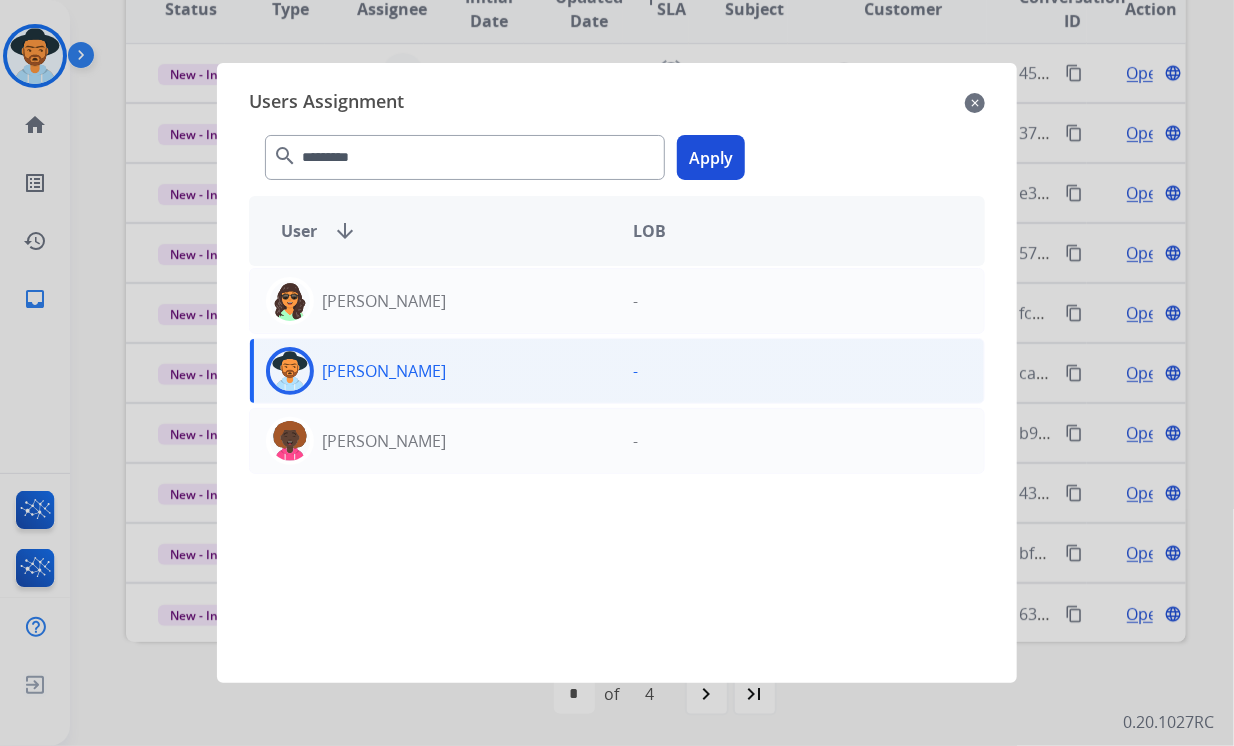 click on "Apply" 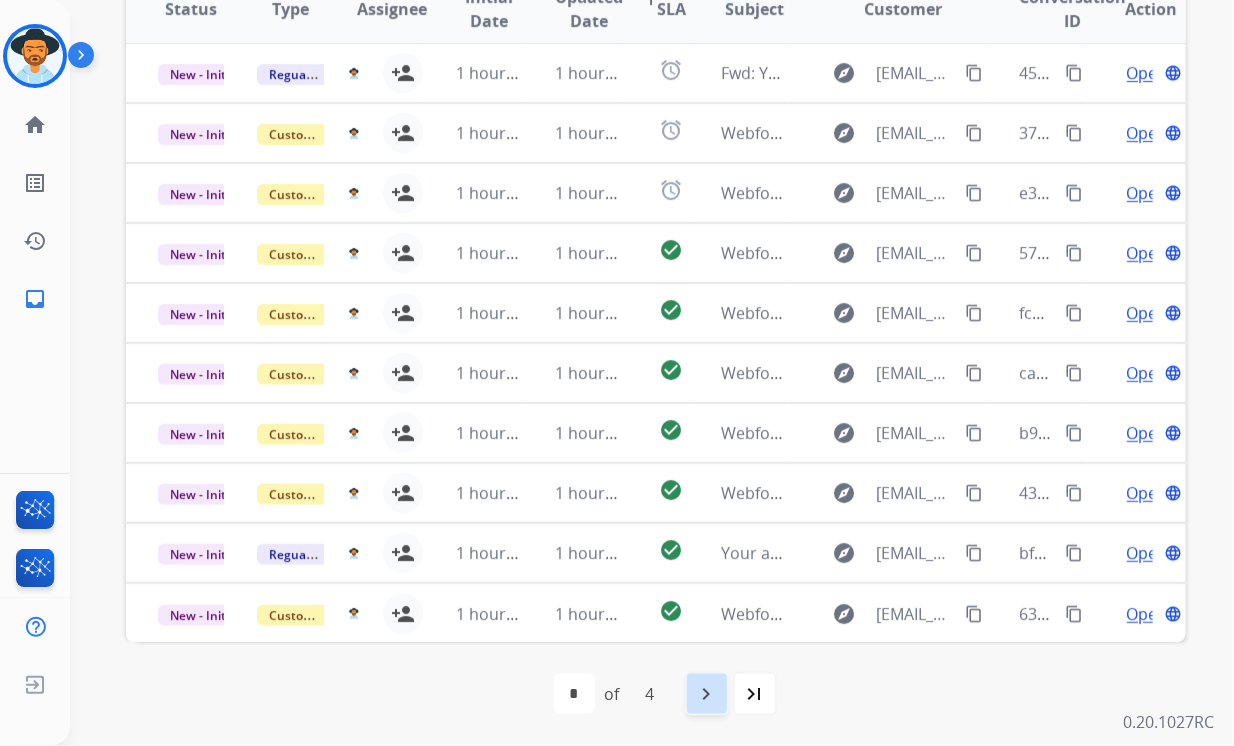 click on "navigate_next" at bounding box center [707, 694] 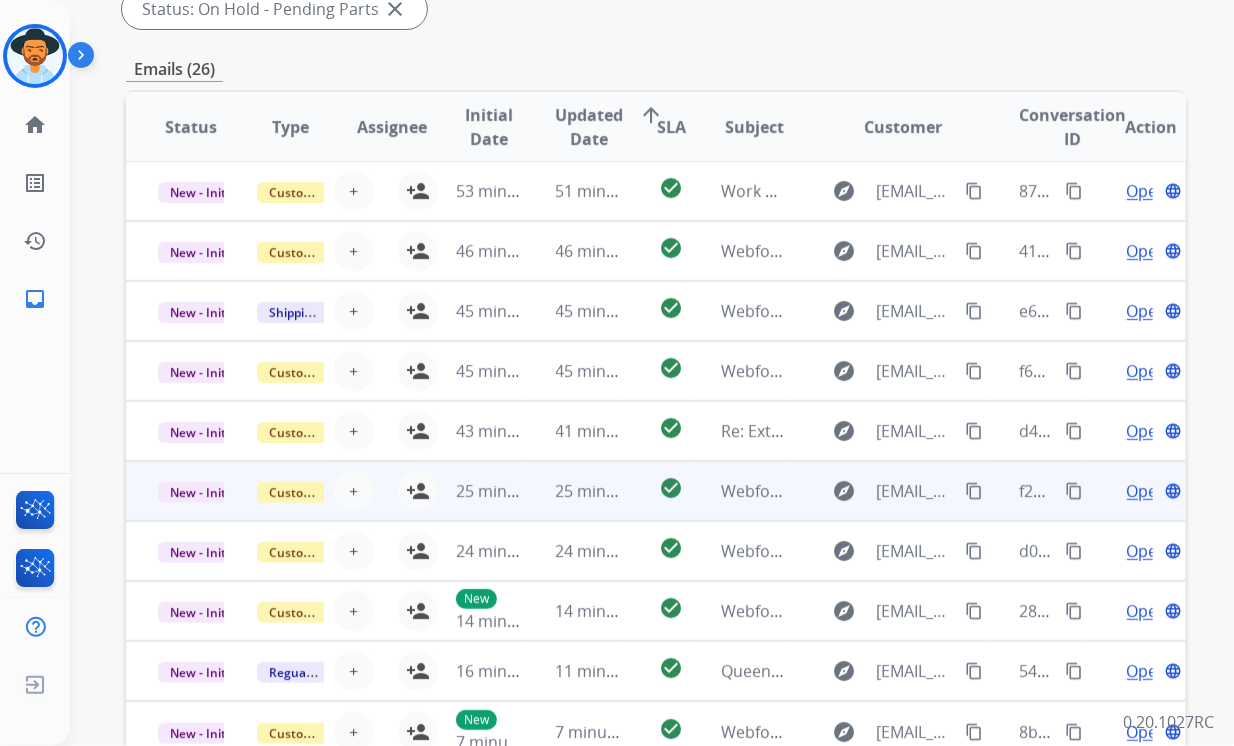 scroll, scrollTop: 500, scrollLeft: 0, axis: vertical 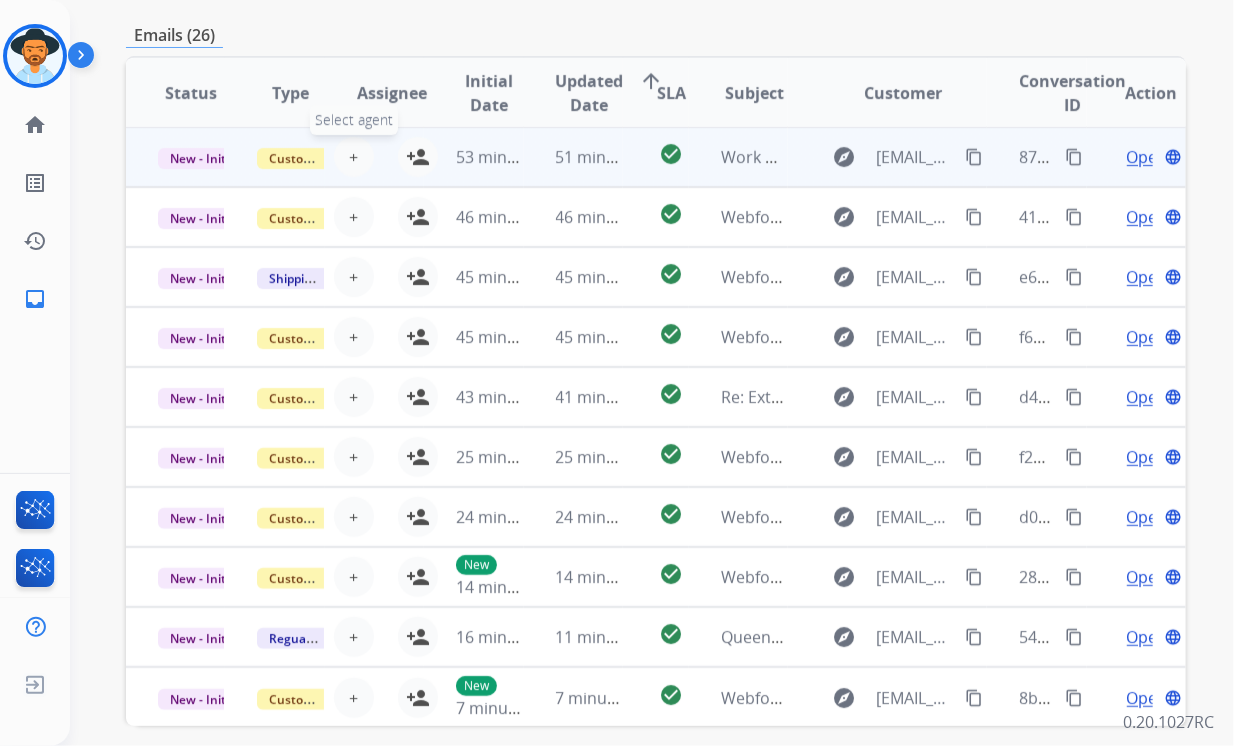 click on "+" at bounding box center [353, 157] 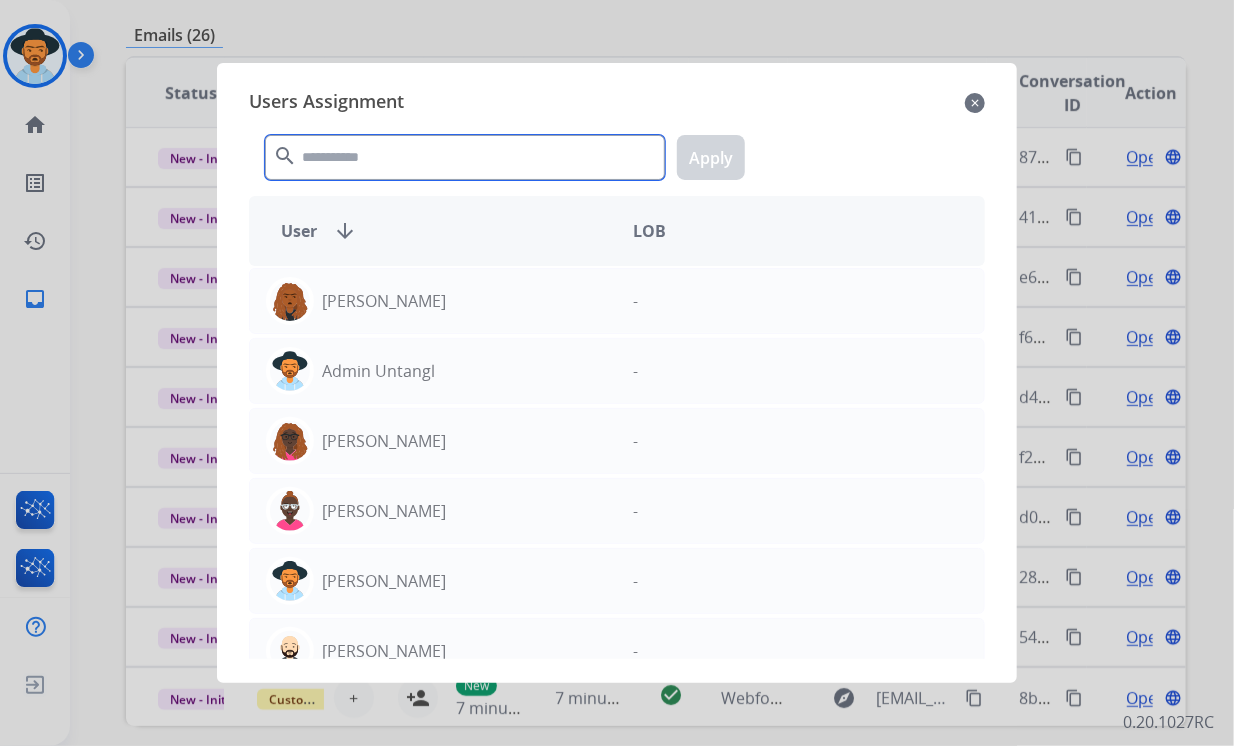 click 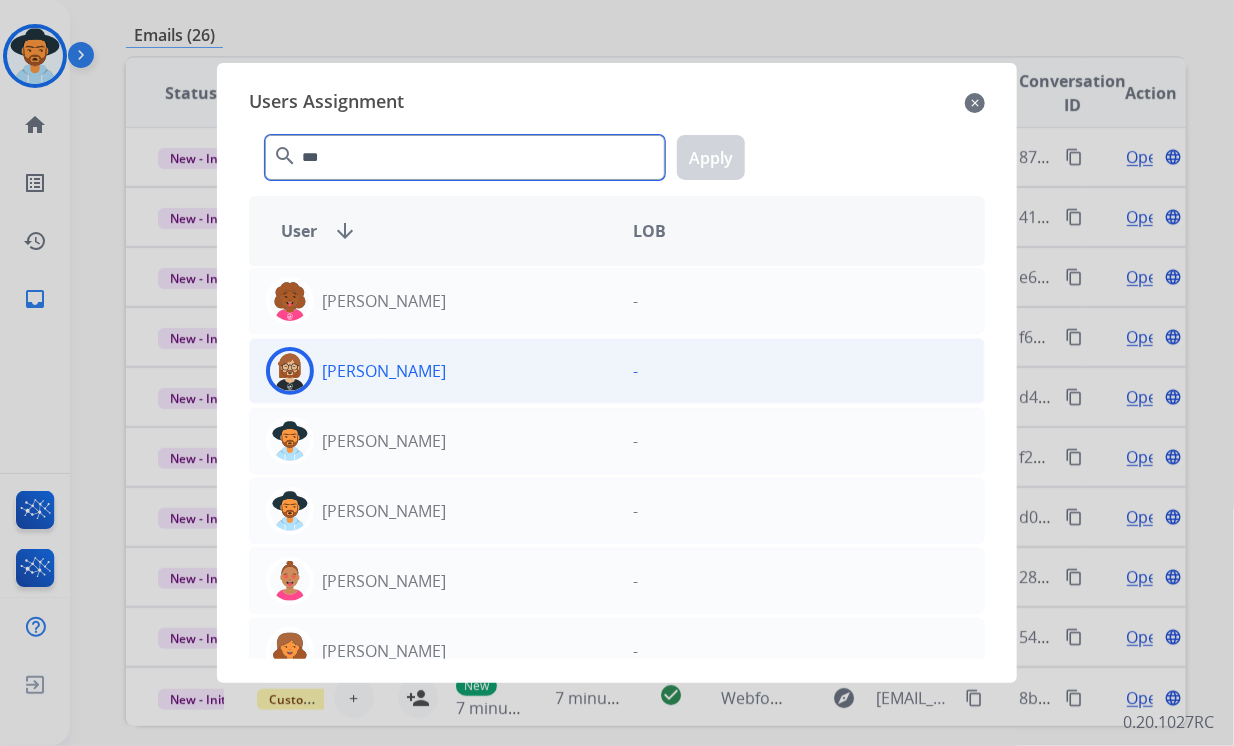 type on "***" 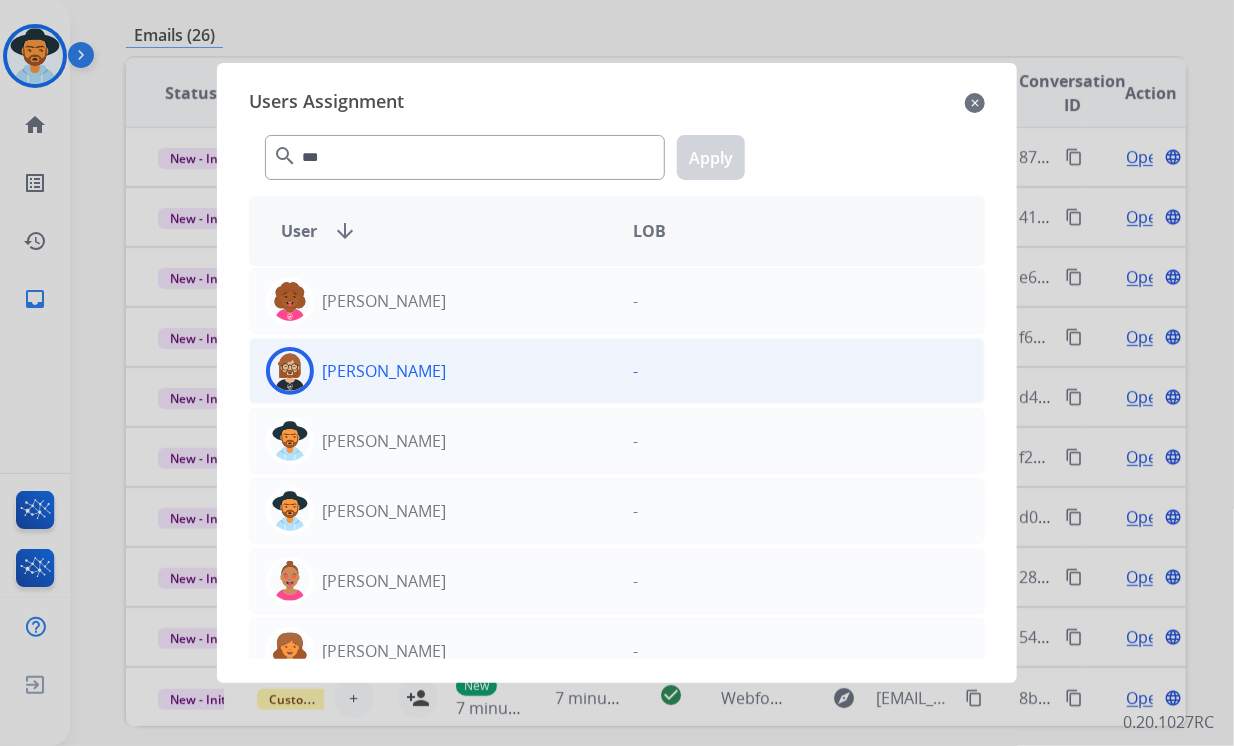 click on "[PERSON_NAME]" 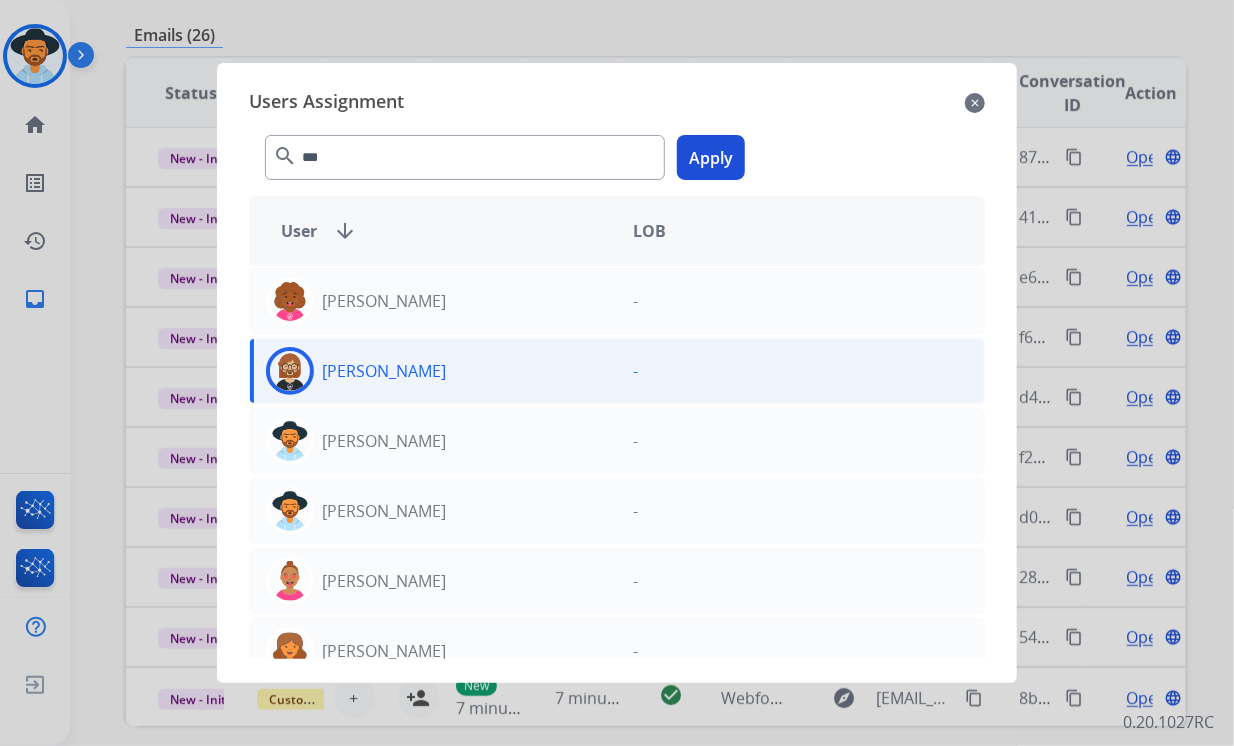 click on "Apply" 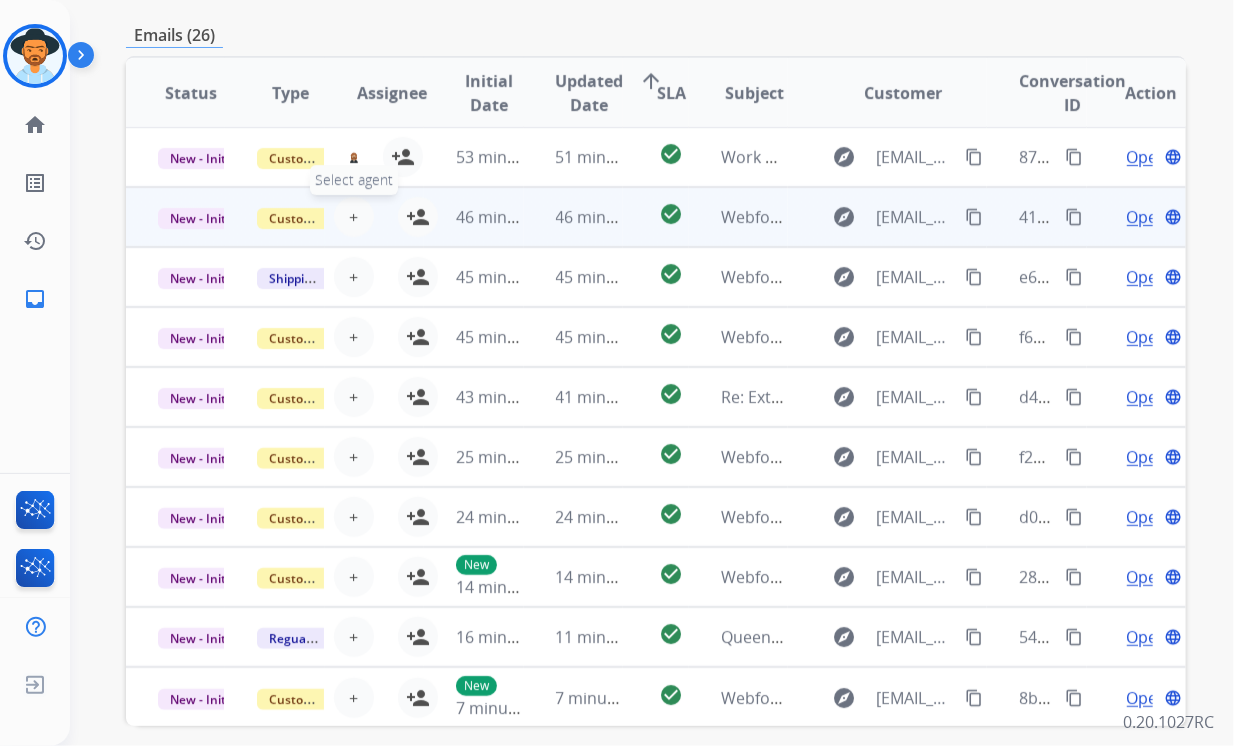 click on "+ Select agent" at bounding box center [354, 217] 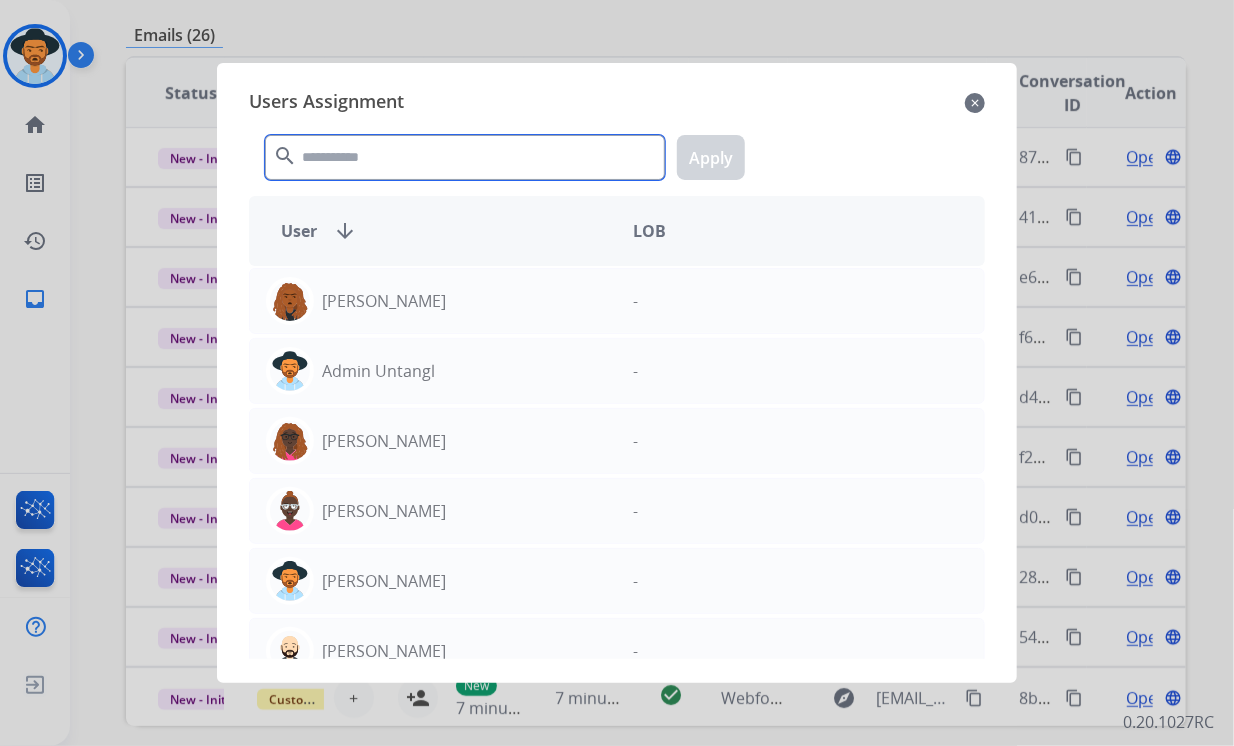 click 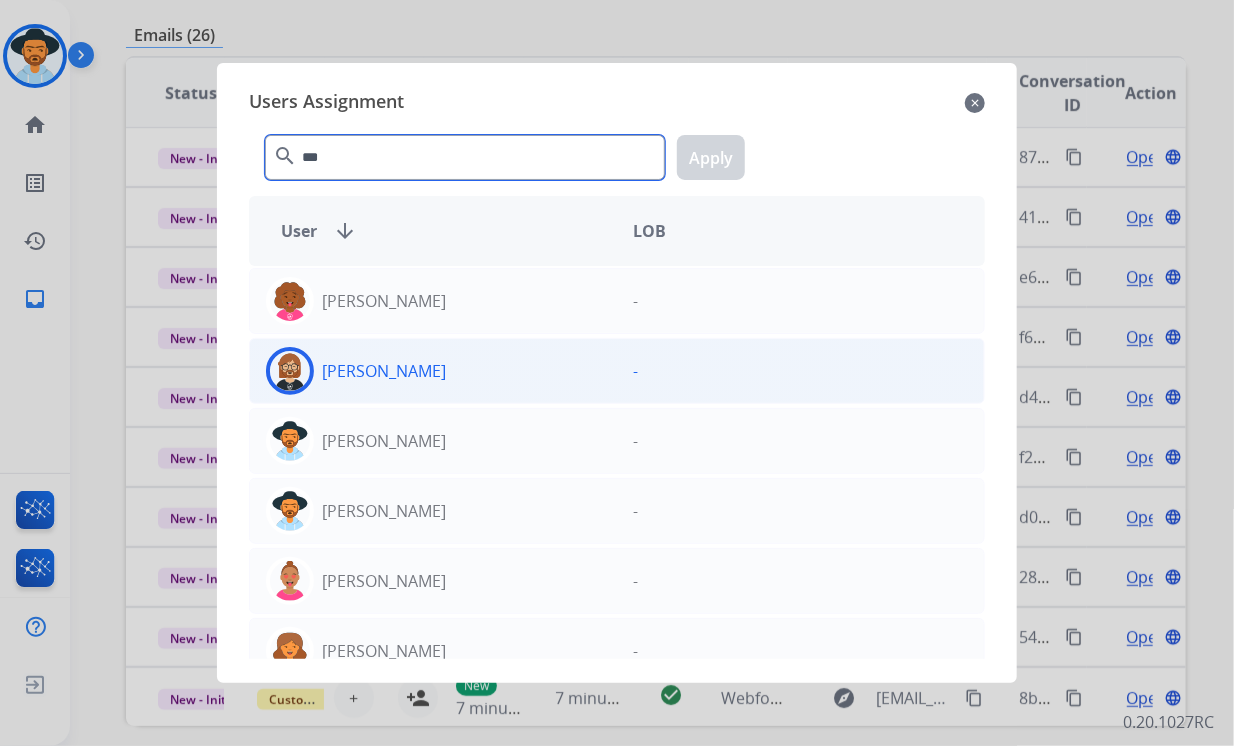 type on "***" 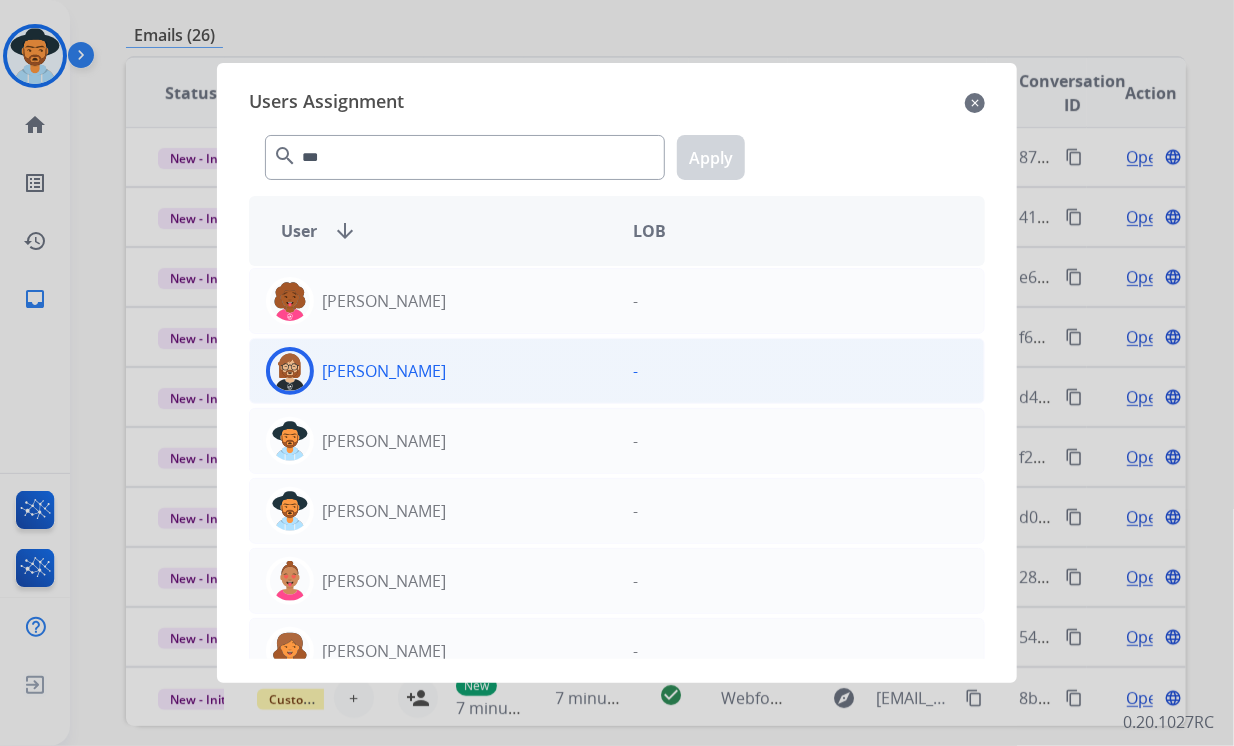 click on "[PERSON_NAME]" 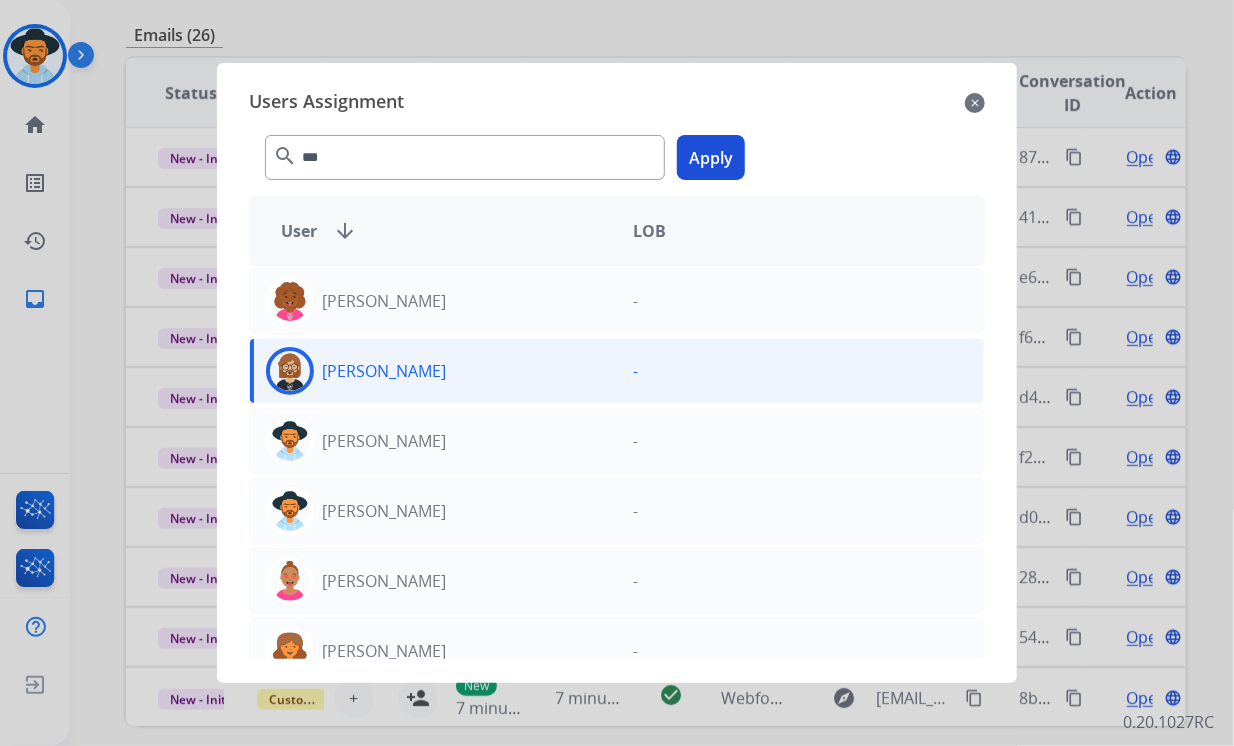 click on "Apply" 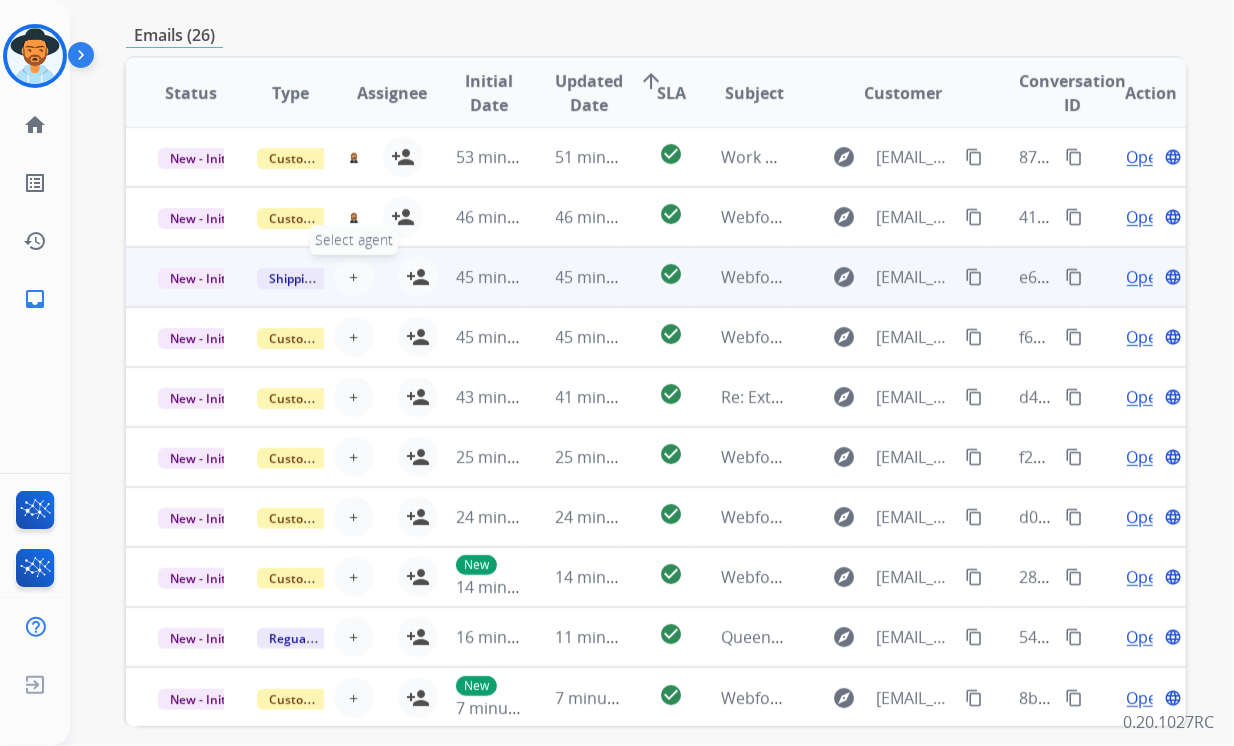 click on "+ Select agent" at bounding box center (354, 277) 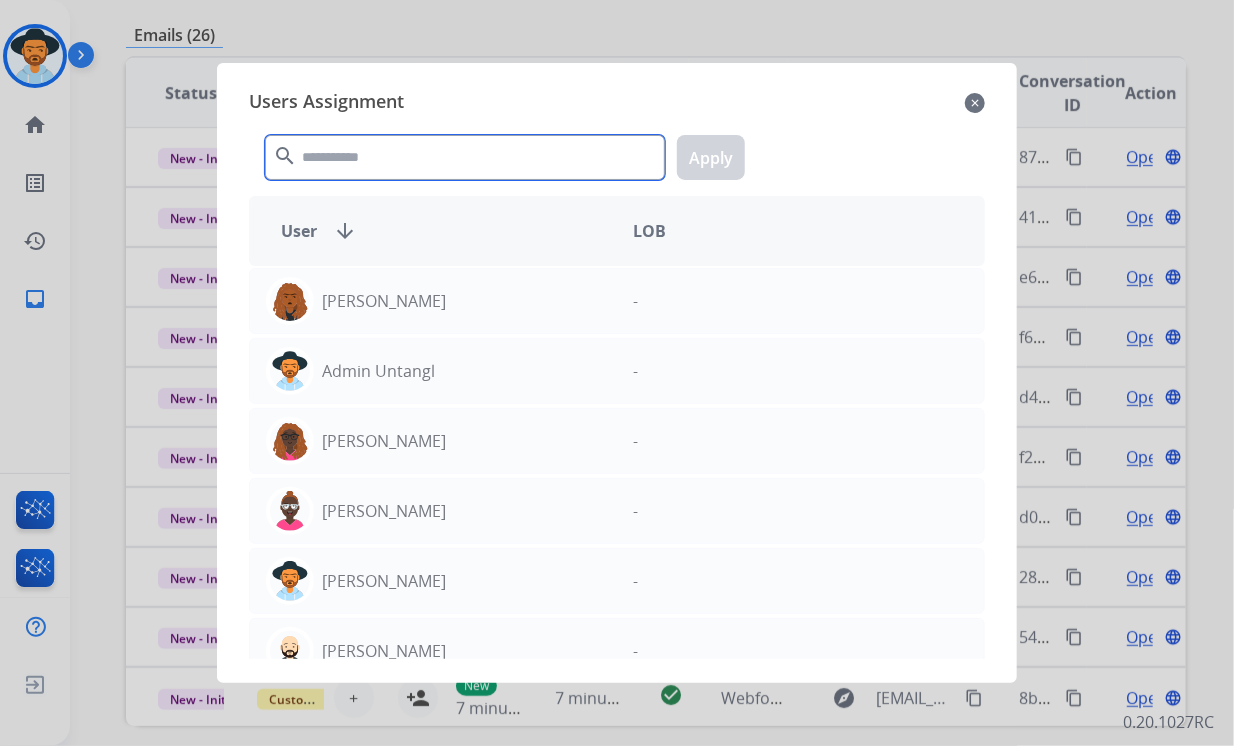 click 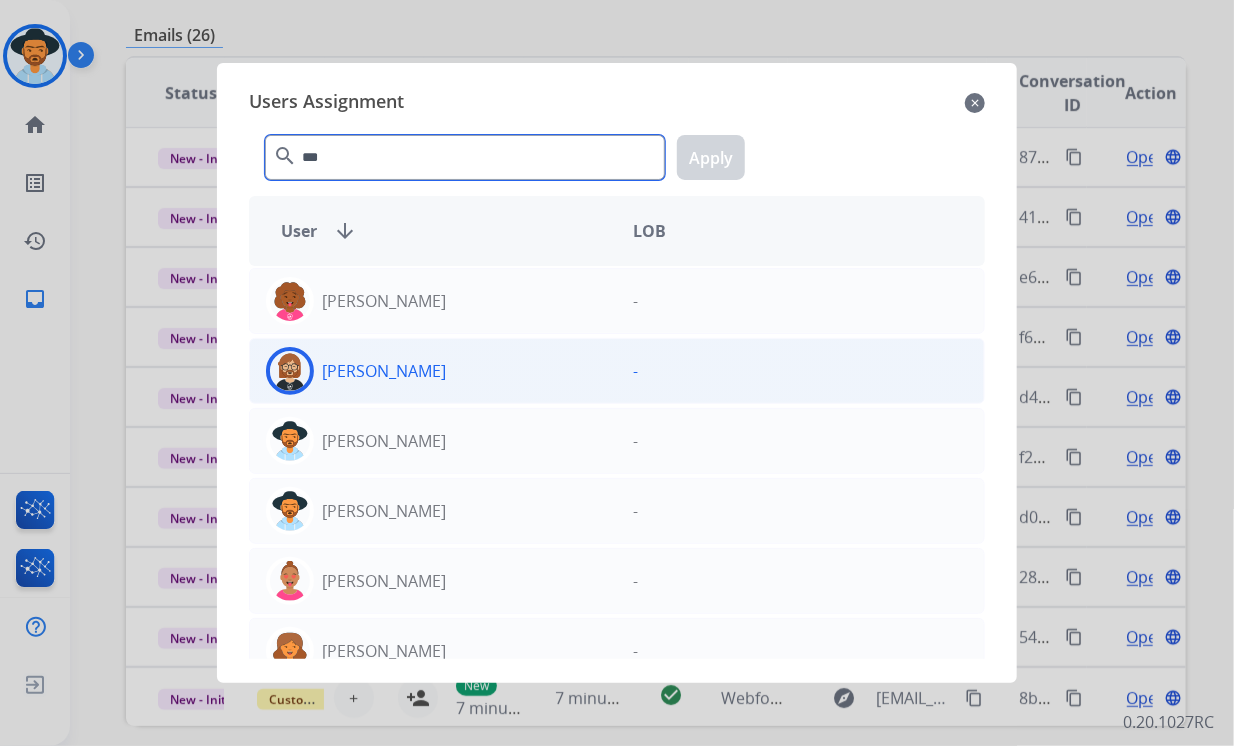 type on "***" 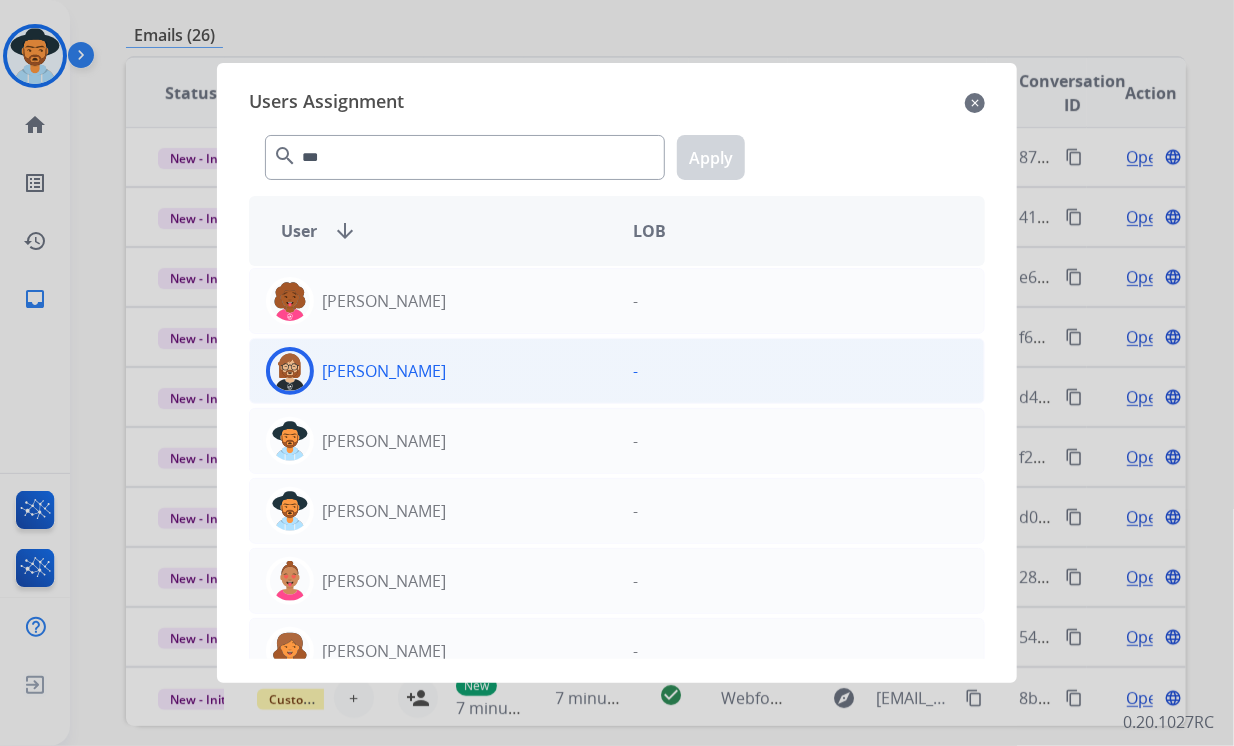 click on "[PERSON_NAME]" 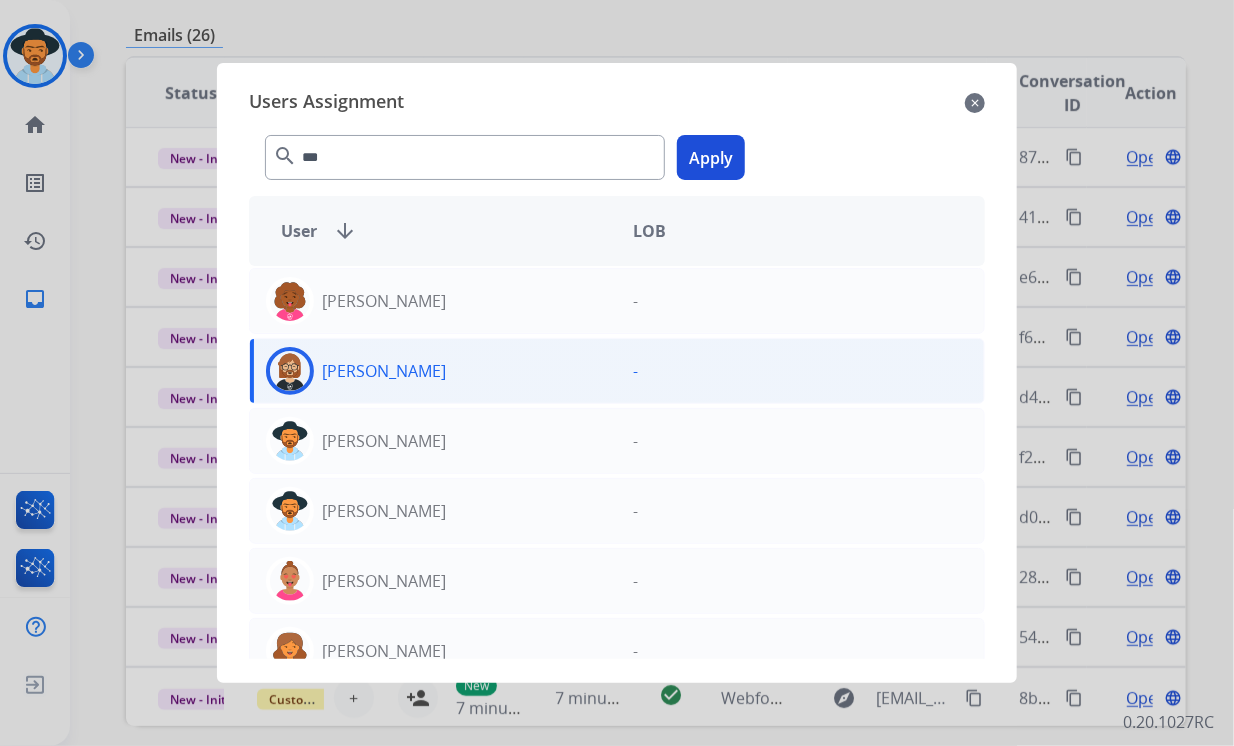 click on "Apply" 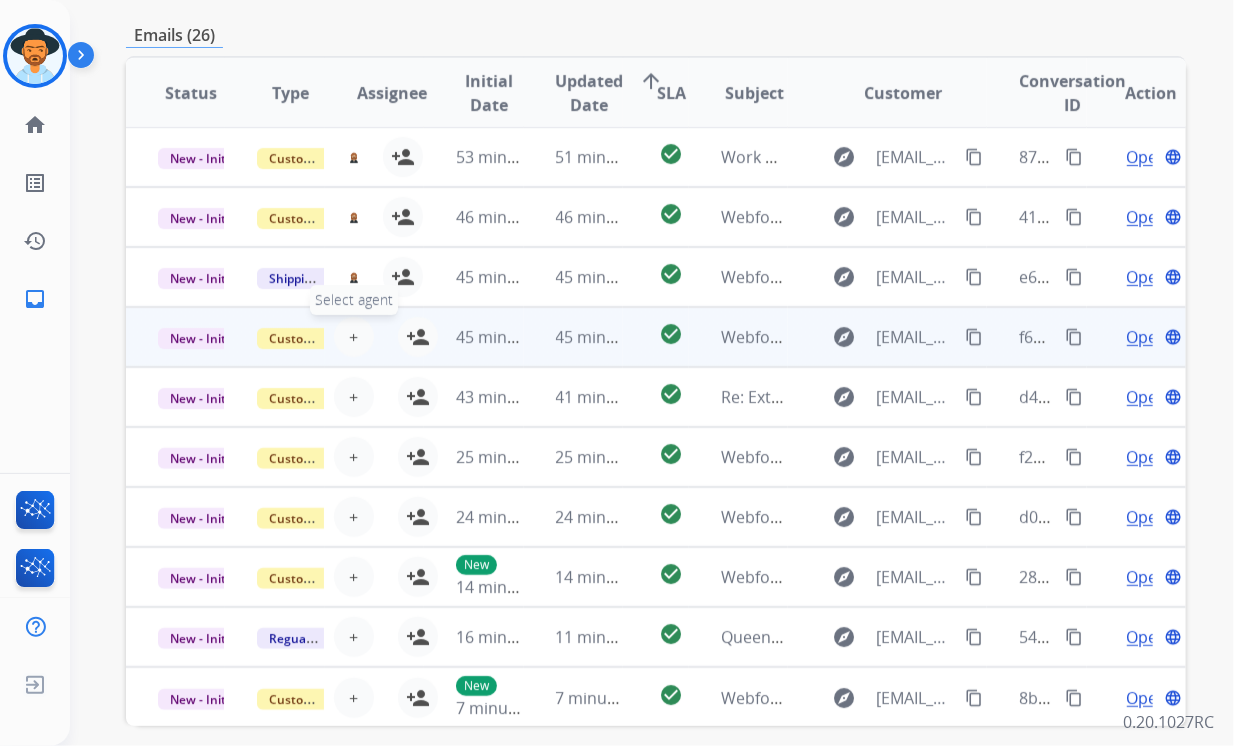 click on "+ Select agent" at bounding box center (354, 337) 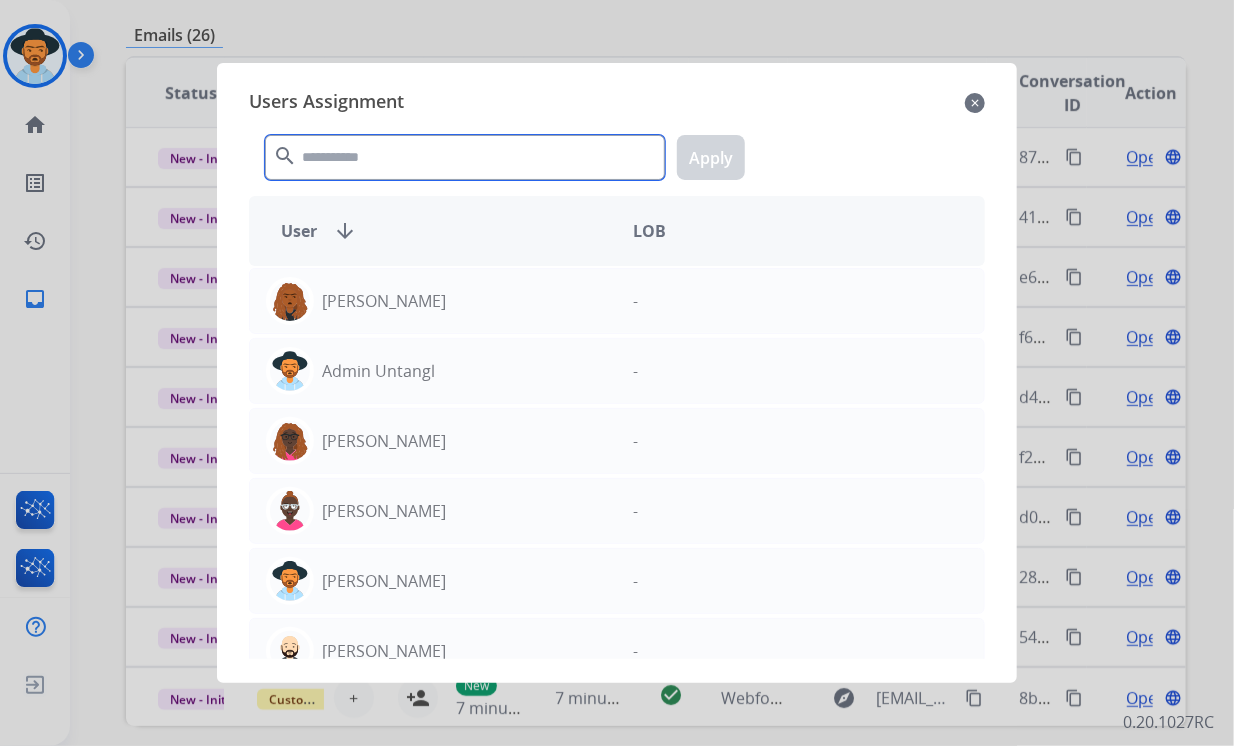 click 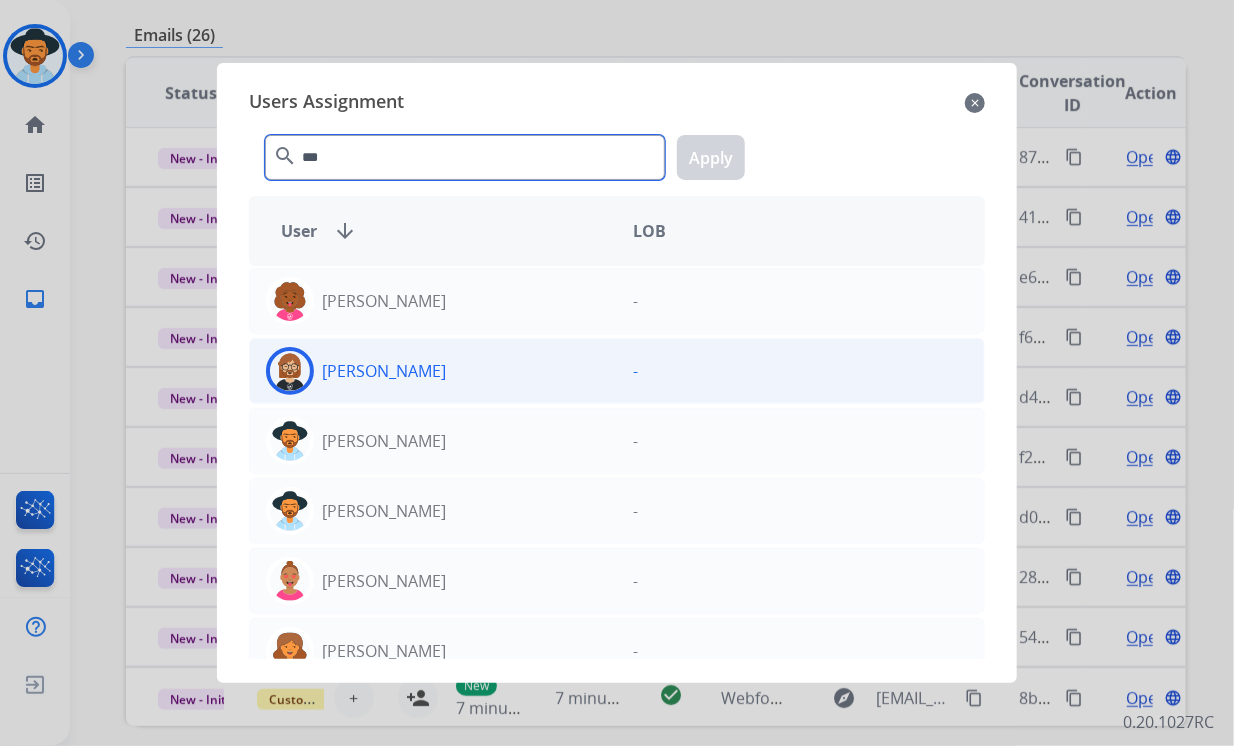 type on "***" 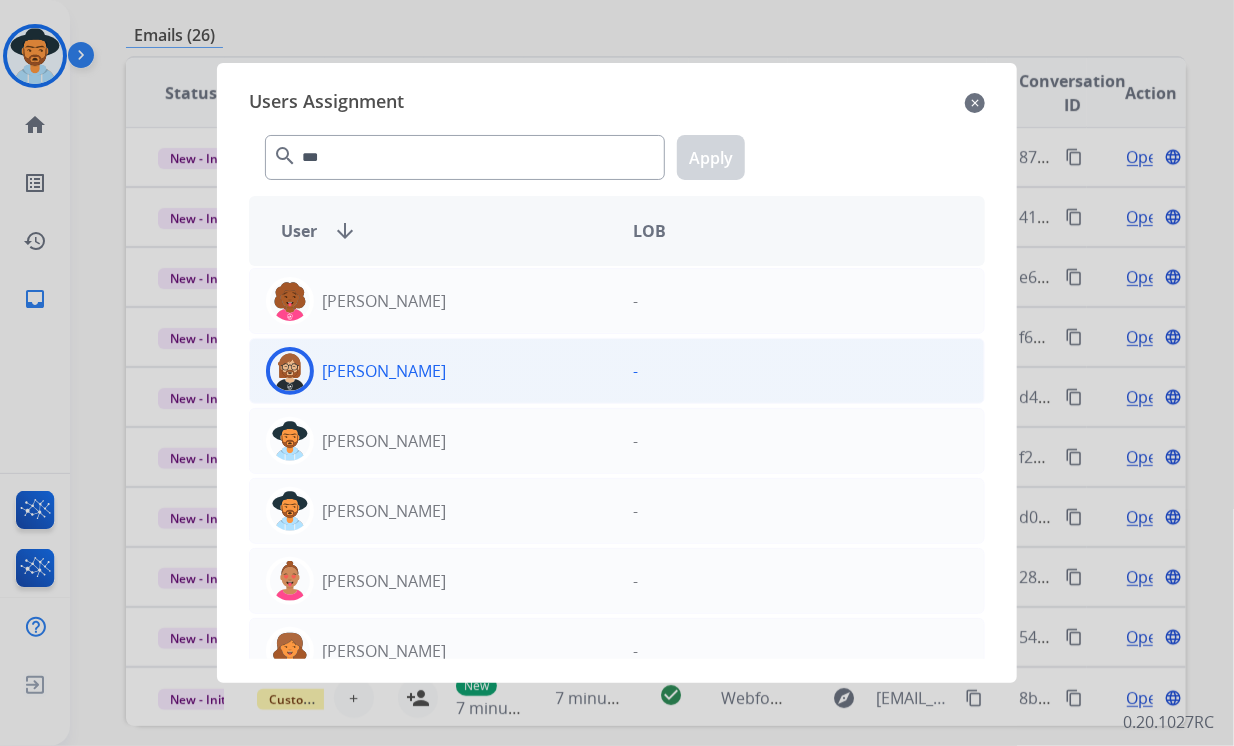 click on "[PERSON_NAME]" 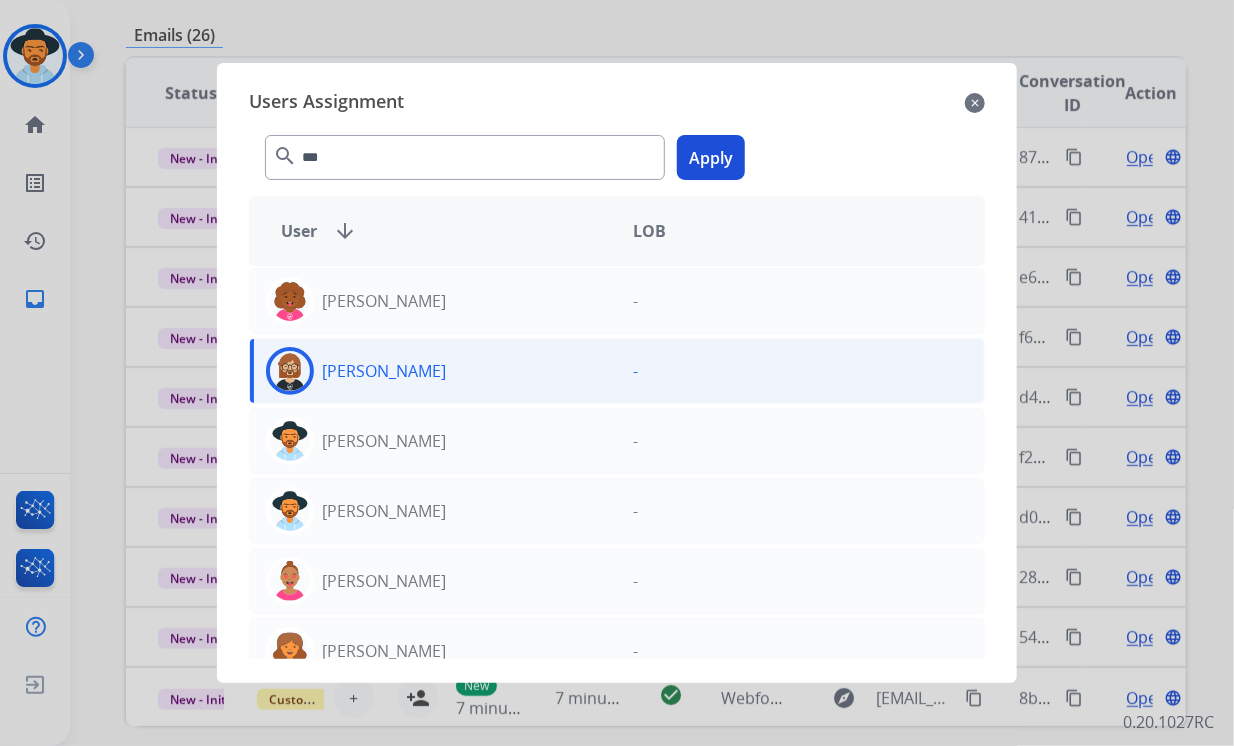 click on "Apply" 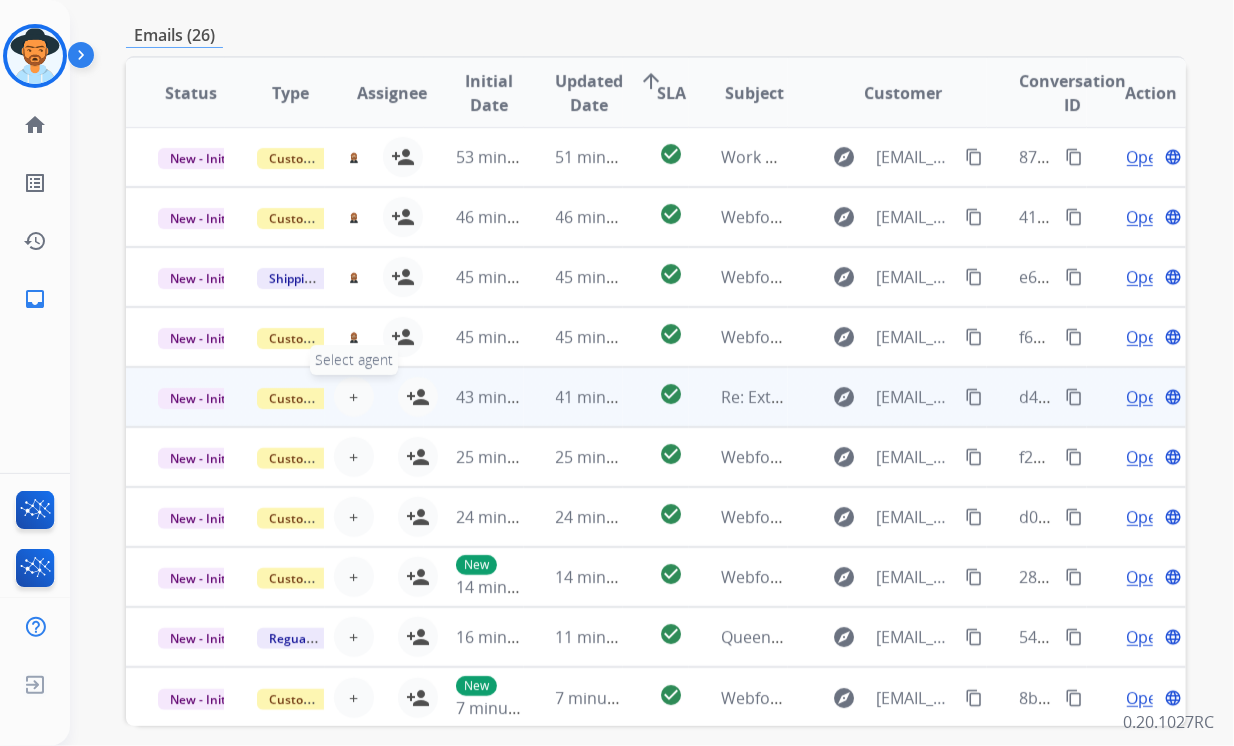 click on "+" at bounding box center (353, 397) 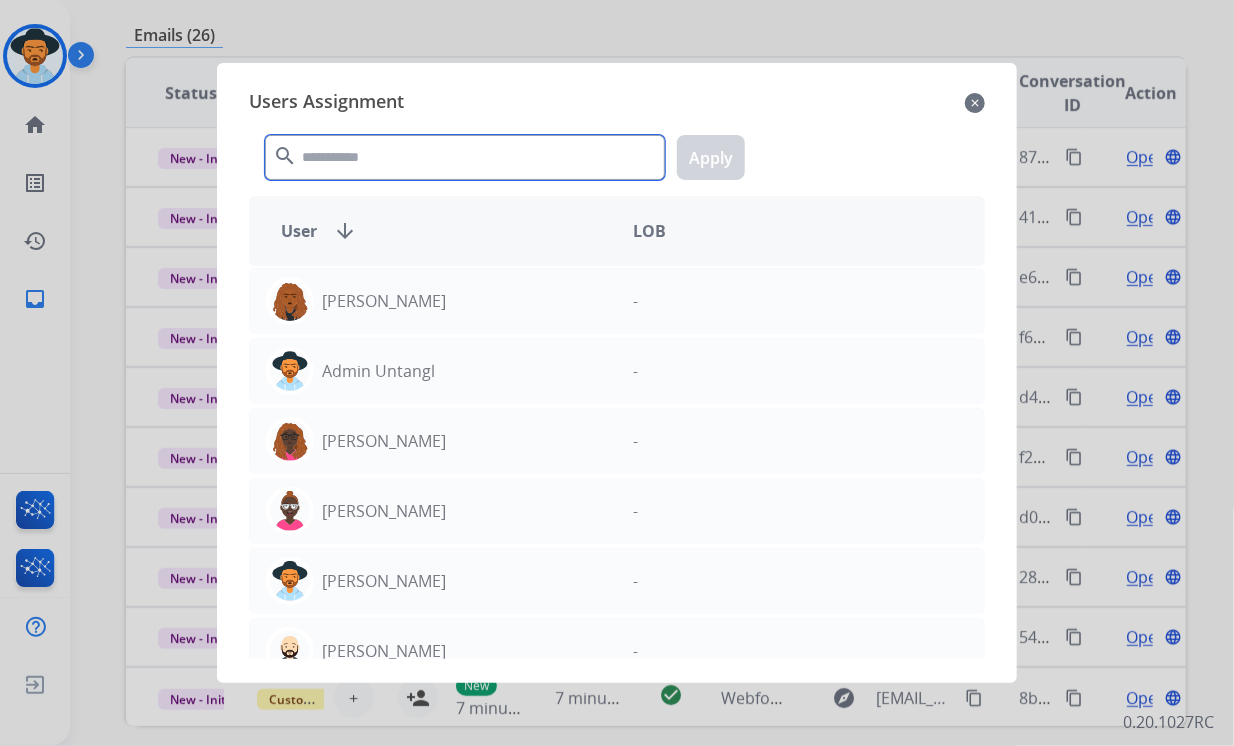 click 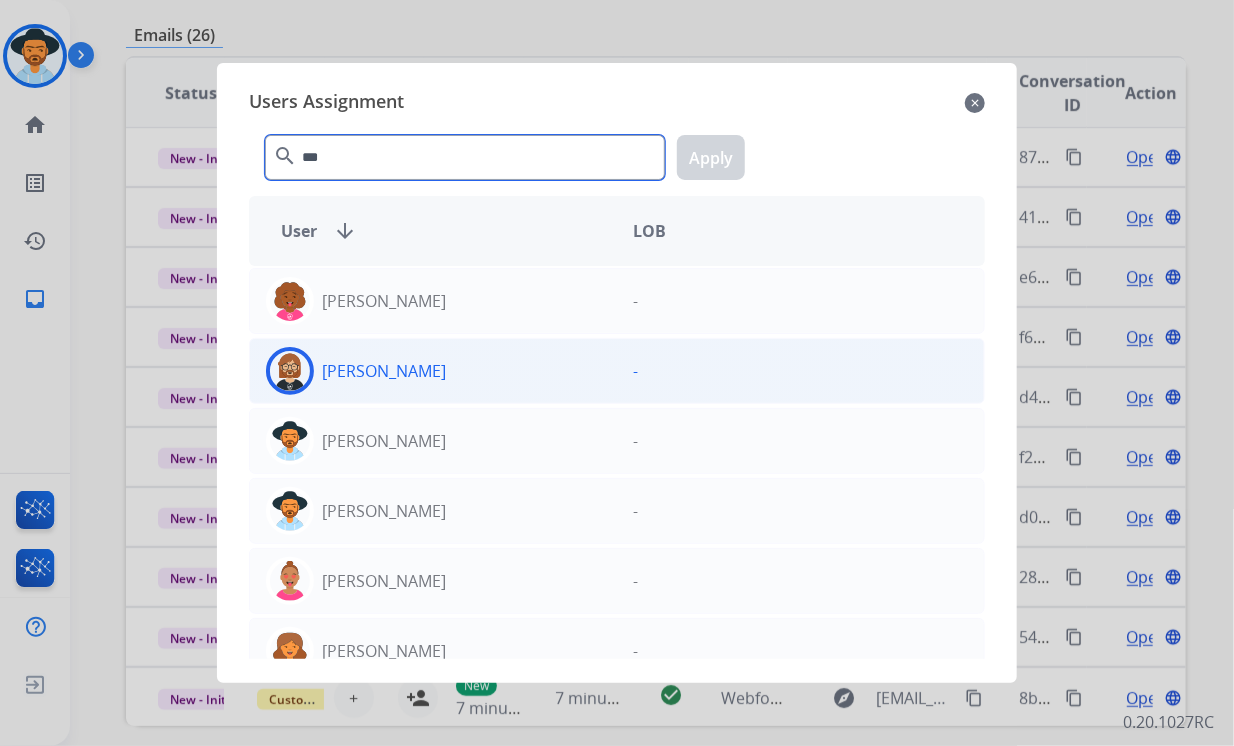 type on "***" 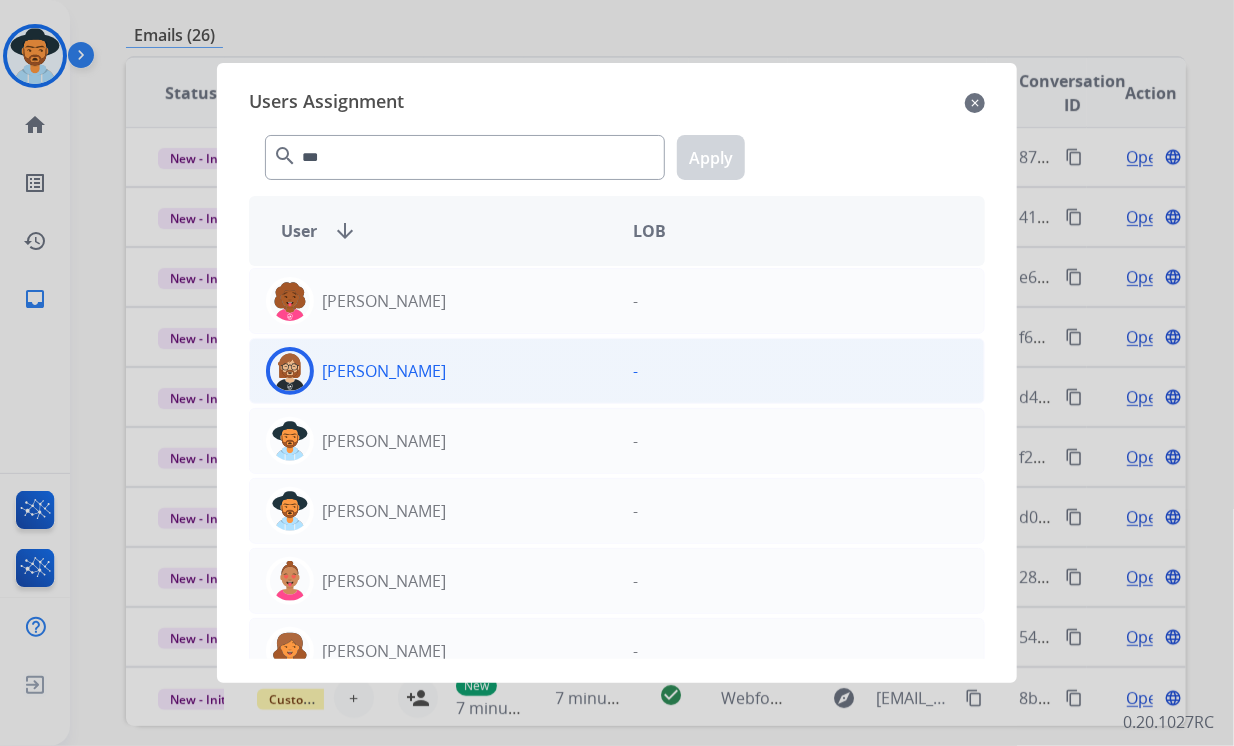 click on "[PERSON_NAME]" 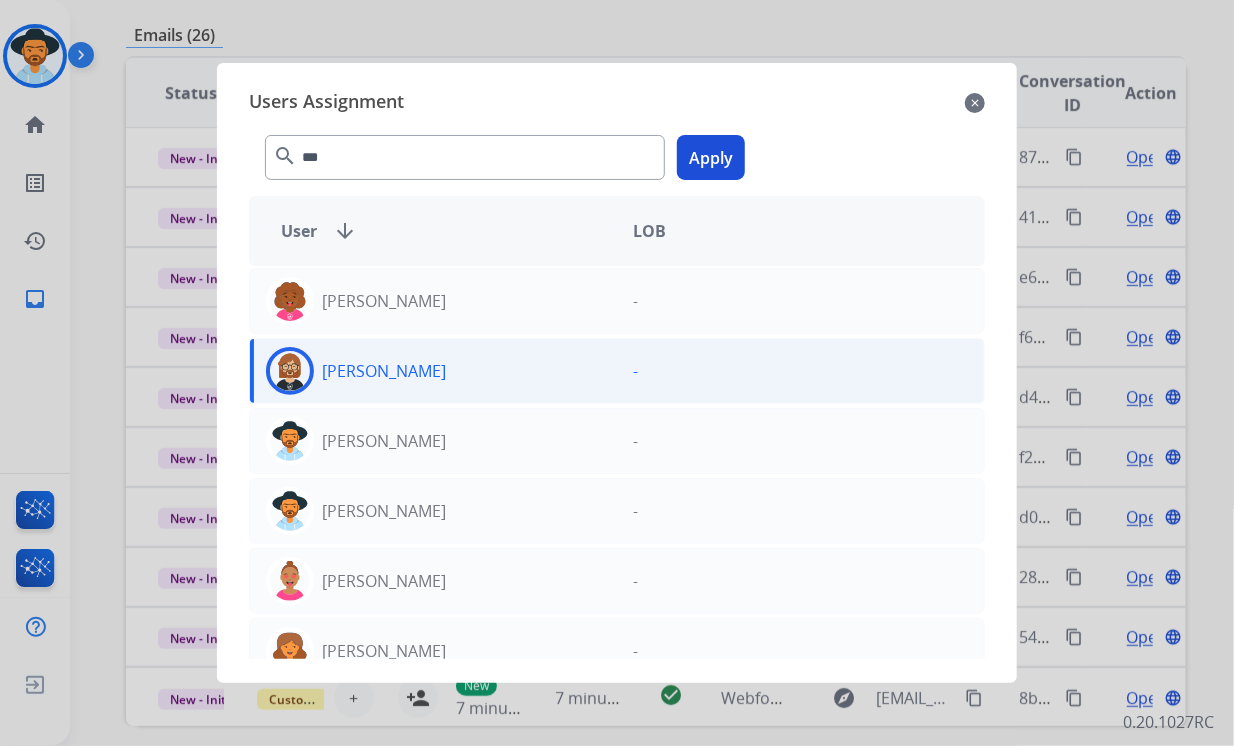 click on "Apply" 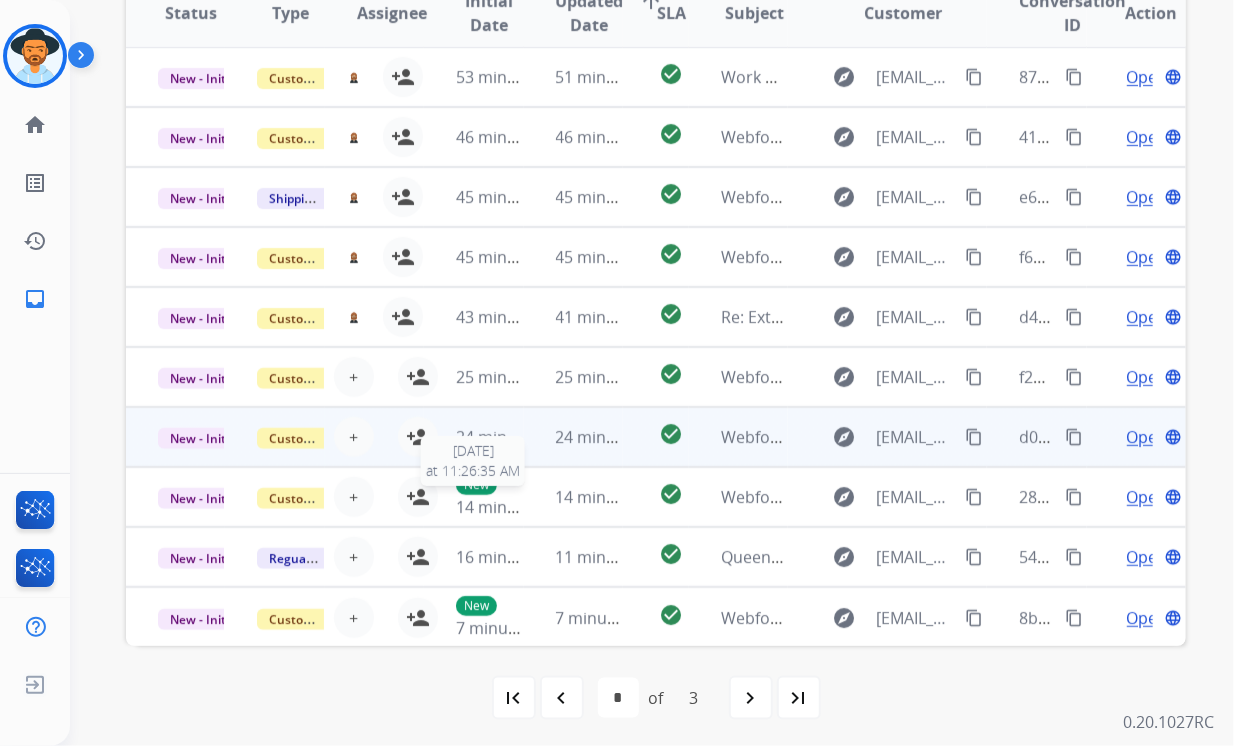 scroll, scrollTop: 584, scrollLeft: 0, axis: vertical 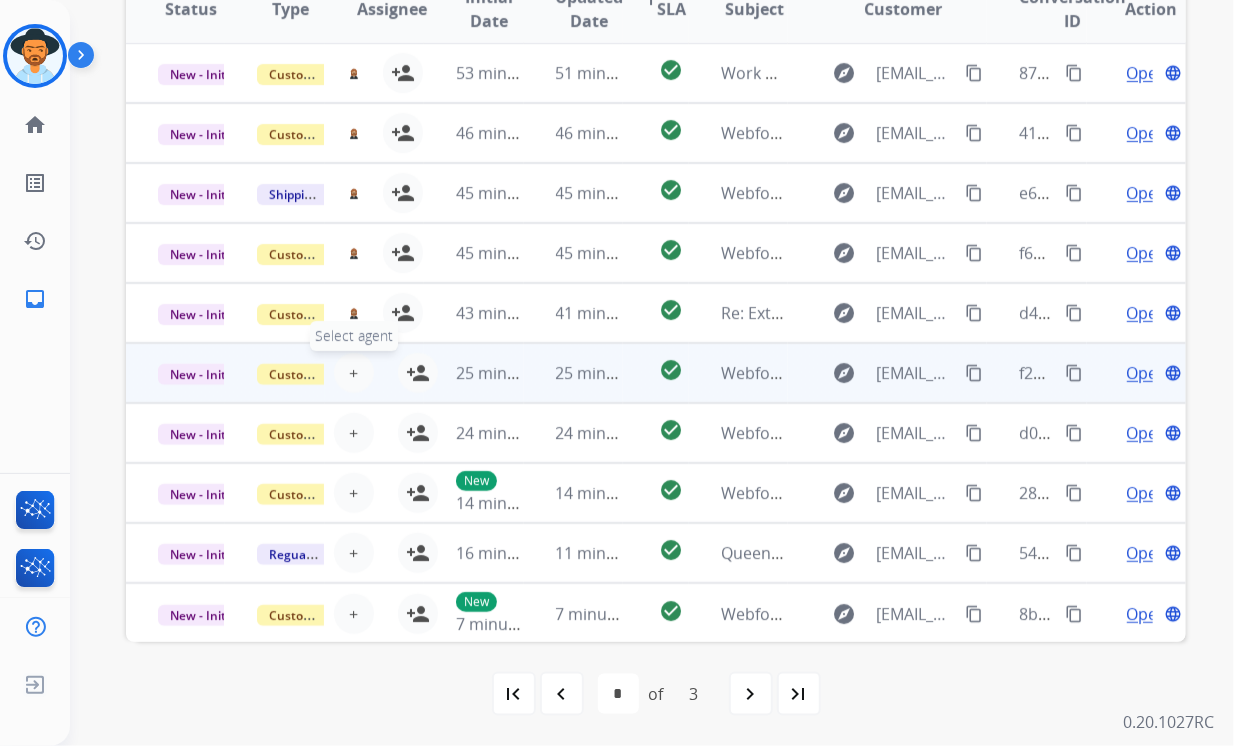 click on "+" at bounding box center [353, 373] 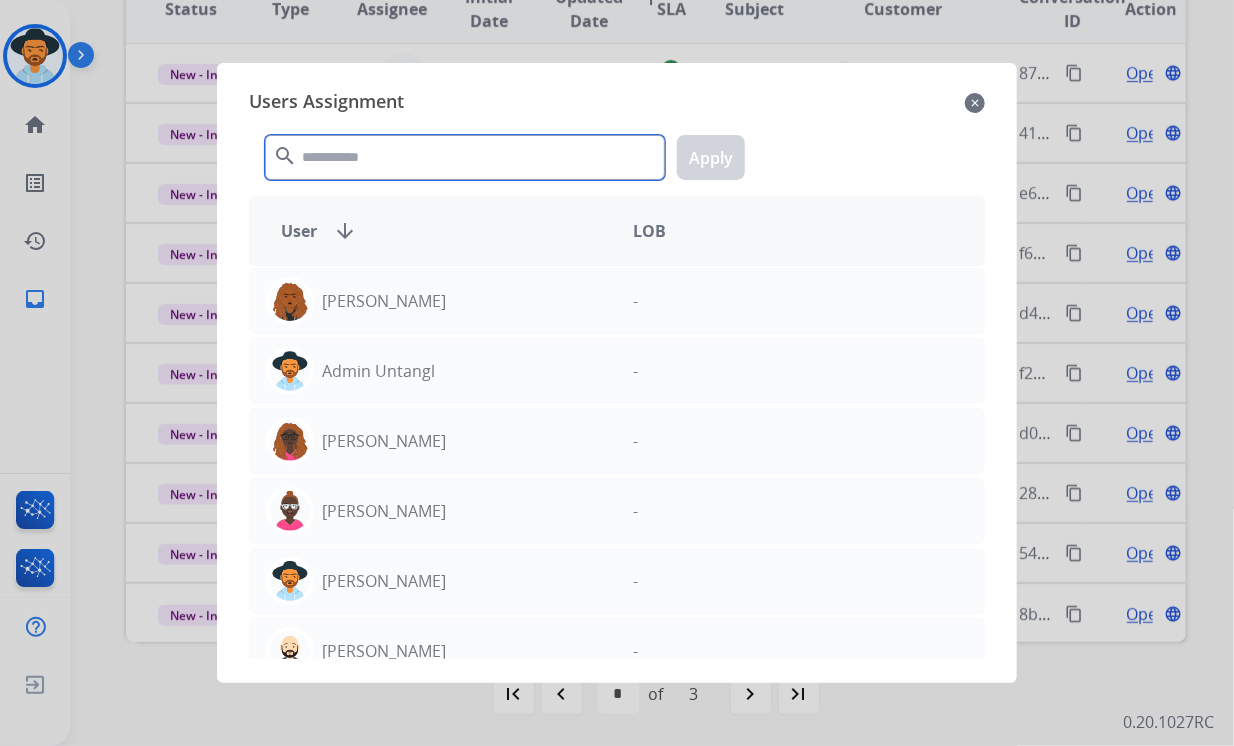 click 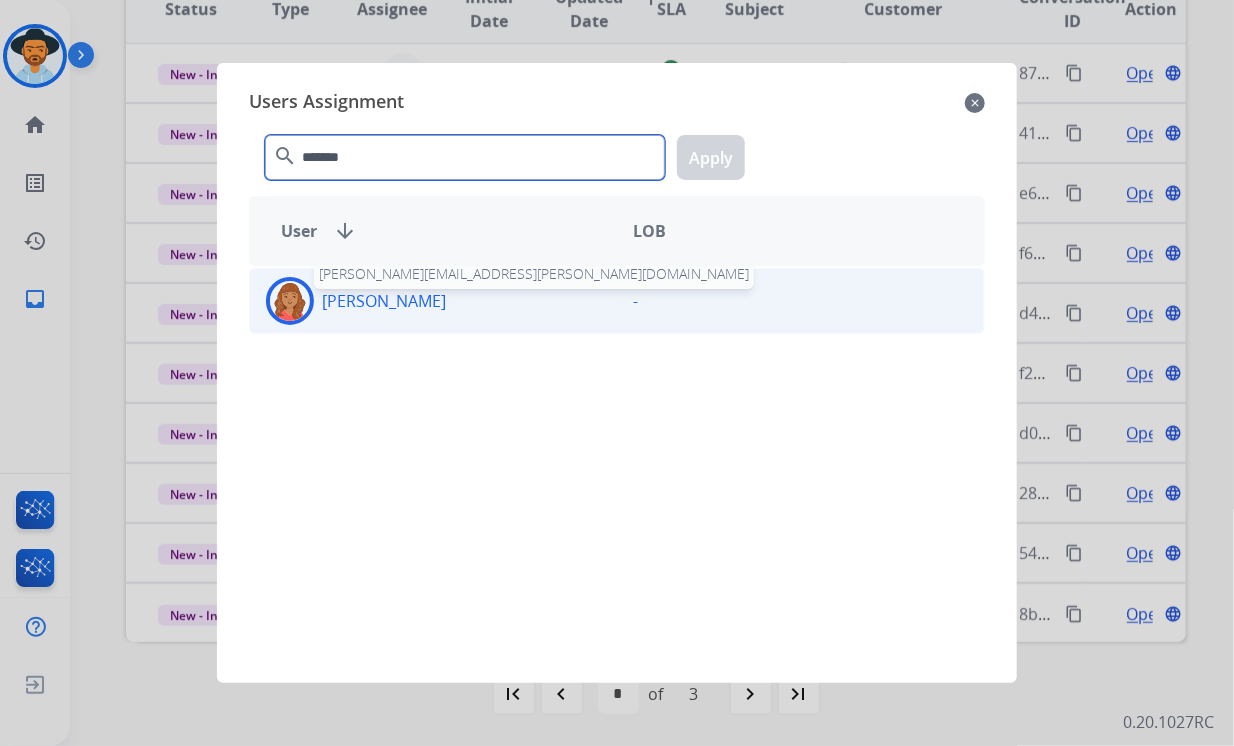 type on "*******" 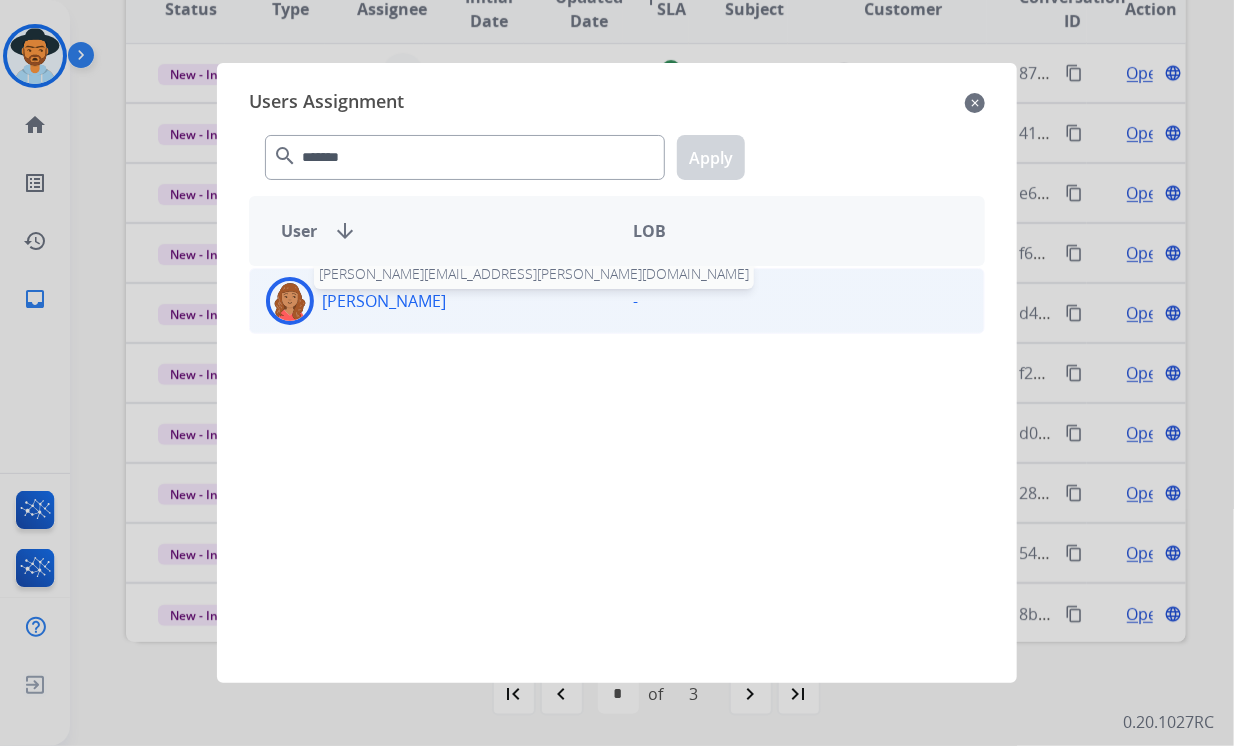 drag, startPoint x: 352, startPoint y: 296, endPoint x: 374, endPoint y: 294, distance: 22.090721 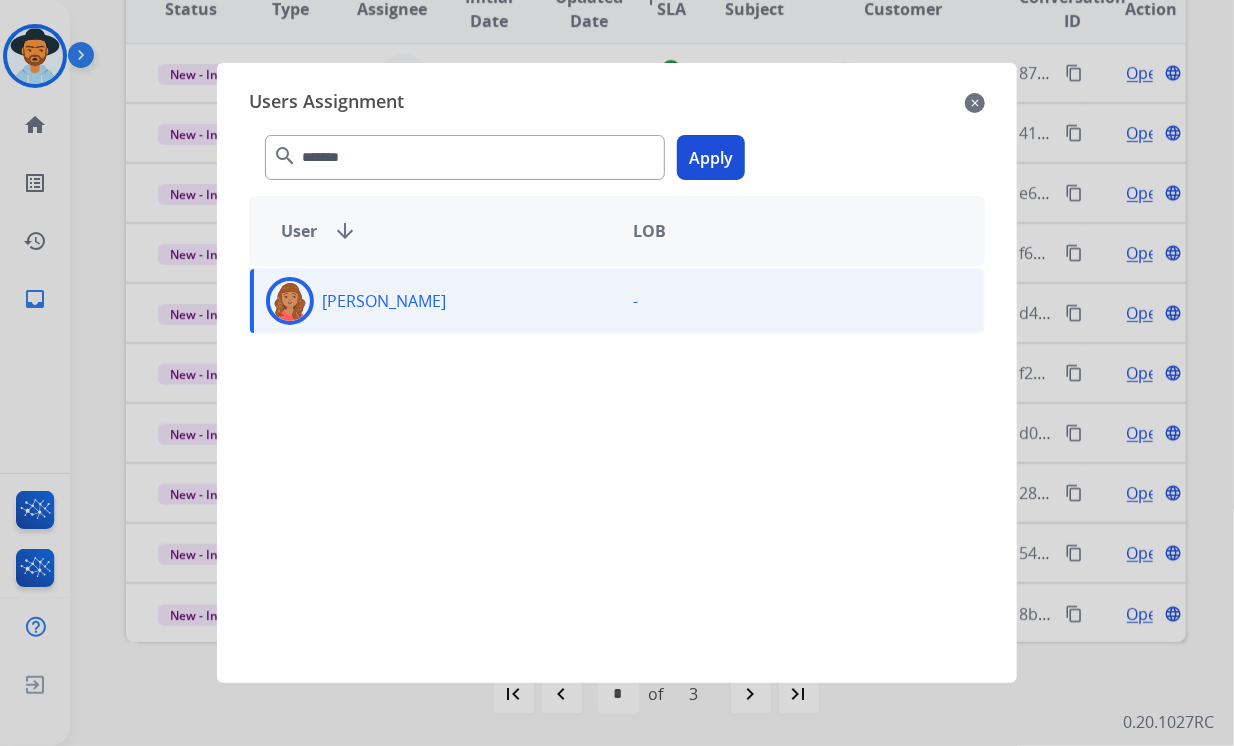 click on "******* search  Apply" 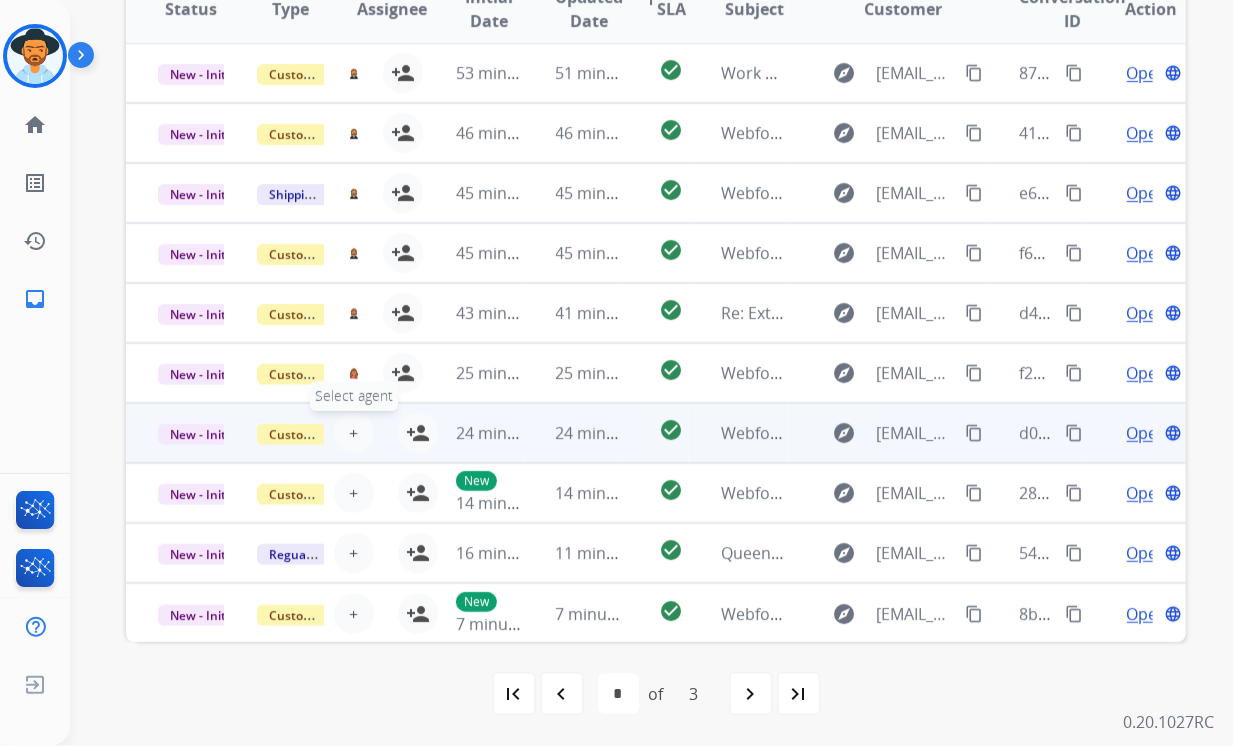 click on "+" at bounding box center (353, 433) 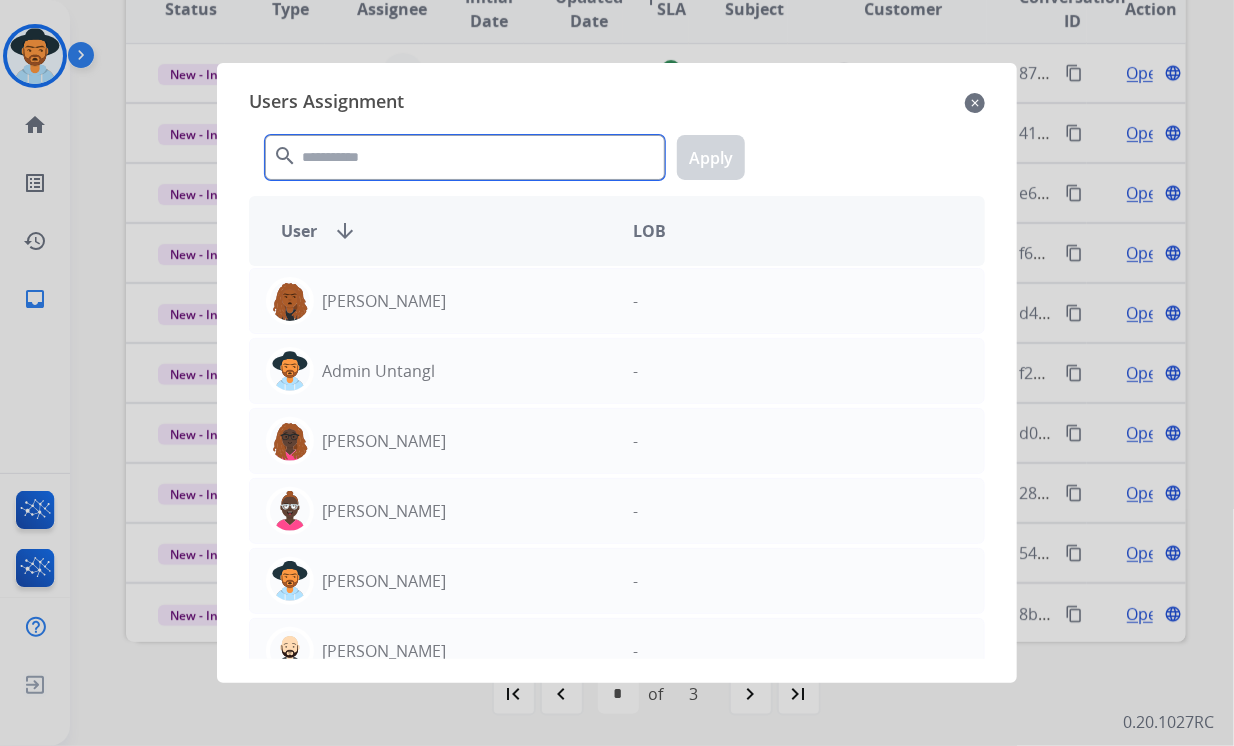 click 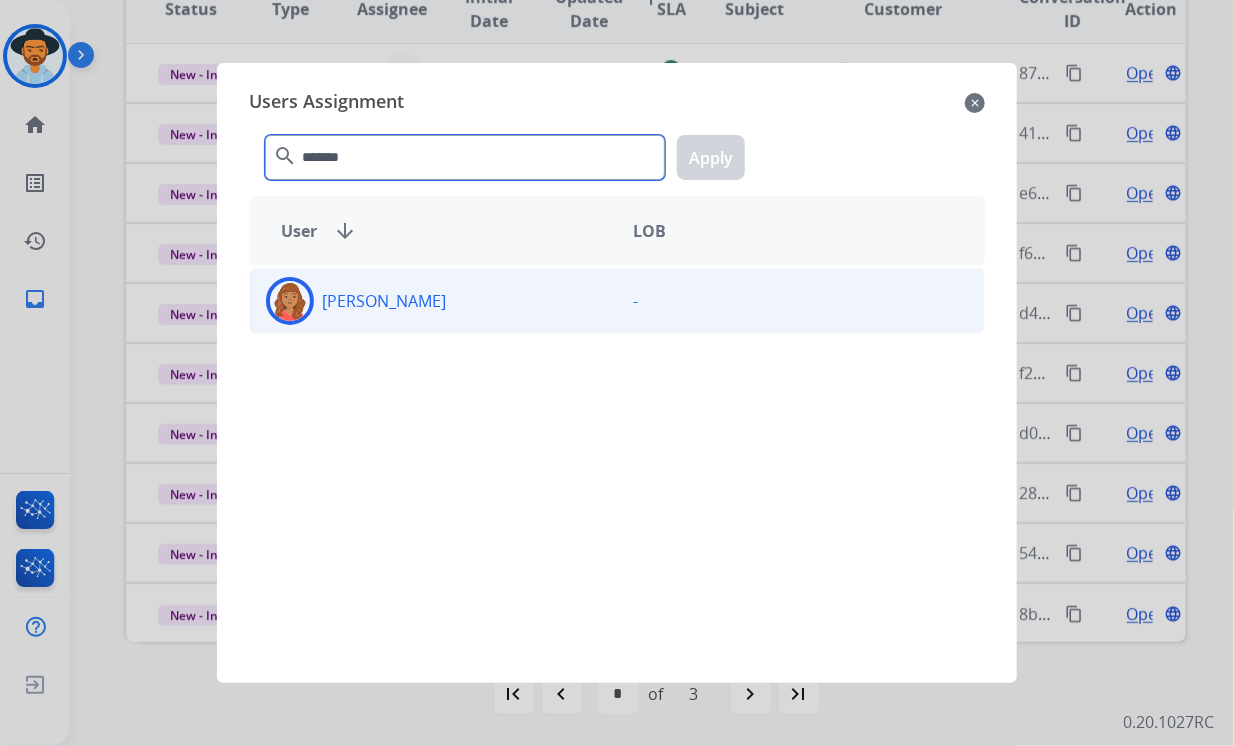 type on "*******" 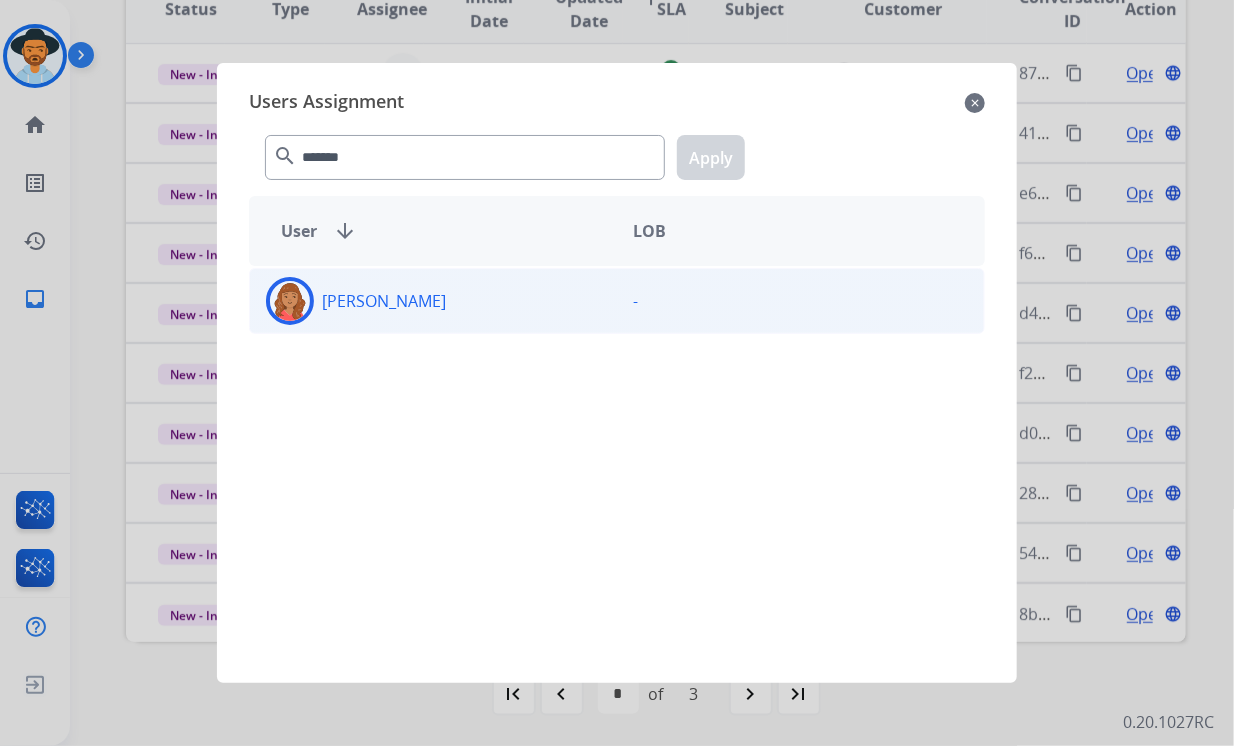 click on "[PERSON_NAME]" 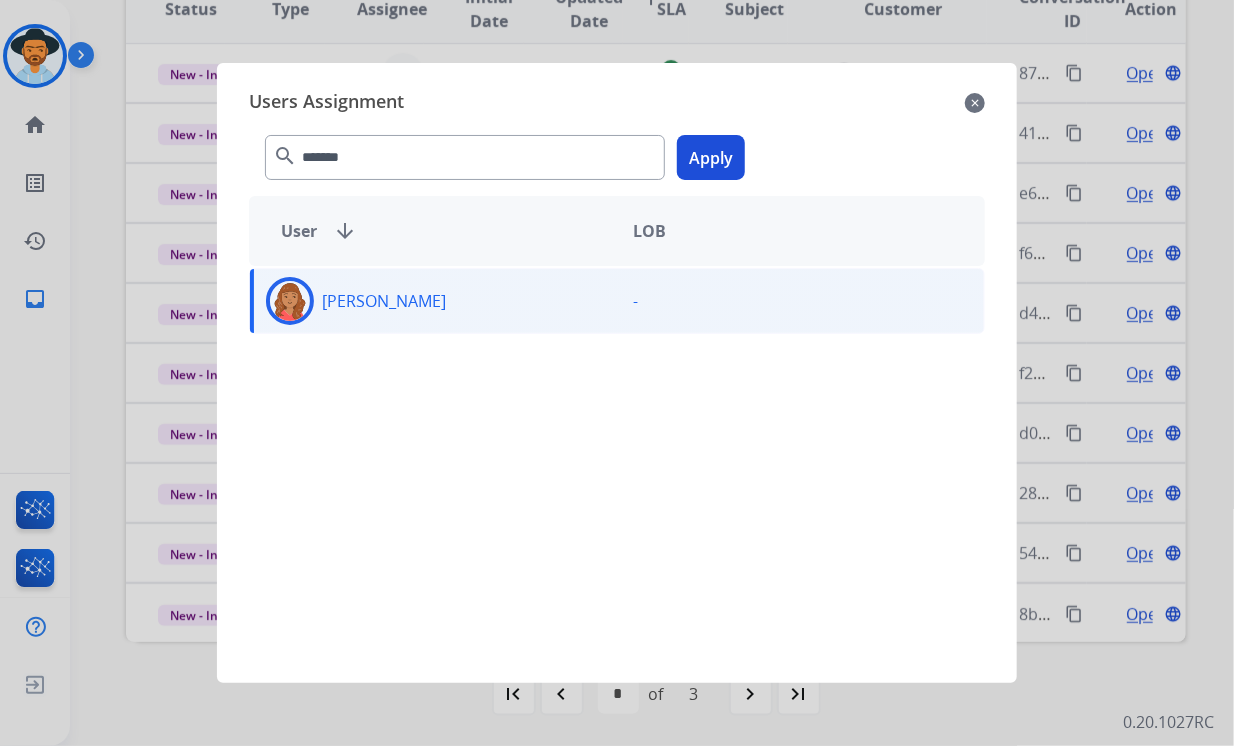 click on "Apply" 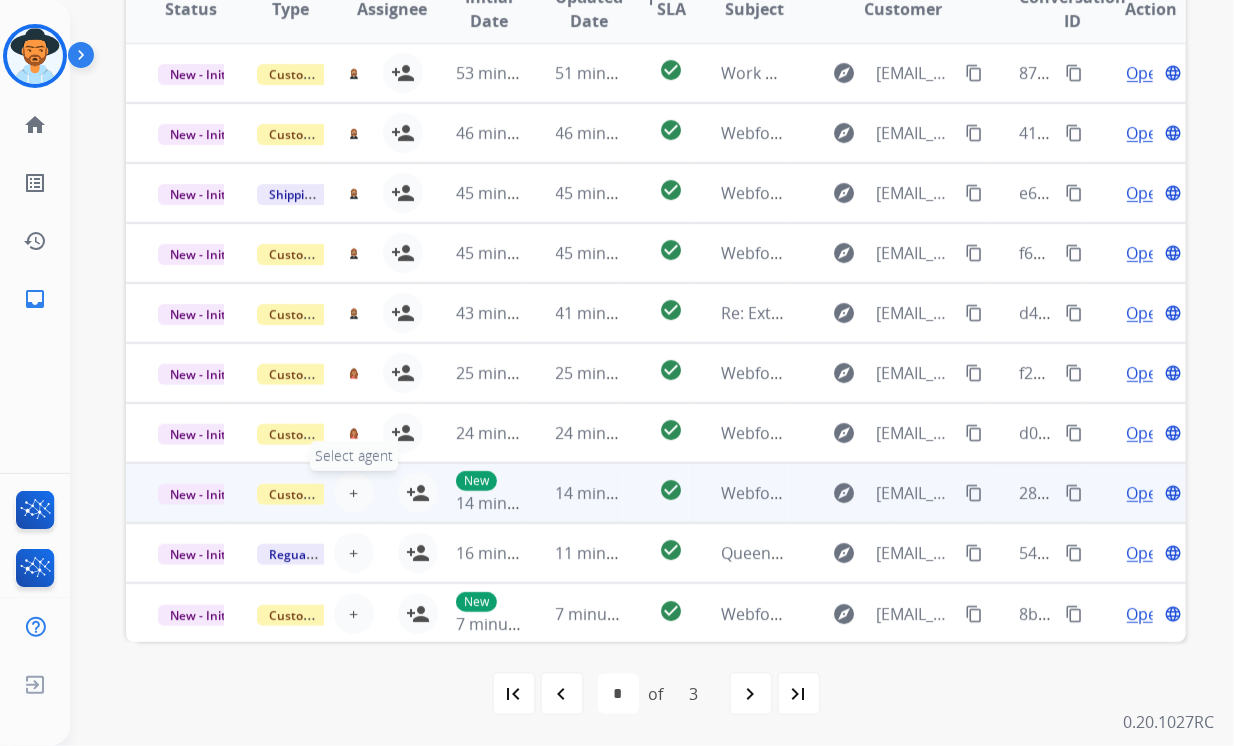 click on "+ Select agent" at bounding box center (354, 493) 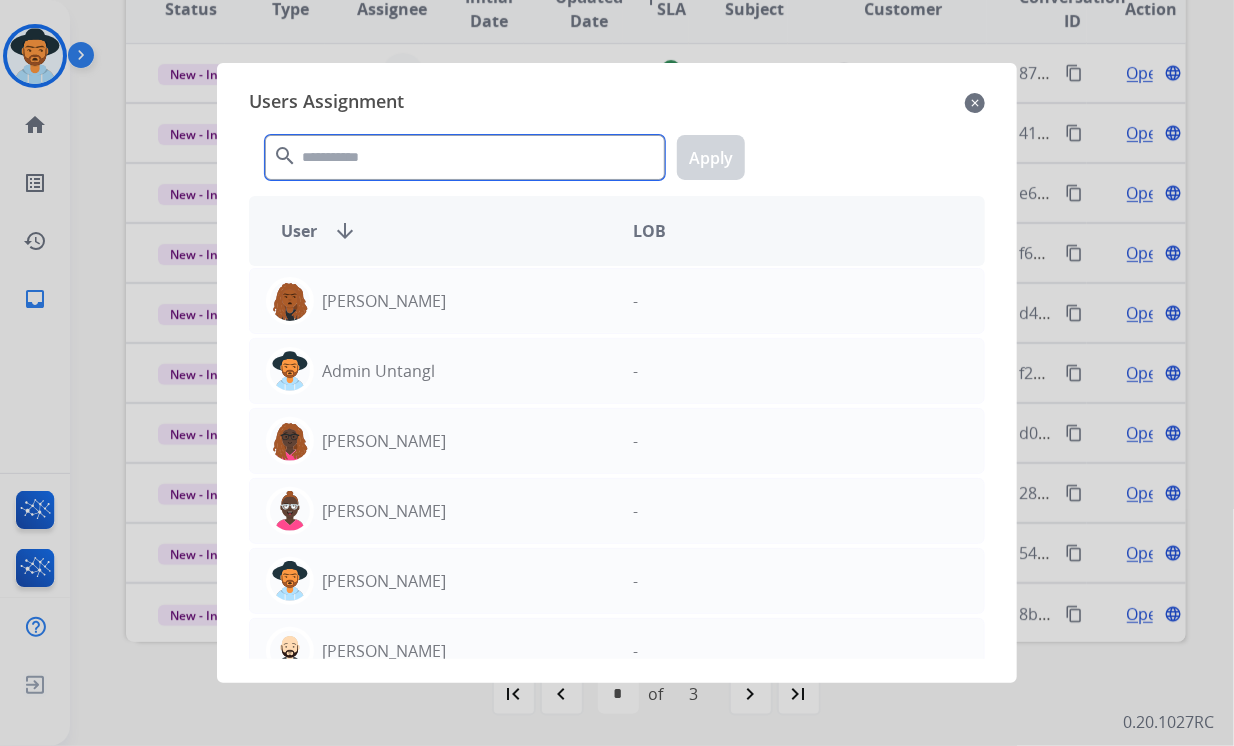 click 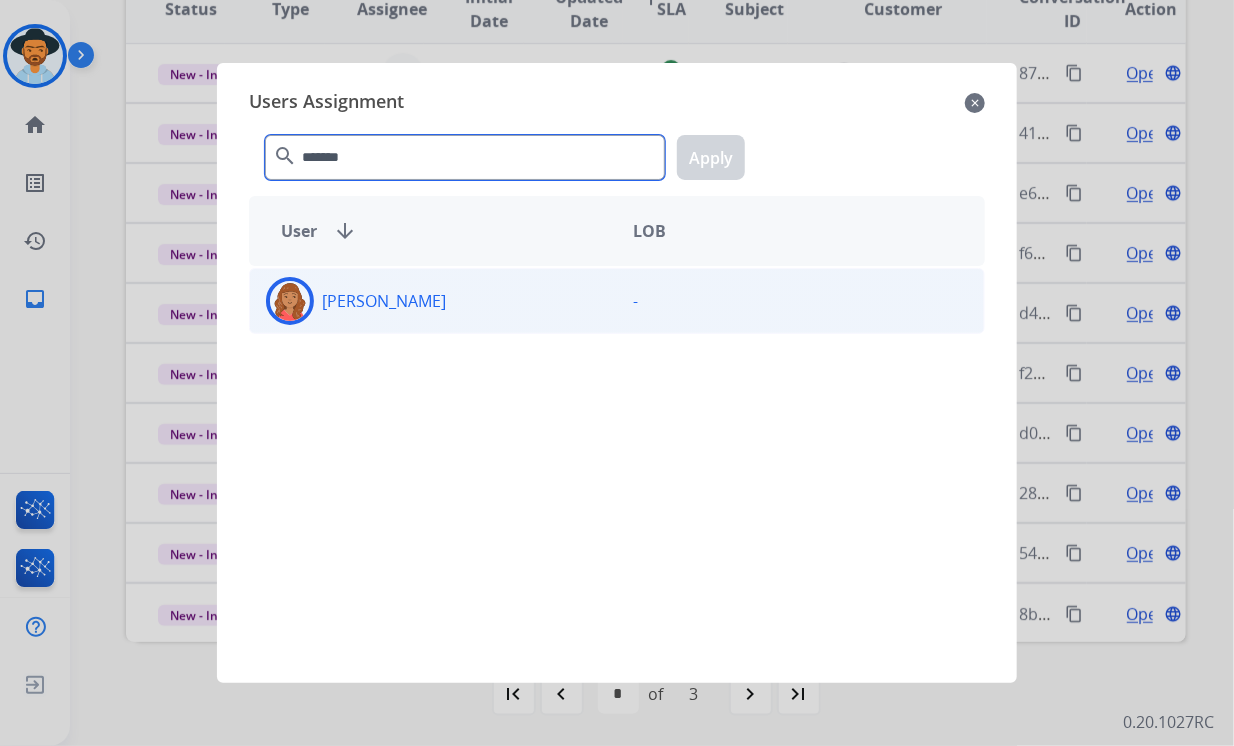 type on "*******" 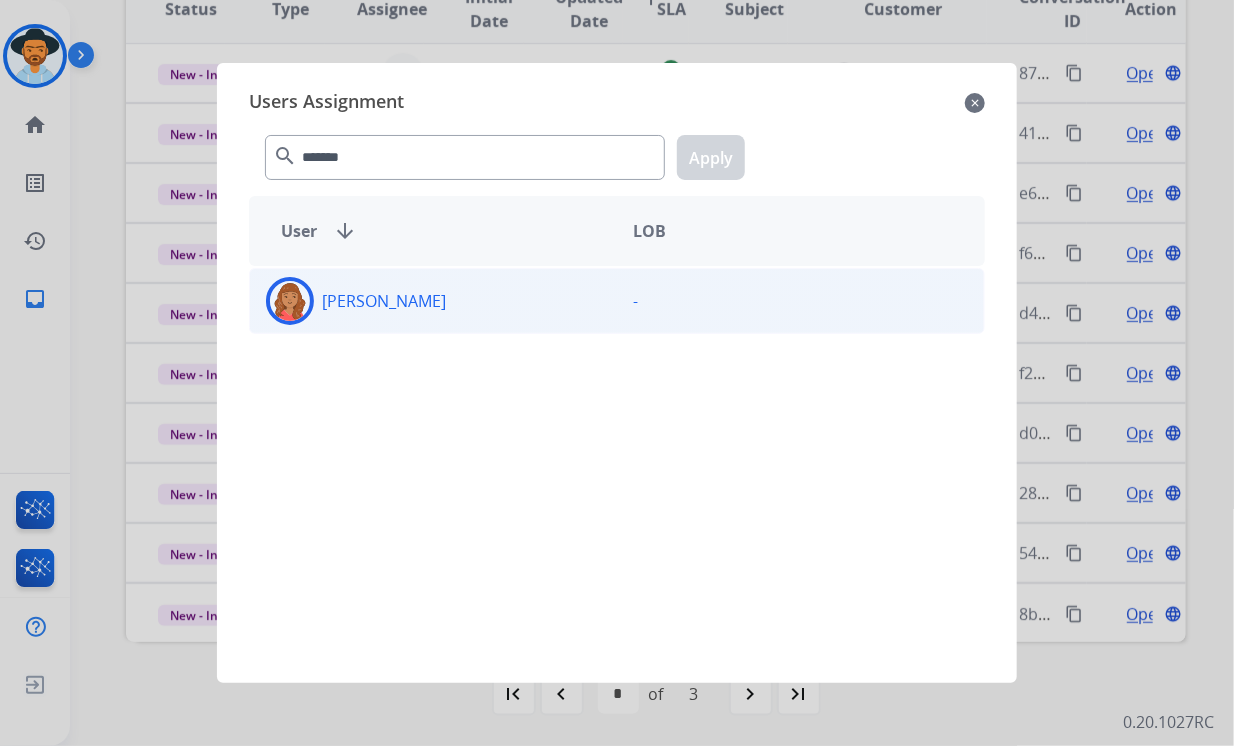 click on "[PERSON_NAME]" 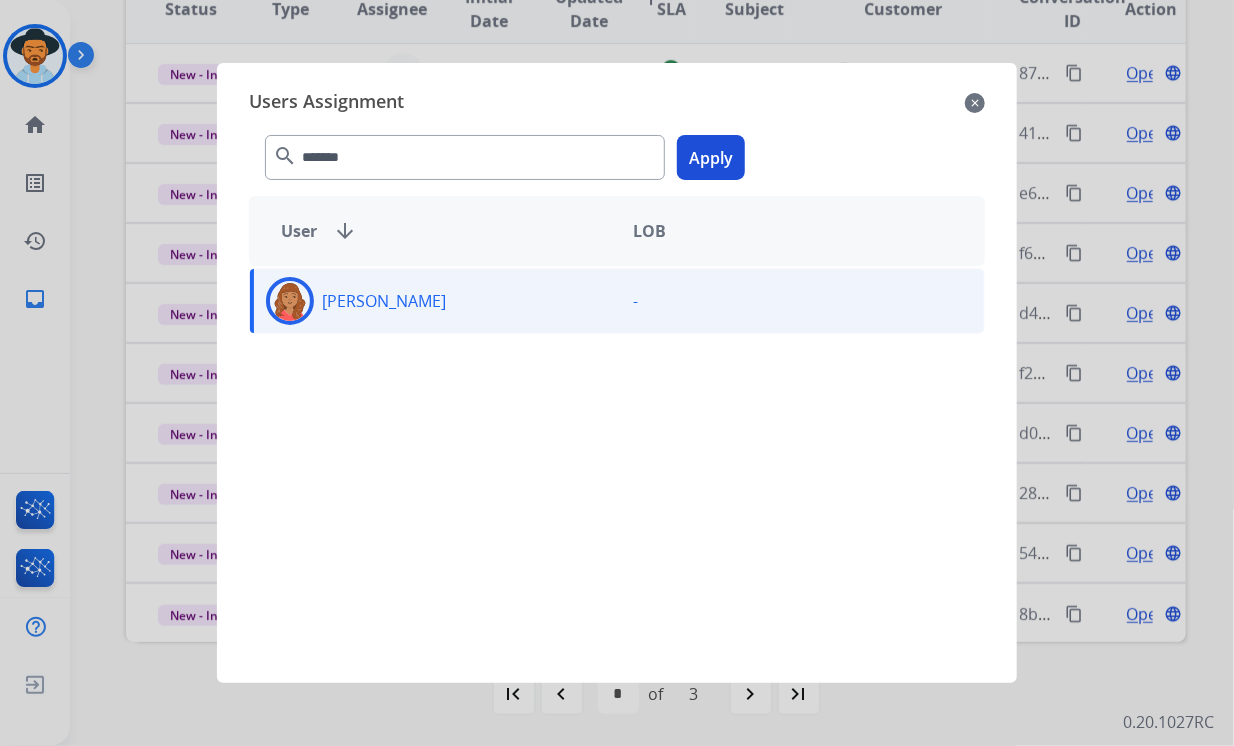 click on "Apply" 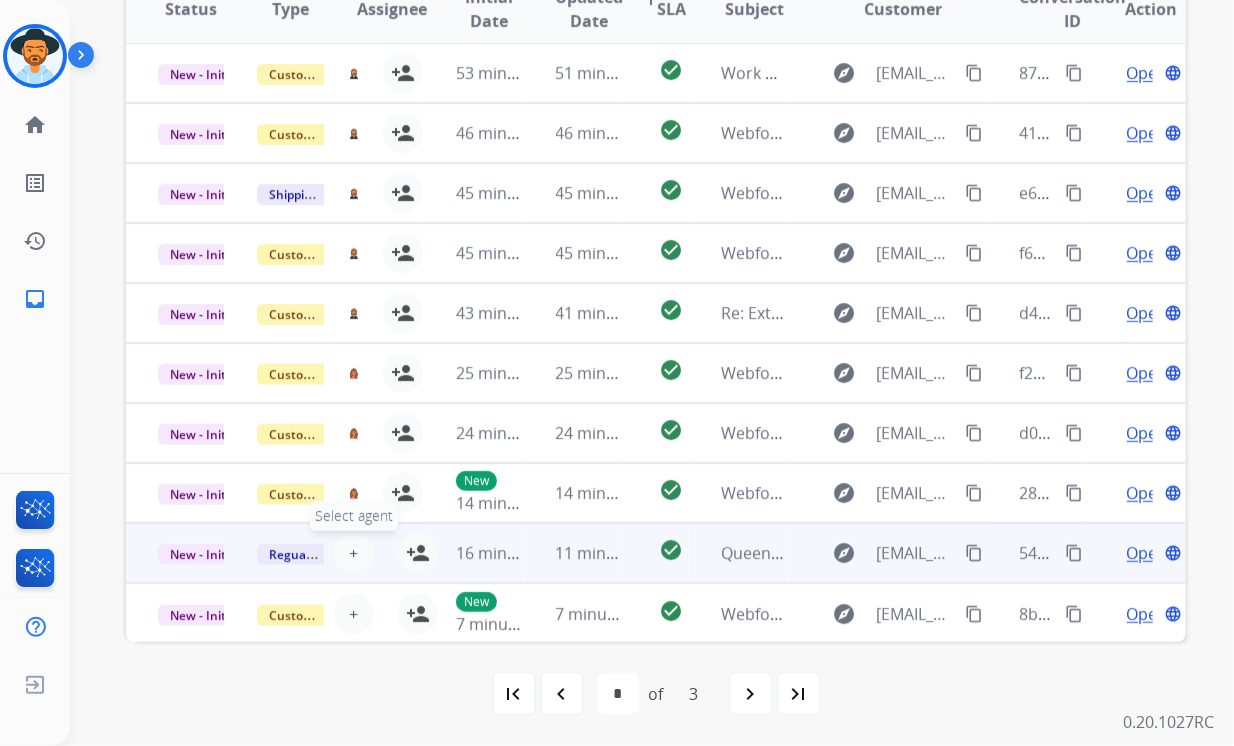 click on "+ Select agent" at bounding box center [354, 553] 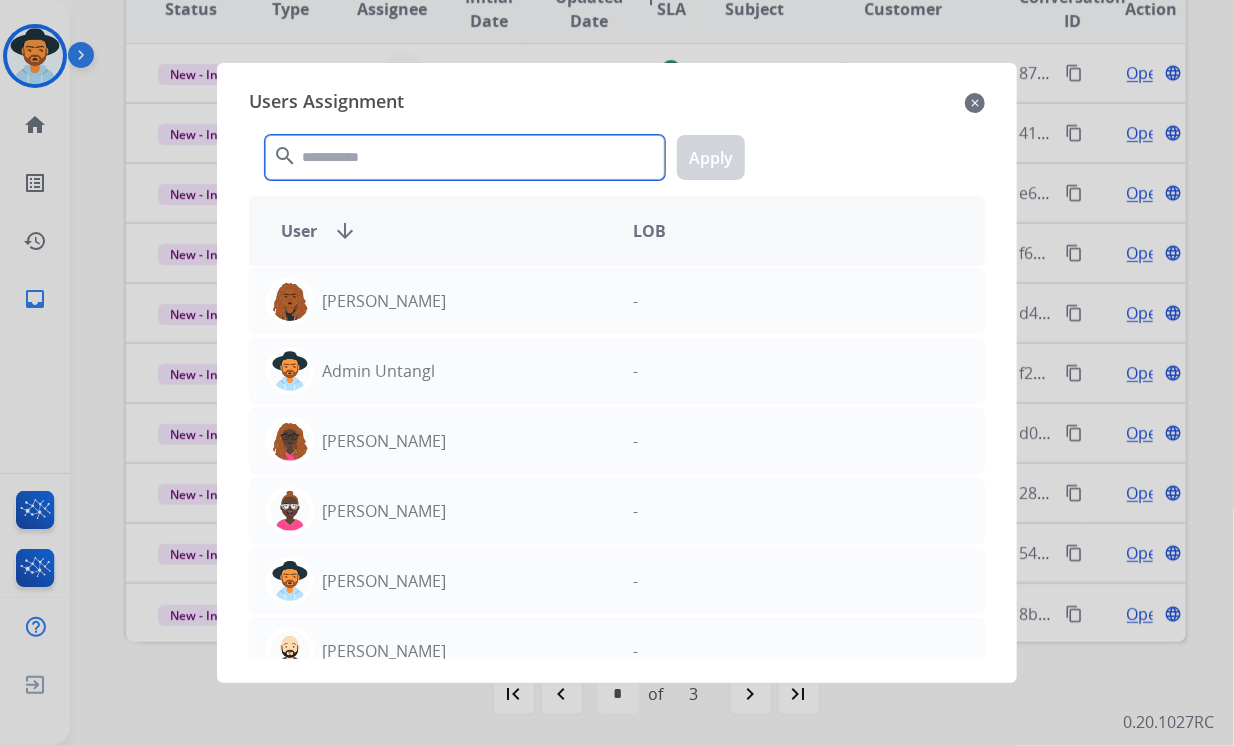 click 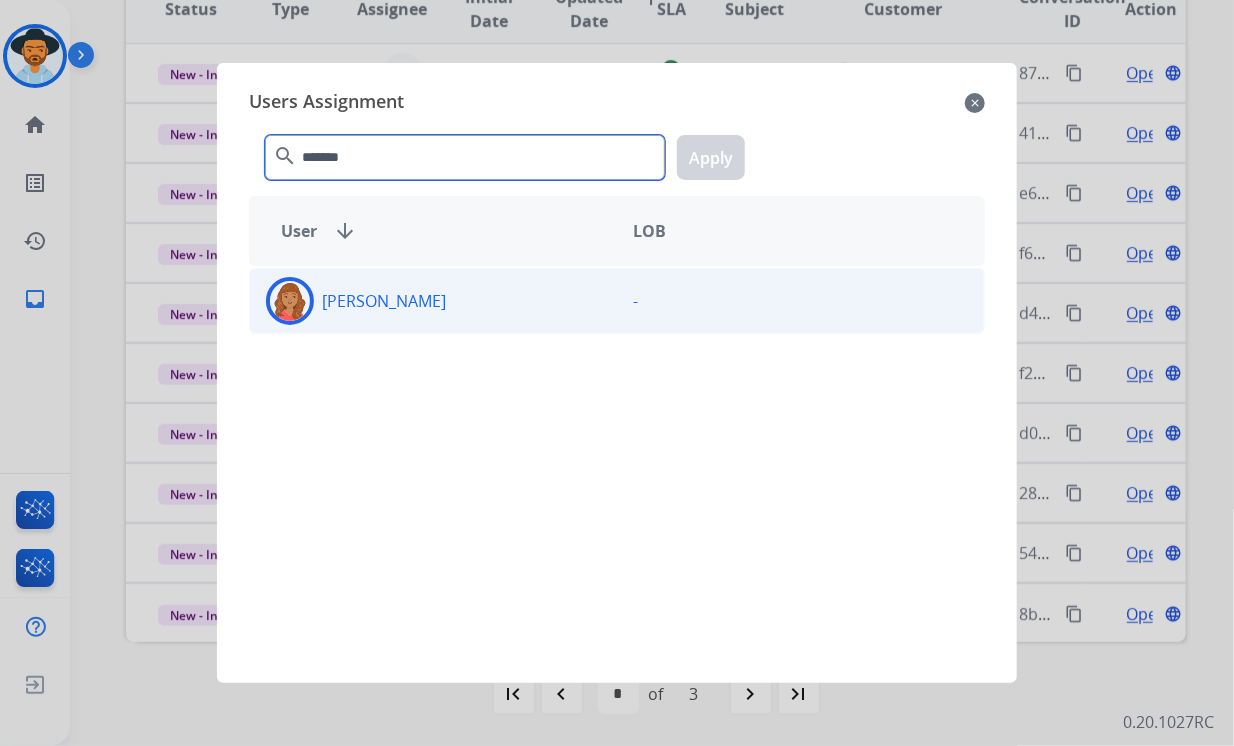 type on "*******" 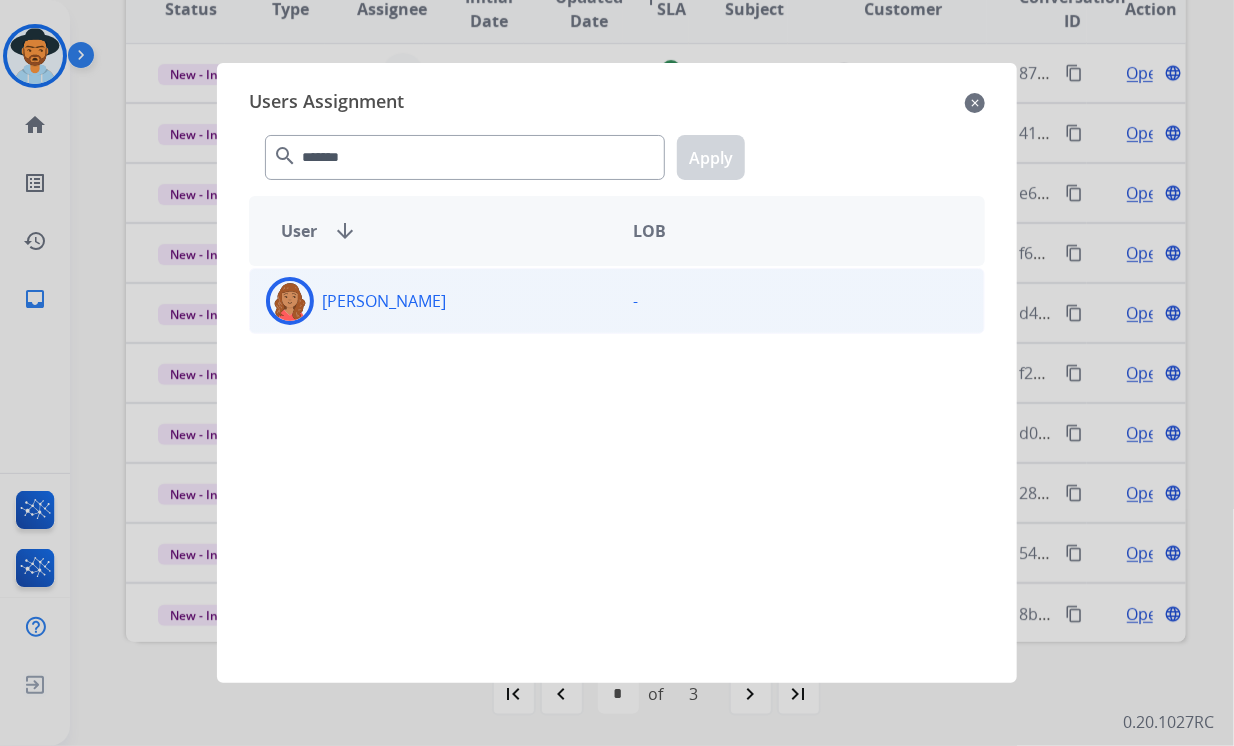 click on "[PERSON_NAME]" 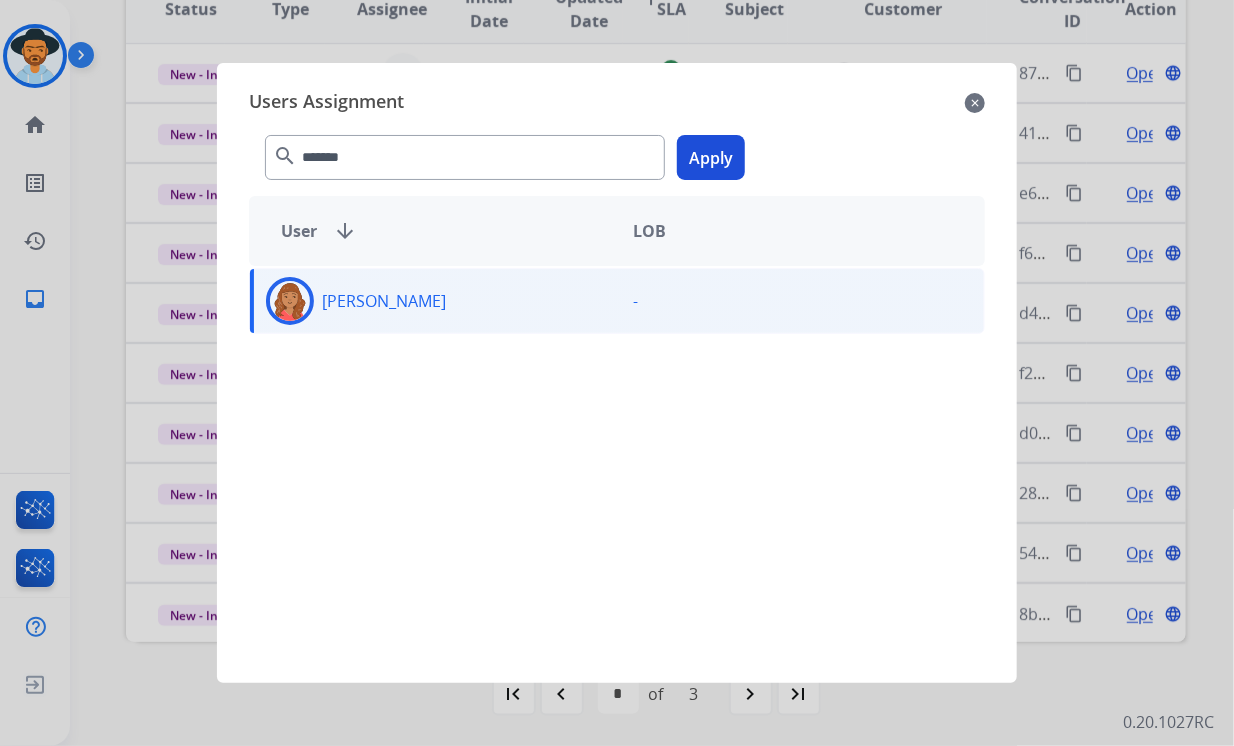 click on "Apply" 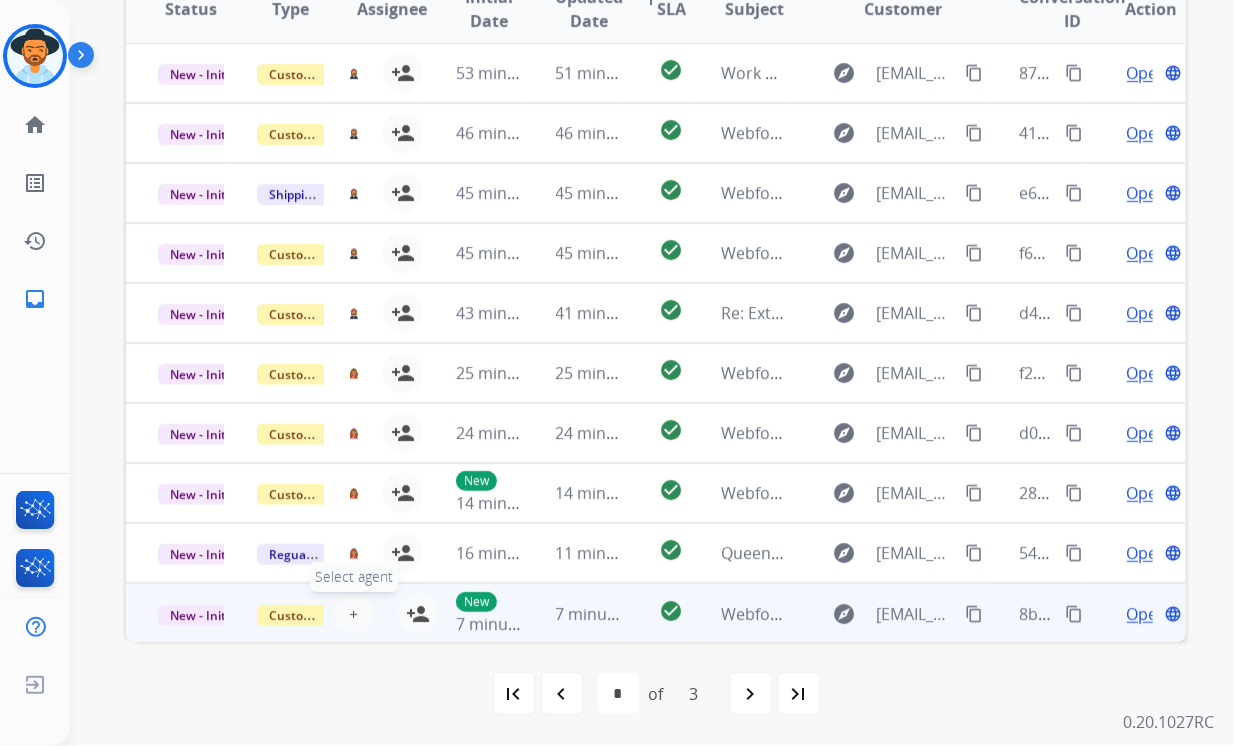 click on "+ Select agent" at bounding box center [354, 614] 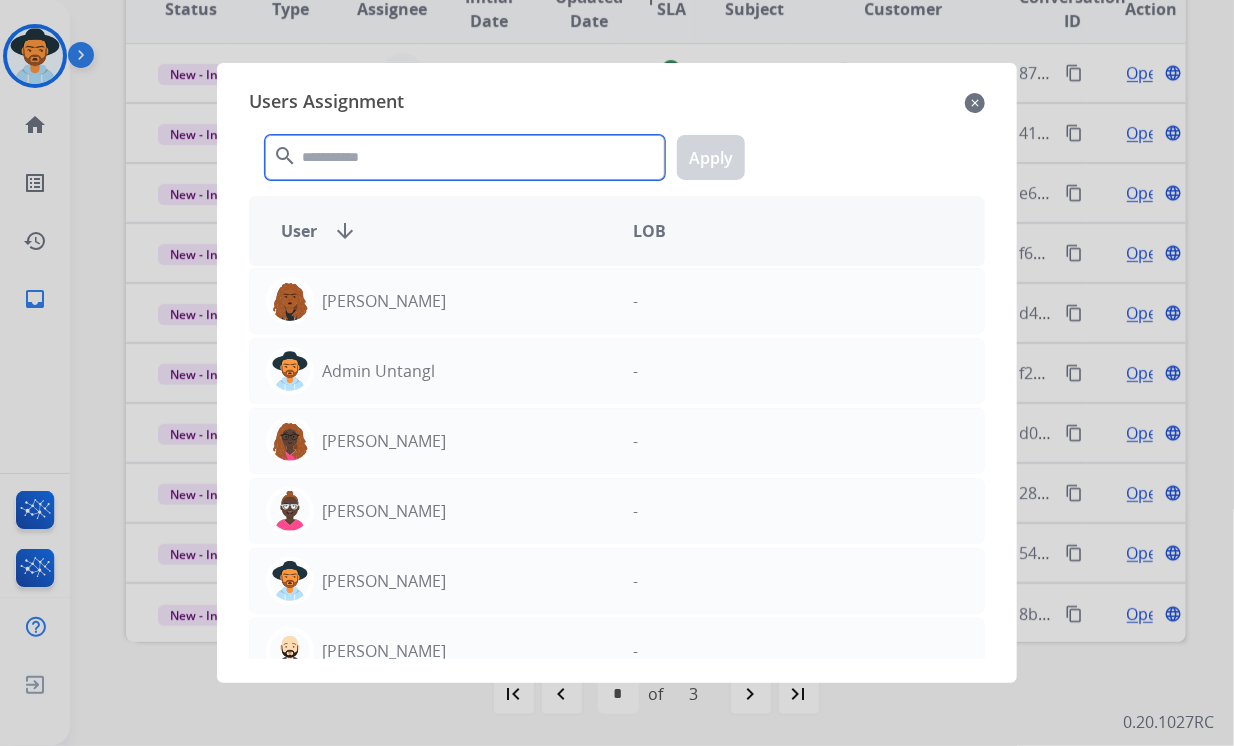 click 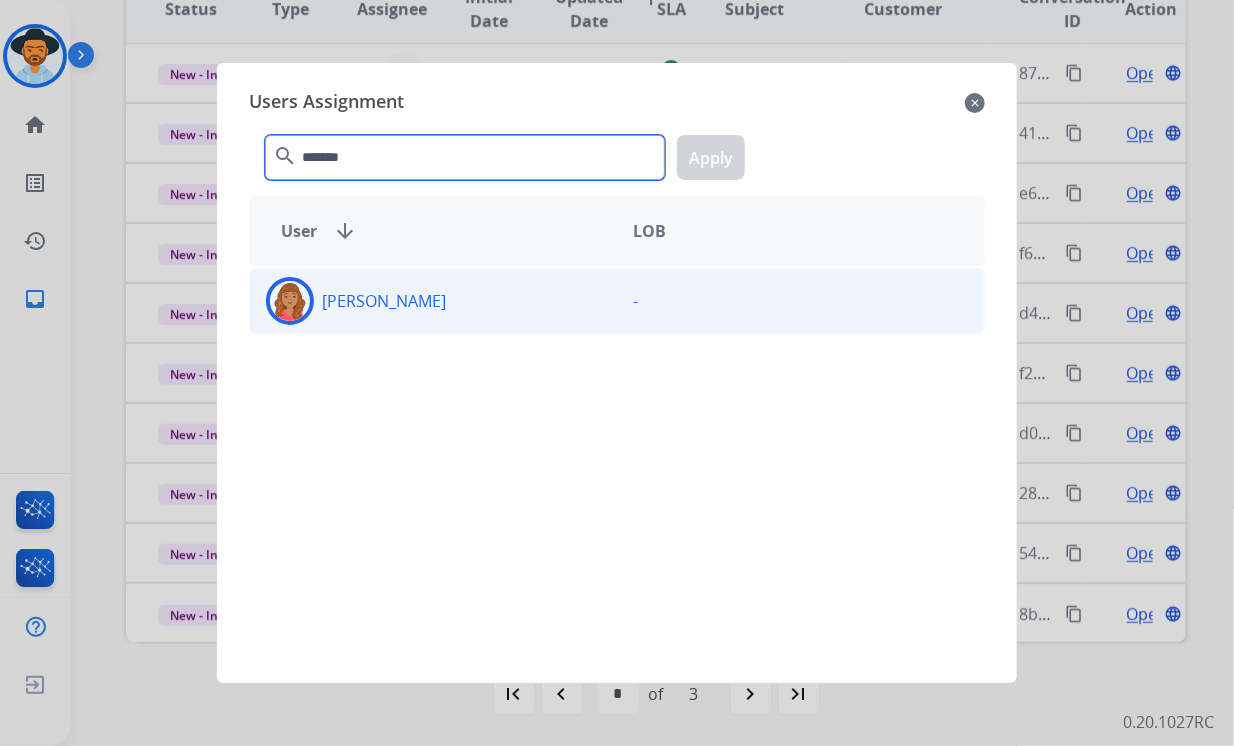 type on "*******" 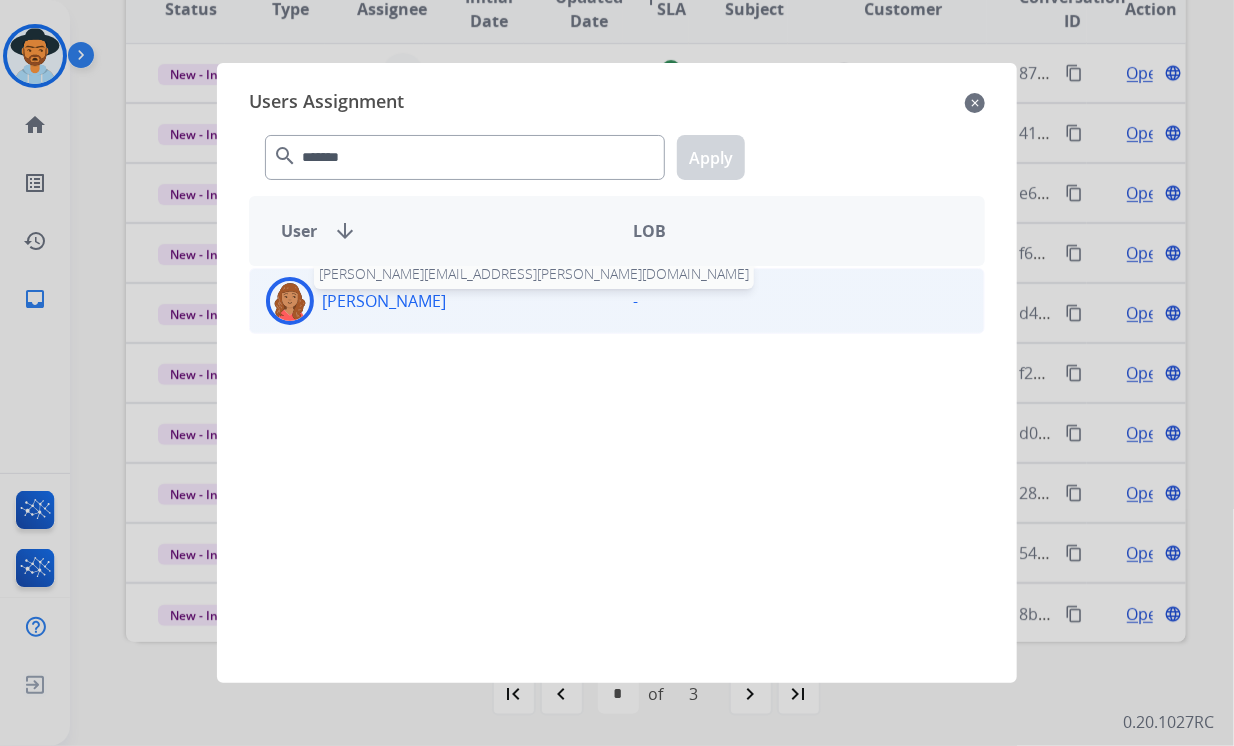 click on "[PERSON_NAME]" 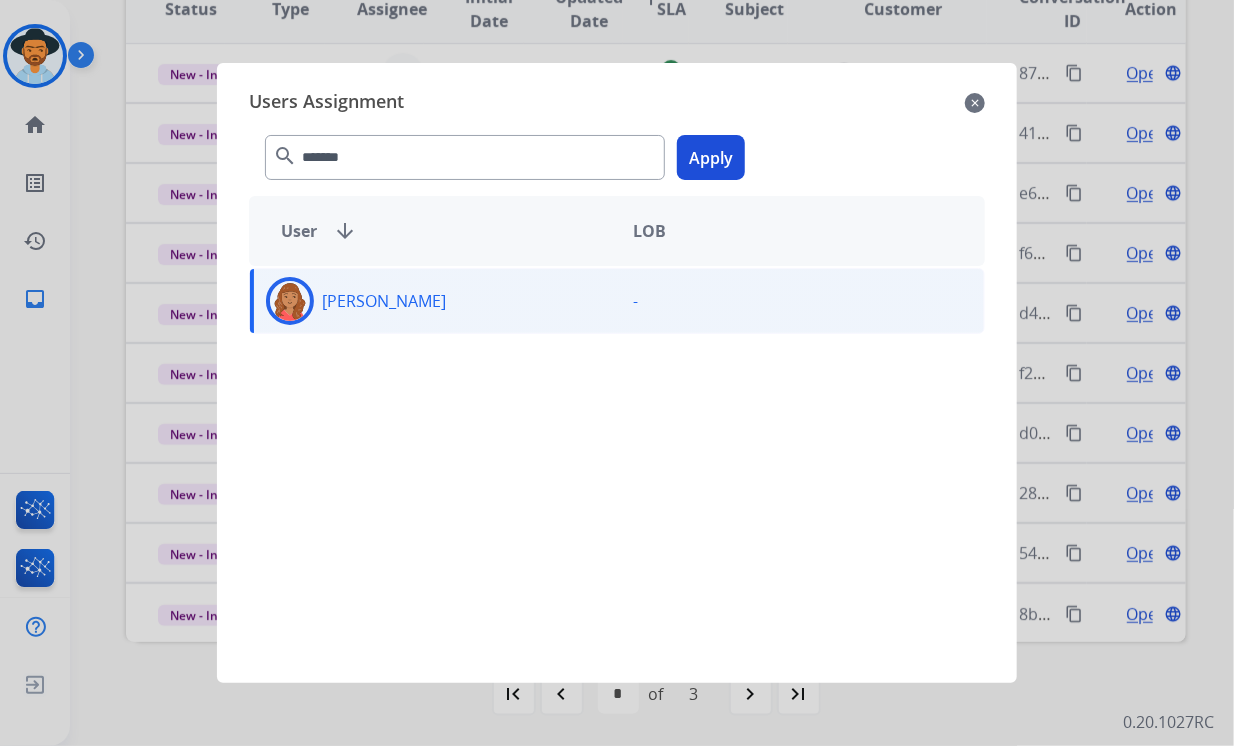 click on "Apply" 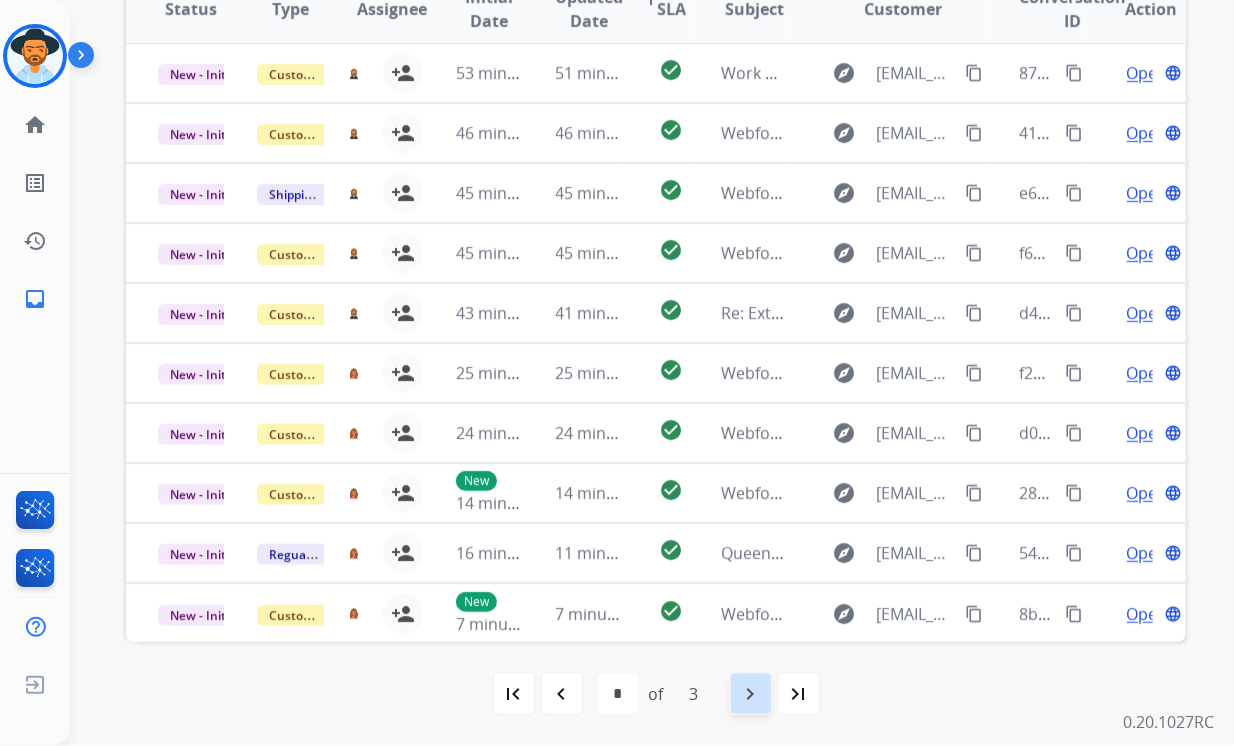 click on "navigate_next" at bounding box center [751, 694] 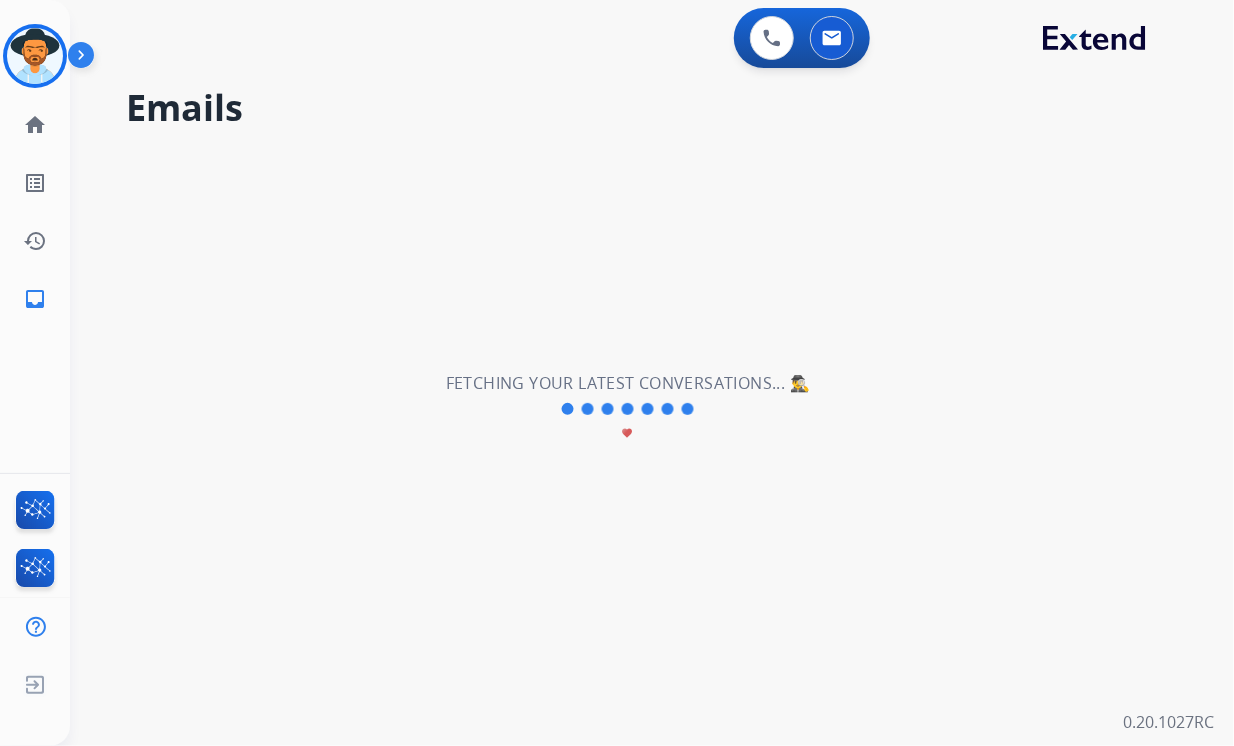 scroll, scrollTop: 0, scrollLeft: 0, axis: both 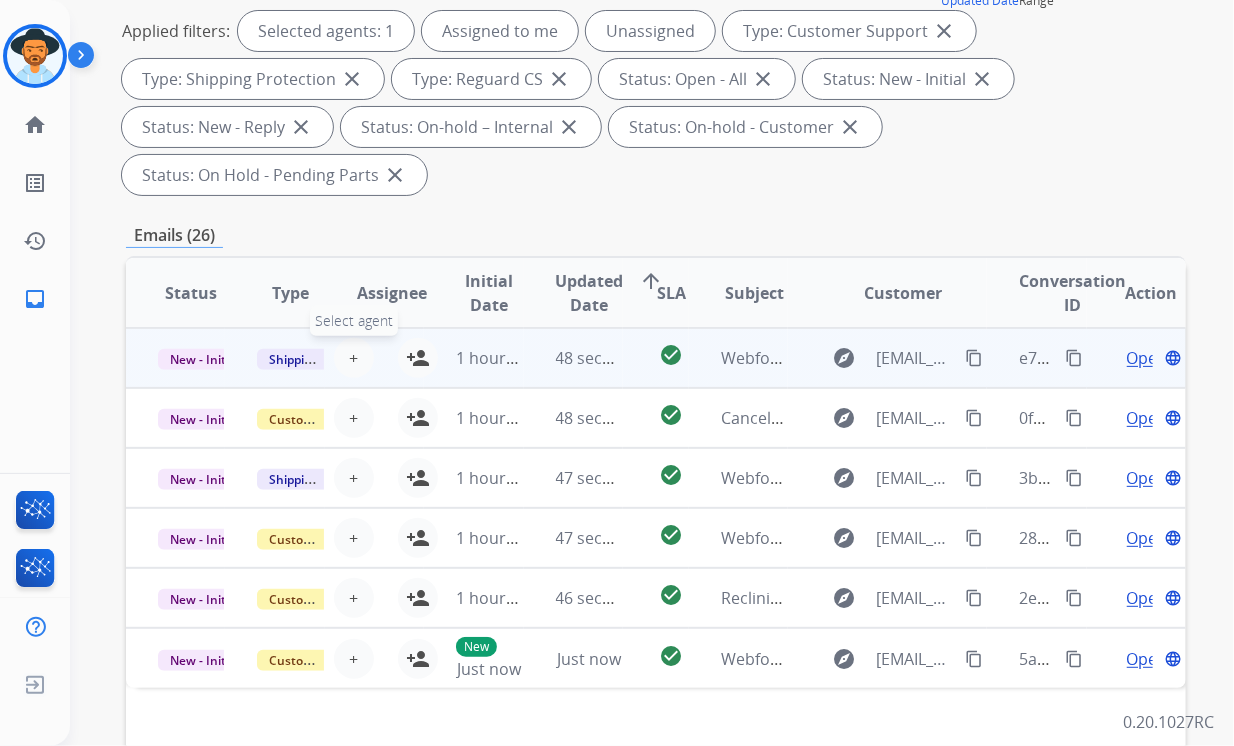 click on "+ Select agent" at bounding box center [354, 358] 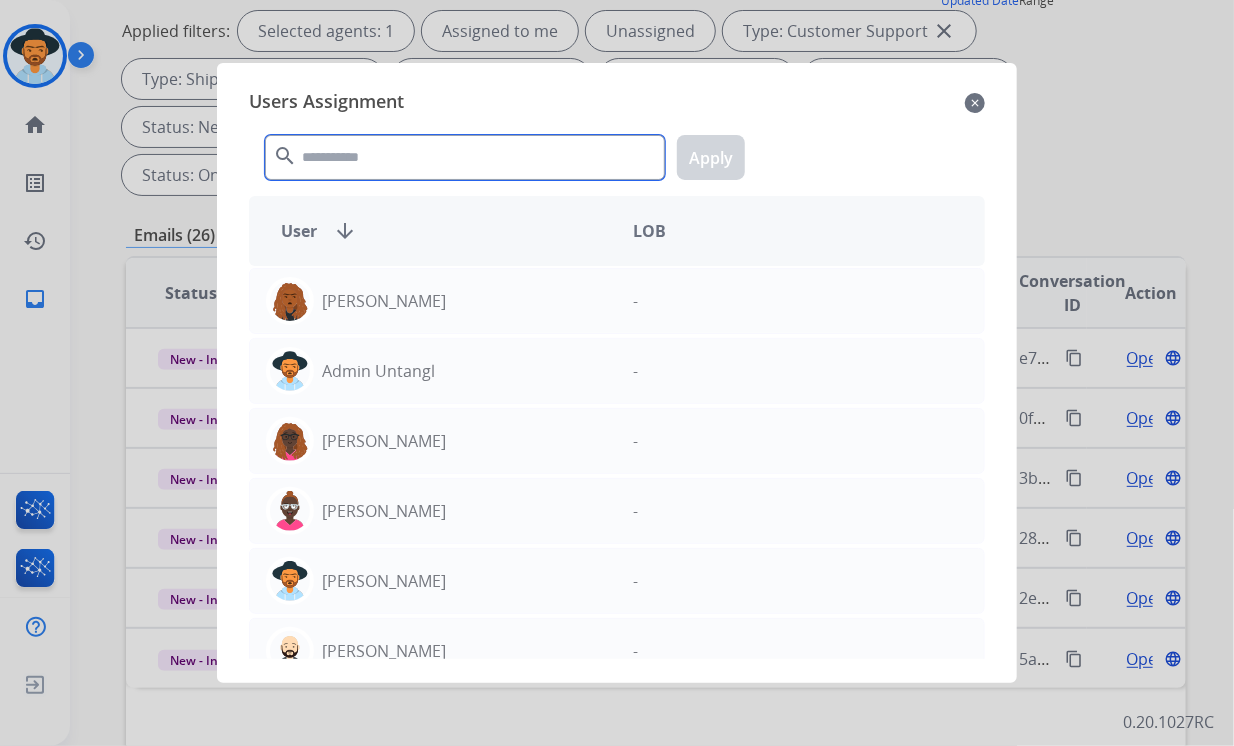 click 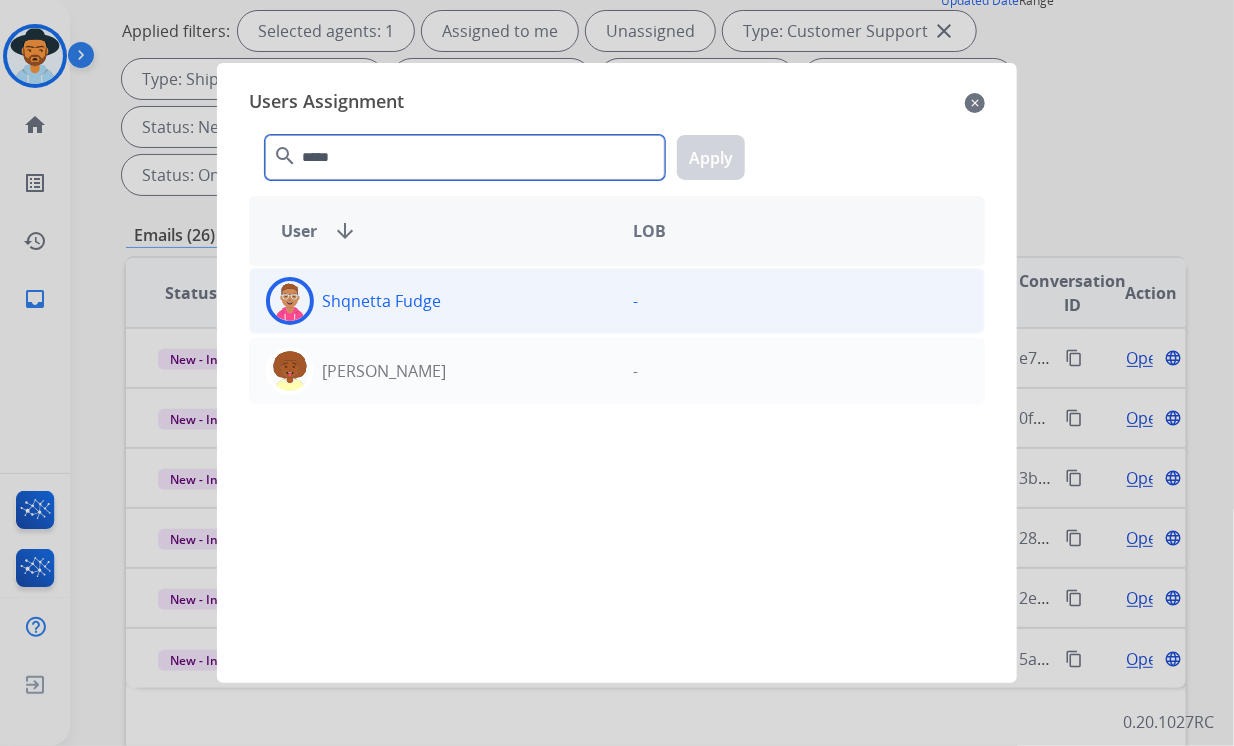 type on "*****" 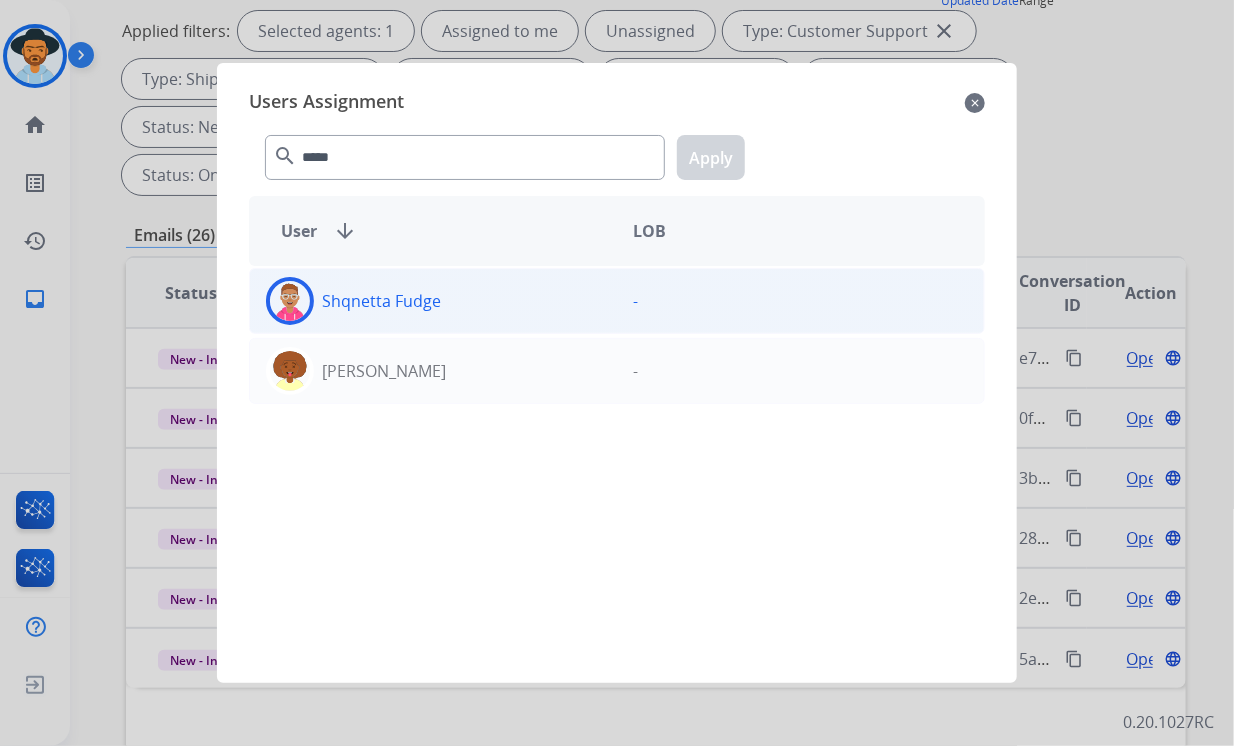 click on "Shqnetta  Fudge" 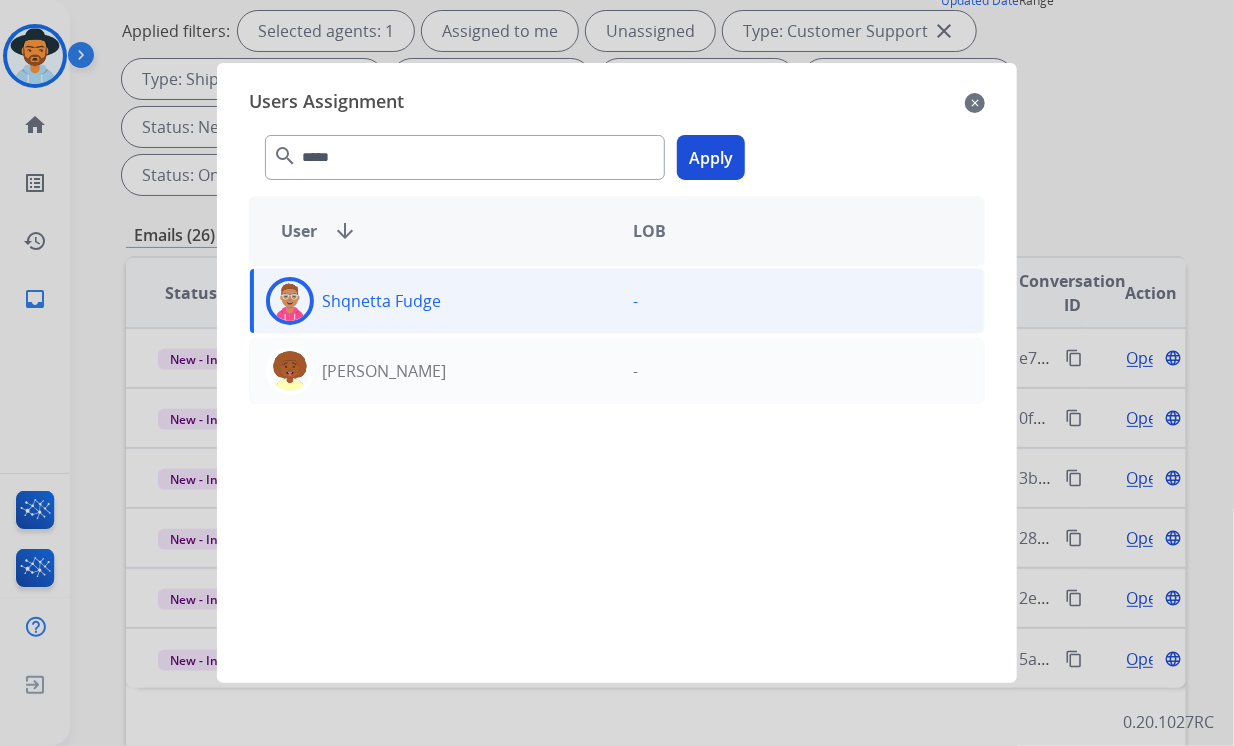 click on "Apply" 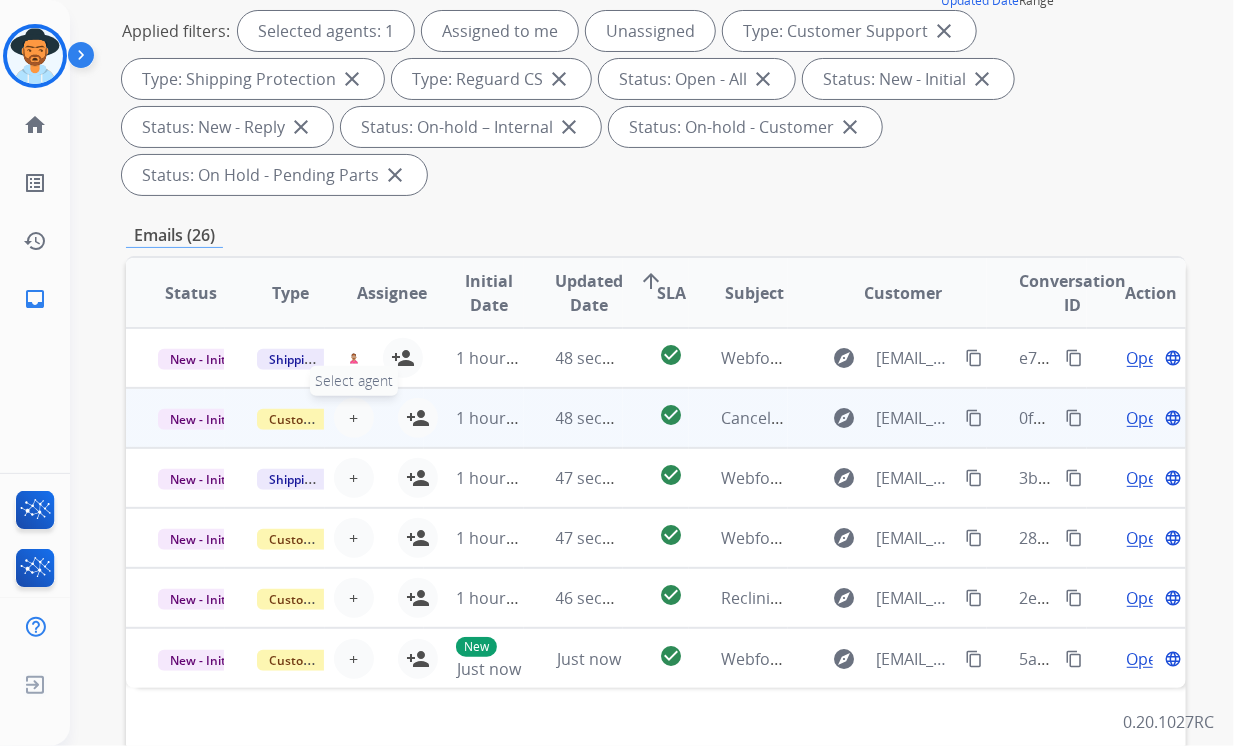 click on "+" at bounding box center (353, 418) 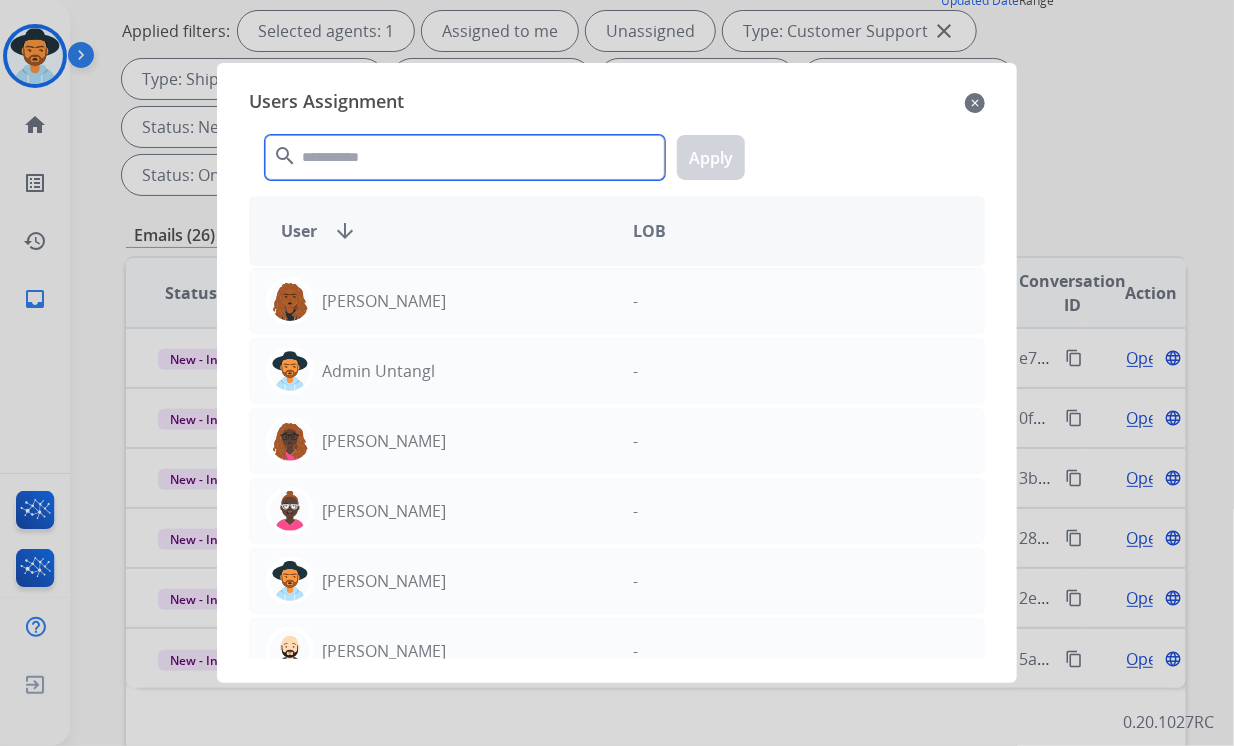 click 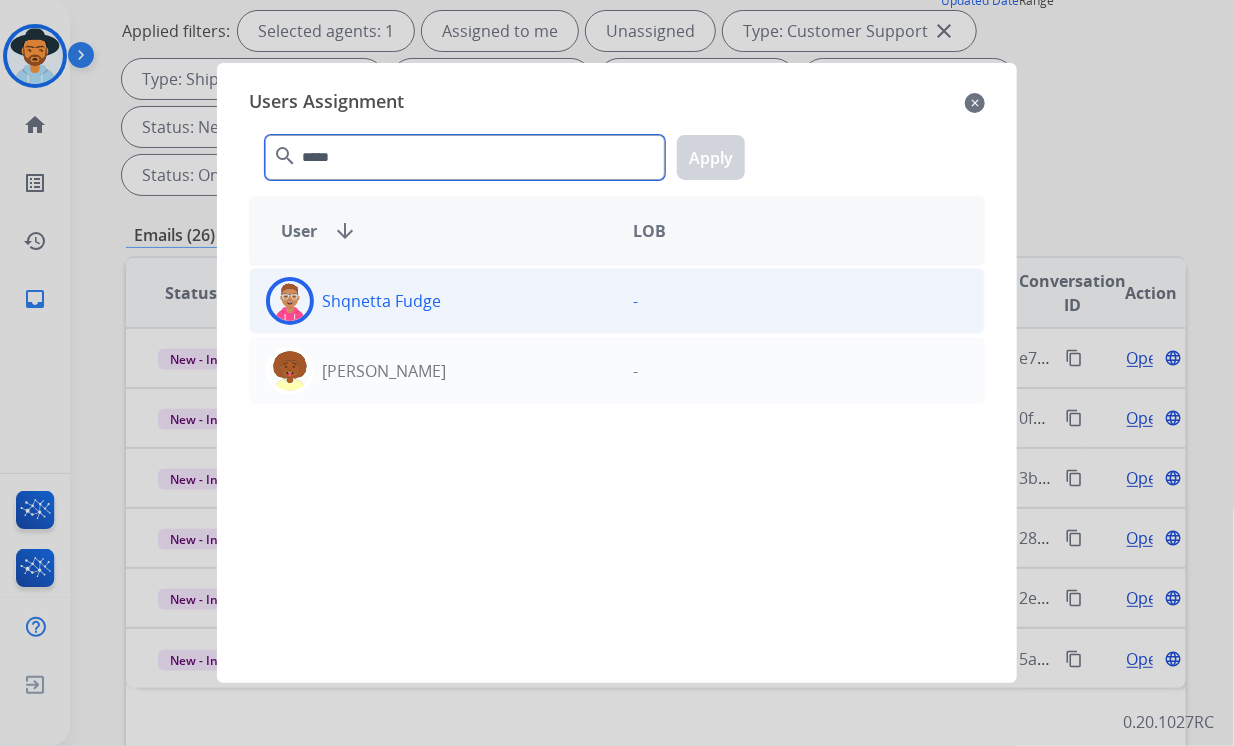 type on "*****" 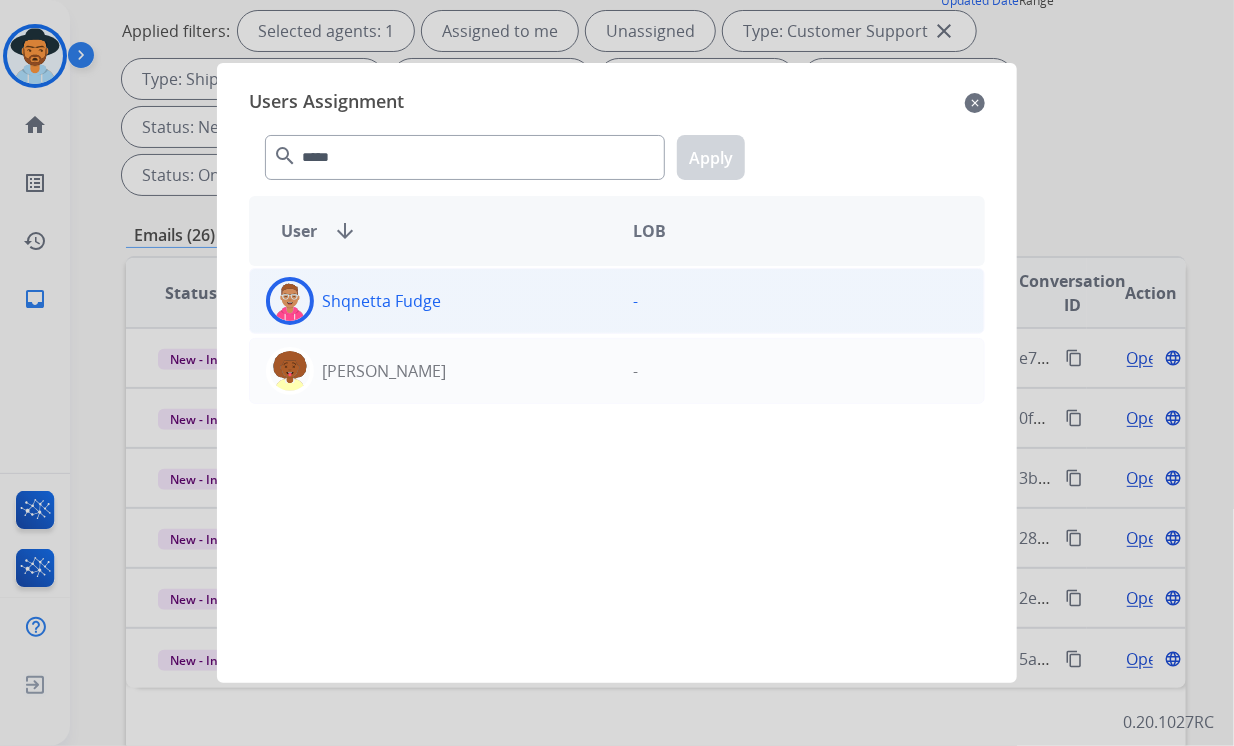 click on "Shqnetta  Fudge" 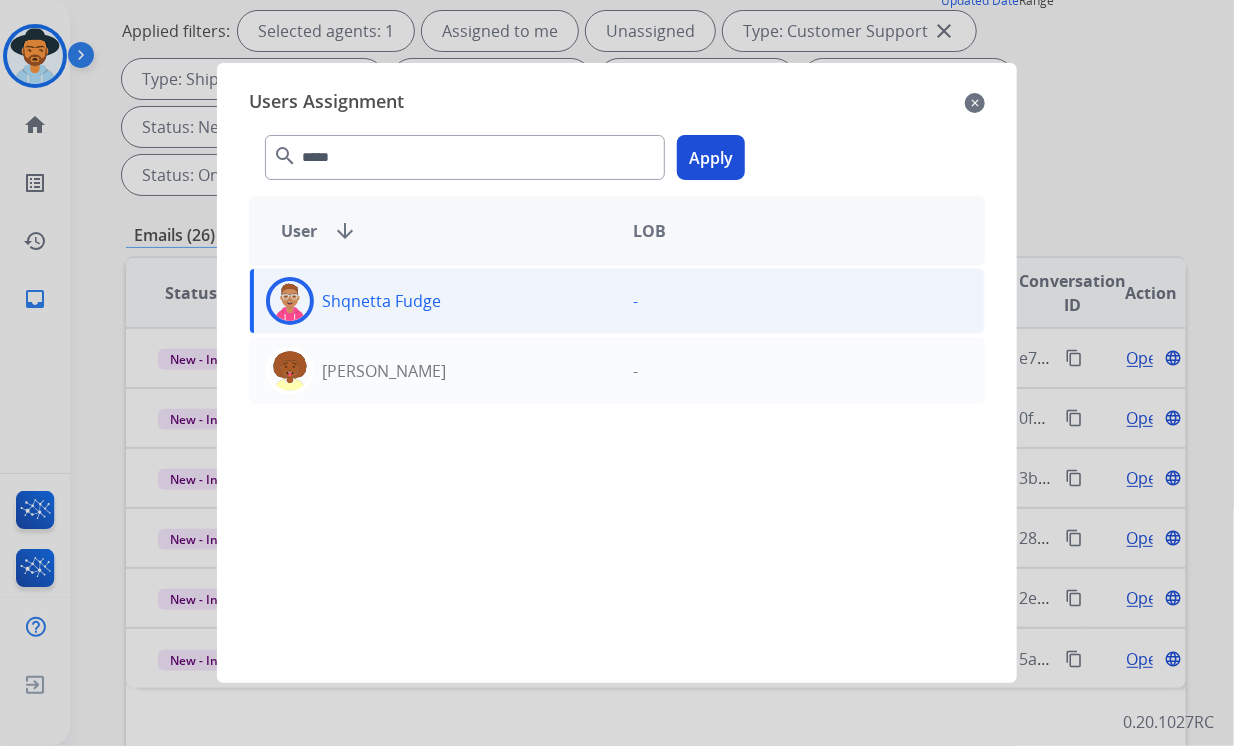click on "Apply" 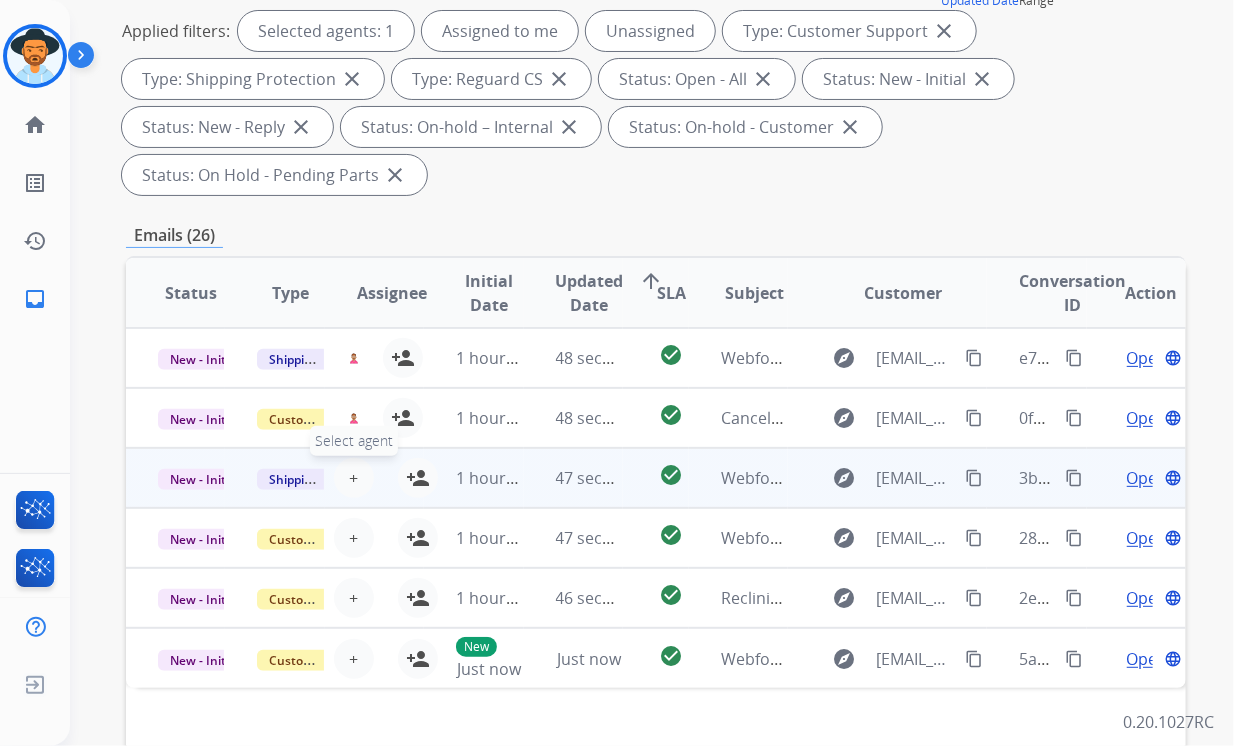 click on "+" at bounding box center [353, 478] 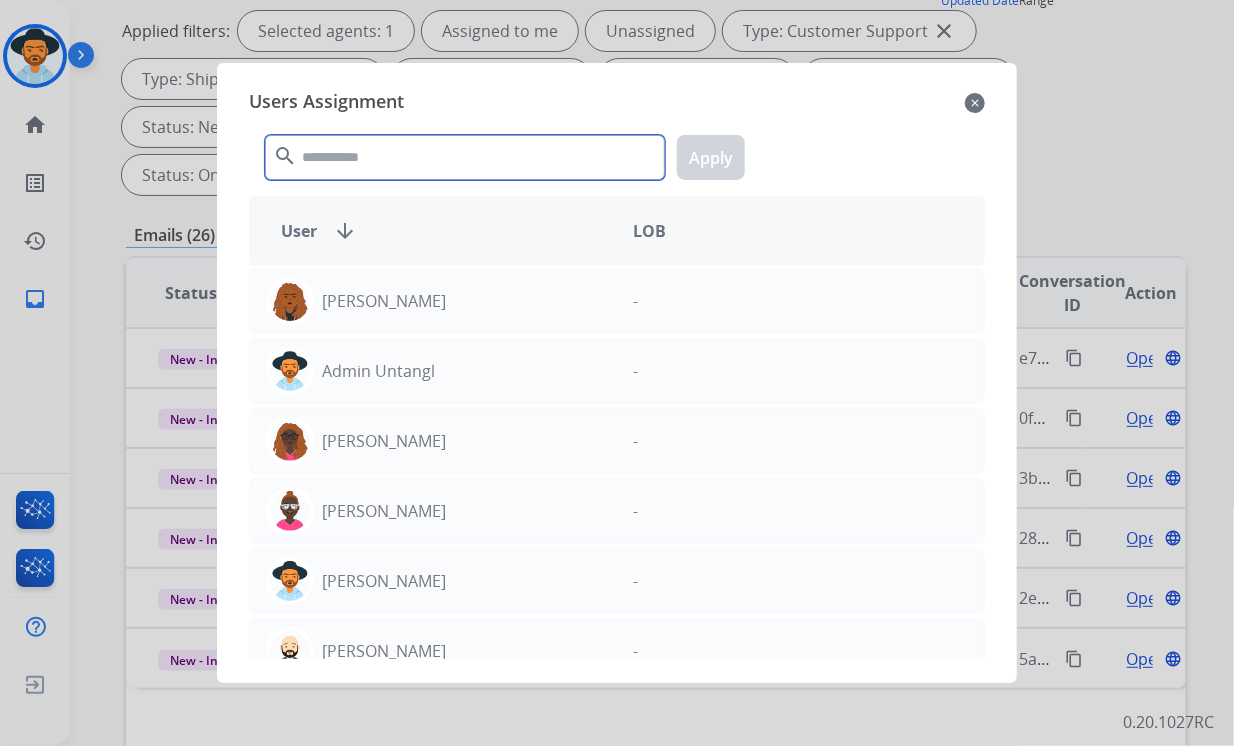 click 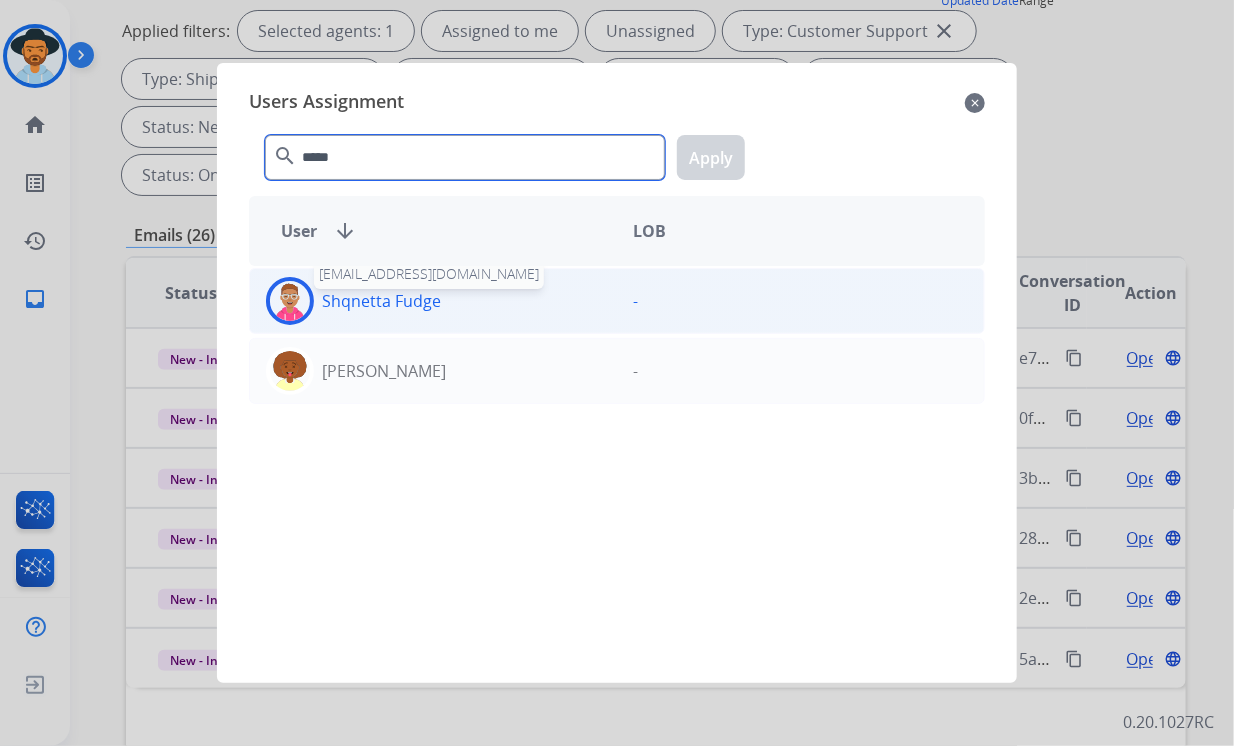 type on "*****" 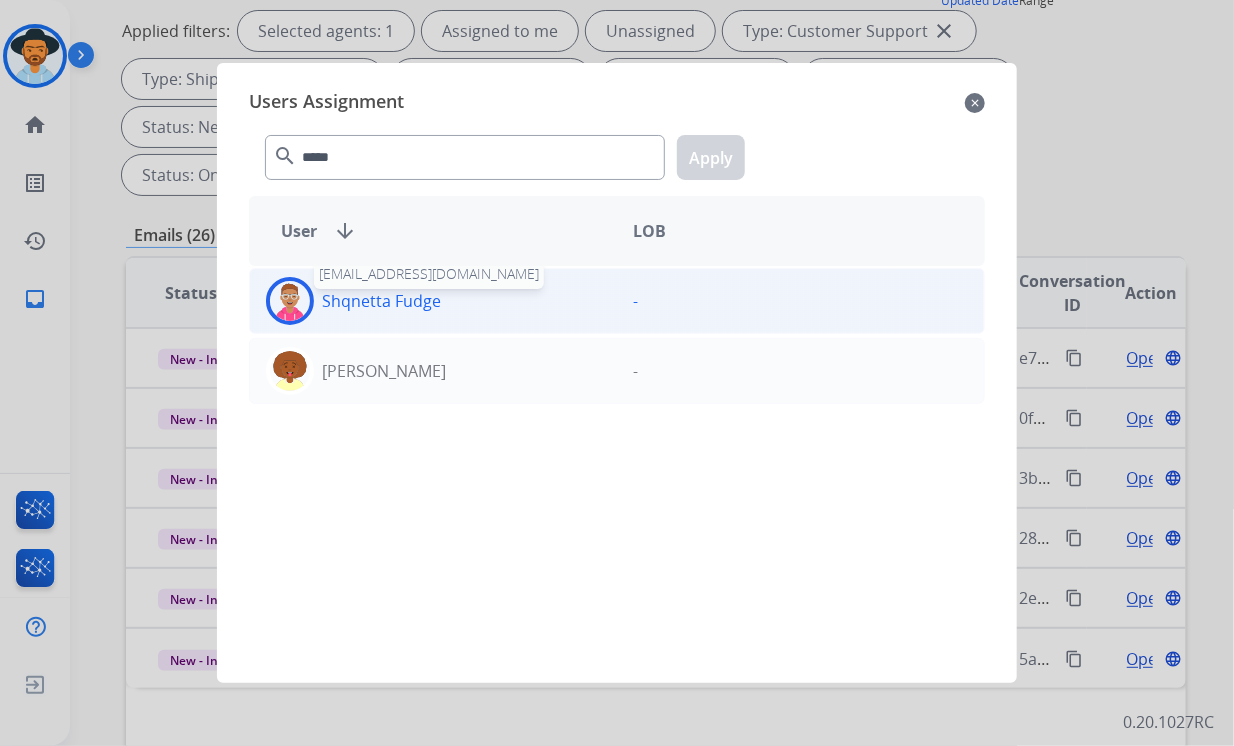 drag, startPoint x: 384, startPoint y: 309, endPoint x: 421, endPoint y: 297, distance: 38.8973 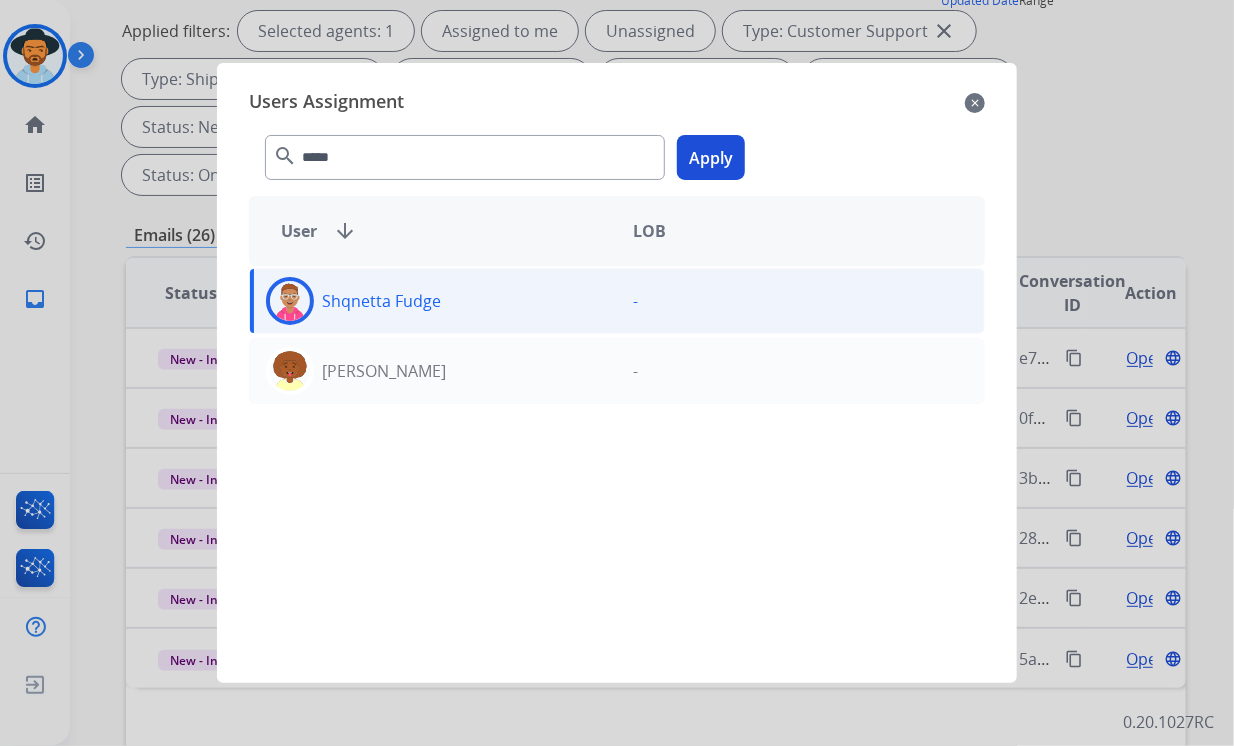 click on "Apply" 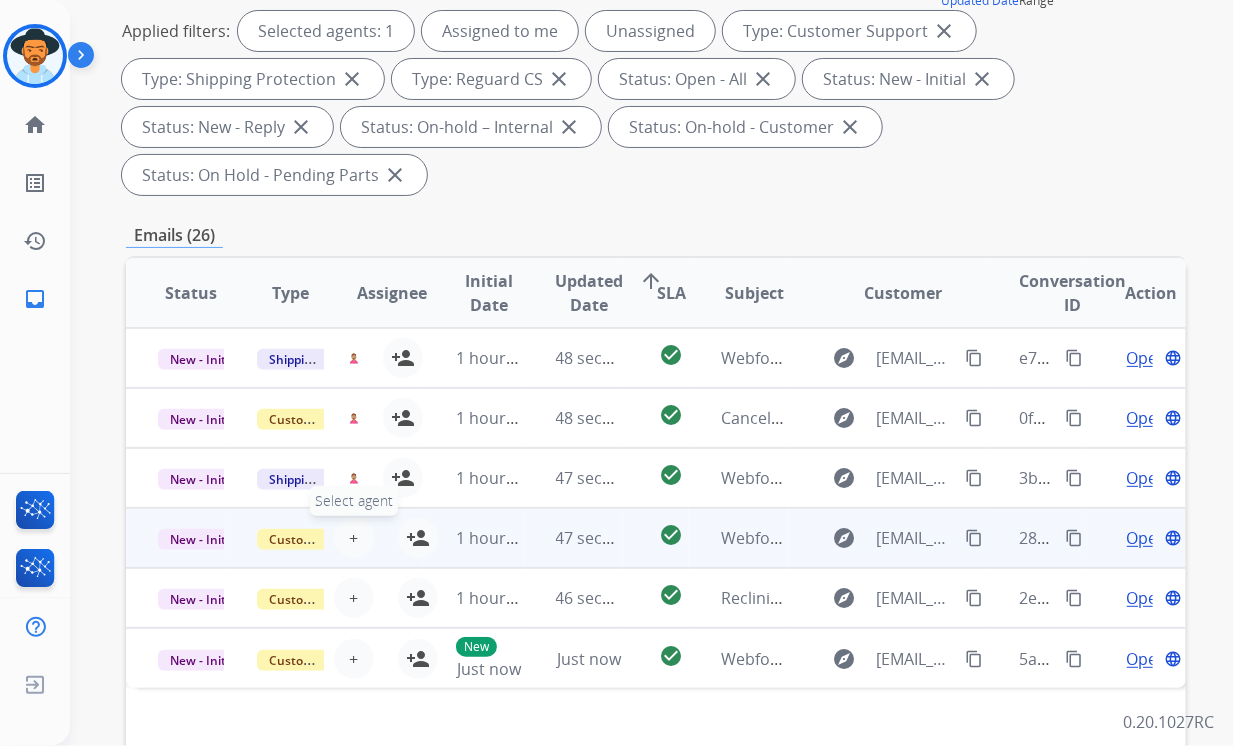 click on "+" at bounding box center [353, 538] 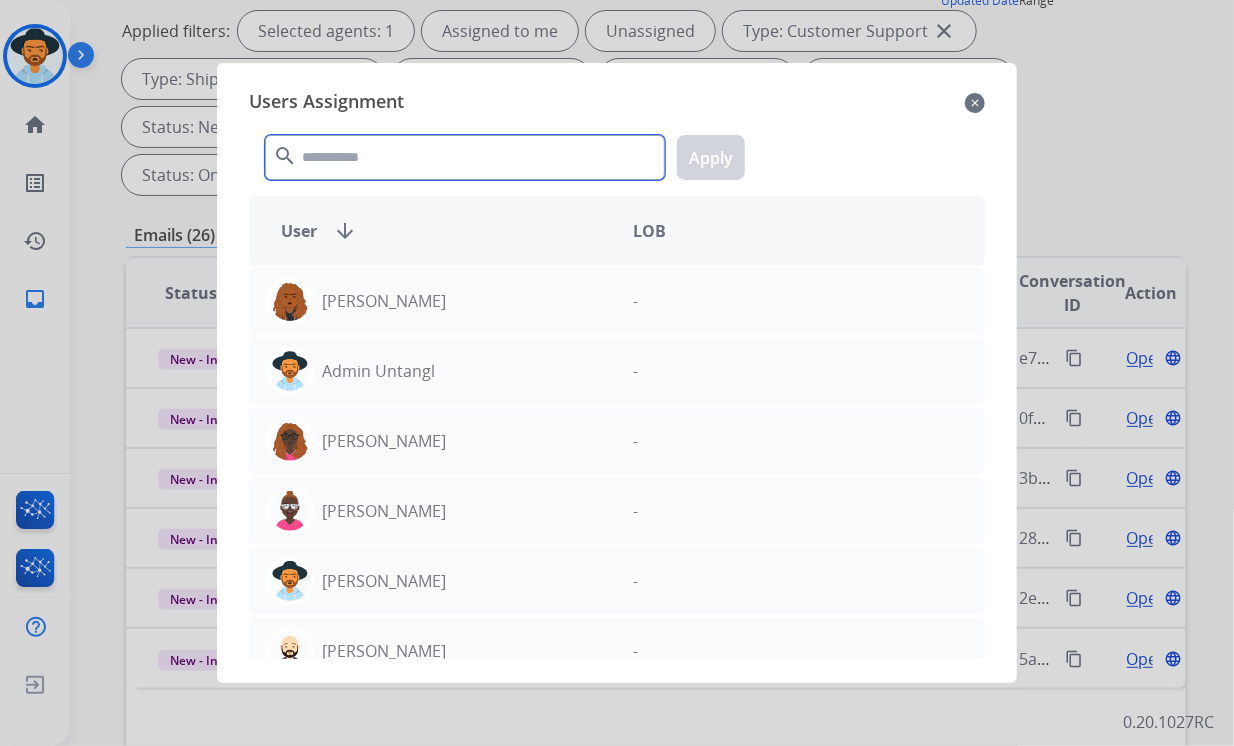 click 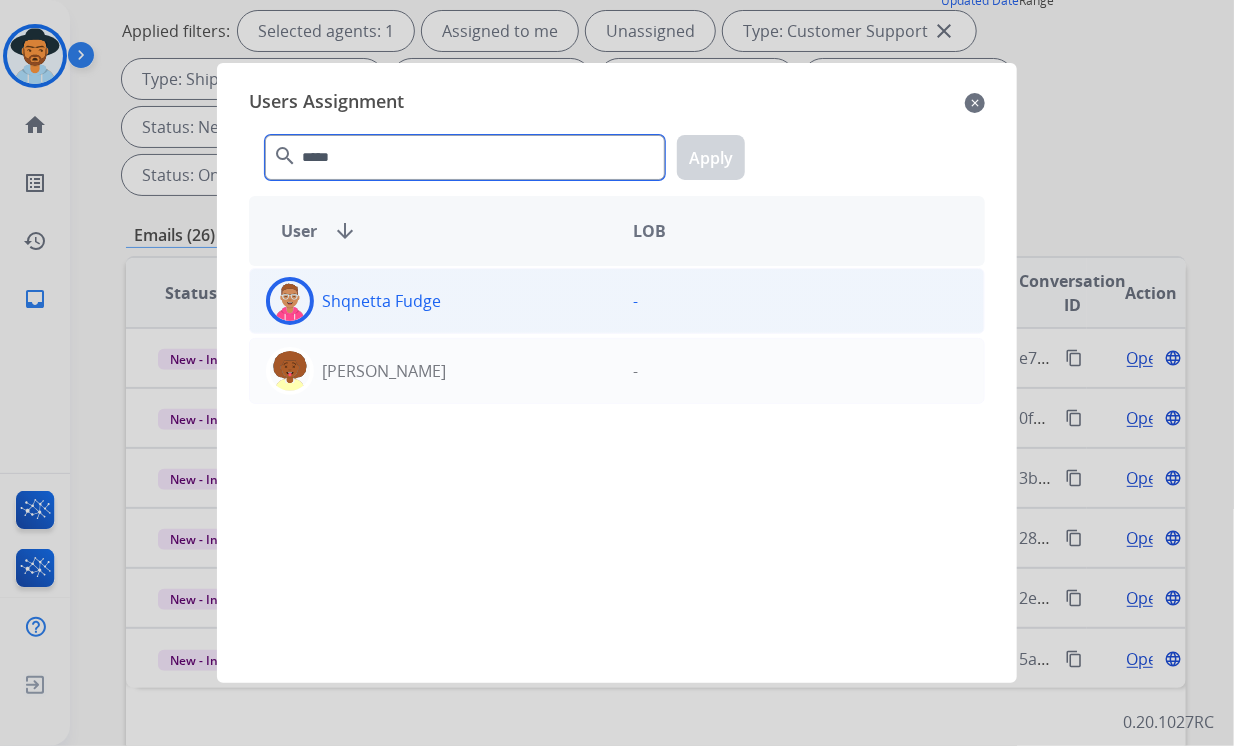 type on "*****" 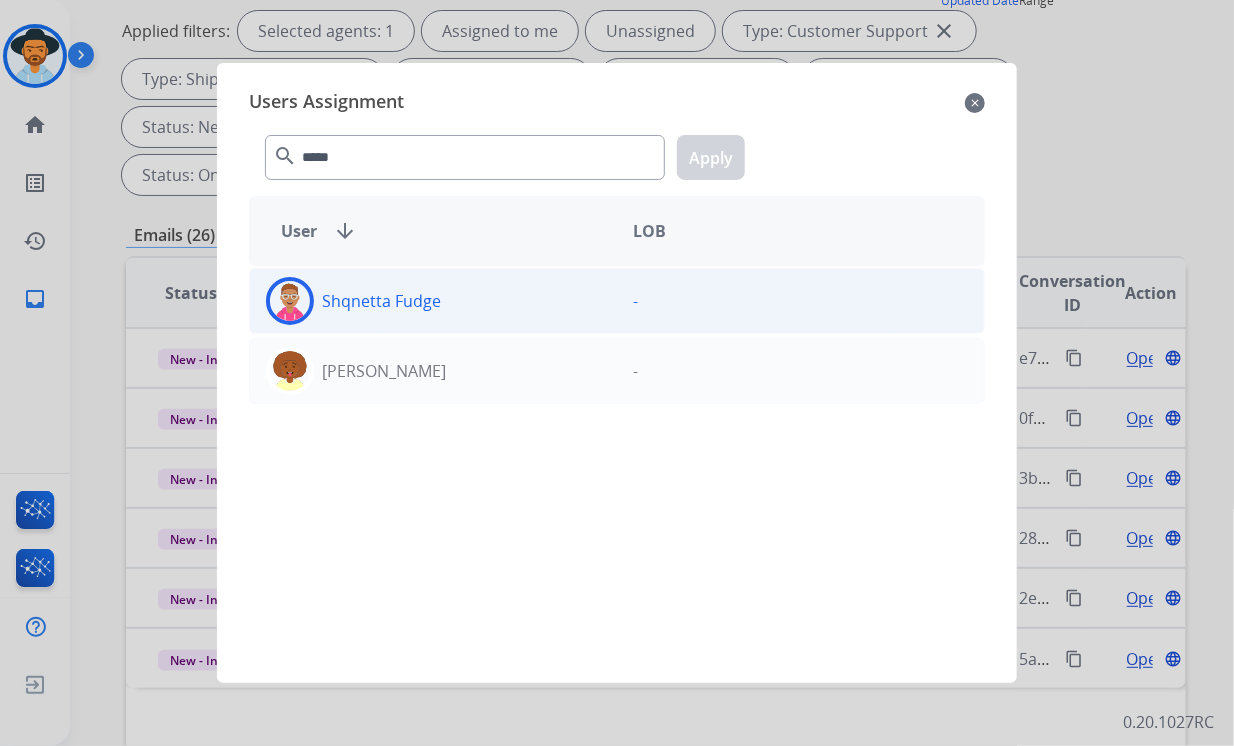 click on "Shqnetta  Fudge  -" 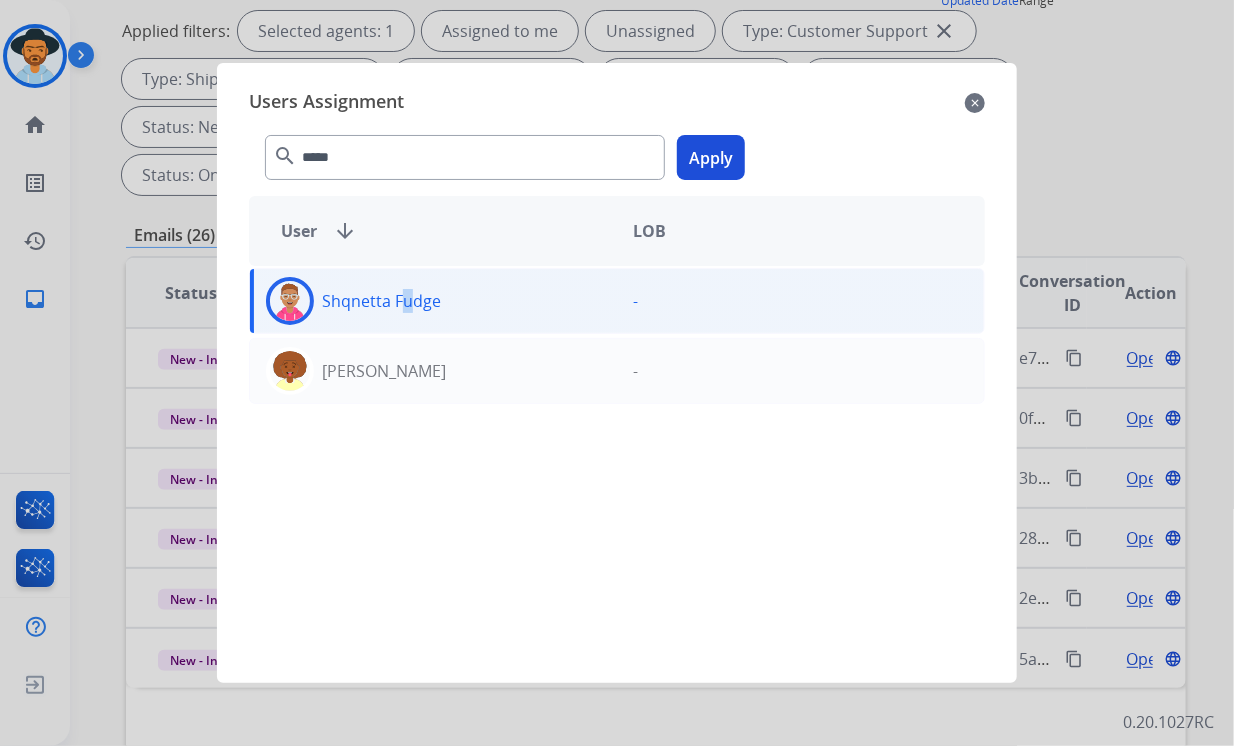 click on "Apply" 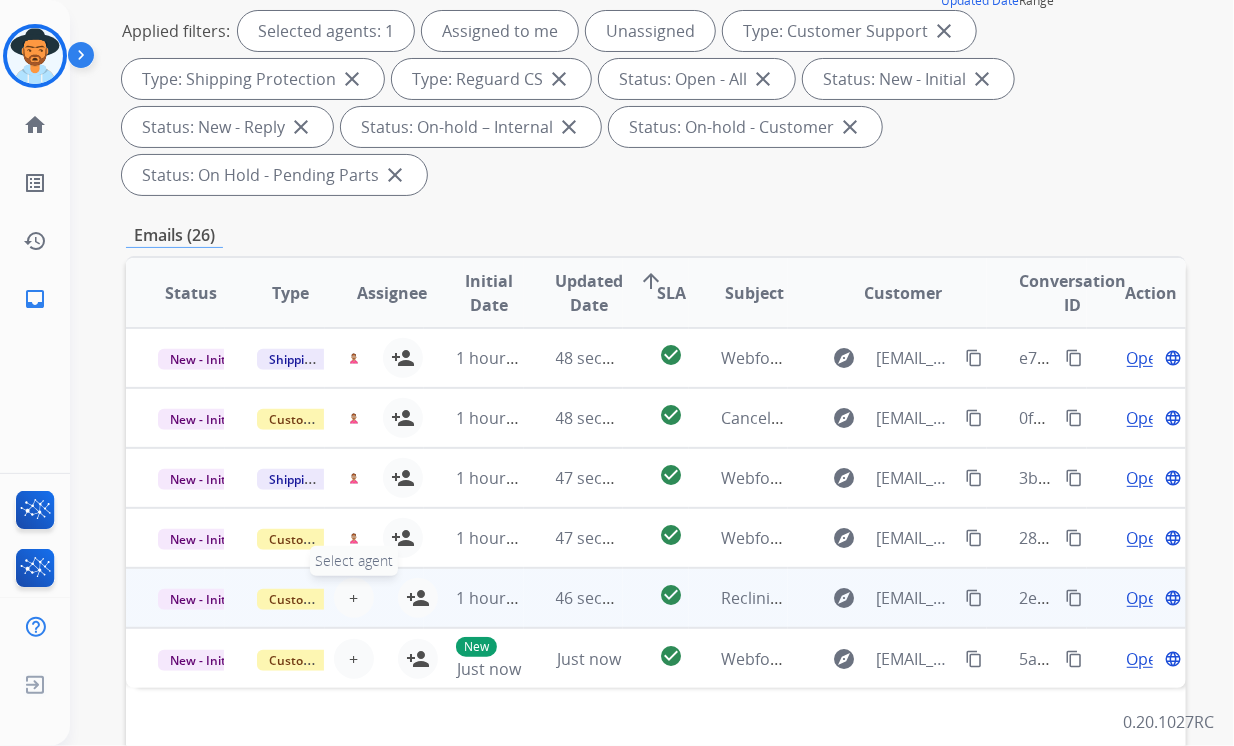 click on "+ Select agent person_add Assign to Me" at bounding box center [374, 598] 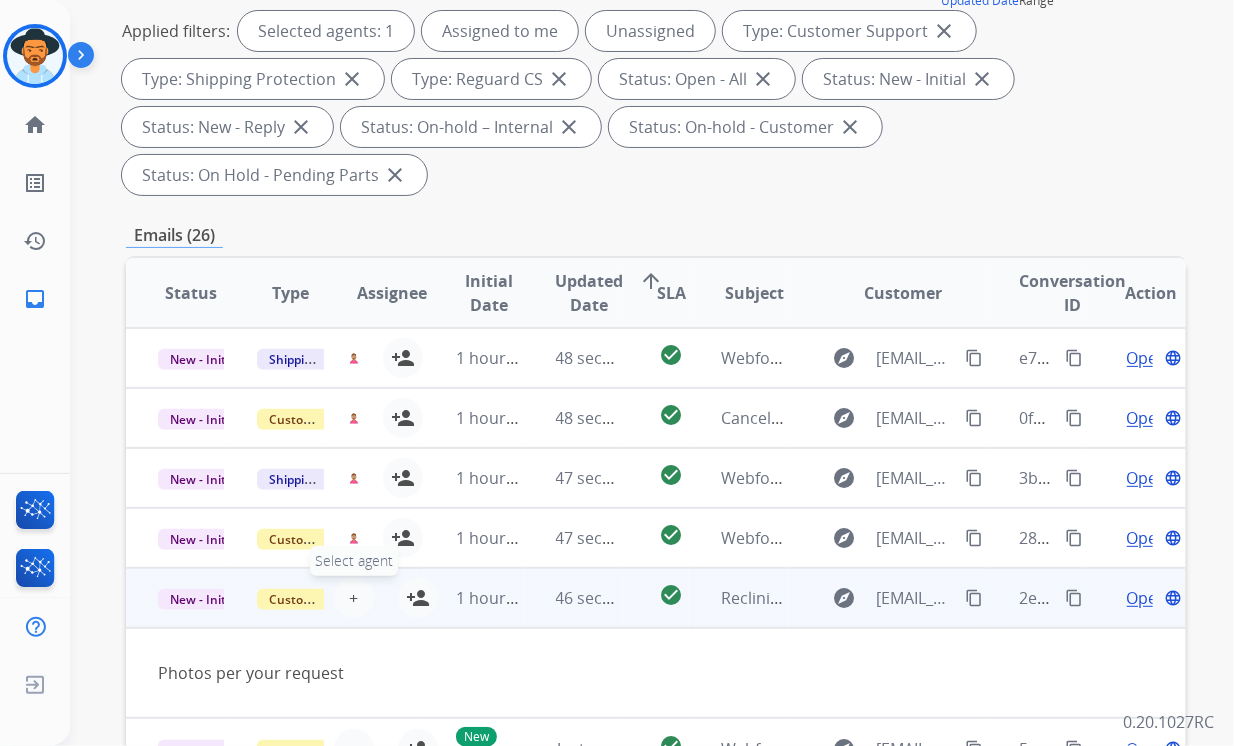 click on "+" at bounding box center [353, 598] 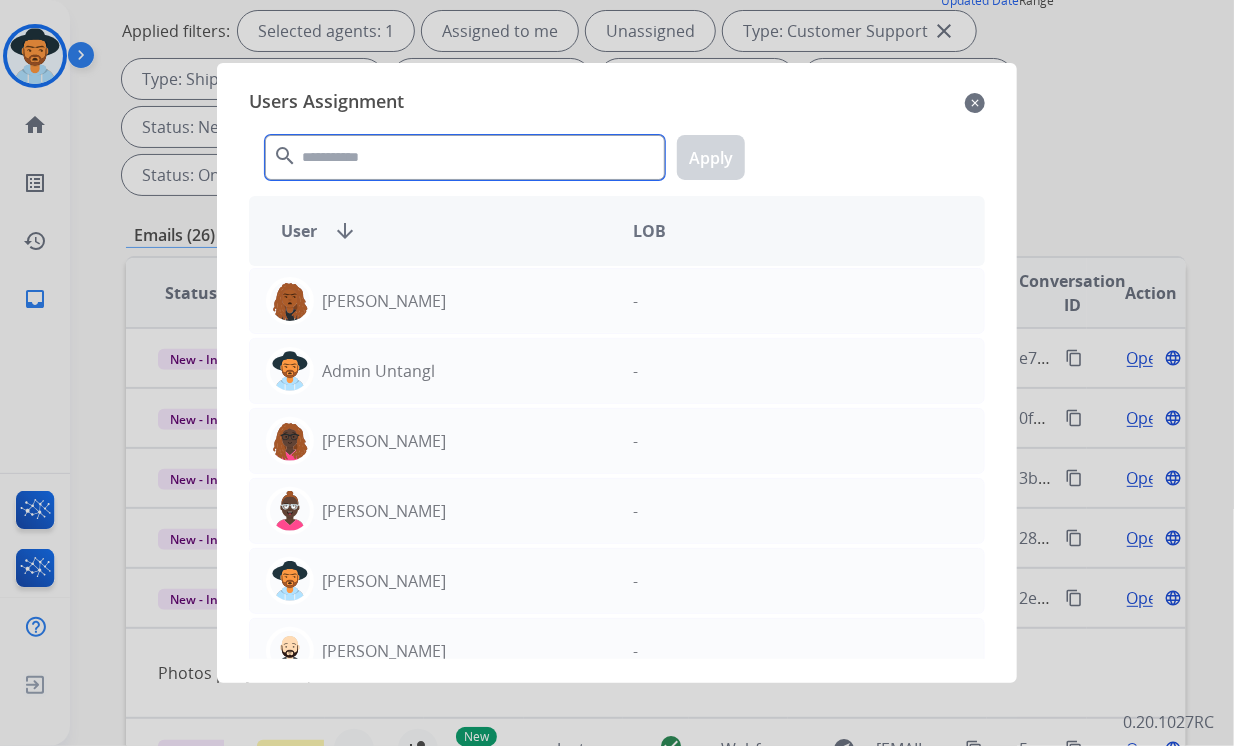 click 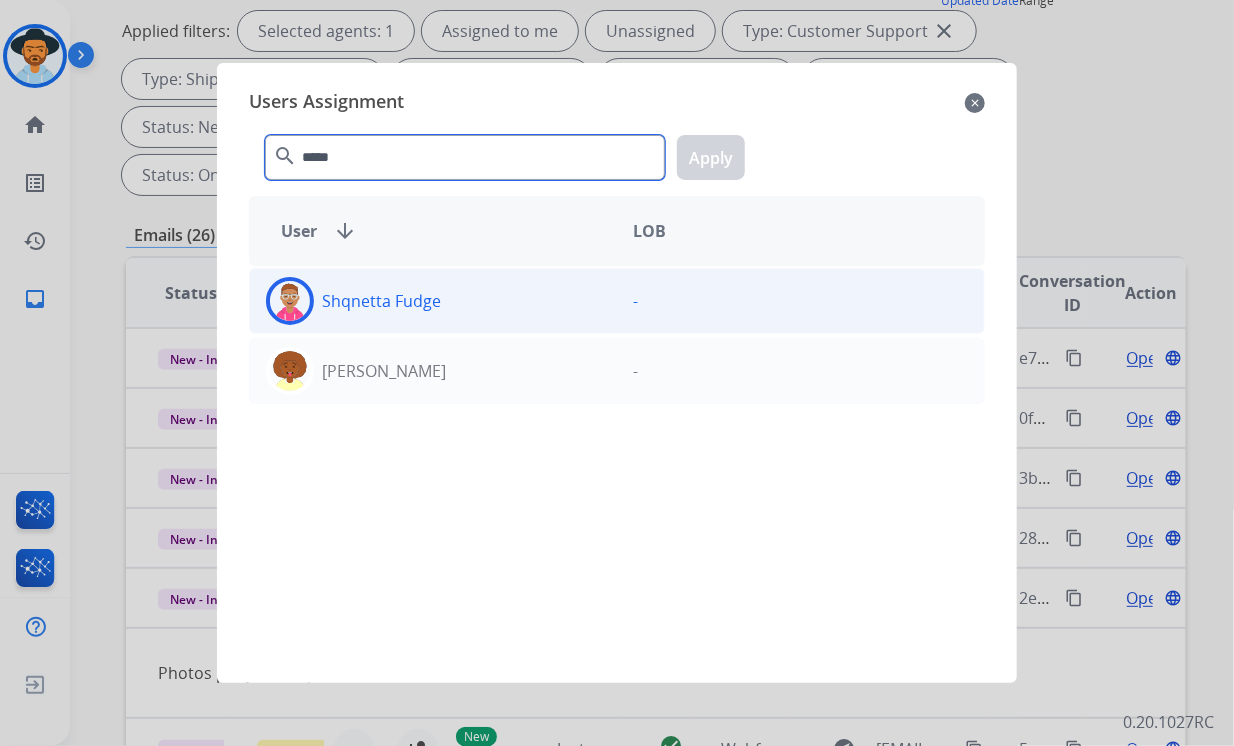 type on "*****" 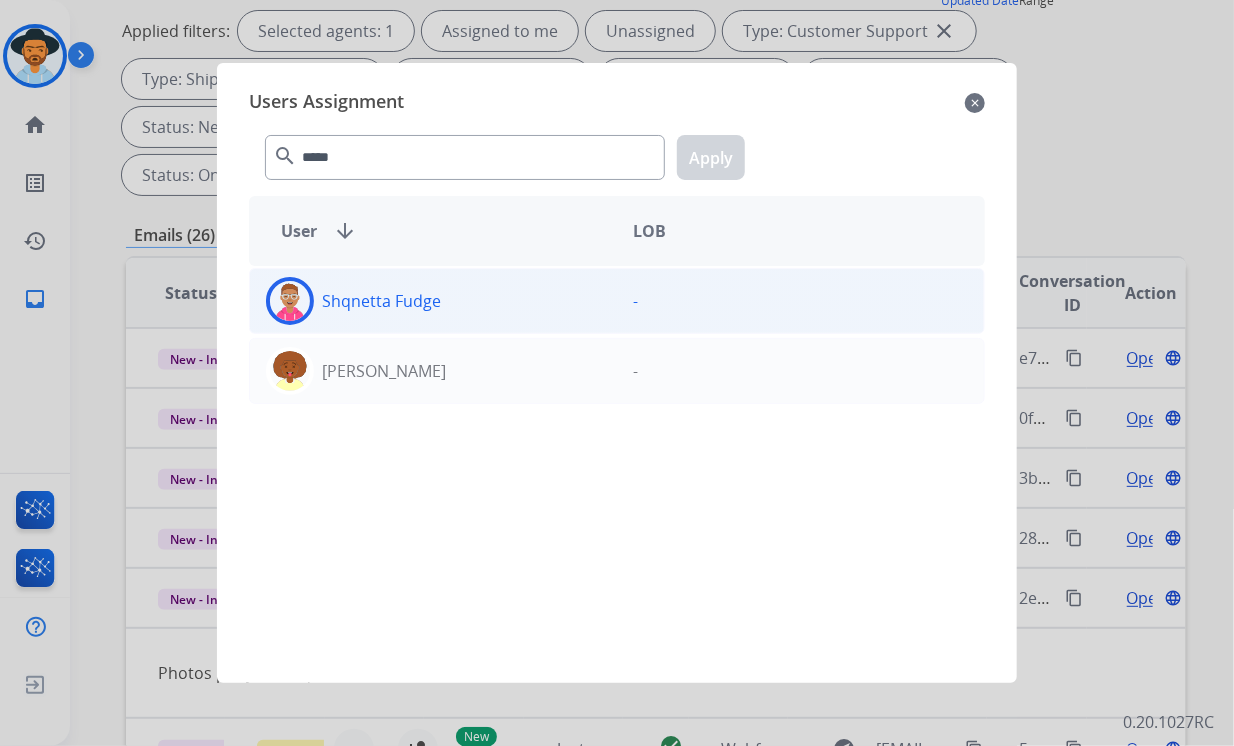 click on "Shqnetta  Fudge" 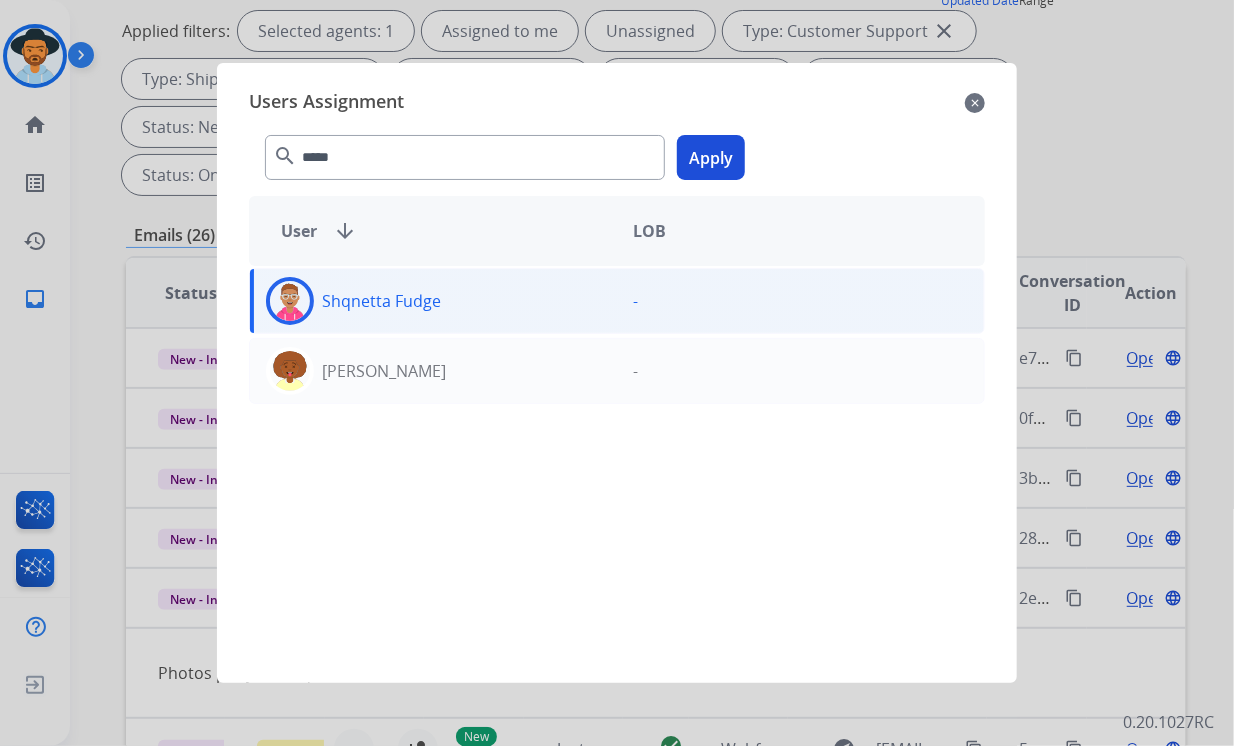 click on "Apply" 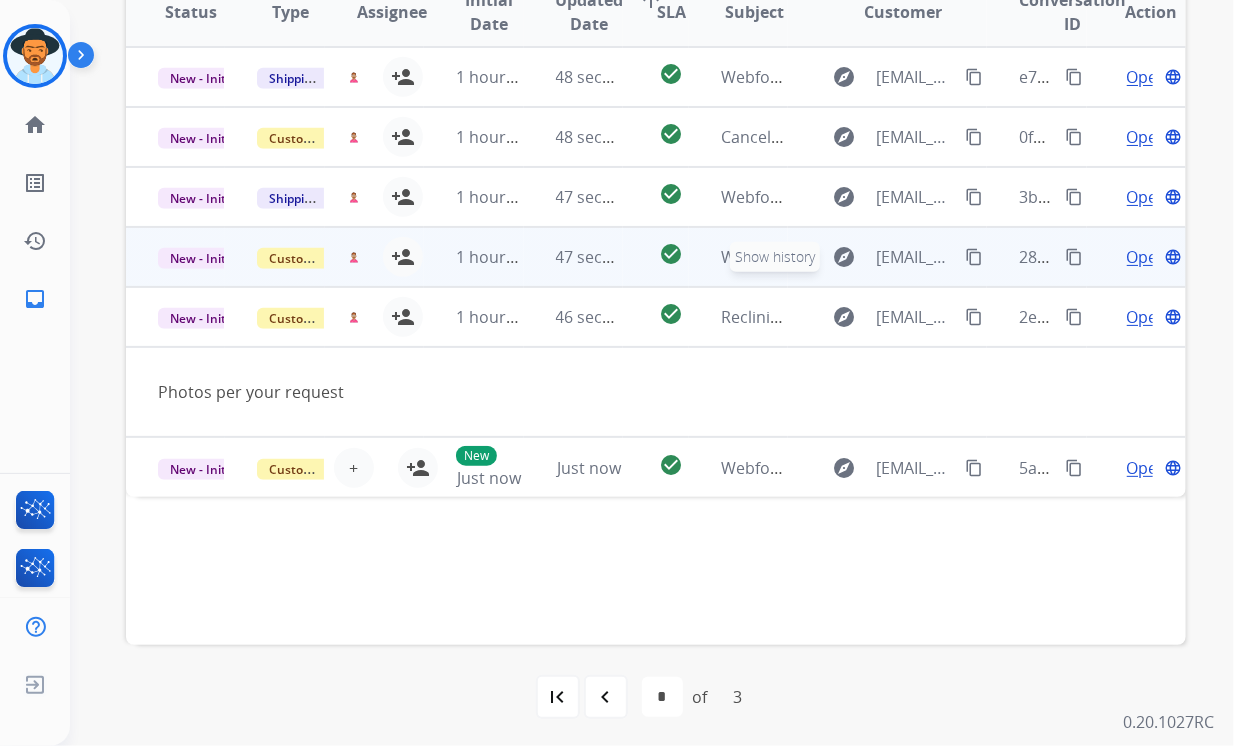 scroll, scrollTop: 584, scrollLeft: 0, axis: vertical 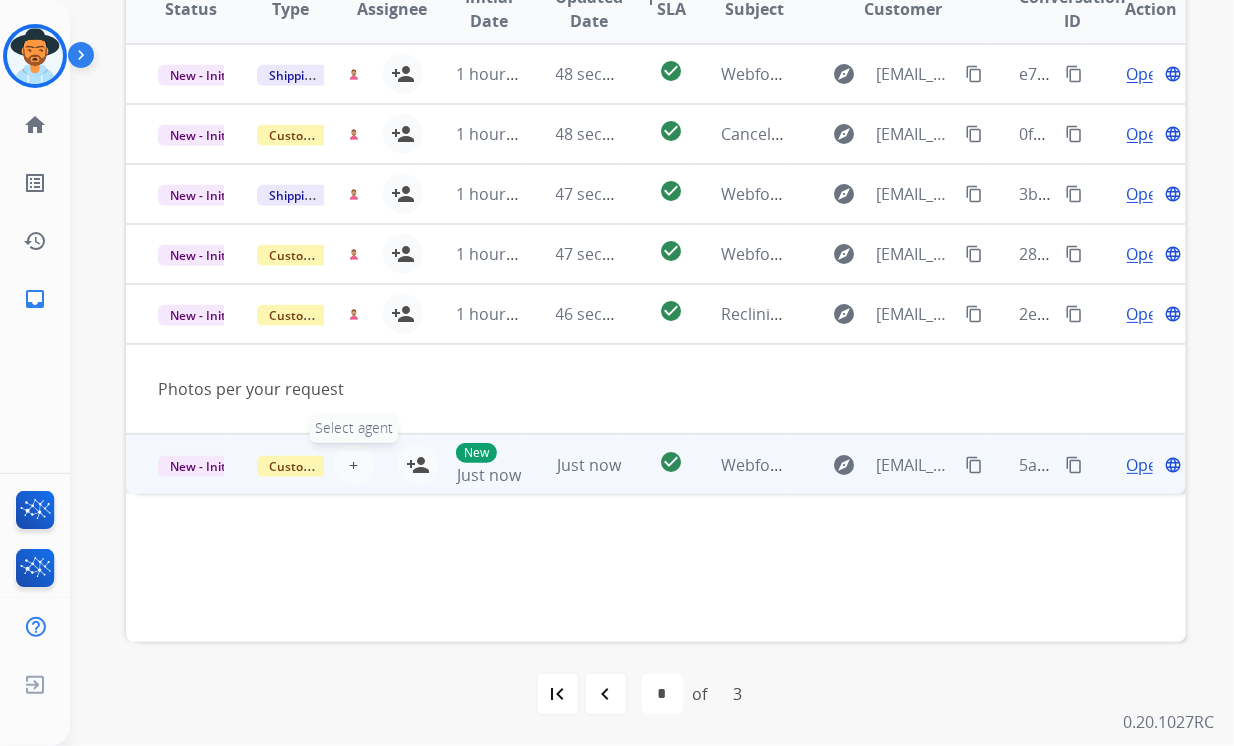 click on "+" at bounding box center (353, 465) 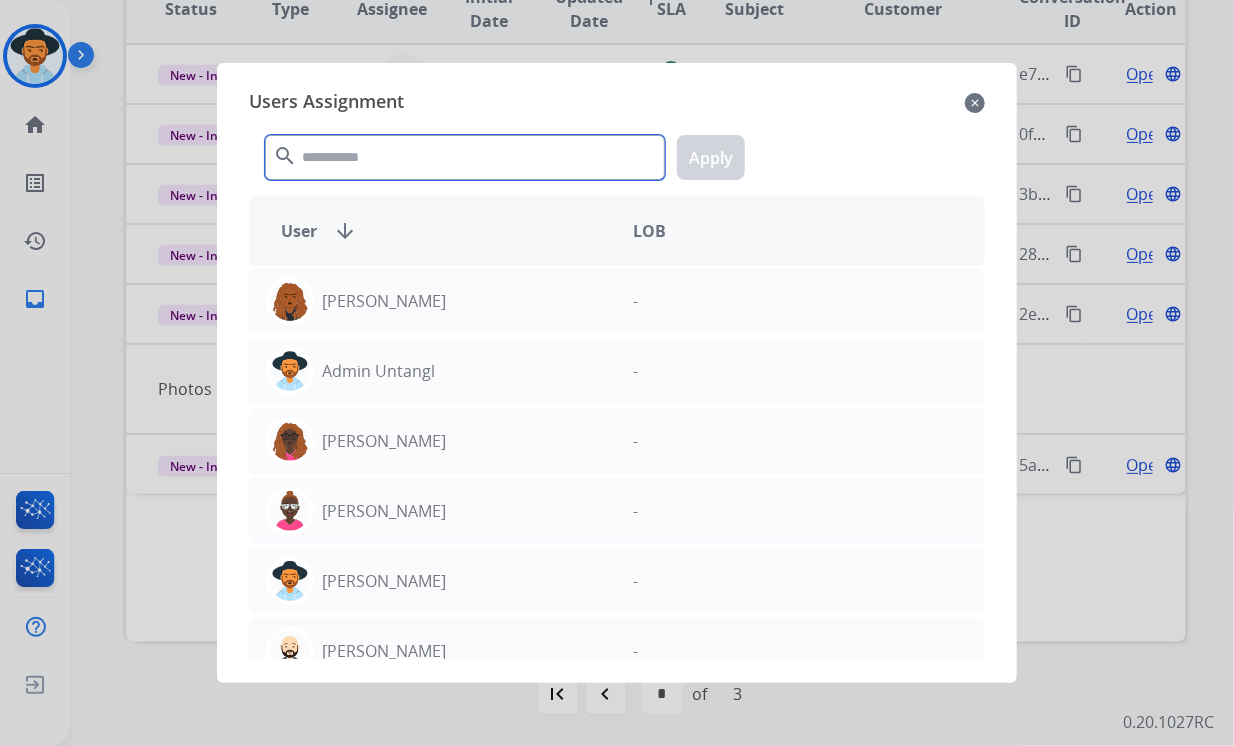 click 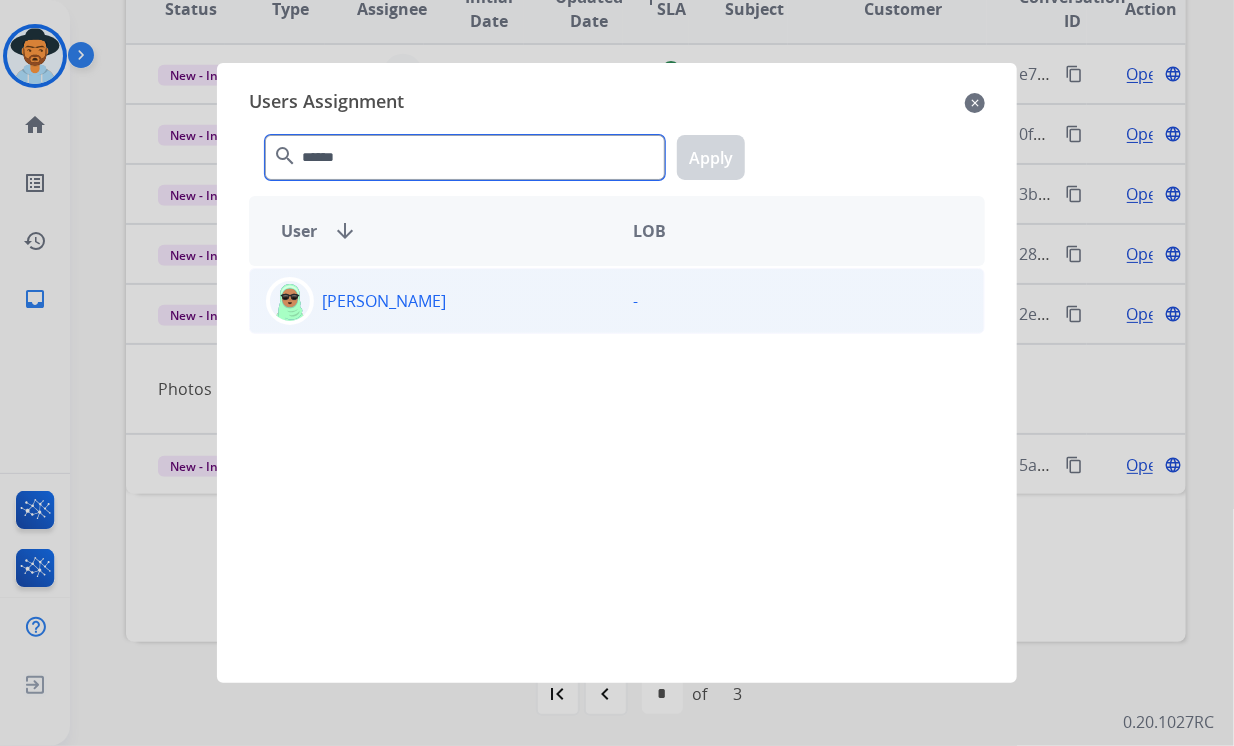 type on "******" 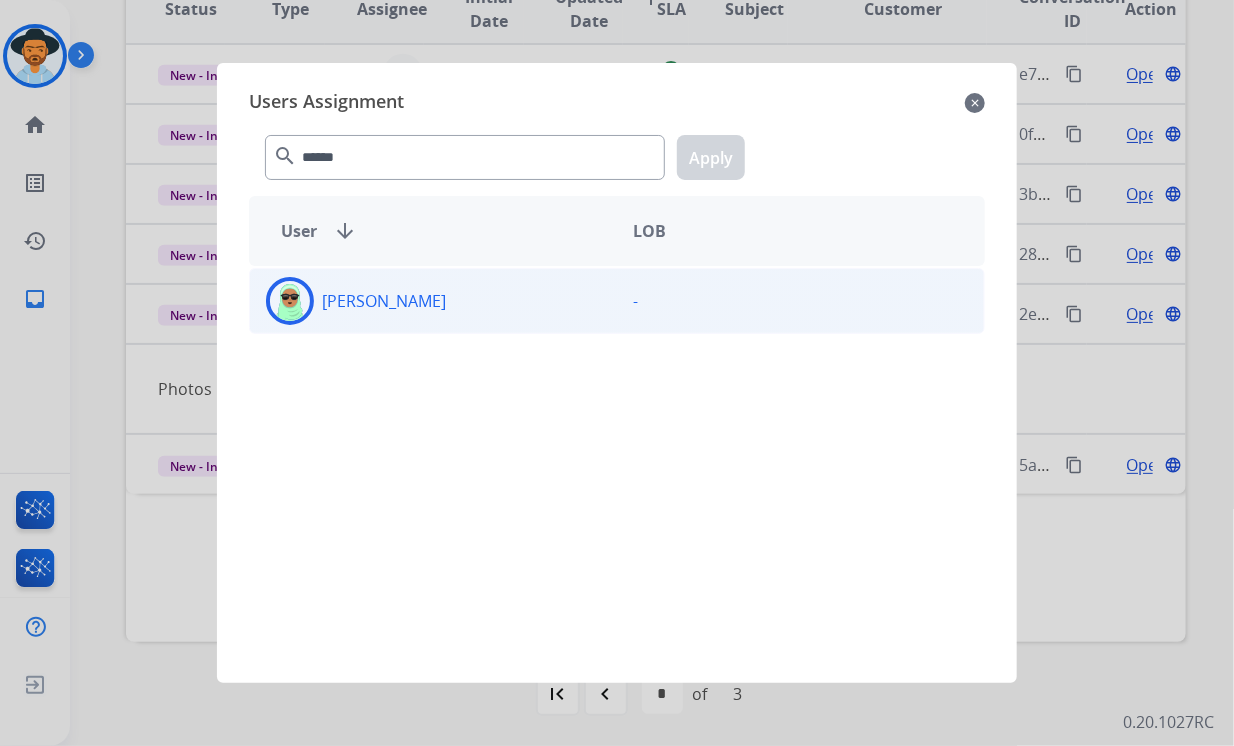 click on "[PERSON_NAME]  -" 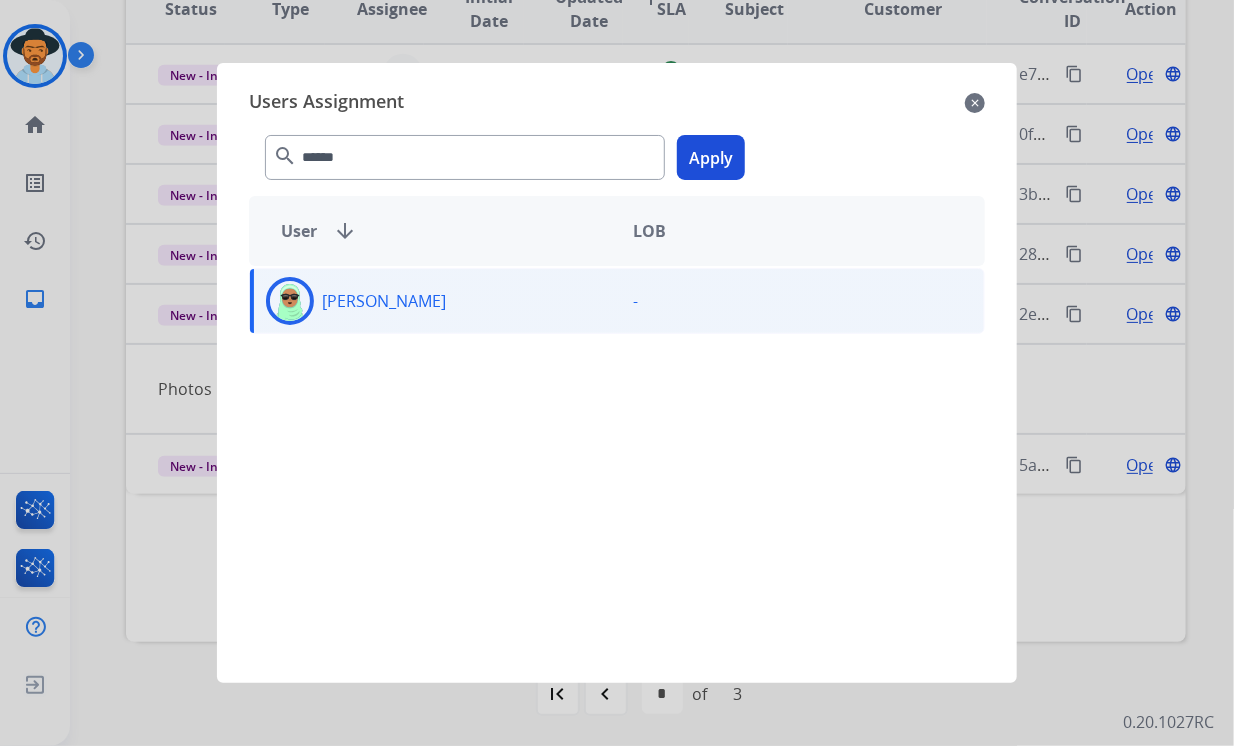 click on "Apply" 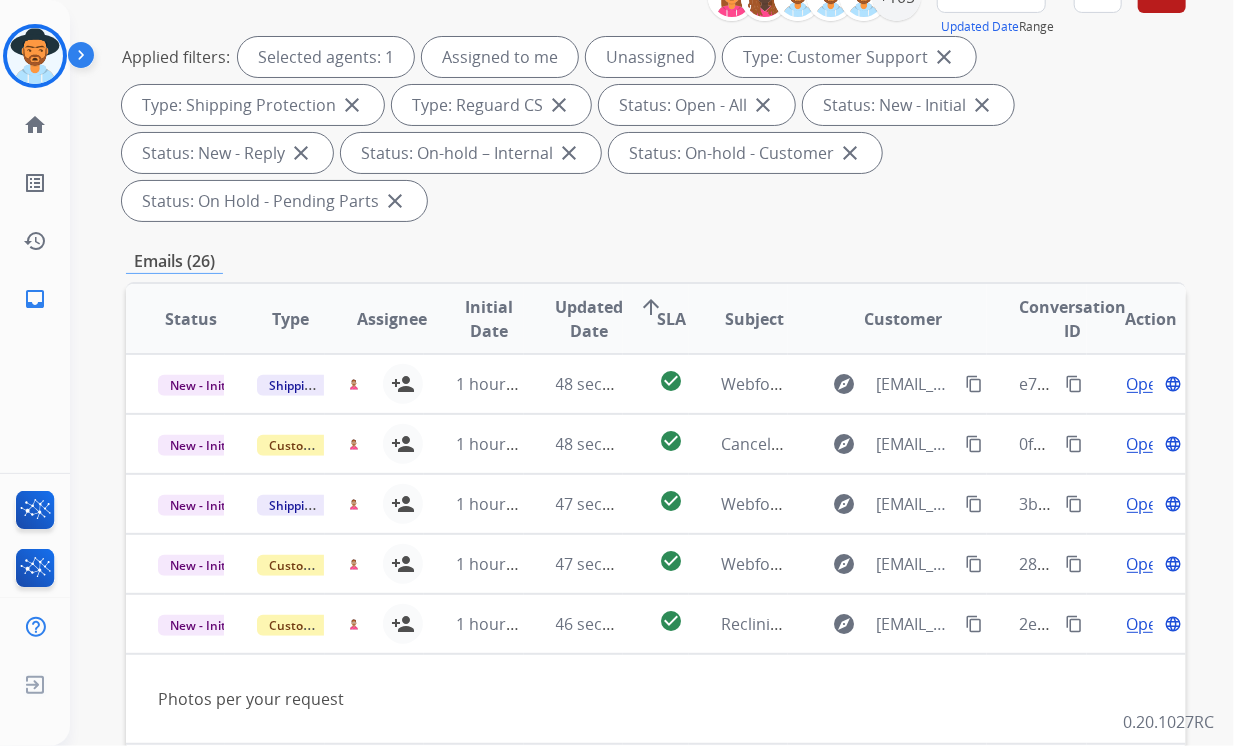 scroll, scrollTop: 0, scrollLeft: 0, axis: both 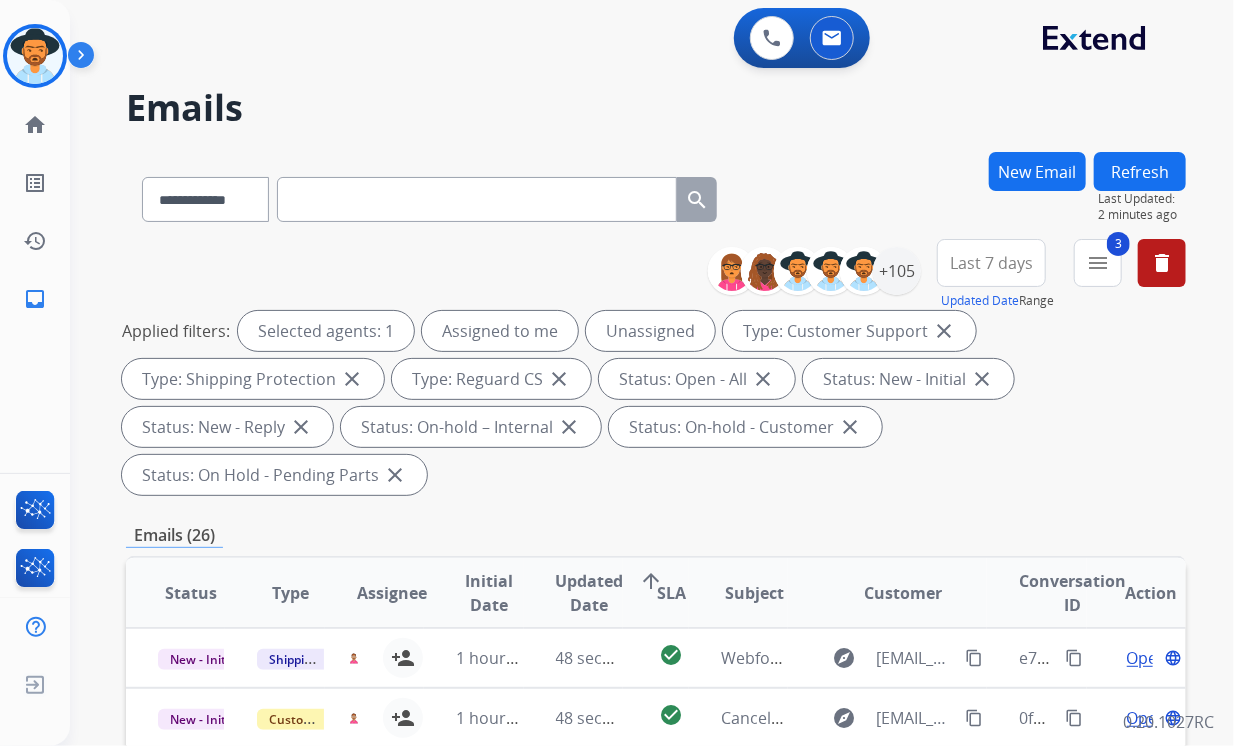 click on "Refresh" at bounding box center [1140, 171] 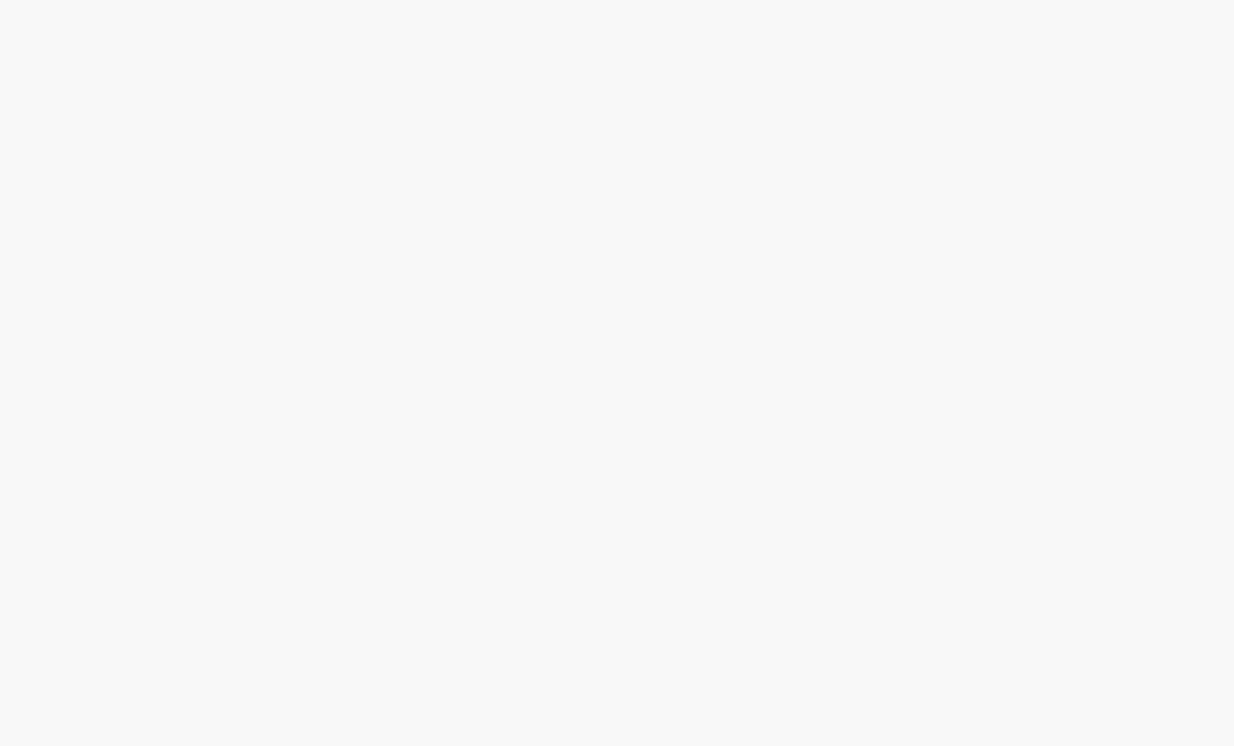 scroll, scrollTop: 0, scrollLeft: 0, axis: both 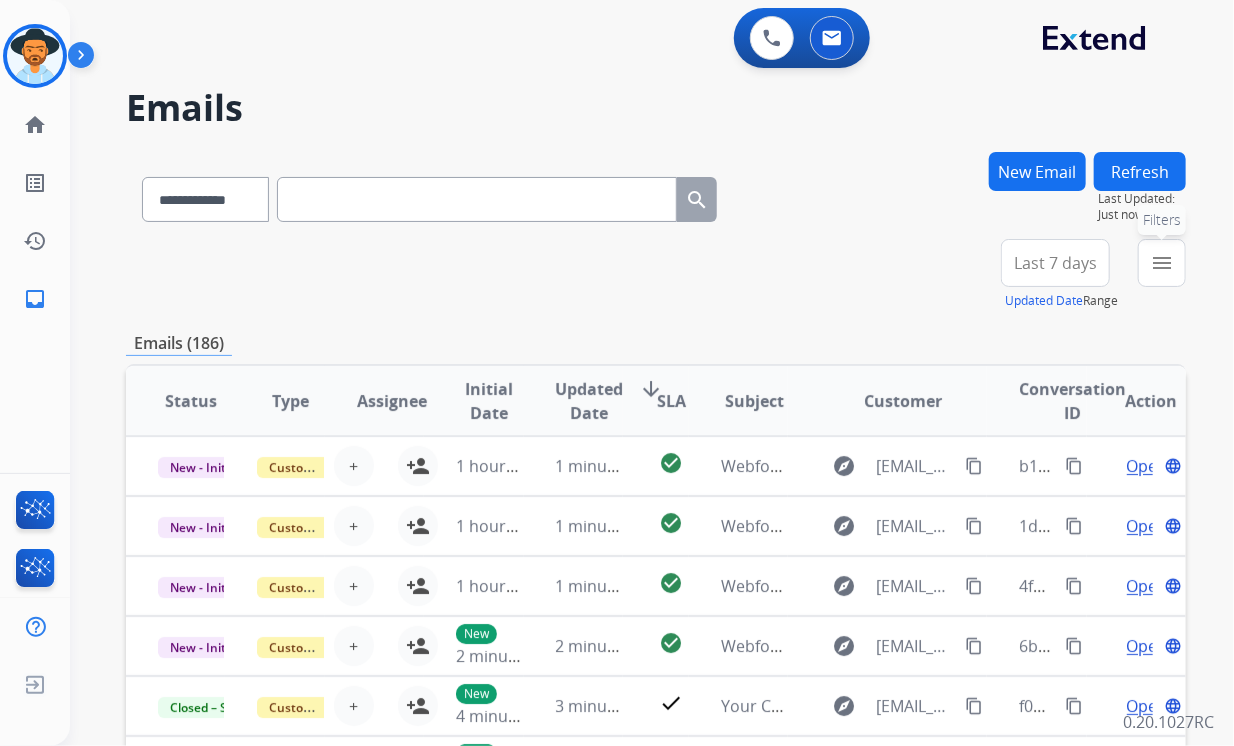 click on "menu  Filters" at bounding box center [1162, 263] 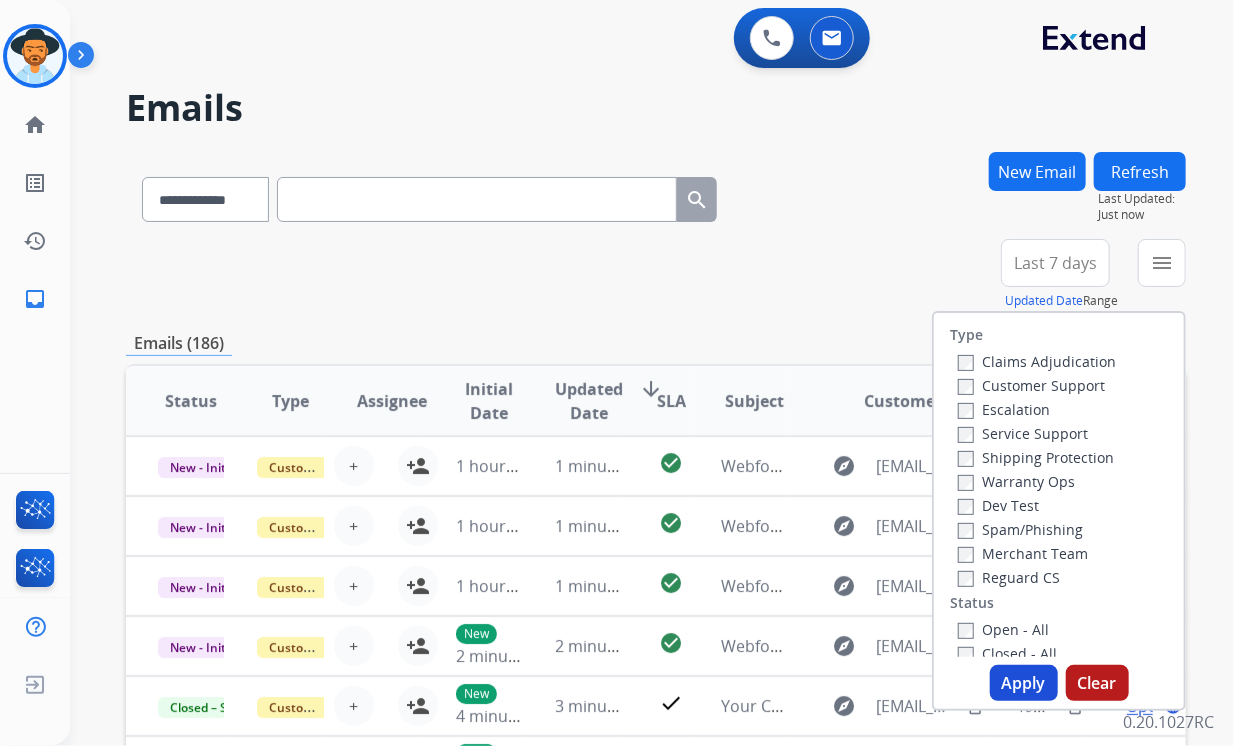 click on "Customer Support" at bounding box center (1031, 385) 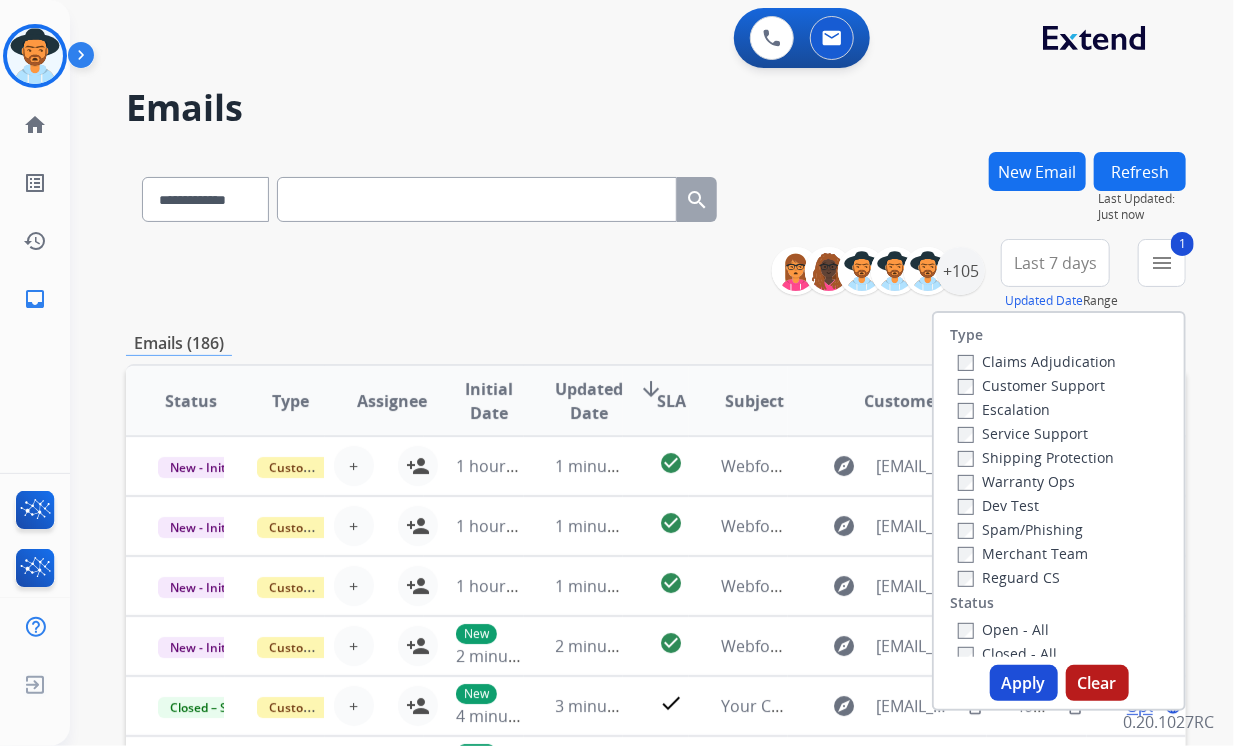 click on "Shipping Protection" at bounding box center (1036, 457) 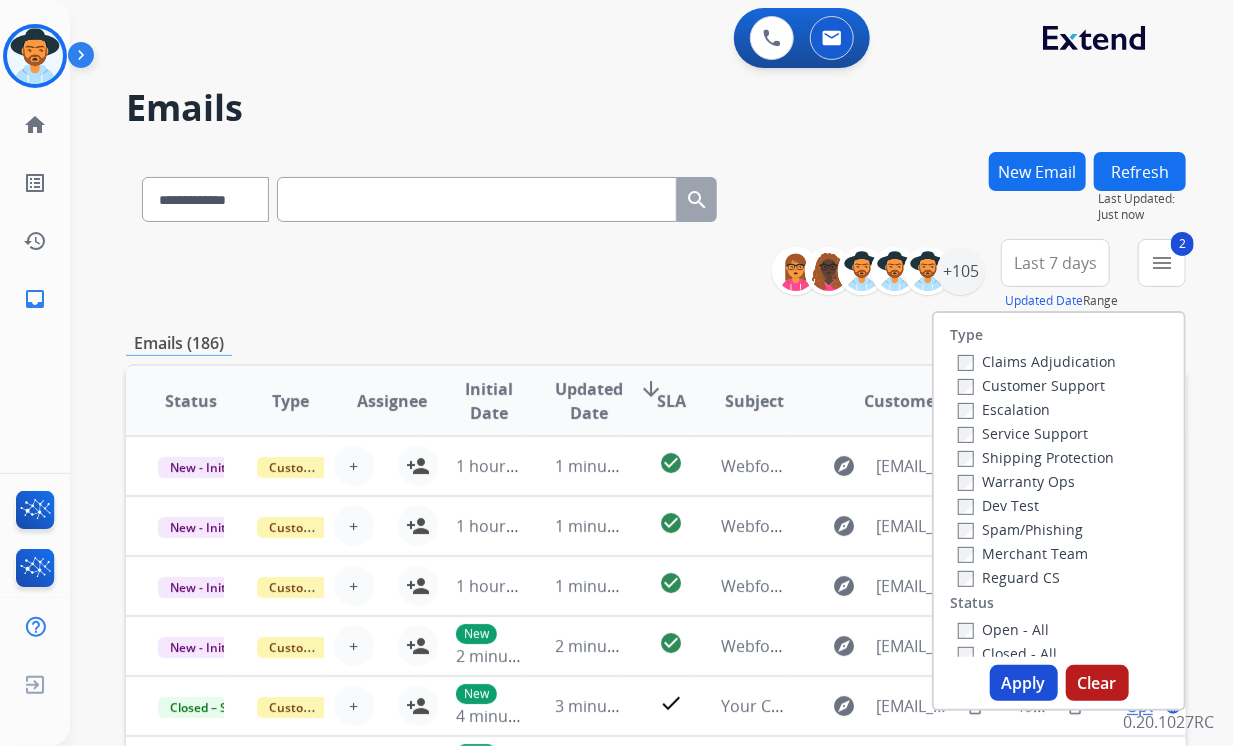 click on "Reguard CS" at bounding box center (1009, 577) 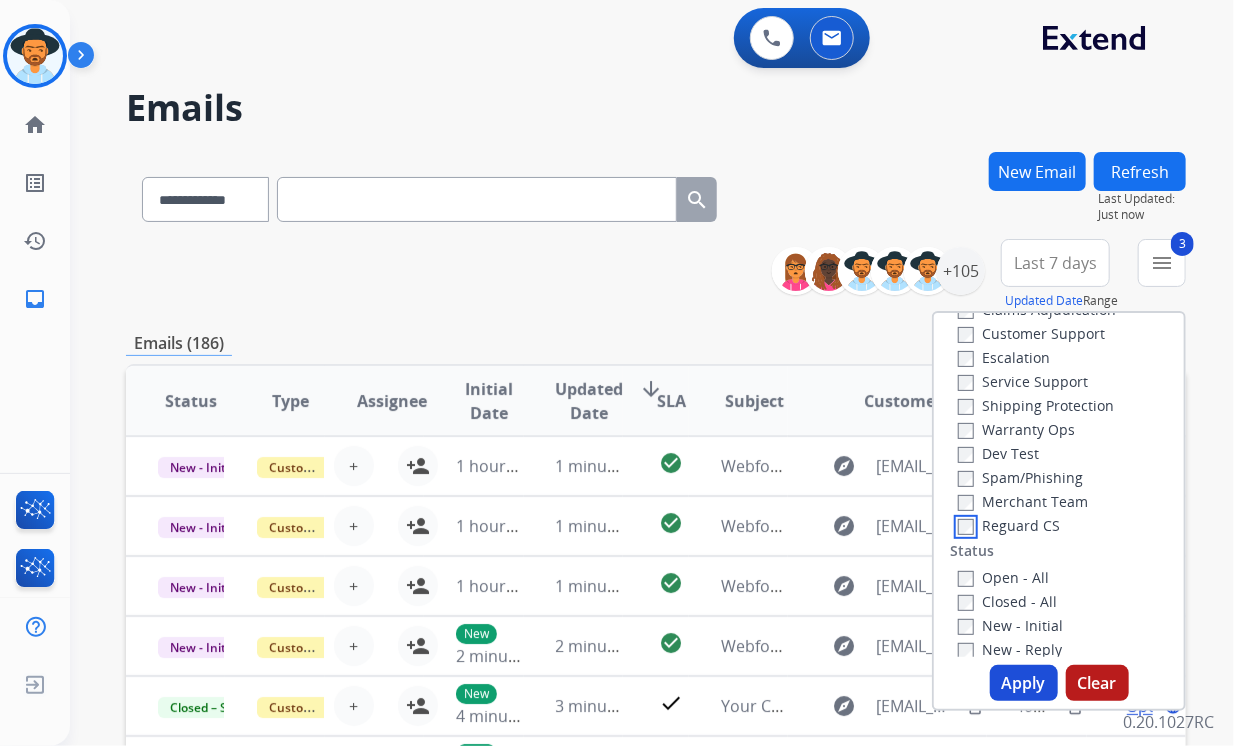scroll, scrollTop: 100, scrollLeft: 0, axis: vertical 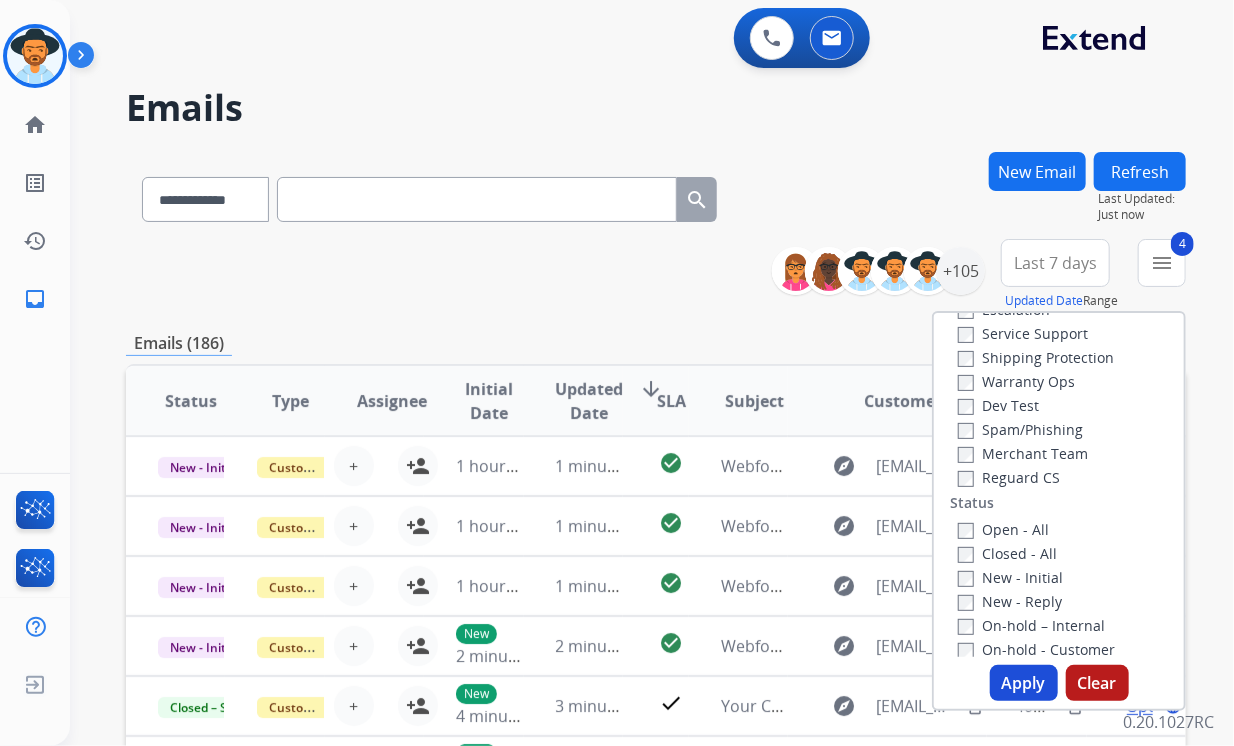 click on "Apply" at bounding box center [1024, 683] 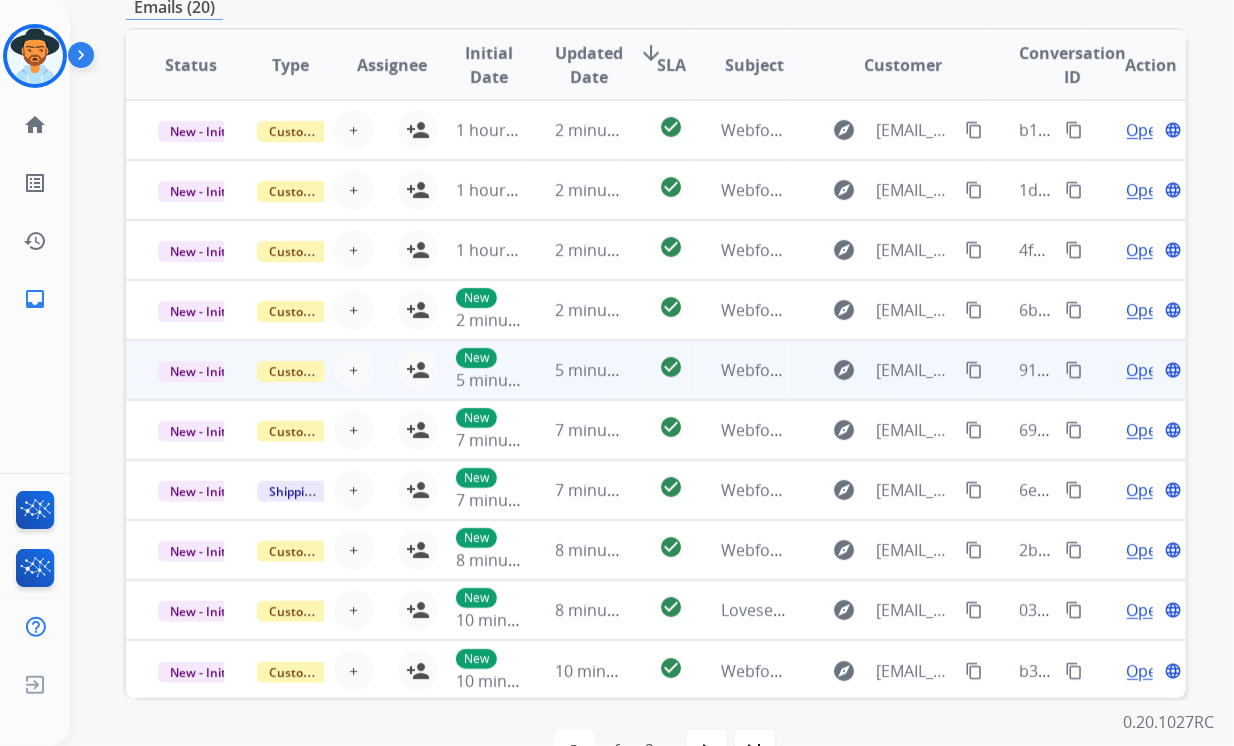 scroll, scrollTop: 484, scrollLeft: 0, axis: vertical 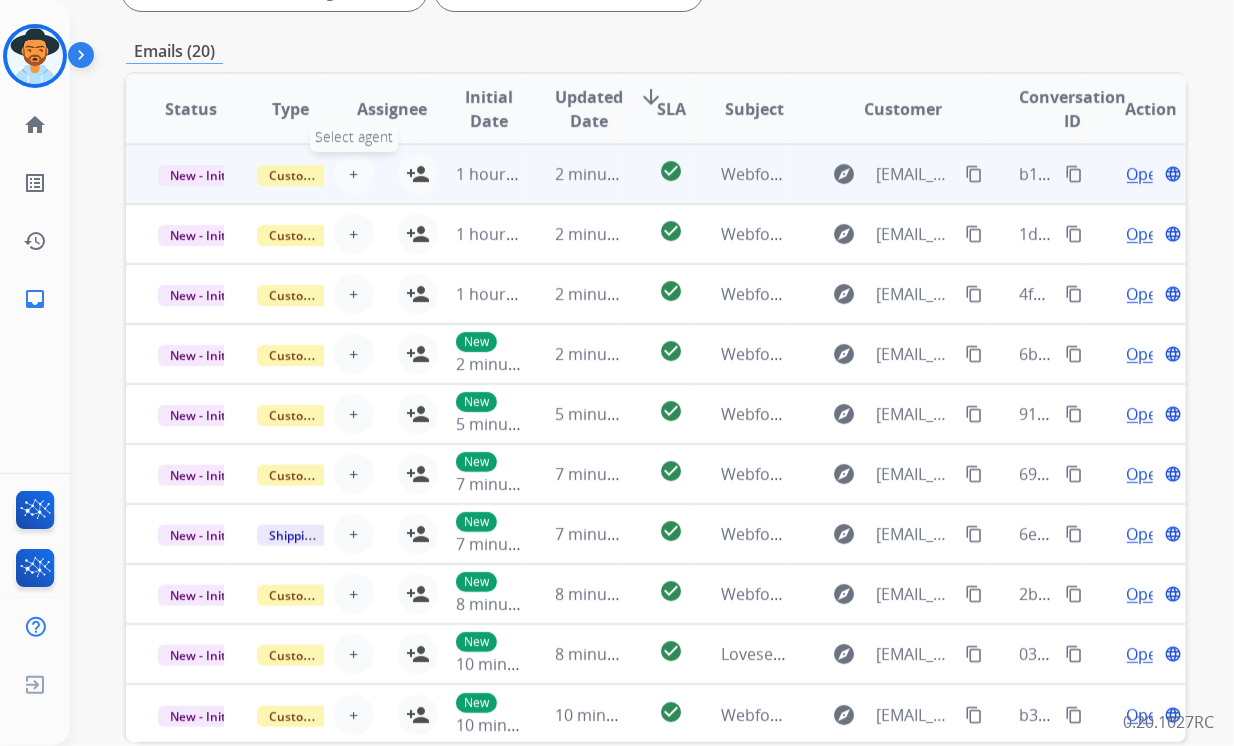 click on "+" at bounding box center (353, 174) 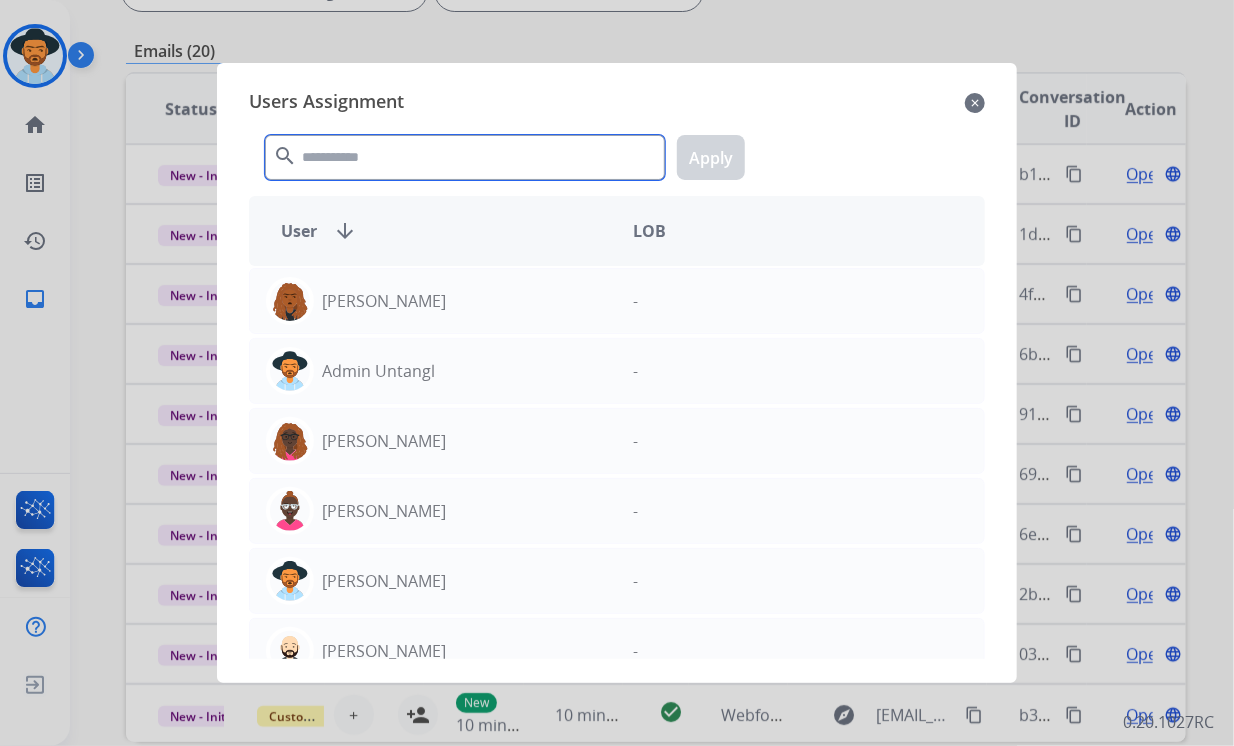 click 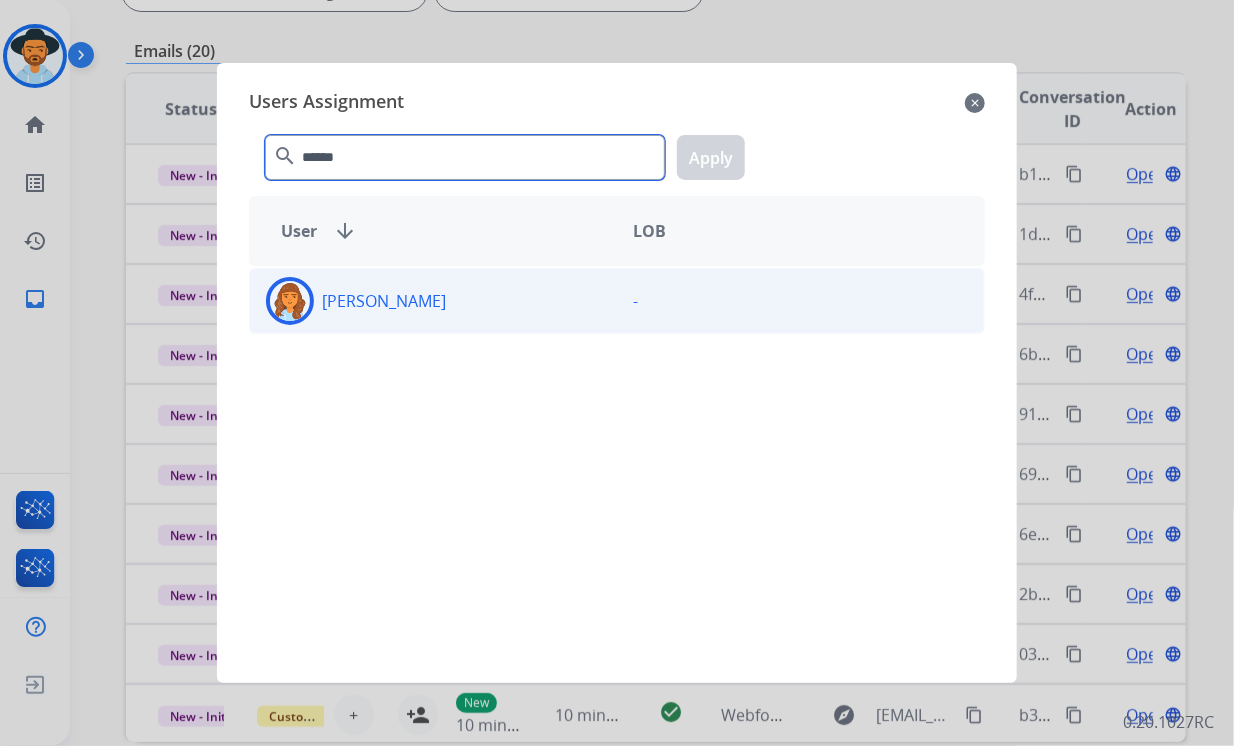 type on "******" 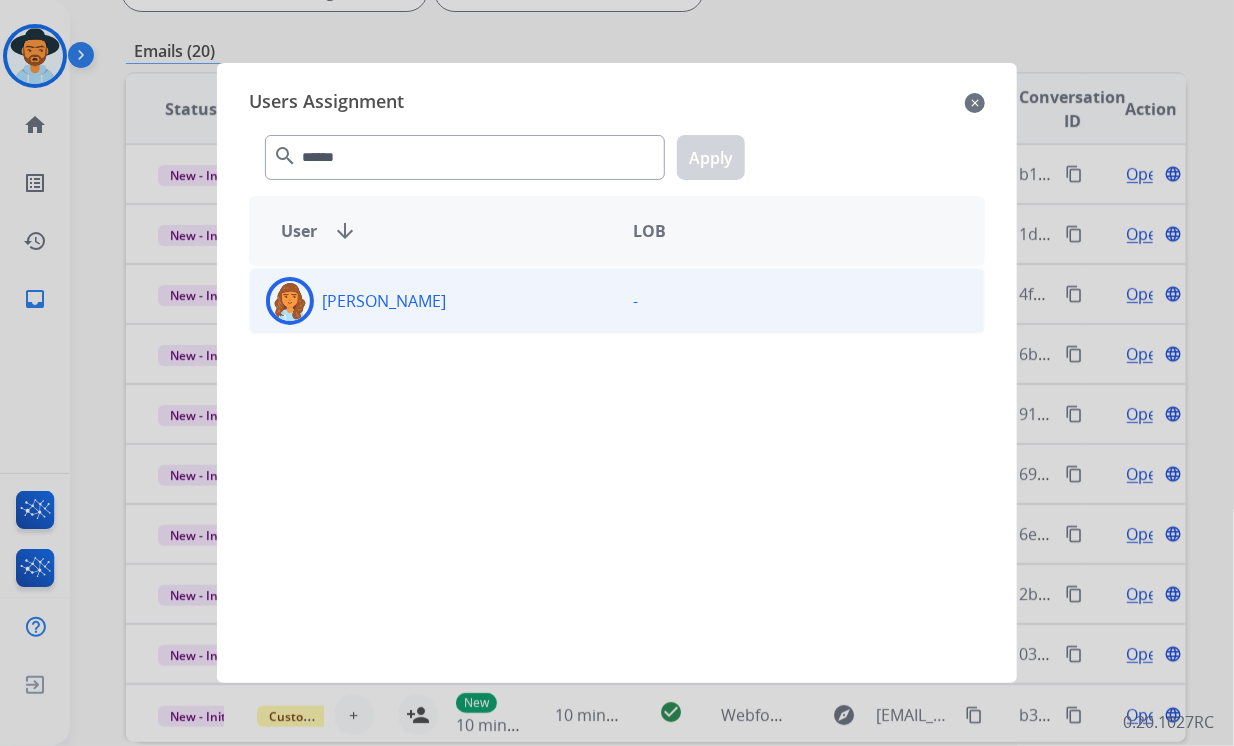 click on "[PERSON_NAME]" 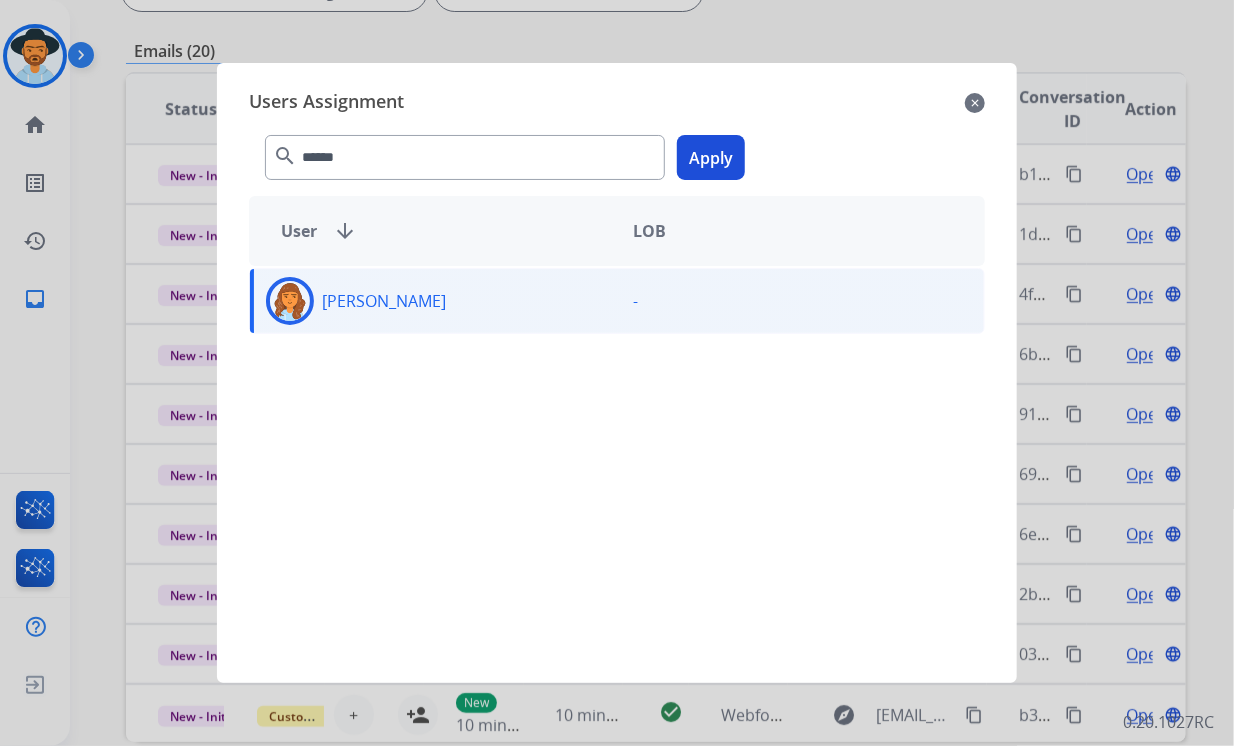 click on "Apply" 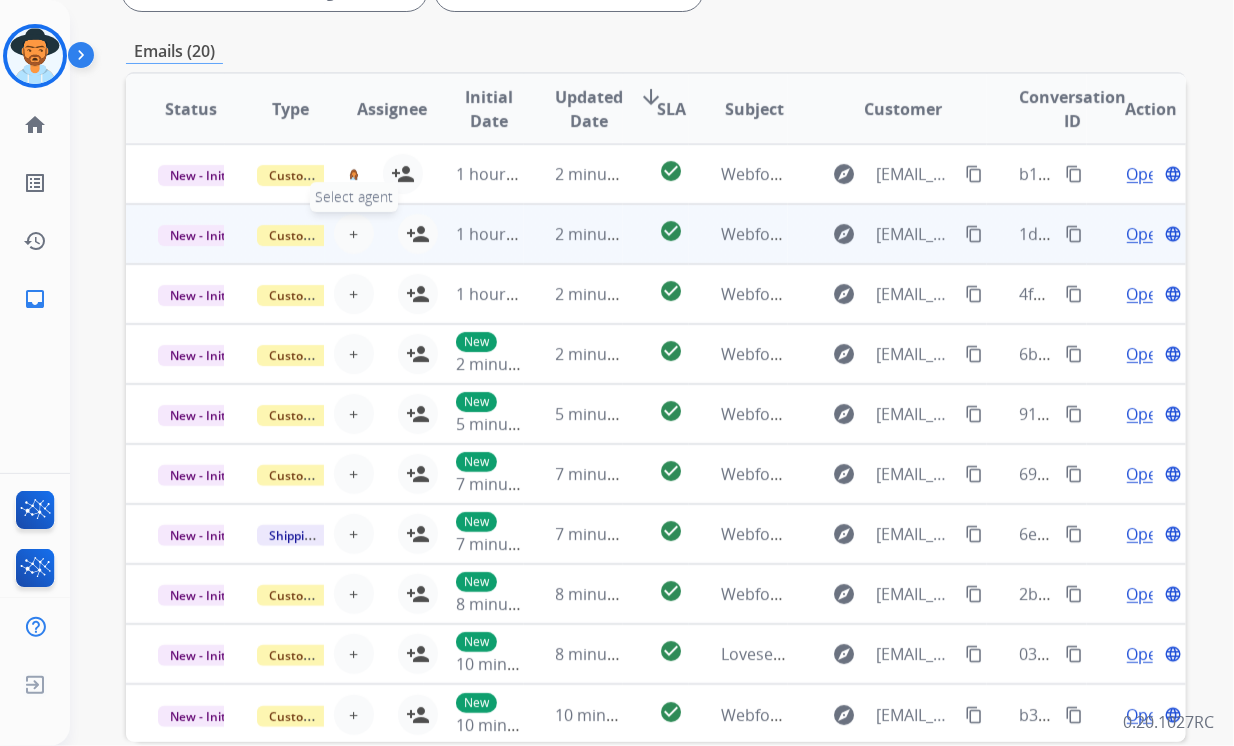 click on "+" at bounding box center [353, 234] 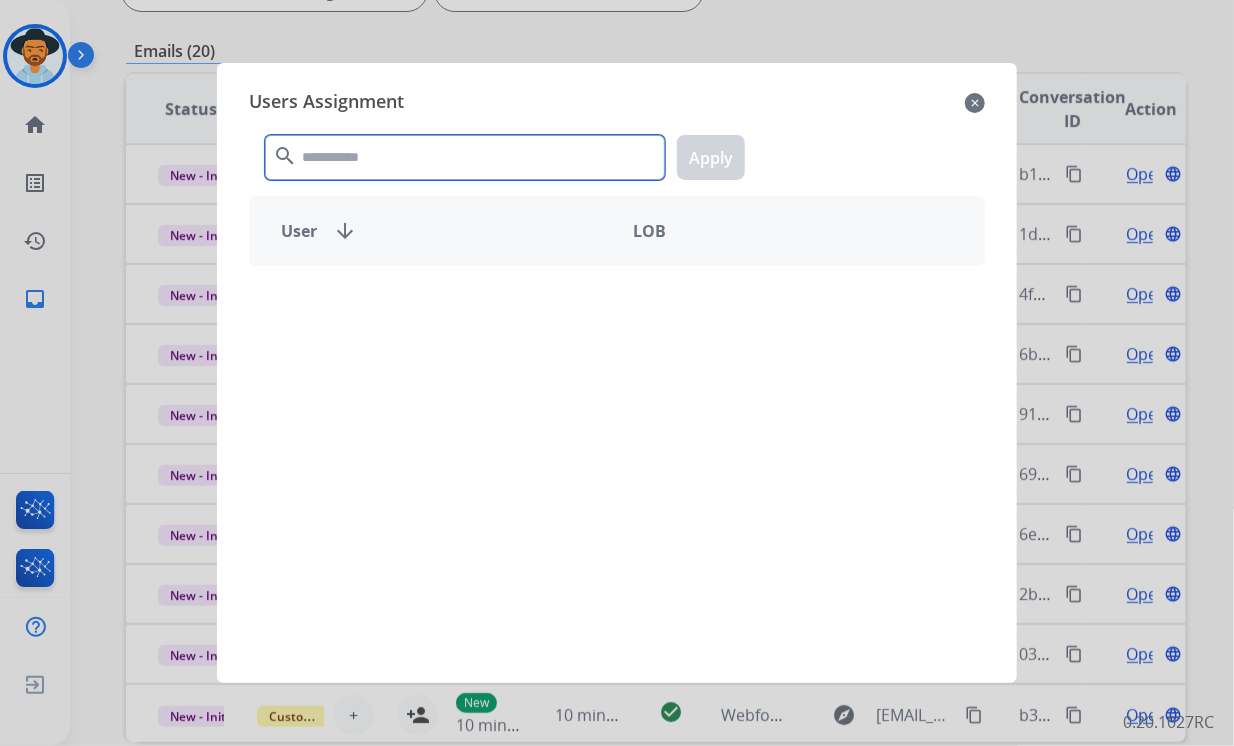 click 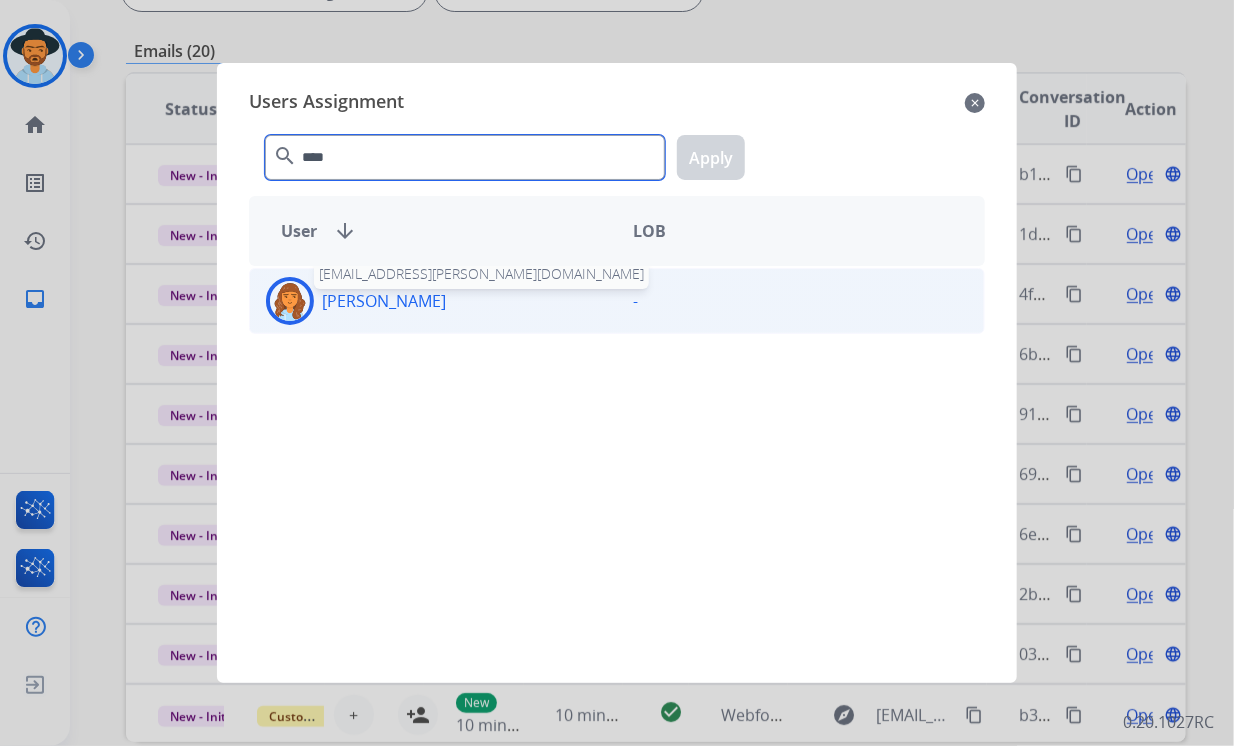 type on "****" 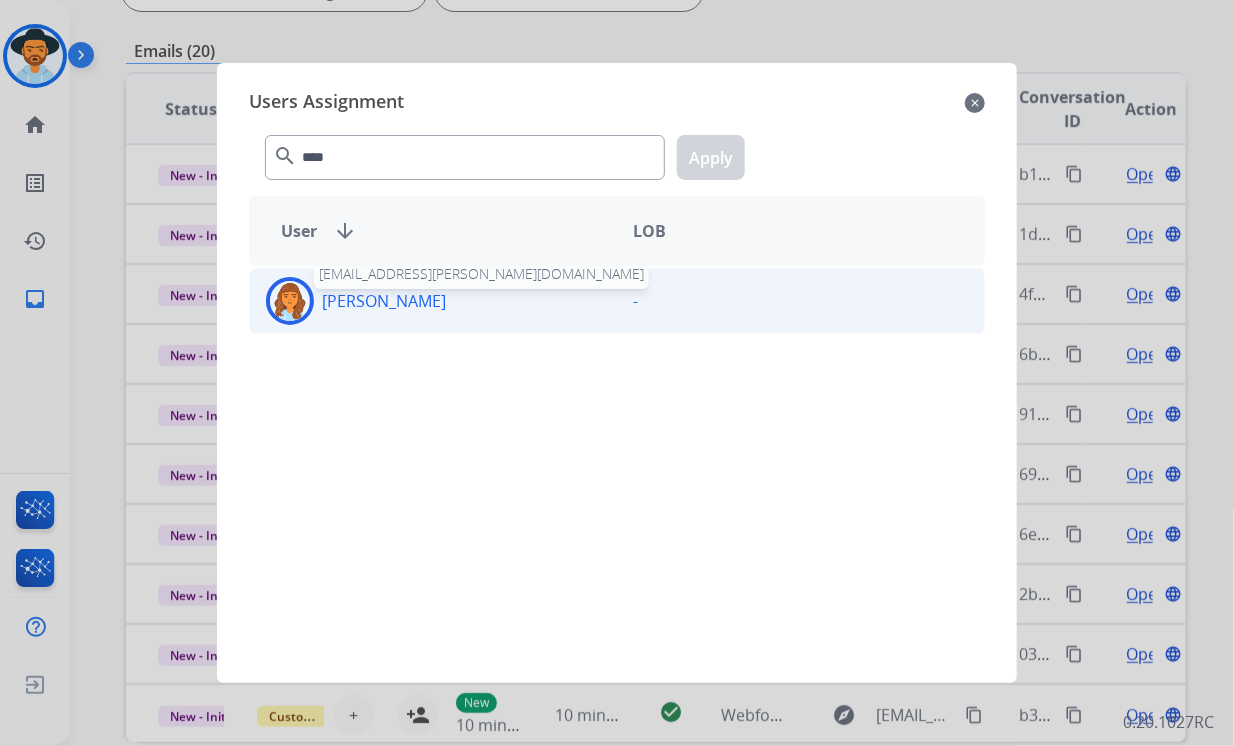 click on "[PERSON_NAME]" 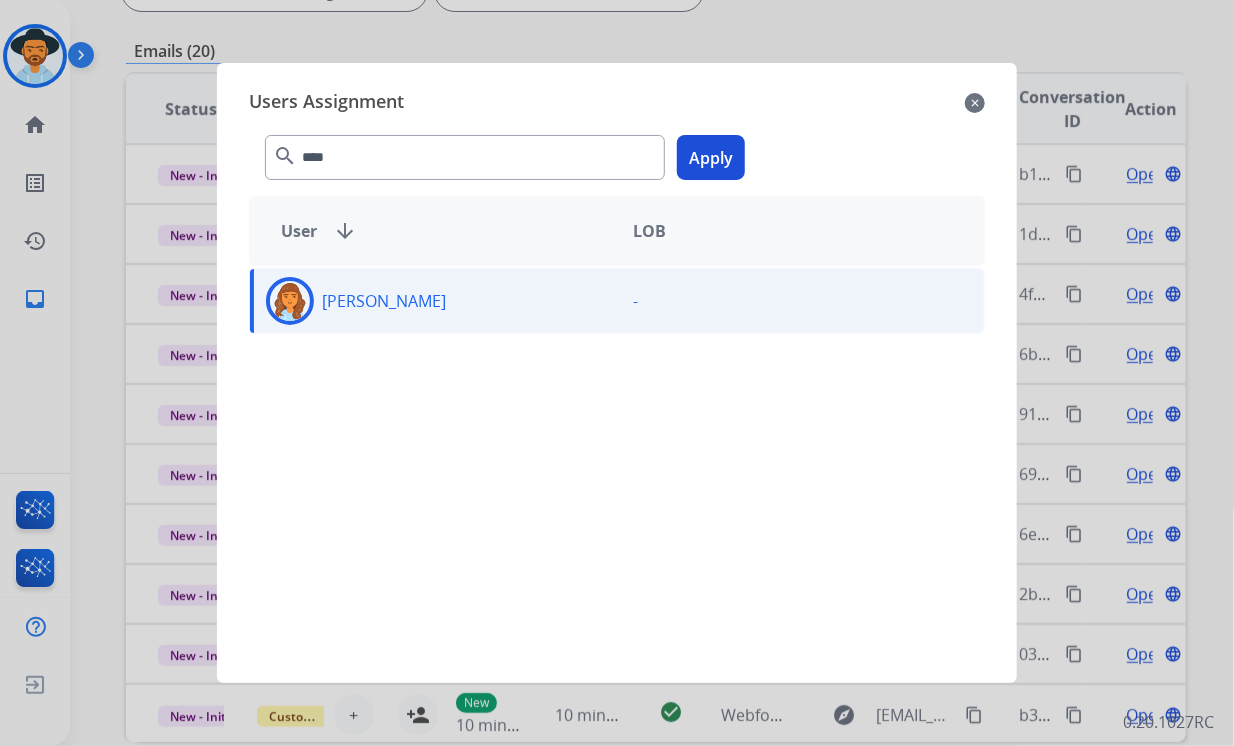 click on "Apply" 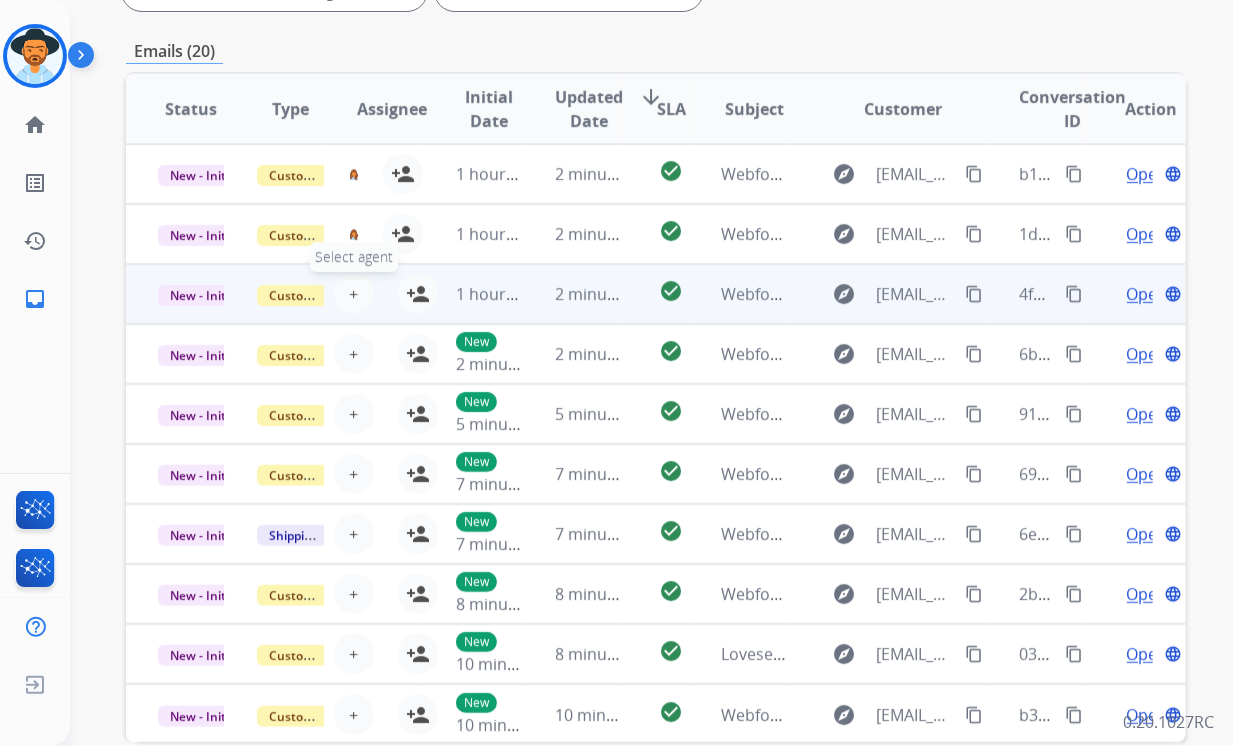 click on "+ Select agent" at bounding box center (354, 294) 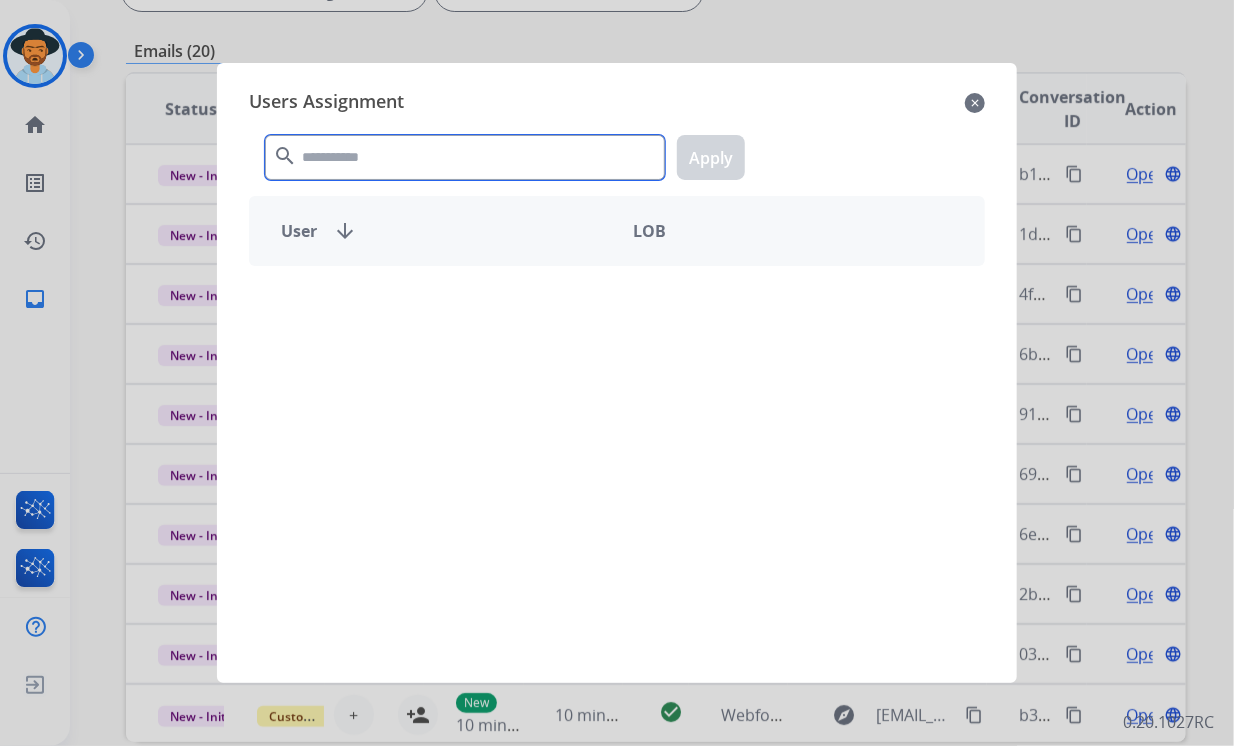 click 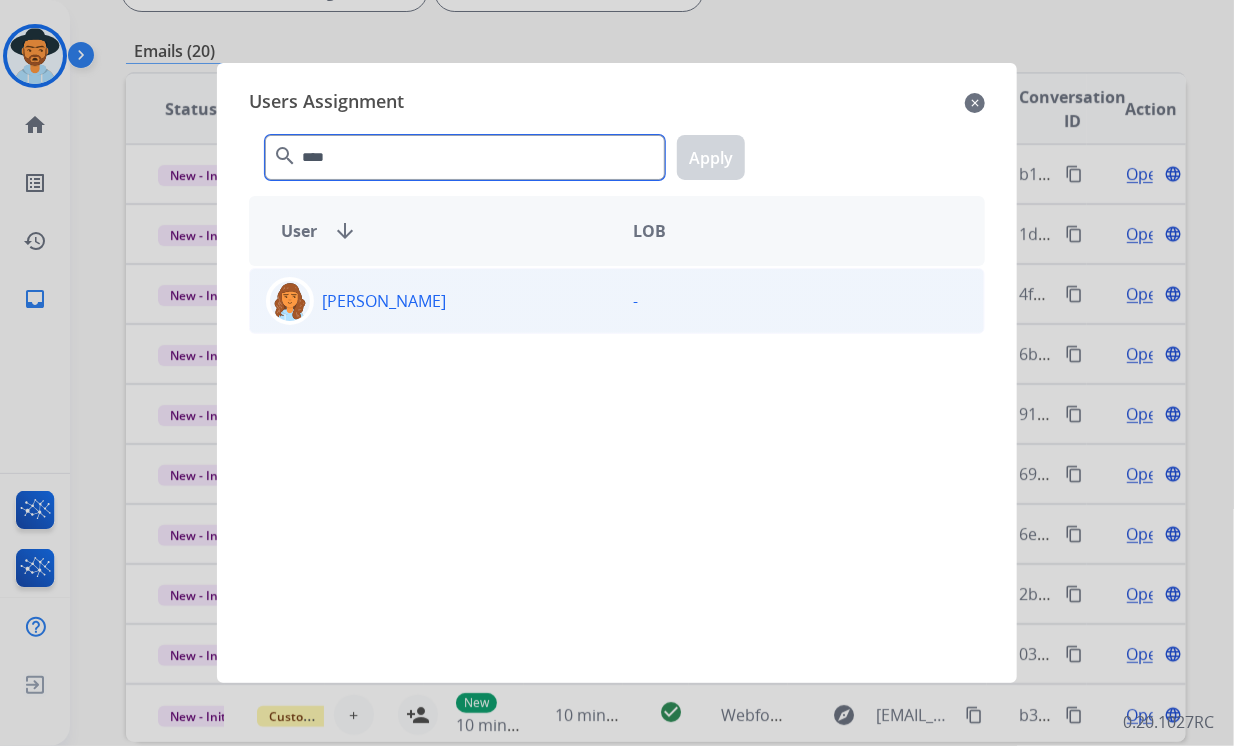 type on "****" 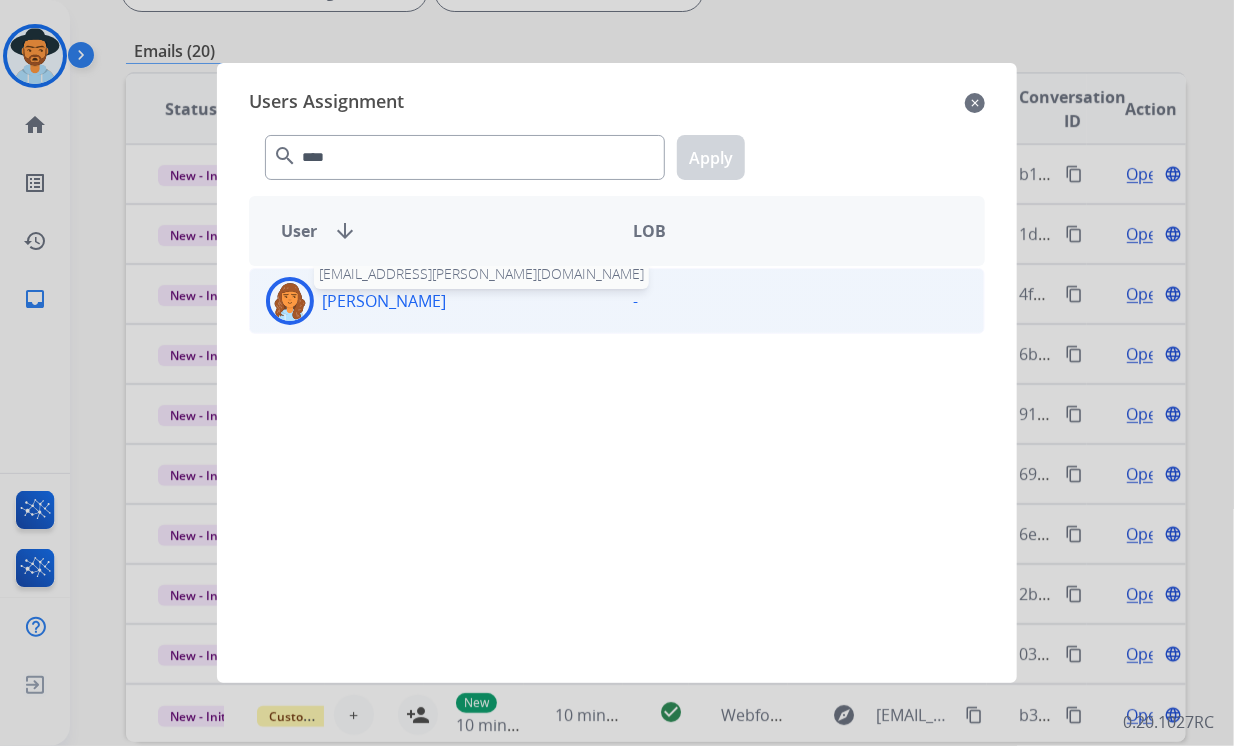 click on "[PERSON_NAME]" 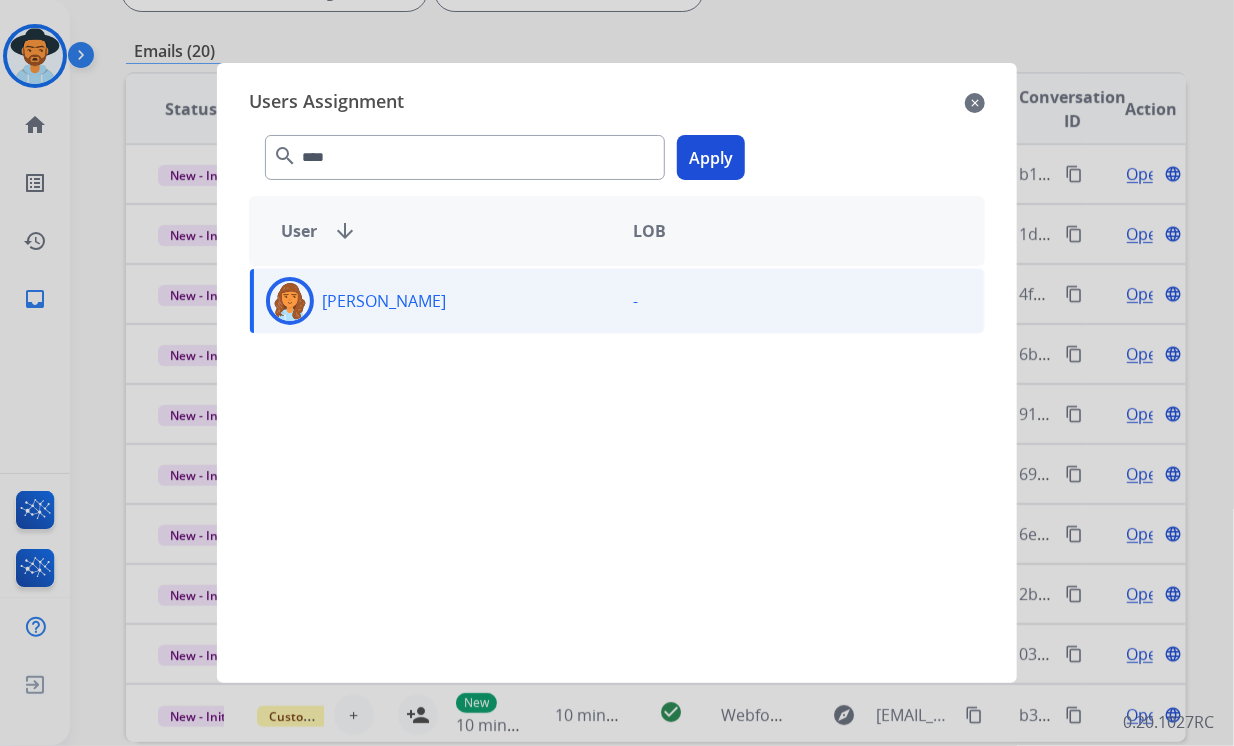 click on "Apply" 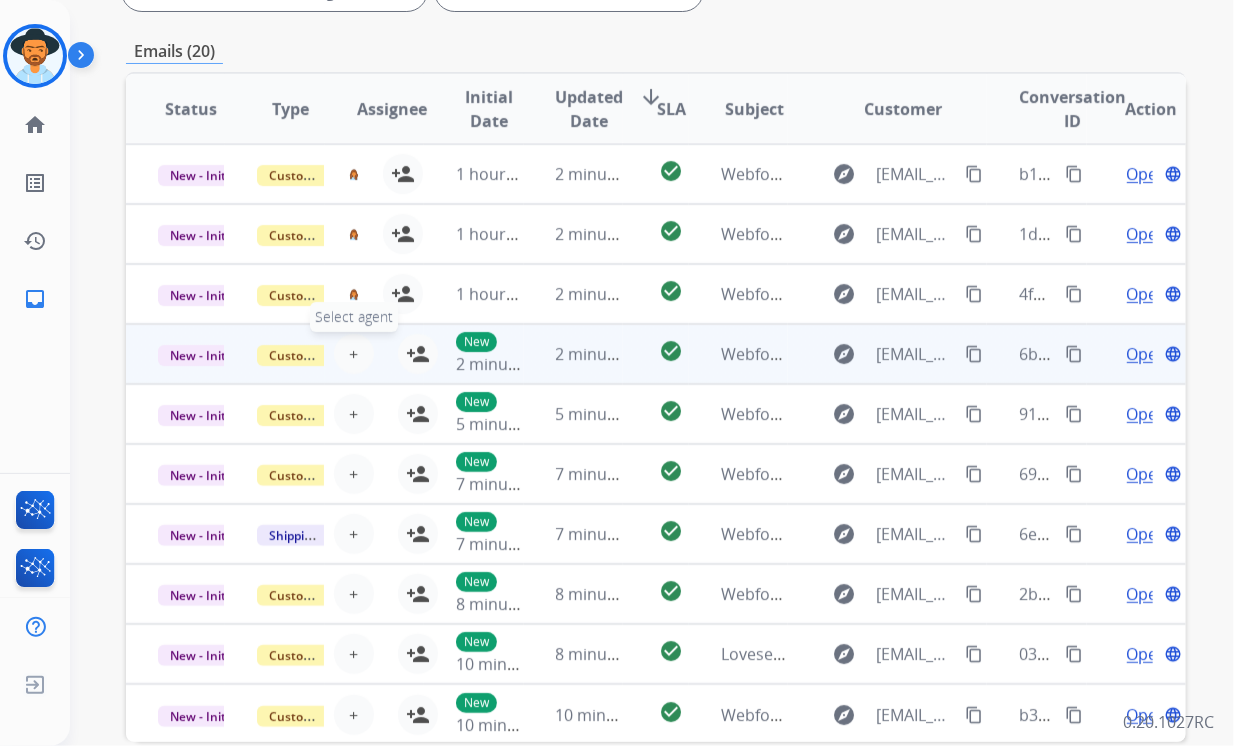 click on "+" at bounding box center [353, 354] 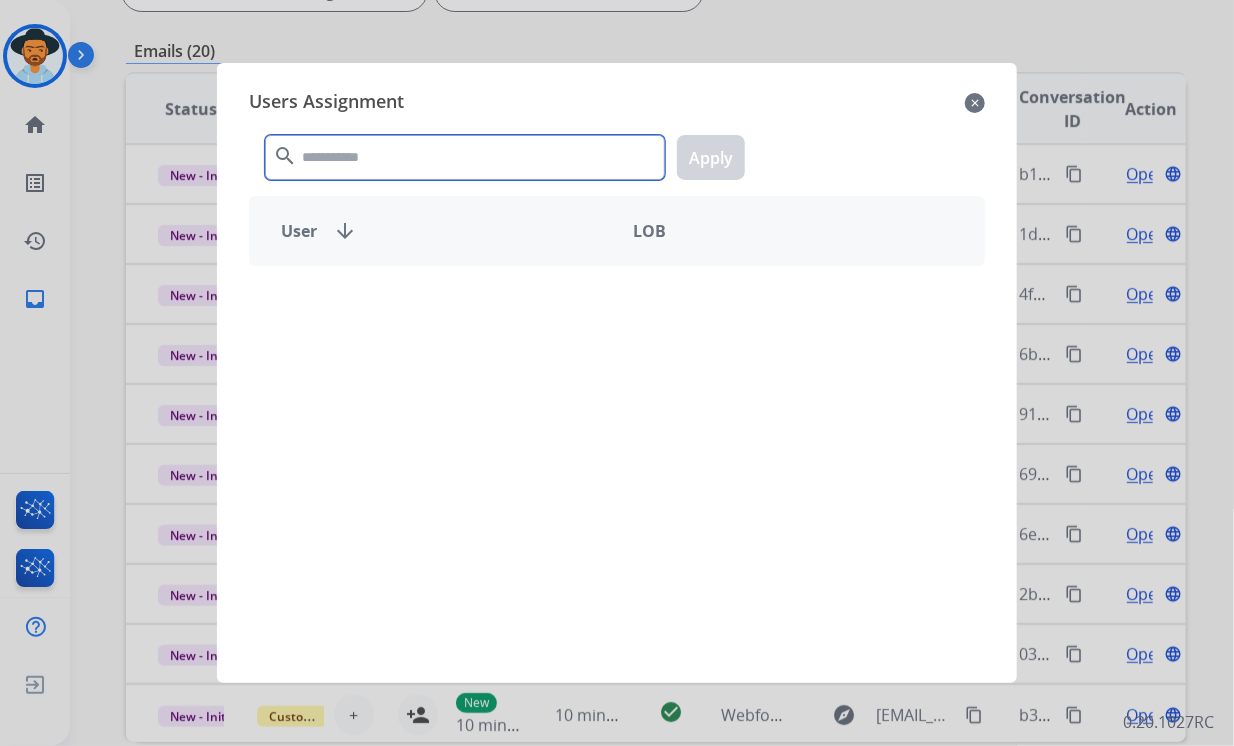 click 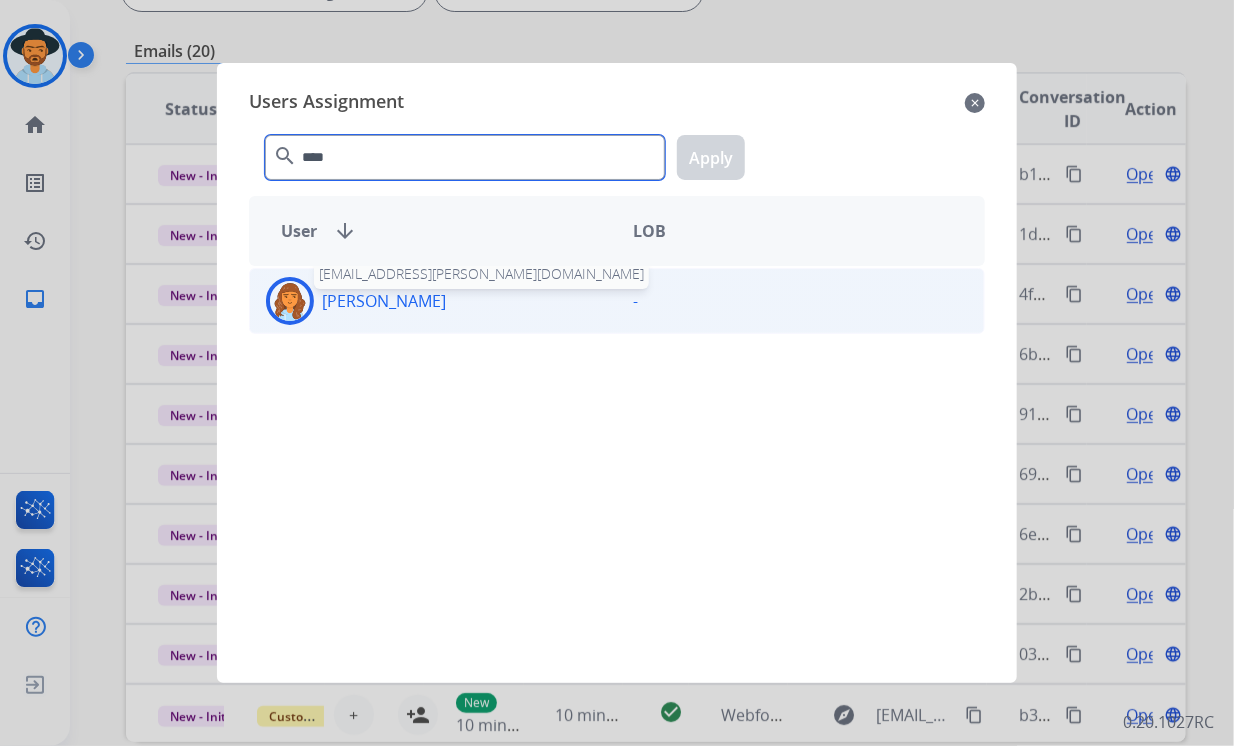 type on "****" 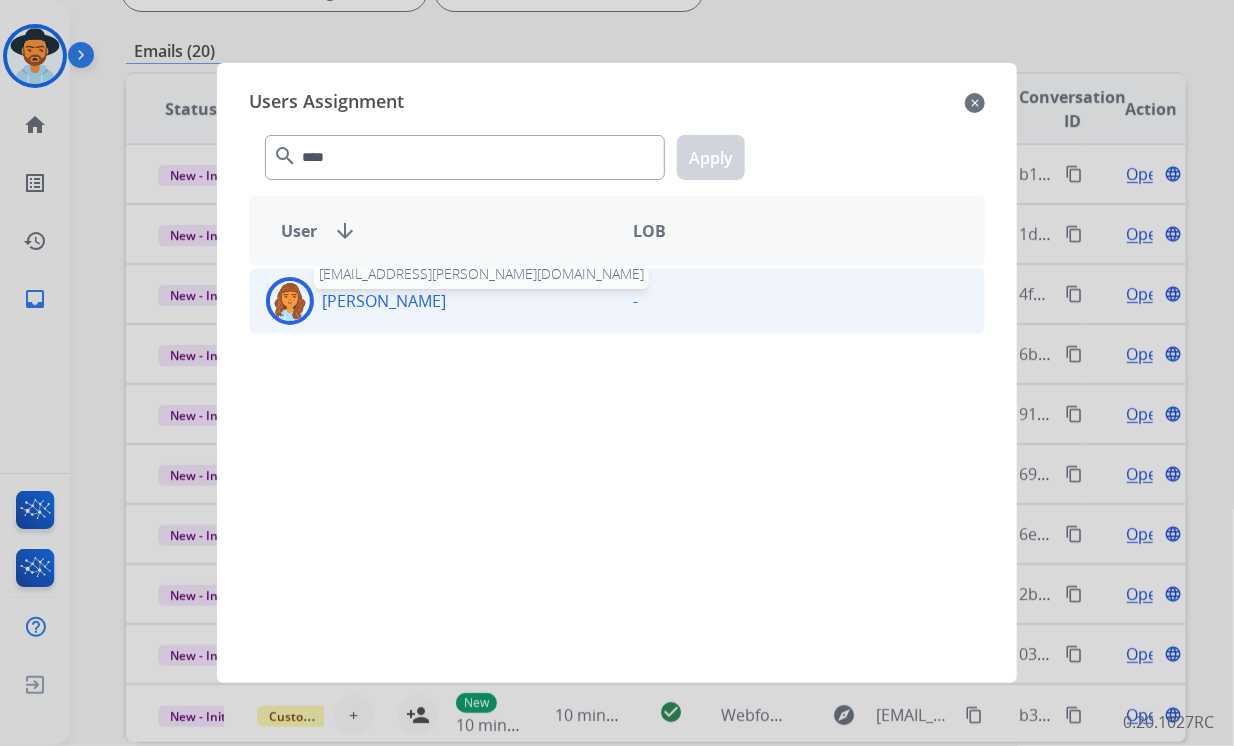 click on "[PERSON_NAME]" 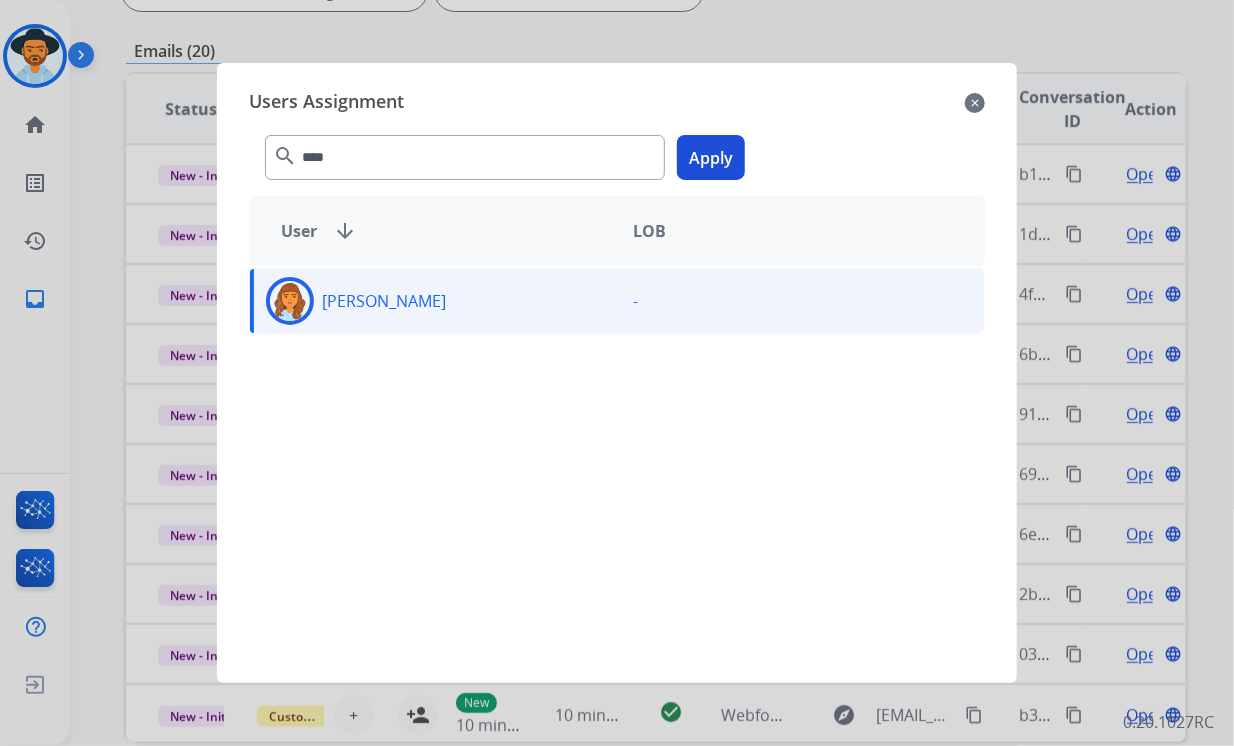 click on "Apply" 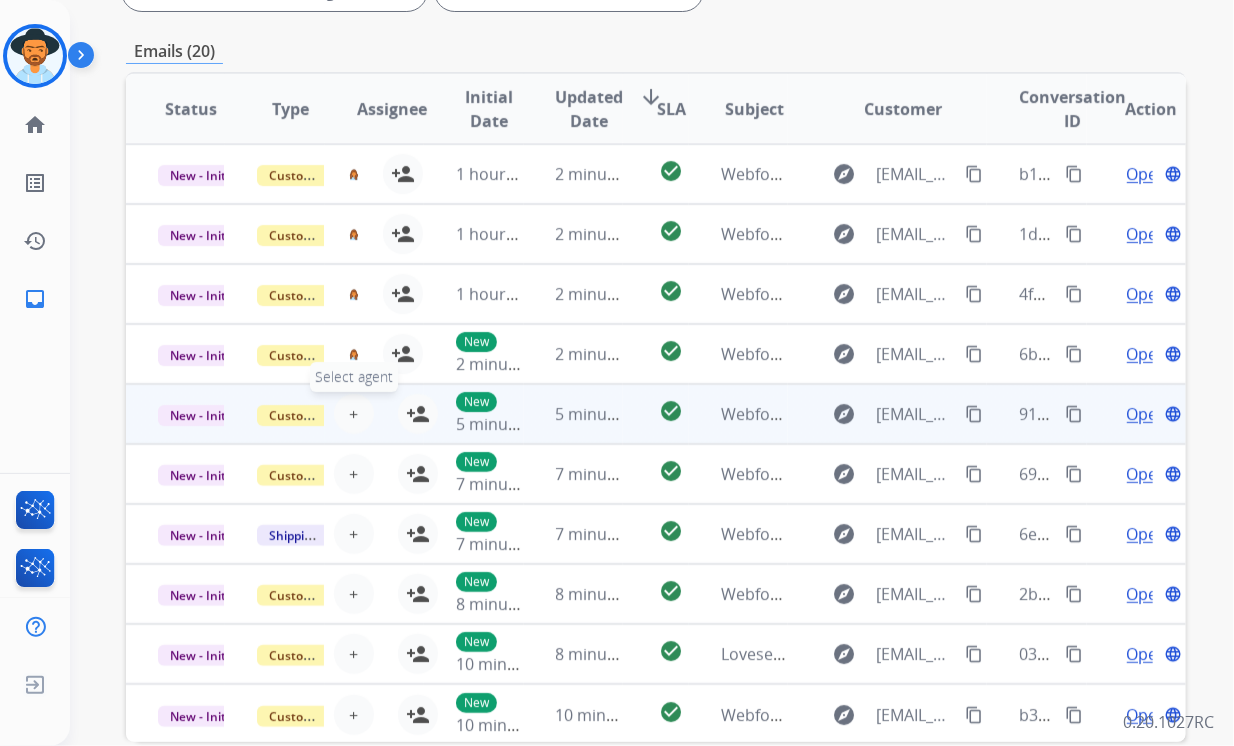 click on "+" at bounding box center [353, 414] 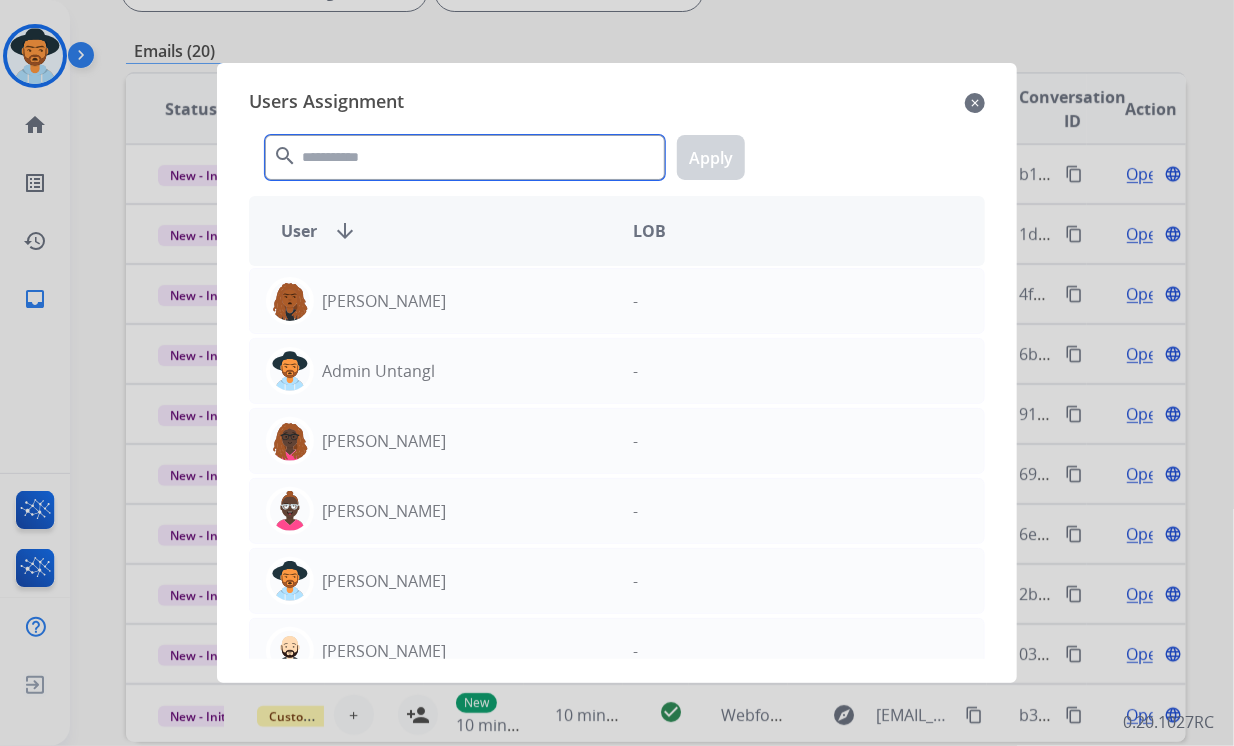 click 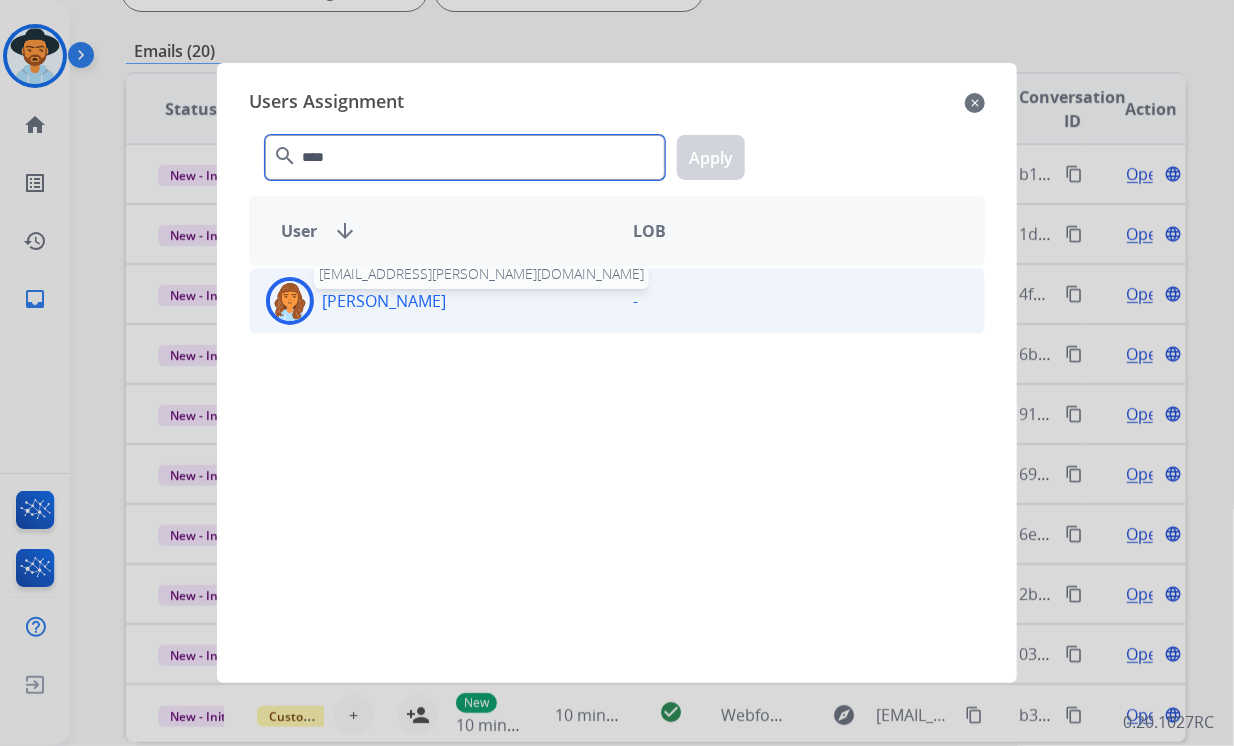 type on "****" 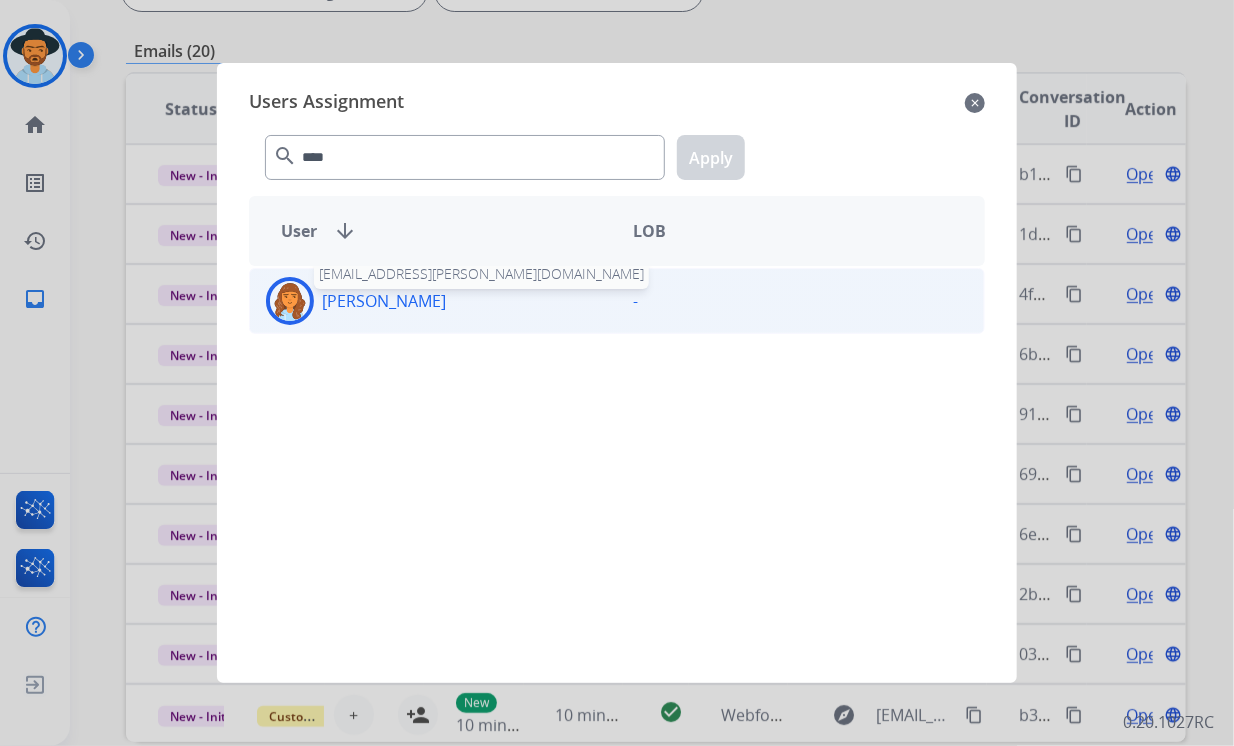 click on "[PERSON_NAME]" 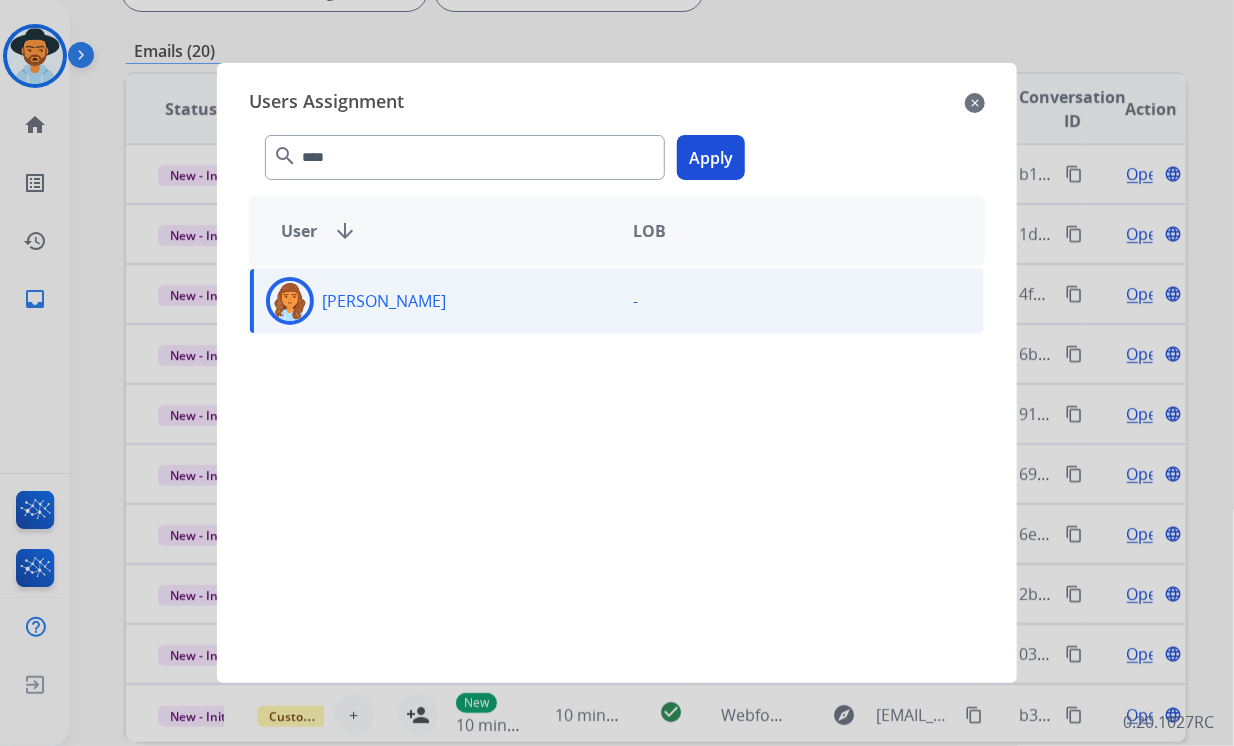 click on "Apply" 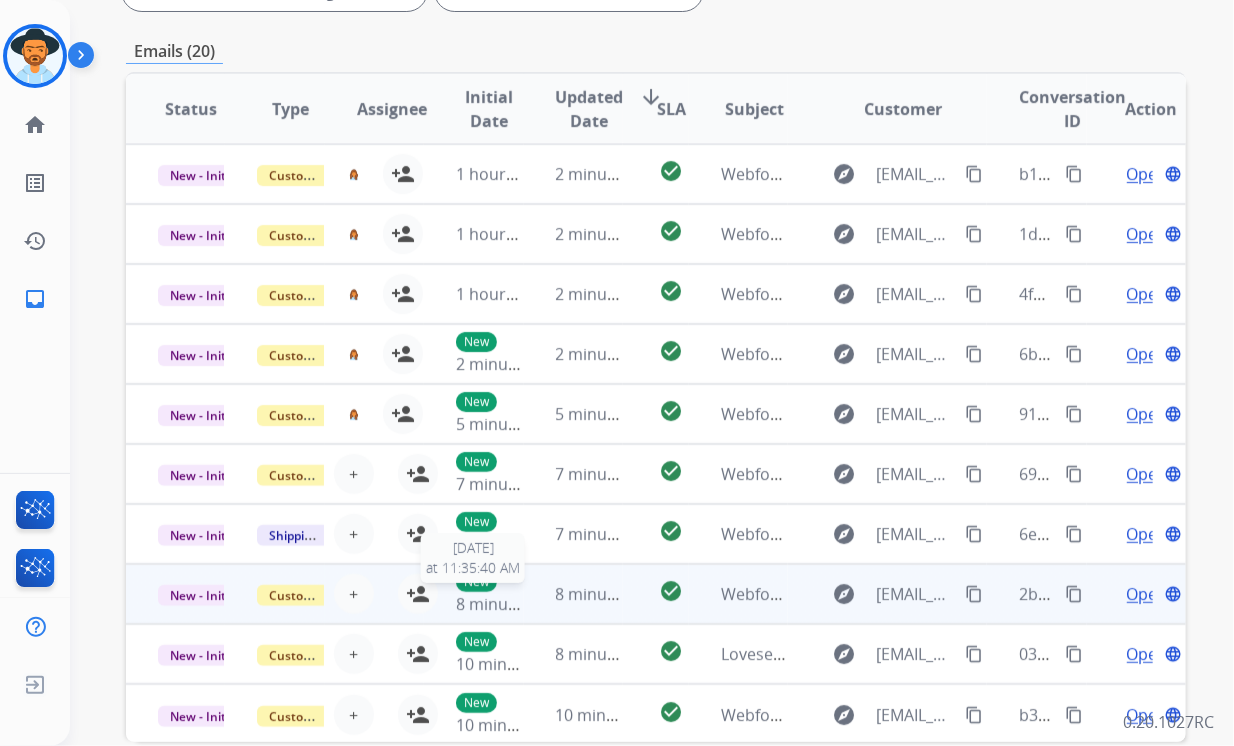 scroll, scrollTop: 1, scrollLeft: 0, axis: vertical 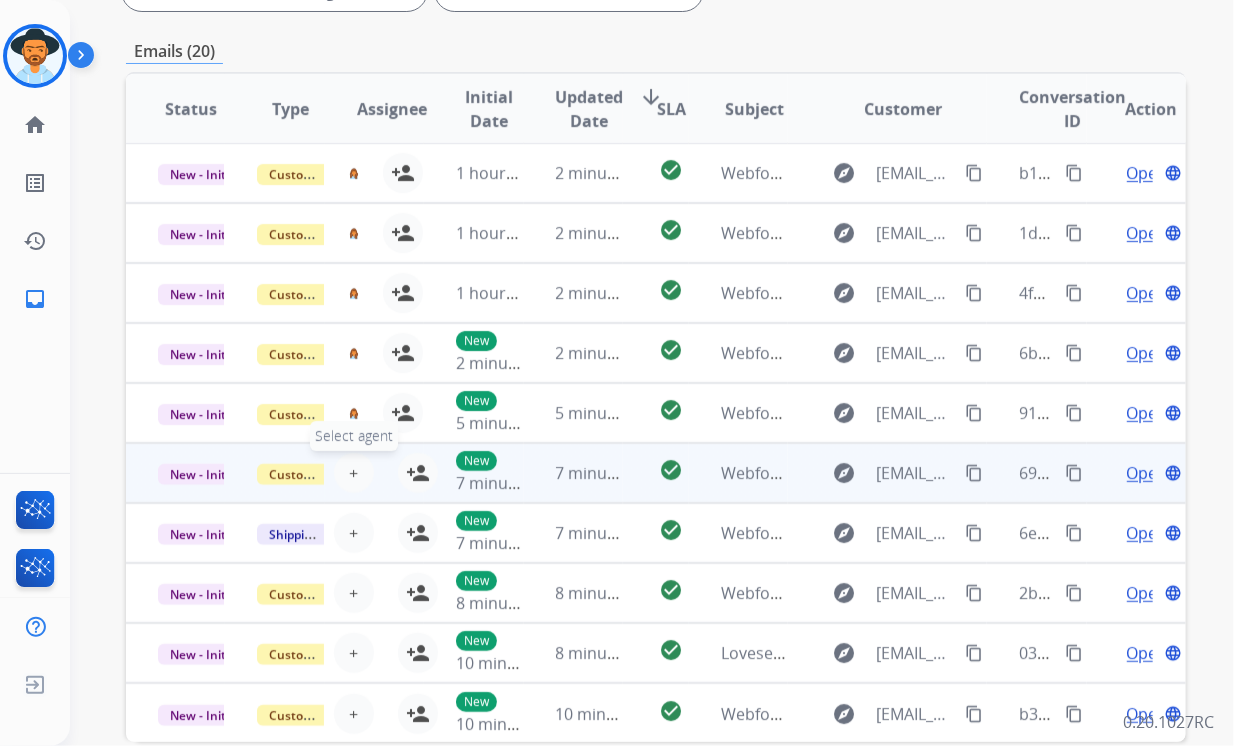 click on "+" at bounding box center (353, 473) 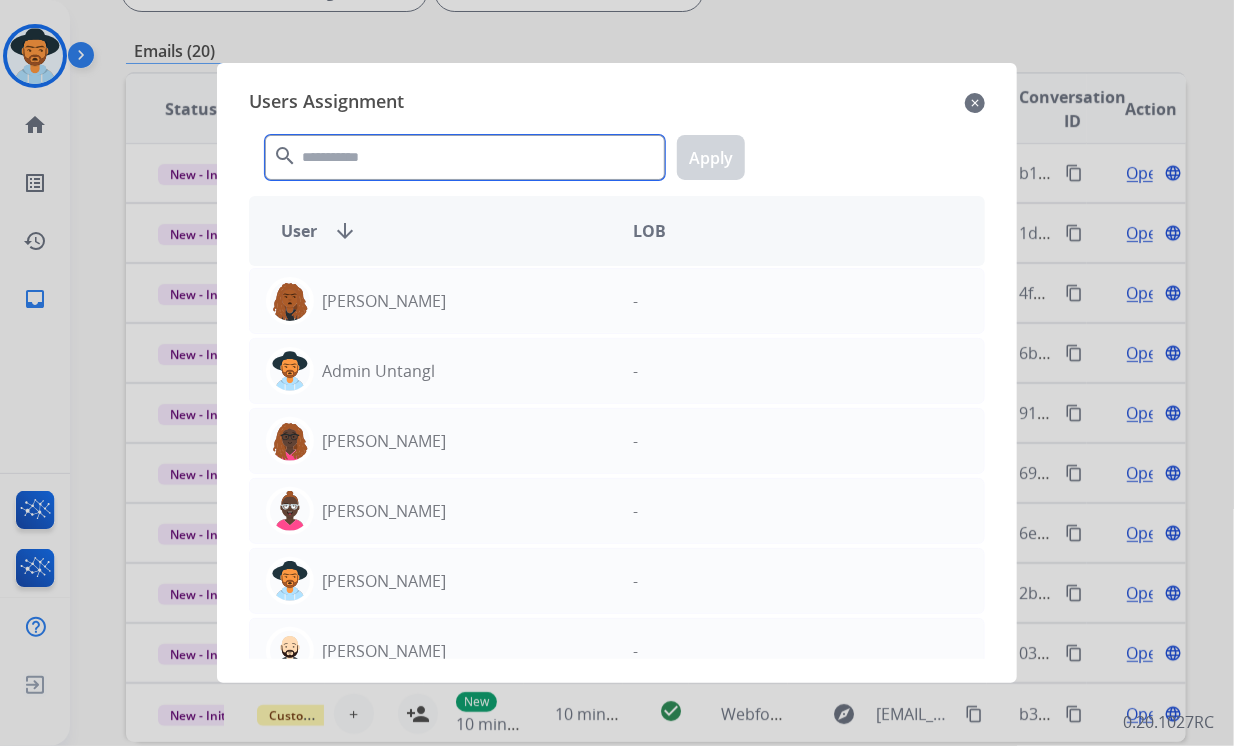 click 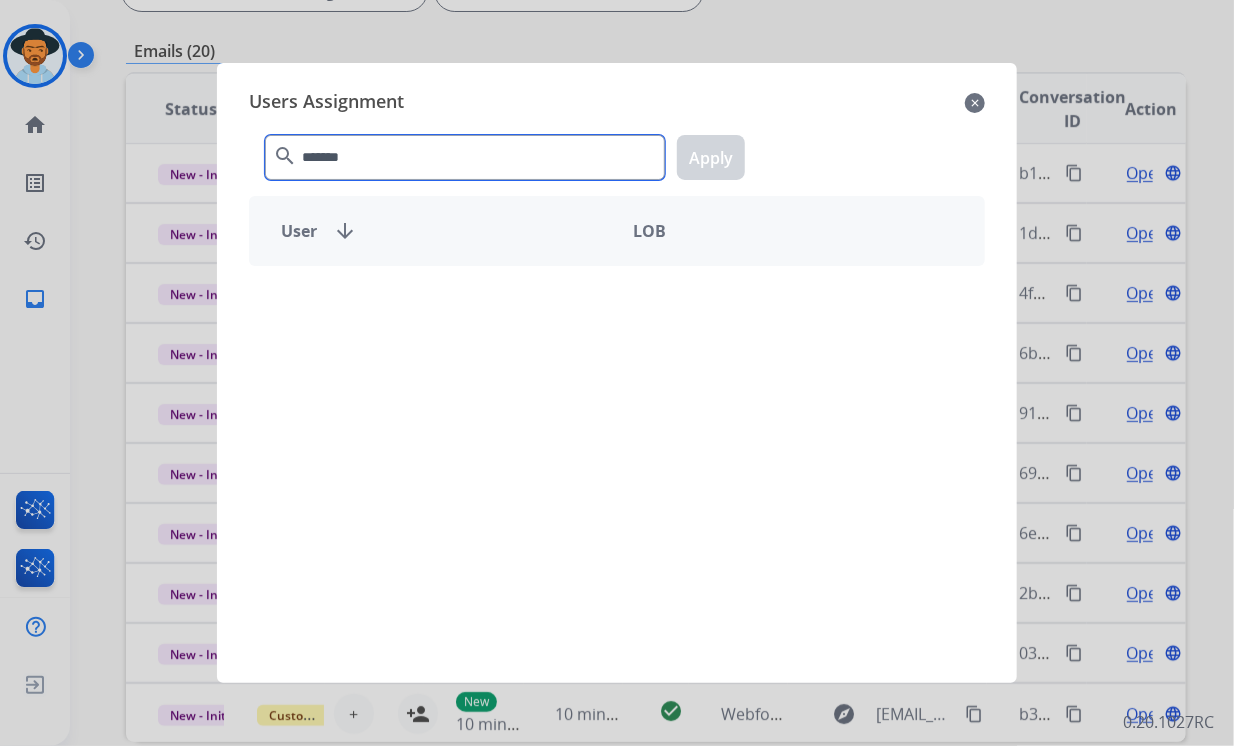 click on "*******" 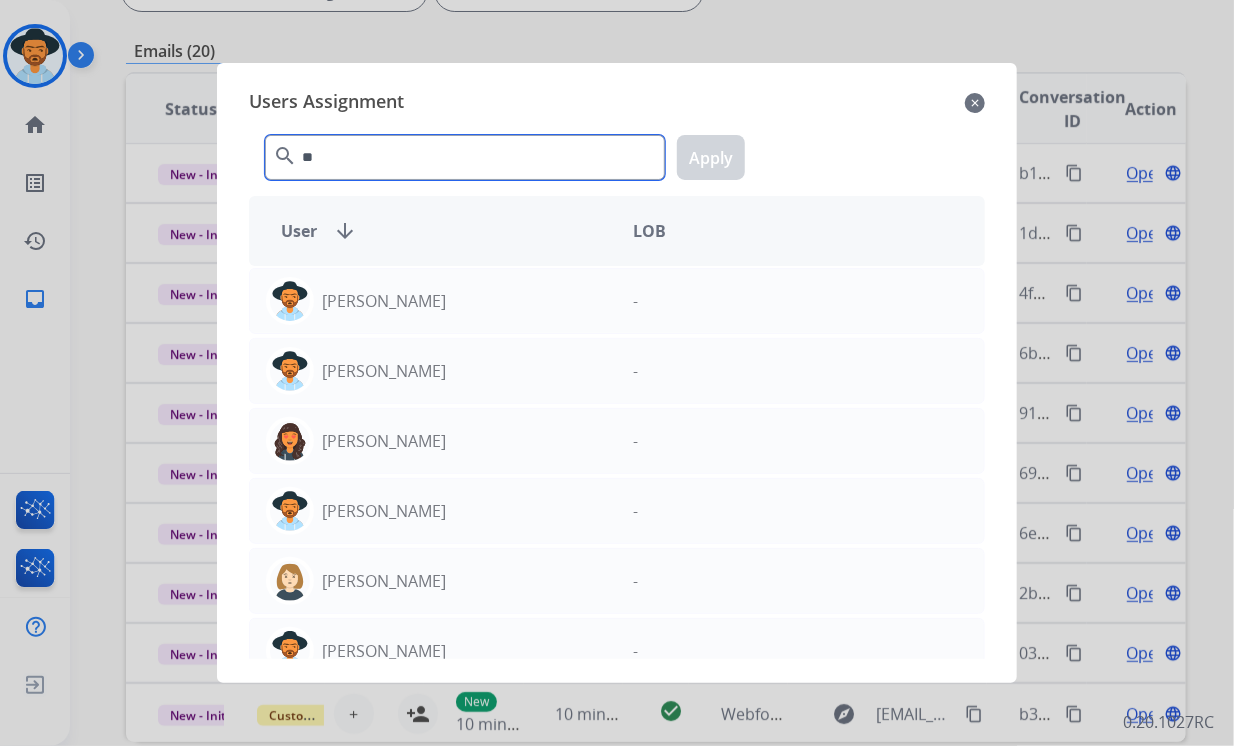 type on "***" 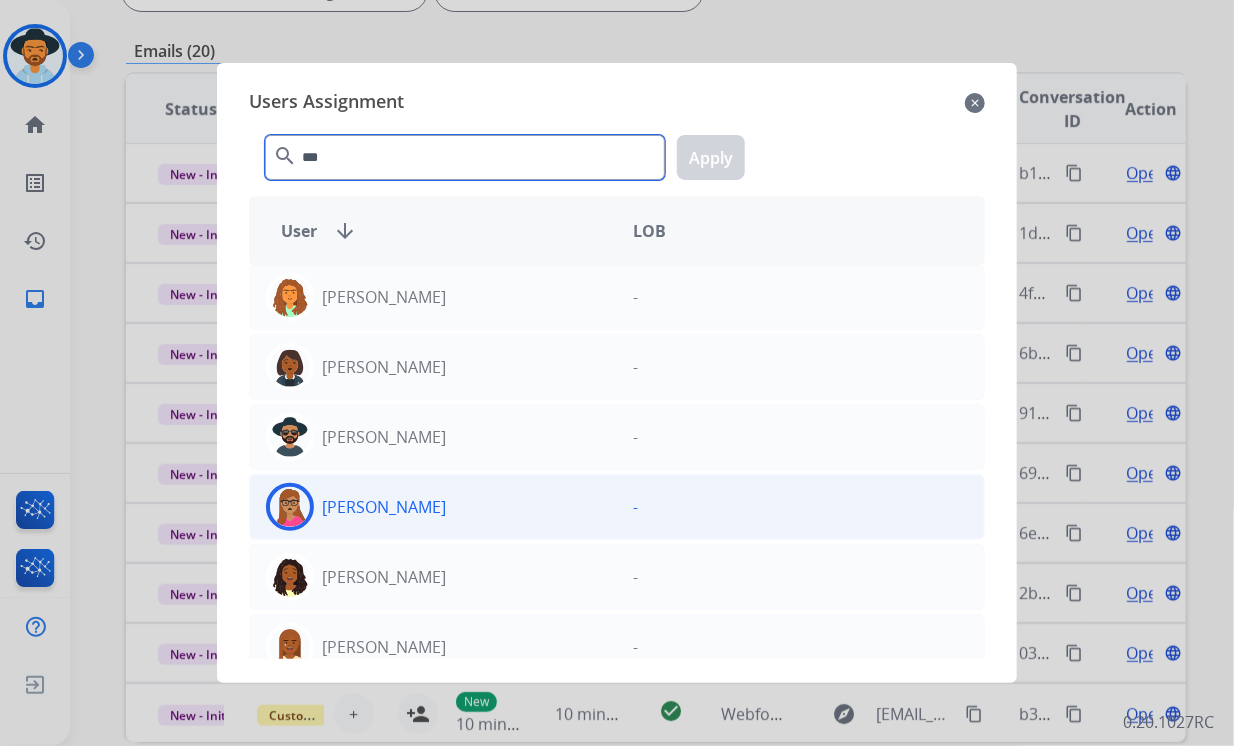 scroll, scrollTop: 0, scrollLeft: 0, axis: both 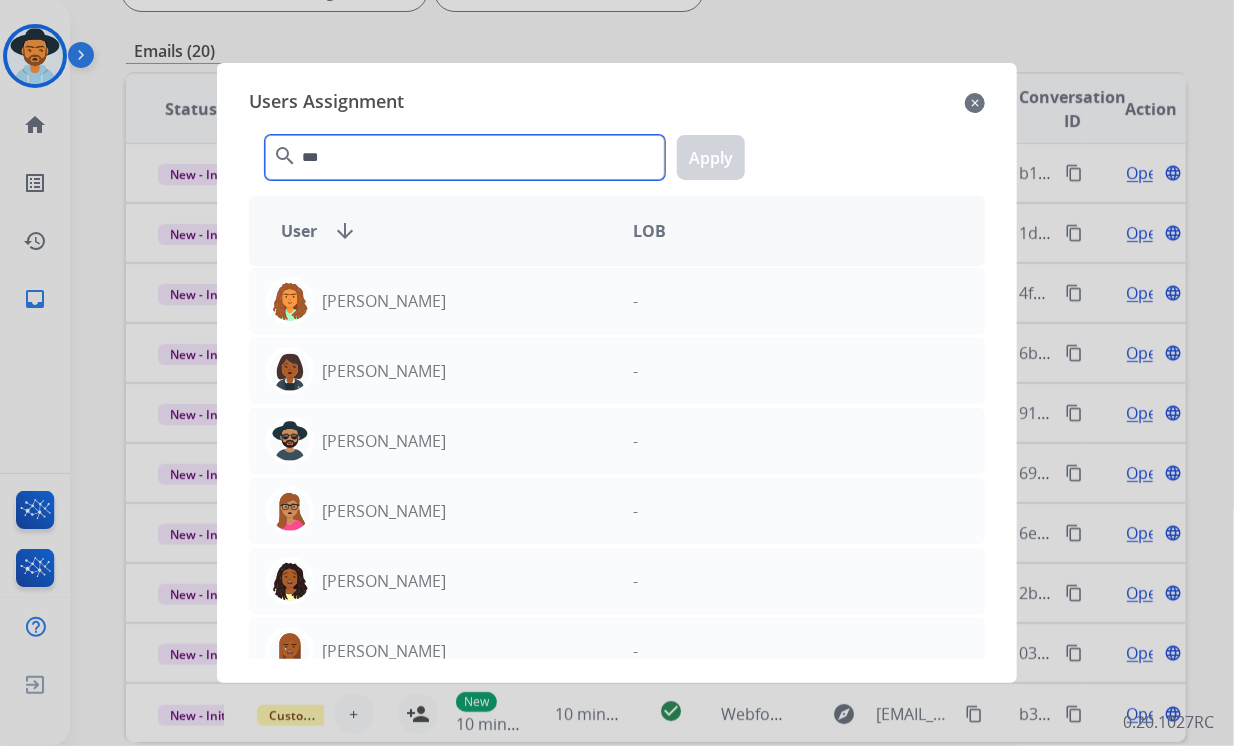 drag, startPoint x: 452, startPoint y: 165, endPoint x: 162, endPoint y: 157, distance: 290.11032 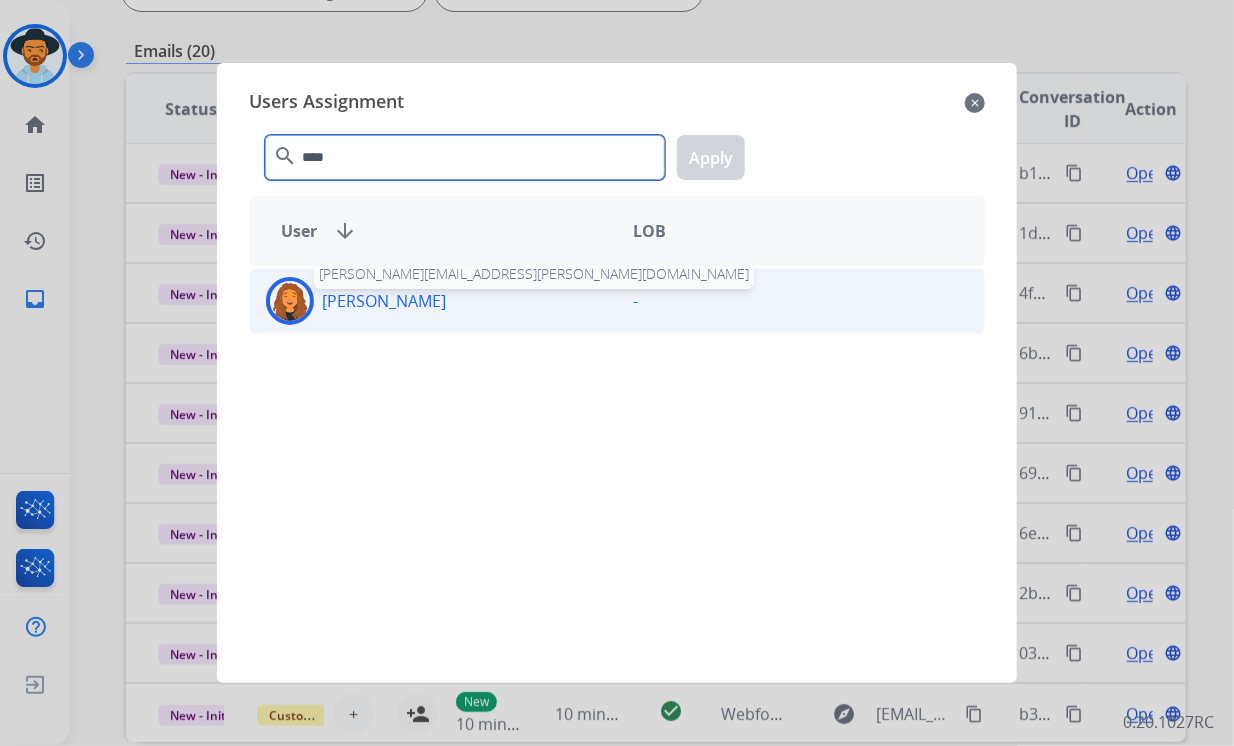 type on "****" 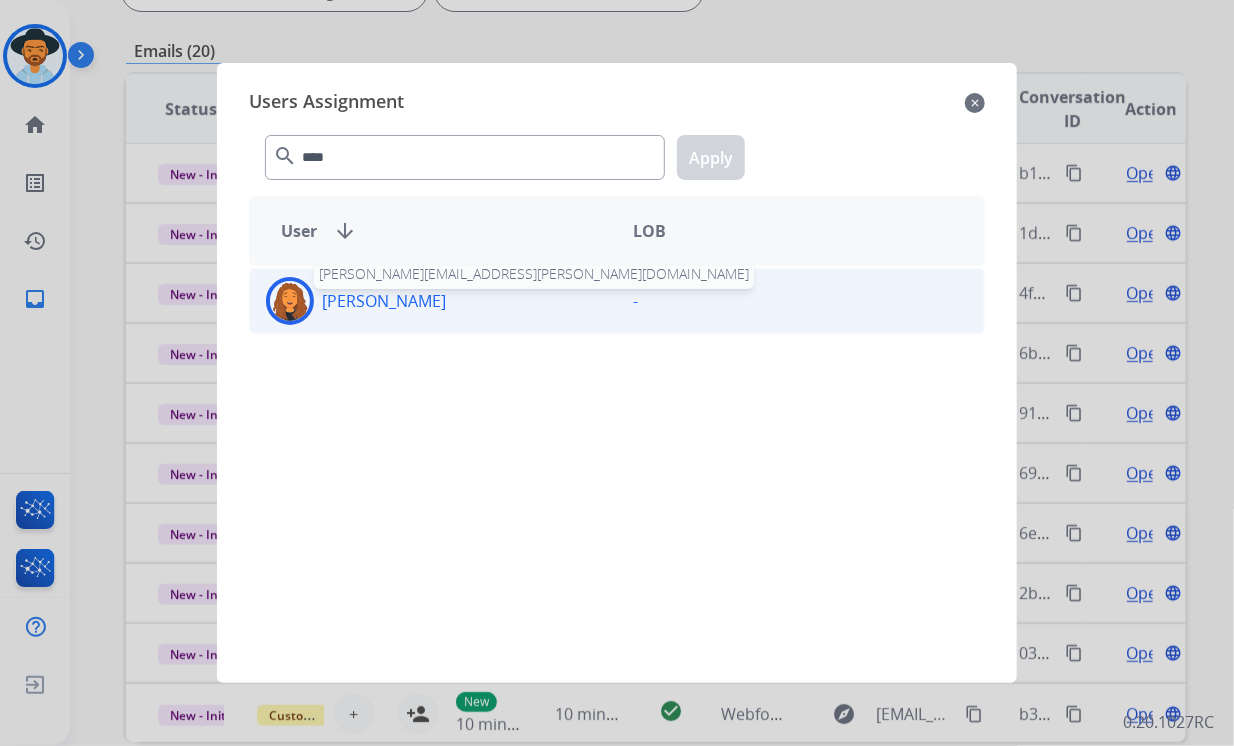 click on "[PERSON_NAME]" 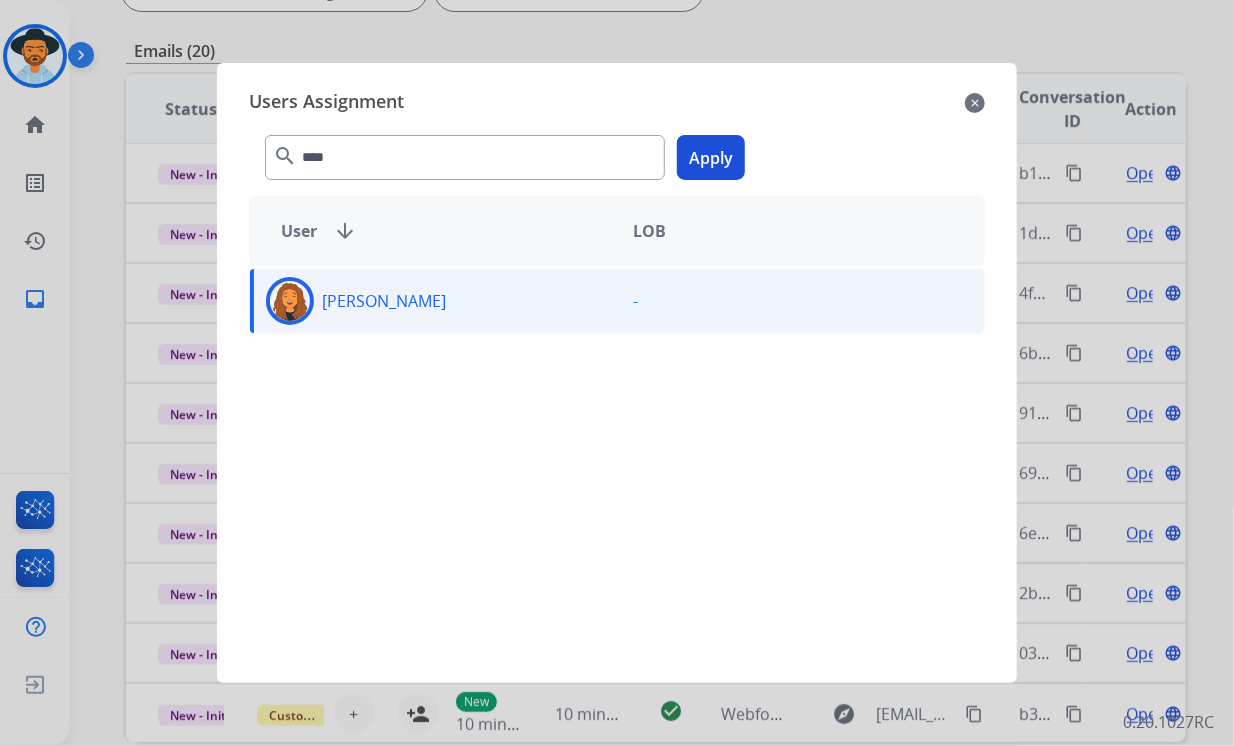 click on "Apply" 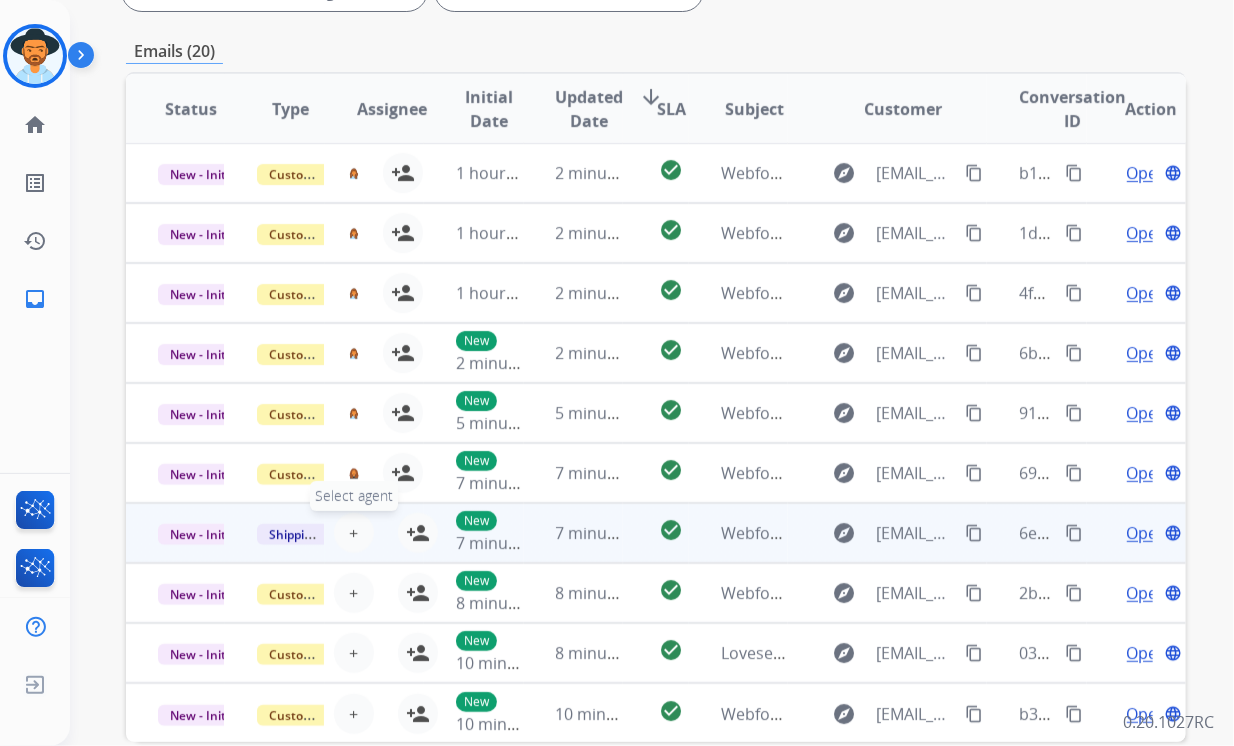 click on "+" at bounding box center [353, 533] 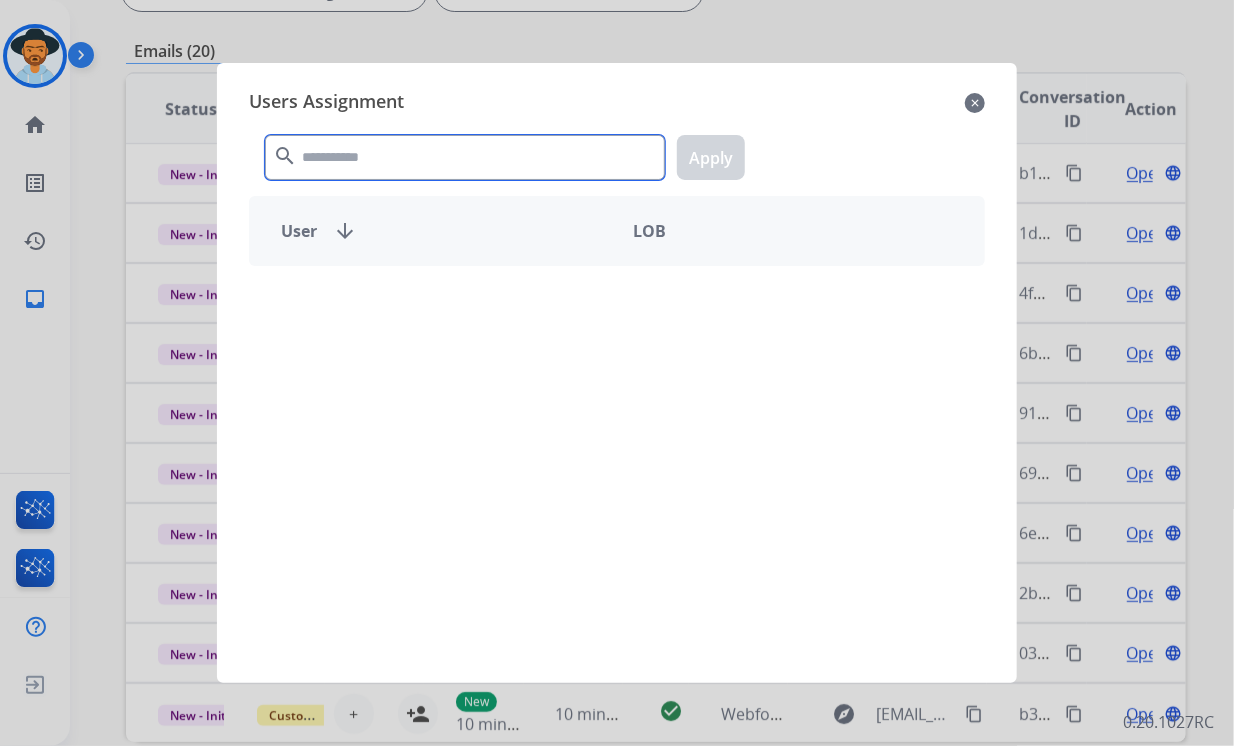 click 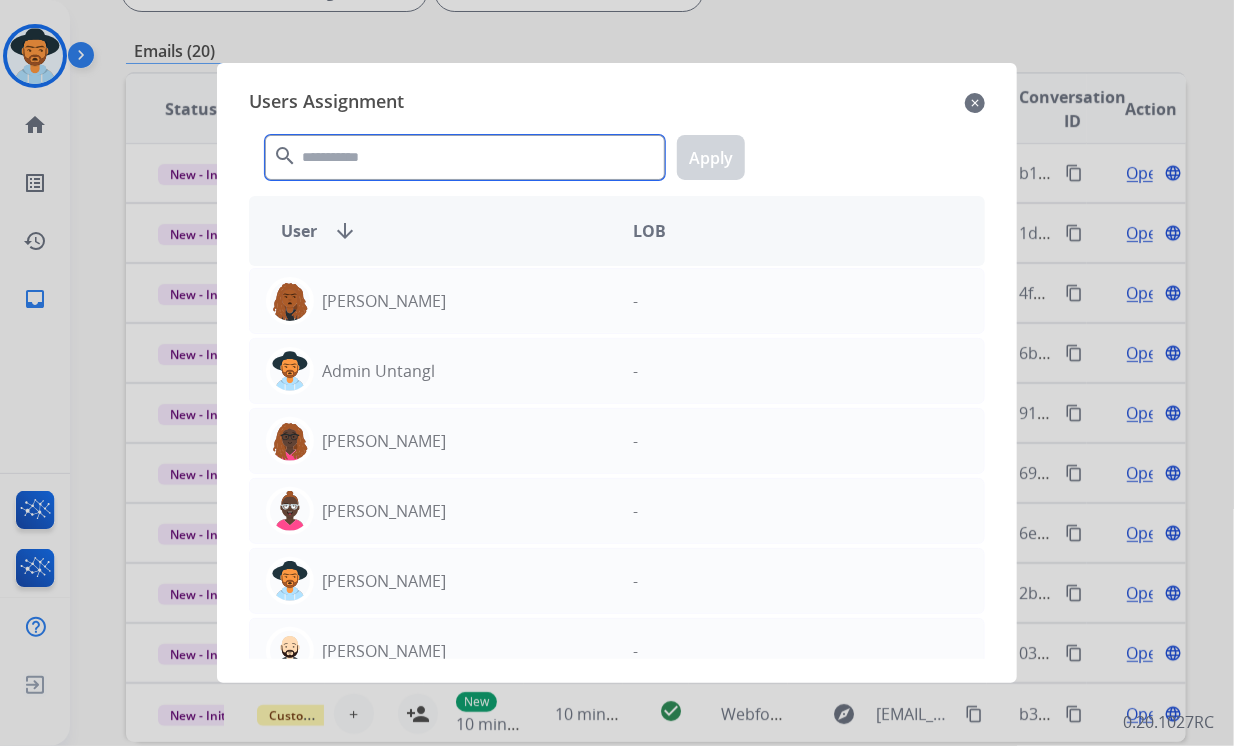click 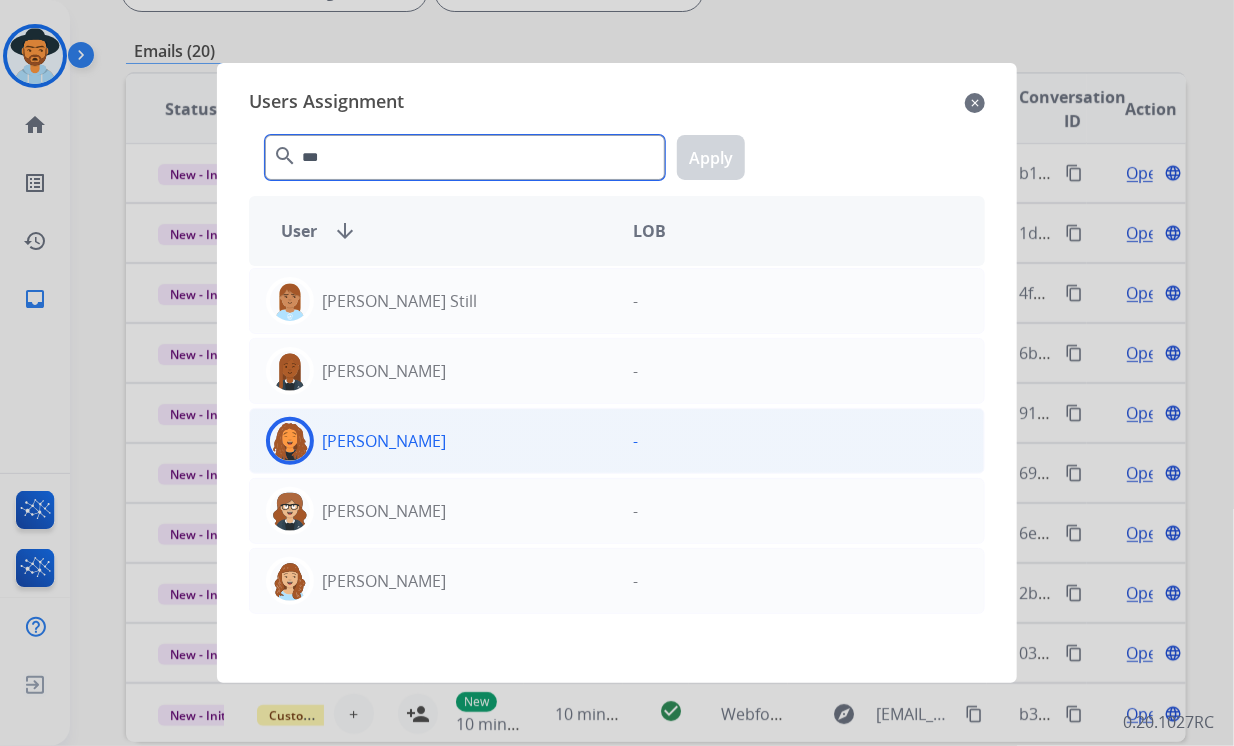 type on "***" 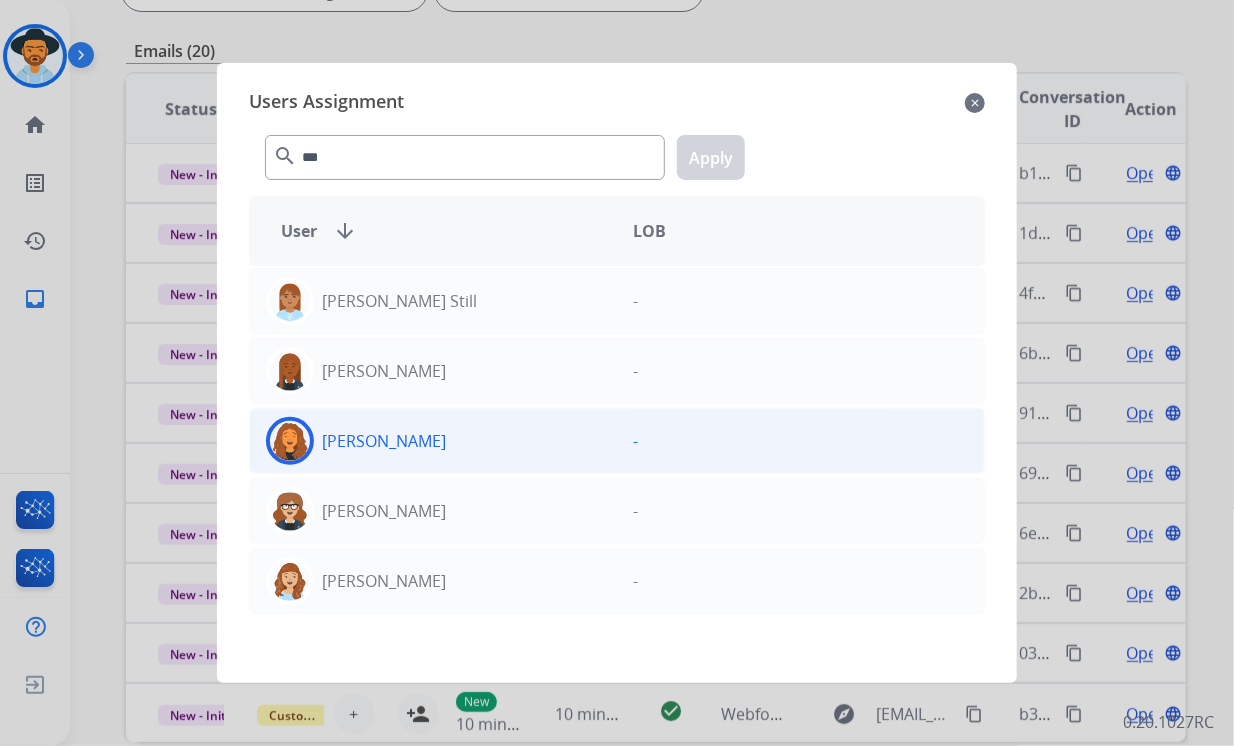 click on "[PERSON_NAME]" 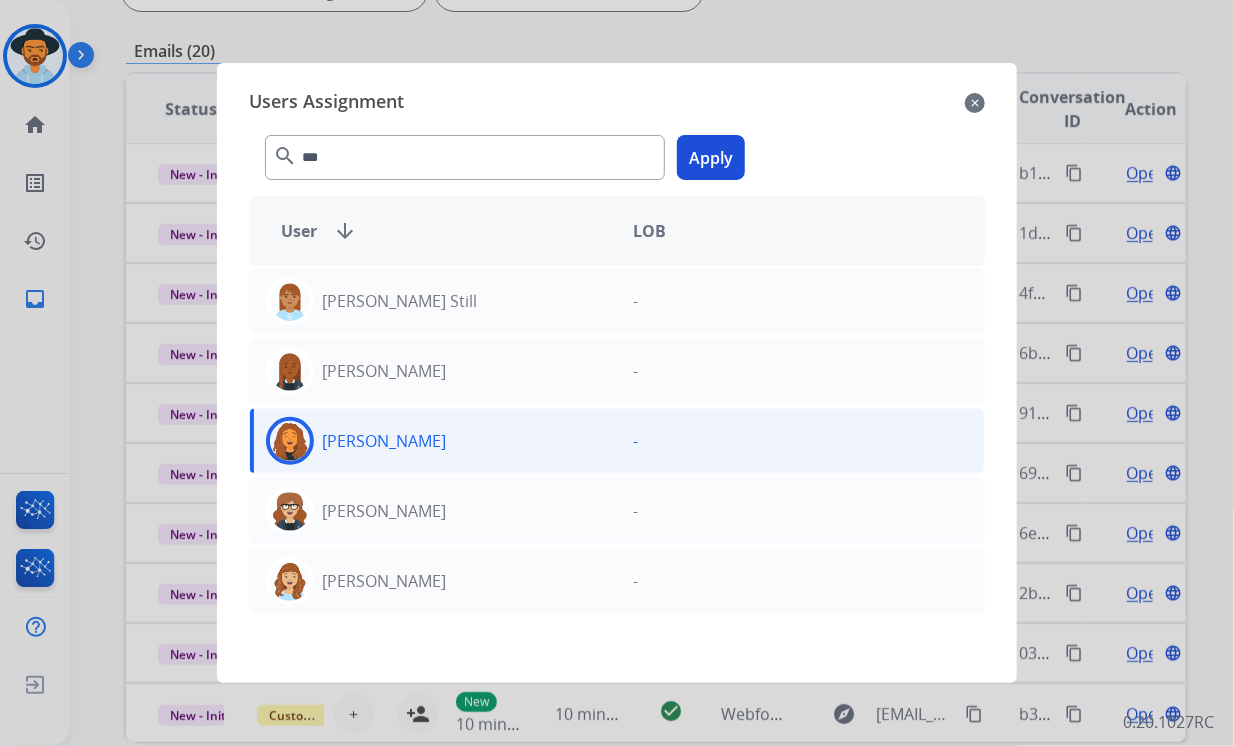 click on "Apply" 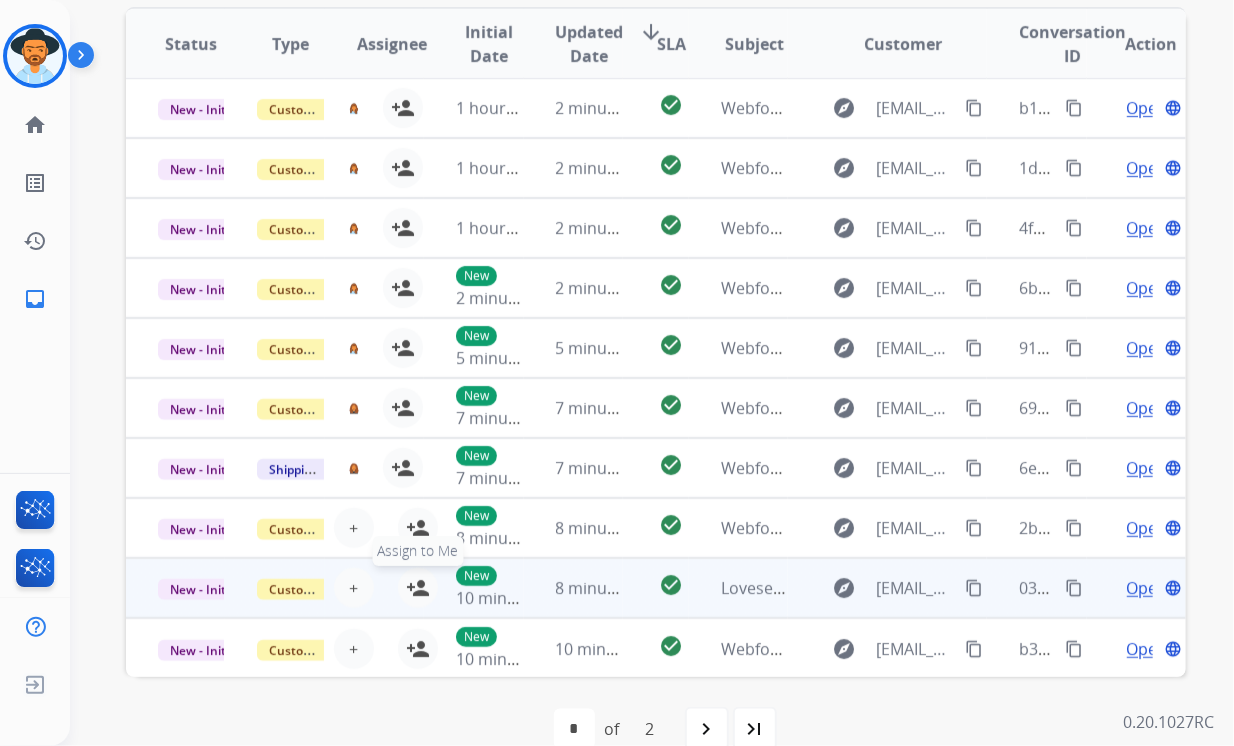 scroll, scrollTop: 584, scrollLeft: 0, axis: vertical 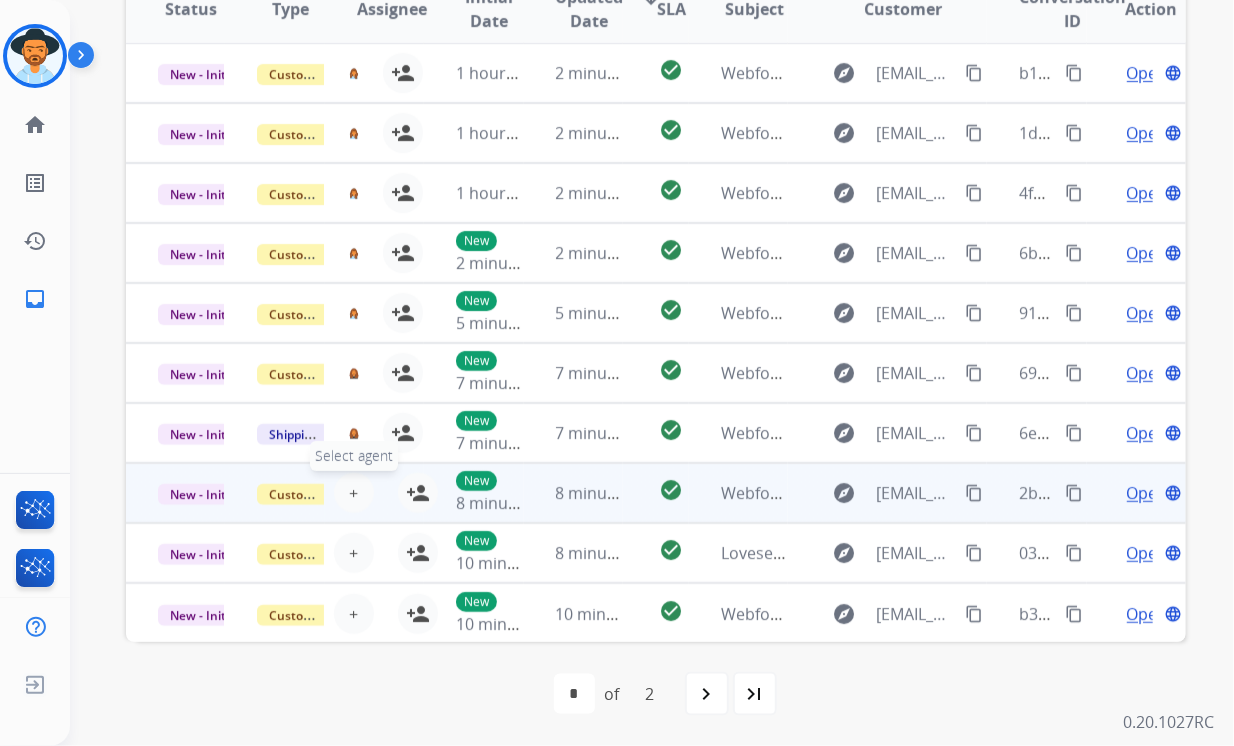 click on "+ Select agent" at bounding box center [354, 493] 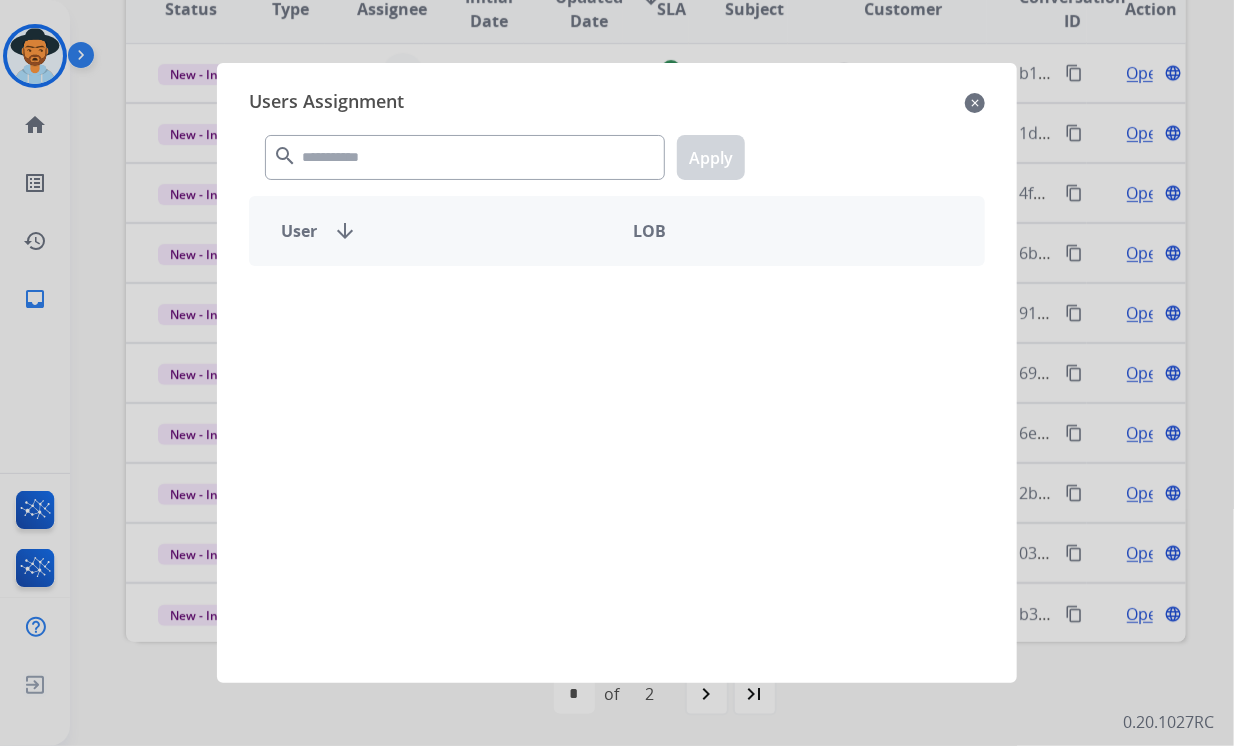 click on "search  Apply" 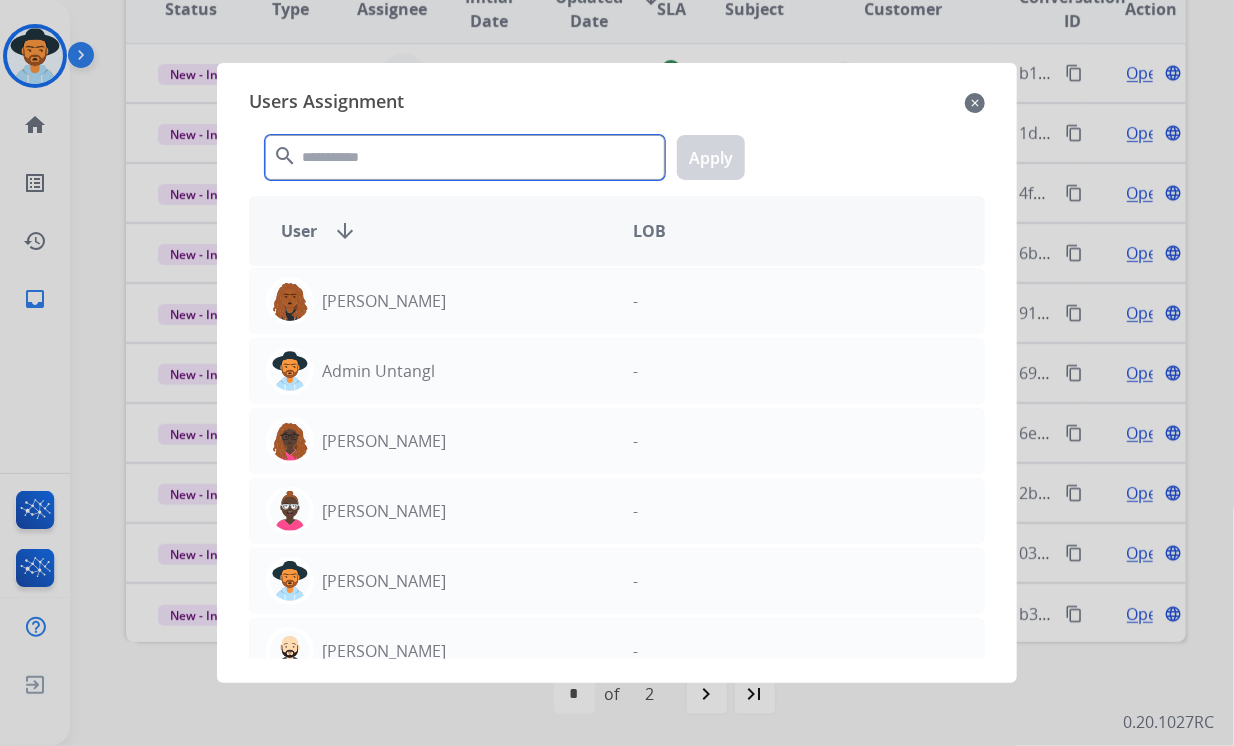 click 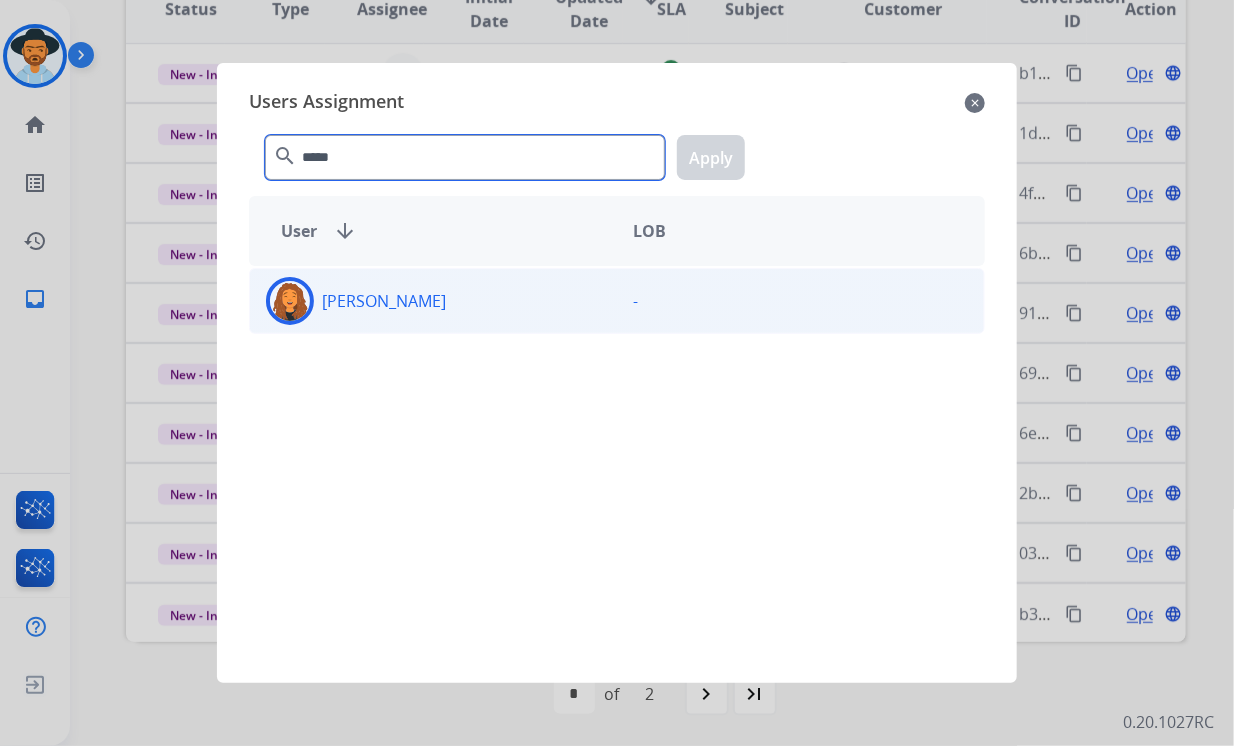 type on "*****" 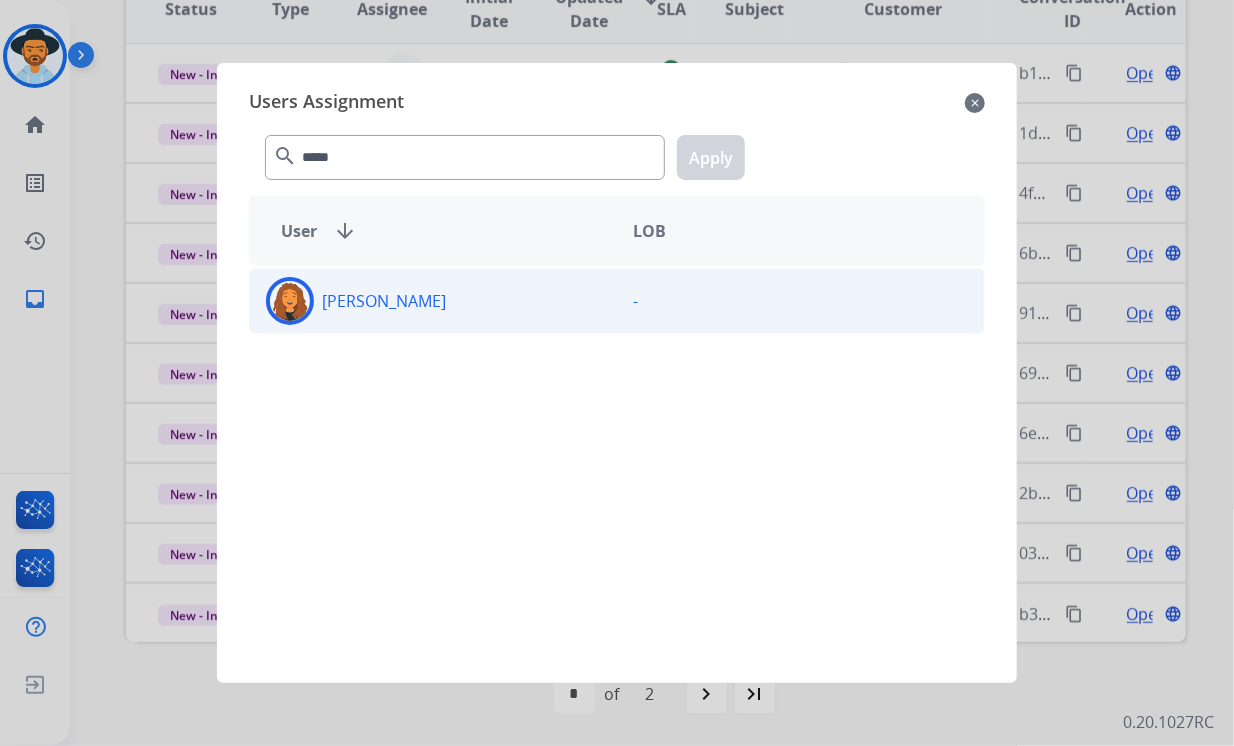 click on "[PERSON_NAME]" 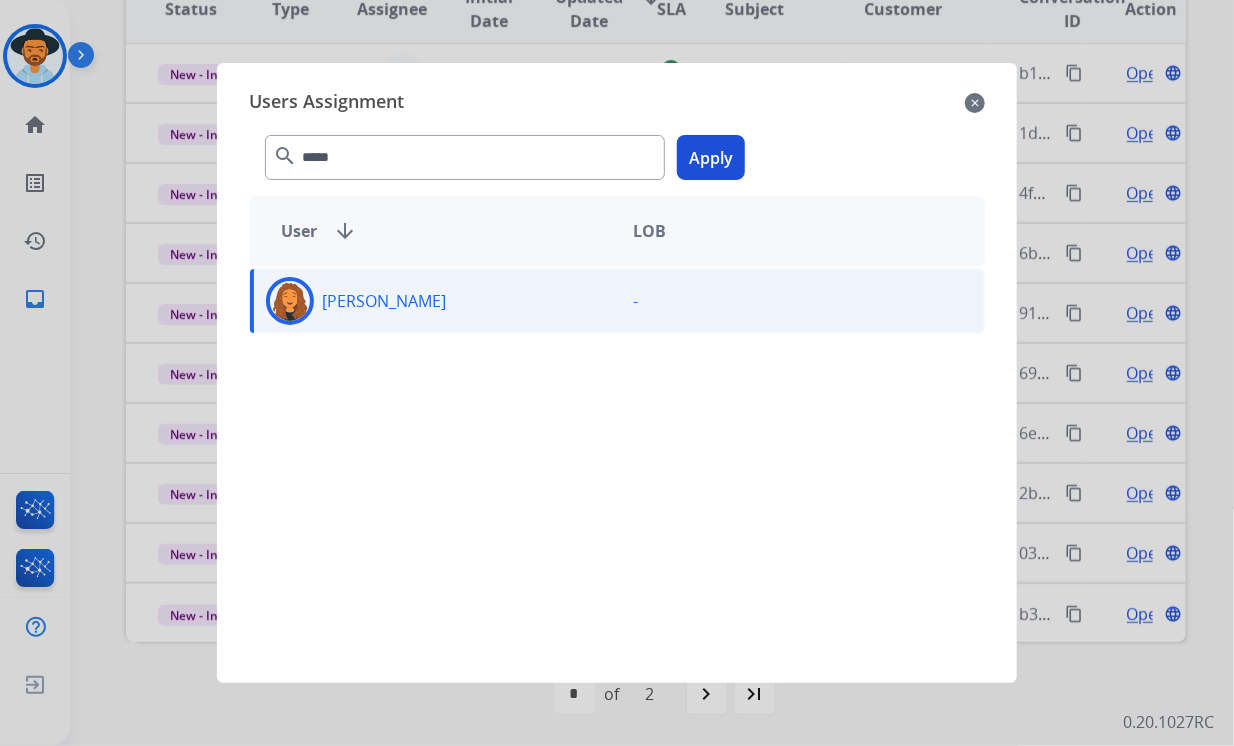 click on "Apply" 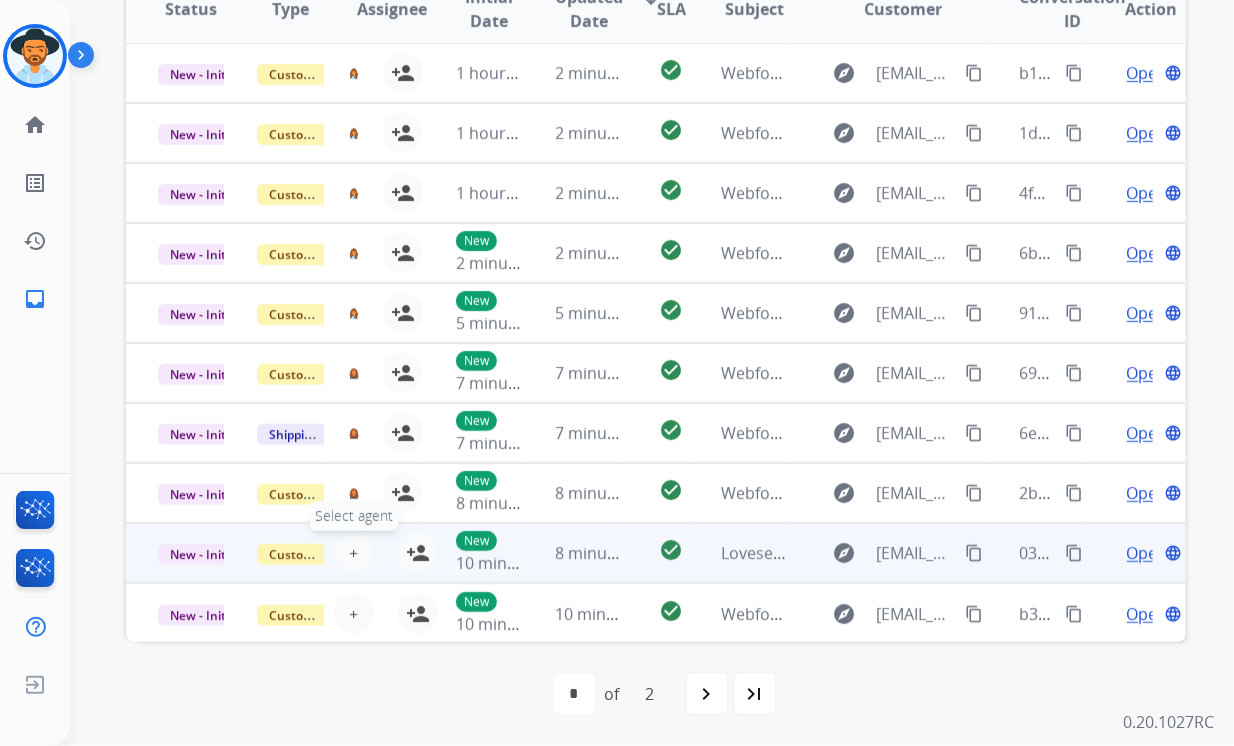 click on "+" at bounding box center (353, 553) 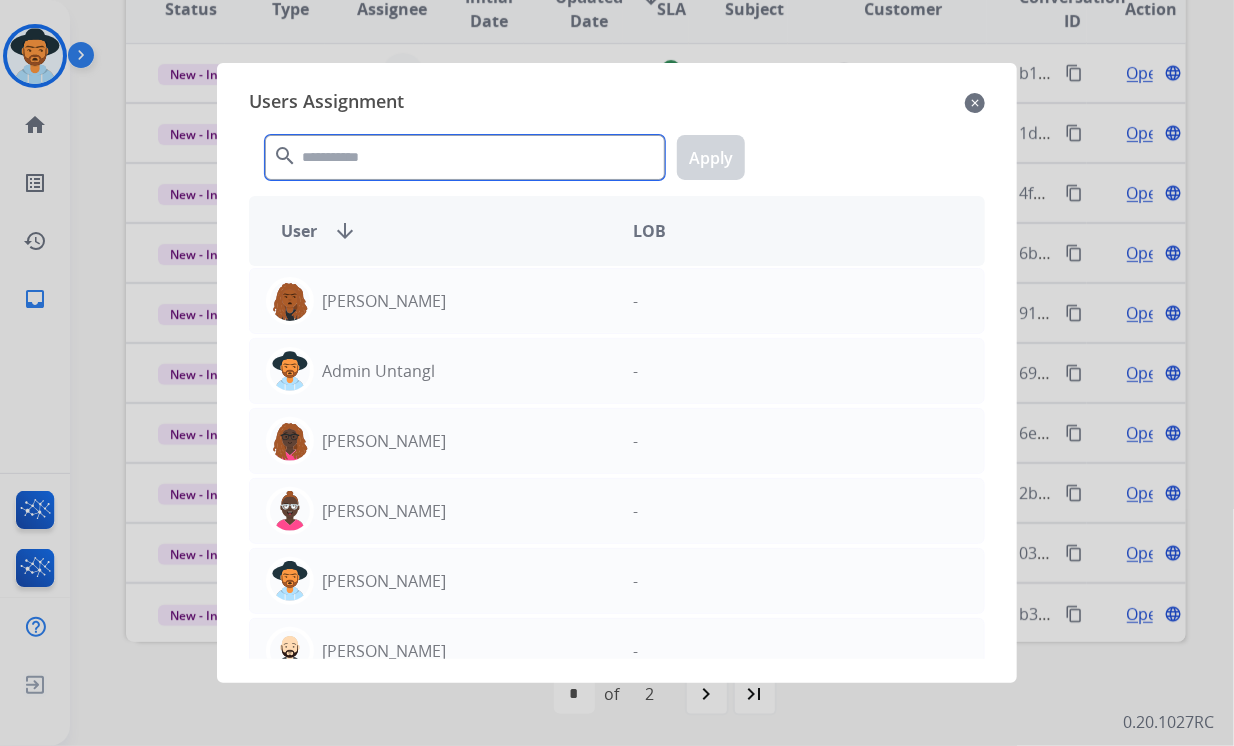 click 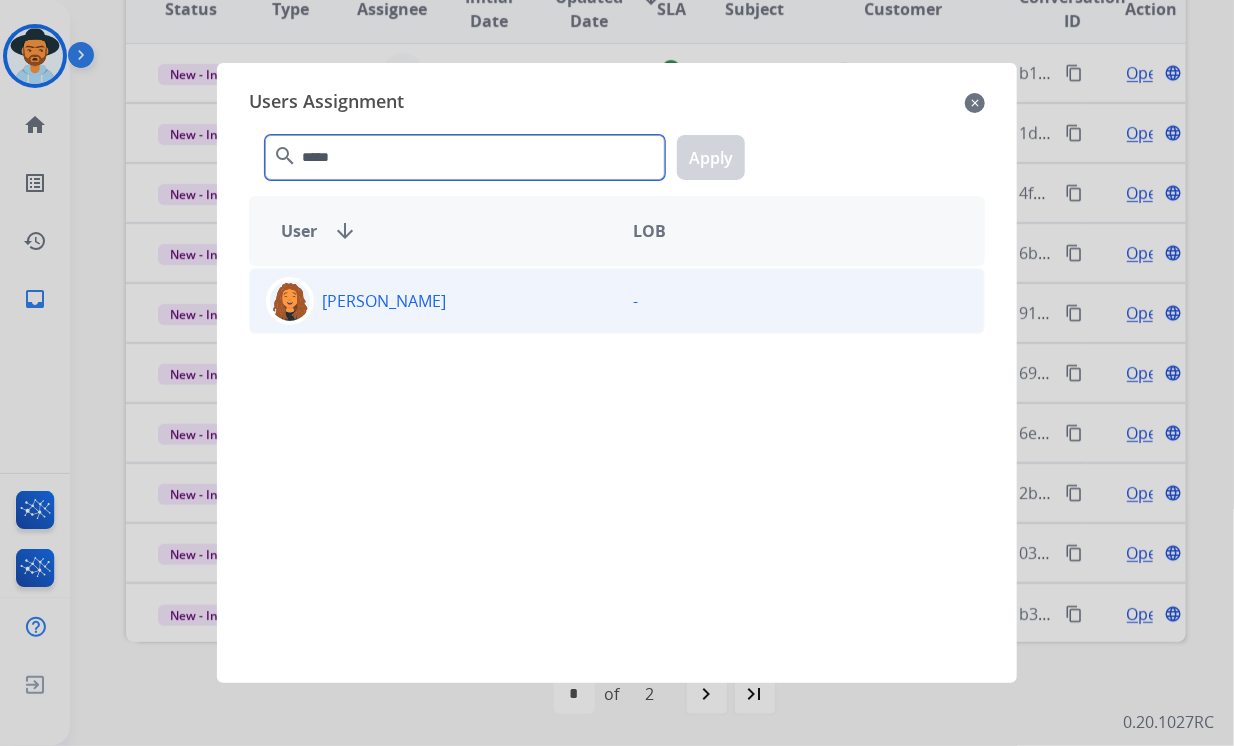 type on "*****" 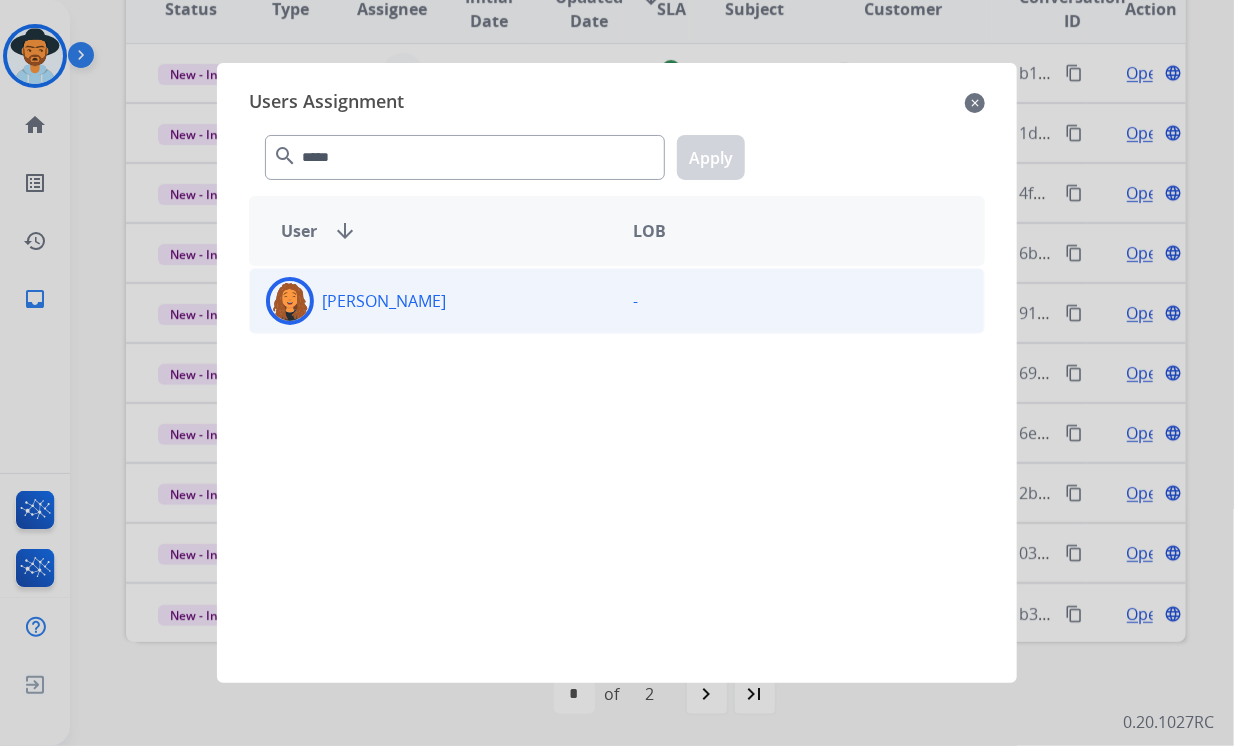 click on "[PERSON_NAME]" 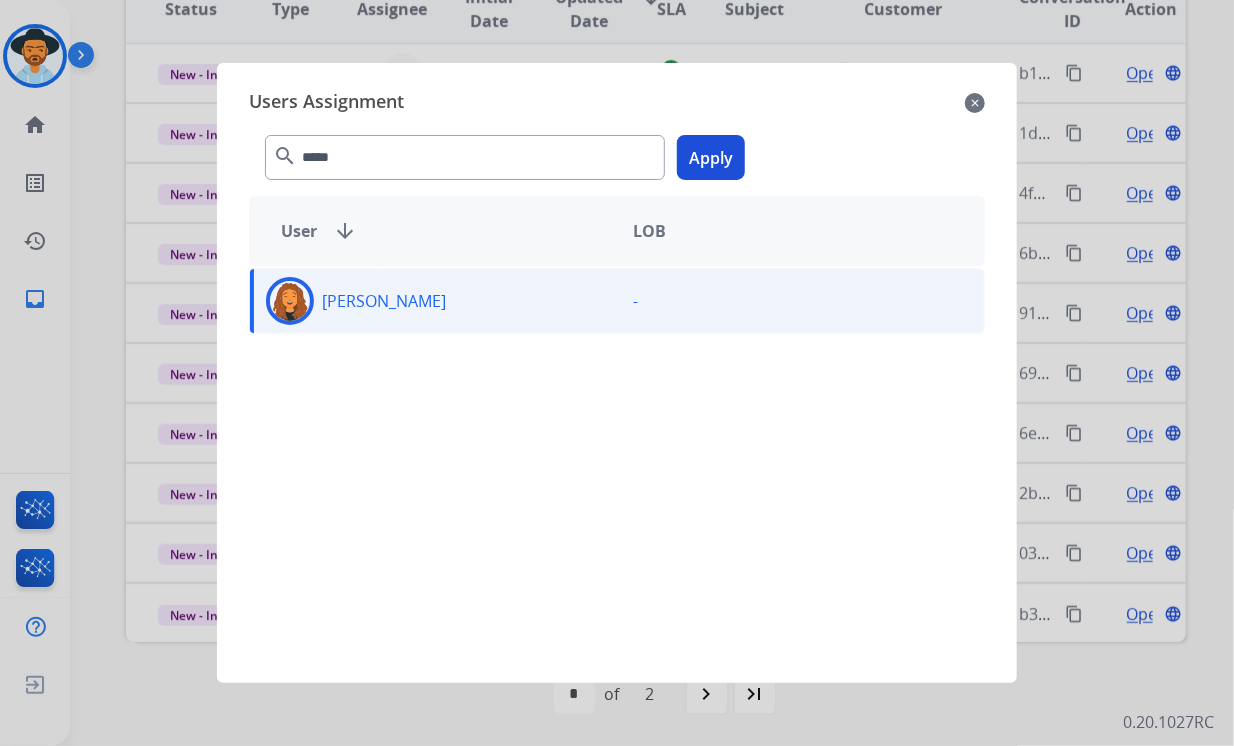 click on "Apply" 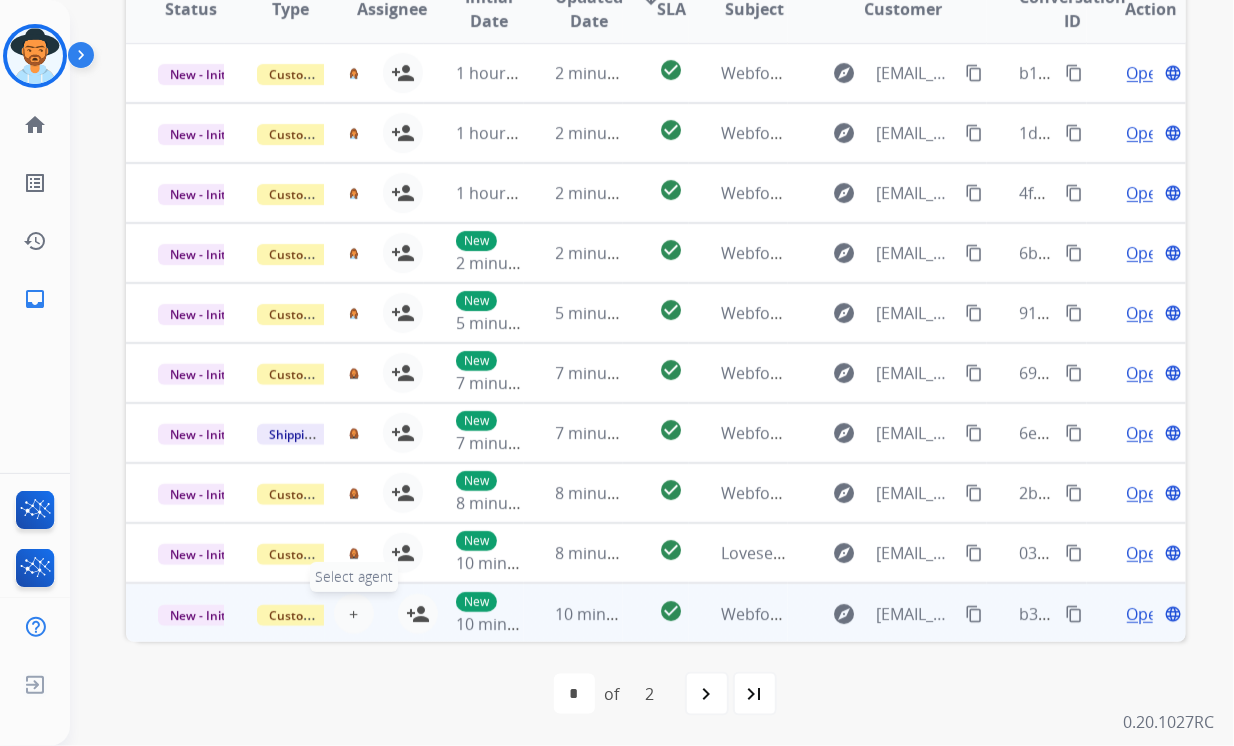 click on "+ Select agent" at bounding box center (354, 614) 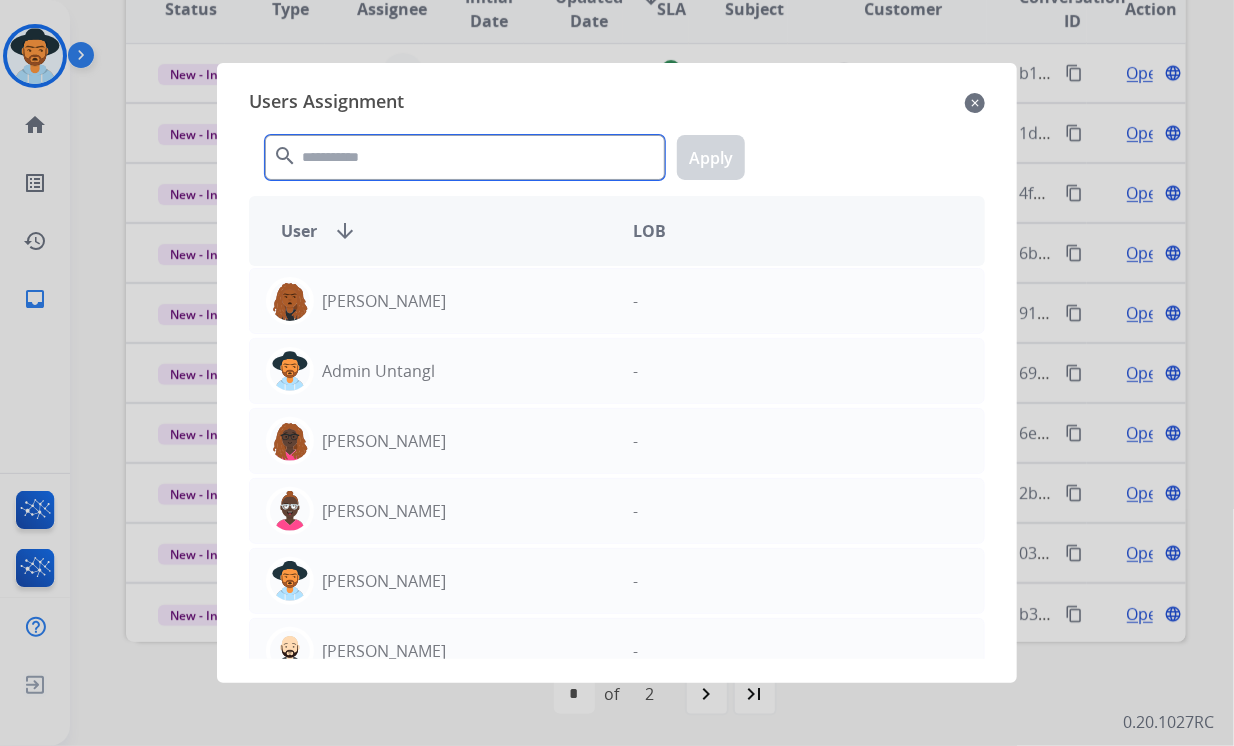 click 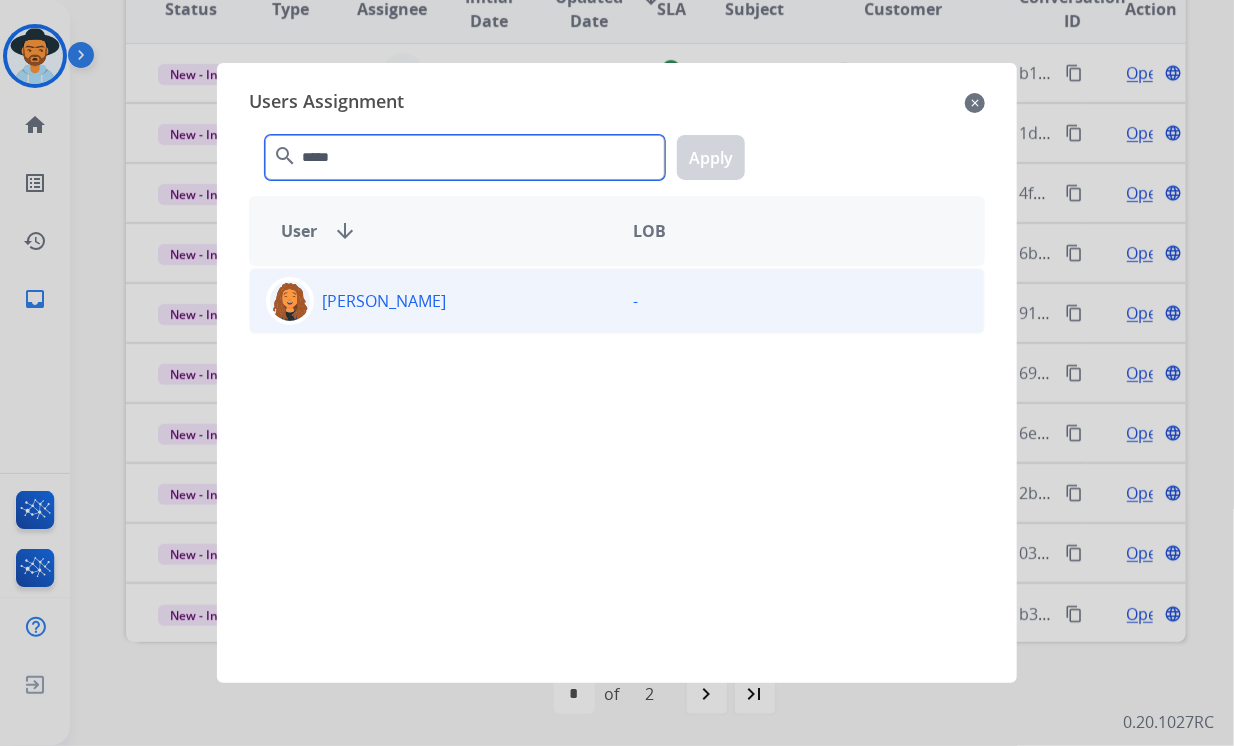 type on "*****" 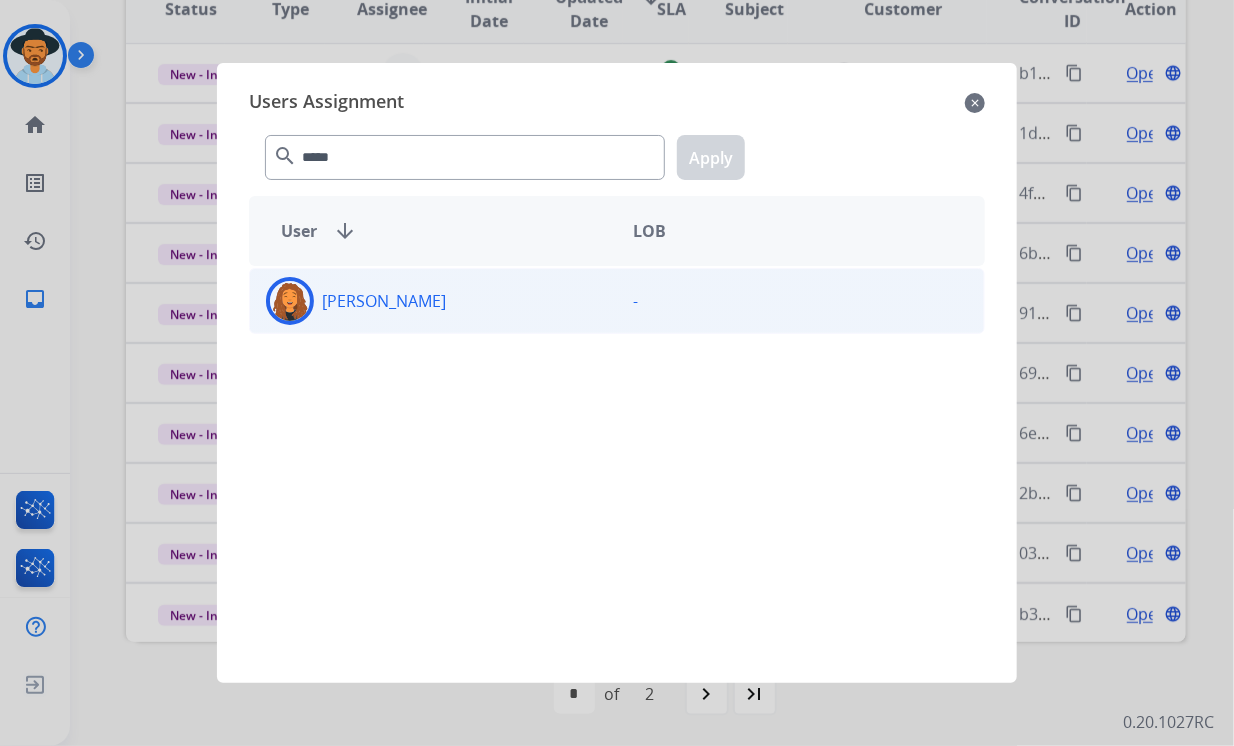click on "-" 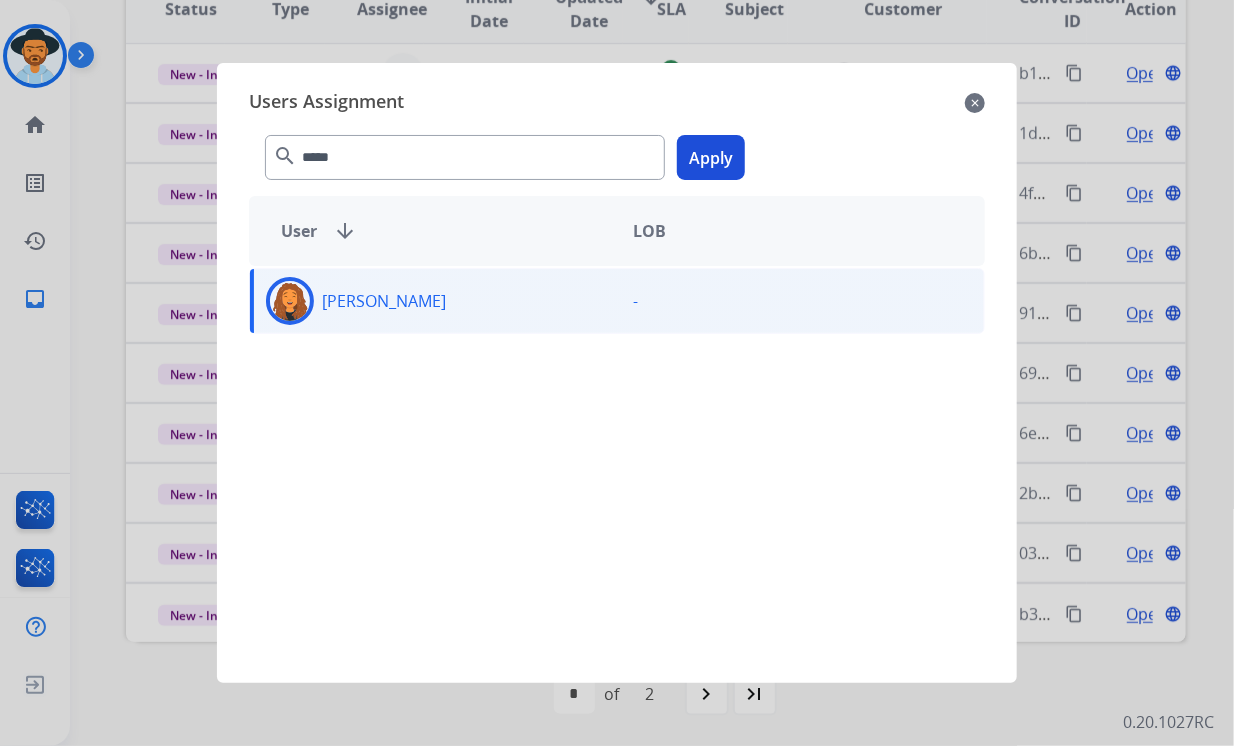 click on "Apply" 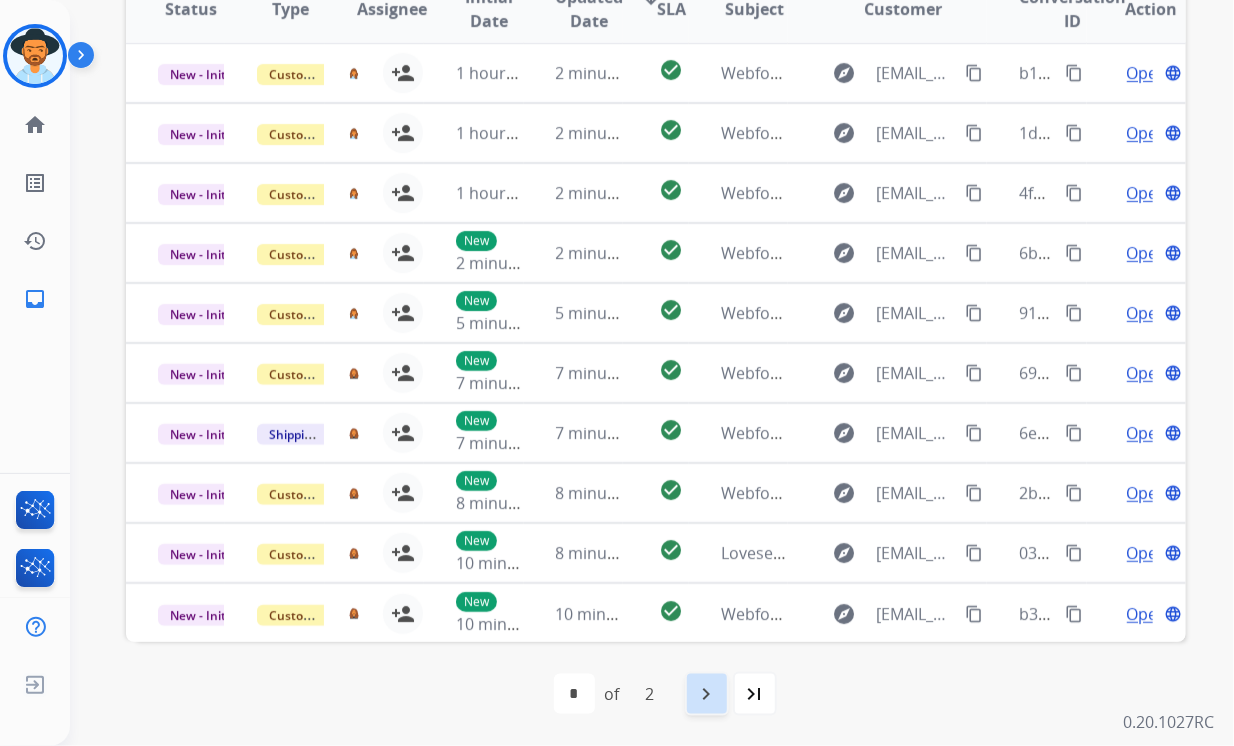 click on "navigate_next" at bounding box center [707, 694] 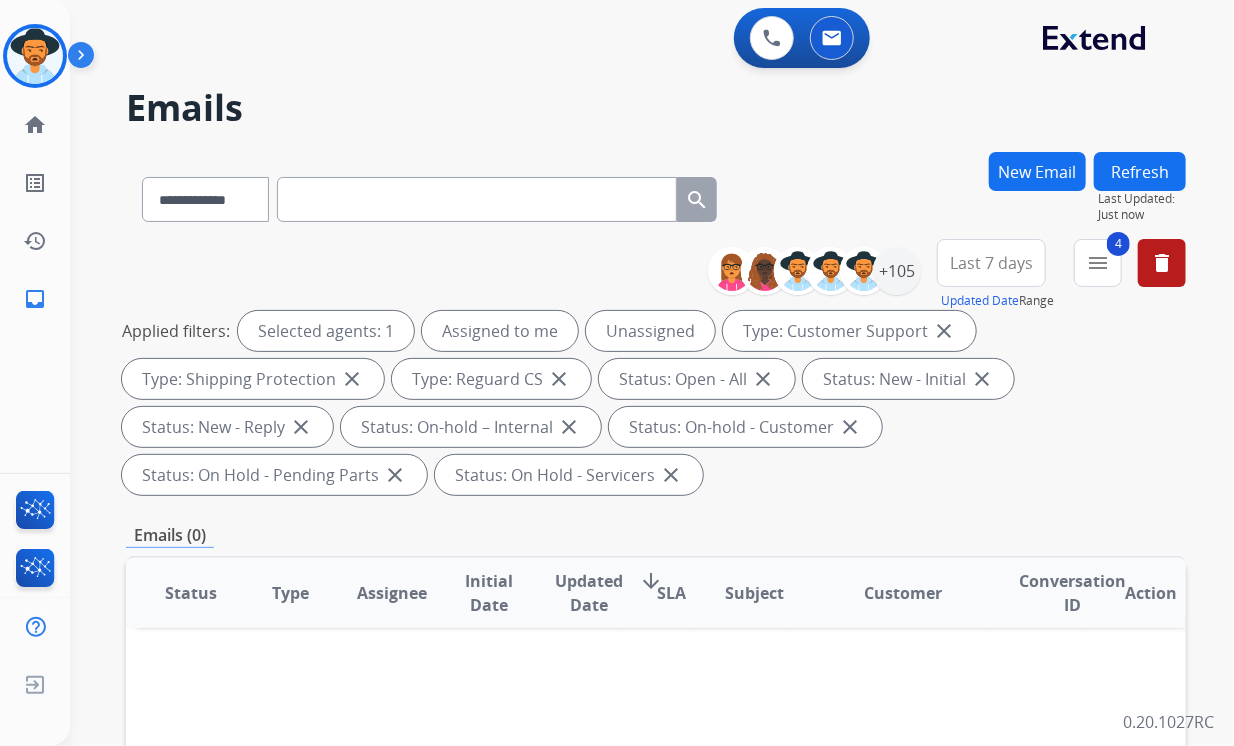 scroll, scrollTop: 0, scrollLeft: 0, axis: both 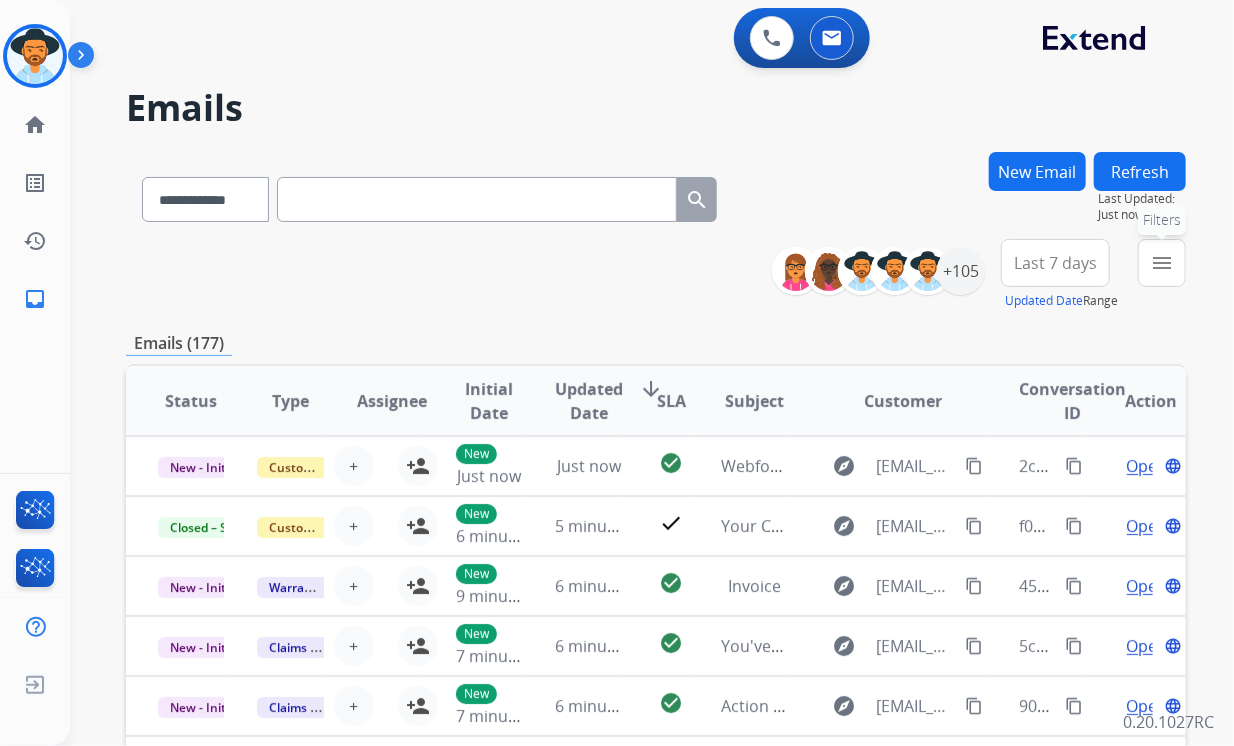 click on "menu  Filters" at bounding box center [1162, 263] 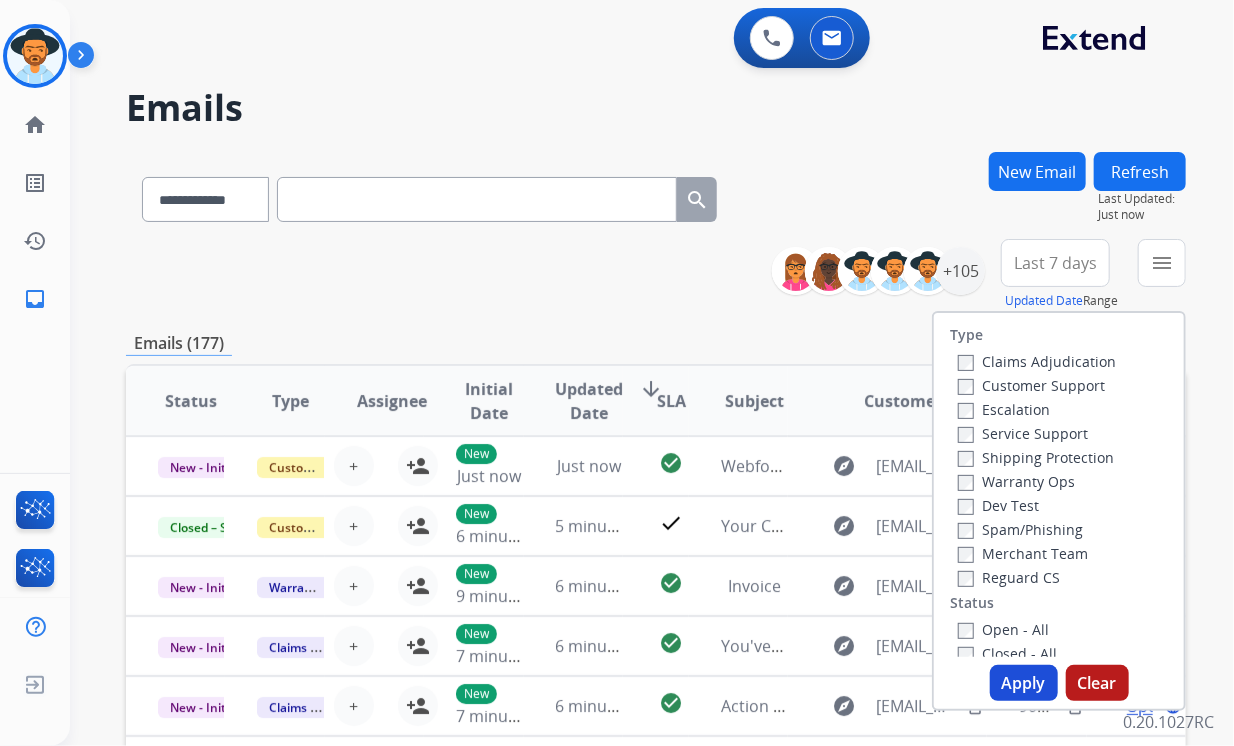 click on "Customer Support" at bounding box center (1031, 385) 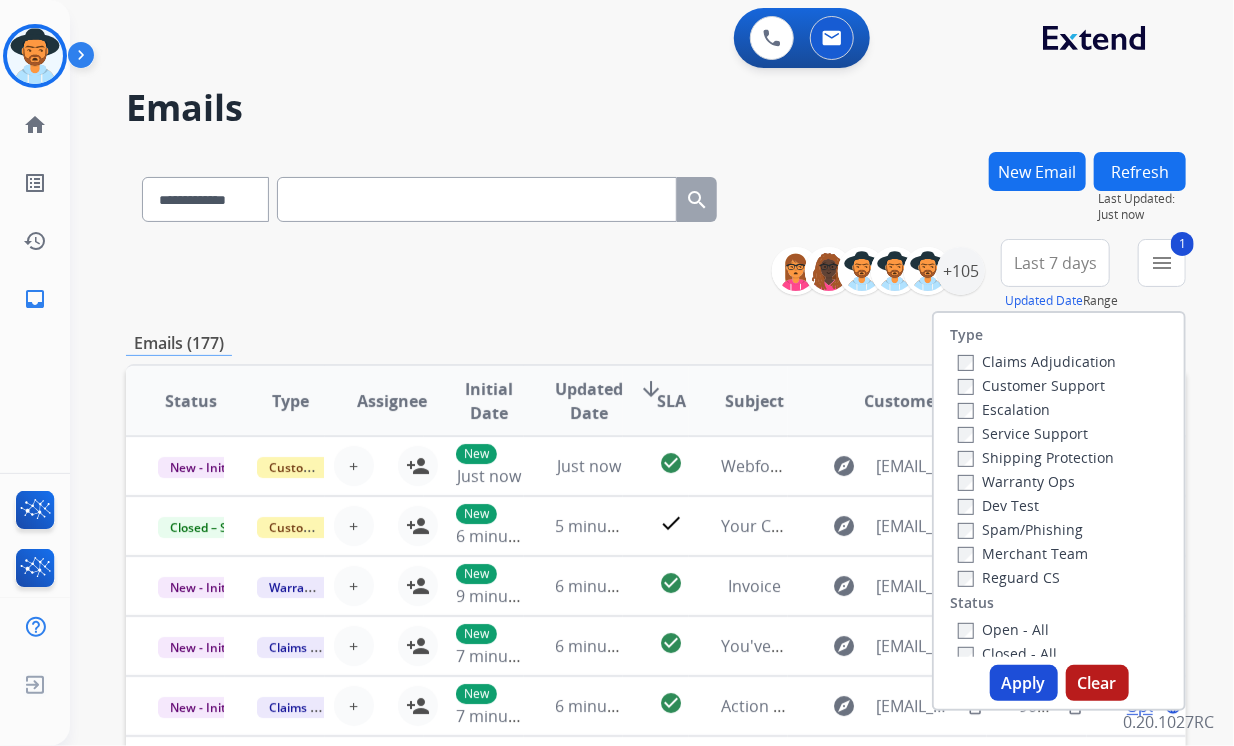 click on "Shipping Protection" at bounding box center [1036, 457] 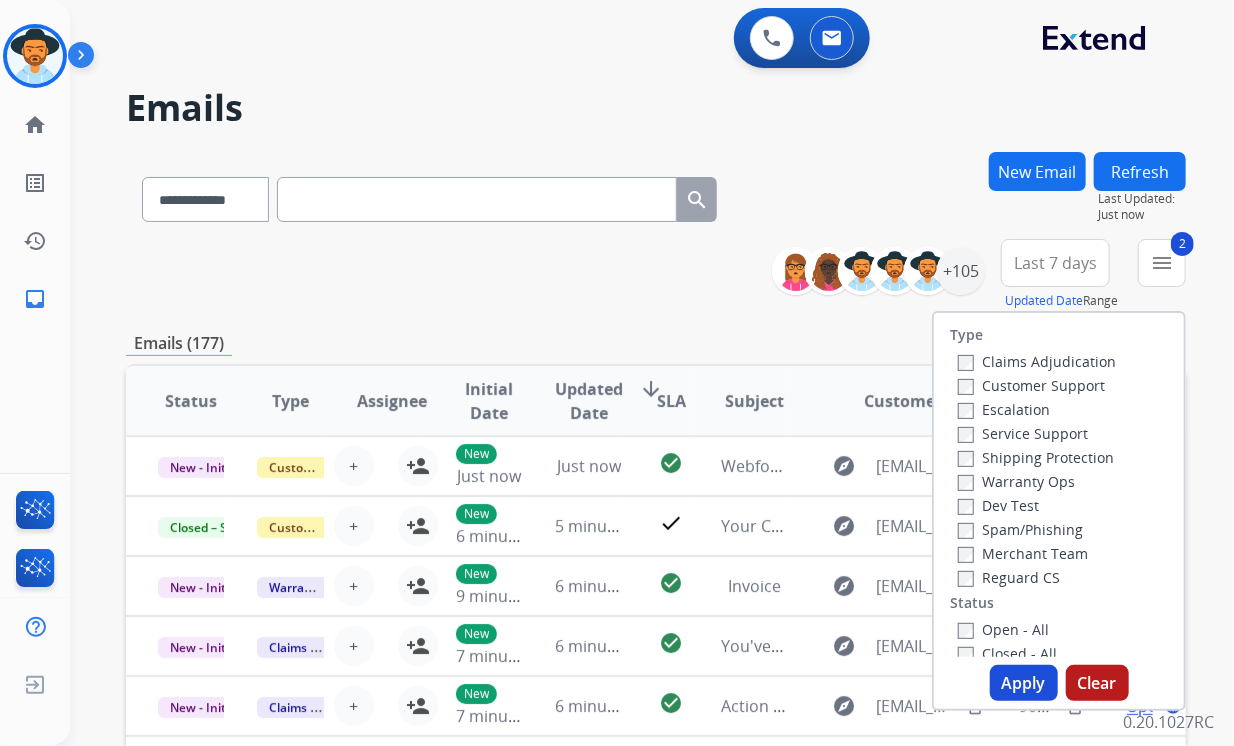 click on "Reguard CS" at bounding box center [1009, 577] 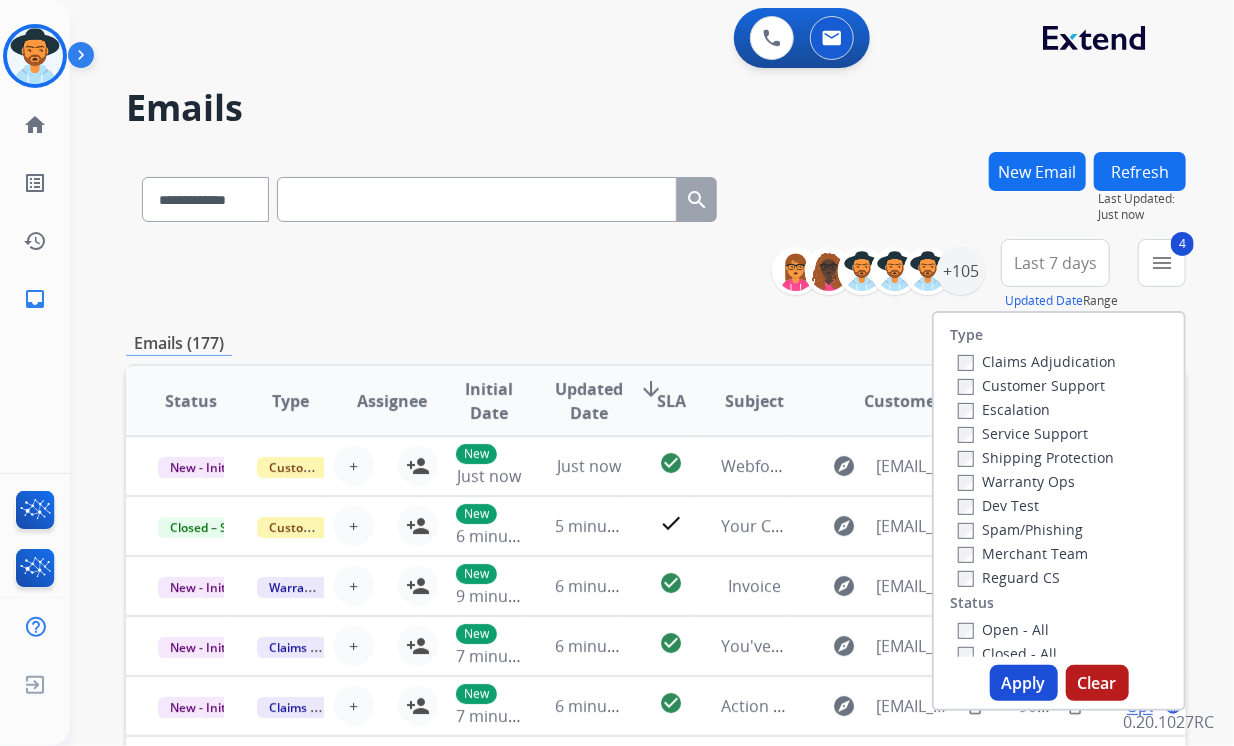 click on "Apply" at bounding box center [1024, 683] 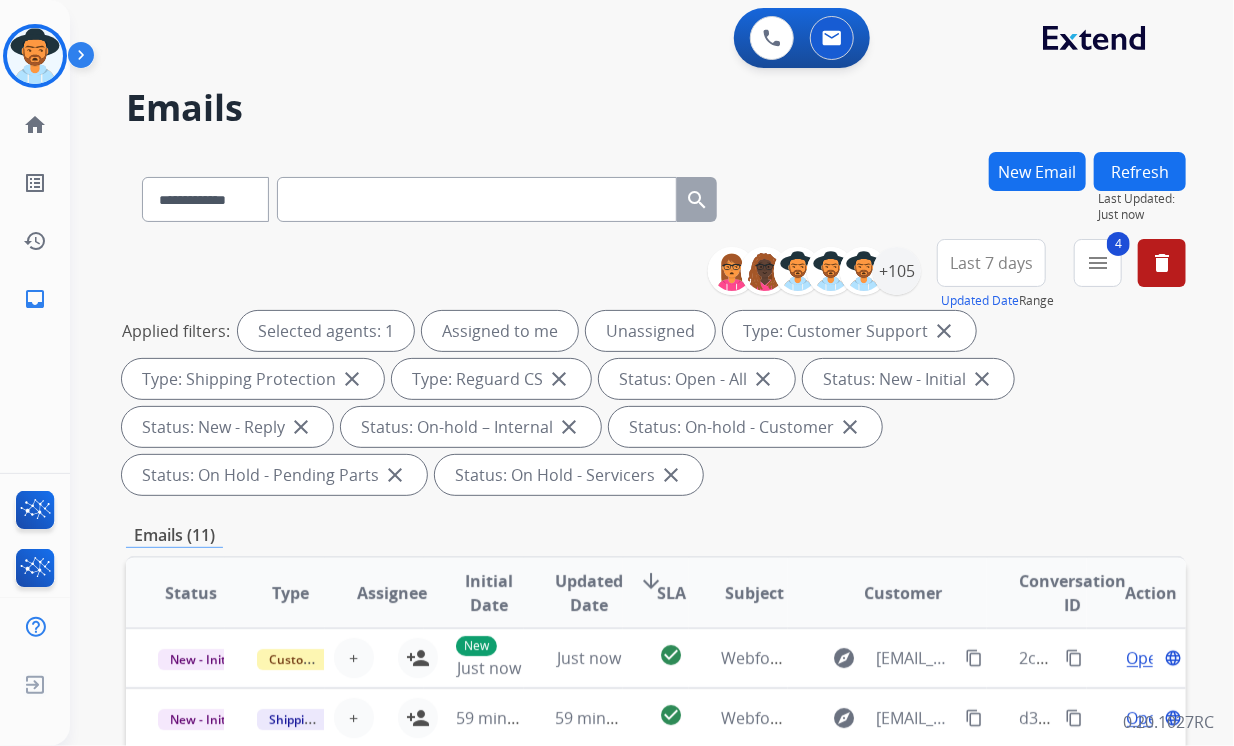 scroll, scrollTop: 1, scrollLeft: 0, axis: vertical 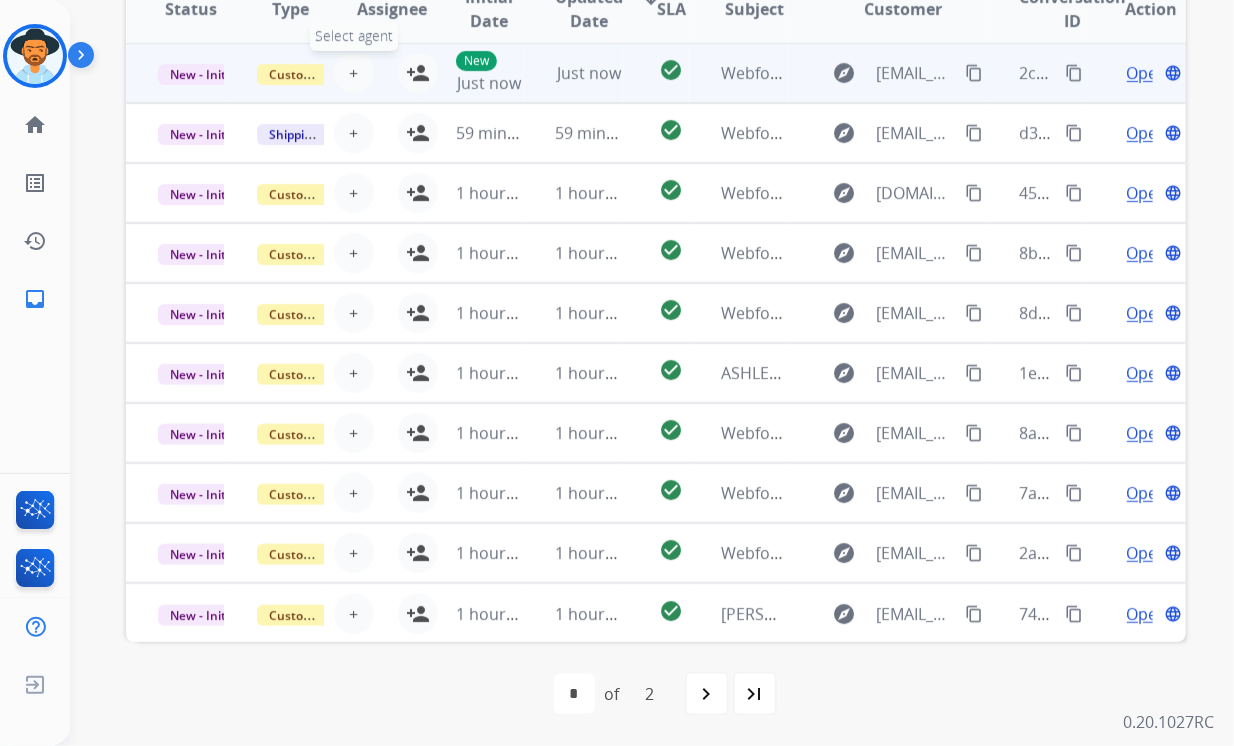 click on "+" at bounding box center (353, 73) 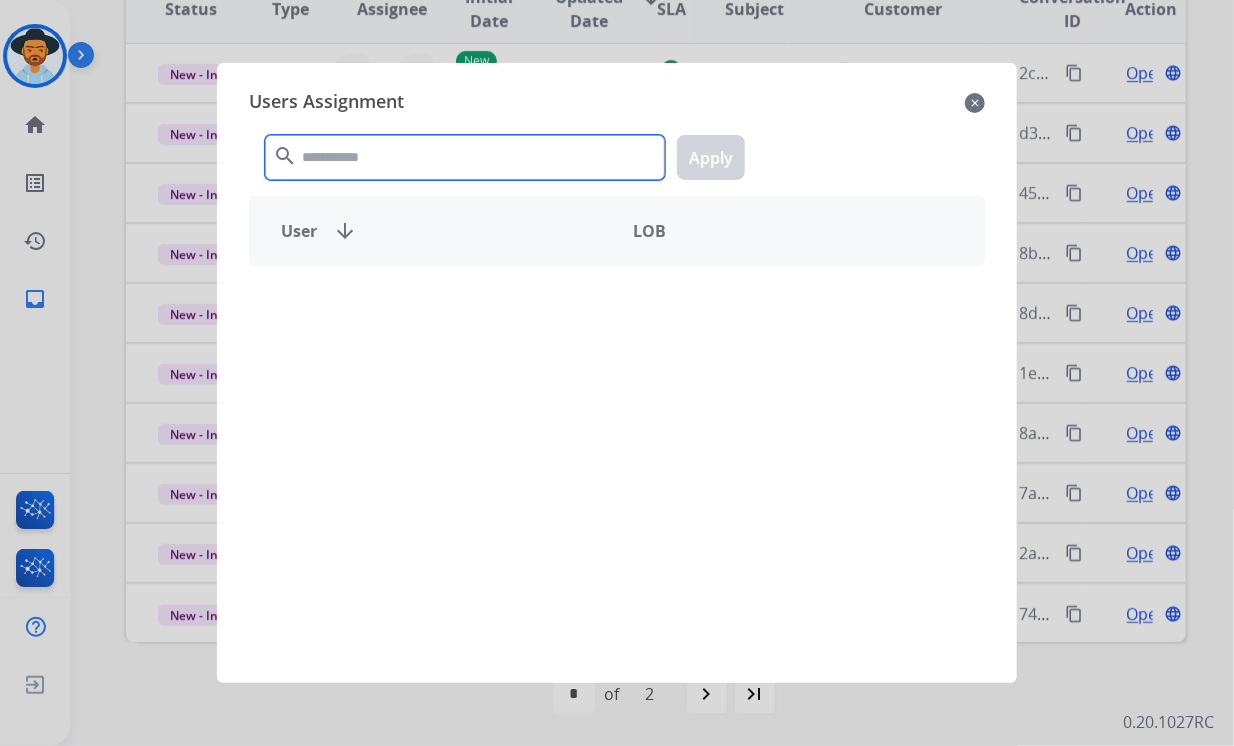 click 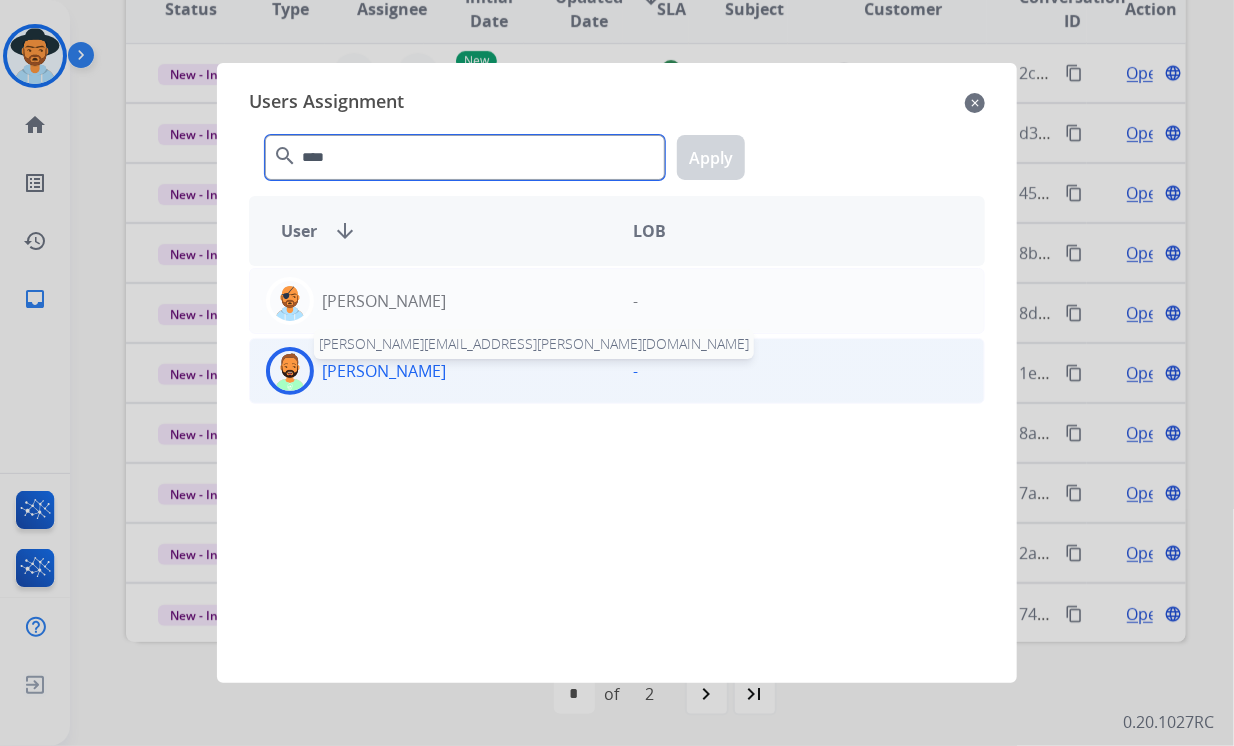type on "****" 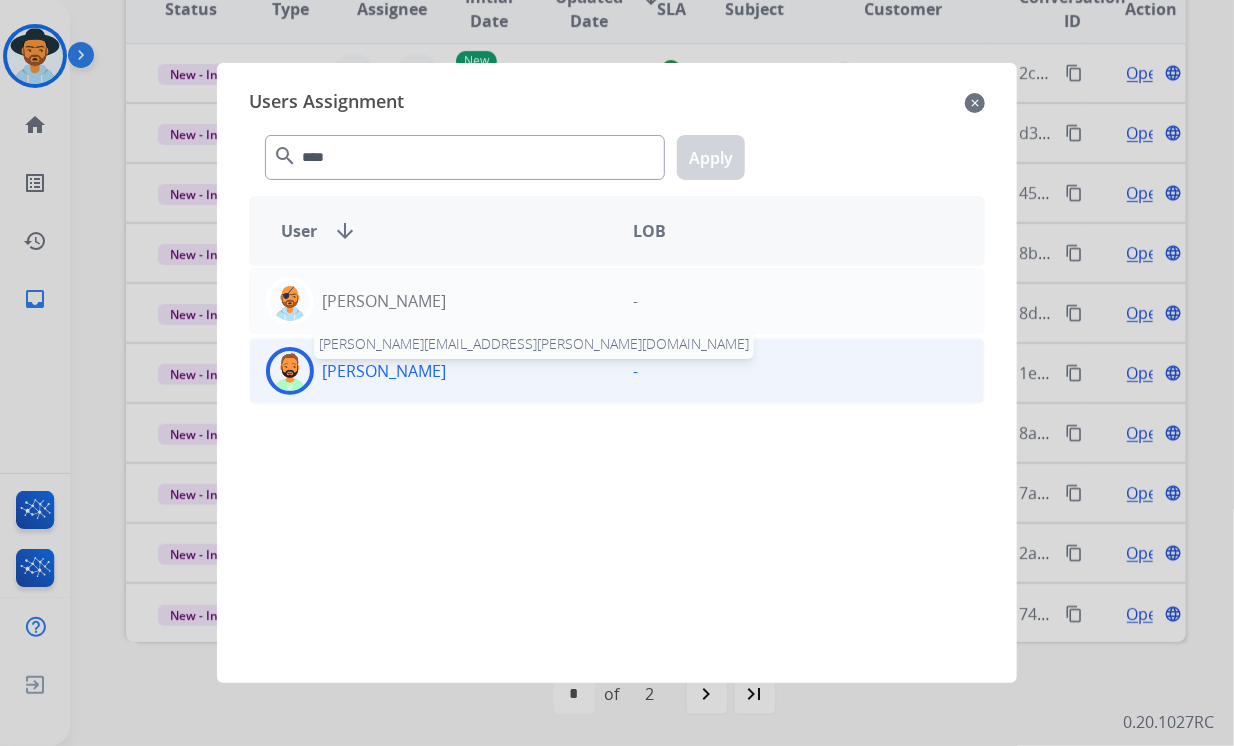 drag, startPoint x: 420, startPoint y: 369, endPoint x: 469, endPoint y: 353, distance: 51.546097 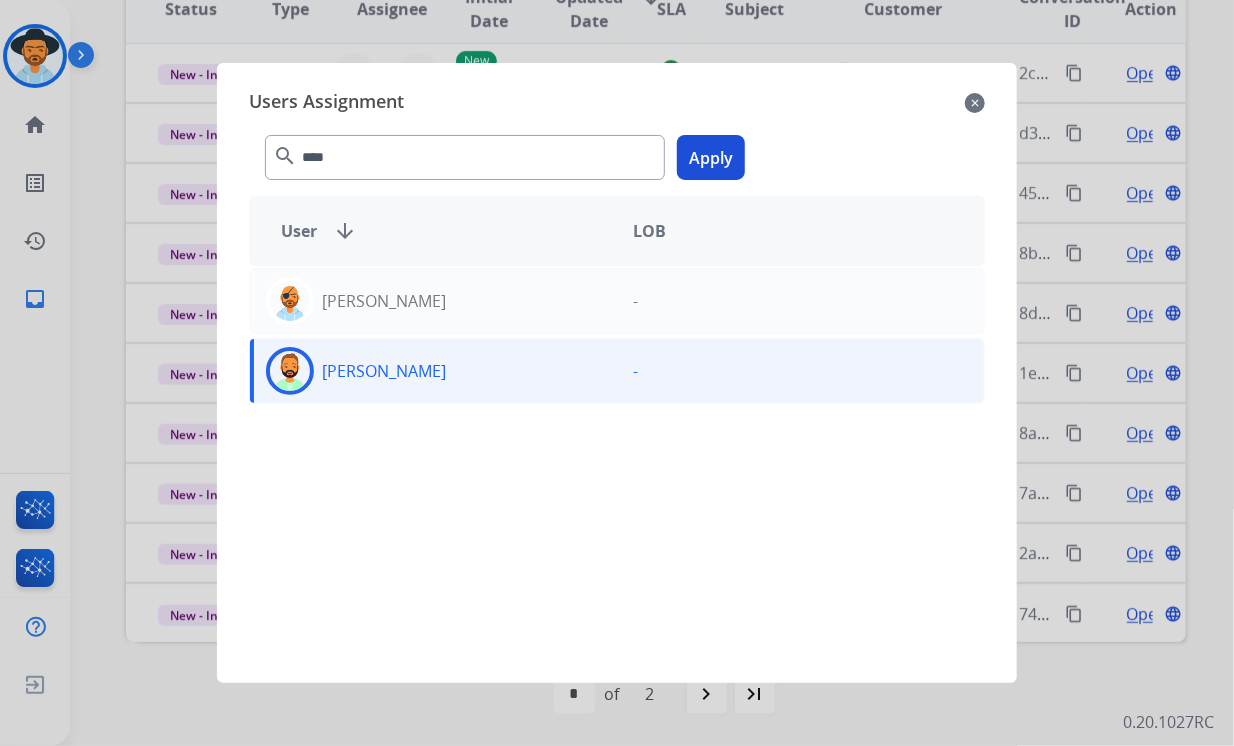 click on "Apply" 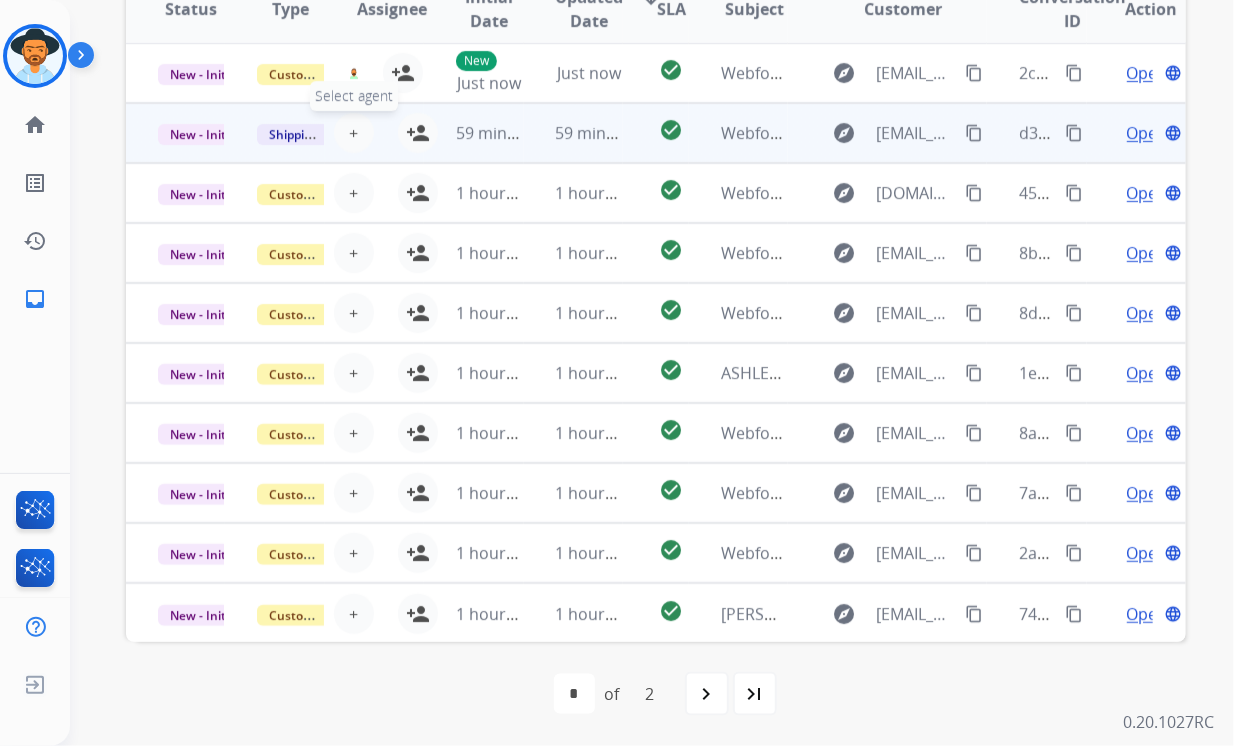 click on "+" at bounding box center (353, 133) 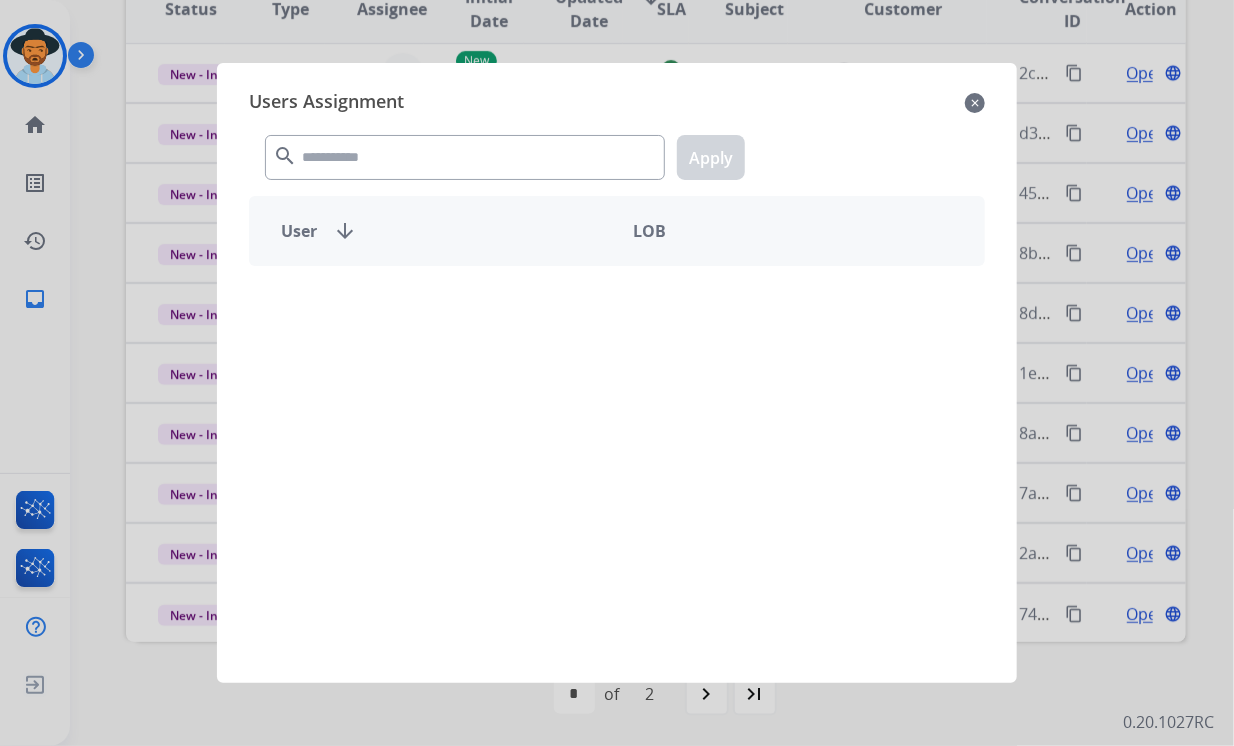 click on "search  Apply" 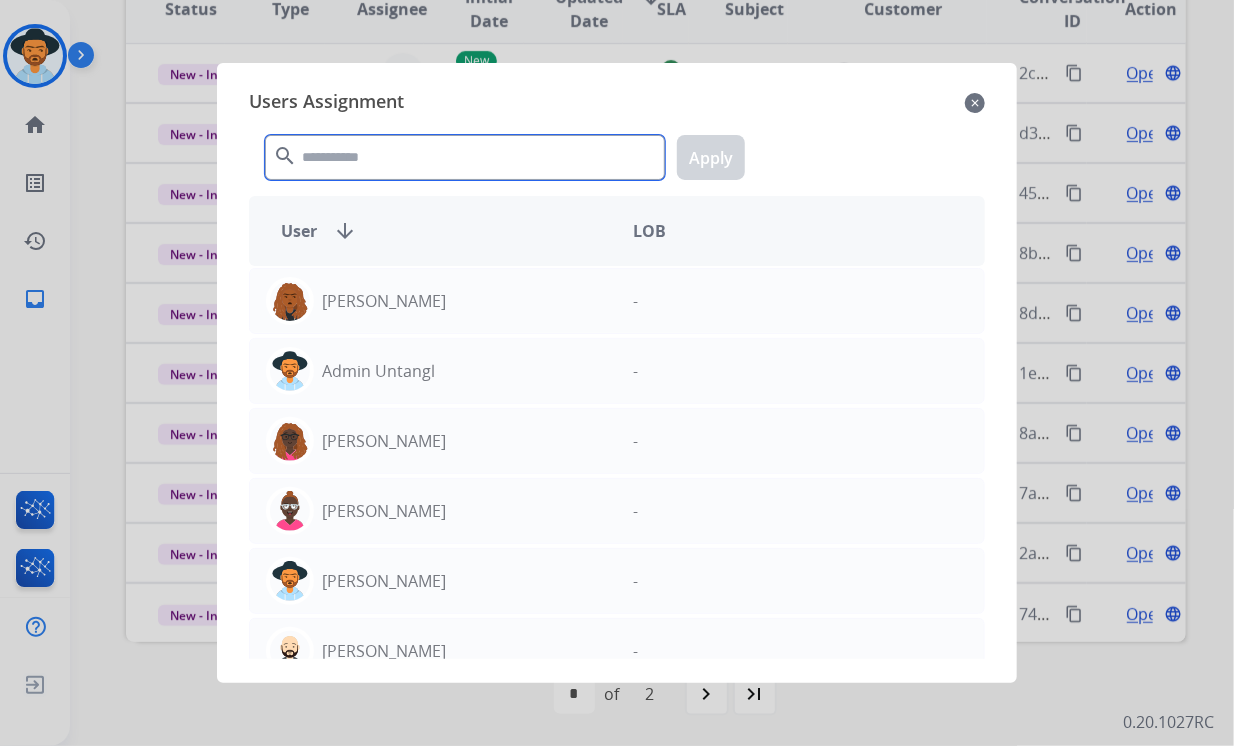 click 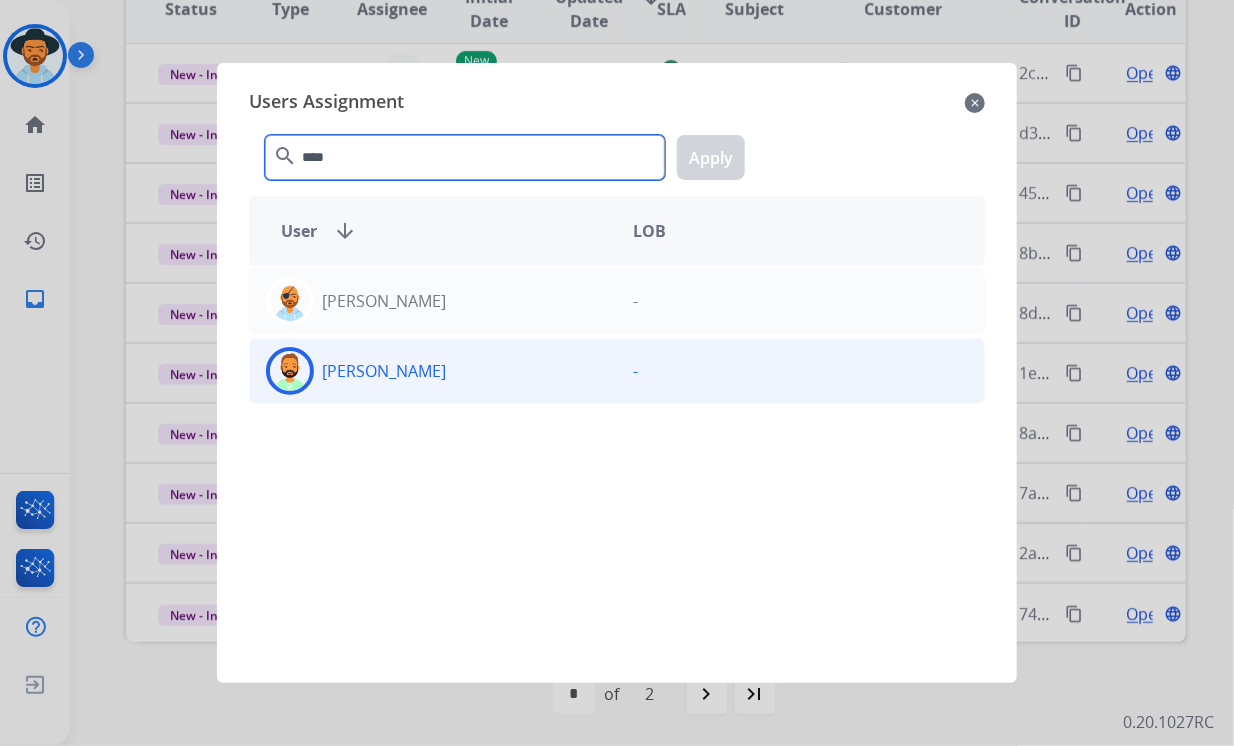 type on "****" 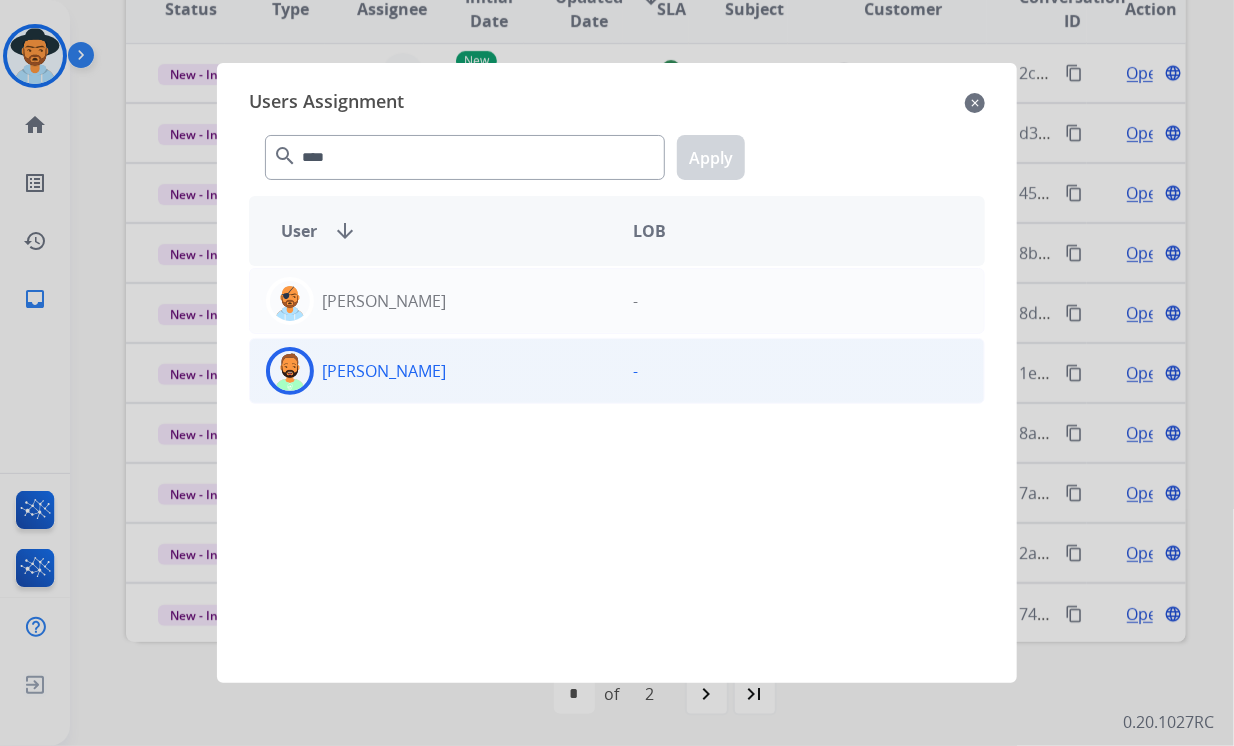 click on "[PERSON_NAME]" 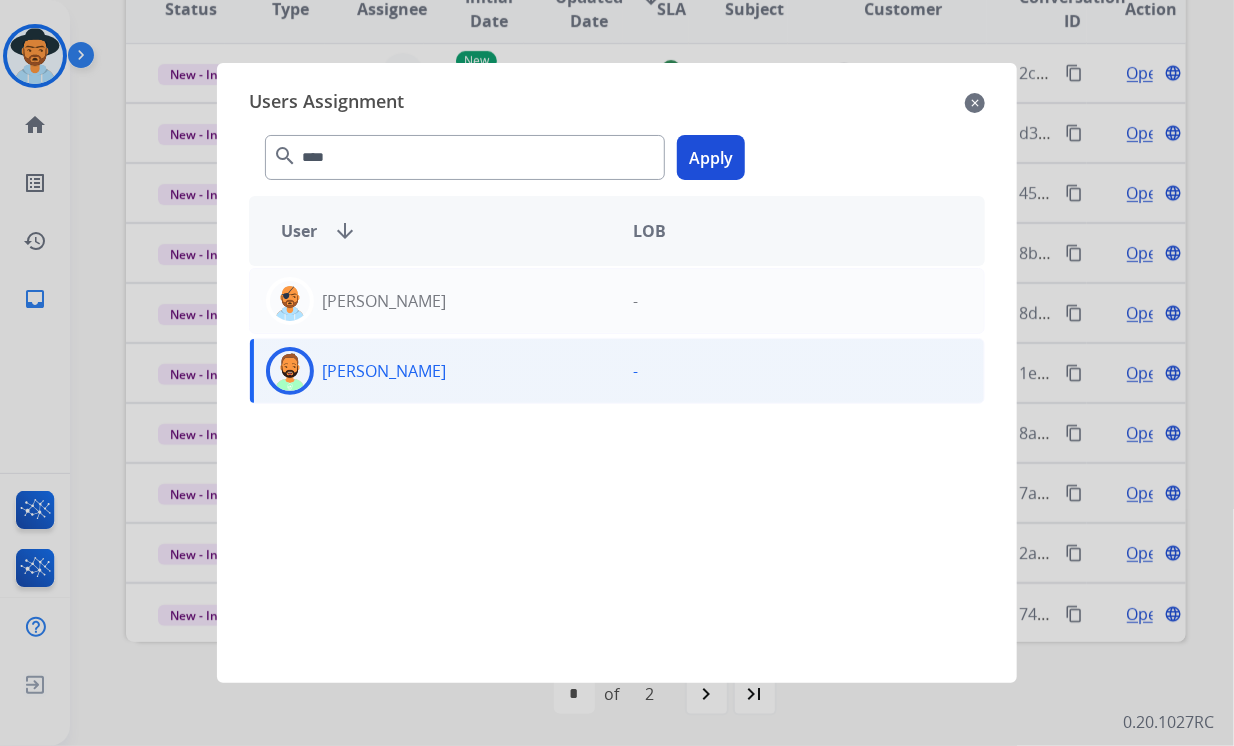 click on "Apply" 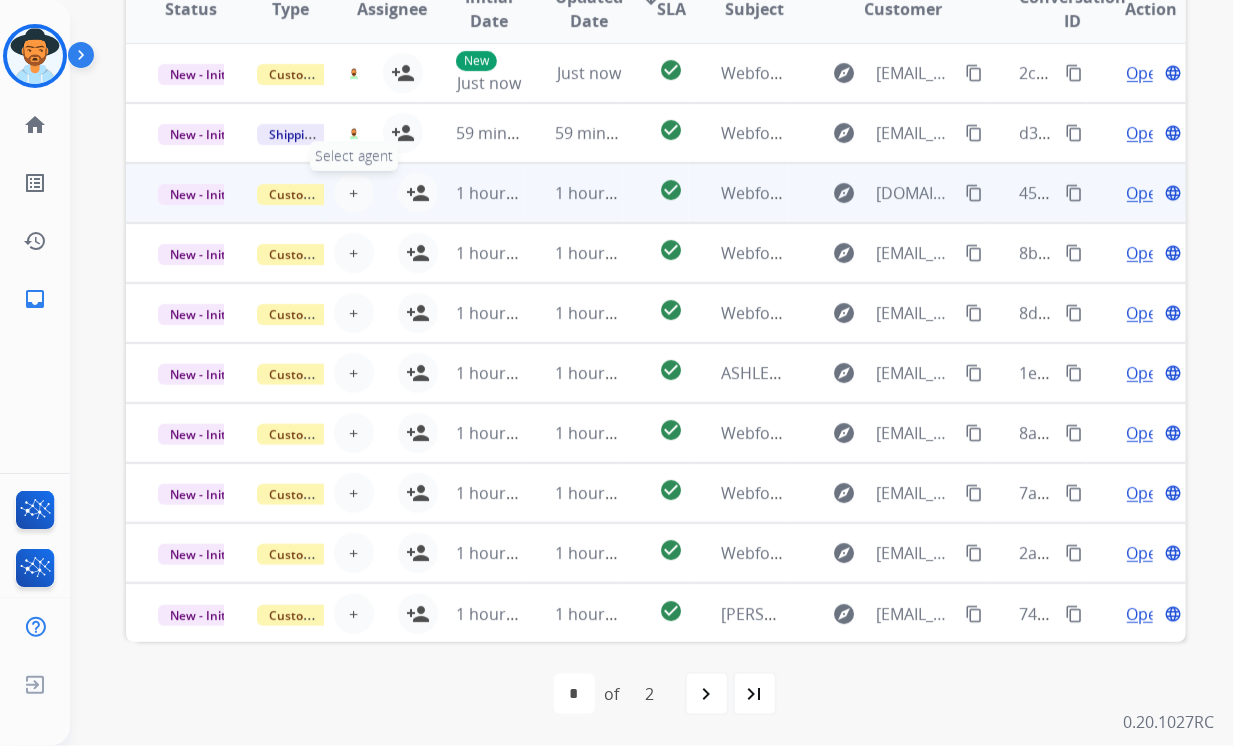 click on "+" at bounding box center [353, 193] 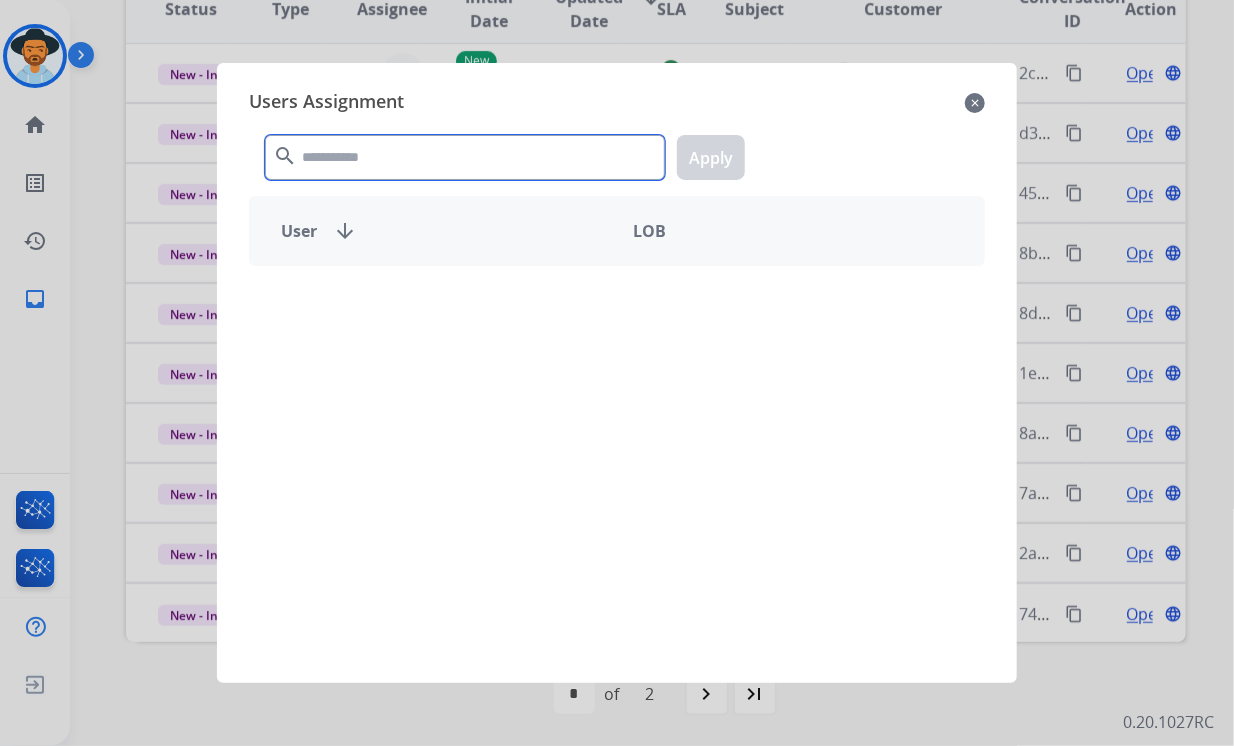click 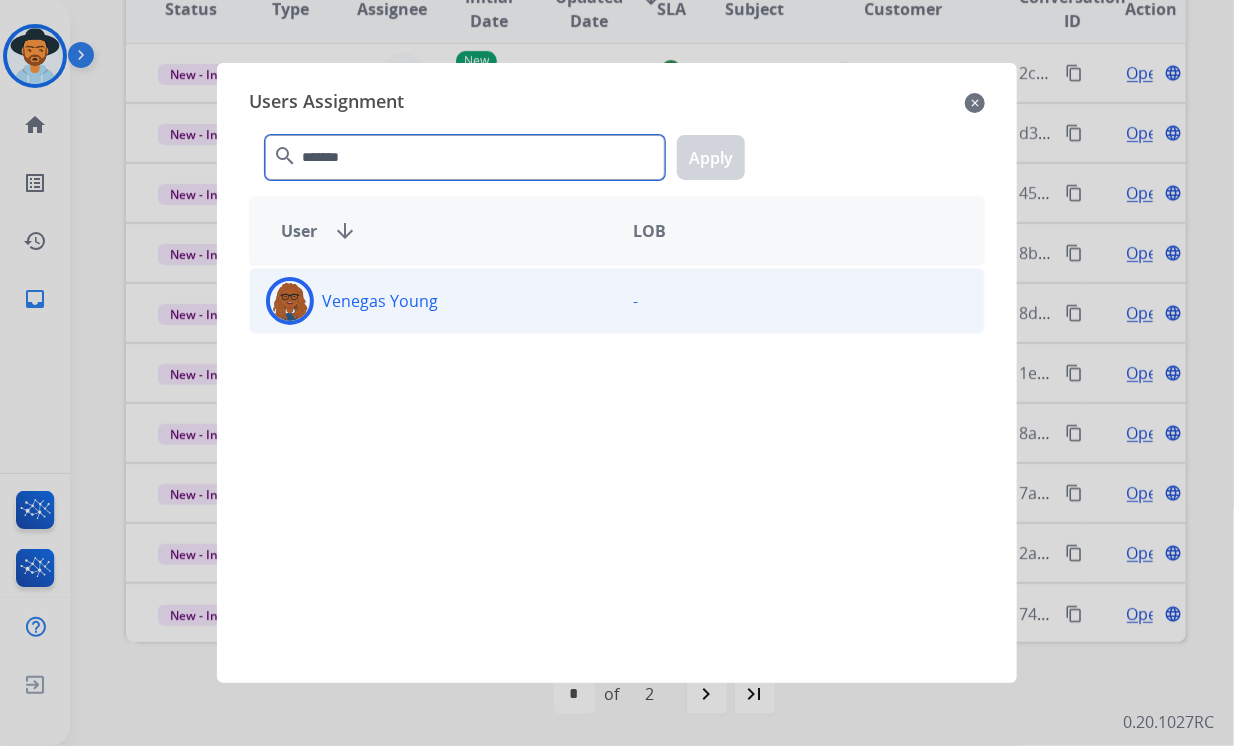type on "*******" 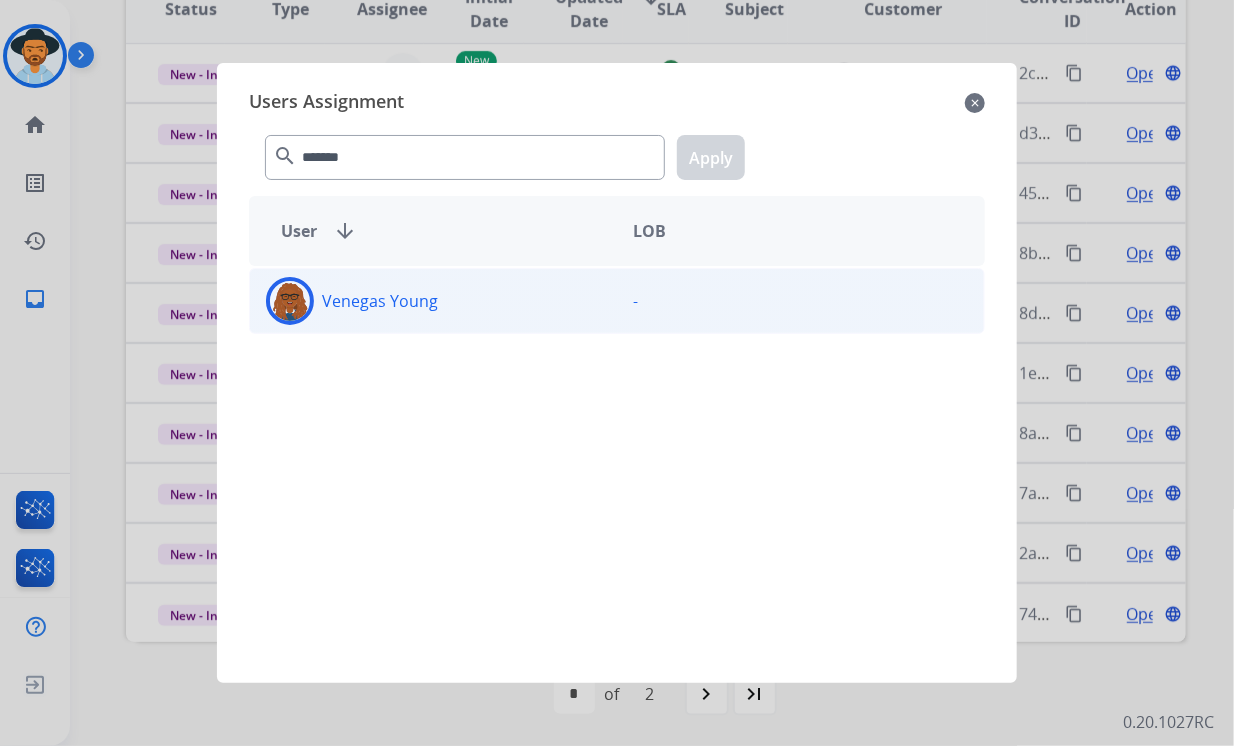 click on "Venegas  Young" 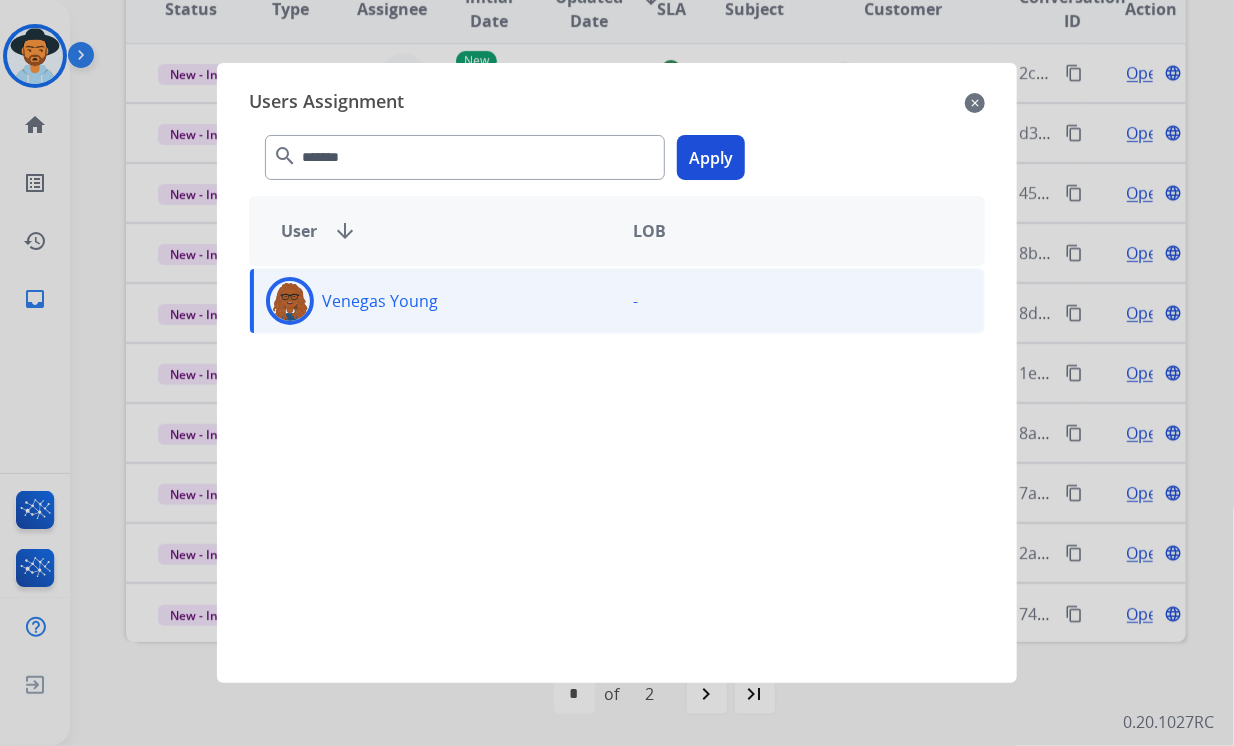 click on "Apply" 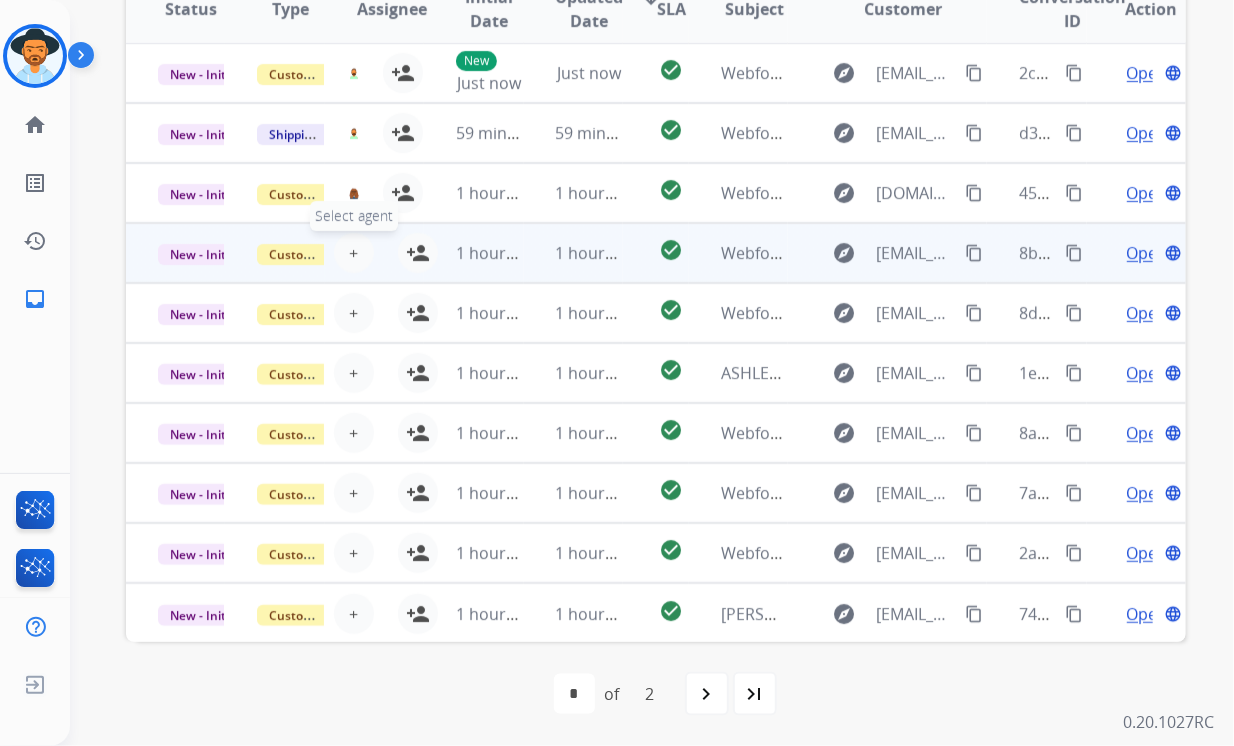 click on "+ Select agent" at bounding box center (354, 253) 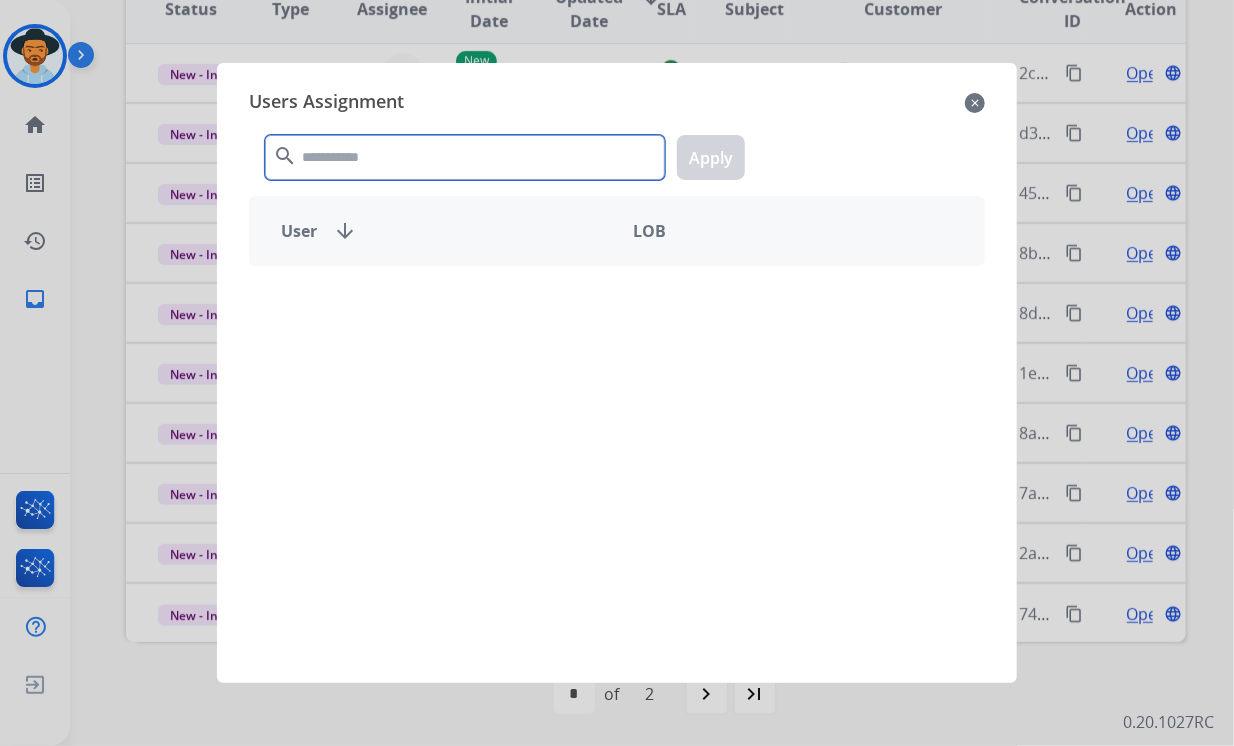 click 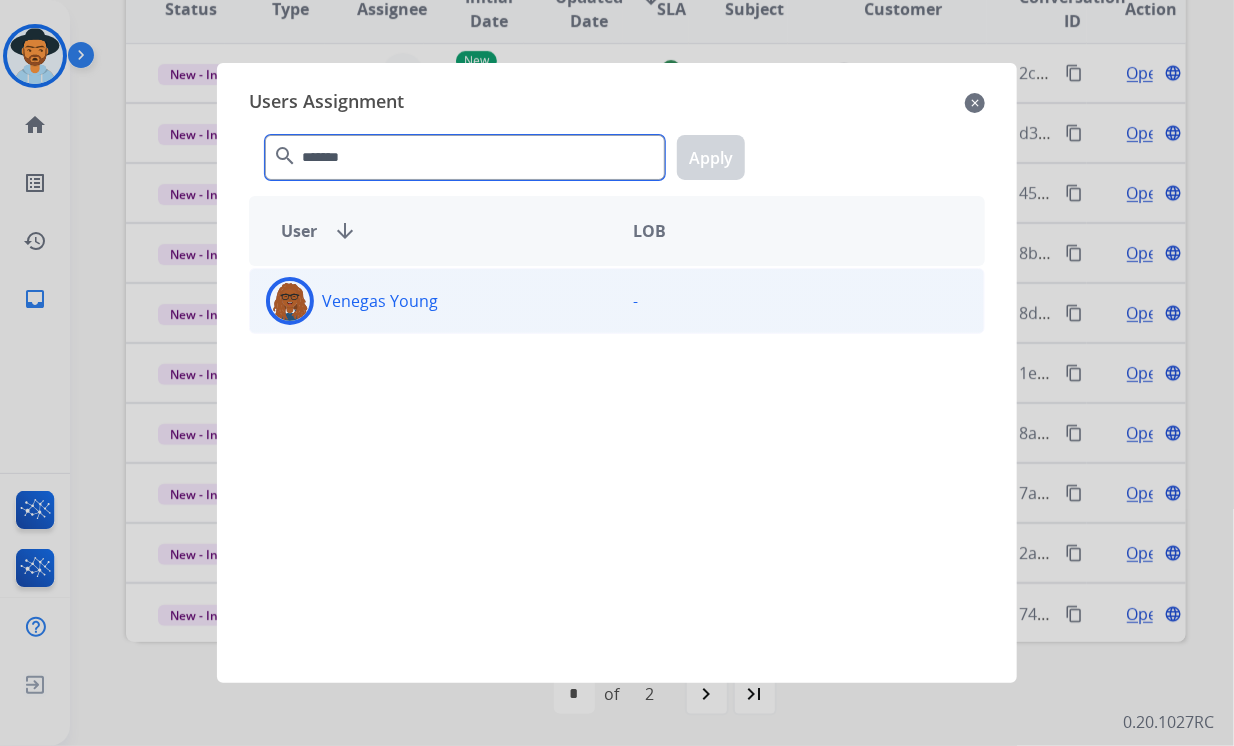 type on "*******" 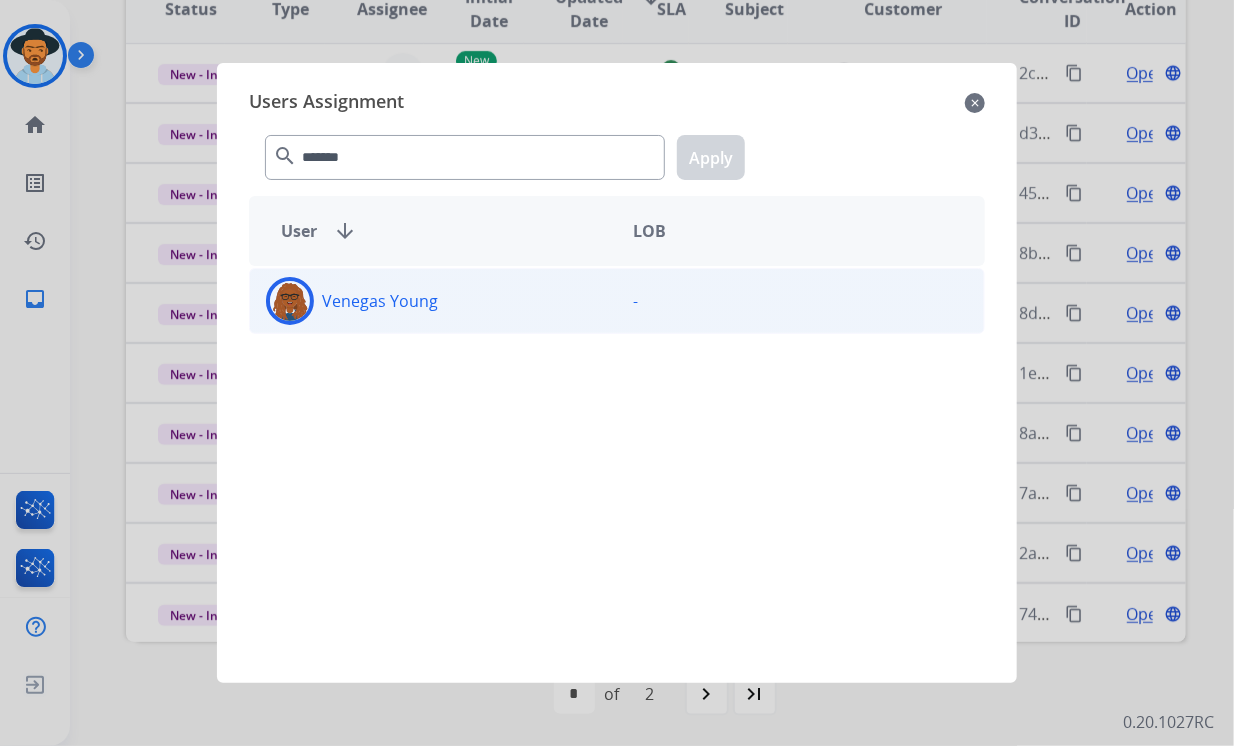 click on "Venegas  Young" 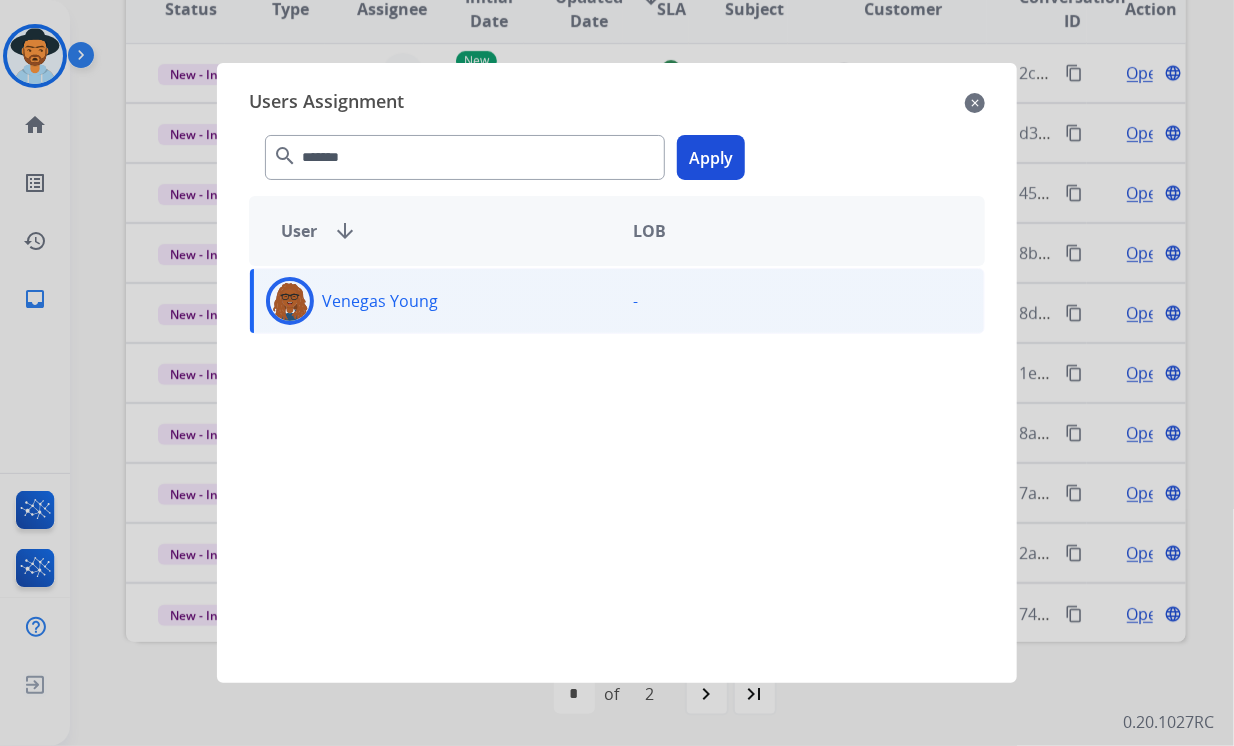 click on "Apply" 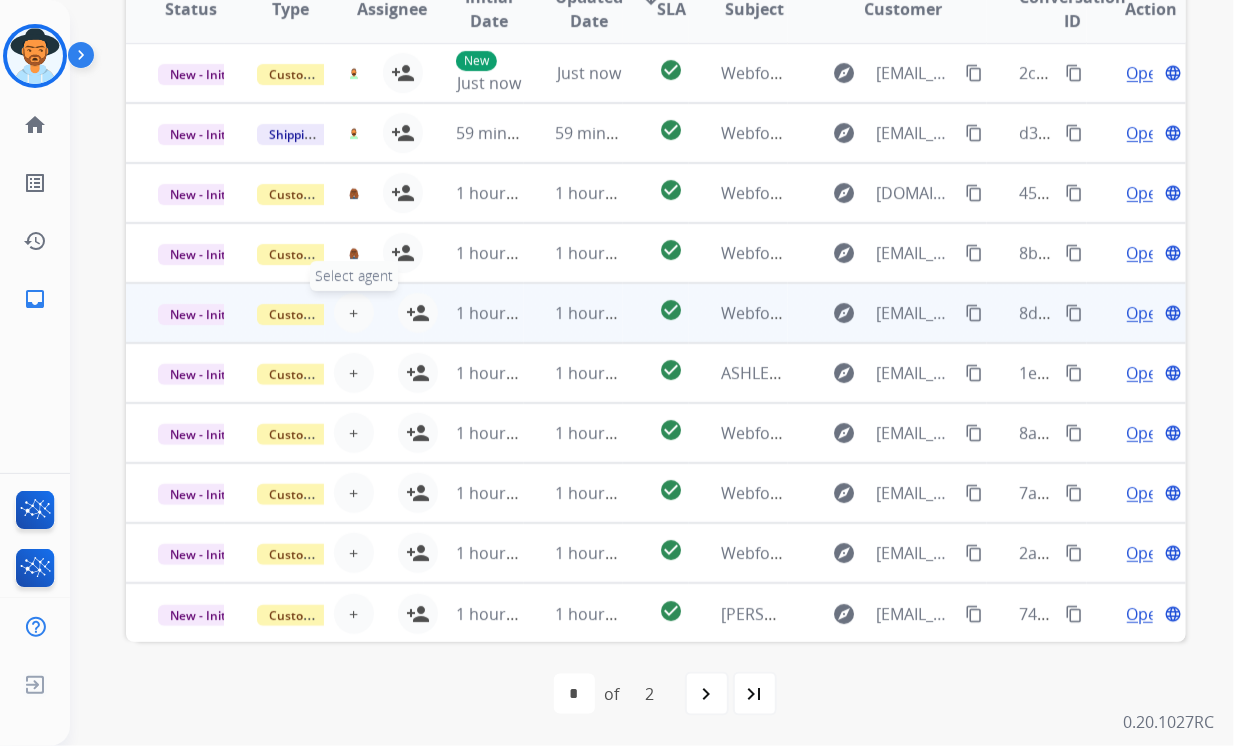 click on "+" at bounding box center [353, 313] 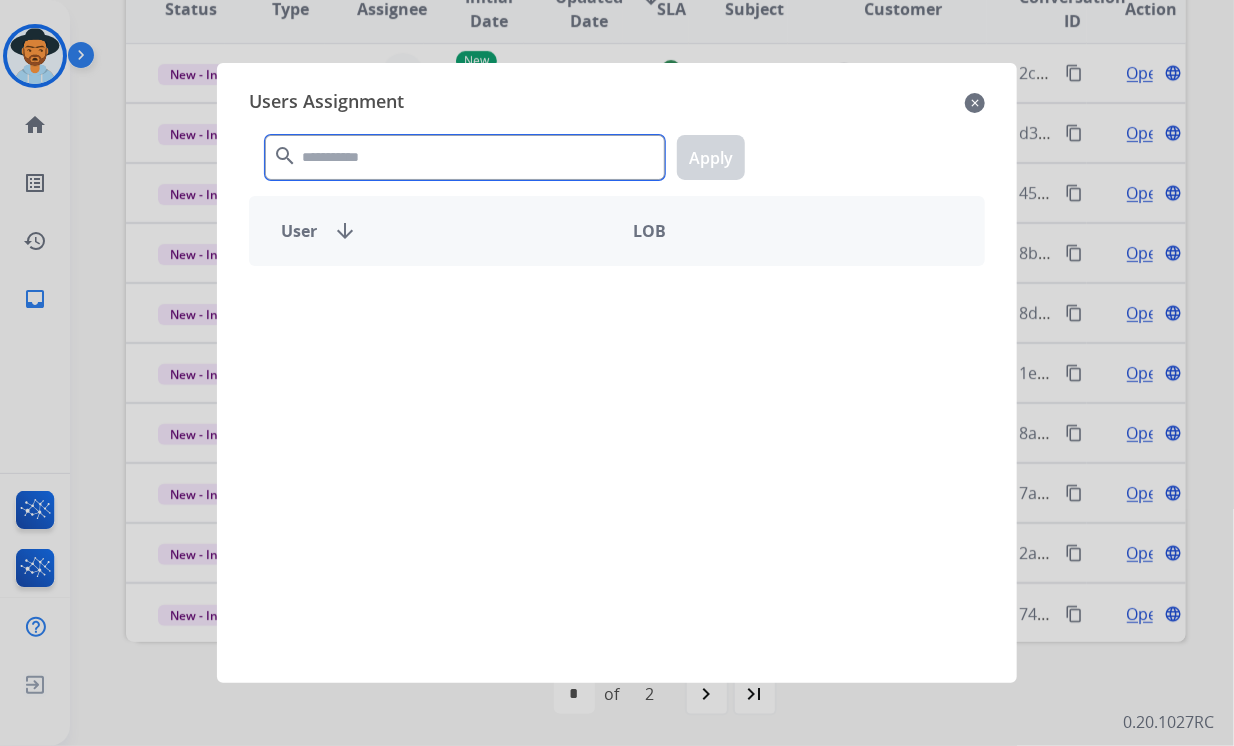 click 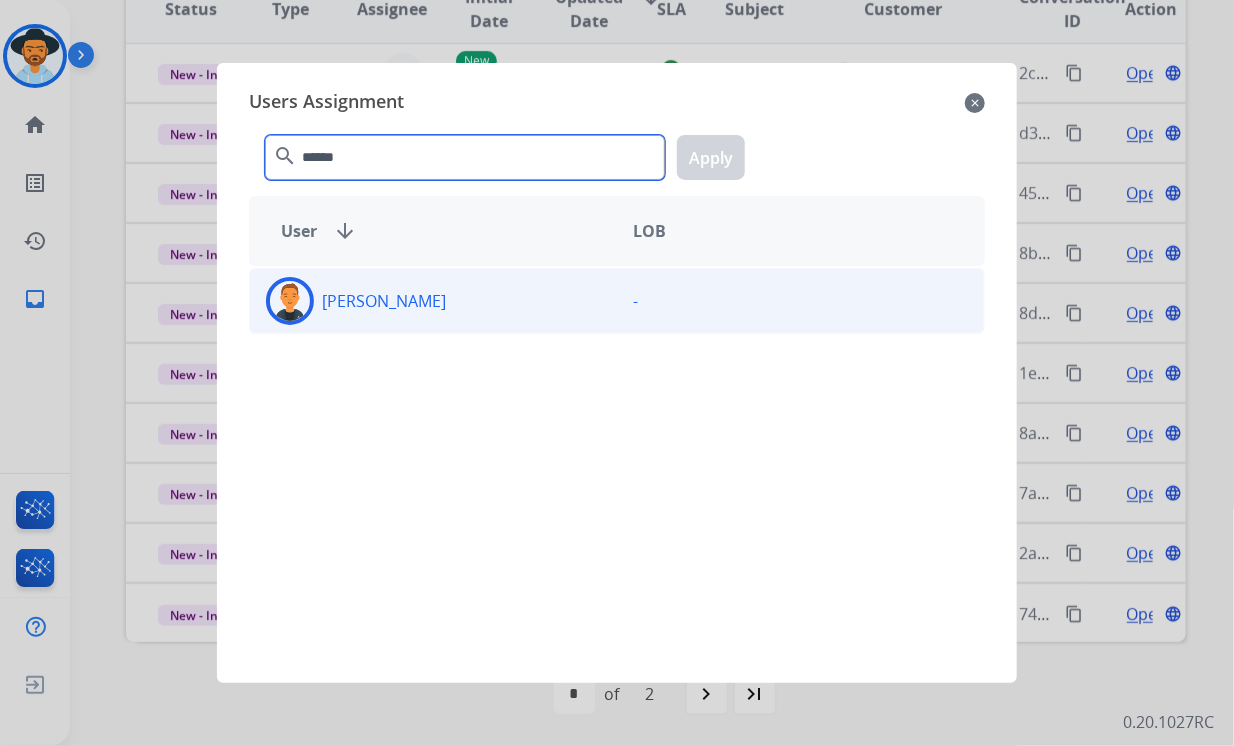type on "******" 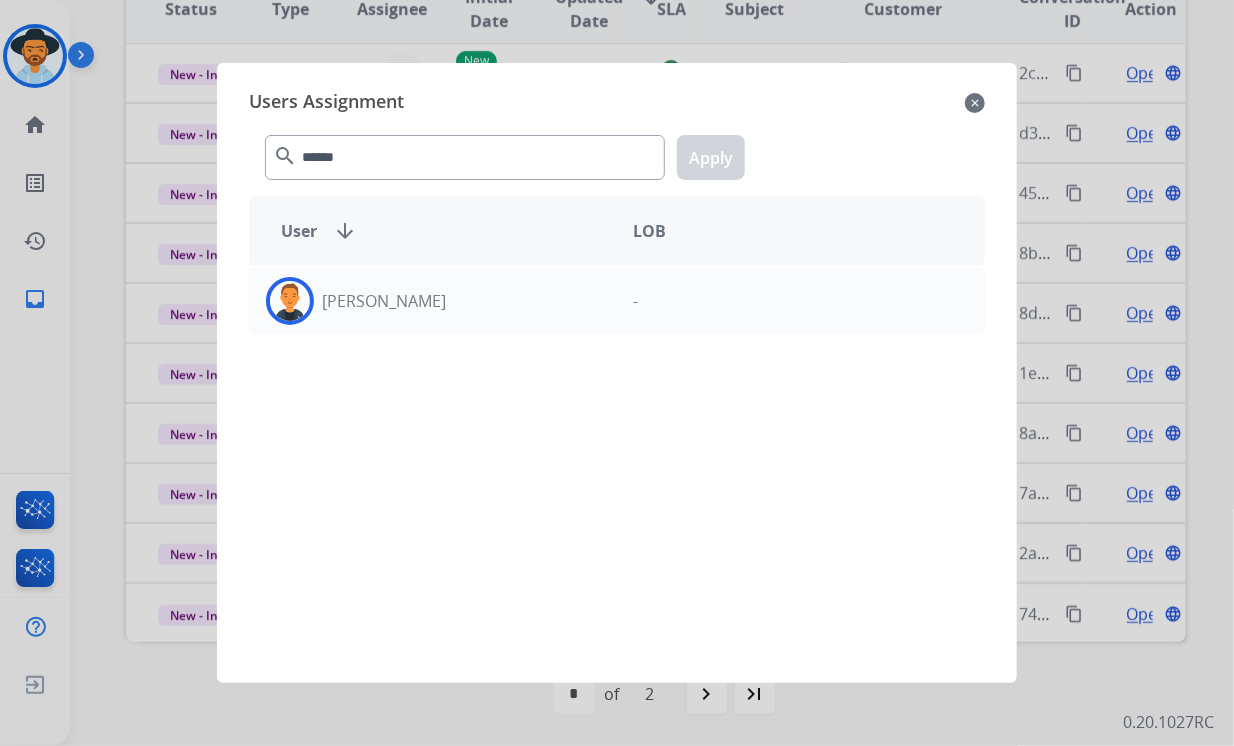 drag, startPoint x: 352, startPoint y: 285, endPoint x: 468, endPoint y: 259, distance: 118.87809 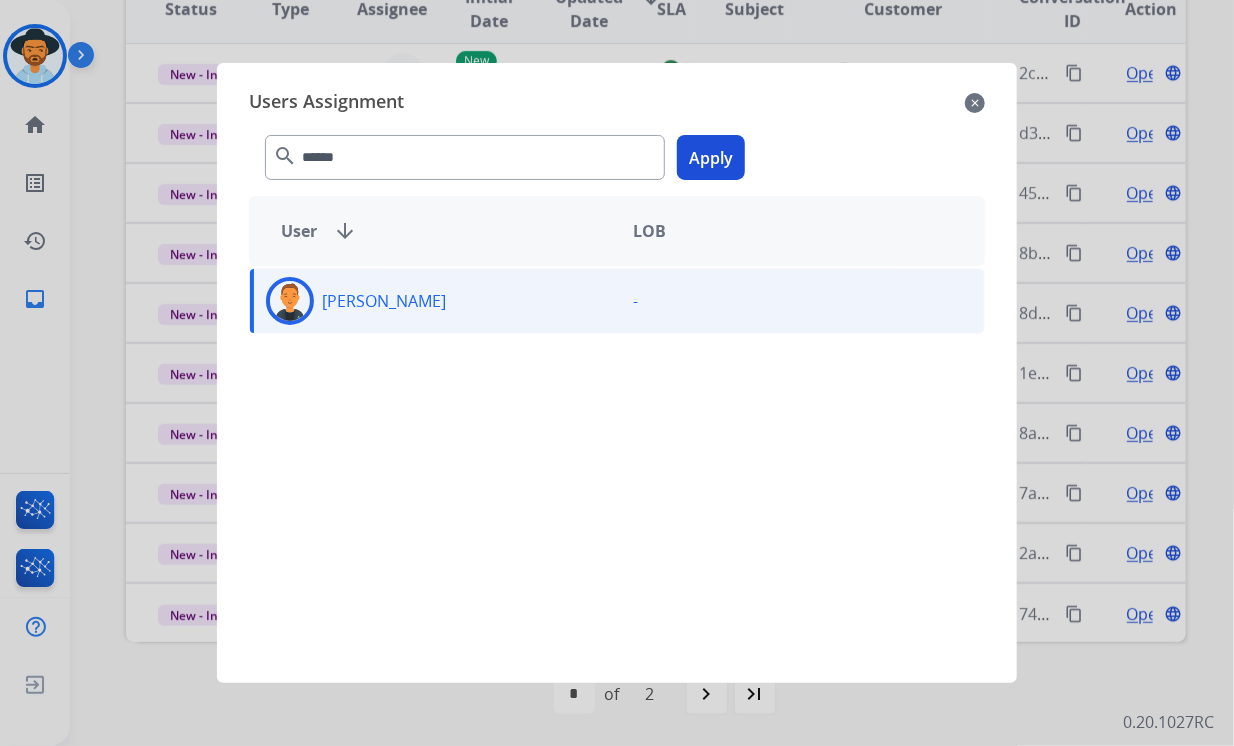 click on "Apply" 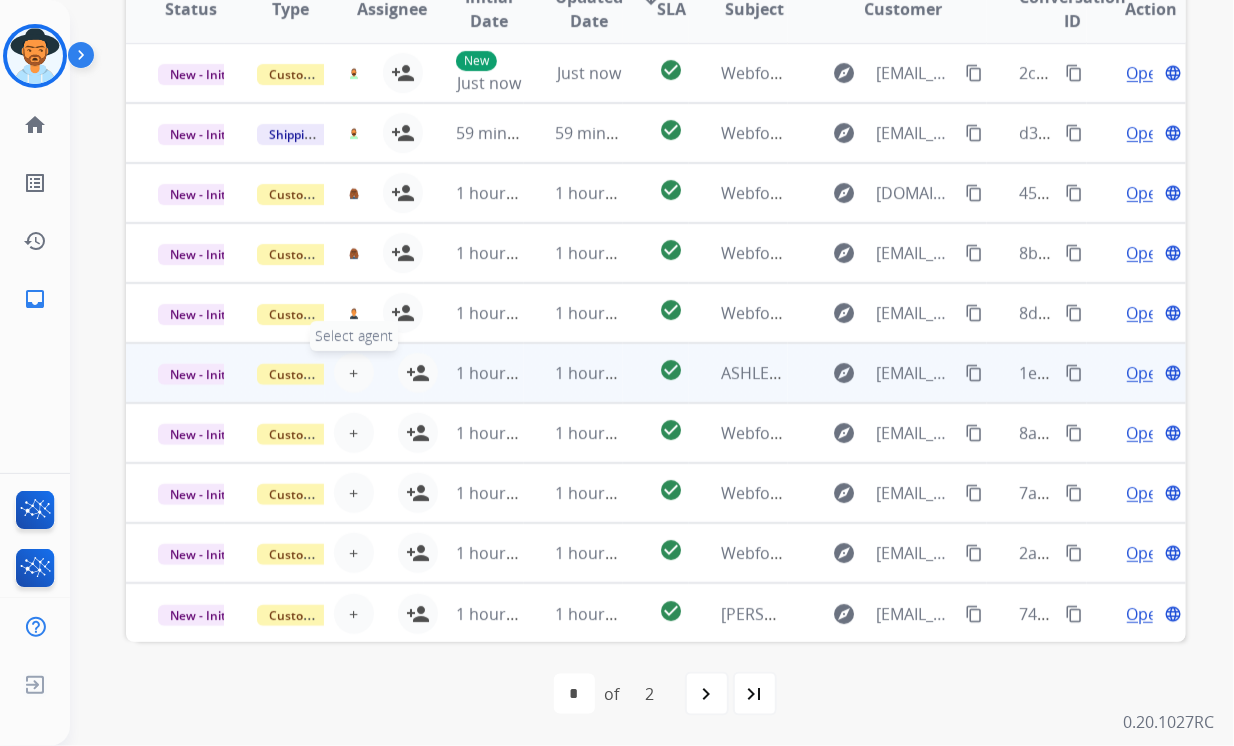 click on "+" at bounding box center [353, 373] 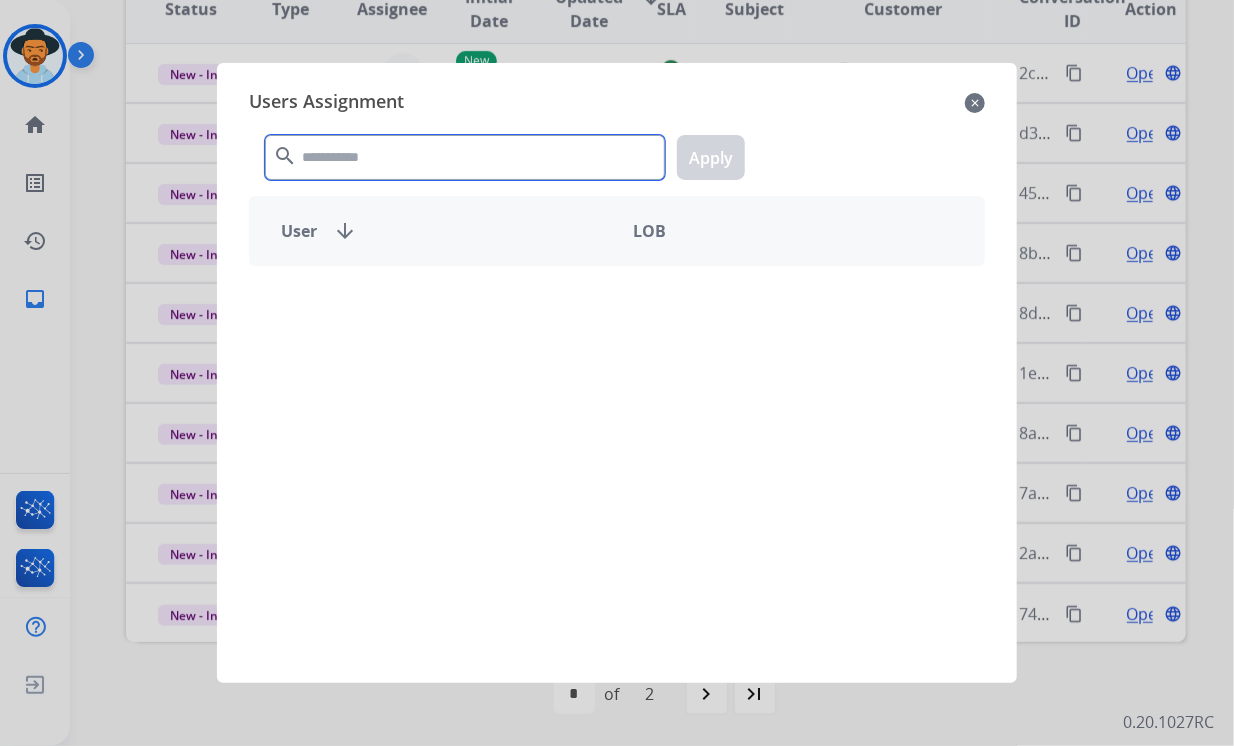 click 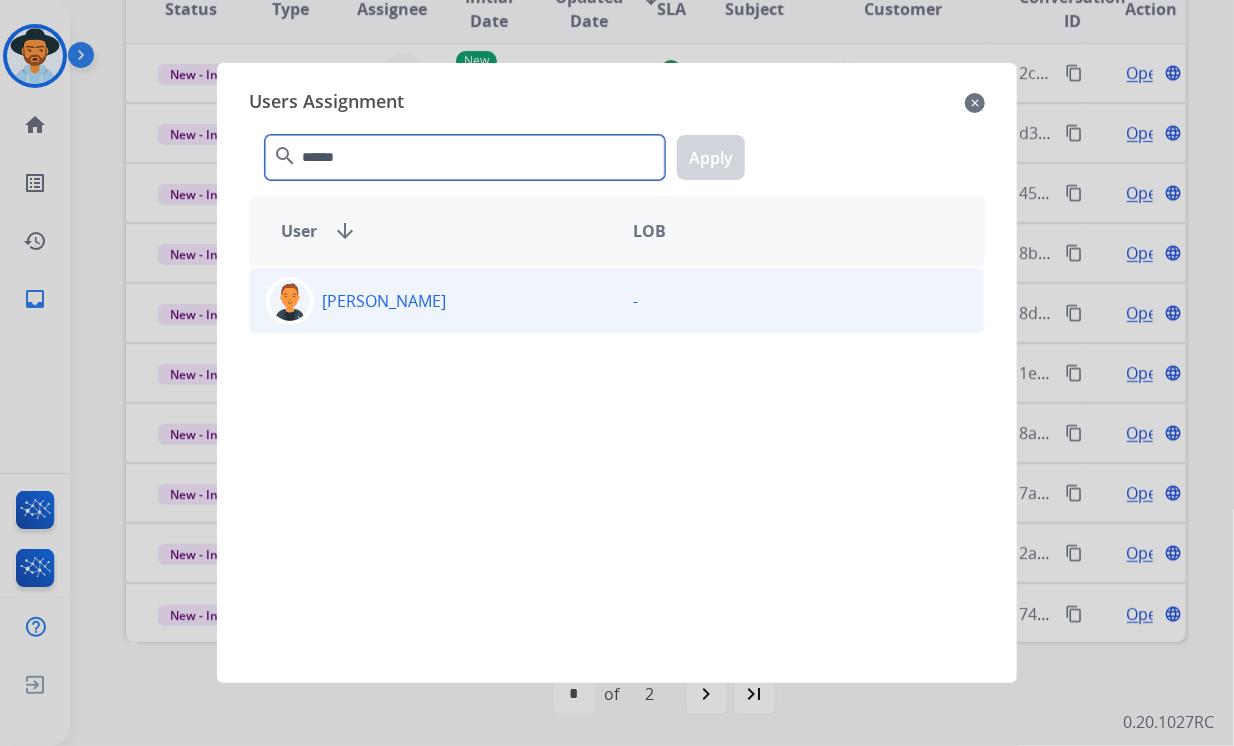 type on "******" 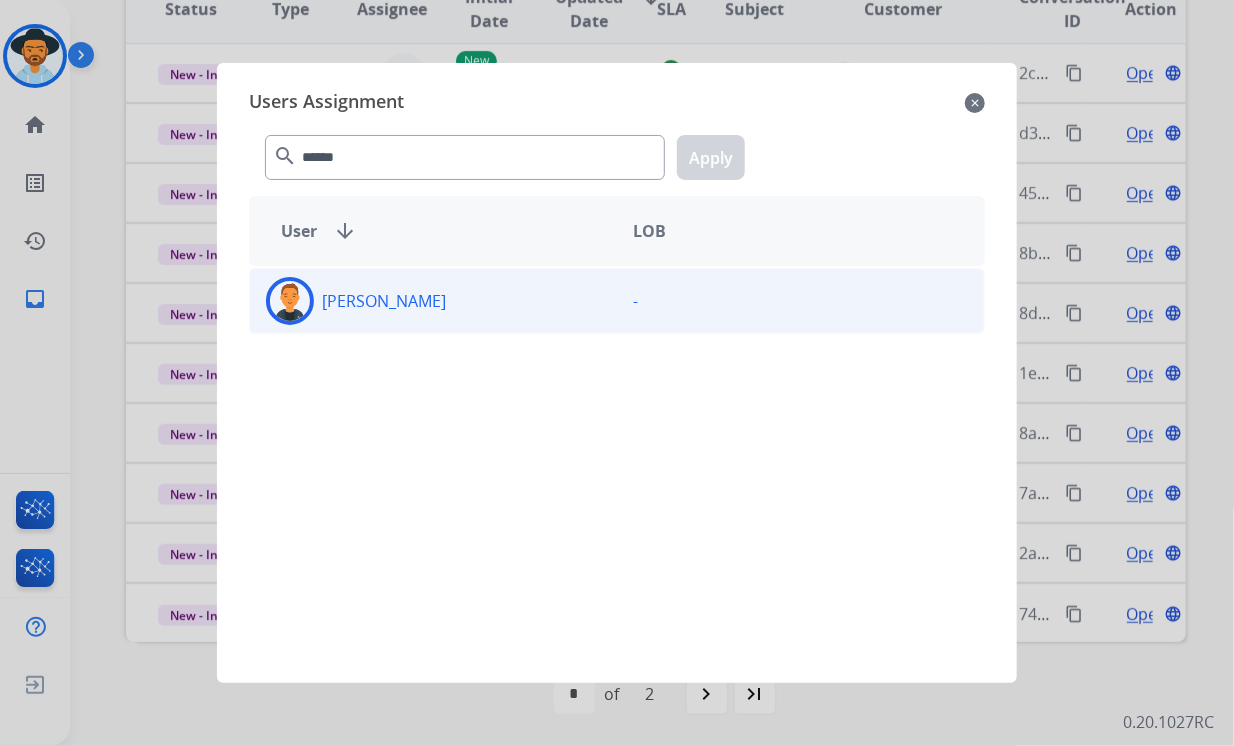 click on "[PERSON_NAME]" 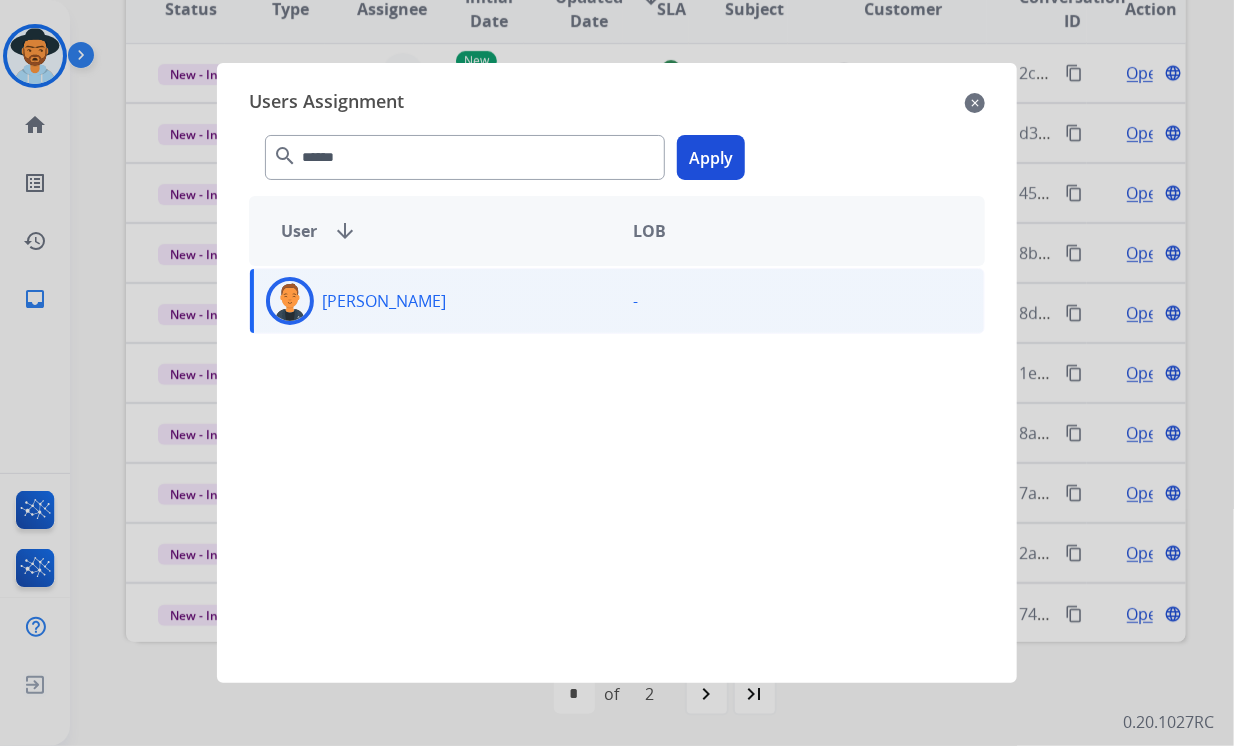 click on "Apply" 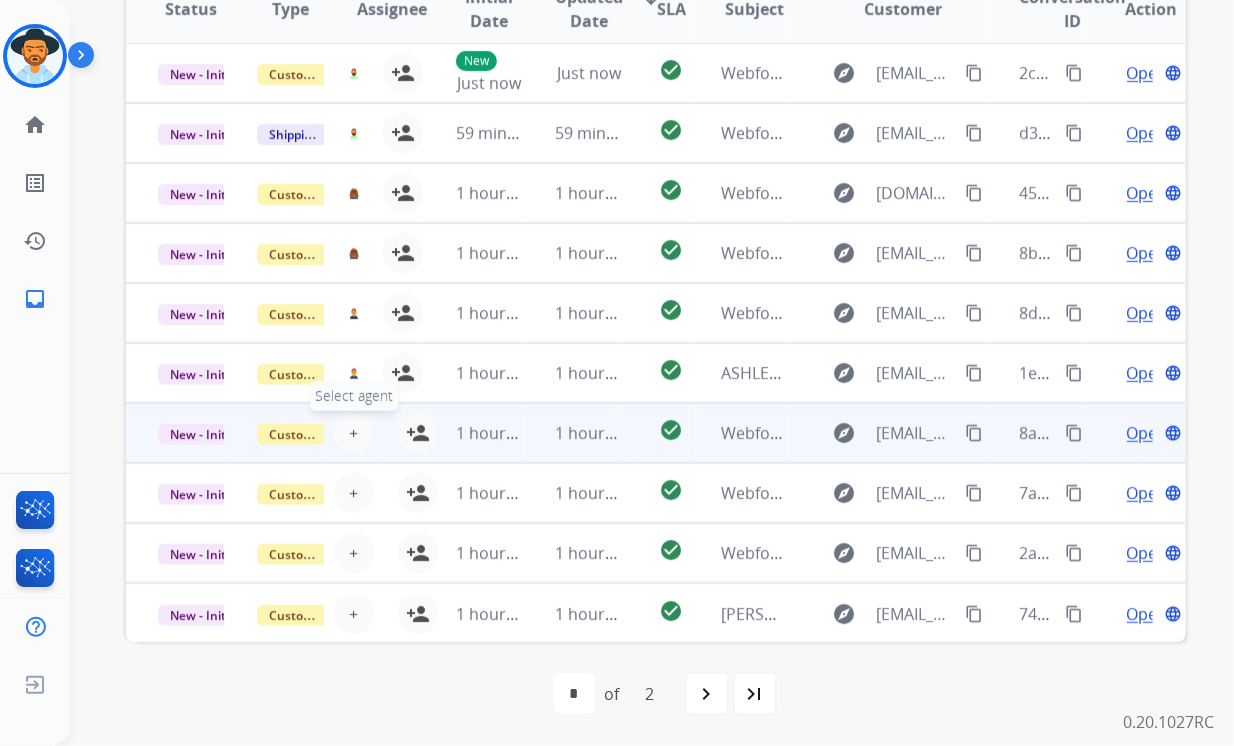 click on "+ Select agent" at bounding box center (354, 433) 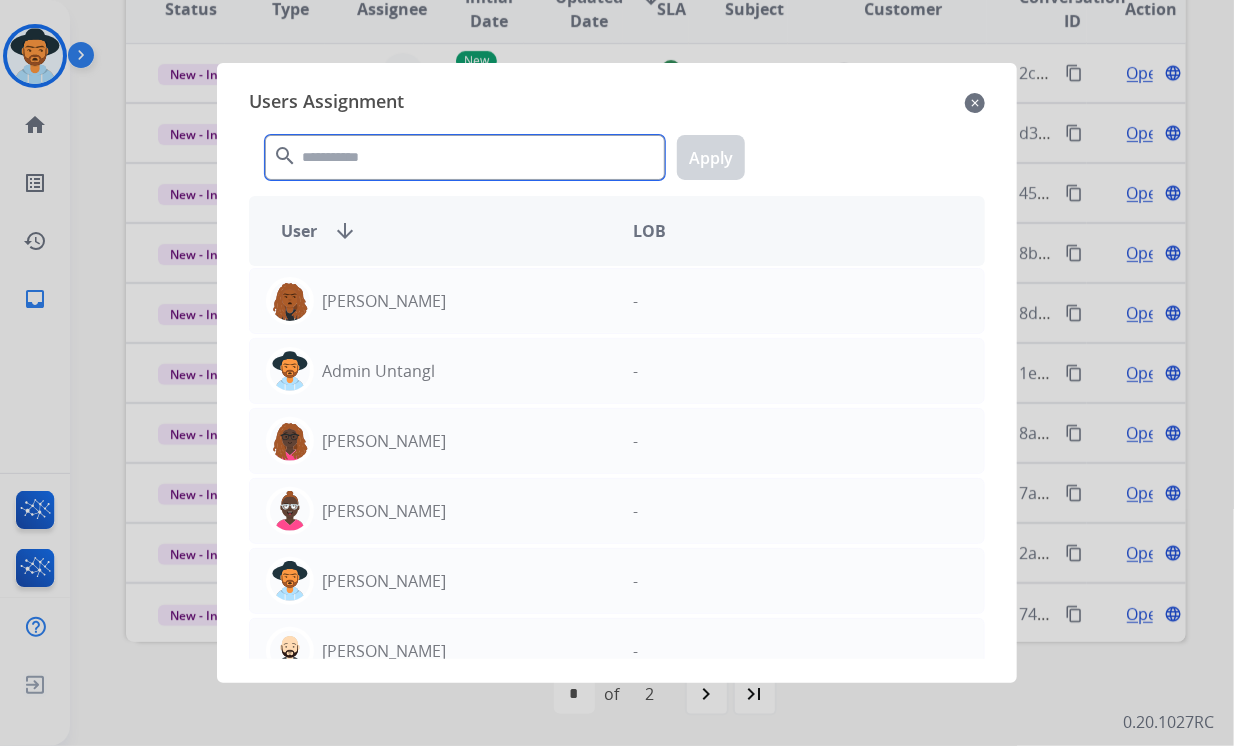 click 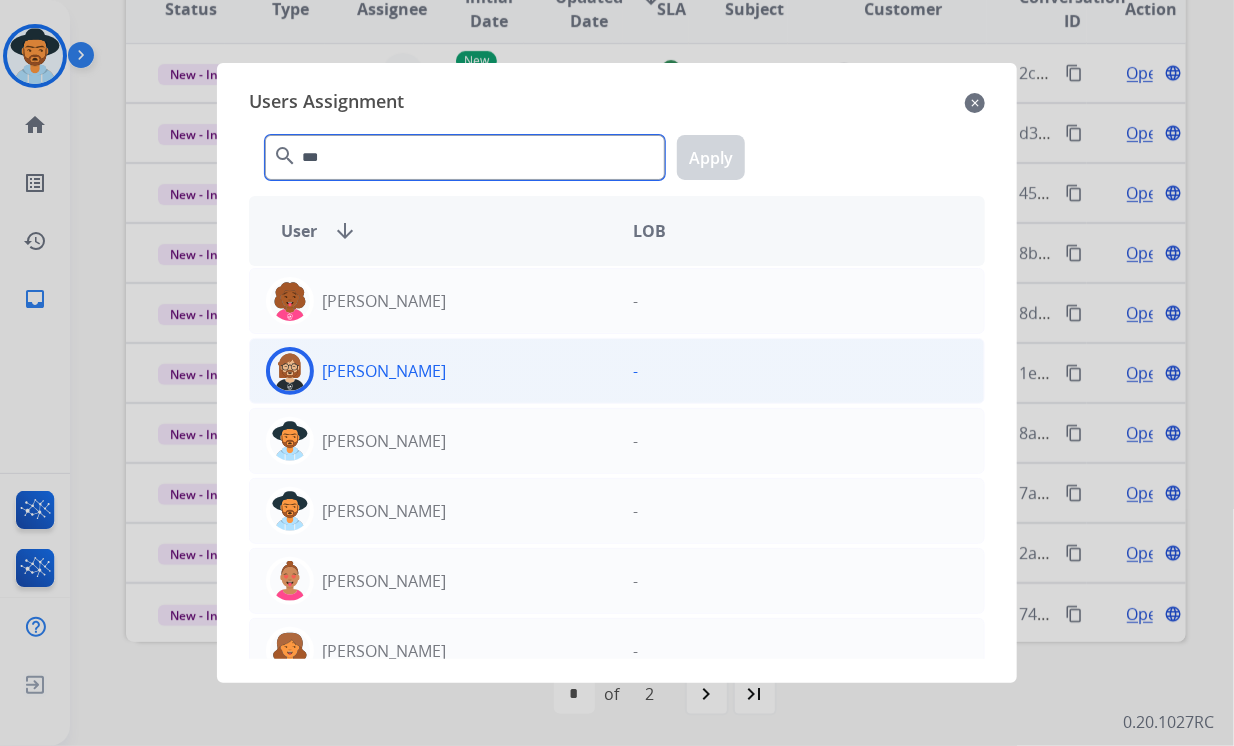 type on "***" 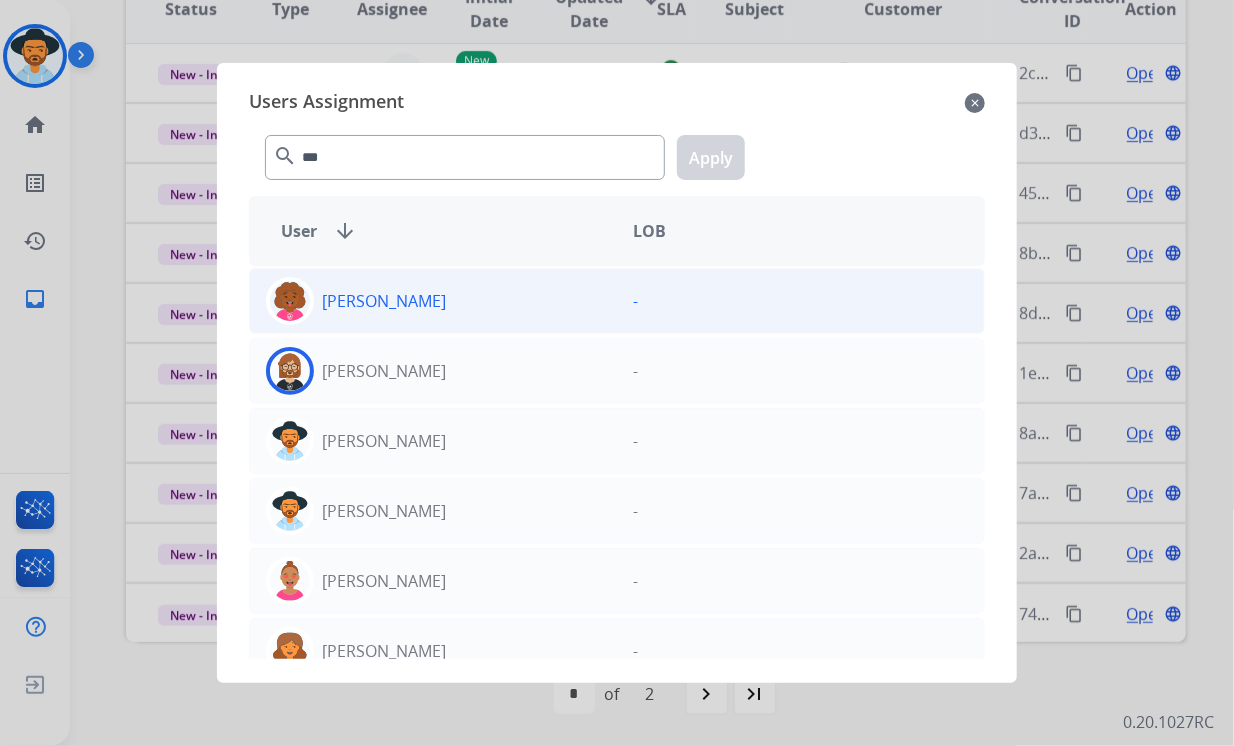 drag, startPoint x: 410, startPoint y: 365, endPoint x: 483, endPoint y: 305, distance: 94.493385 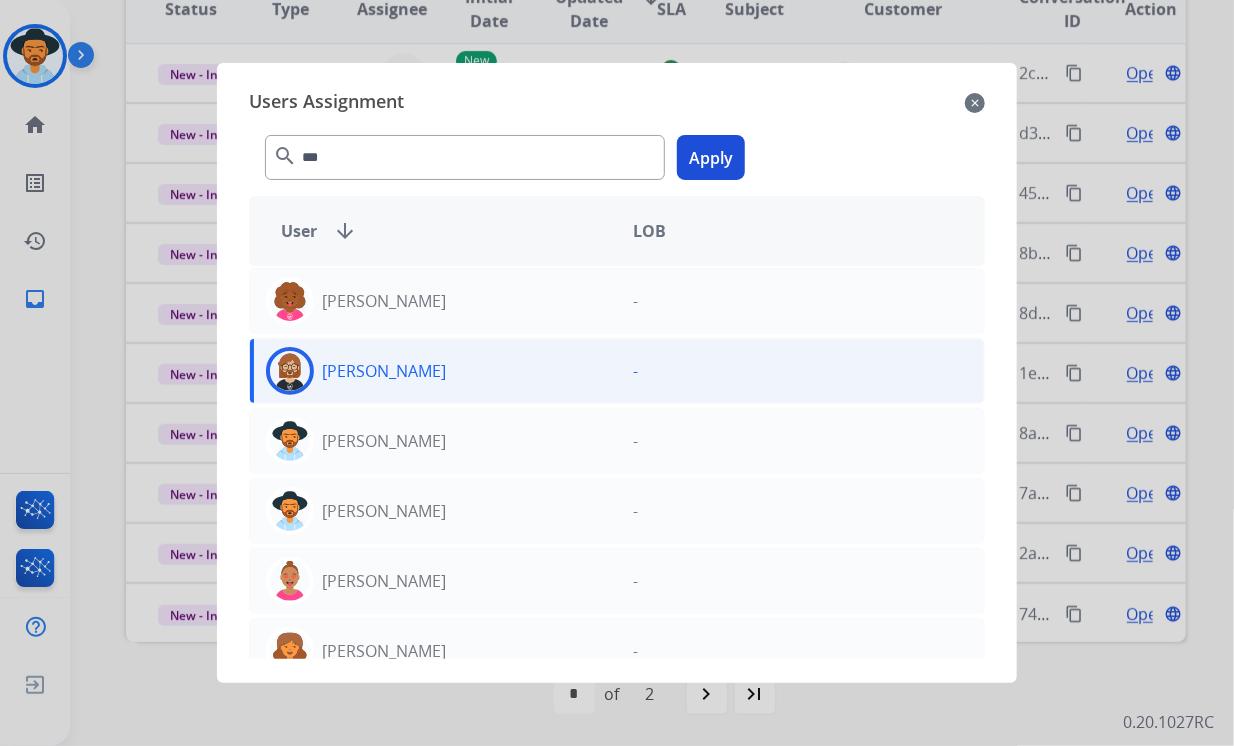 click on "Apply" 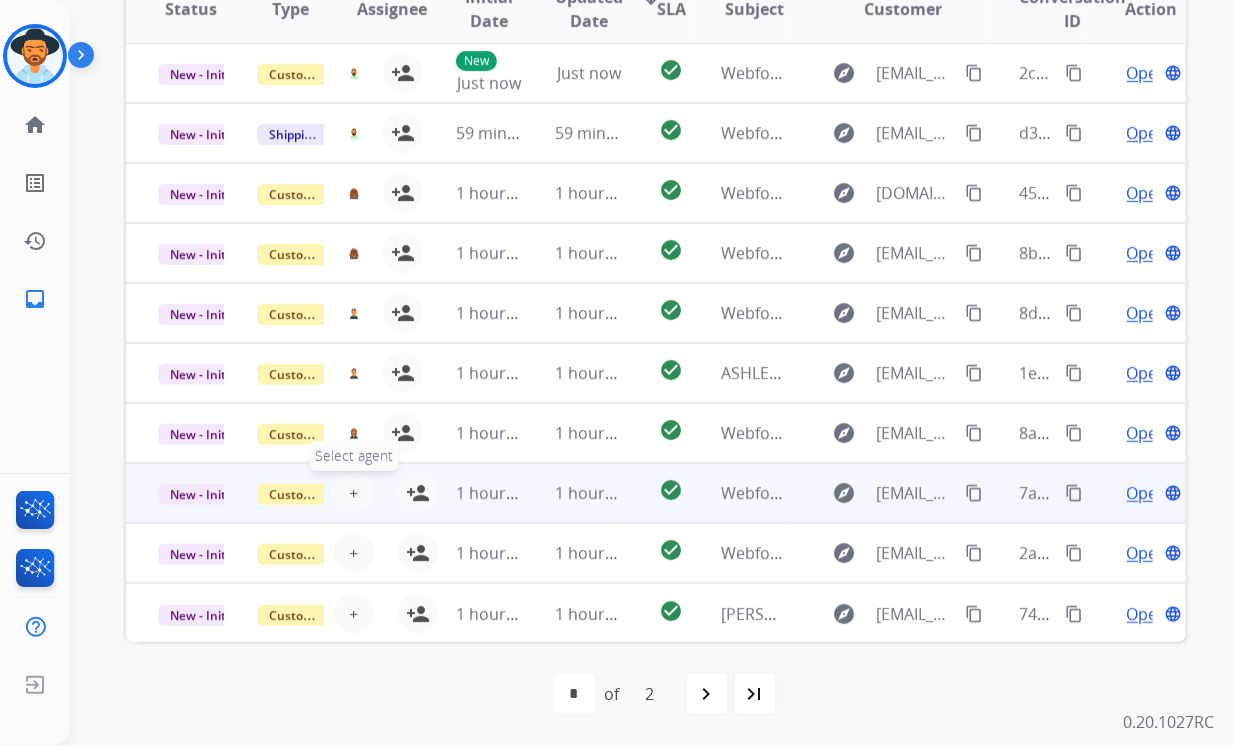click on "+" at bounding box center [353, 493] 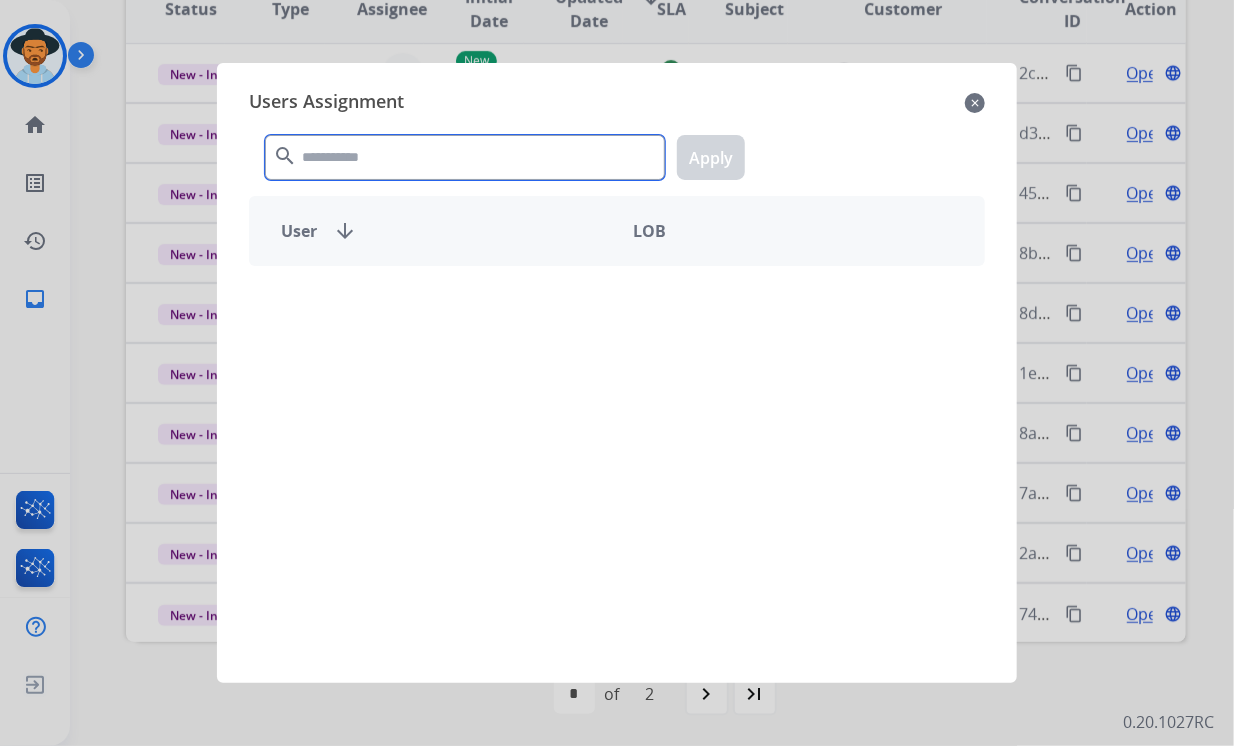 click 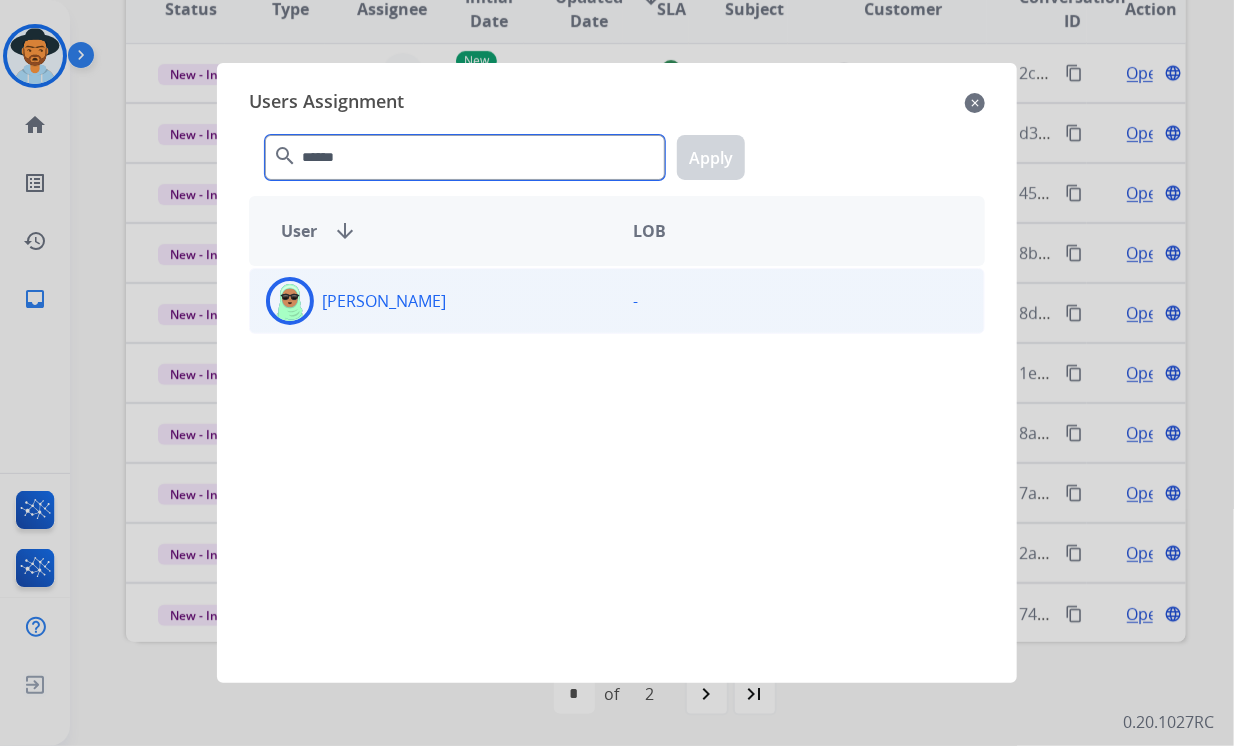 type on "******" 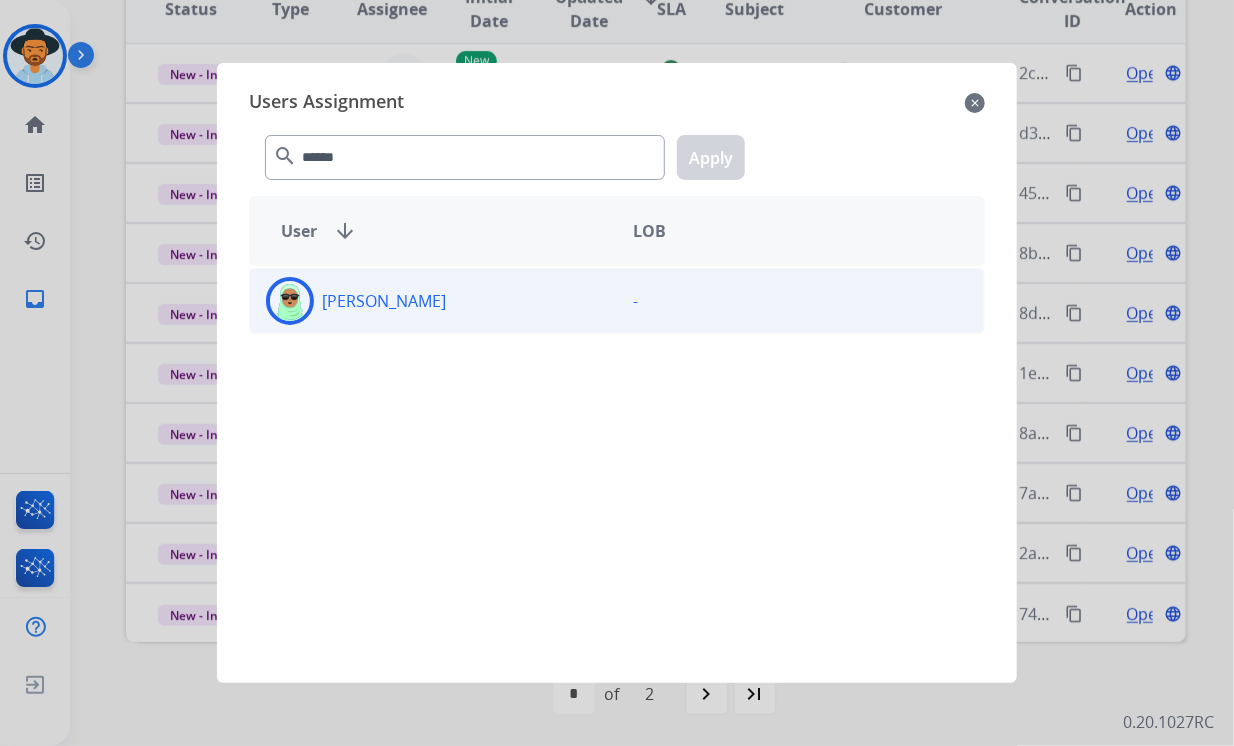 click on "[PERSON_NAME]  -" 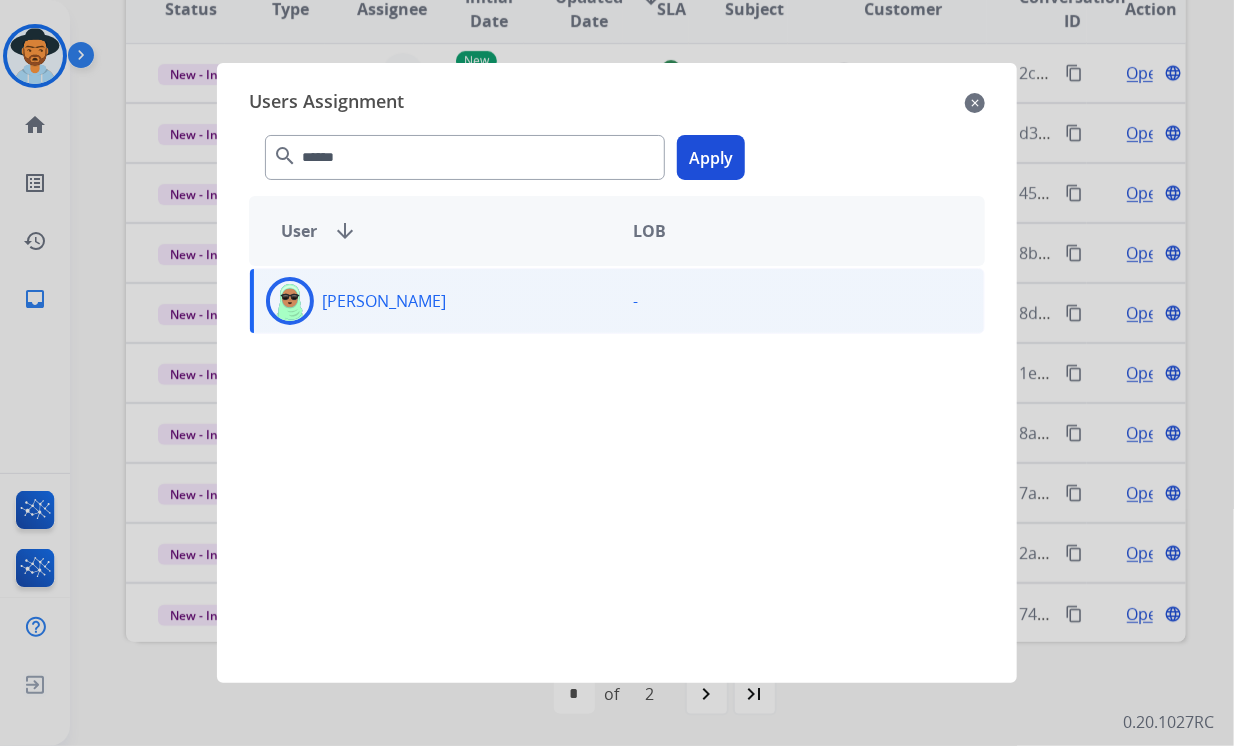 click on "Apply" 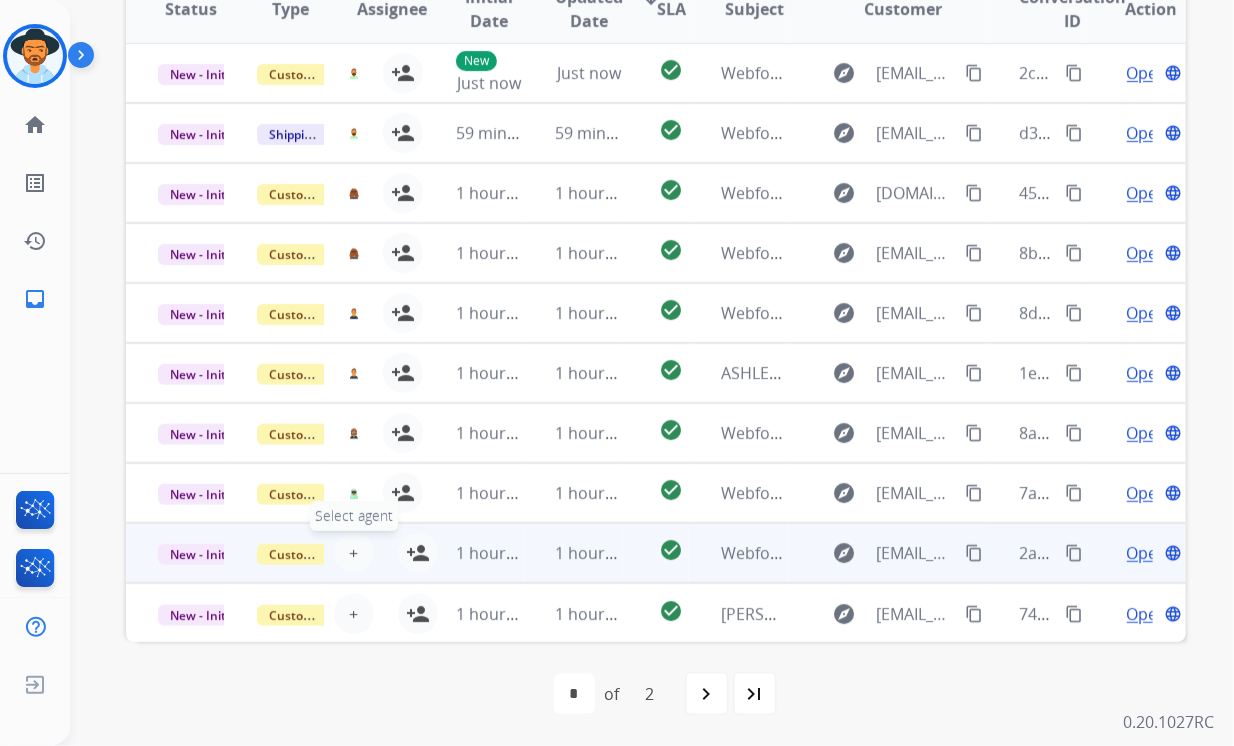 click on "+" at bounding box center [353, 553] 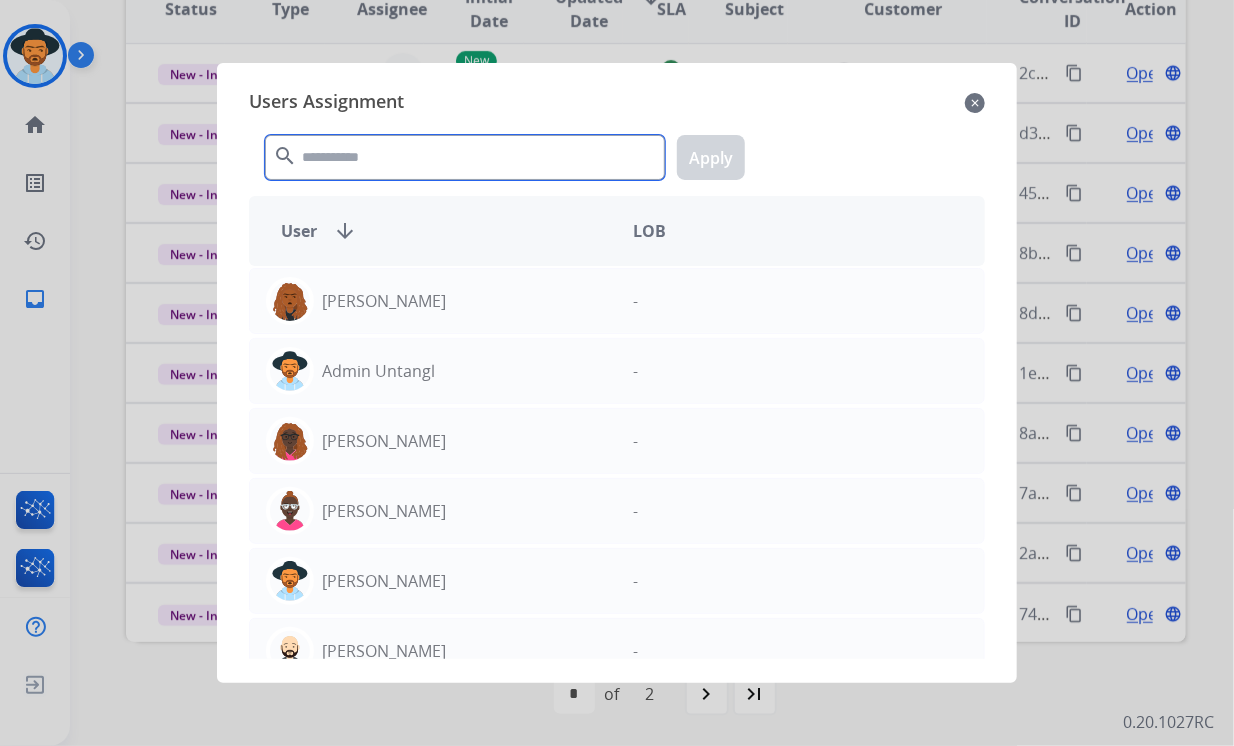 drag, startPoint x: 366, startPoint y: 178, endPoint x: 359, endPoint y: 168, distance: 12.206555 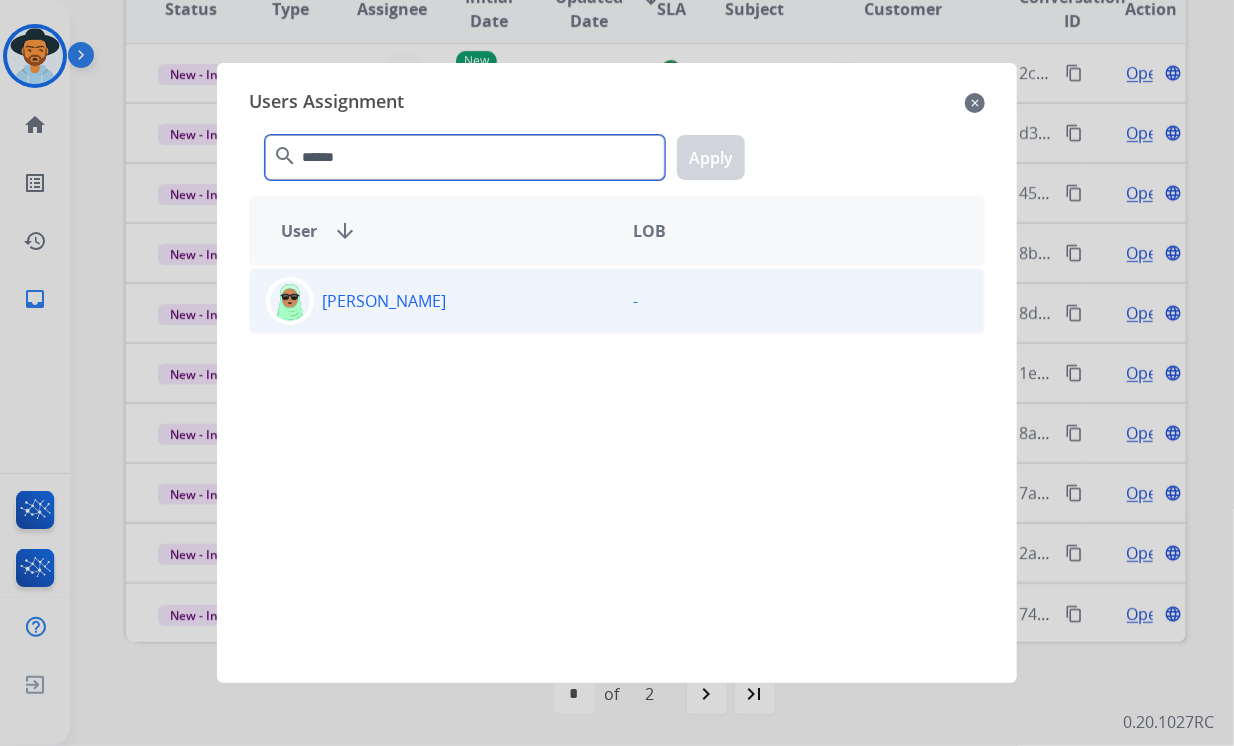 type on "******" 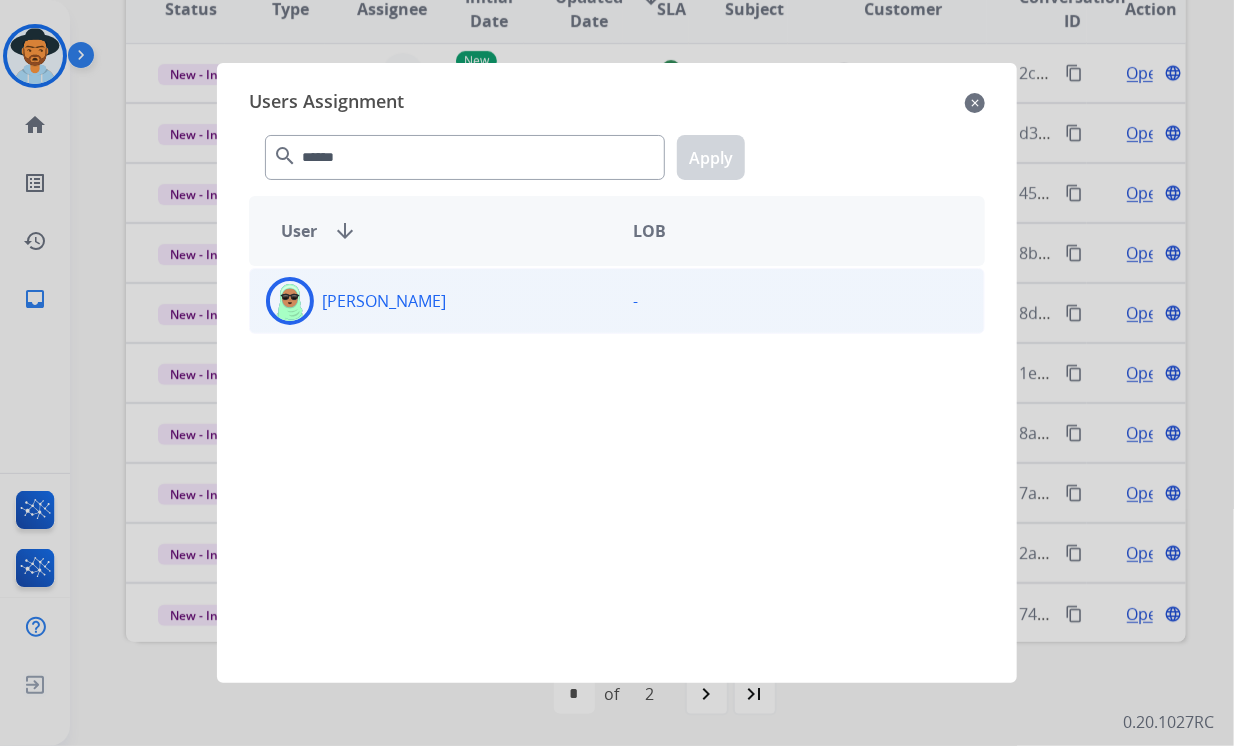 click on "[PERSON_NAME]" 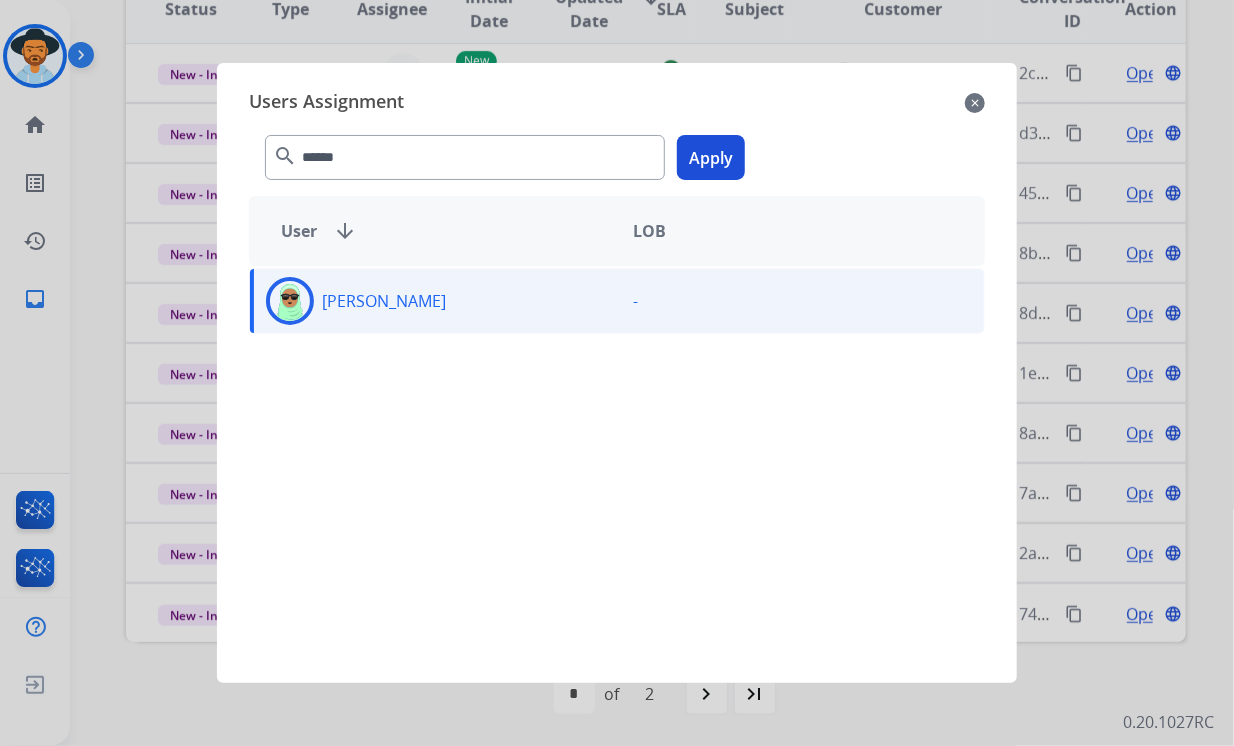 click on "Apply" 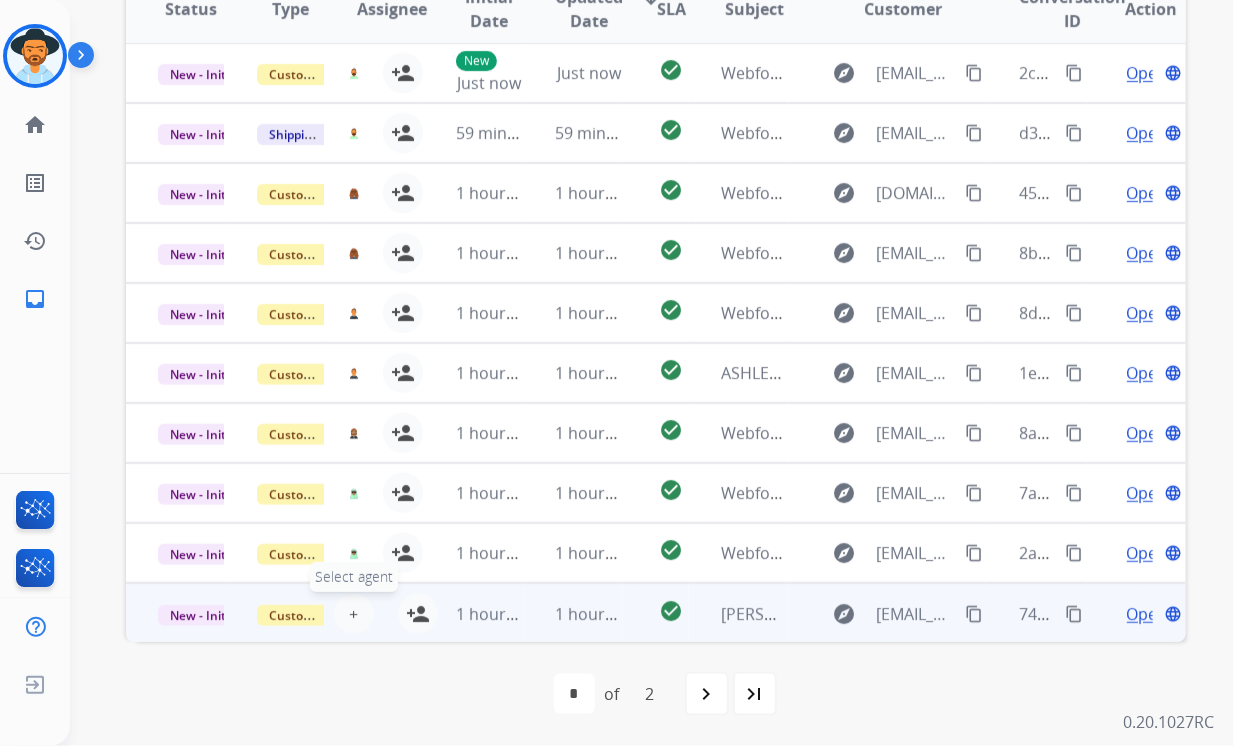 click on "+ Select agent" at bounding box center (354, 614) 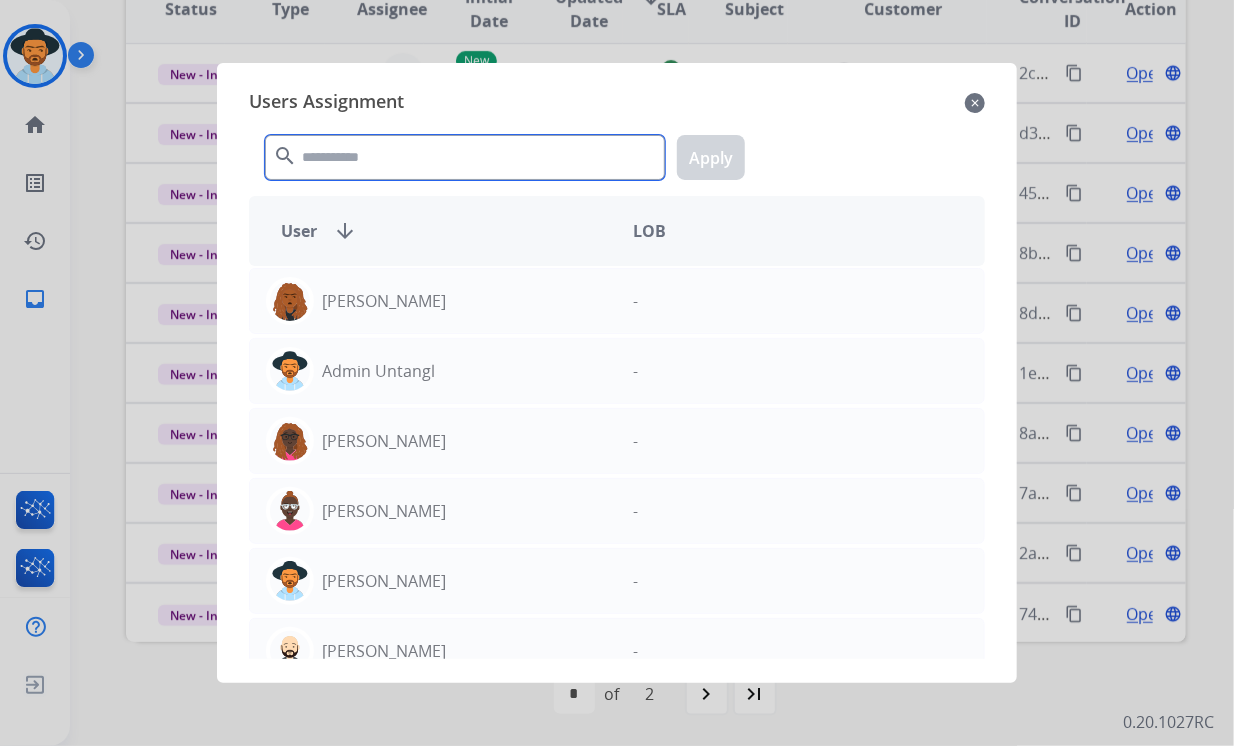click 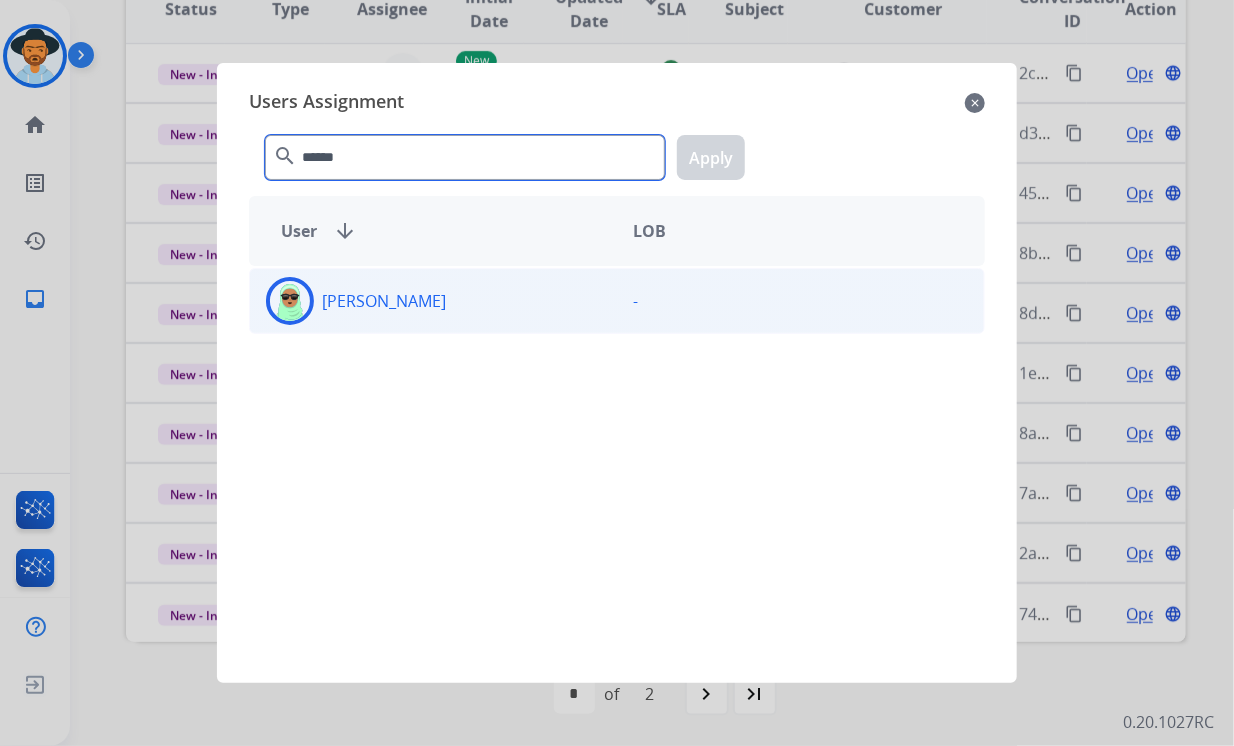 type on "******" 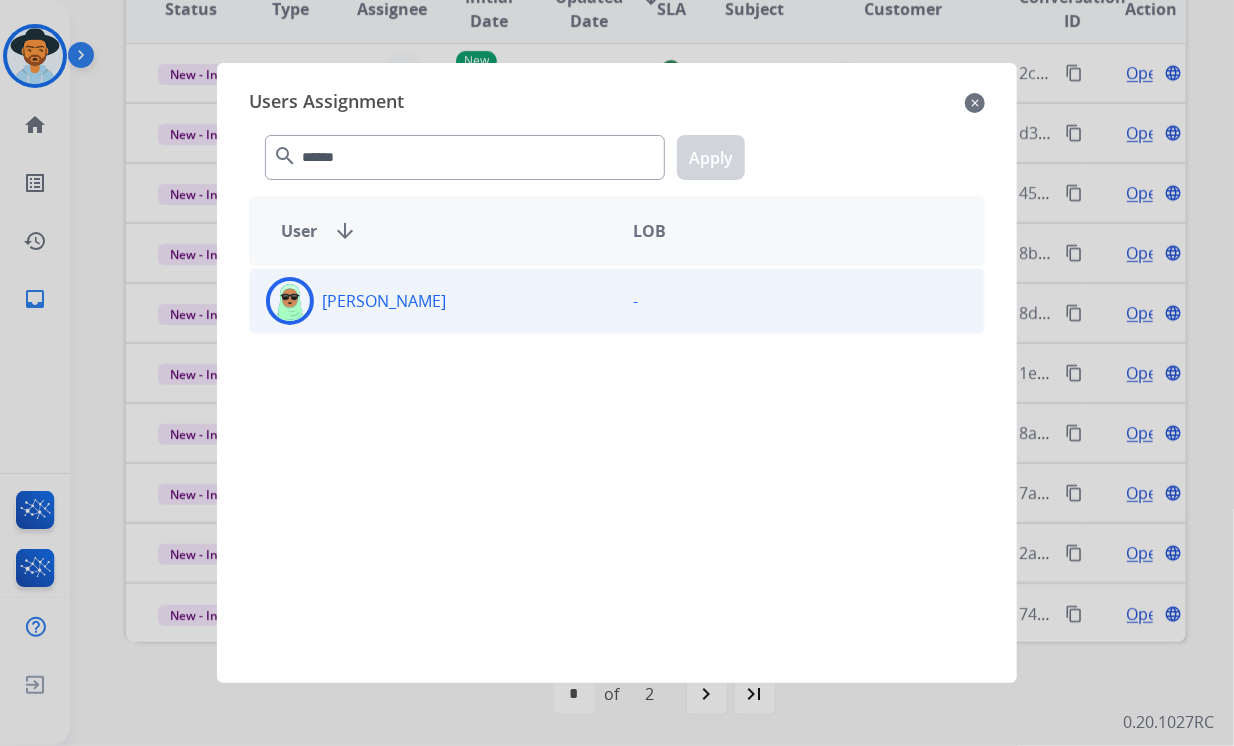 click on "[PERSON_NAME]  -" 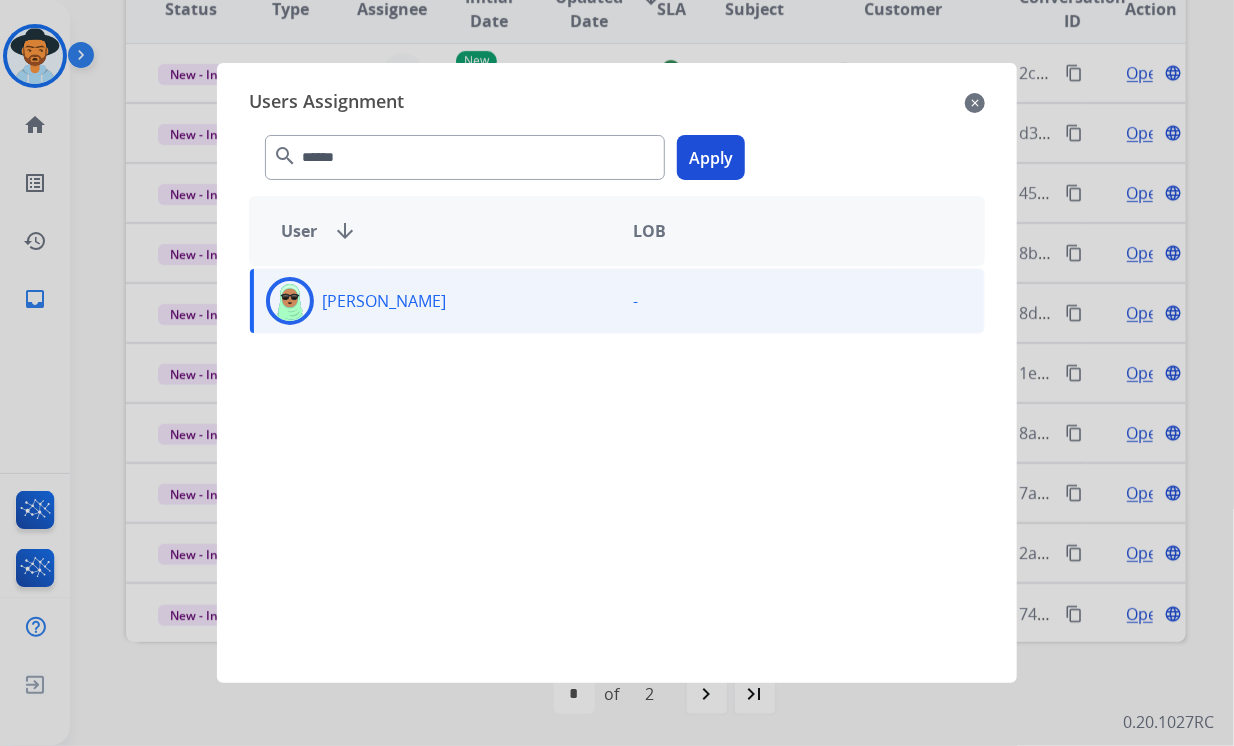 click on "Apply" 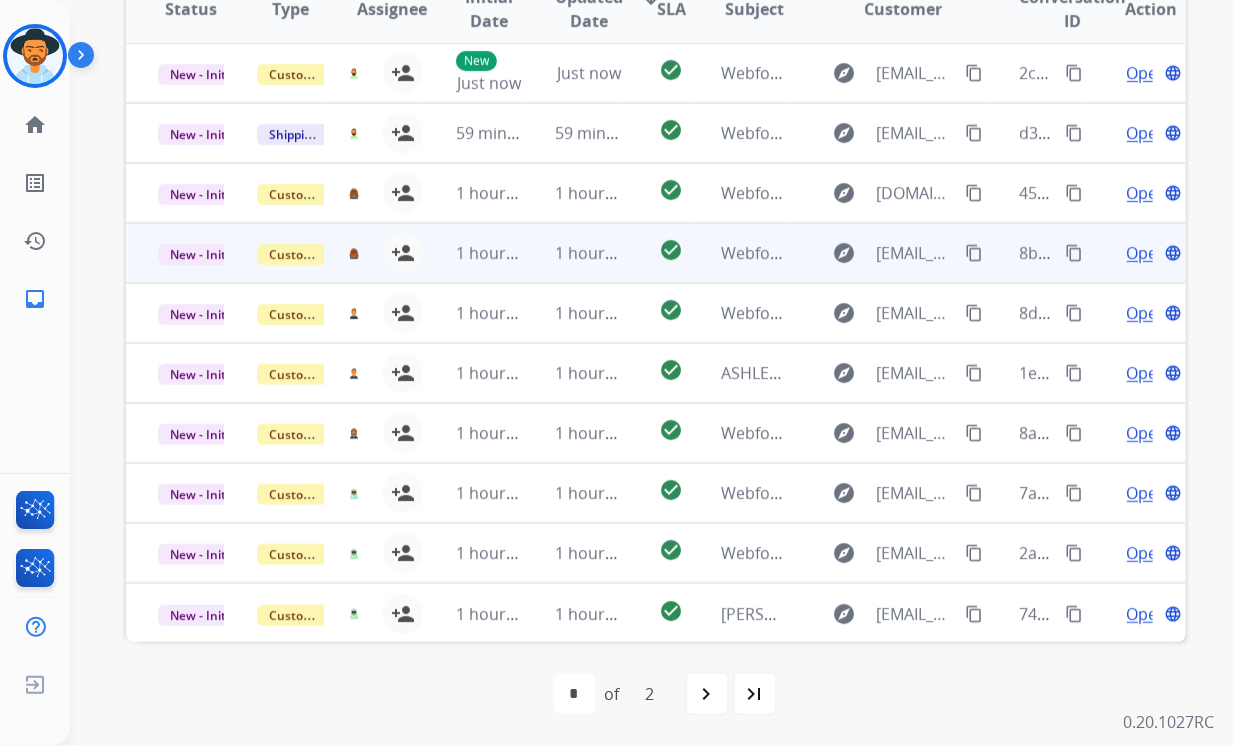 scroll, scrollTop: 0, scrollLeft: 0, axis: both 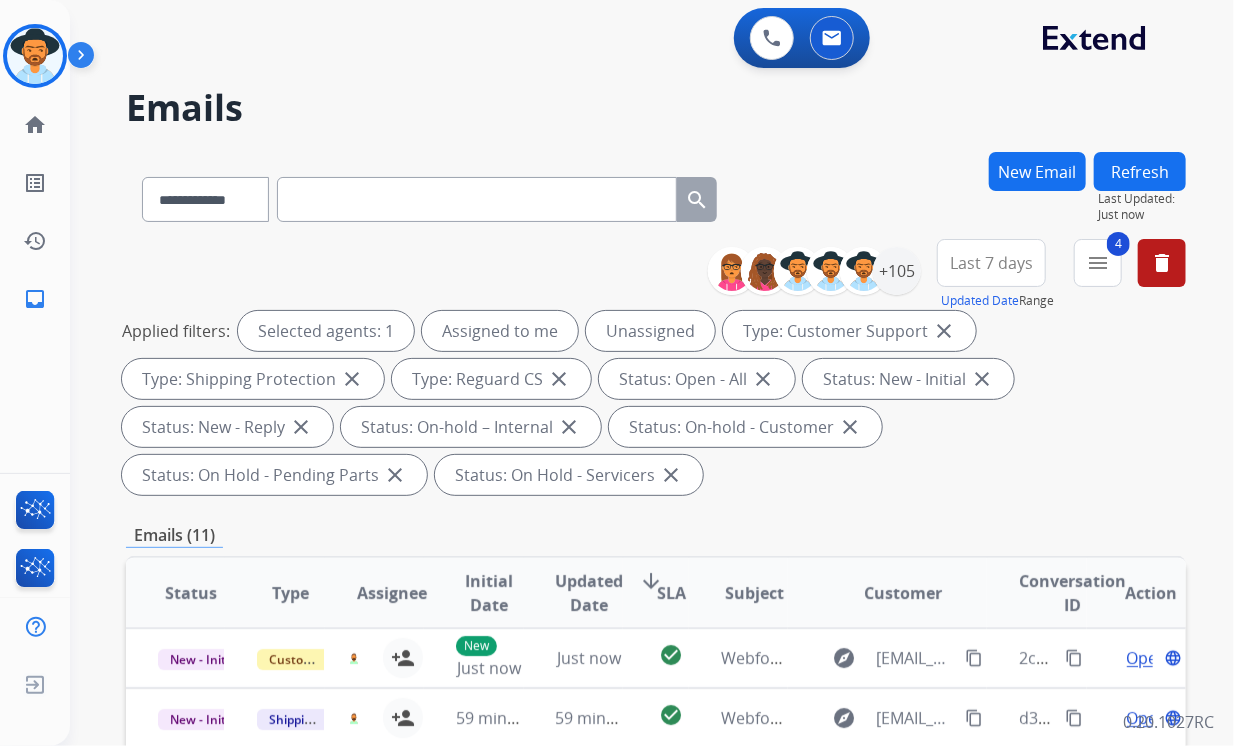 click on "Refresh" at bounding box center (1140, 171) 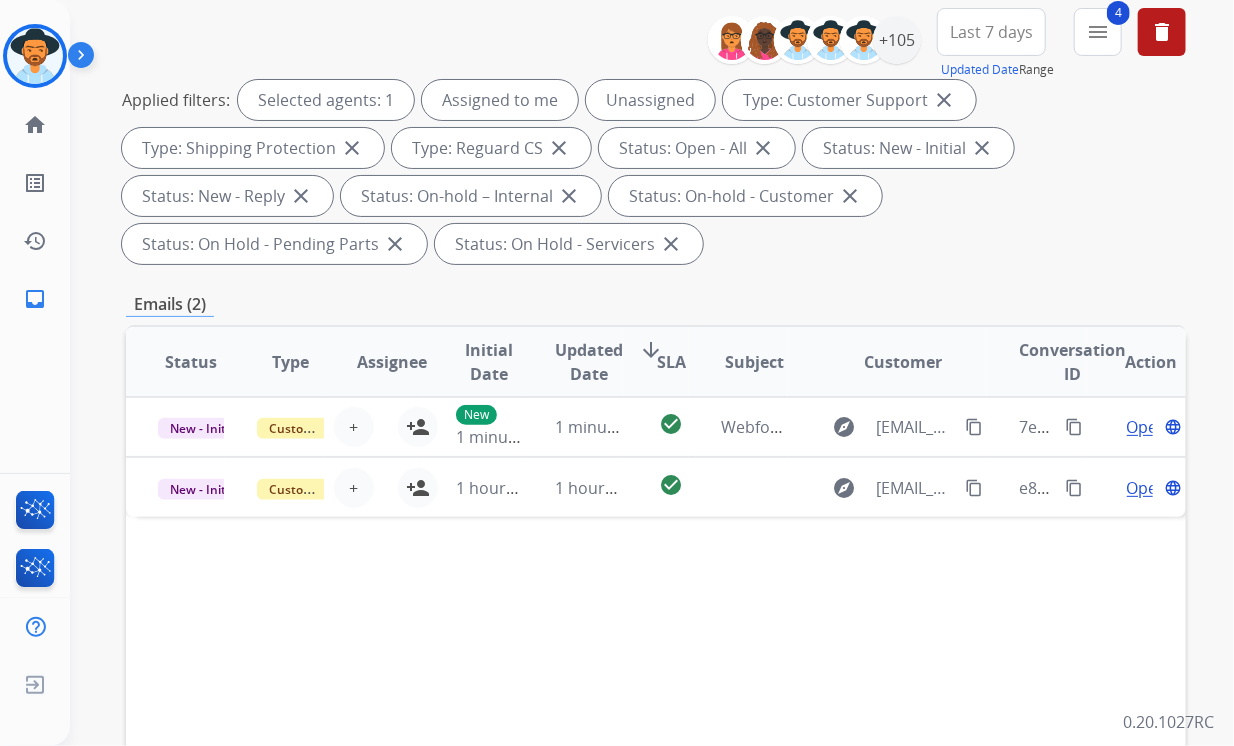 scroll, scrollTop: 0, scrollLeft: 0, axis: both 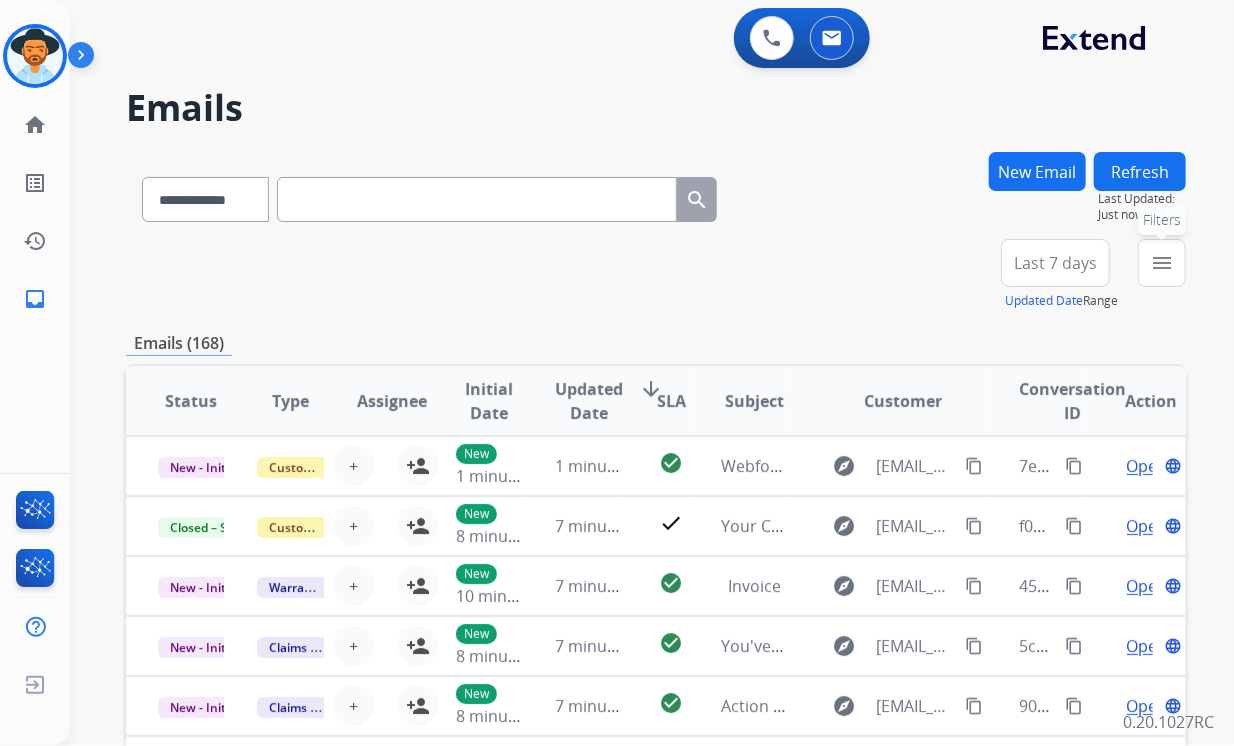 click on "menu" at bounding box center [1162, 263] 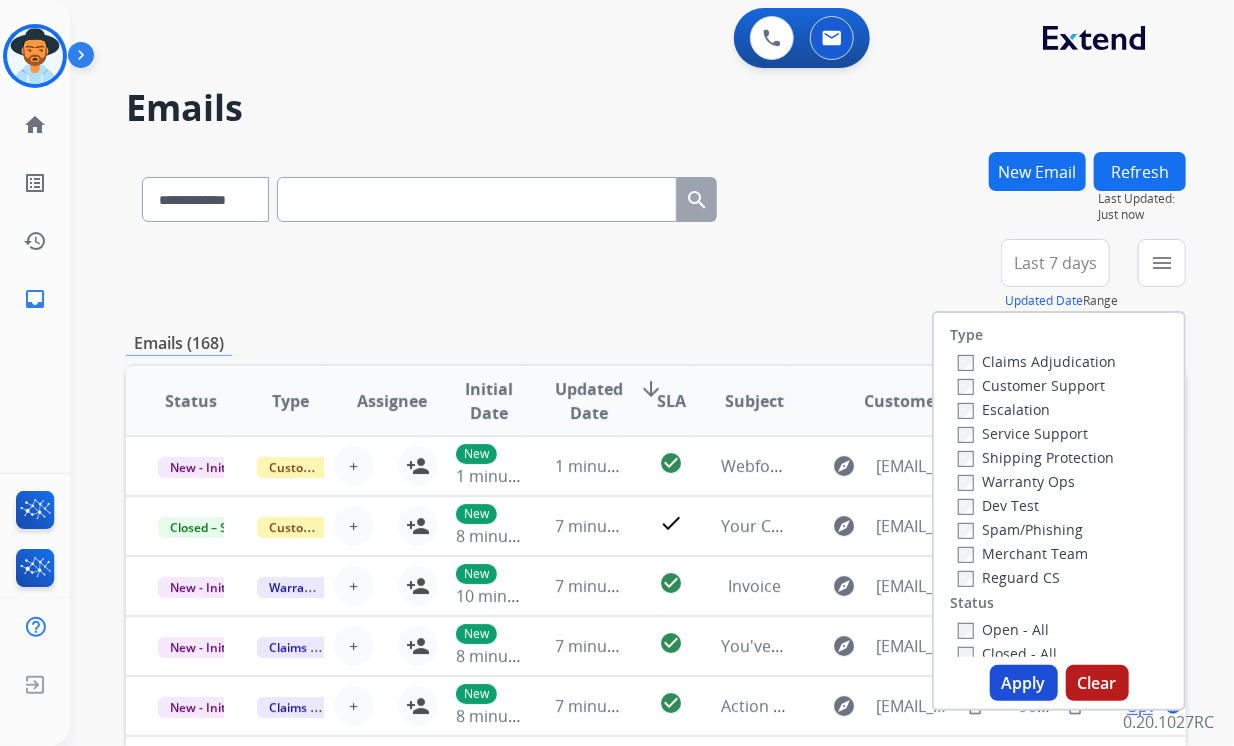 click on "Customer Support" at bounding box center [1031, 385] 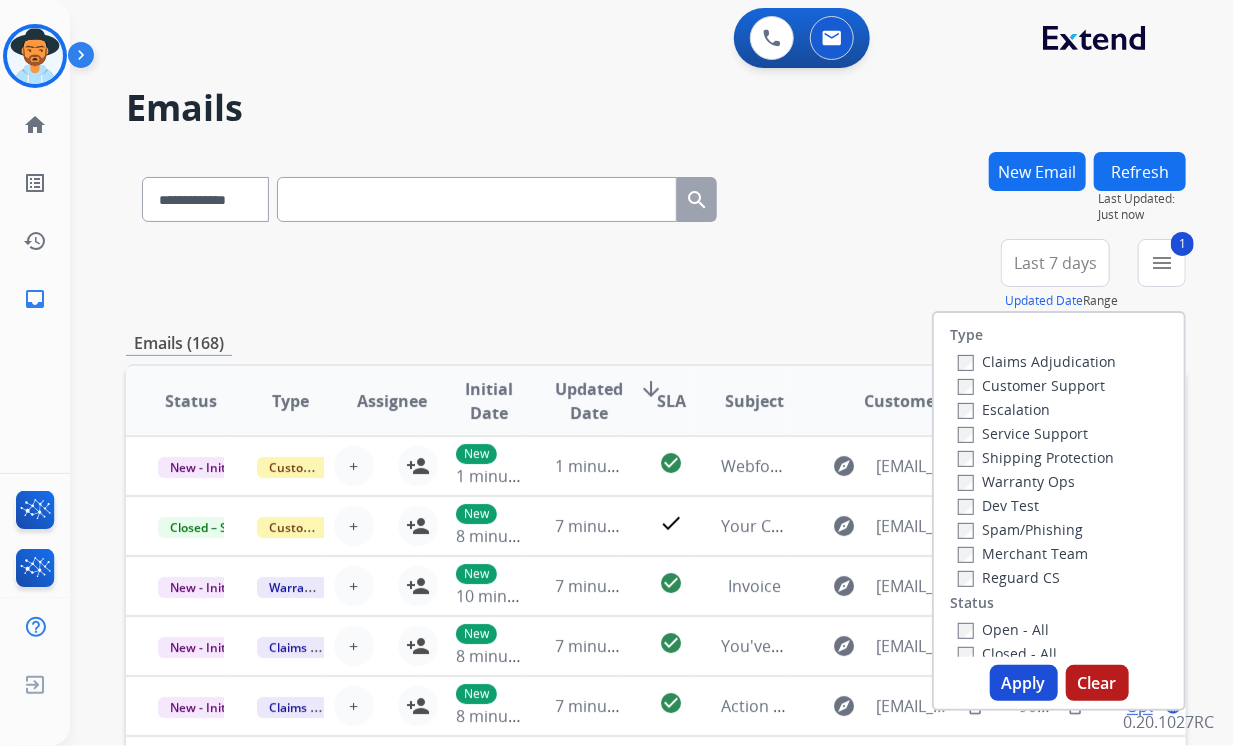 click on "Reguard CS" at bounding box center (1009, 577) 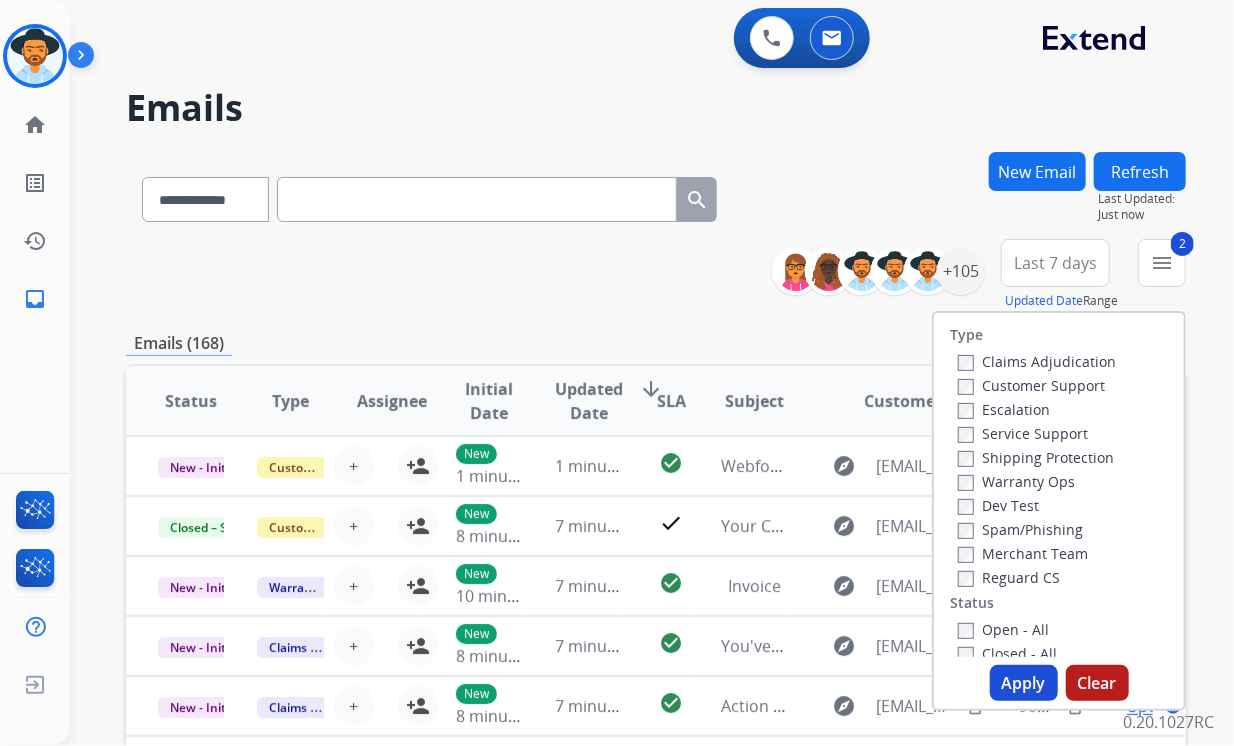 click on "Shipping Protection" at bounding box center [1036, 457] 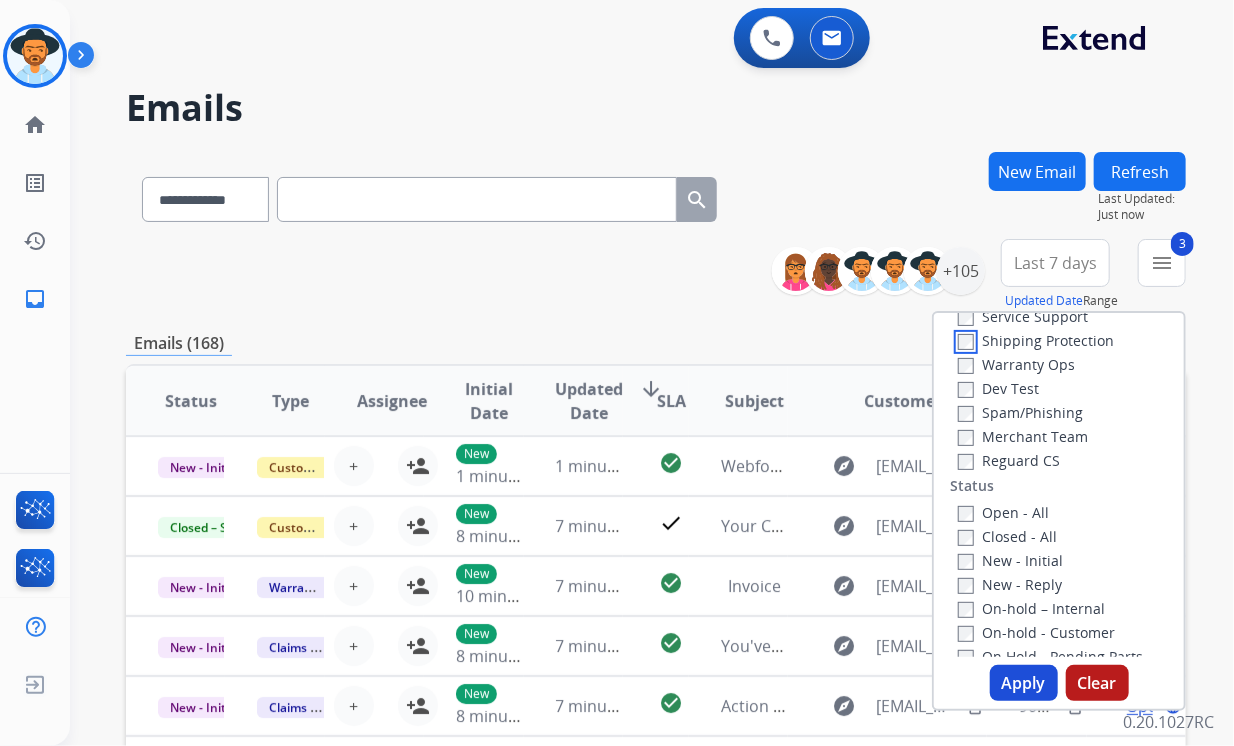 scroll, scrollTop: 100, scrollLeft: 0, axis: vertical 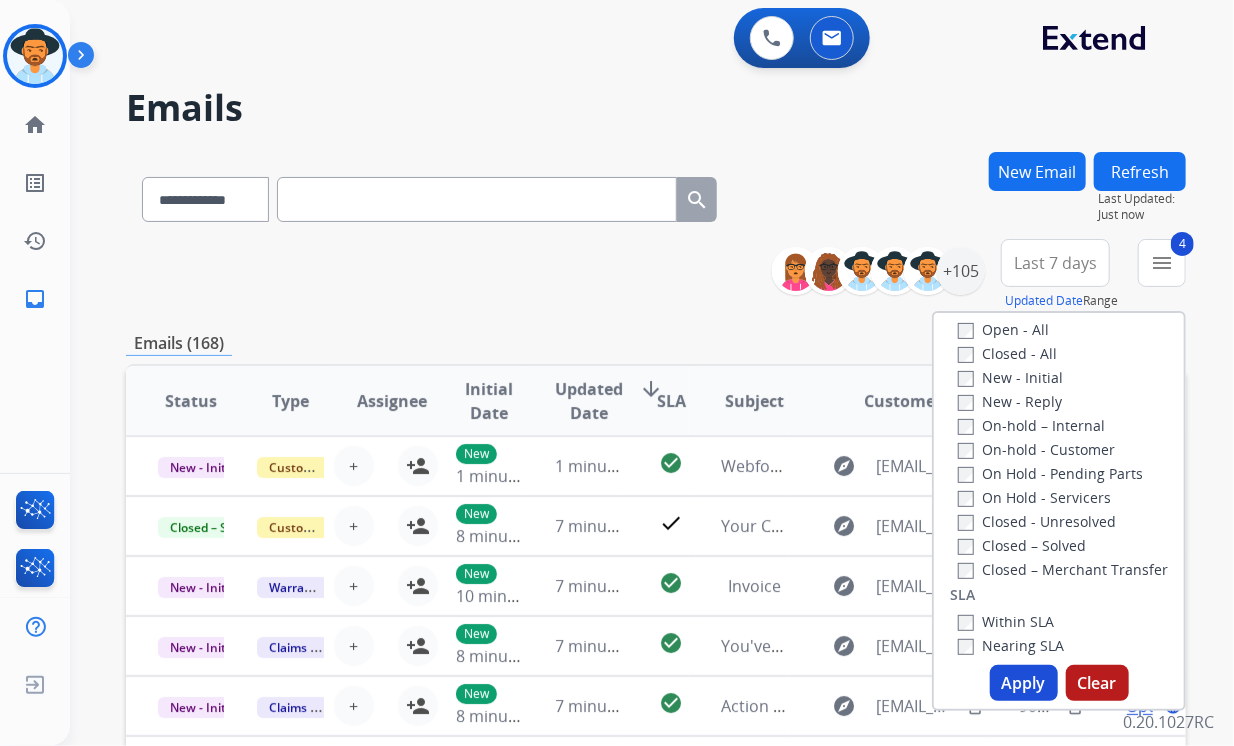 click on "Apply" at bounding box center (1024, 683) 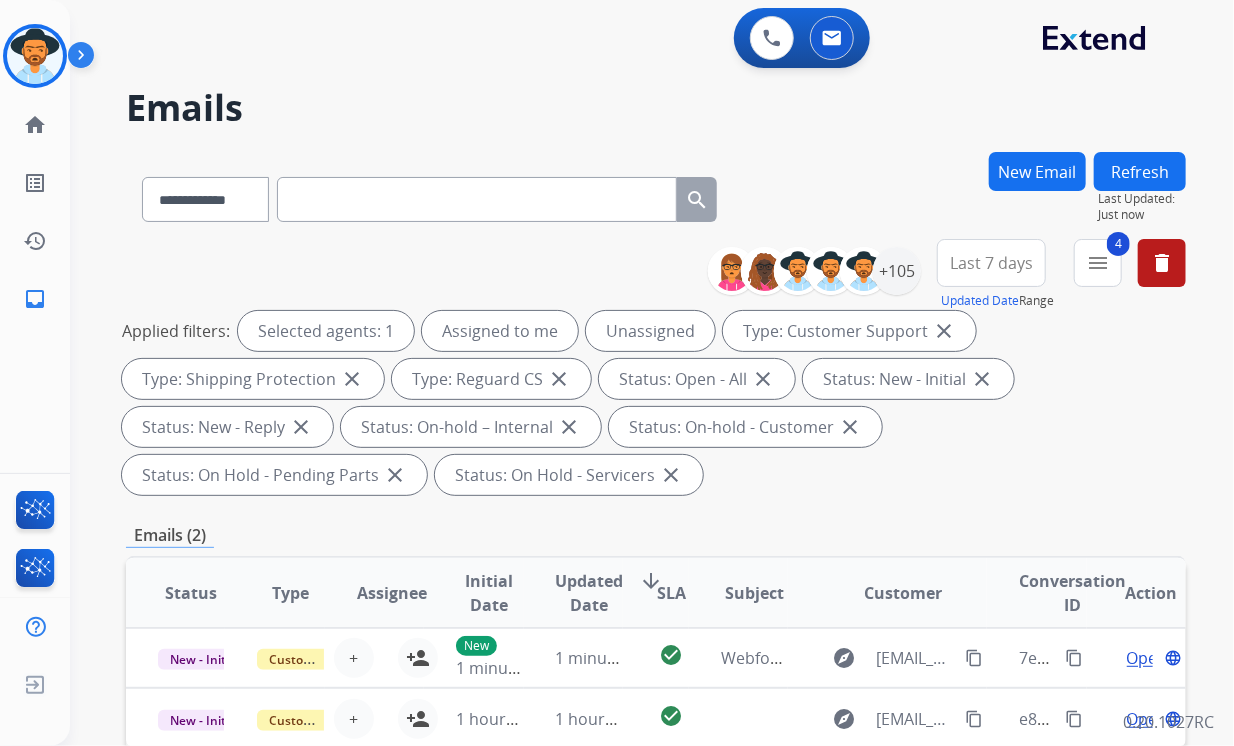 click on "Last 7 days" at bounding box center [991, 263] 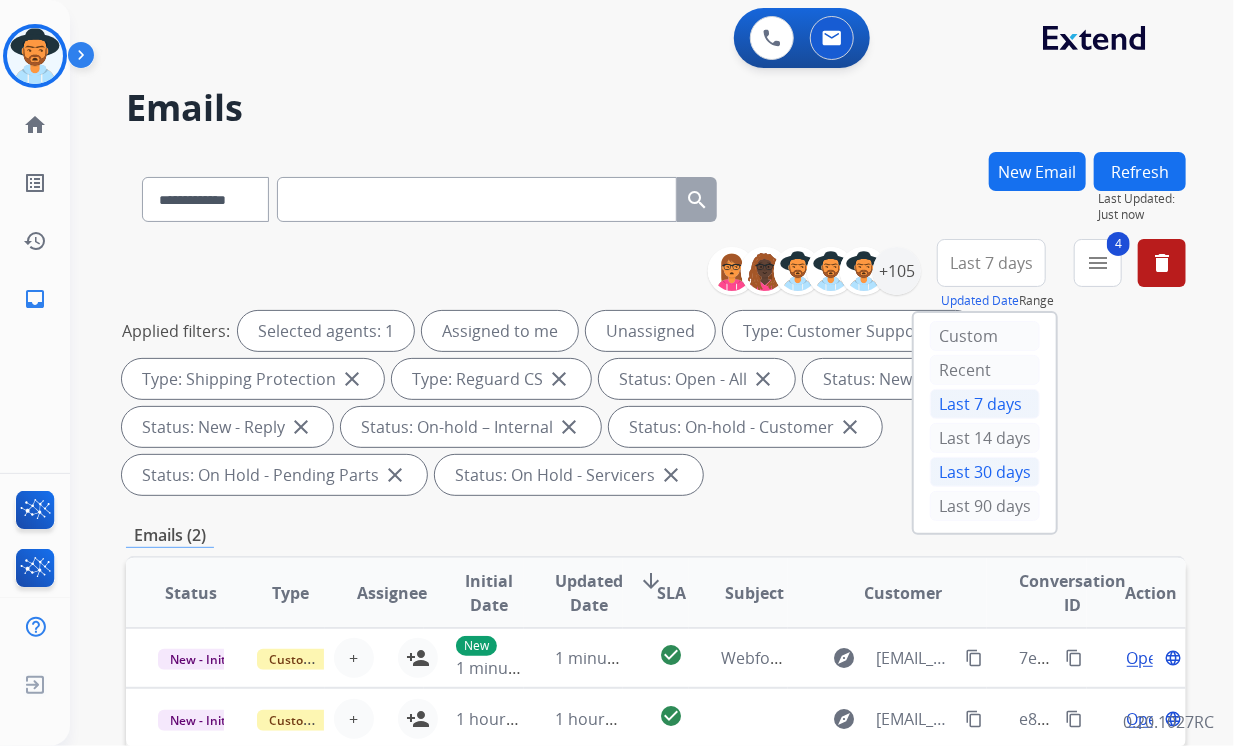 click on "Last 30 days" at bounding box center [985, 472] 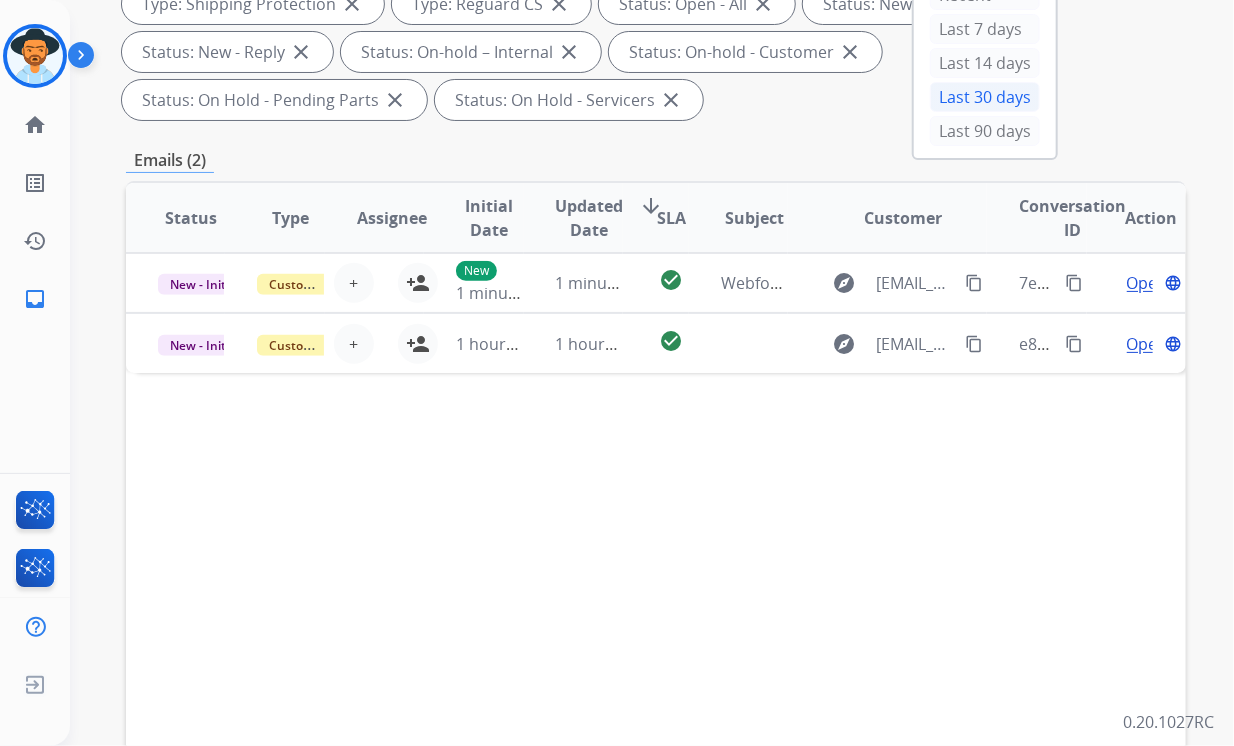 scroll, scrollTop: 400, scrollLeft: 0, axis: vertical 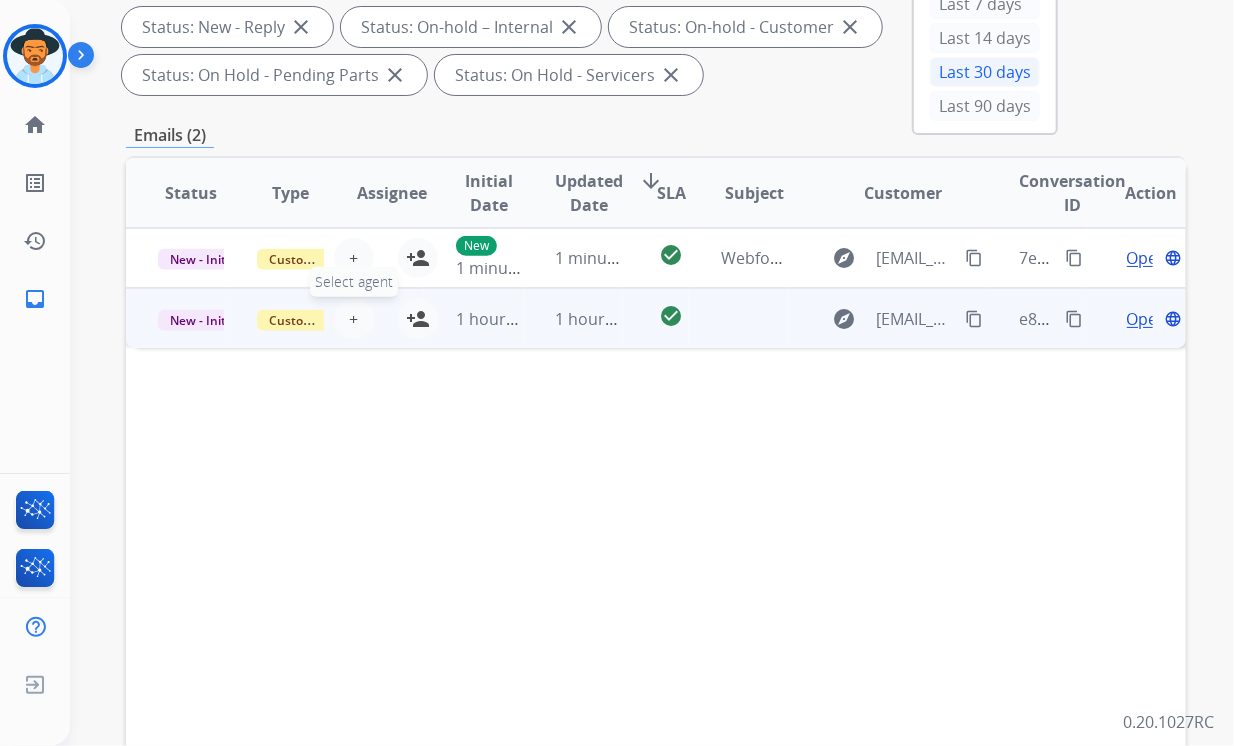 click on "+" at bounding box center (353, 319) 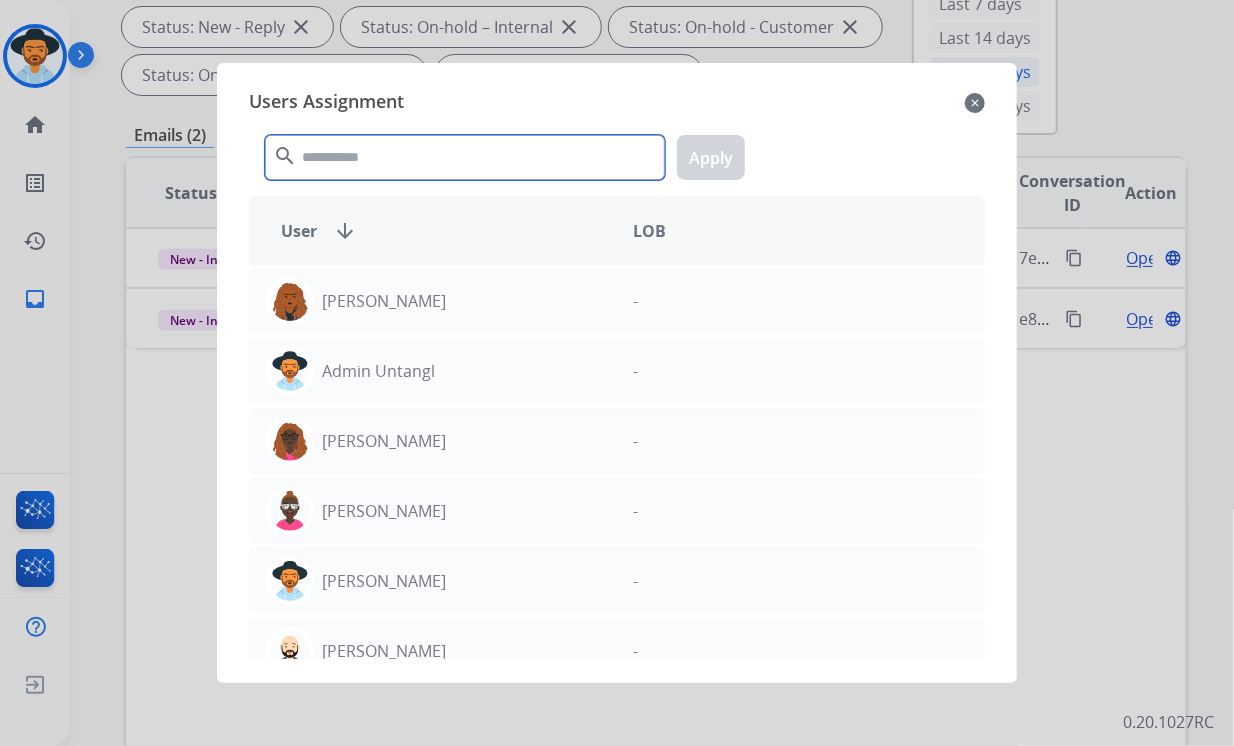 click 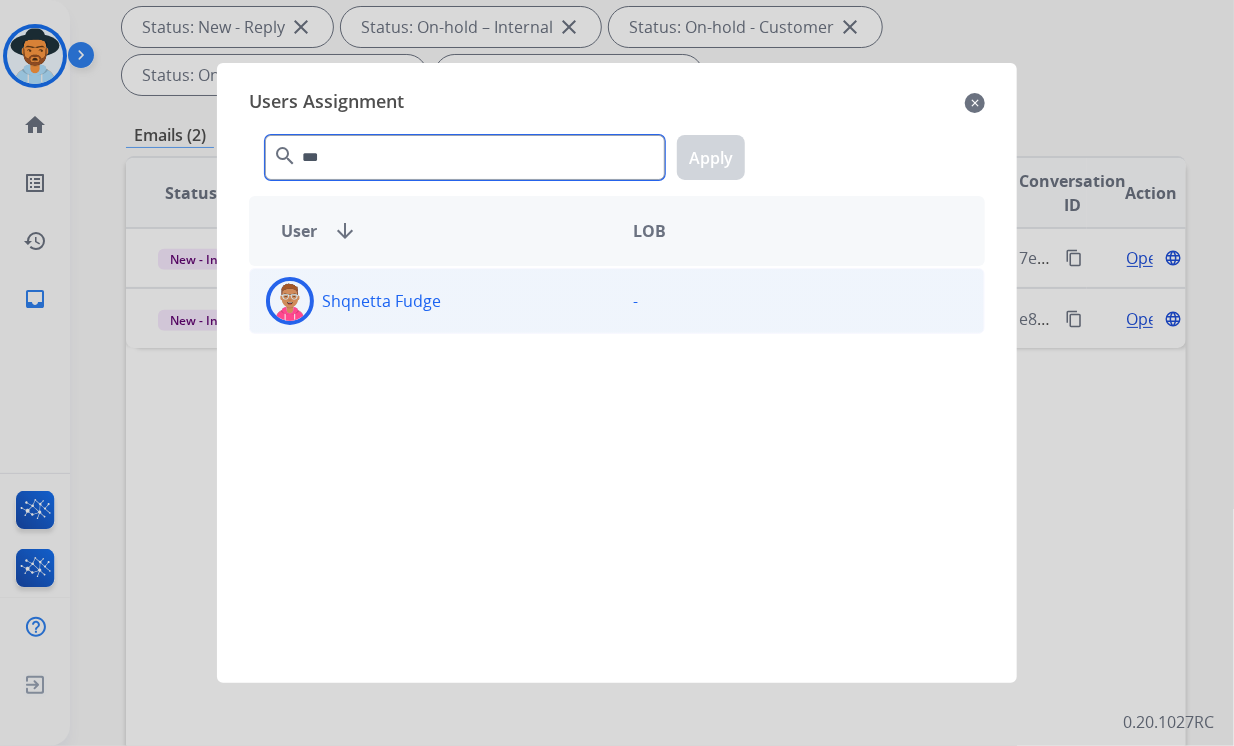 type on "***" 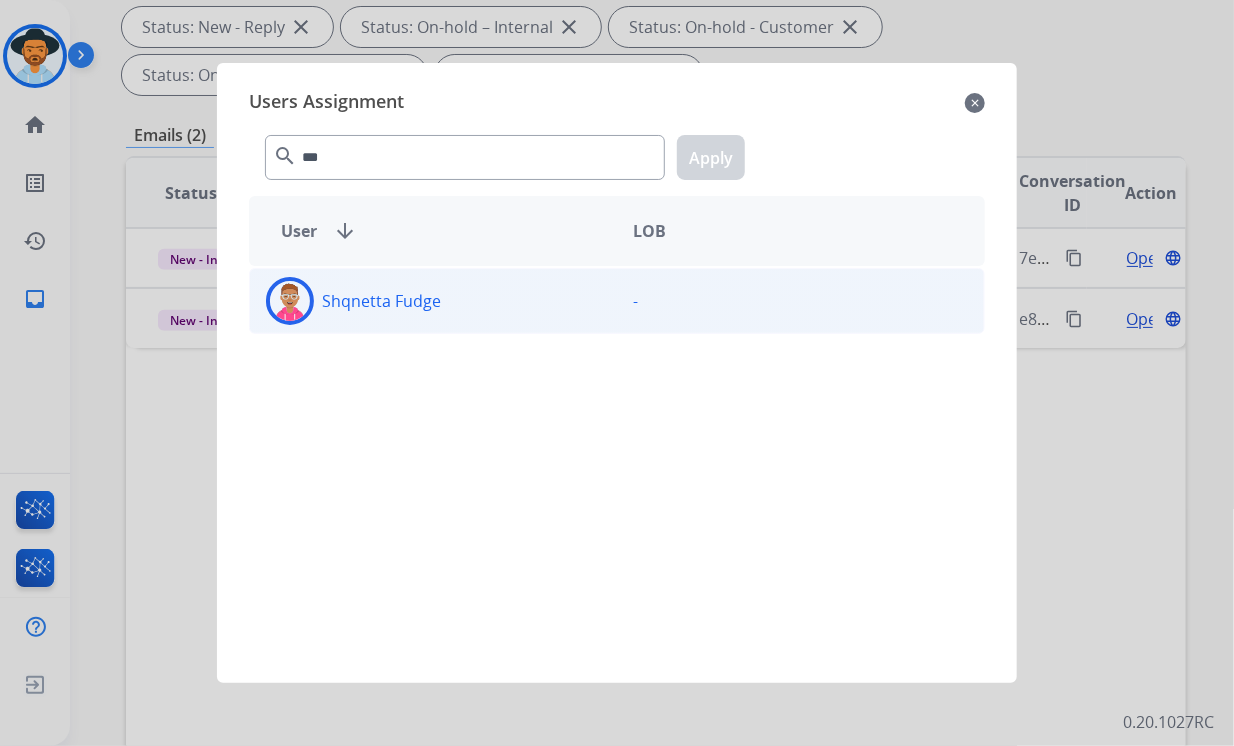 click on "Shqnetta  Fudge" 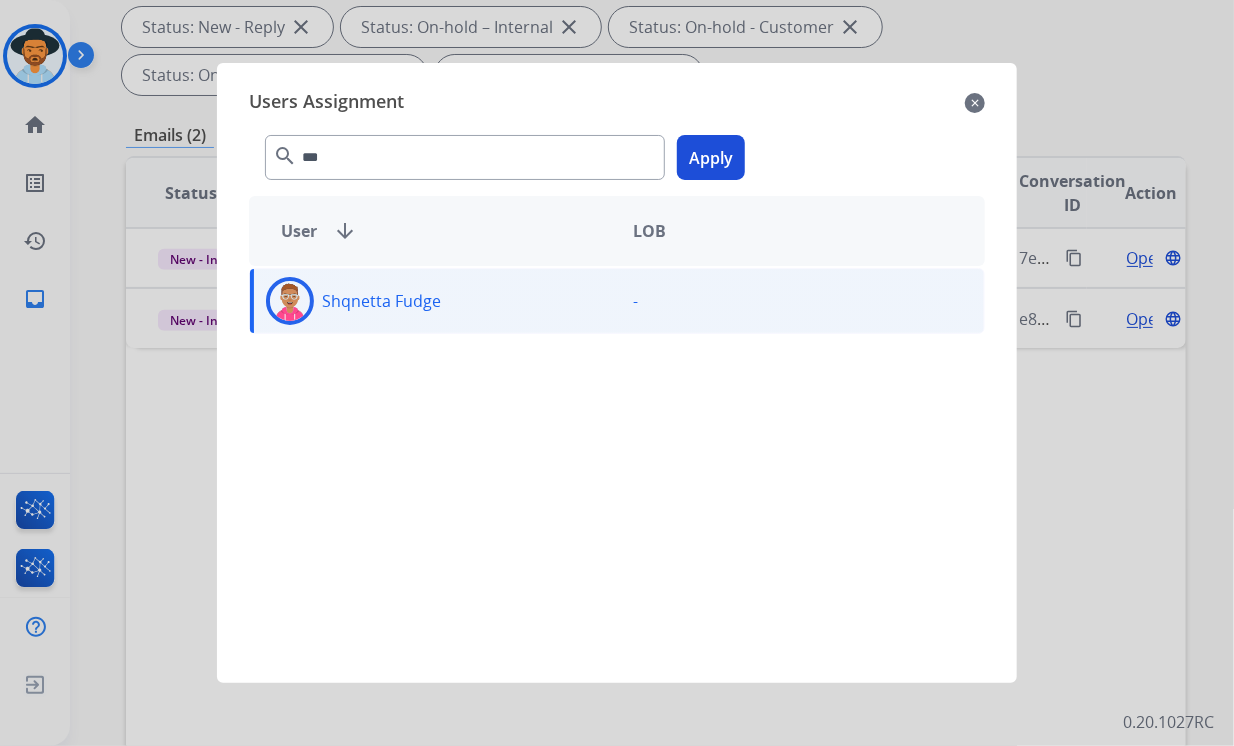 click on "Apply" 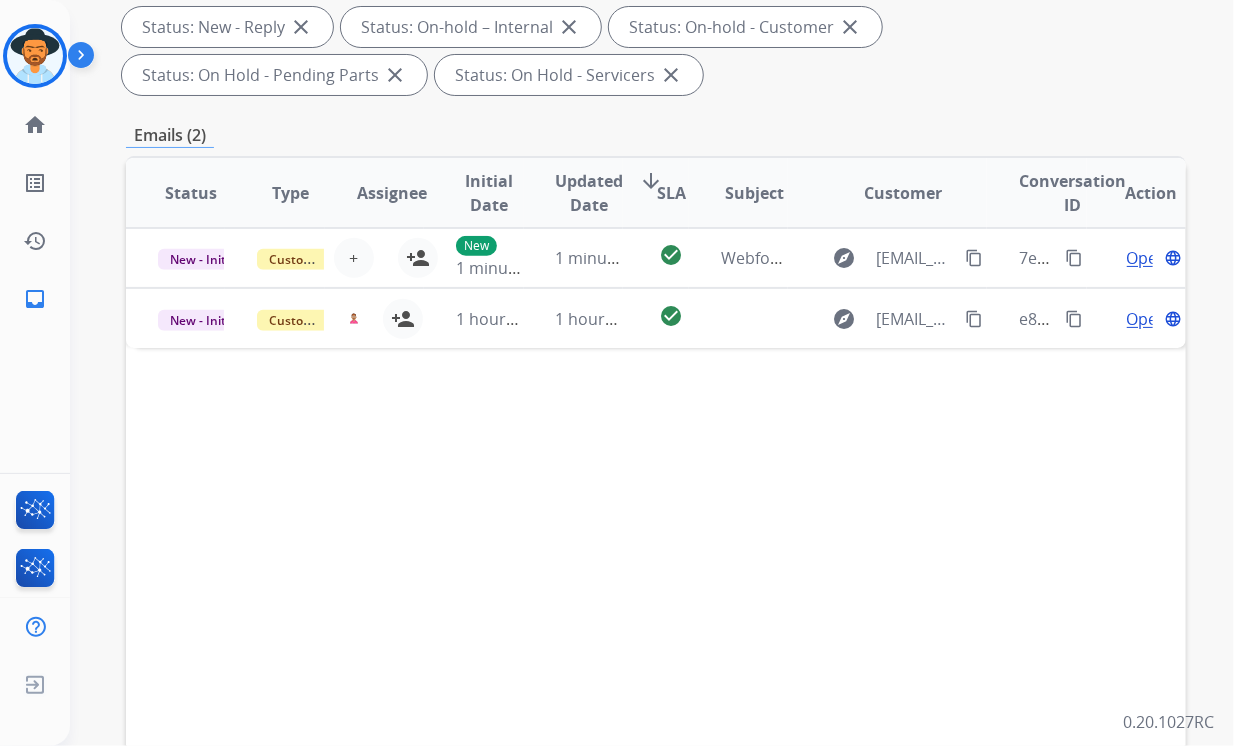 click on "Status Type Assignee Initial Date Updated Date arrow_downward SLA Subject Customer Conversation ID Action New - Initial Customer Support + Select agent person_add Assign to Me New 1 minute ago 1 minute ago check_circle  Webform from vmhdomingo@gmail.com on 07/29/2025  explore vmhdomingo@gmail.com content_copy  7e2bb179-d3bd-4046-bdec-3c2d822180e6  content_copy Open language New - Initial Customer Support shqnetta.fudge@eccogroupusa.com person_add Assign to Me 1 hour ago 1 hour ago check_circle    explore morachavely@gmail.com content_copy  e86ef5d6-7f79-4331-b57b-28d0a48ca522  content_copy Open language" at bounding box center (656, 491) 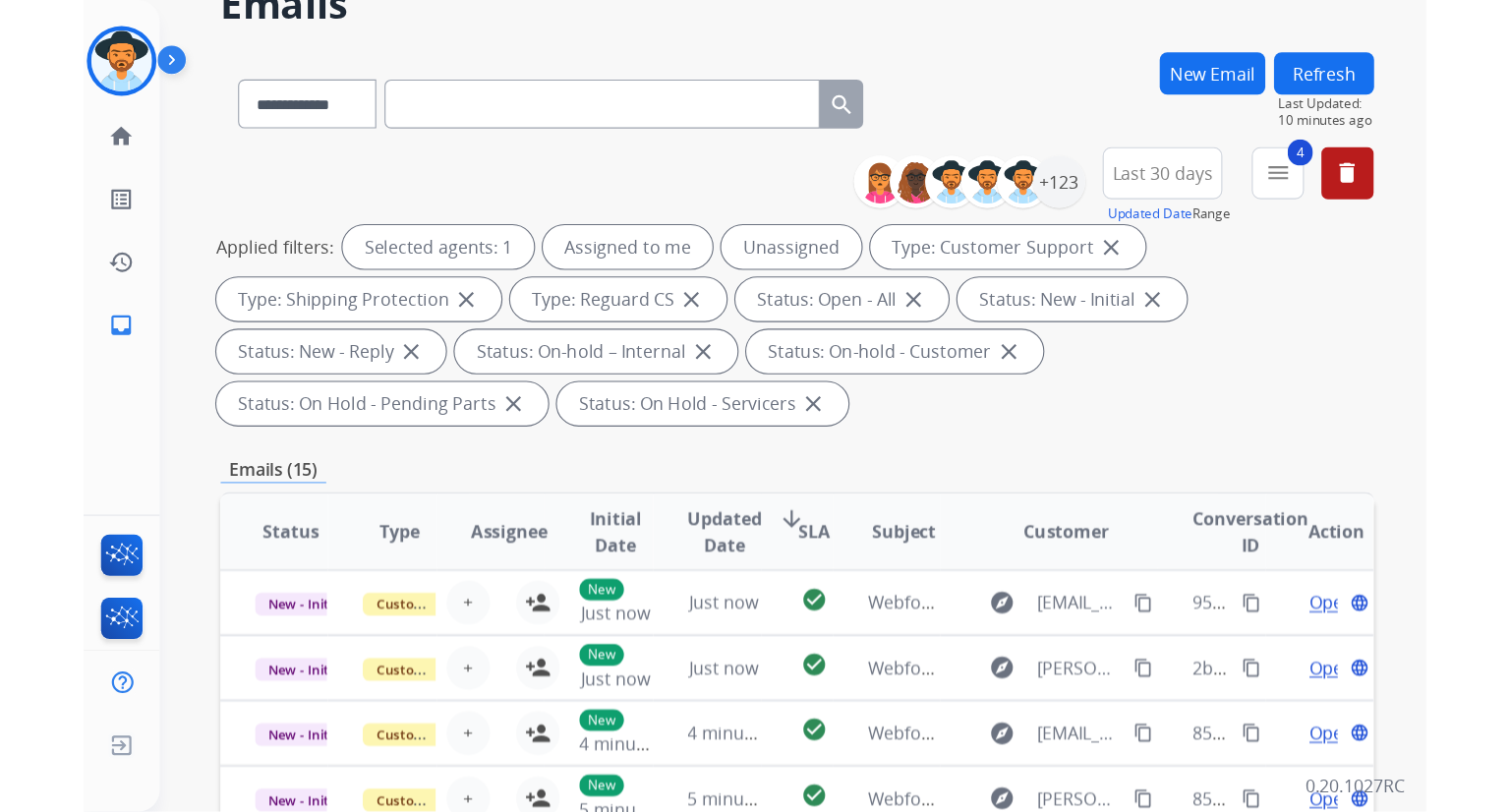 scroll, scrollTop: 0, scrollLeft: 0, axis: both 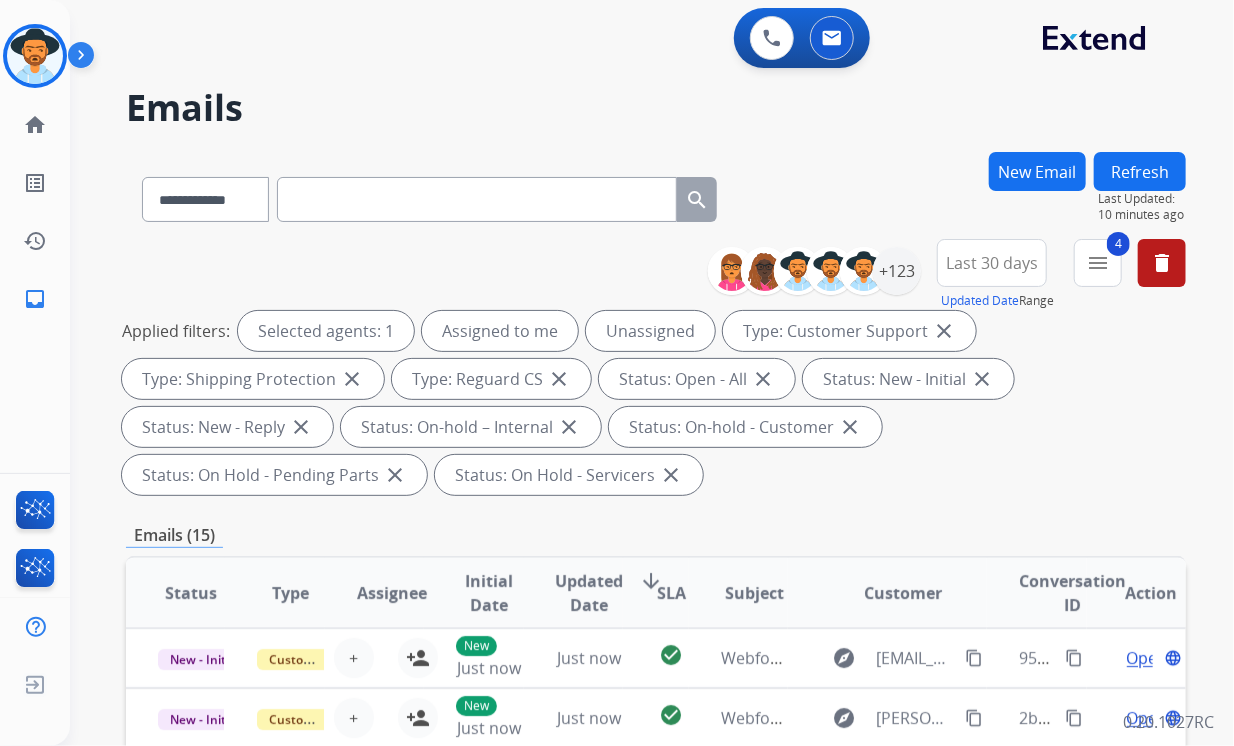 click on "Refresh" at bounding box center (1140, 171) 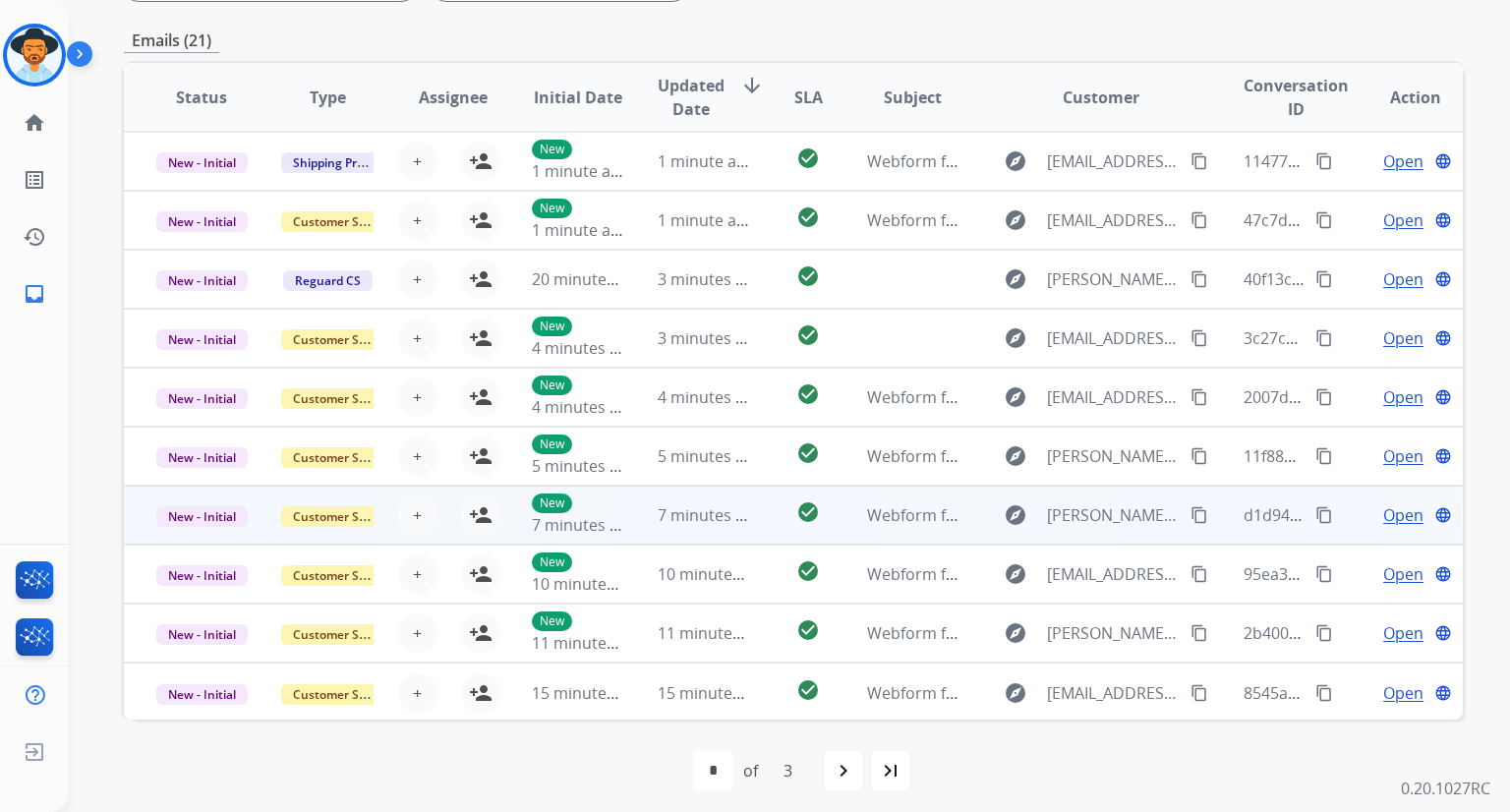 scroll, scrollTop: 448, scrollLeft: 0, axis: vertical 